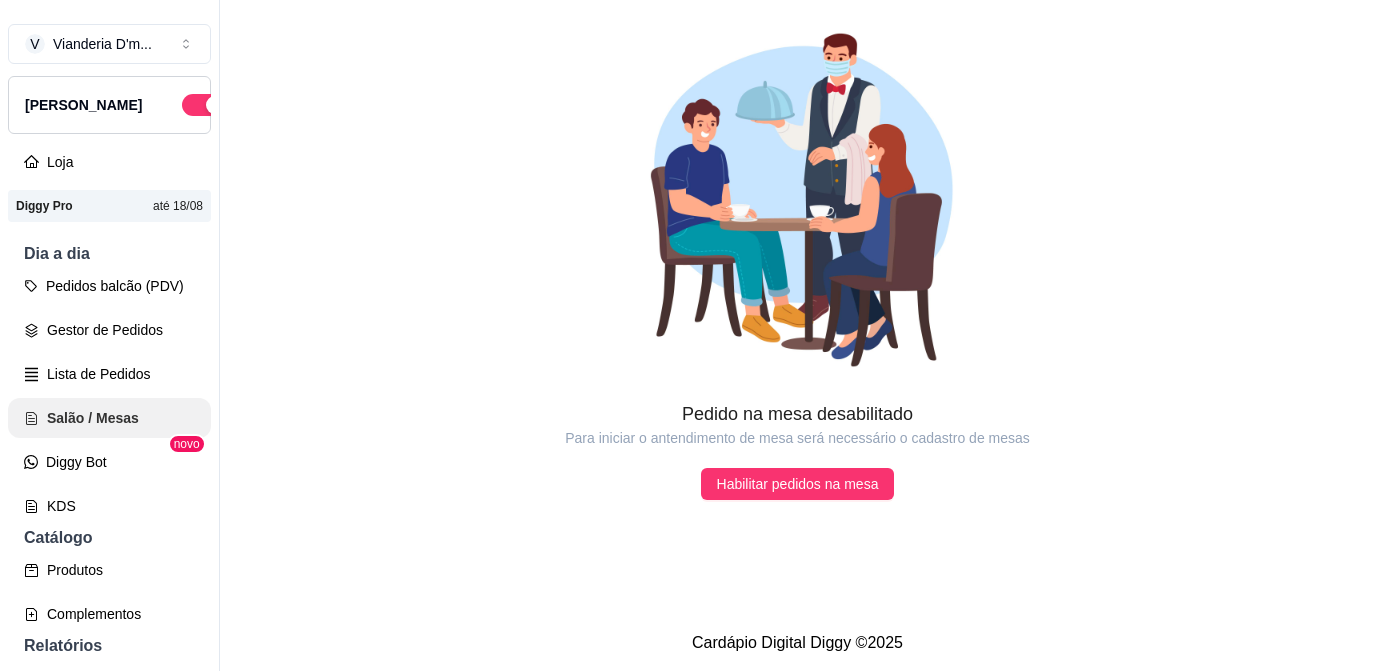 scroll, scrollTop: 0, scrollLeft: 0, axis: both 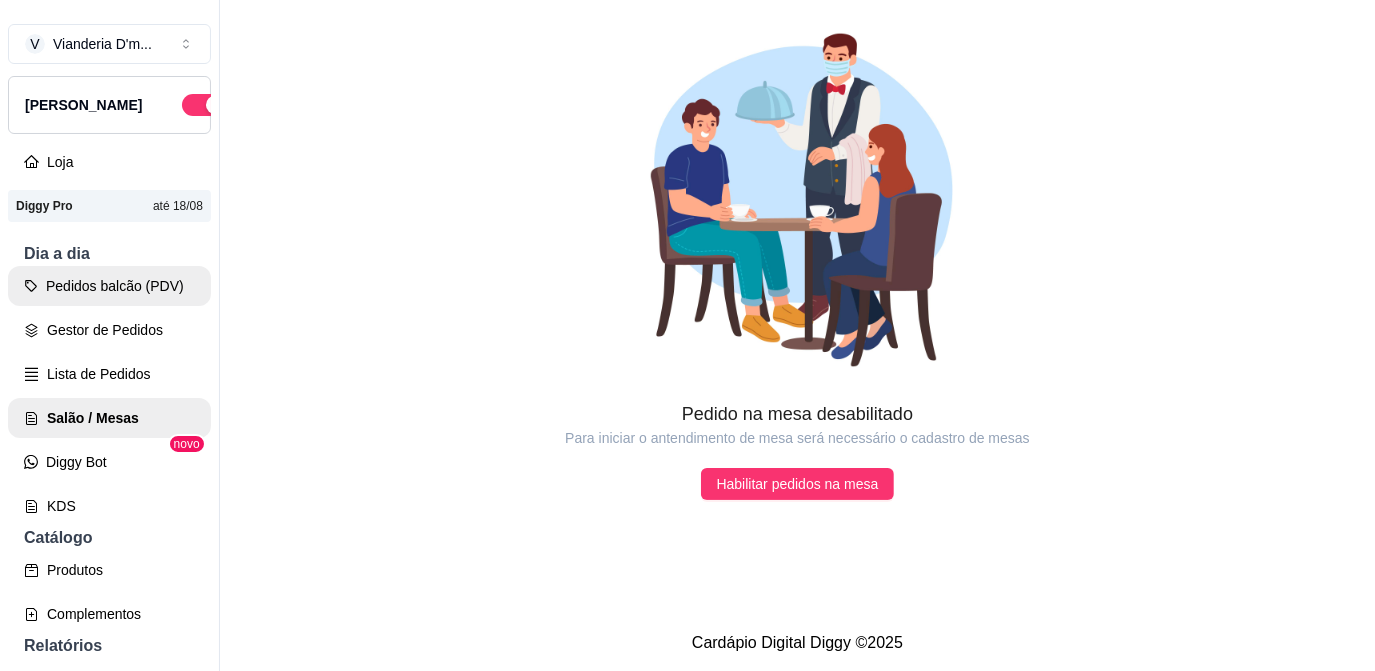 click on "Pedidos balcão (PDV)" at bounding box center [109, 286] 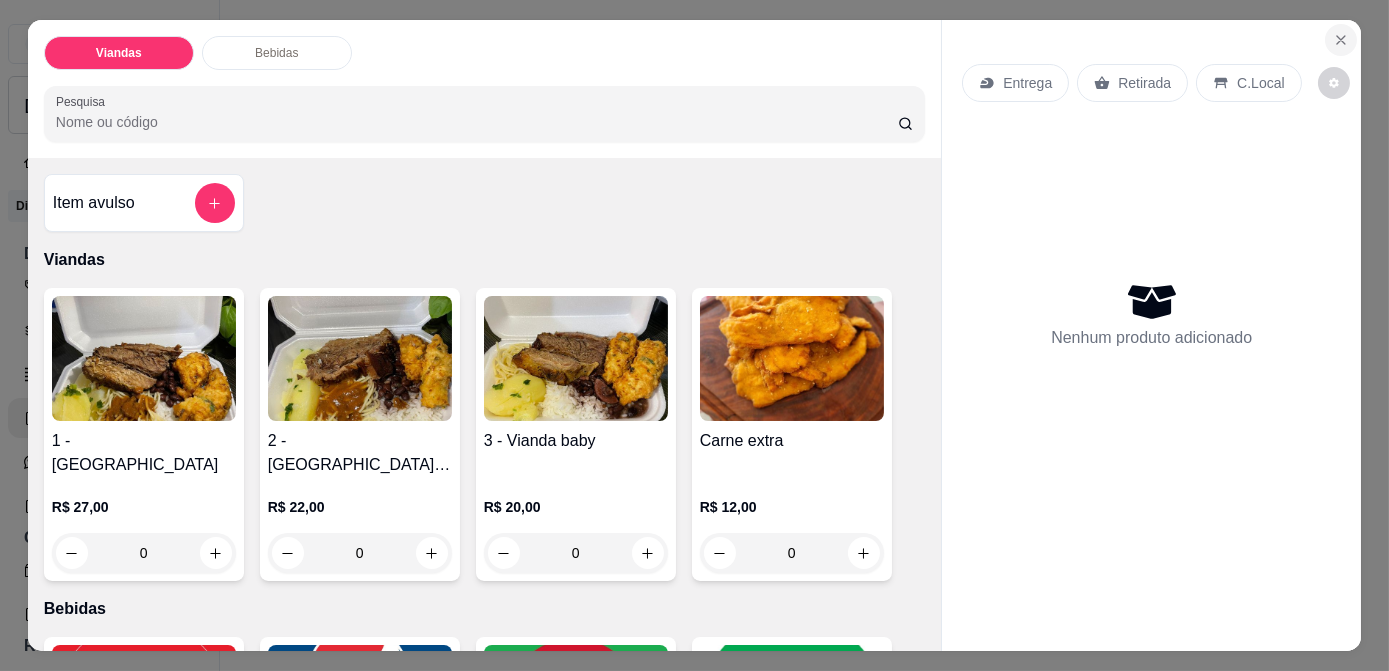 click 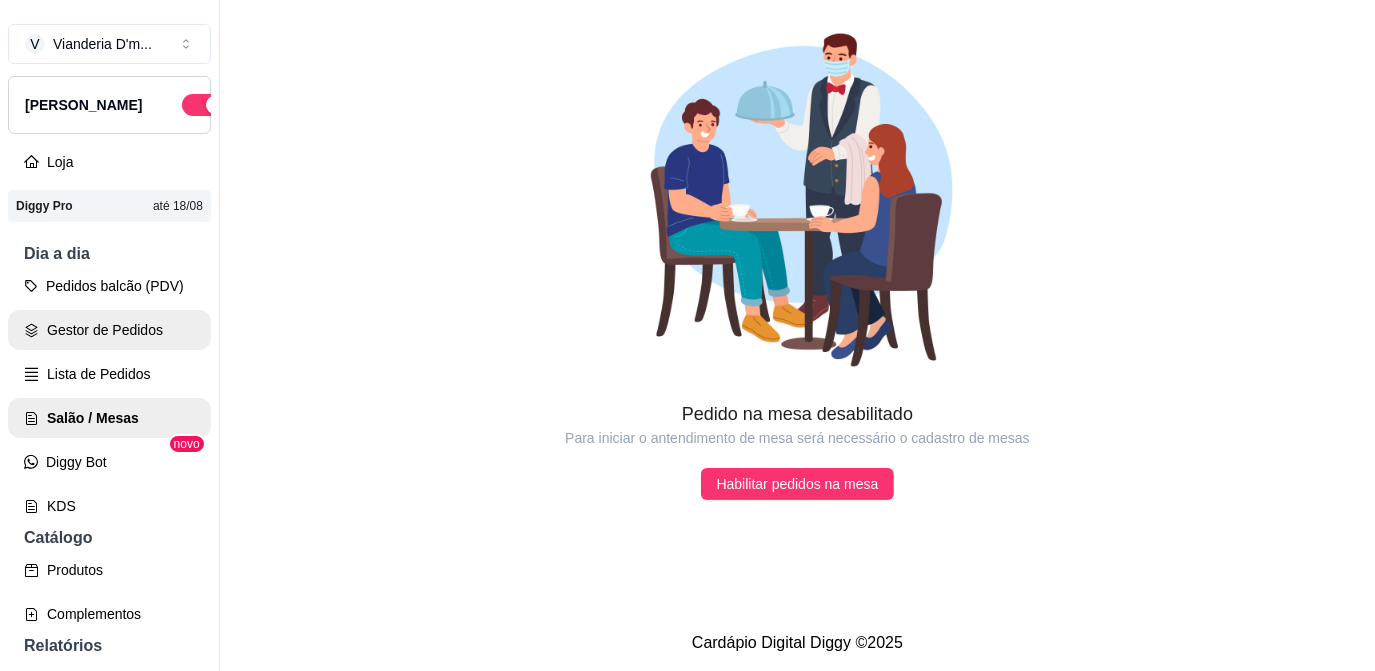 click on "Gestor de Pedidos" at bounding box center (109, 330) 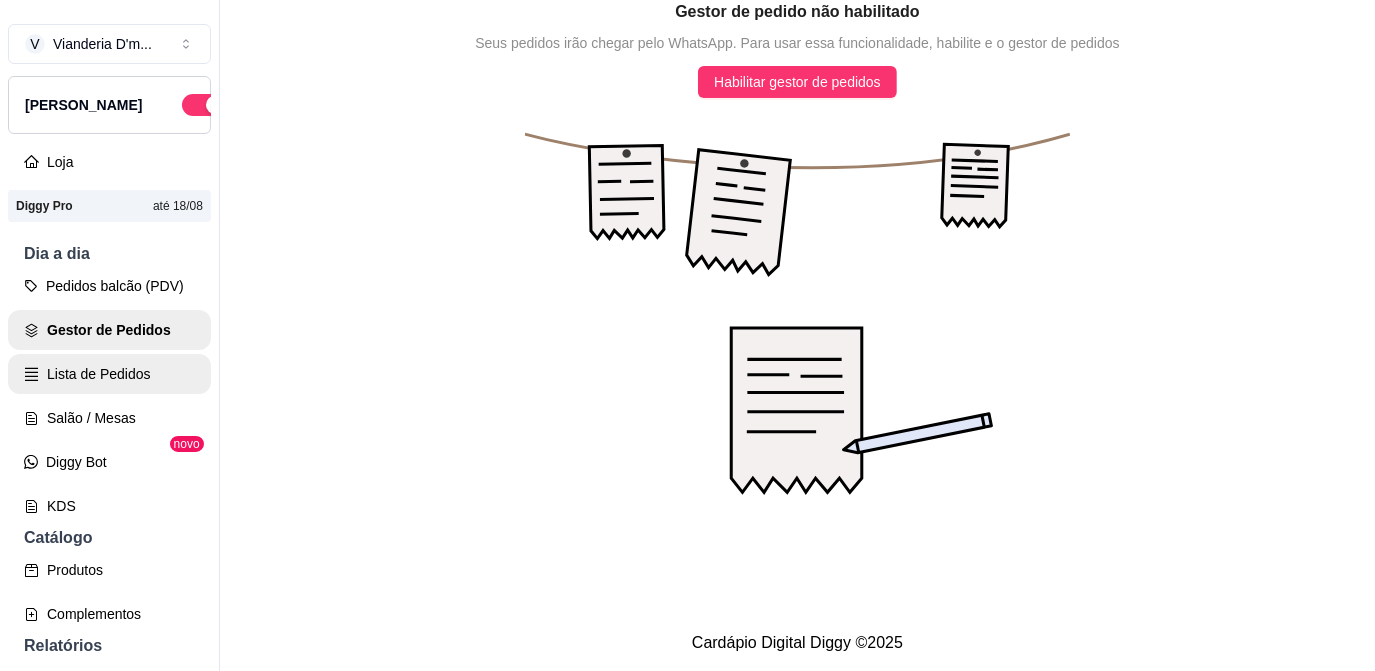 click on "Lista de Pedidos" at bounding box center [109, 374] 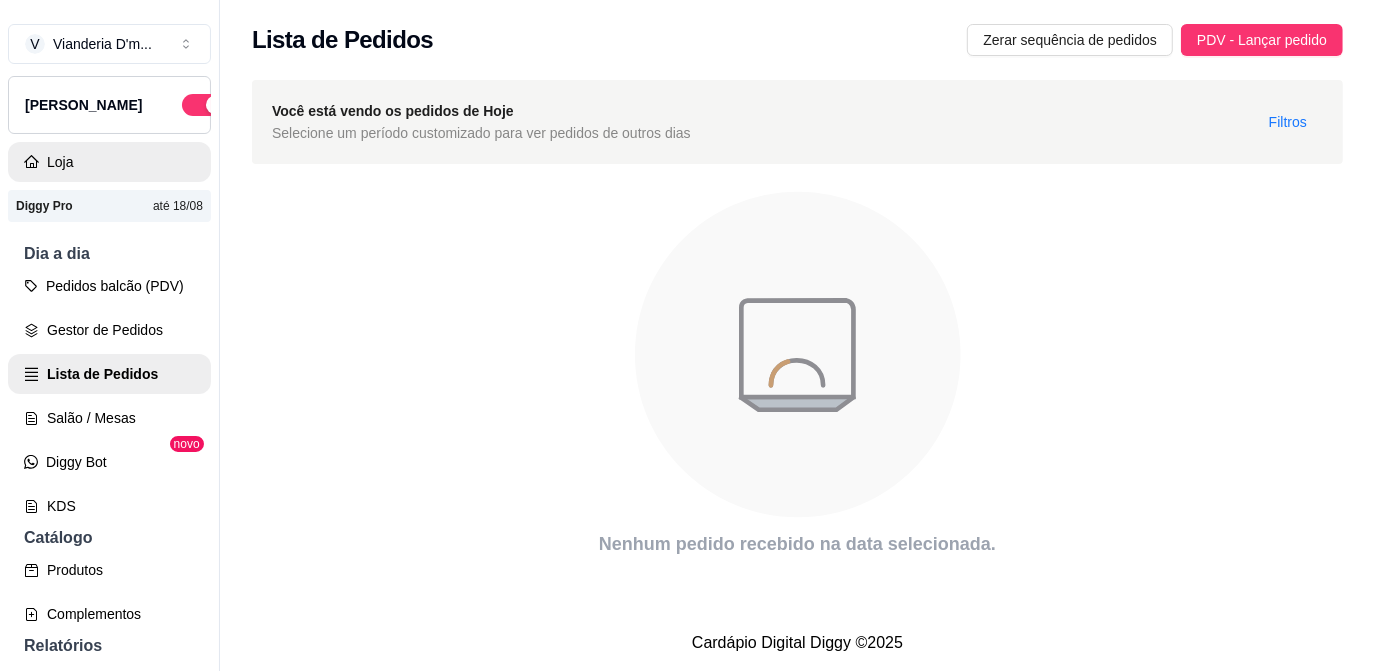 click on "Loja" at bounding box center [109, 162] 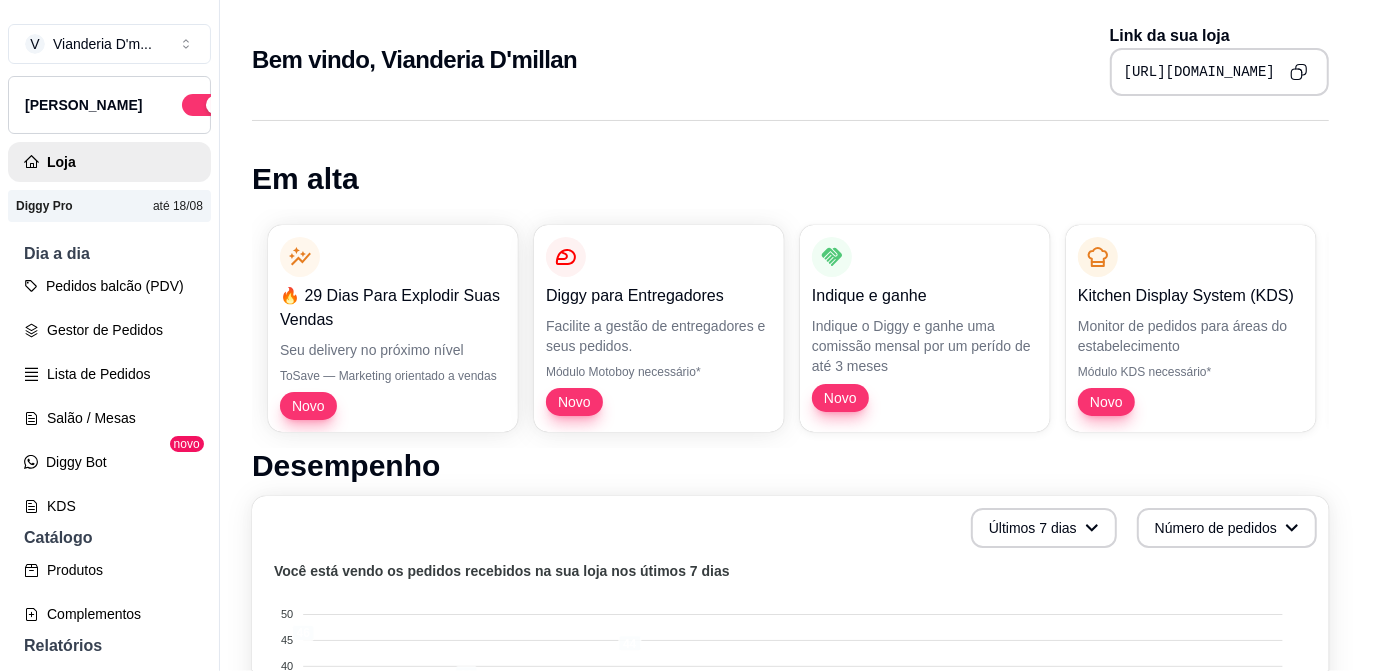 scroll, scrollTop: 32, scrollLeft: 0, axis: vertical 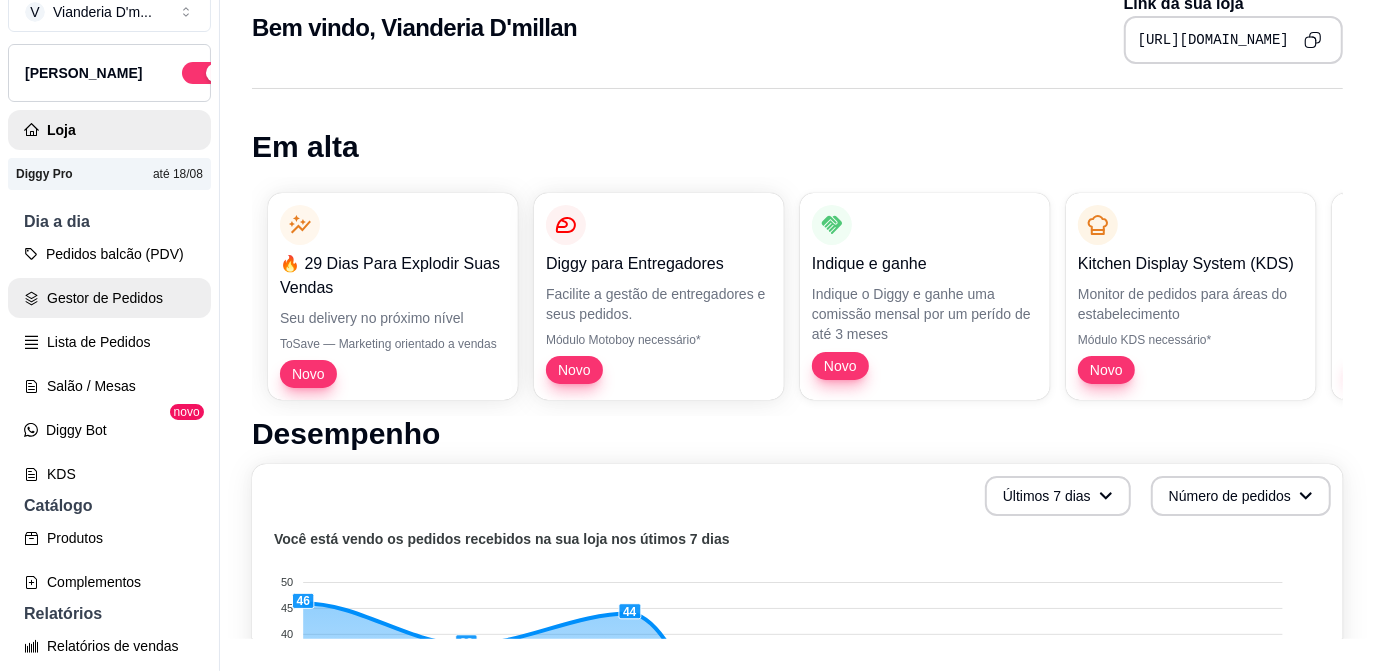 click on "Gestor de Pedidos" at bounding box center [109, 298] 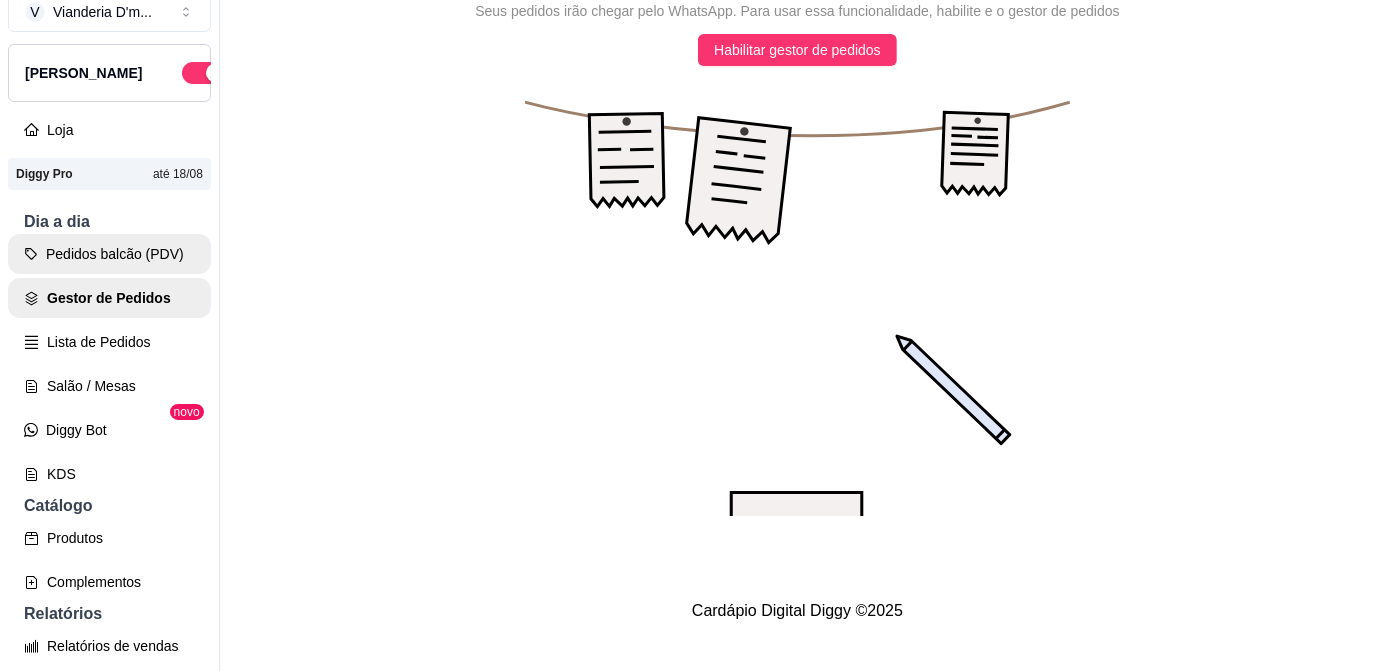 scroll, scrollTop: 0, scrollLeft: 0, axis: both 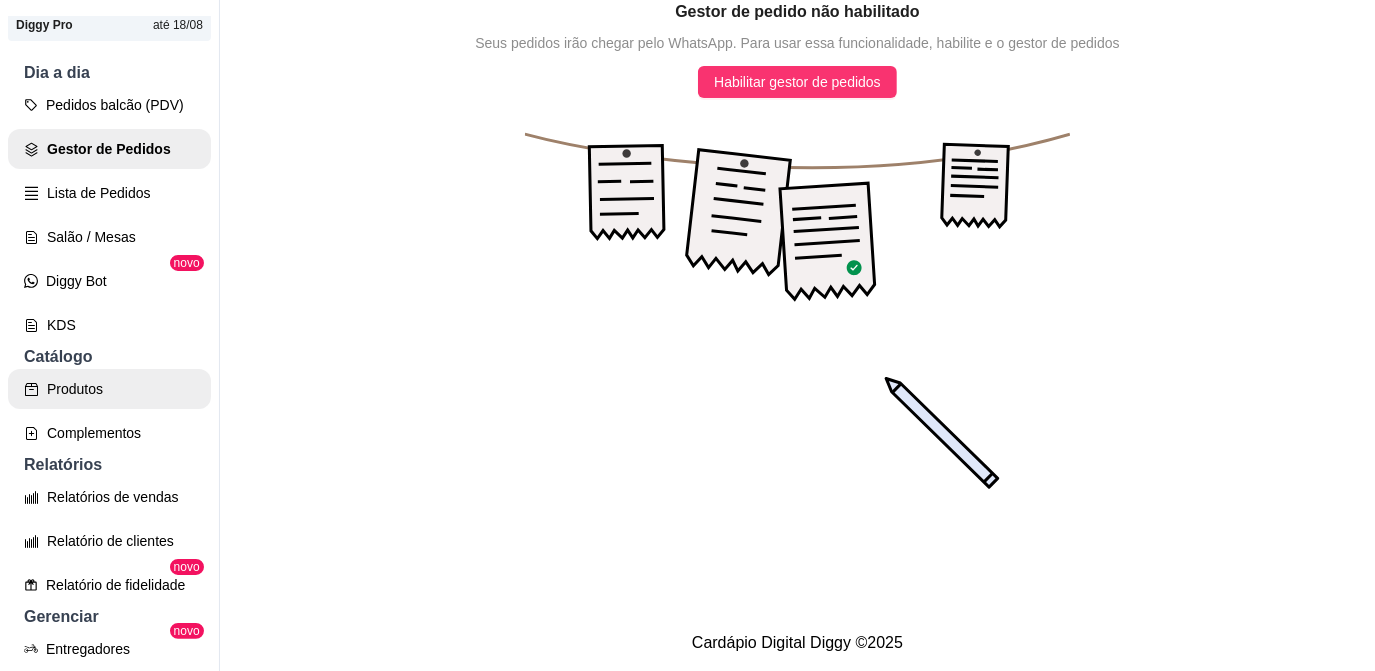 click on "Produtos" at bounding box center [109, 389] 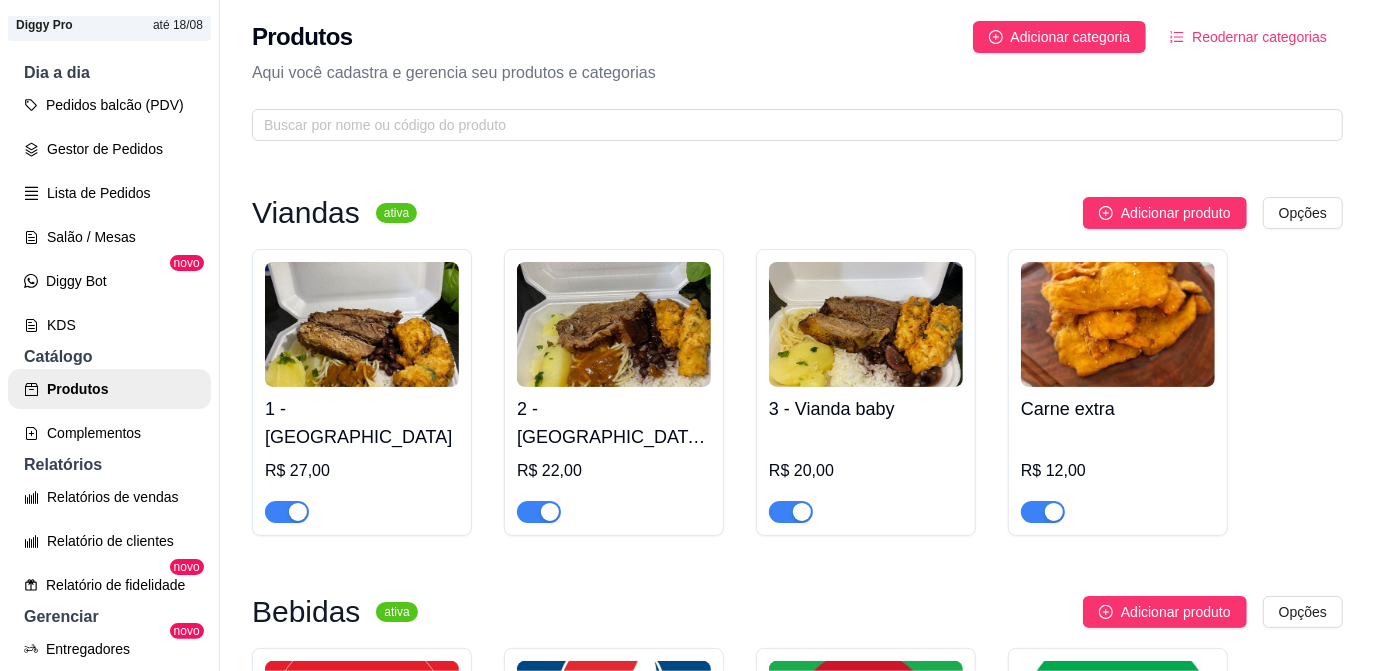 scroll, scrollTop: 0, scrollLeft: 0, axis: both 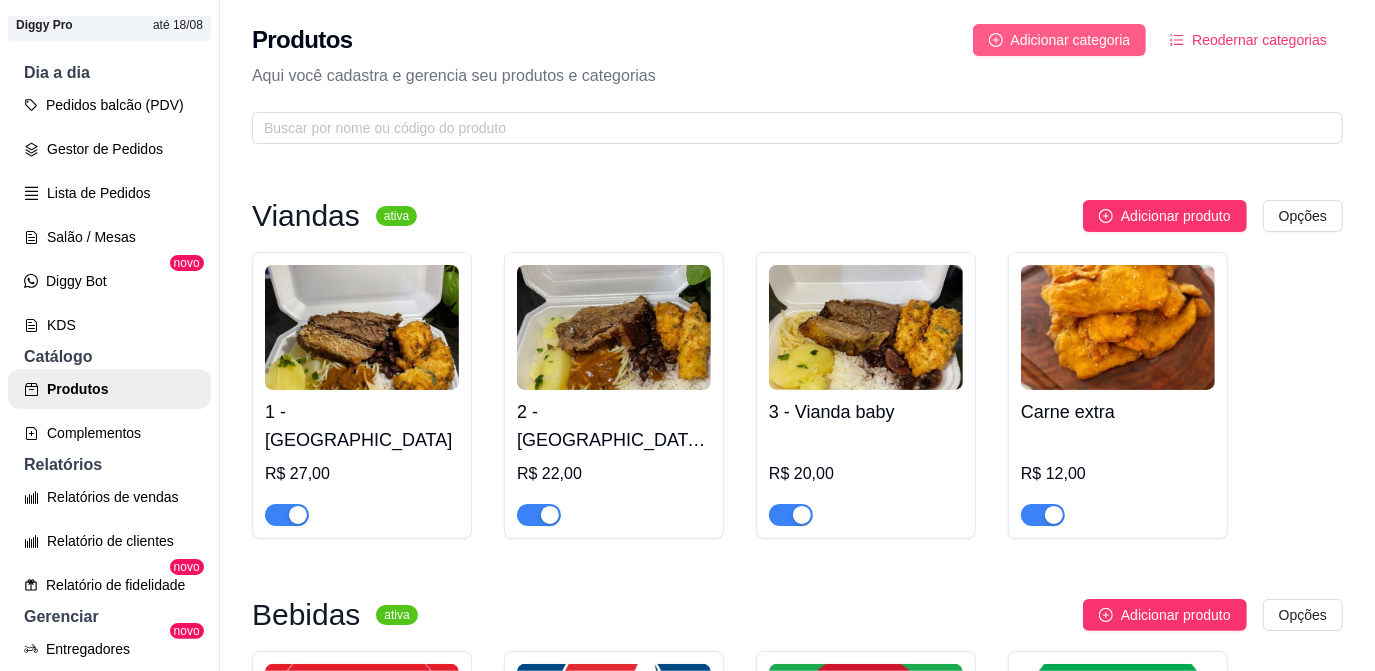 click on "Adicionar categoria" at bounding box center (1060, 40) 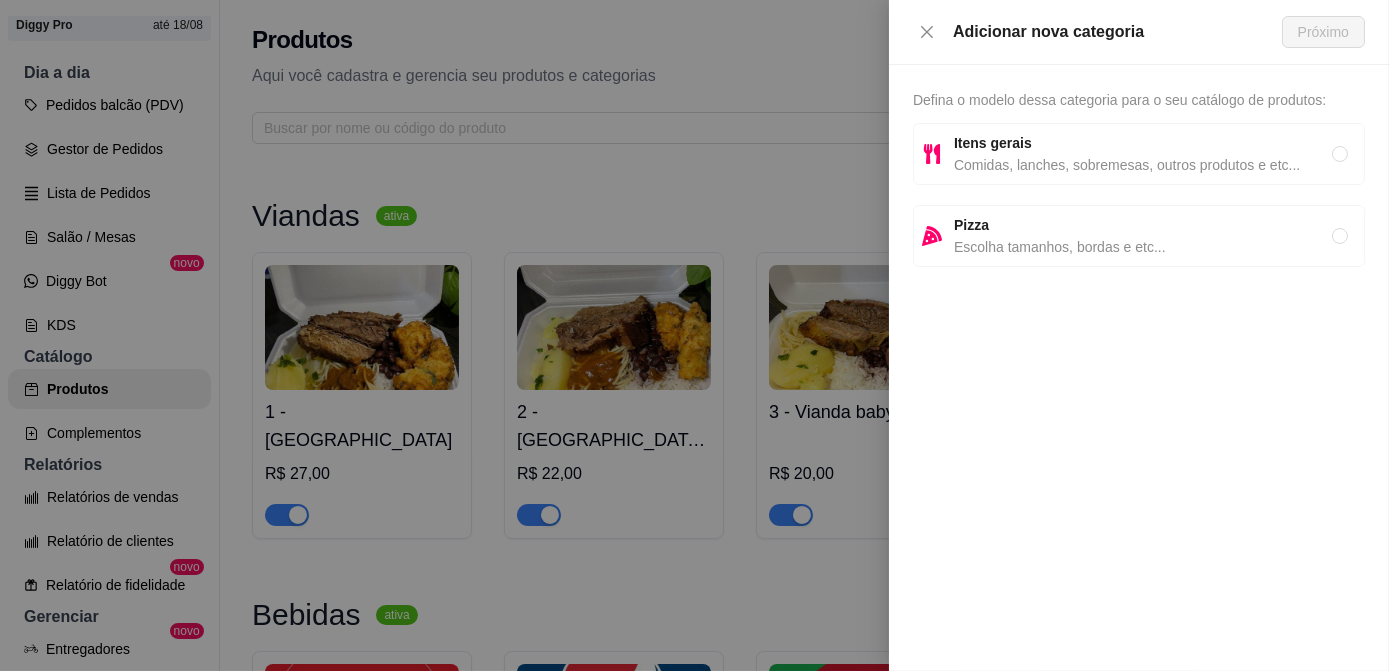 click on "Comidas, lanches, sobremesas, outros produtos e etc..." at bounding box center (1143, 165) 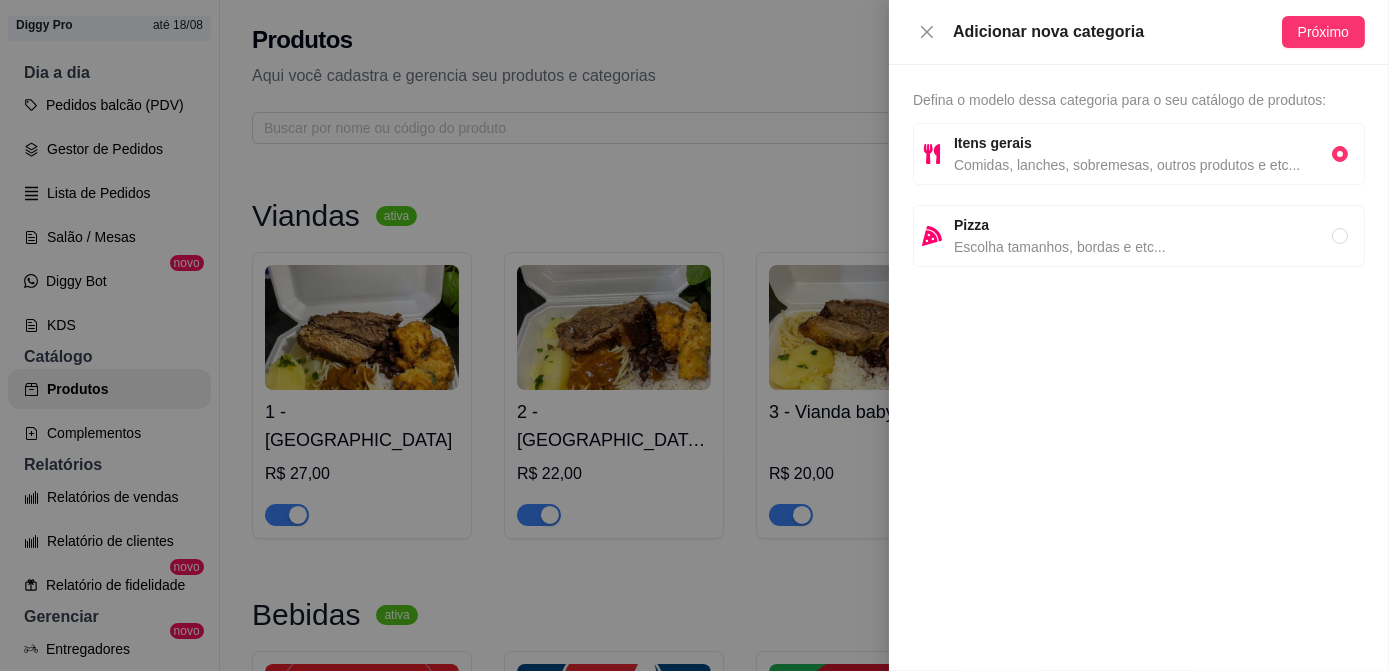 click on "Comidas, lanches, sobremesas, outros produtos e etc..." at bounding box center [1143, 165] 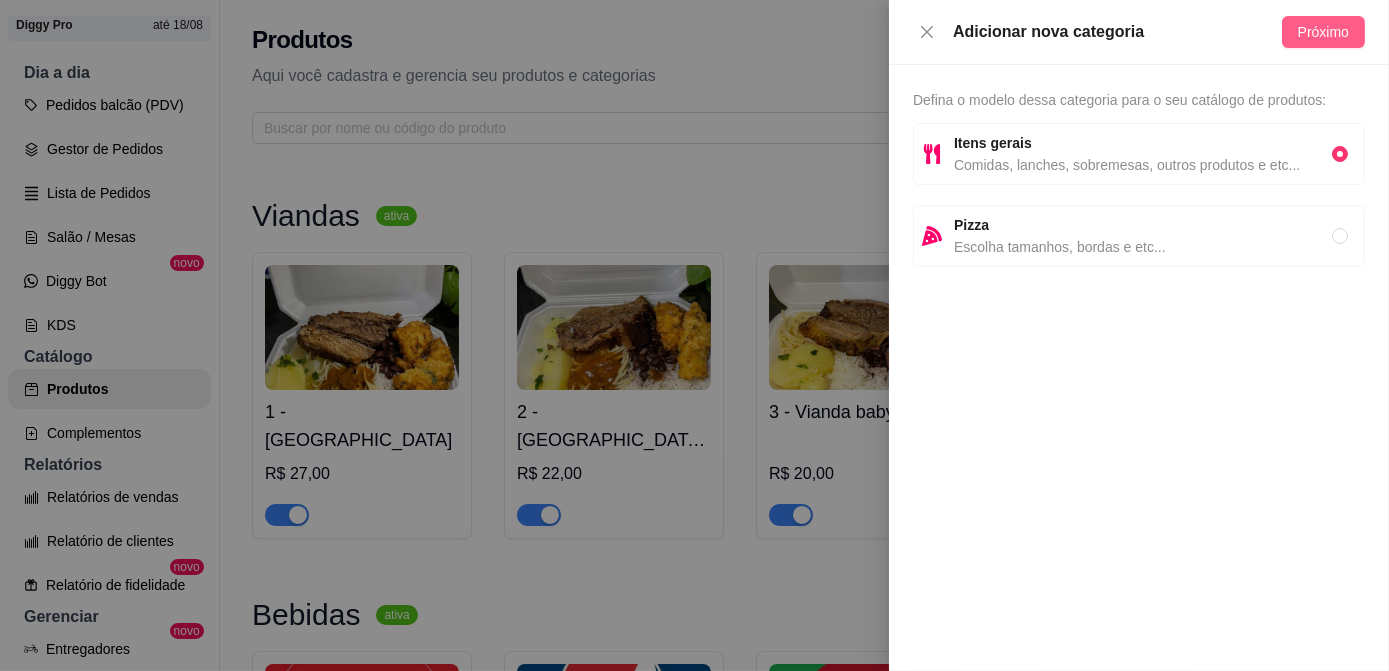 click on "Próximo" at bounding box center [1323, 32] 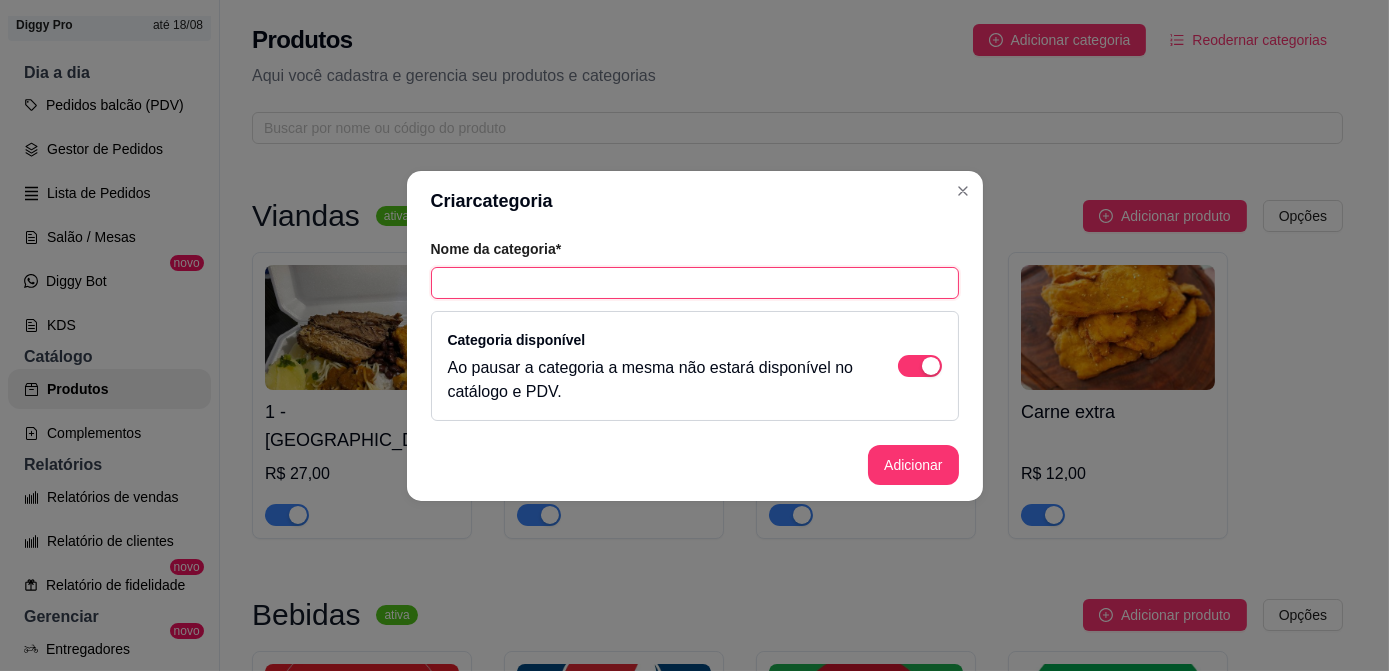 click at bounding box center [695, 283] 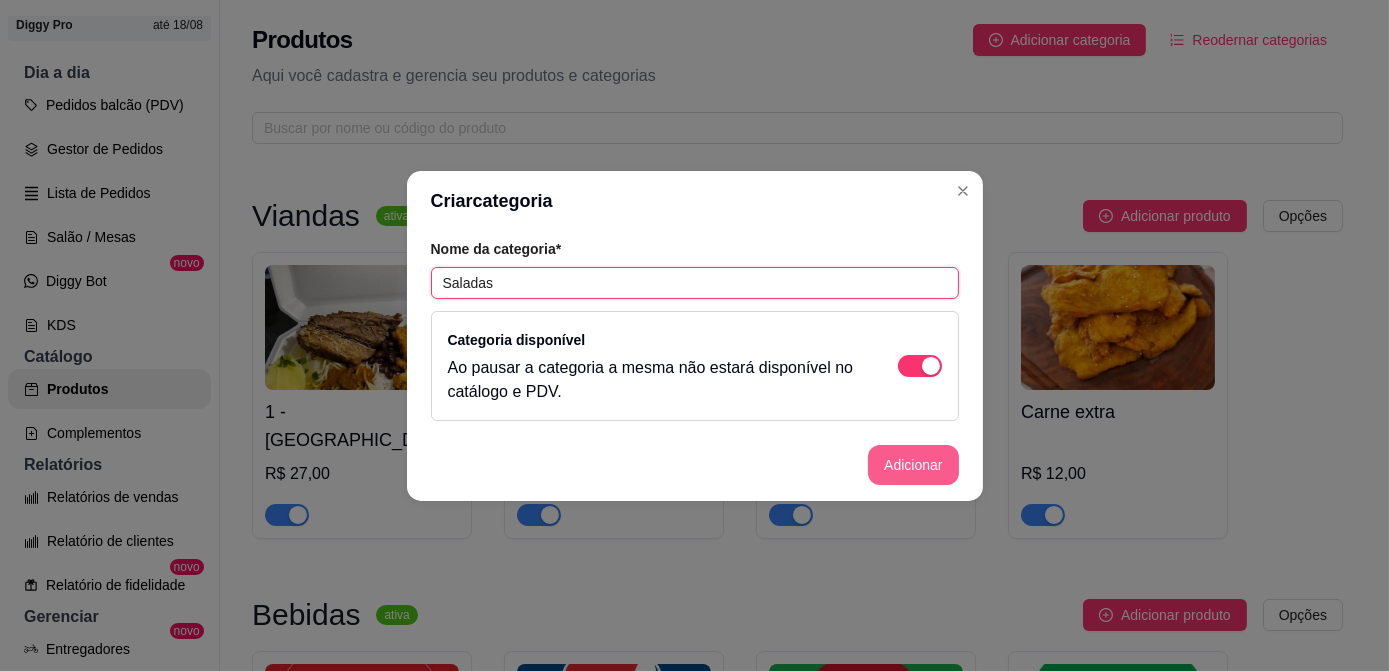 type on "Saladas" 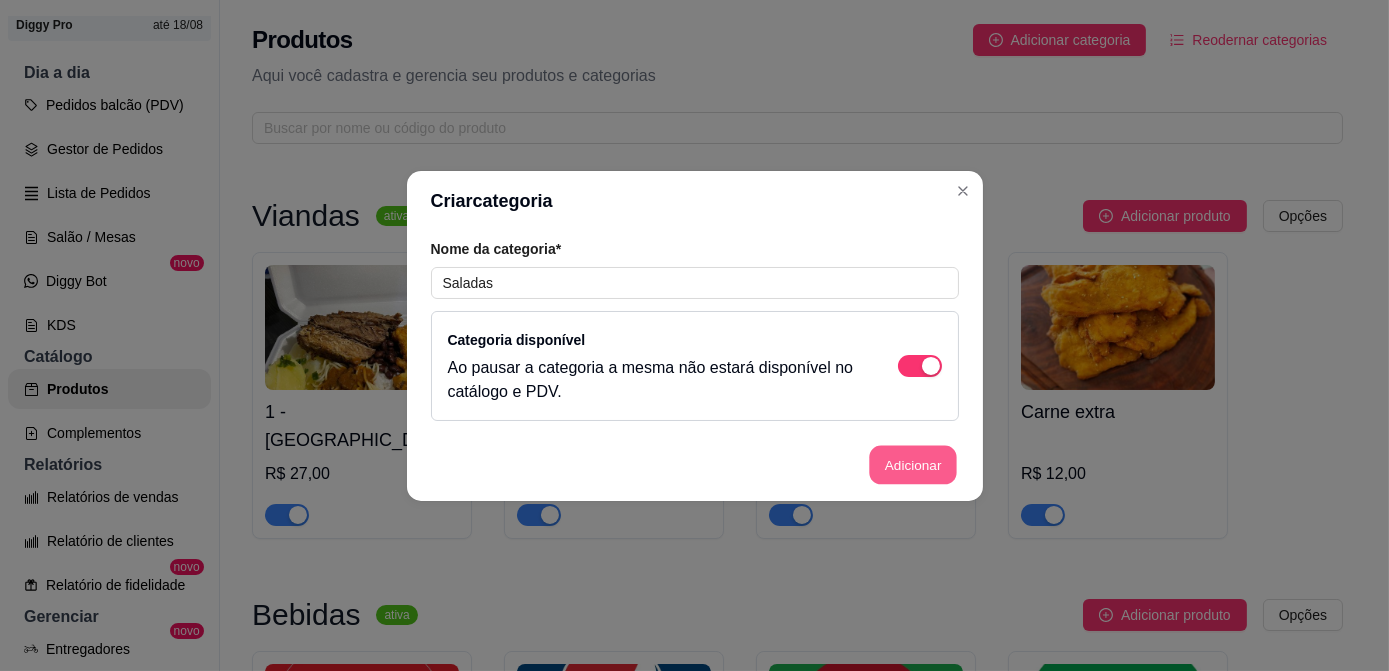 click on "Adicionar" at bounding box center (913, 464) 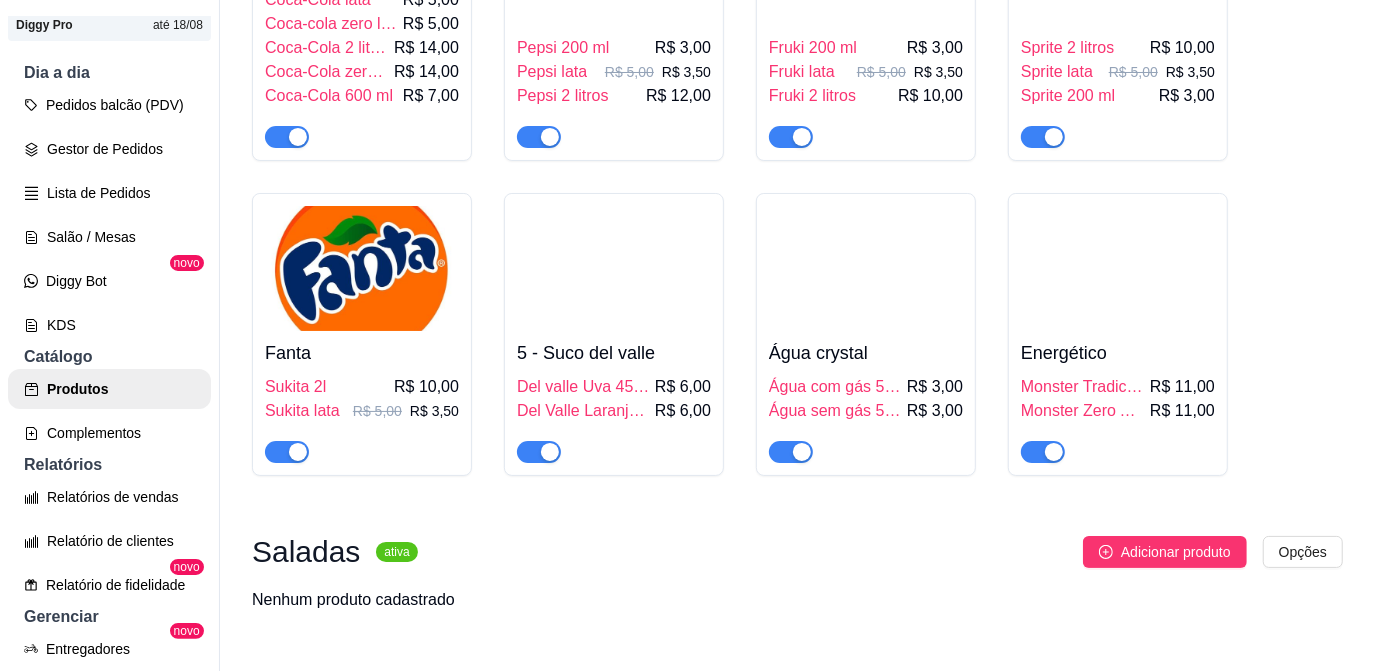 scroll, scrollTop: 920, scrollLeft: 0, axis: vertical 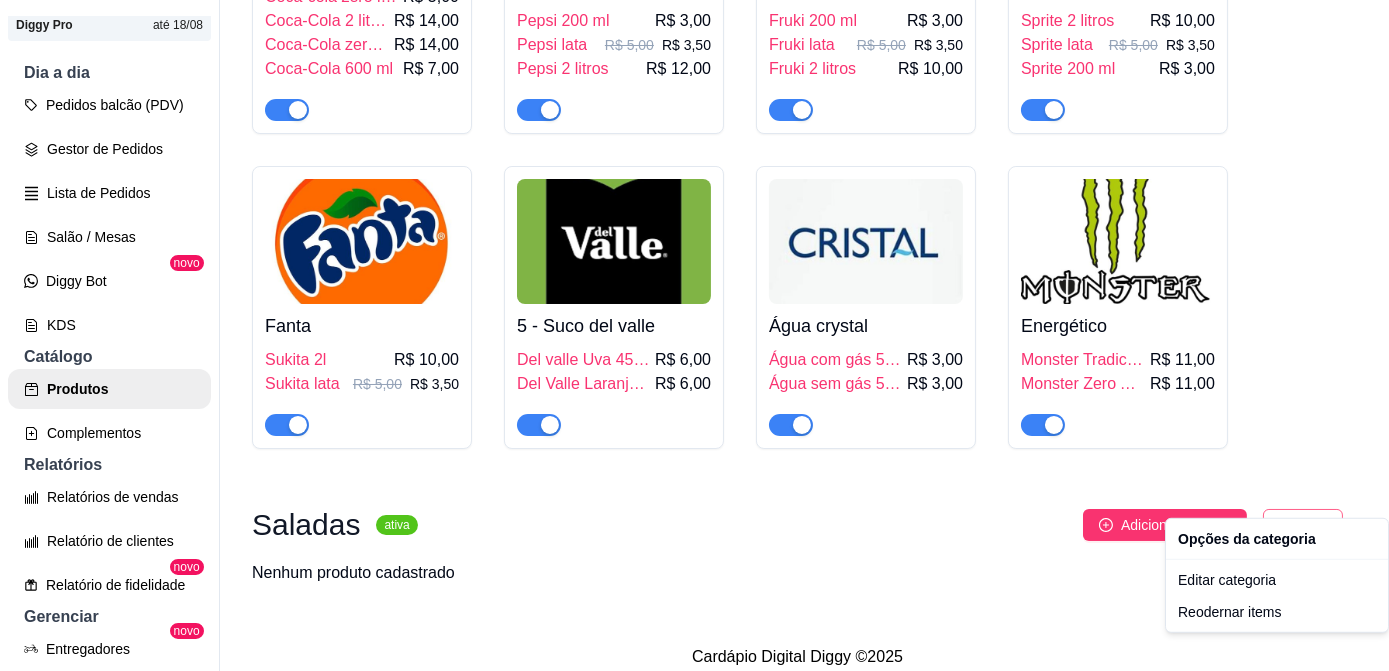 click on "V Vianderia D'm ... Loja Aberta Loja Diggy Pro até 18/08   Dia a dia Pedidos balcão (PDV) Gestor de Pedidos Lista de Pedidos Salão / Mesas Diggy Bot novo KDS Catálogo Produtos Complementos Relatórios Relatórios de vendas Relatório de clientes Relatório de fidelidade novo Gerenciar Entregadores novo Nota Fiscal (NFC-e) Controle de caixa Controle de fiado Cupons Clientes Estoque Configurações Diggy Planos Precisa de ajuda? Sair Produtos Adicionar categoria Reodernar categorias Aqui você cadastra e gerencia seu produtos e categorias Viandas  ativa Adicionar produto Opções 1 - Vianda Grande    R$ 27,00 2 - Meia vianda    R$ 22,00 3 - Vianda baby   R$ 20,00 Carne extra   R$ 12,00 Bebidas ativa Adicionar produto Opções 1 - Coca - Cola   Coca-cola 200ml  R$ 3,00 Coca-cola zero 200 ml R$ 3,00 Coca-Cola lata  R$ 5,00 Coca-cola zero lata  R$ 5,00 Coca-Cola 2 litros R$ 14,00 Coca-Cola  zero 2 litros R$ 14,00 Coca-Cola 600 ml R$ 7,00 2 - Pepsi    Pepsi 200 ml R$ 3,00 Pepsi lata R$ 5,00" at bounding box center (694, 335) 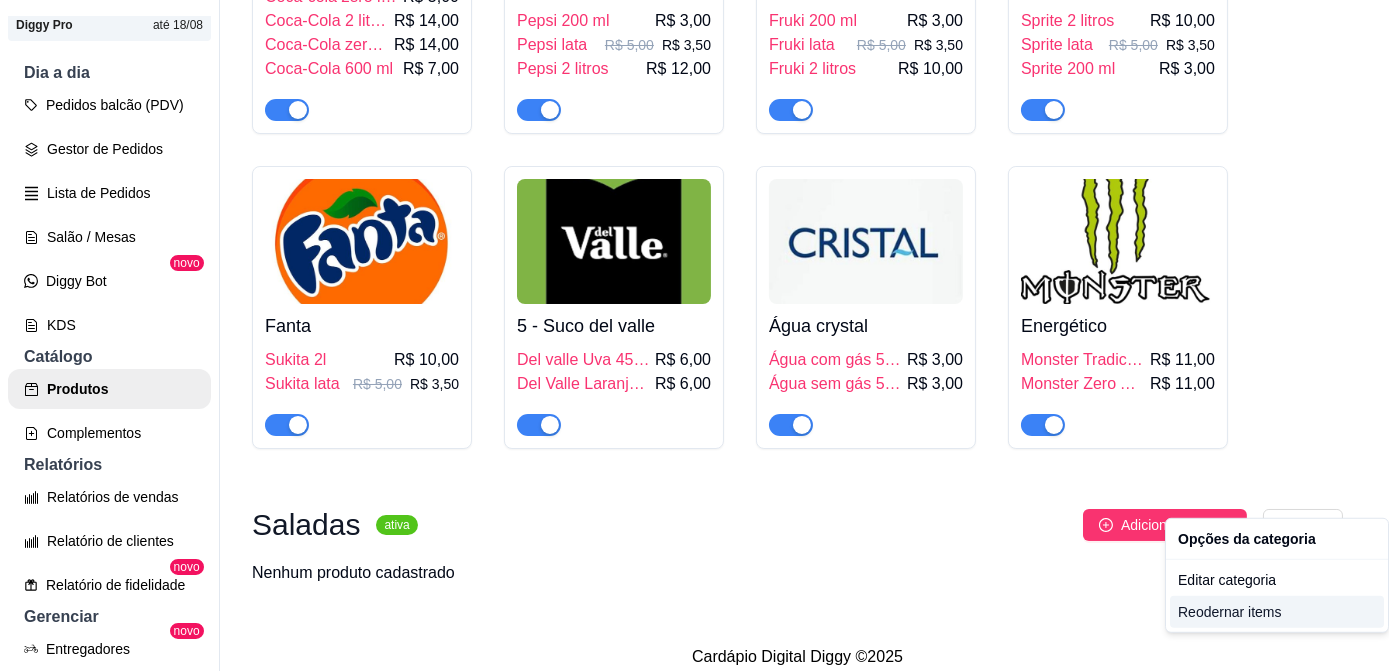 click on "Reodernar items" at bounding box center [1277, 612] 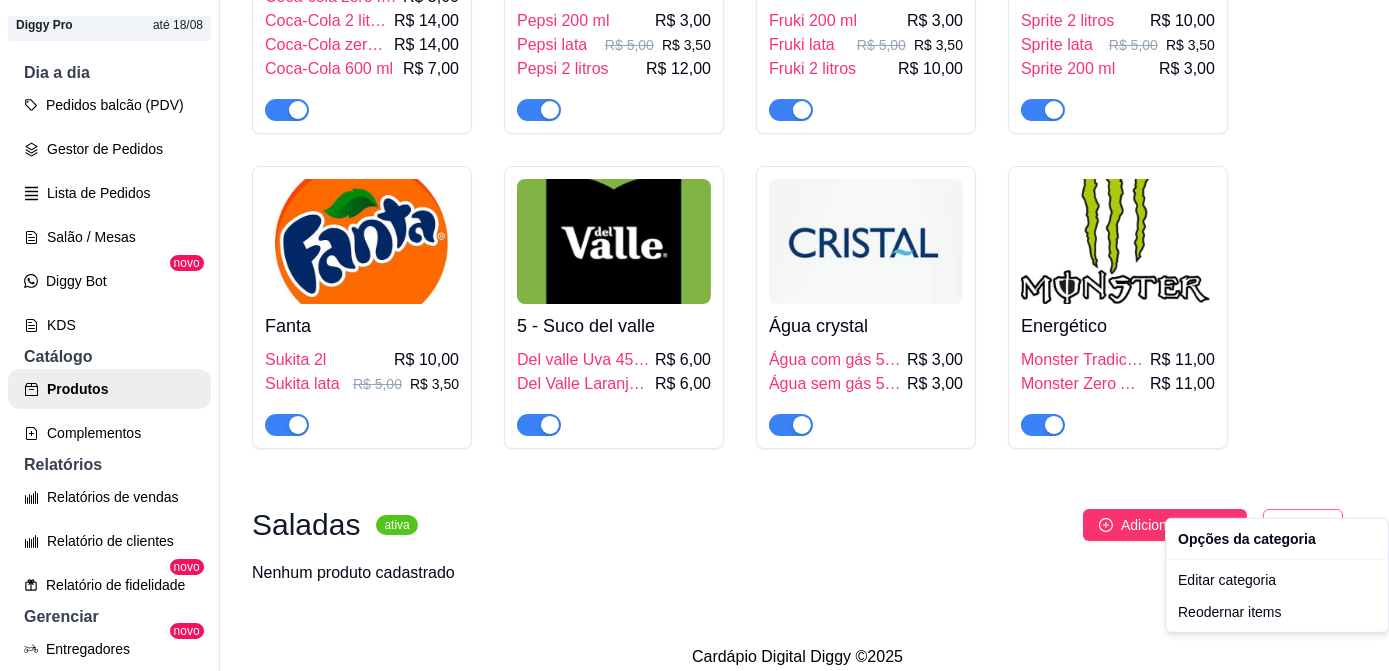 click on "V Vianderia D'm ... Loja Aberta Loja Diggy Pro até 18/08   Dia a dia Pedidos balcão (PDV) Gestor de Pedidos Lista de Pedidos Salão / Mesas Diggy Bot novo KDS Catálogo Produtos Complementos Relatórios Relatórios de vendas Relatório de clientes Relatório de fidelidade novo Gerenciar Entregadores novo Nota Fiscal (NFC-e) Controle de caixa Controle de fiado Cupons Clientes Estoque Configurações Diggy Planos Precisa de ajuda? Sair Produtos Adicionar categoria Reodernar categorias Aqui você cadastra e gerencia seu produtos e categorias Viandas  ativa Adicionar produto Opções 1 - Vianda Grande    R$ 27,00 2 - Meia vianda    R$ 22,00 3 - Vianda baby   R$ 20,00 Carne extra   R$ 12,00 Bebidas ativa Adicionar produto Opções 1 - Coca - Cola   Coca-cola 200ml  R$ 3,00 Coca-cola zero 200 ml R$ 3,00 Coca-Cola lata  R$ 5,00 Coca-cola zero lata  R$ 5,00 Coca-Cola 2 litros R$ 14,00 Coca-Cola  zero 2 litros R$ 14,00 Coca-Cola 600 ml R$ 7,00 2 - Pepsi    Pepsi 200 ml R$ 3,00 Pepsi lata R$ 5,00" at bounding box center (694, 335) 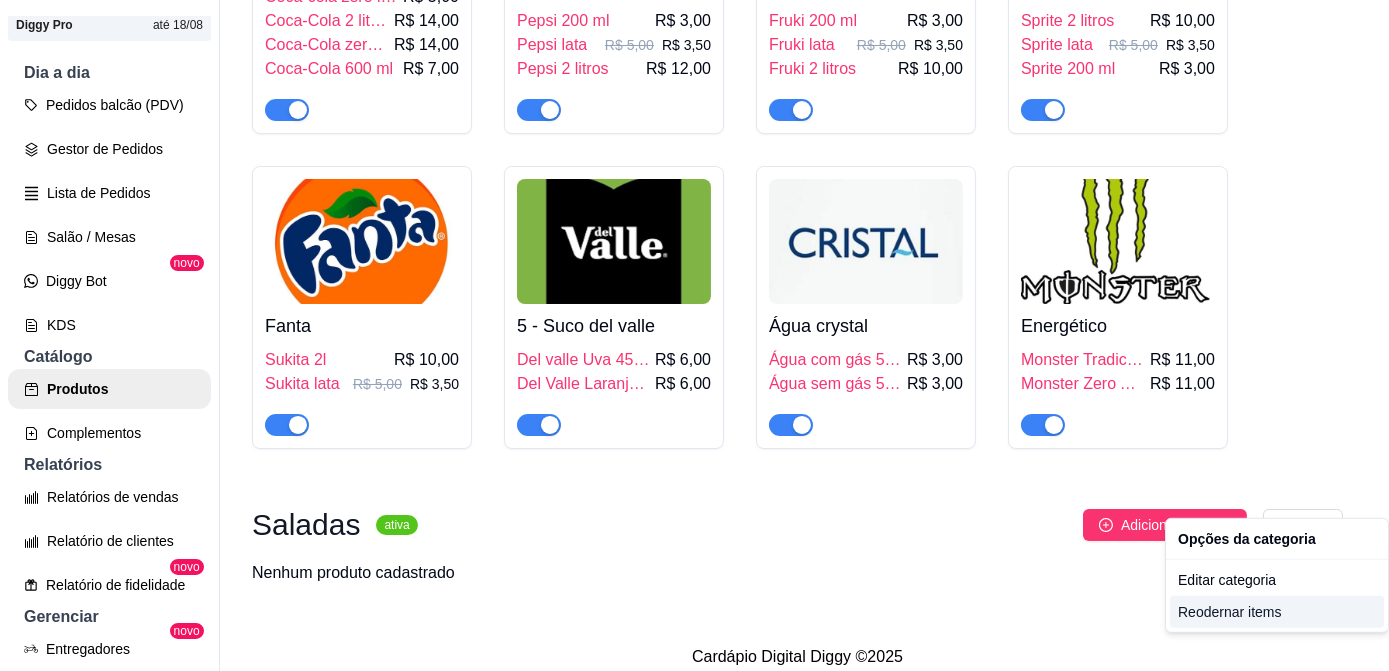 click on "Reodernar items" at bounding box center (1277, 612) 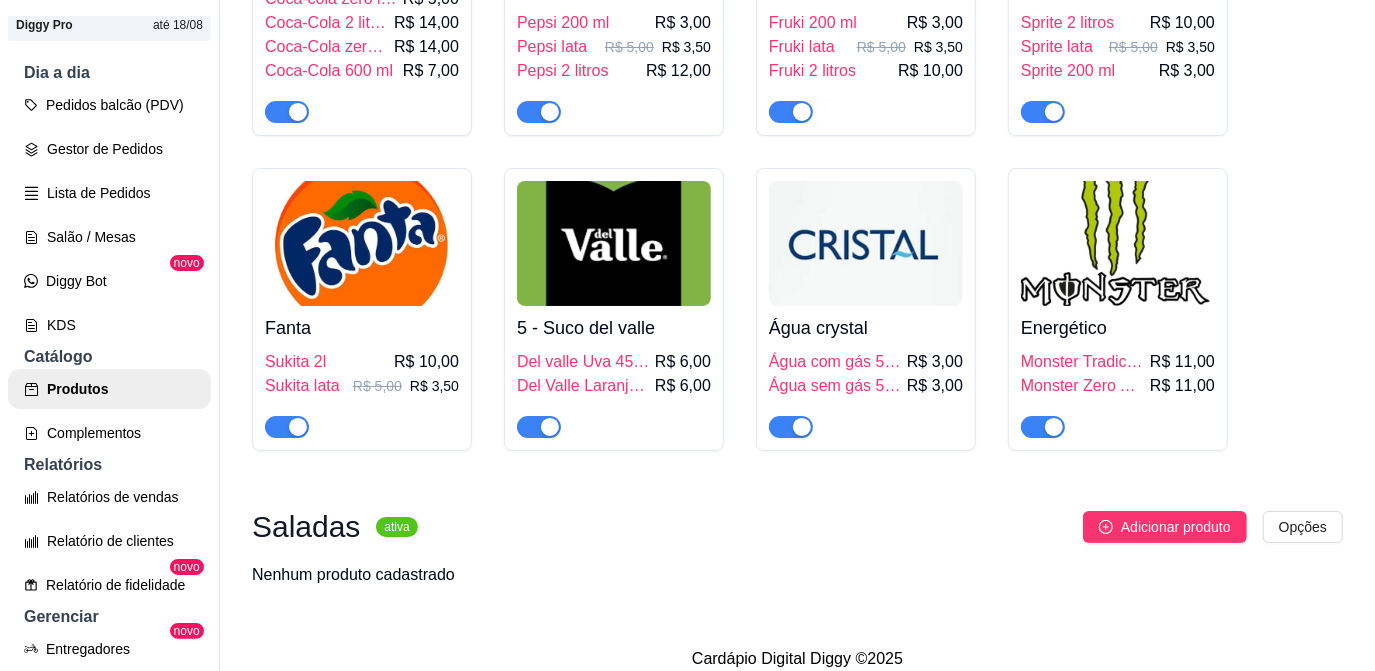 scroll, scrollTop: 920, scrollLeft: 0, axis: vertical 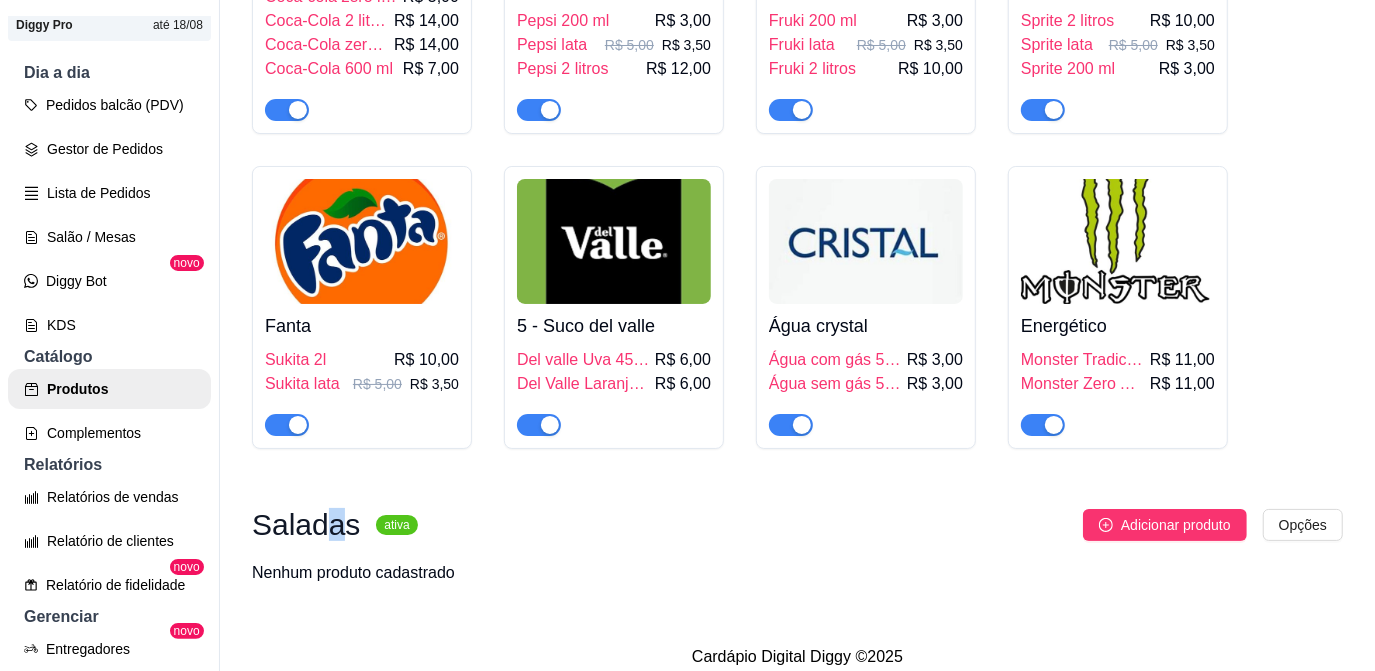 drag, startPoint x: 318, startPoint y: 508, endPoint x: 338, endPoint y: 496, distance: 23.323807 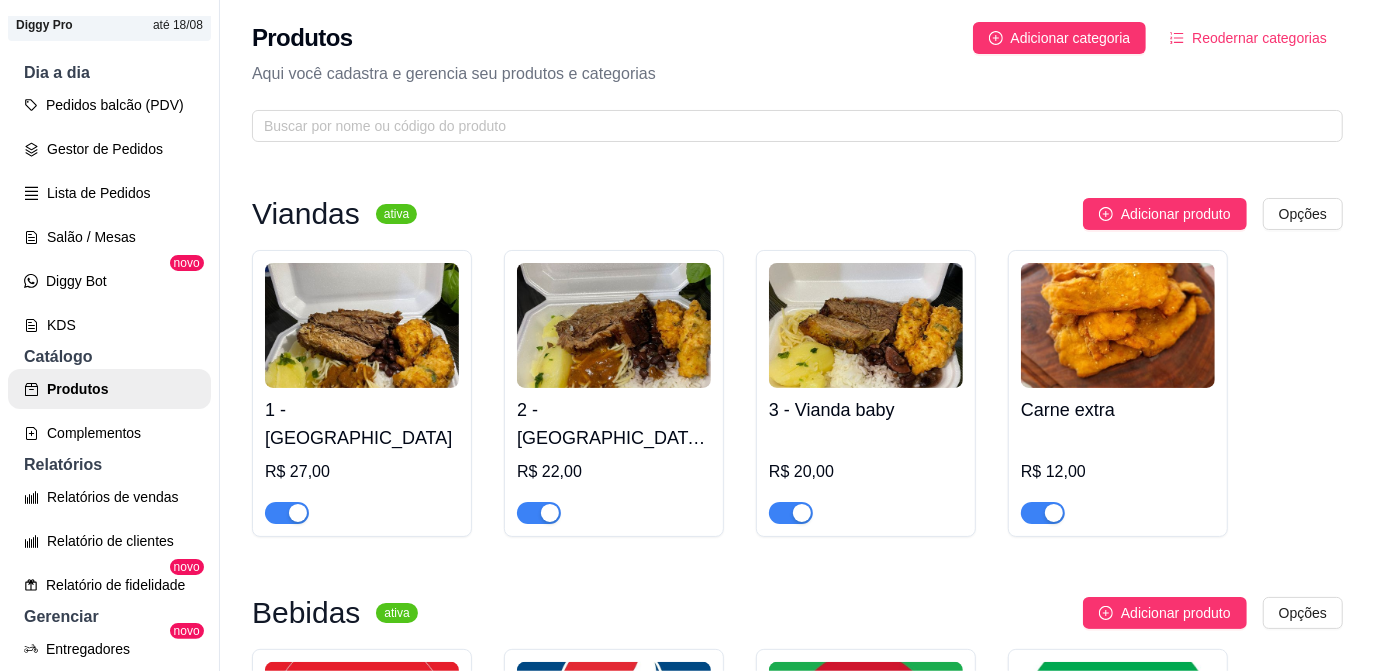 scroll, scrollTop: 0, scrollLeft: 0, axis: both 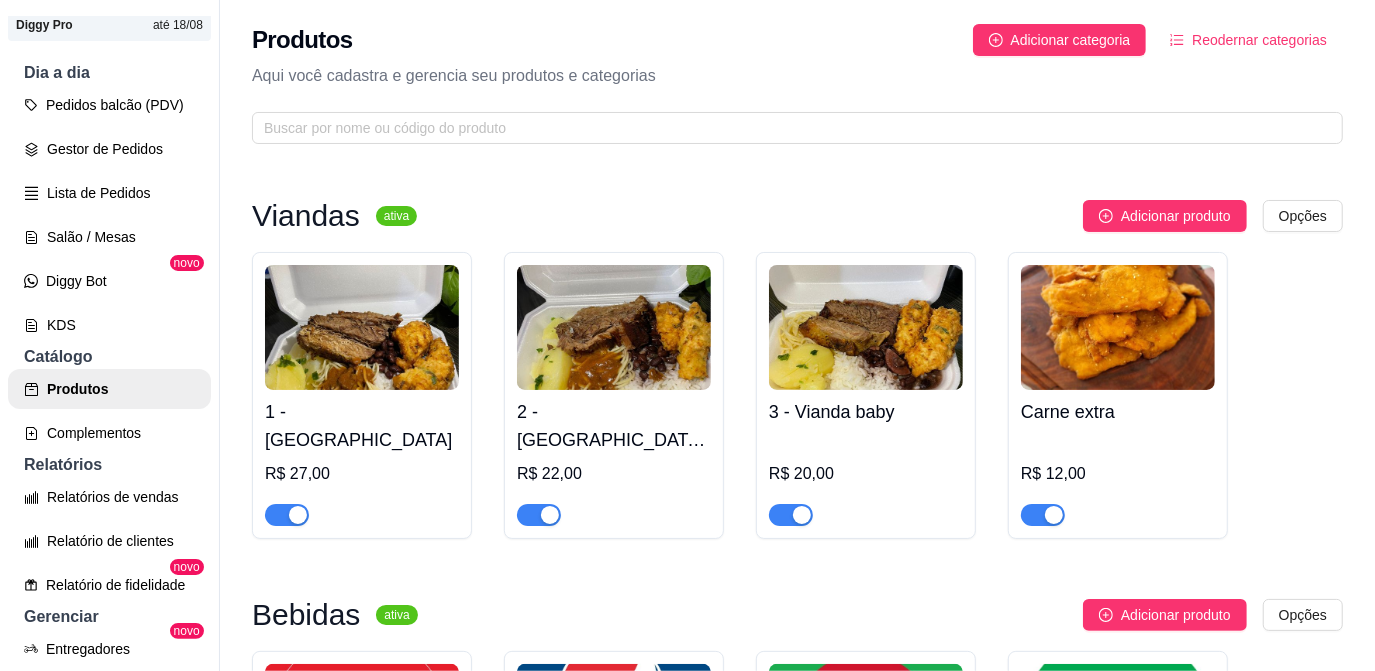 click on "Reodernar categorias" at bounding box center (1259, 40) 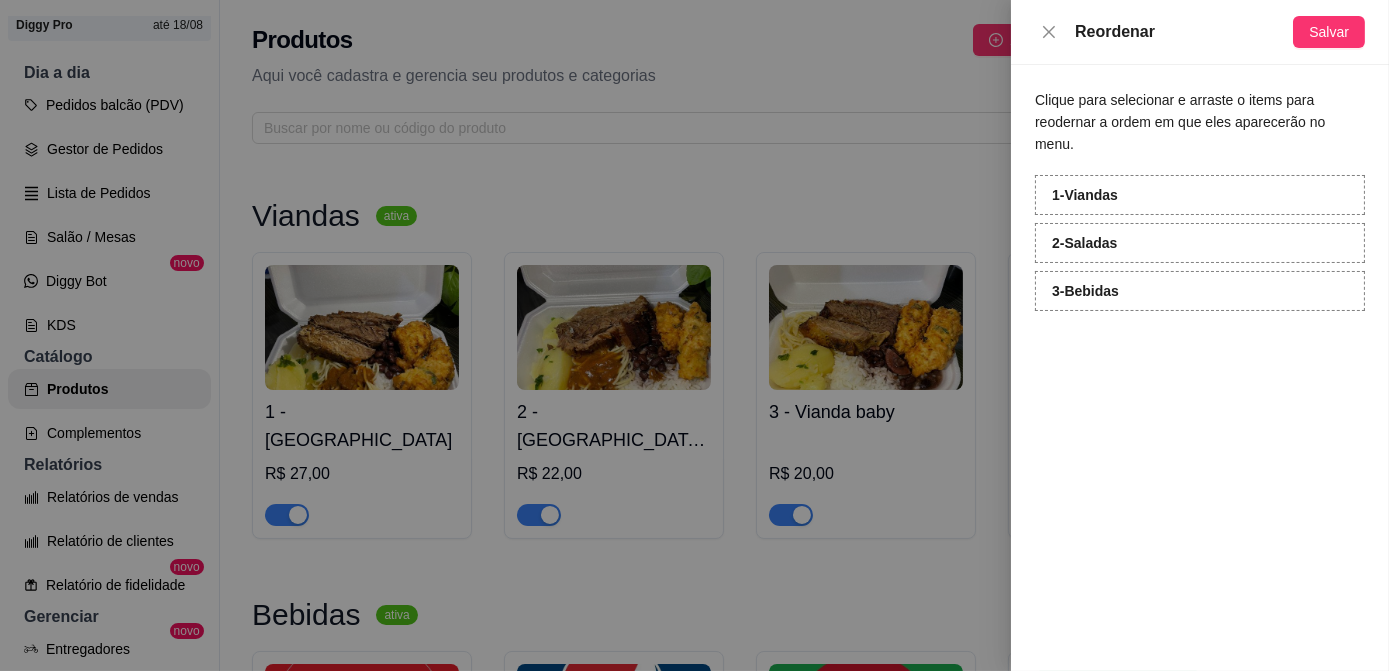 click at bounding box center [694, 335] 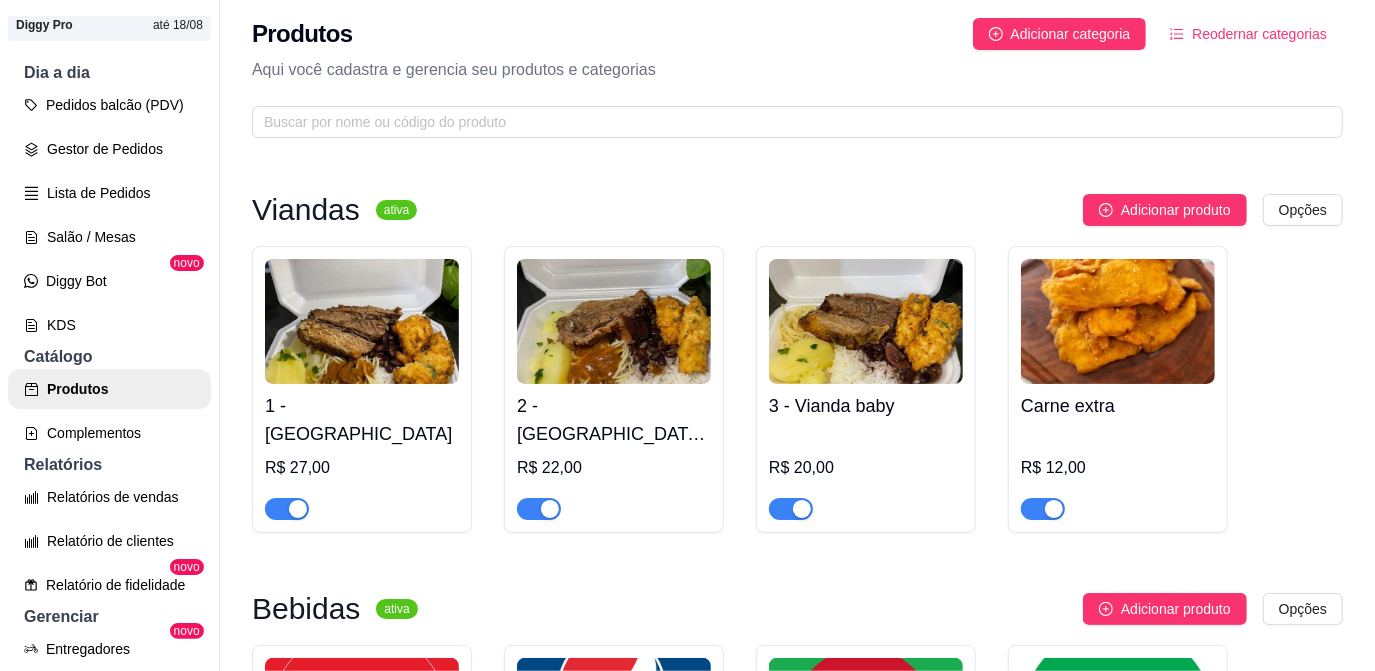 scroll, scrollTop: 0, scrollLeft: 0, axis: both 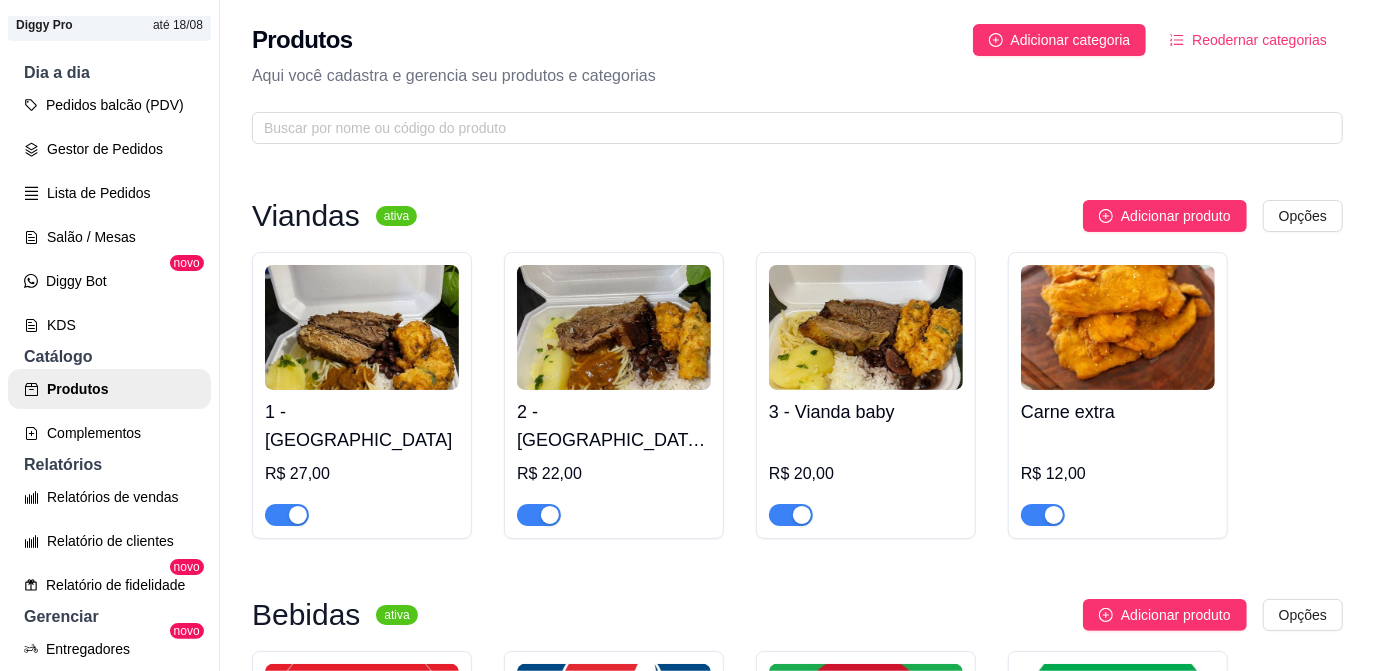 click on "Reodernar categorias" at bounding box center [1248, 40] 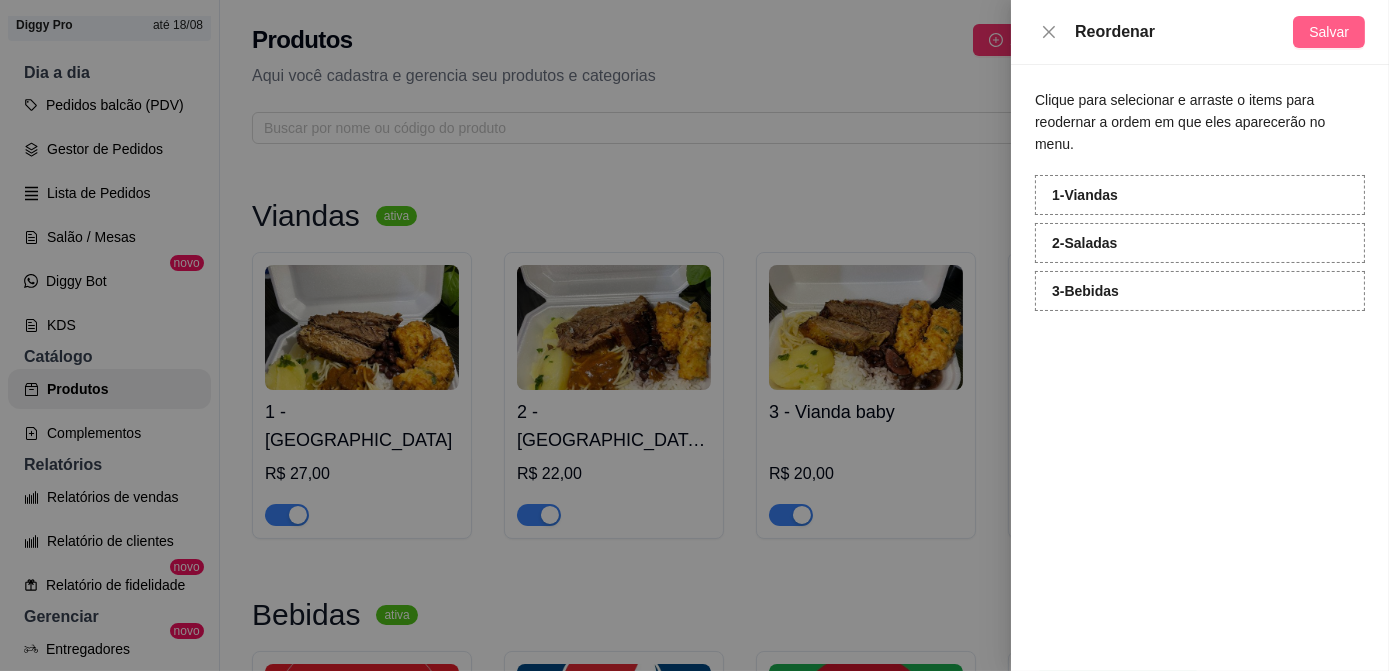click on "Salvar" at bounding box center (1329, 32) 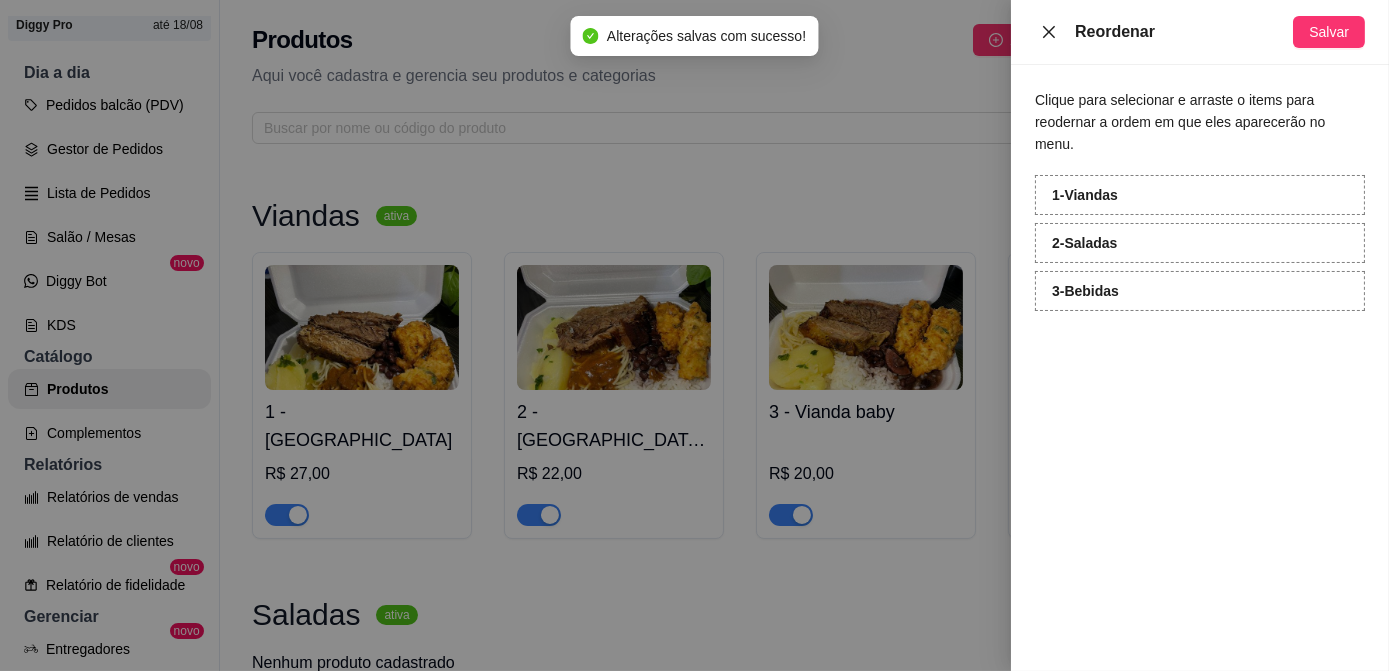 click 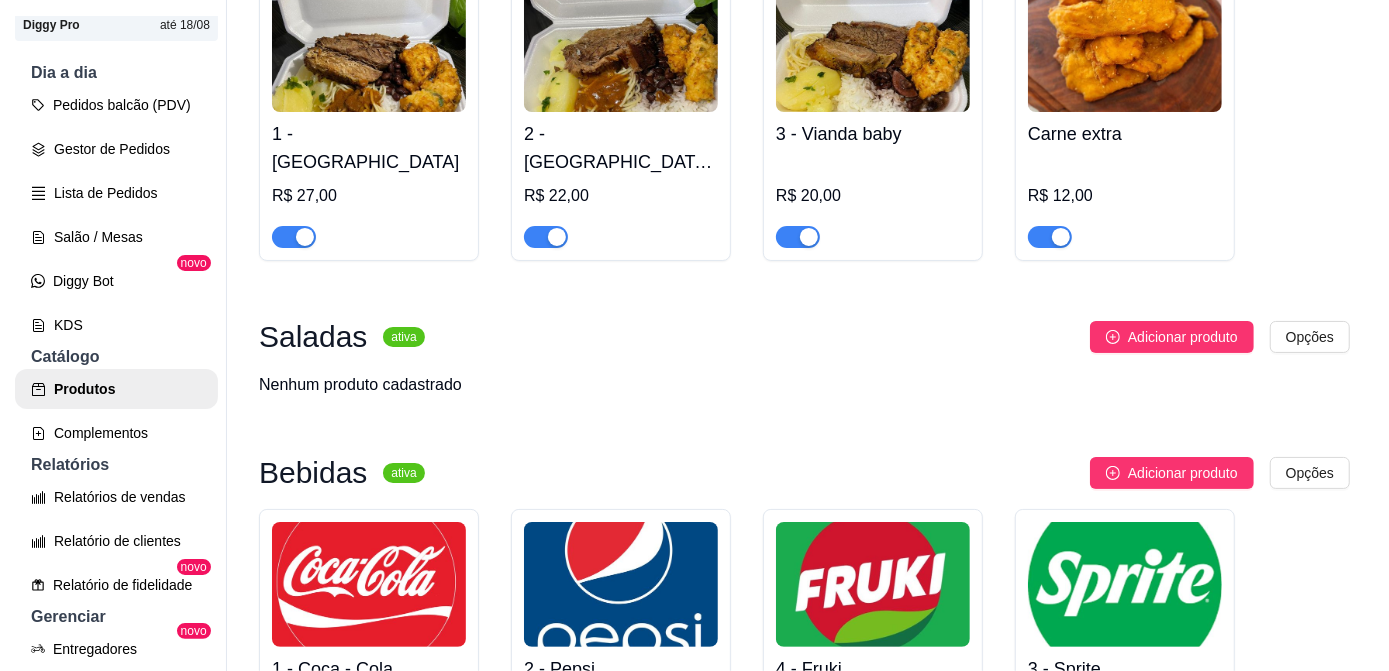 scroll, scrollTop: 363, scrollLeft: 0, axis: vertical 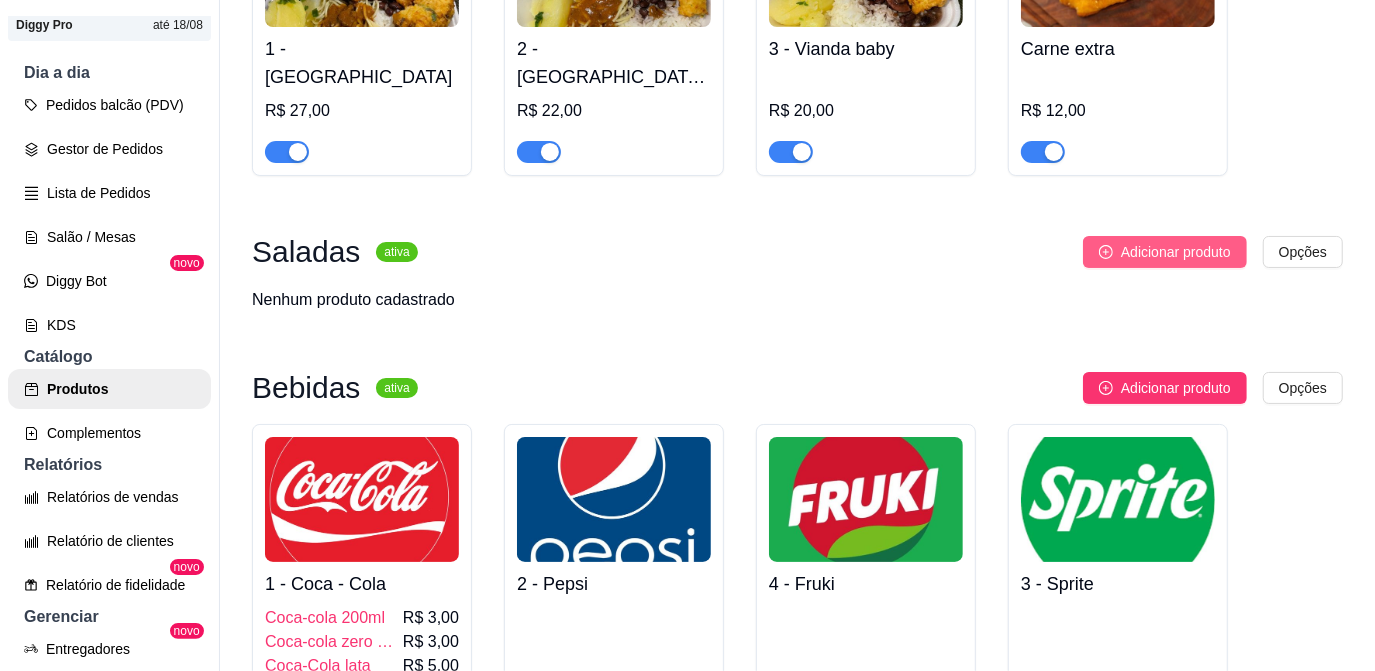 click on "Adicionar produto" at bounding box center [1176, 252] 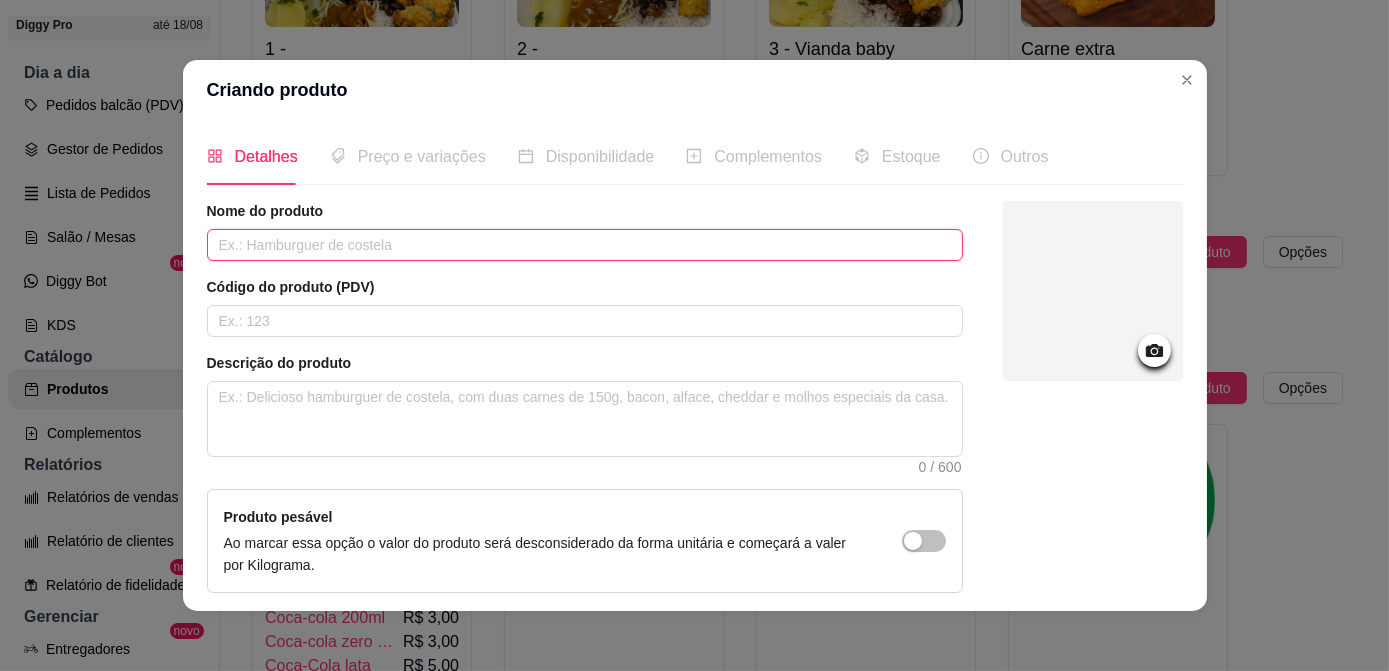 click at bounding box center (585, 245) 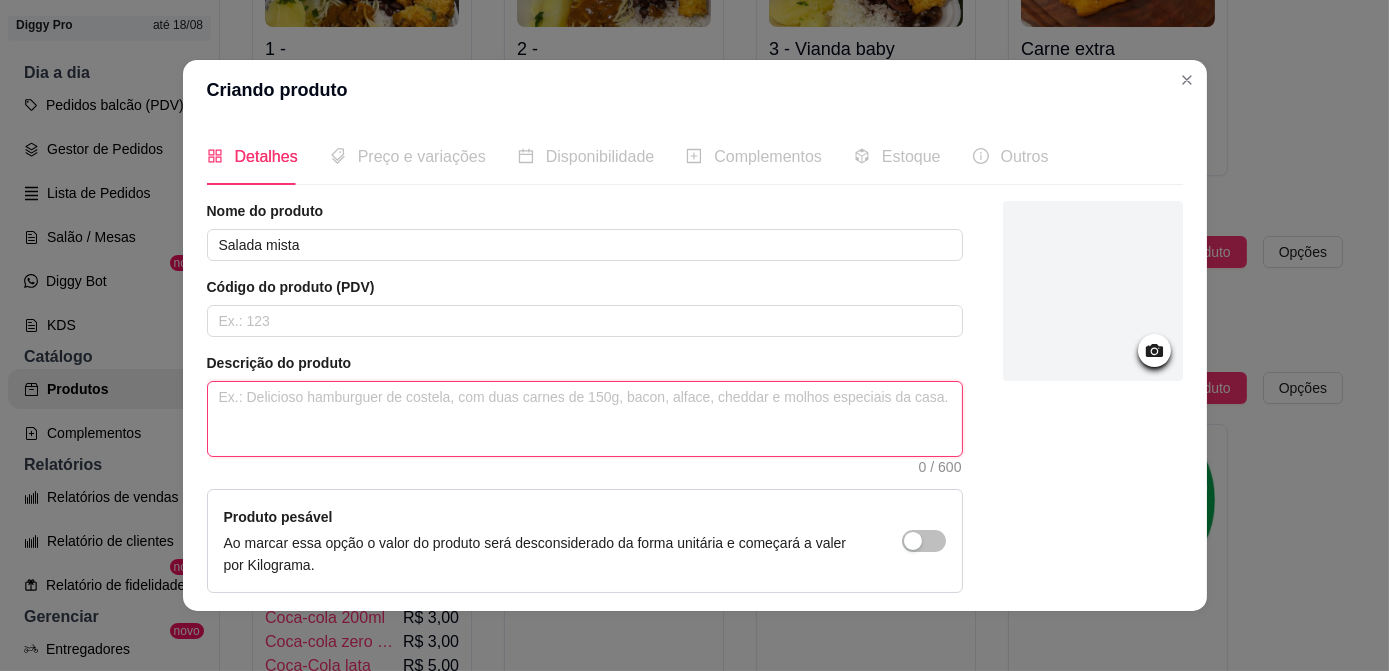 click at bounding box center [585, 419] 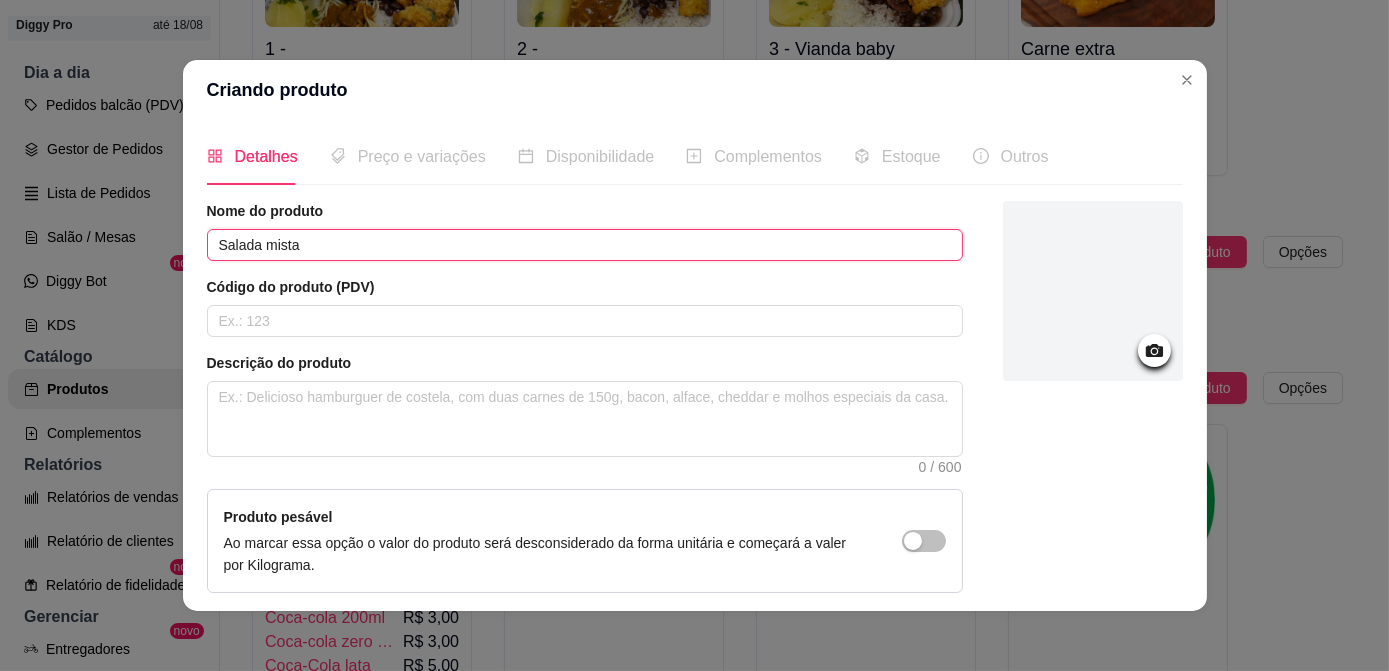 click on "Salada mista" at bounding box center (585, 245) 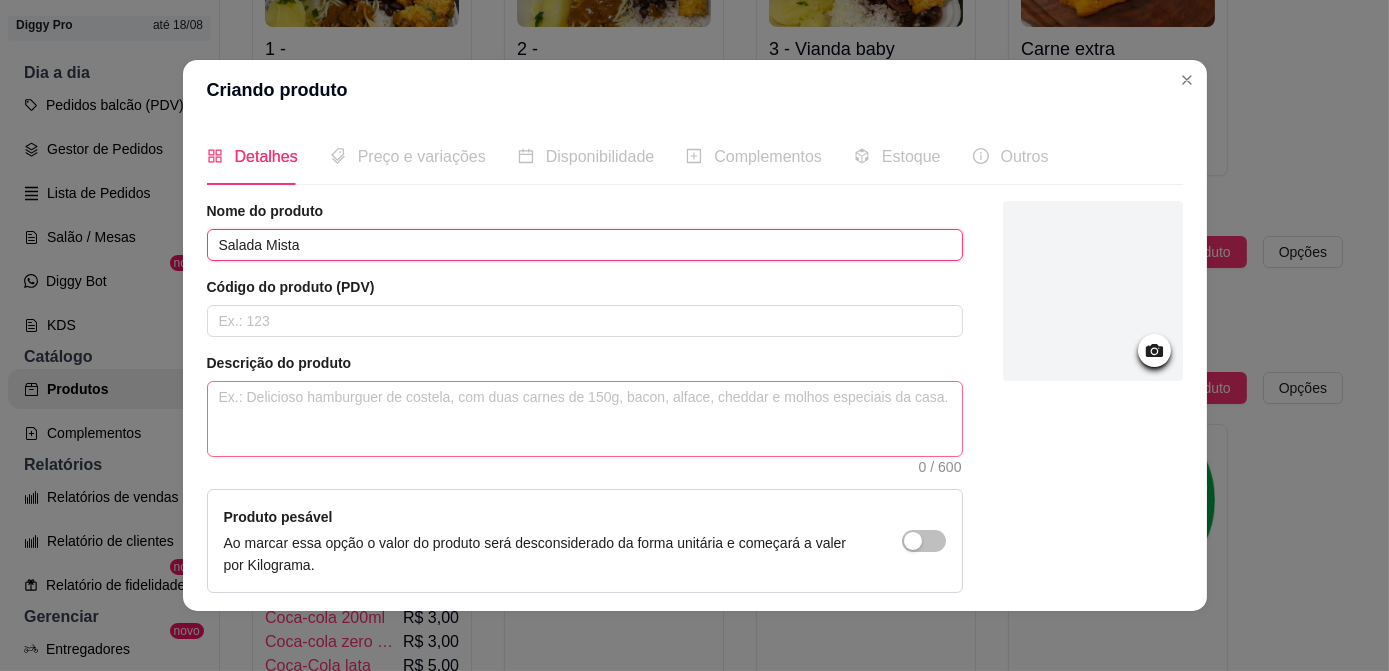 type on "Salada Mista" 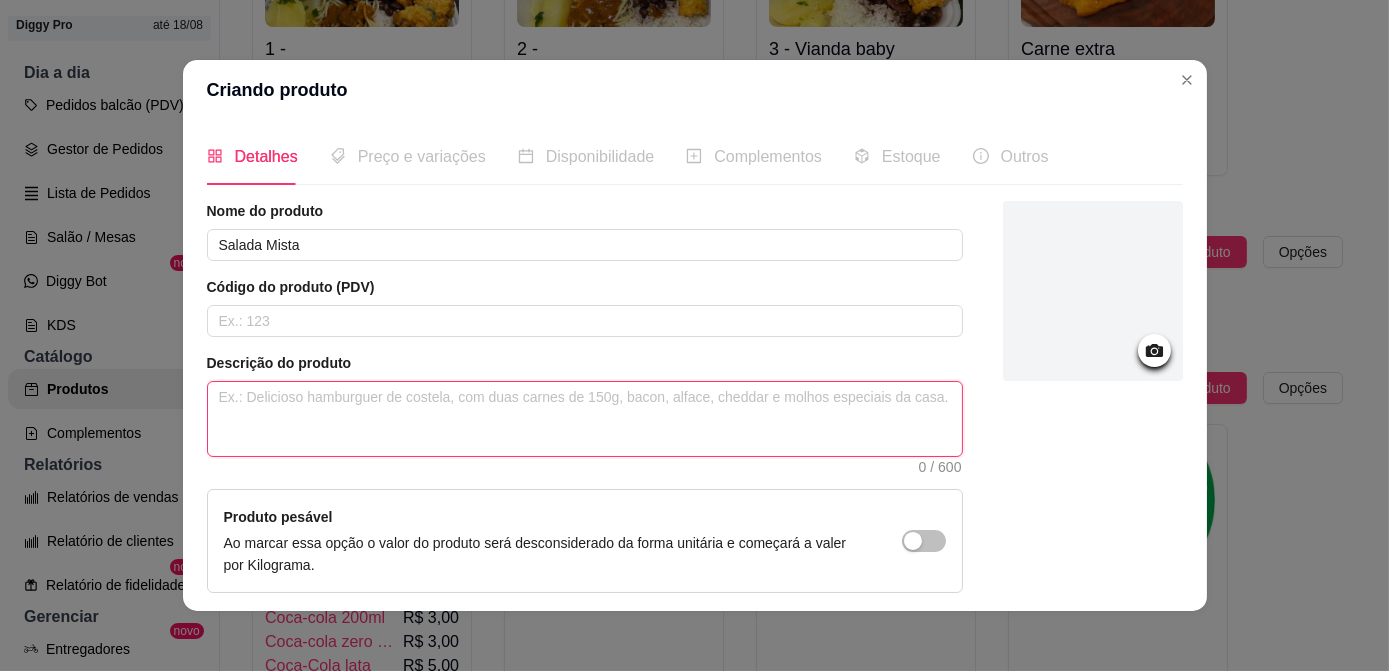 click at bounding box center [585, 419] 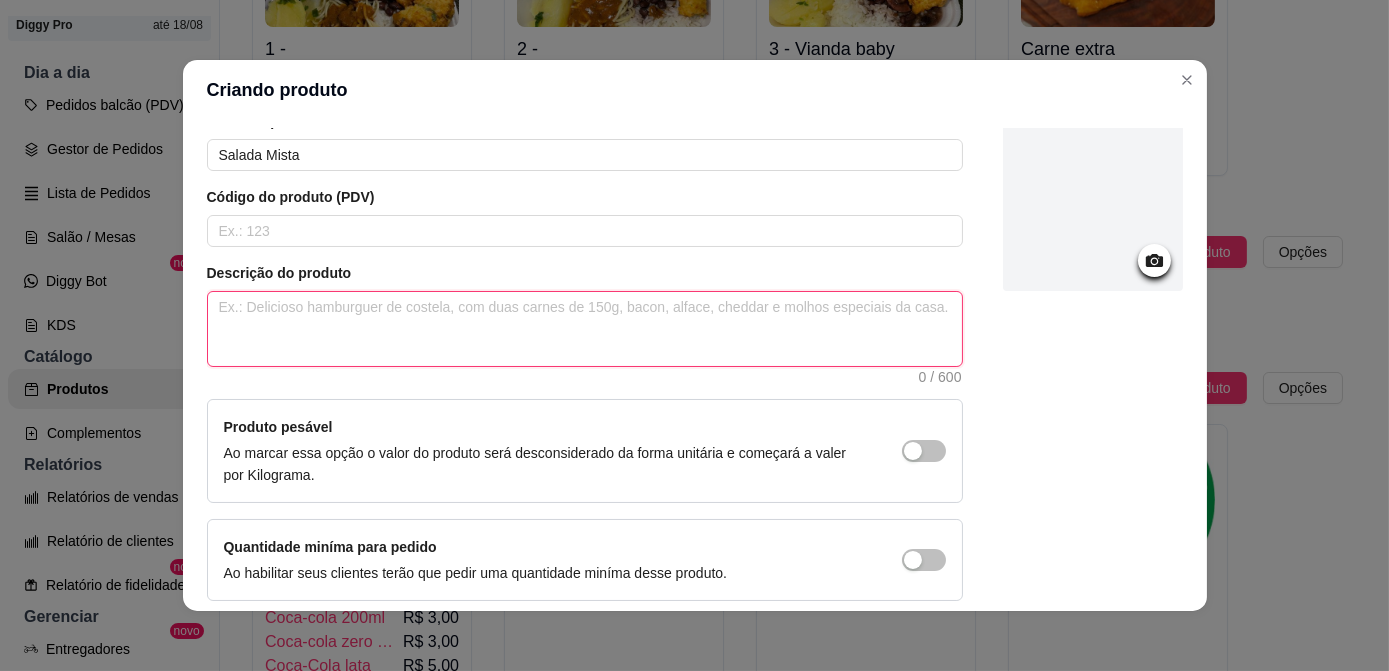 click at bounding box center [585, 329] 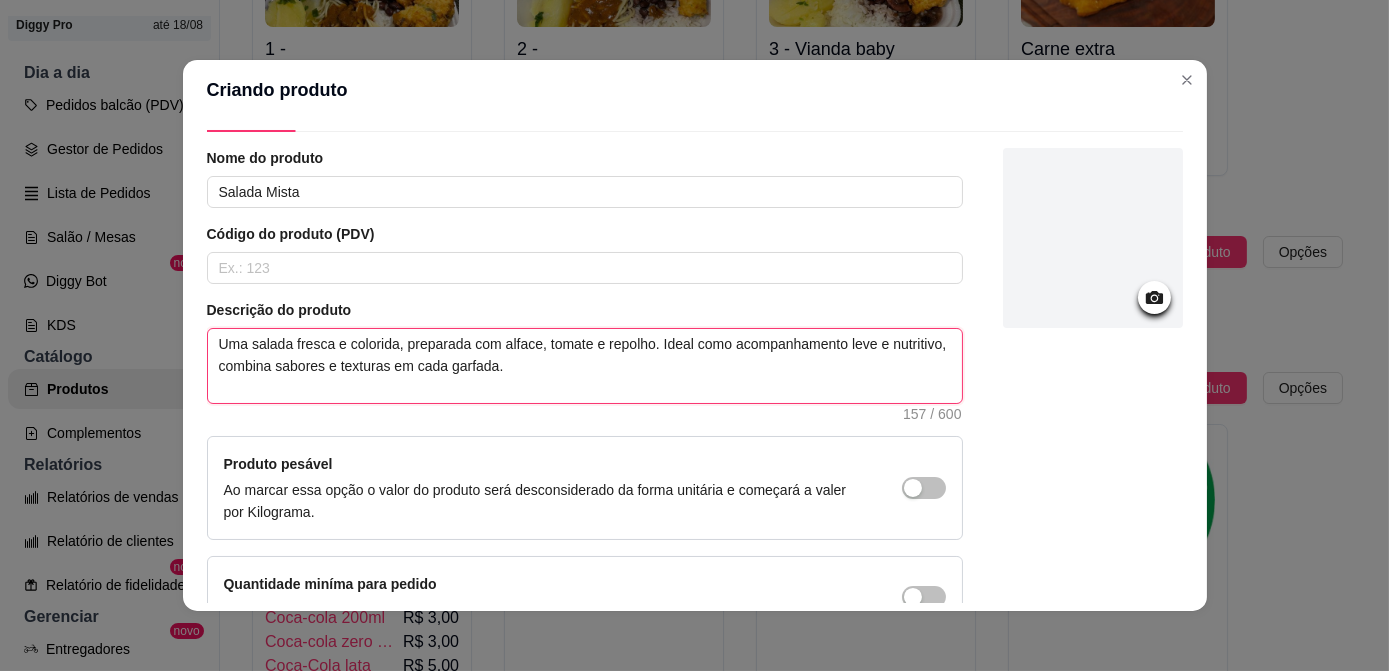 scroll, scrollTop: 173, scrollLeft: 0, axis: vertical 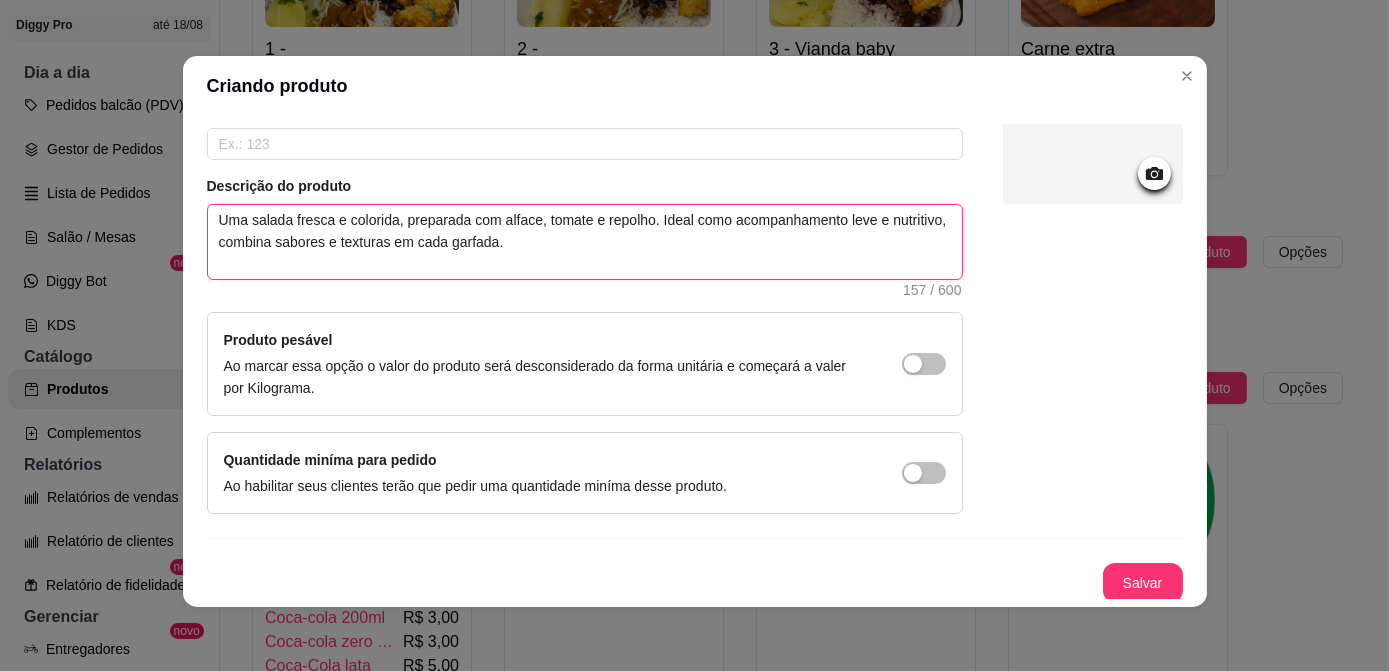 type on "Uma salada fresca e colorida, preparada com alface, tomate e repolho. Ideal como acompanhamento leve e nutritivo, combina sabores e texturas em cada garfada." 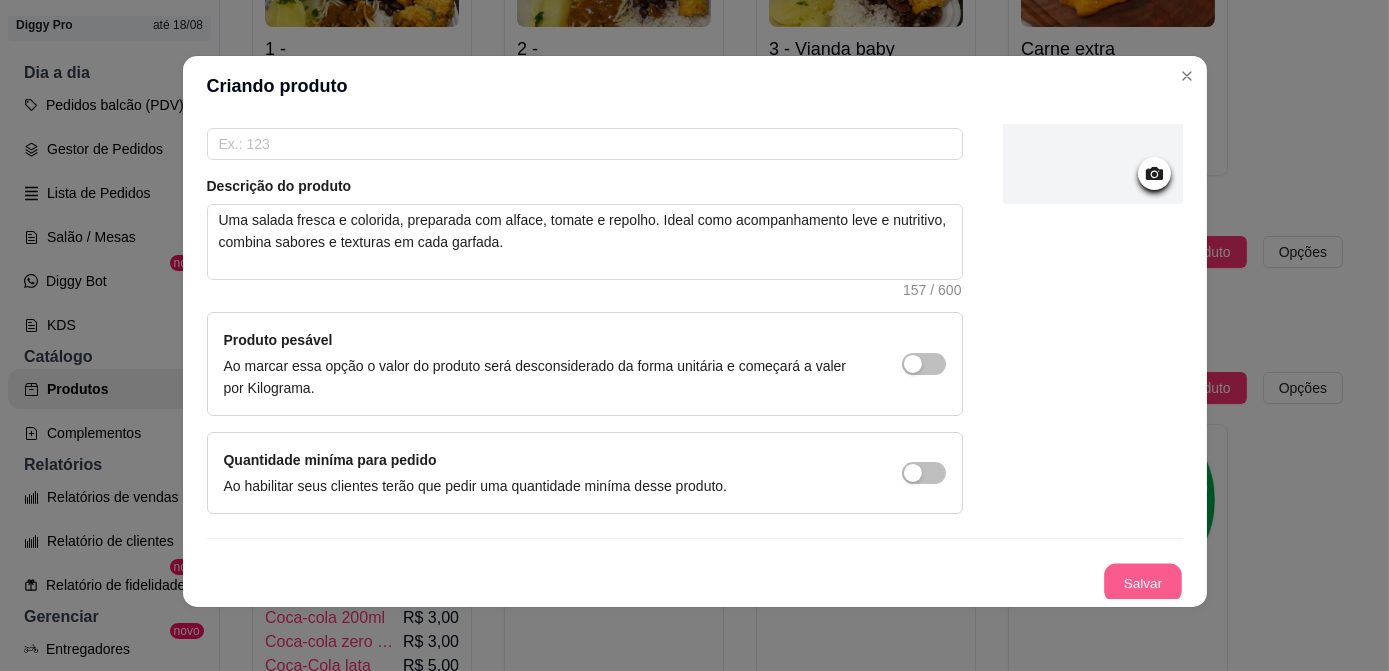 click on "Salvar" at bounding box center [1143, 583] 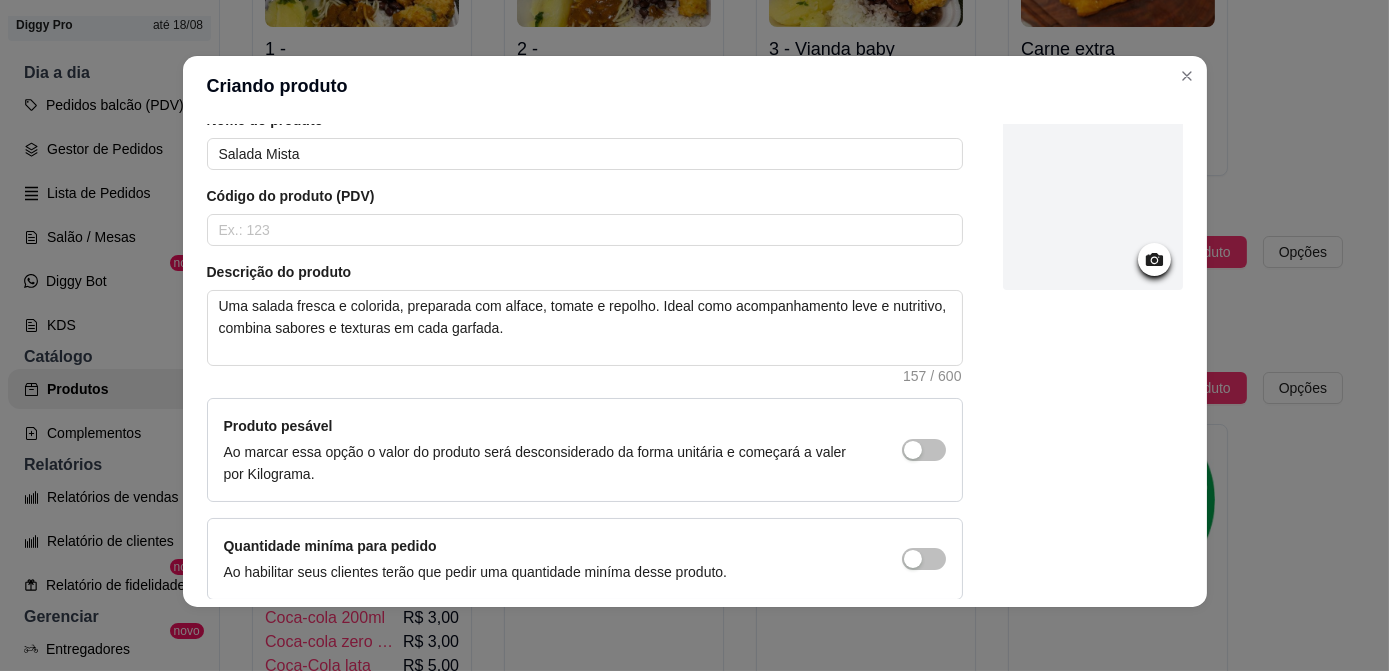 scroll, scrollTop: 82, scrollLeft: 0, axis: vertical 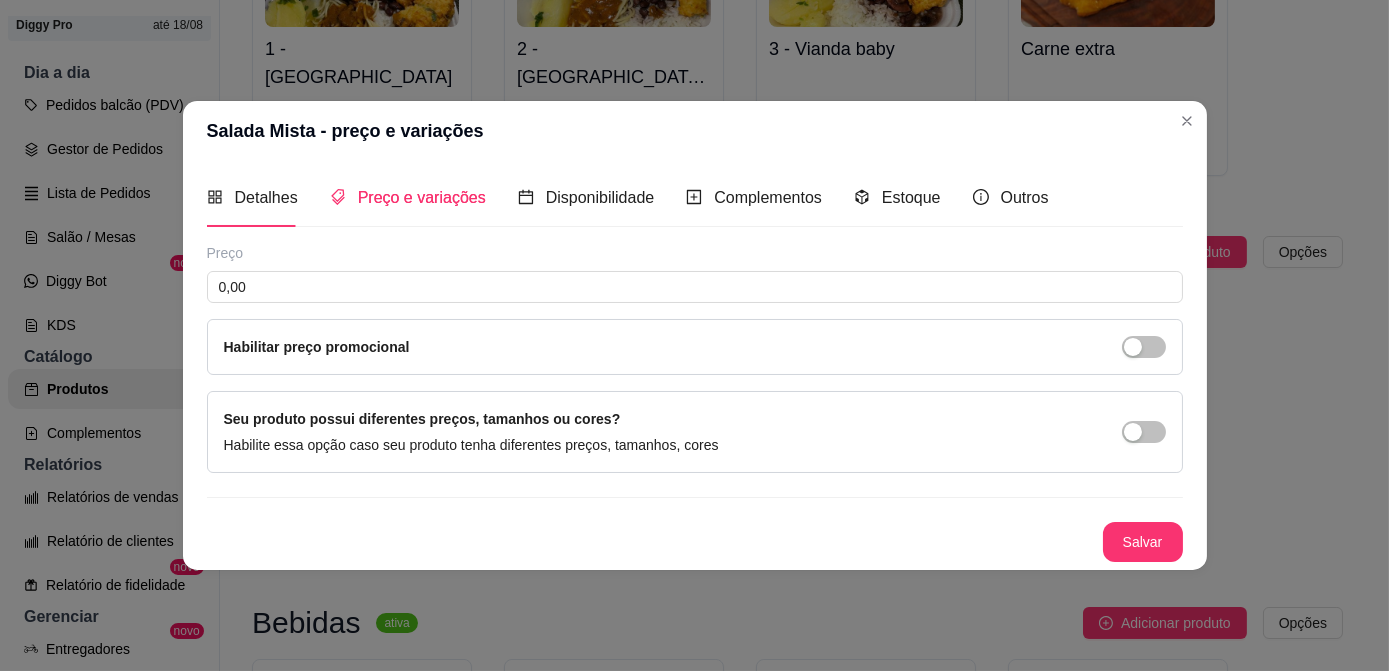 type 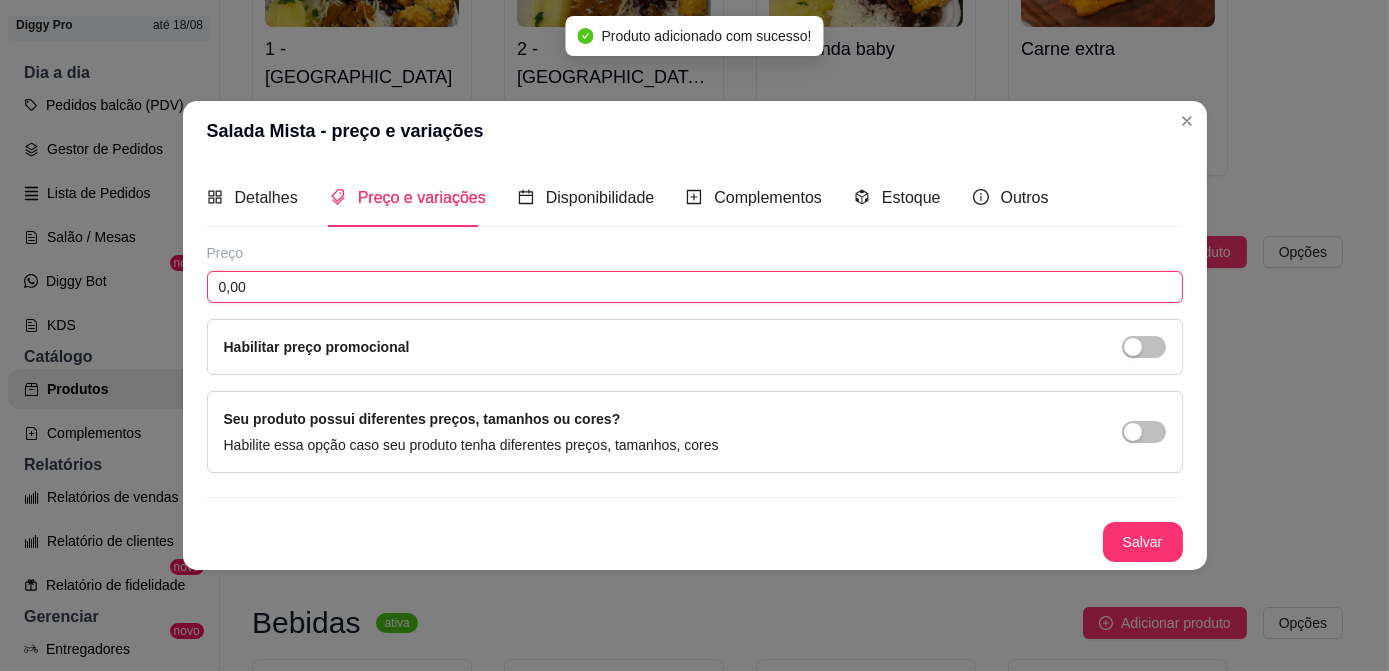 click on "0,00" at bounding box center [695, 287] 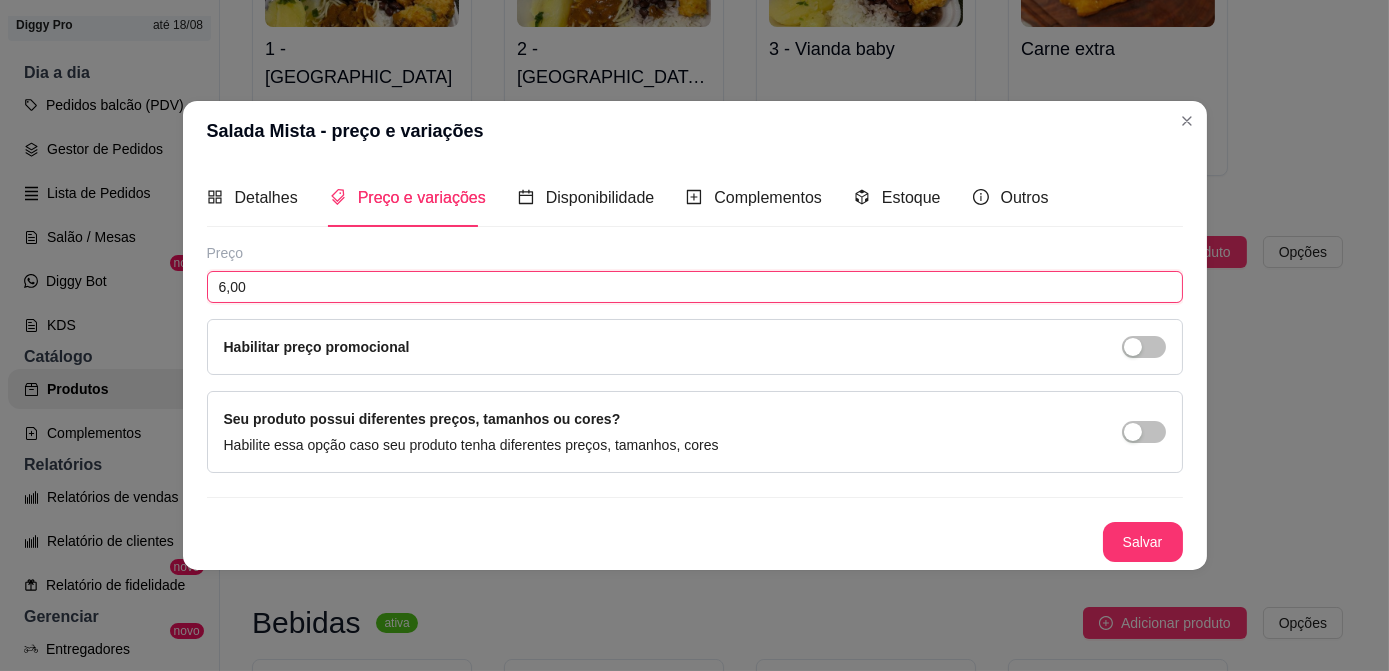 type on "6,00" 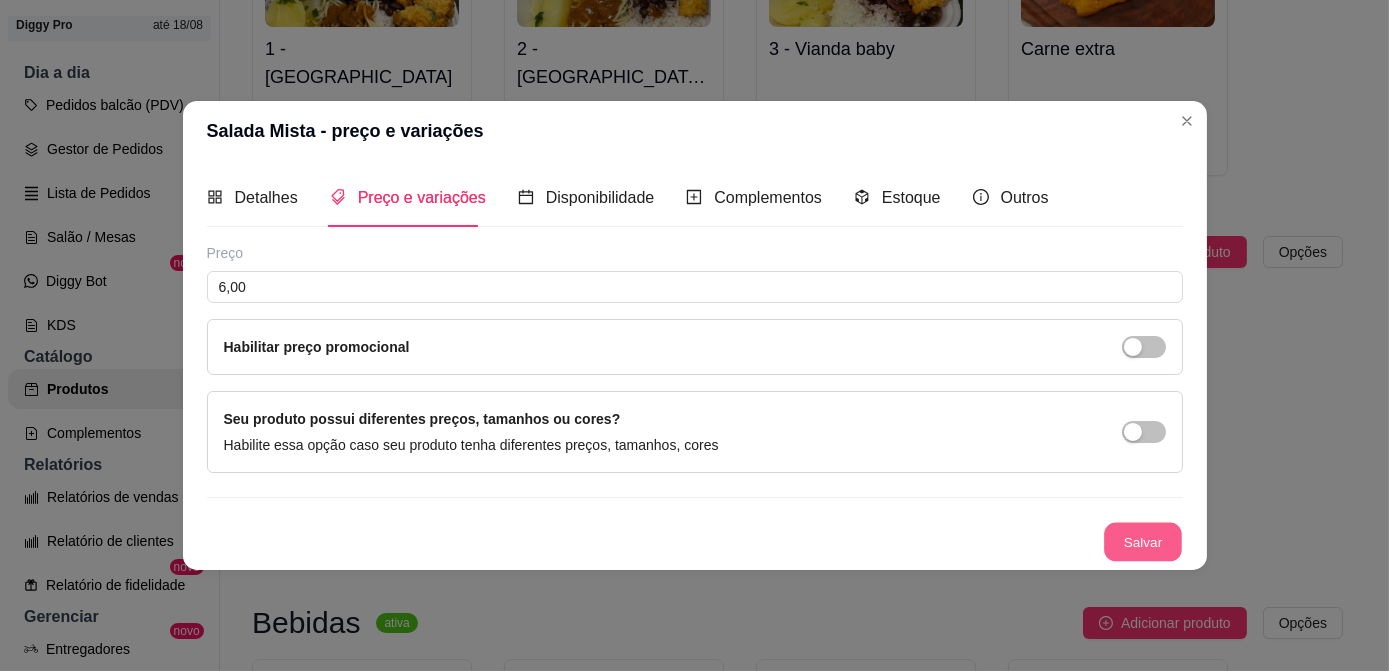 click on "Salvar" at bounding box center [1143, 541] 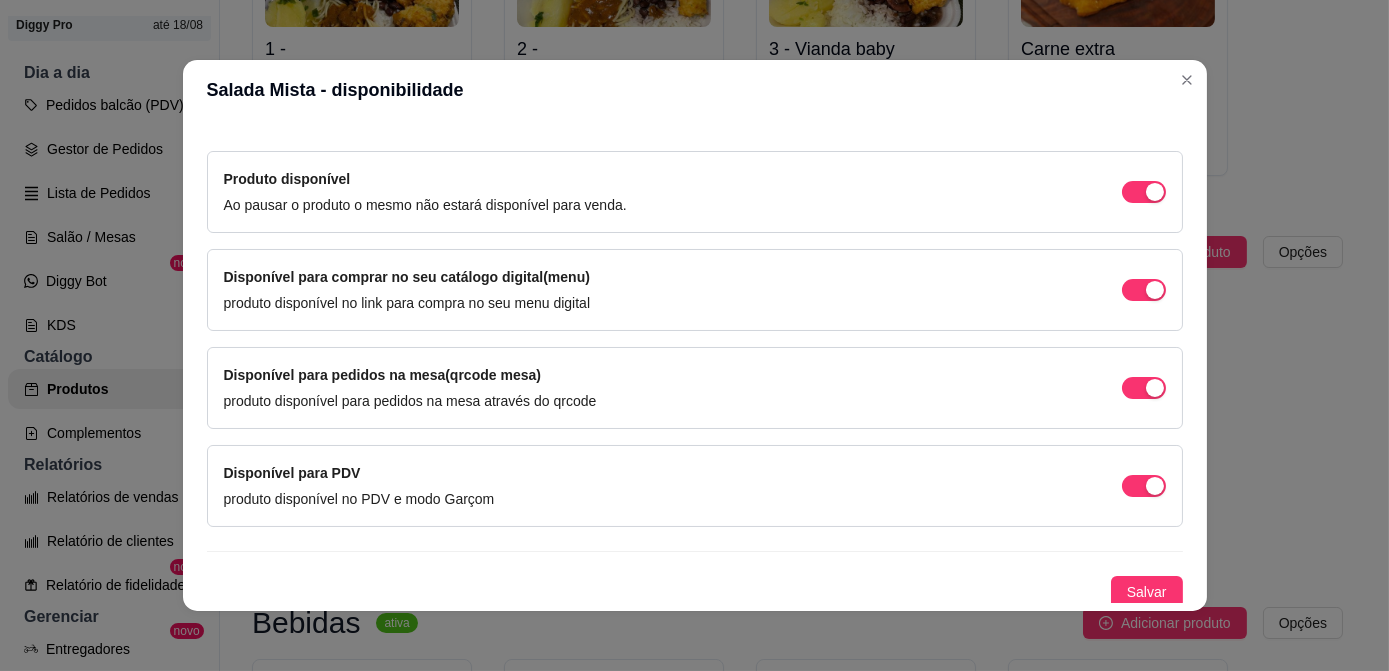 scroll, scrollTop: 172, scrollLeft: 0, axis: vertical 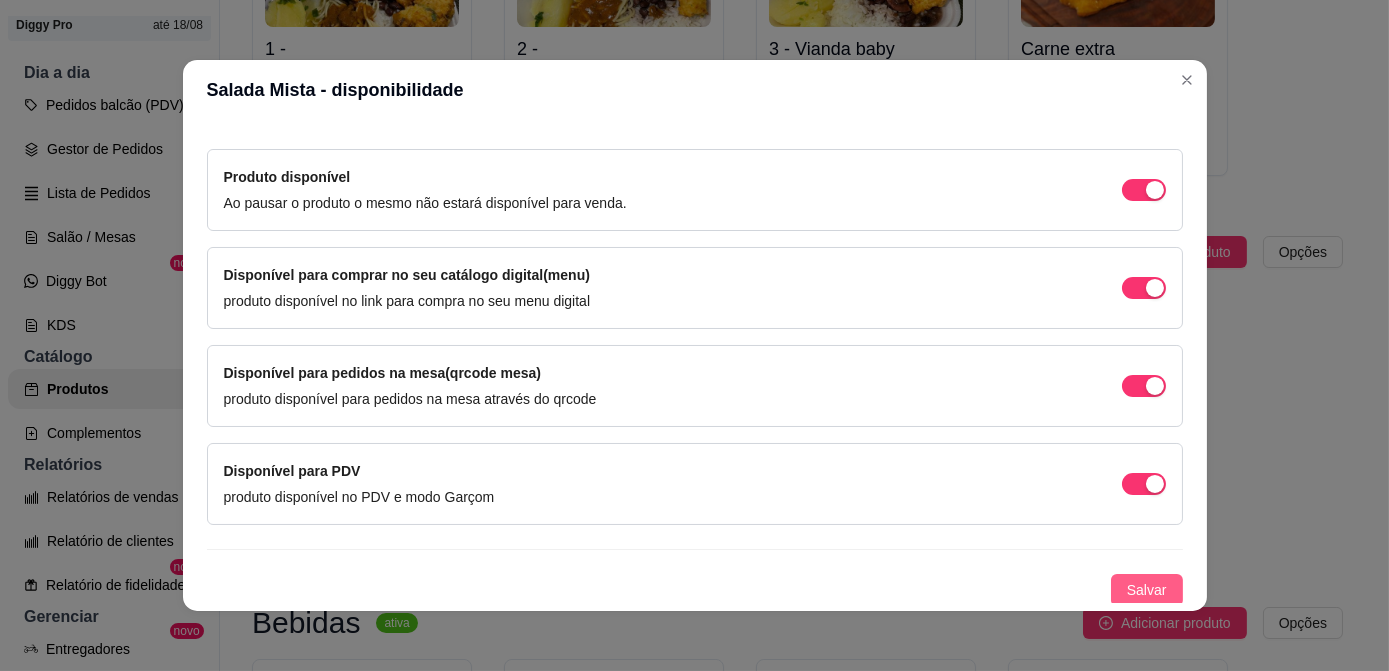 click on "Salvar" at bounding box center [1147, 590] 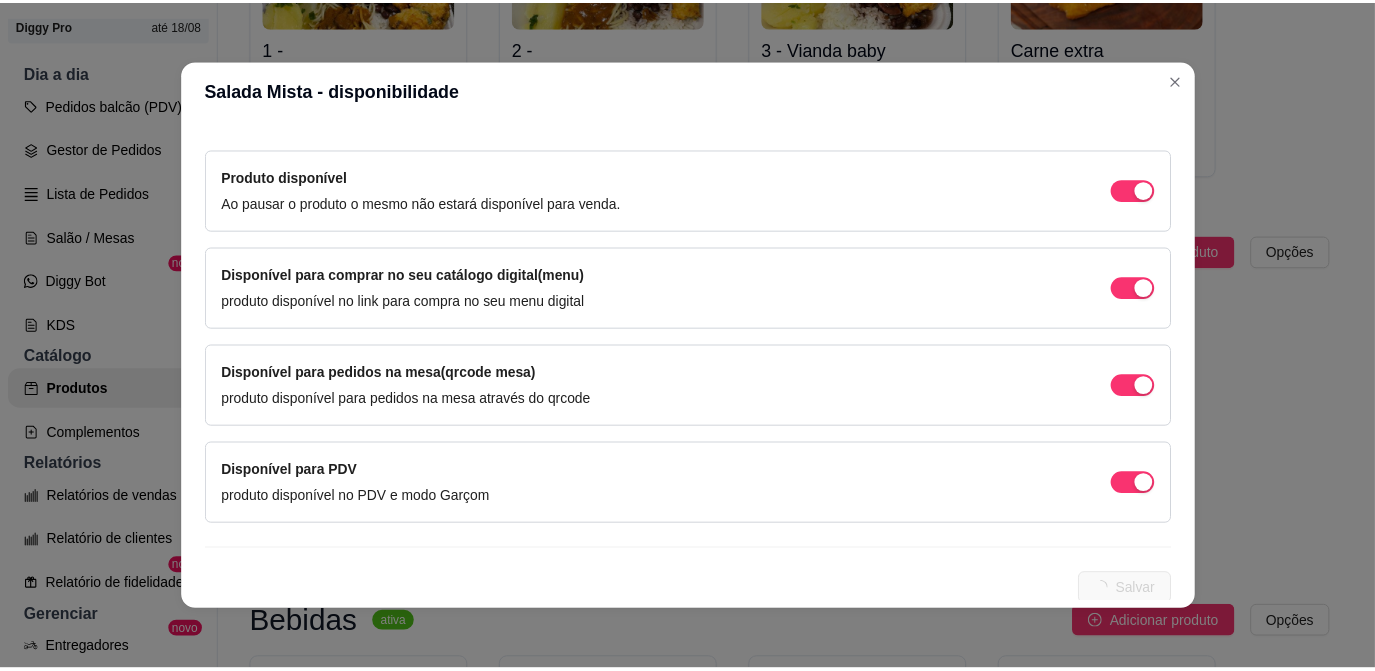 scroll, scrollTop: 0, scrollLeft: 0, axis: both 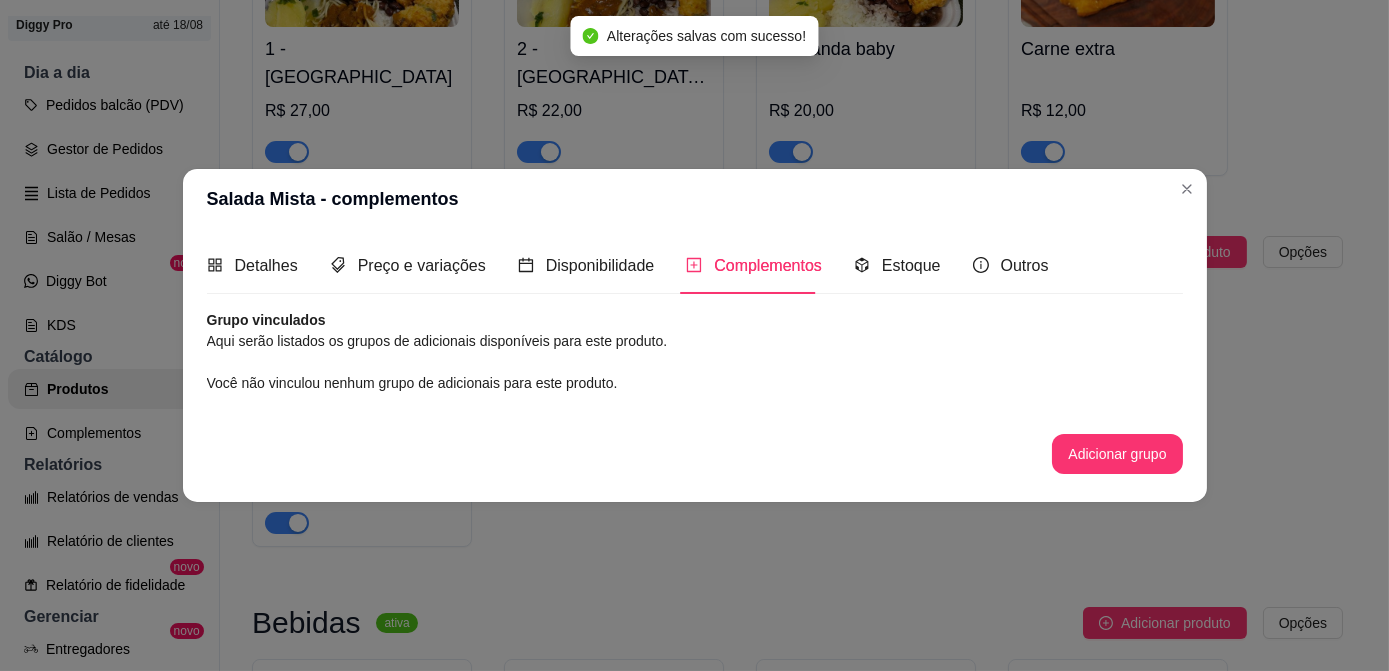click on "Nome do produto Salada Mista Código do produto (PDV) Descrição do produto Uma salada fresca e colorida, preparada com alface, tomate e repolho. Ideal como acompanhamento leve e nutritivo, combina sabores e texturas em cada garfada. 157 / 600 Produto pesável Ao marcar essa opção o valor do produto será desconsiderado da forma unitária e começará a valer por Kilograma. Quantidade miníma para pedido Ao habilitar seus clientes terão que pedir uma quantidade miníma desse produto. Copiar link do produto Deletar produto Salvar Preço  6,00 Habilitar preço promocional Seu produto possui diferentes preços, tamanhos ou cores? Habilite essa opção caso seu produto tenha diferentes preços, tamanhos, cores Salvar Produto para dias específicos Configure esse produto para que ele apareca apenas em dias específicos da semana, por exemplo um prato do dia de uma segunda feira. Configurar dias Produto disponível Ao pausar o produto o mesmo não estará disponível para venda. Disponível para PDV Salvar" at bounding box center (695, 402) 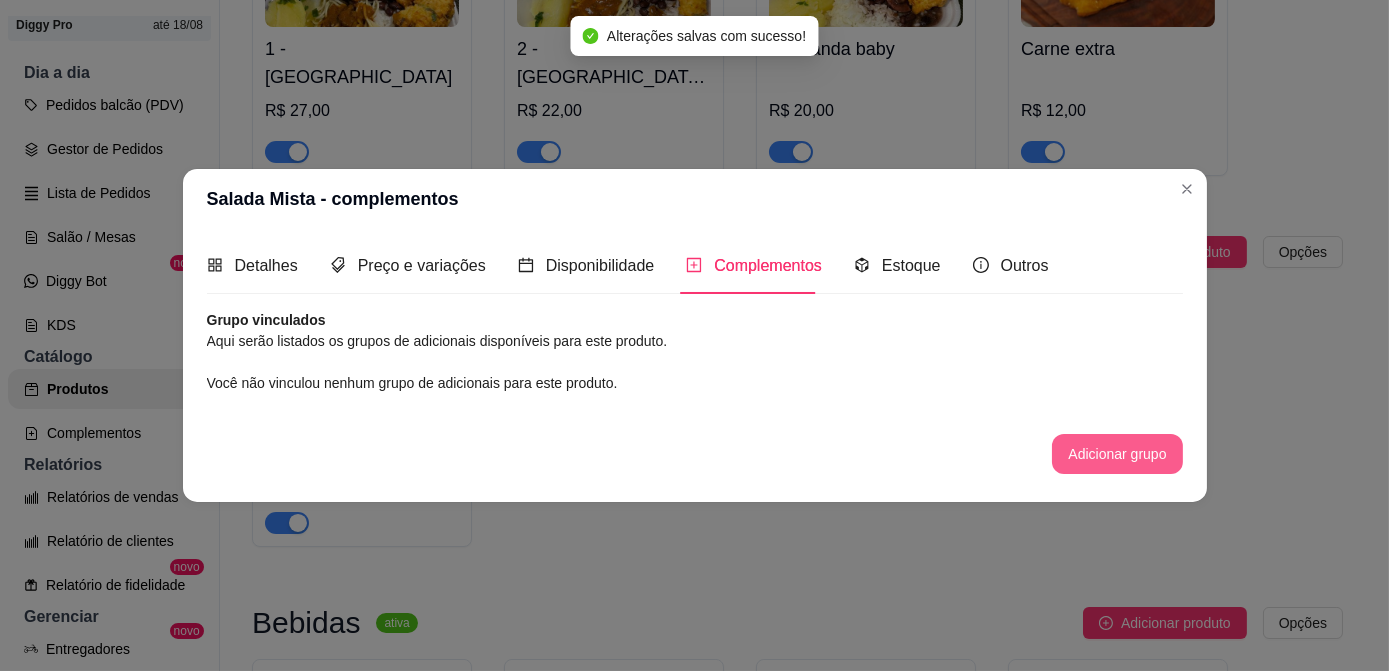 click on "Adicionar grupo" at bounding box center [1117, 454] 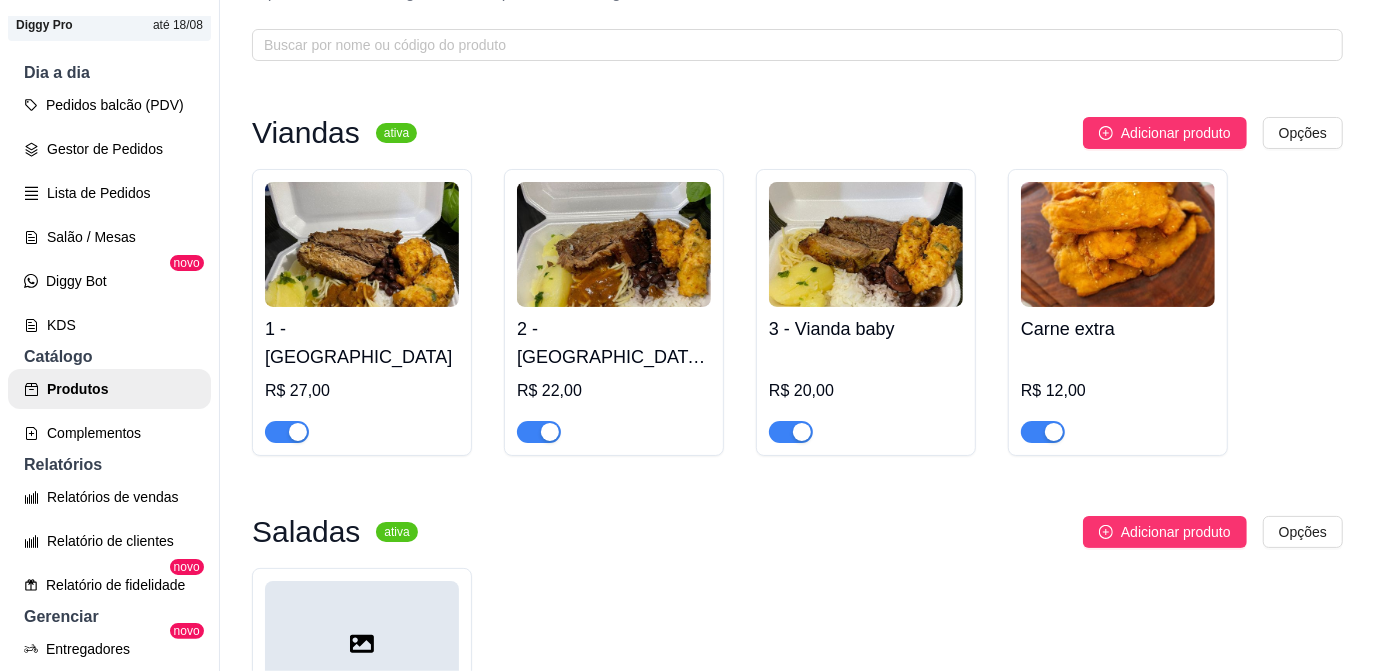 scroll, scrollTop: 0, scrollLeft: 0, axis: both 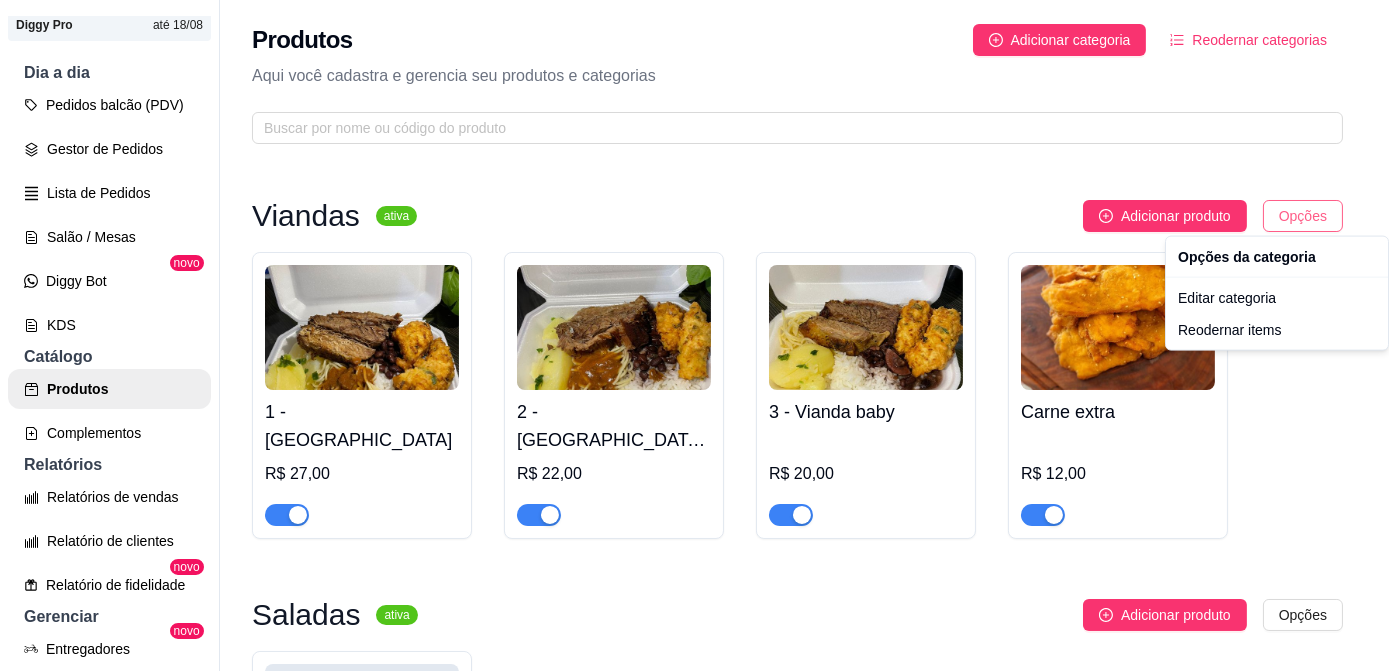 click on "V Vianderia D'm ... Loja Aberta Loja Diggy Pro até 18/08   Dia a dia Pedidos balcão (PDV) Gestor de Pedidos Lista de Pedidos Salão / Mesas Diggy Bot novo KDS Catálogo Produtos Complementos Relatórios Relatórios de vendas Relatório de clientes Relatório de fidelidade novo Gerenciar Entregadores novo Nota Fiscal (NFC-e) Controle de caixa Controle de fiado Cupons Clientes Estoque Configurações Diggy Planos Precisa de ajuda? Sair Produtos Adicionar categoria Reodernar categorias Aqui você cadastra e gerencia seu produtos e categorias Viandas  ativa Adicionar produto Opções 1 - Vianda Grande    R$ 27,00 2 - Meia vianda    R$ 22,00 3 - Vianda baby   R$ 20,00 Carne extra   R$ 12,00 Saladas ativa Adicionar produto Opções Salada Mista    R$ 6,00 Bebidas ativa Adicionar produto Opções 1 - Coca - Cola   Coca-cola 200ml  R$ 3,00 Coca-cola zero 200 ml R$ 3,00 Coca-Cola lata  R$ 5,00 Coca-cola zero lata  R$ 5,00 Coca-Cola 2 litros R$ 14,00 Coca-Cola  zero 2 litros R$ 14,00 Coca-Cola 600 ml" at bounding box center (694, 335) 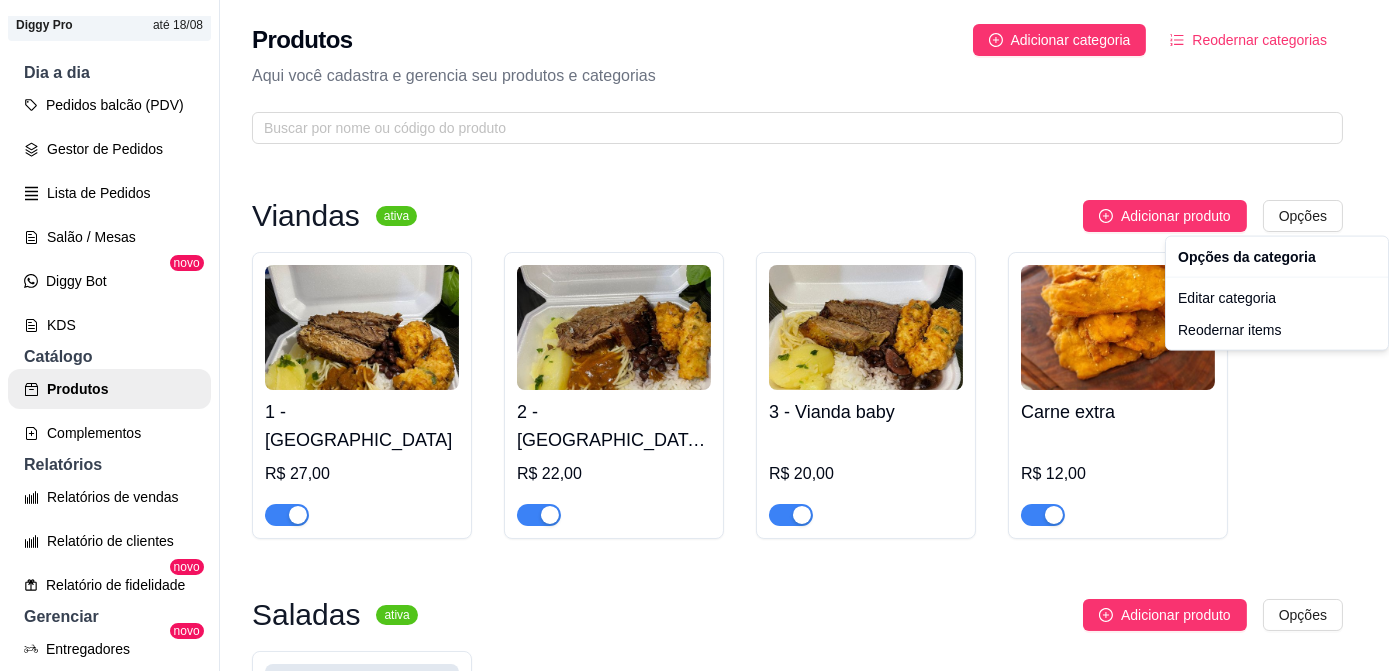 click on "V Vianderia D'm ... Loja Aberta Loja Diggy Pro até 18/08   Dia a dia Pedidos balcão (PDV) Gestor de Pedidos Lista de Pedidos Salão / Mesas Diggy Bot novo KDS Catálogo Produtos Complementos Relatórios Relatórios de vendas Relatório de clientes Relatório de fidelidade novo Gerenciar Entregadores novo Nota Fiscal (NFC-e) Controle de caixa Controle de fiado Cupons Clientes Estoque Configurações Diggy Planos Precisa de ajuda? Sair Produtos Adicionar categoria Reodernar categorias Aqui você cadastra e gerencia seu produtos e categorias Viandas  ativa Adicionar produto Opções 1 - Vianda Grande    R$ 27,00 2 - Meia vianda    R$ 22,00 3 - Vianda baby   R$ 20,00 Carne extra   R$ 12,00 Saladas ativa Adicionar produto Opções Salada Mista    R$ 6,00 Bebidas ativa Adicionar produto Opções 1 - Coca - Cola   Coca-cola 200ml  R$ 3,00 Coca-cola zero 200 ml R$ 3,00 Coca-Cola lata  R$ 5,00 Coca-cola zero lata  R$ 5,00 Coca-Cola 2 litros R$ 14,00 Coca-Cola  zero 2 litros R$ 14,00 Coca-Cola 600 ml" at bounding box center (694, 335) 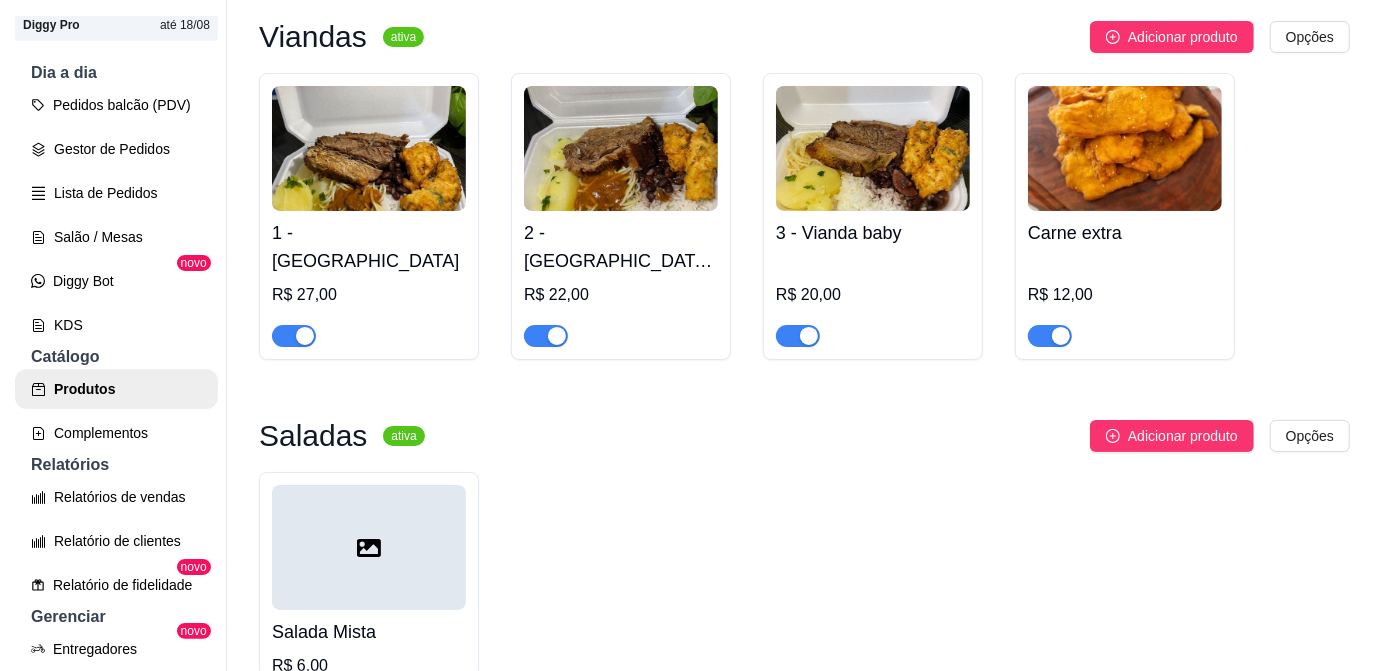 scroll, scrollTop: 181, scrollLeft: 0, axis: vertical 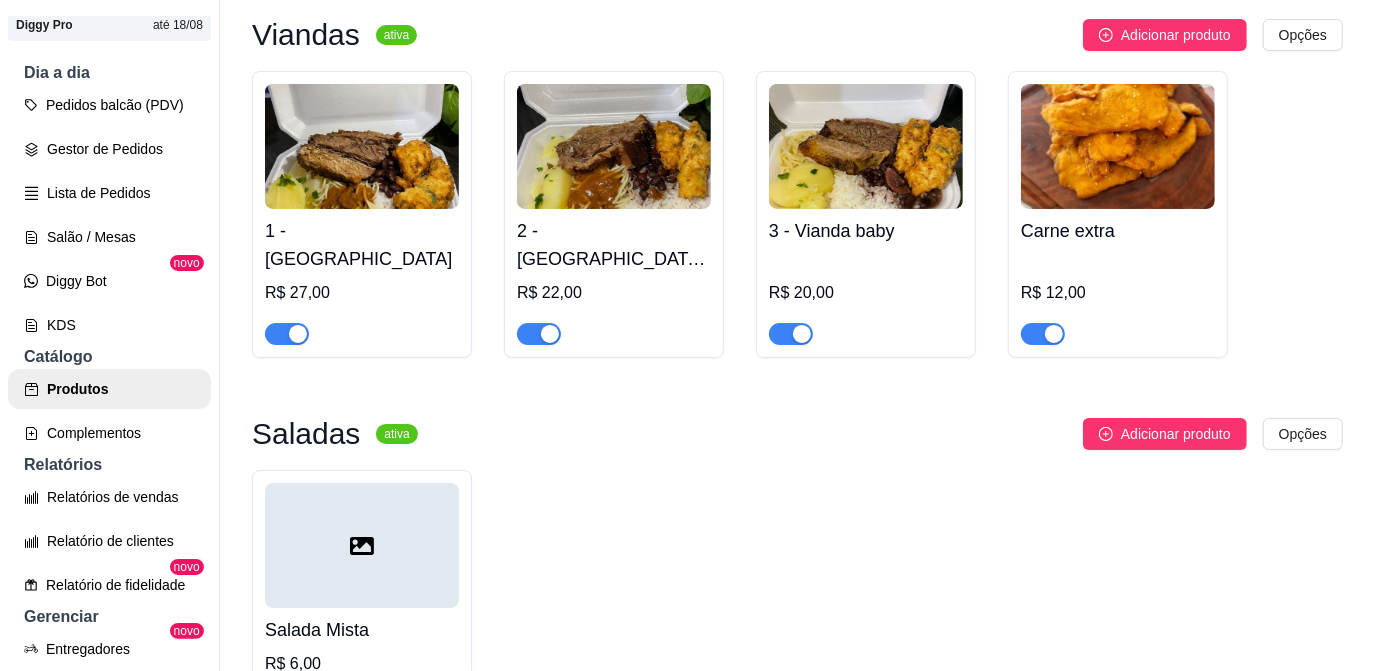click 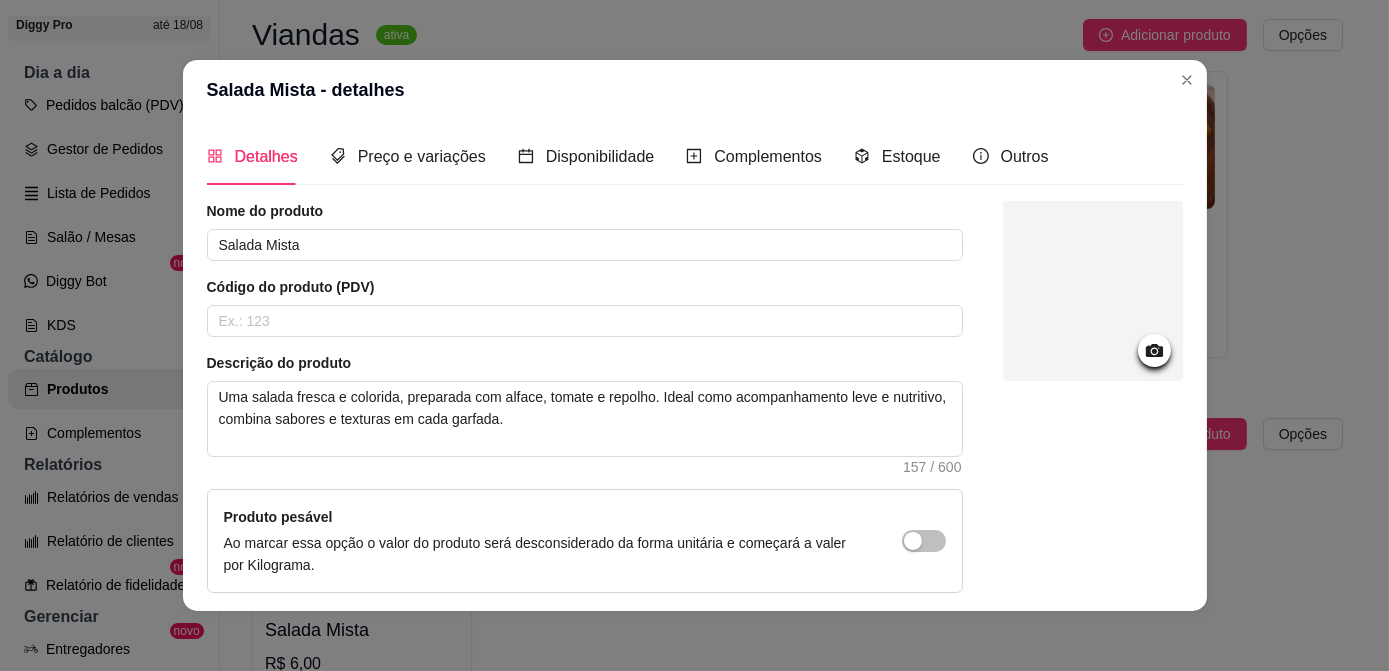 click at bounding box center [1093, 291] 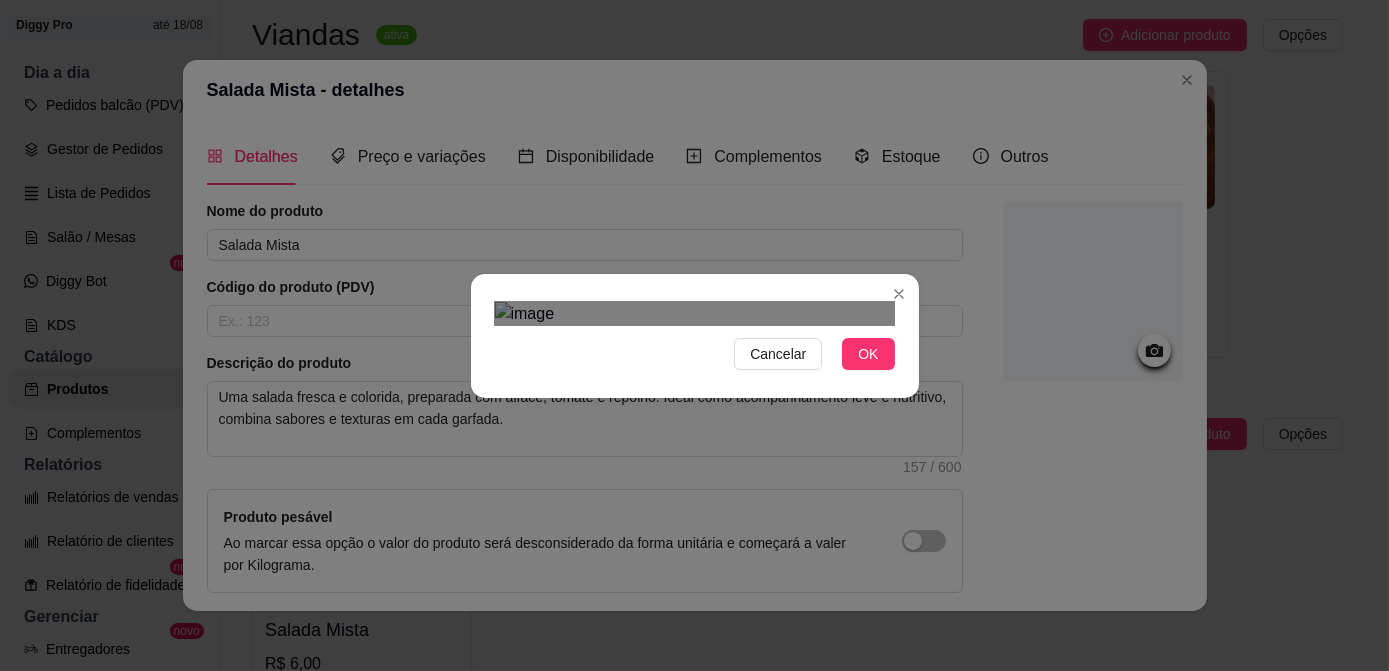 click on "Cancelar OK" at bounding box center (695, 336) 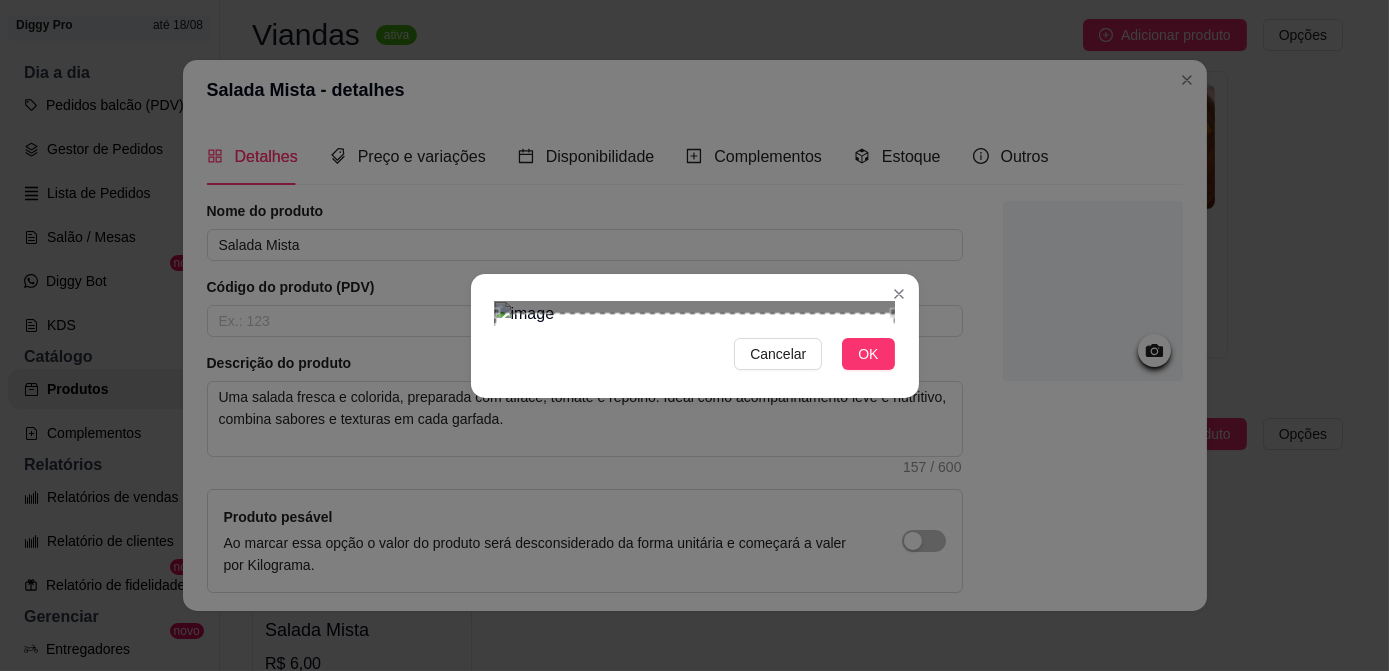 click on "Cancelar OK" at bounding box center [695, 336] 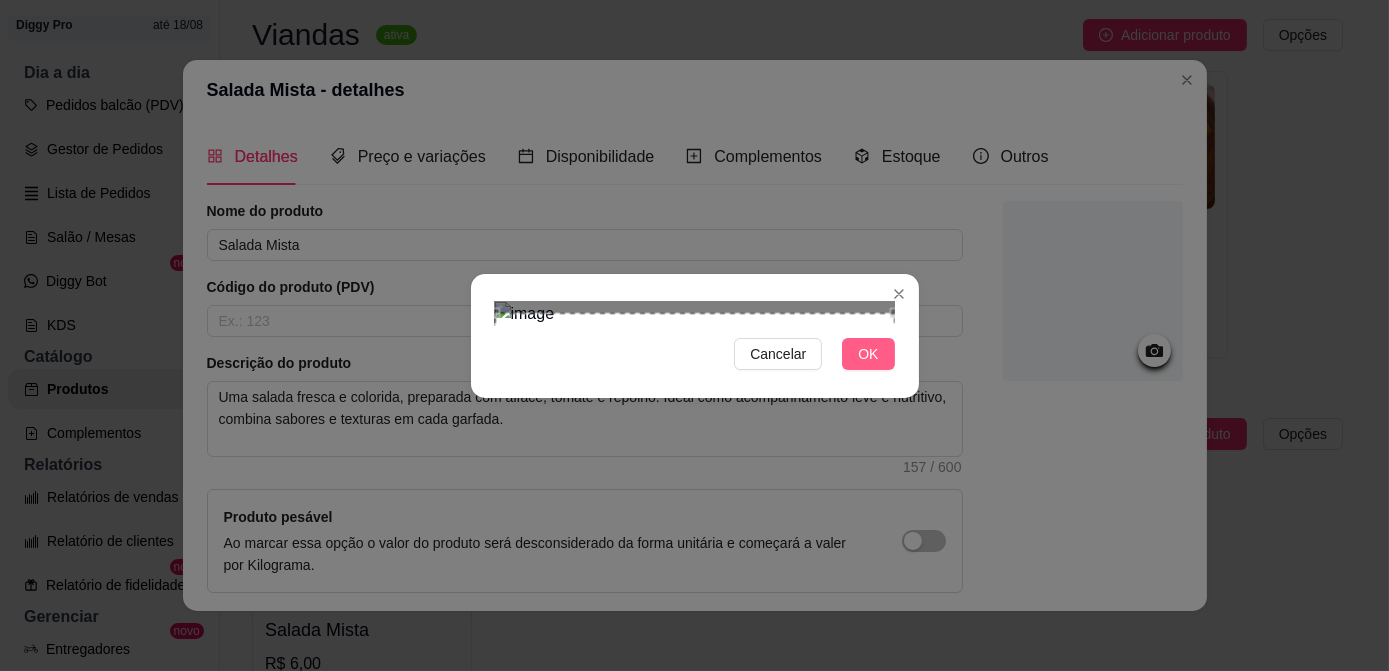 click on "OK" at bounding box center [868, 354] 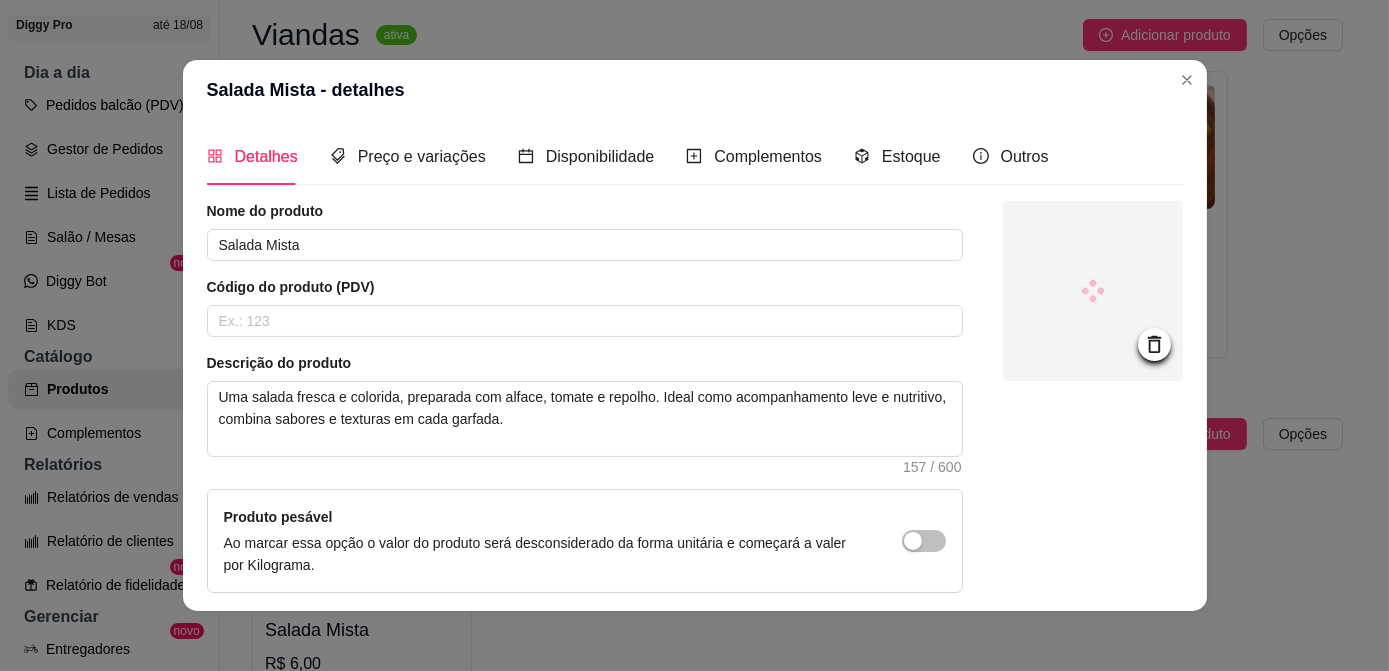 click on "Produto pesável Ao marcar essa opção o valor do produto será desconsiderado da forma unitária e começará a valer por Kilograma." at bounding box center [585, 541] 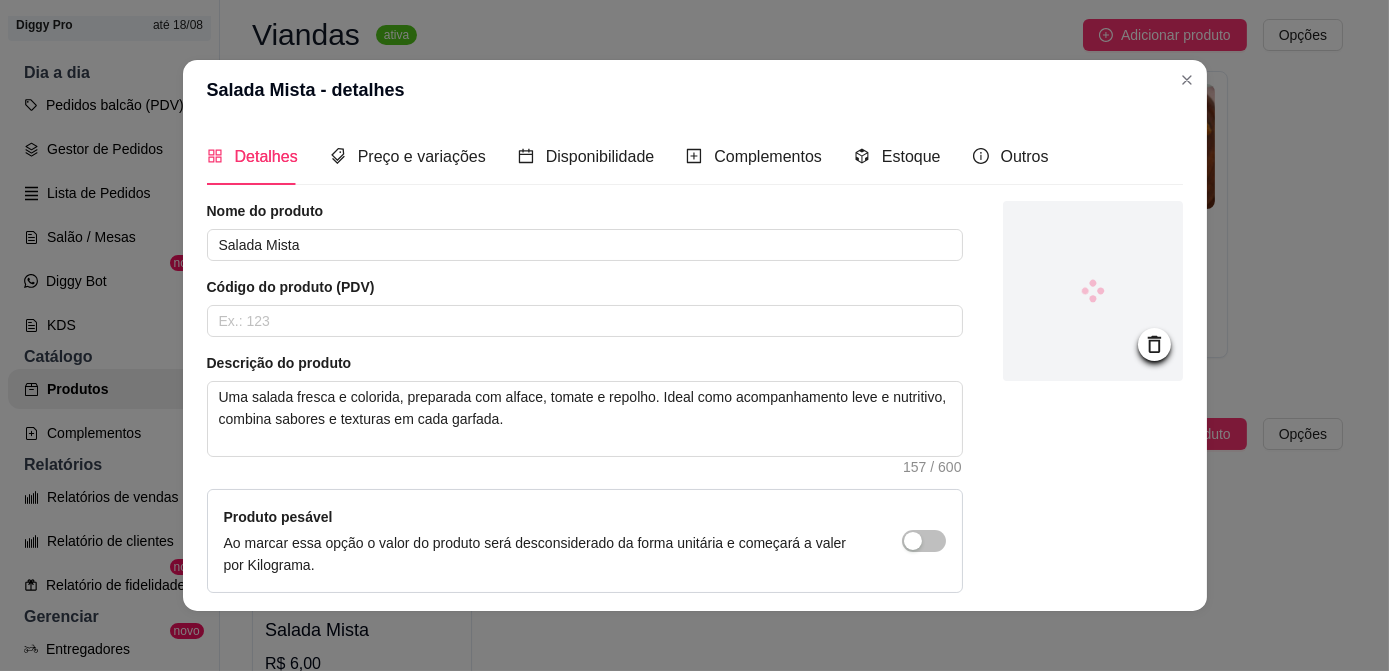 drag, startPoint x: 879, startPoint y: 557, endPoint x: 1027, endPoint y: 502, distance: 157.8892 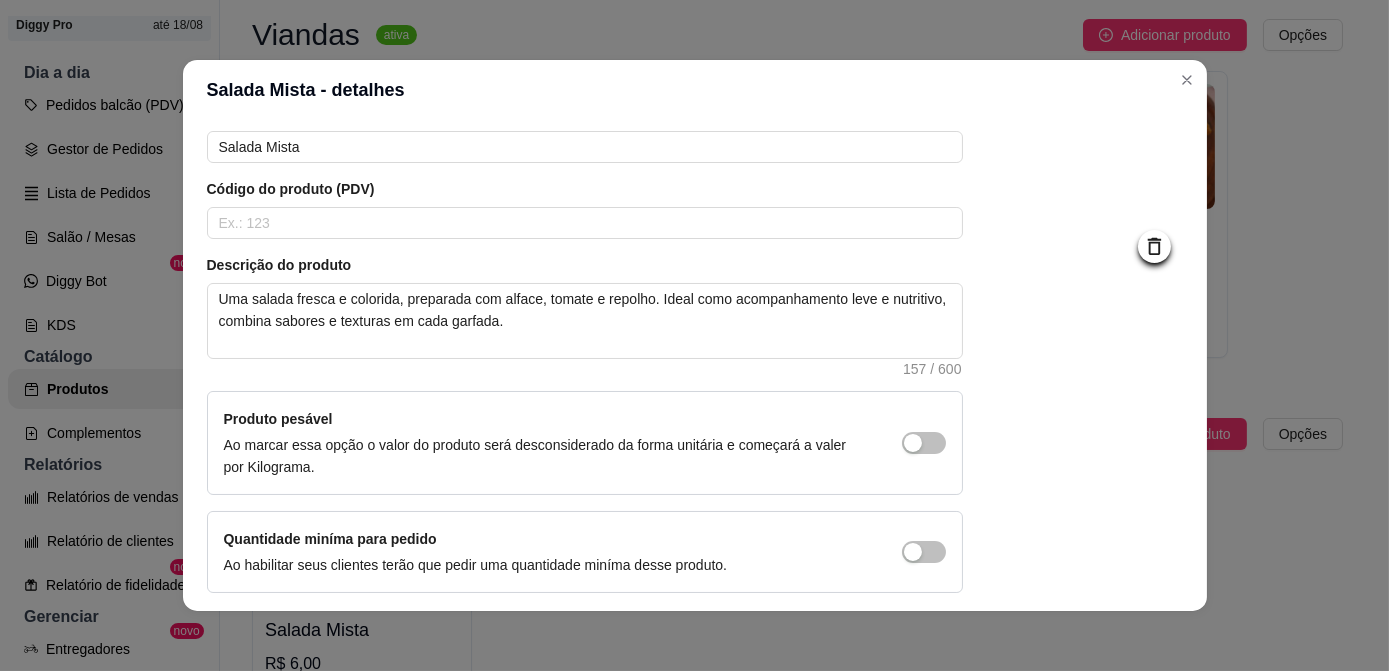 scroll, scrollTop: 173, scrollLeft: 0, axis: vertical 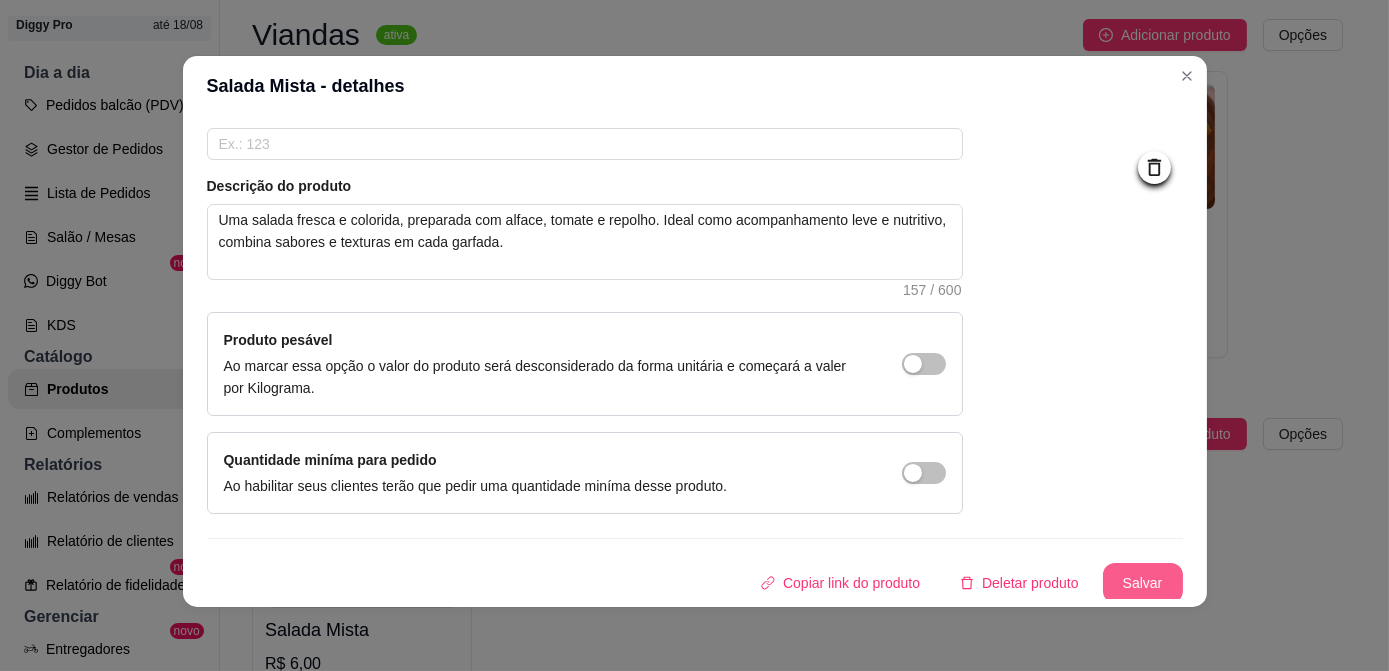 click on "Salvar" at bounding box center (1143, 583) 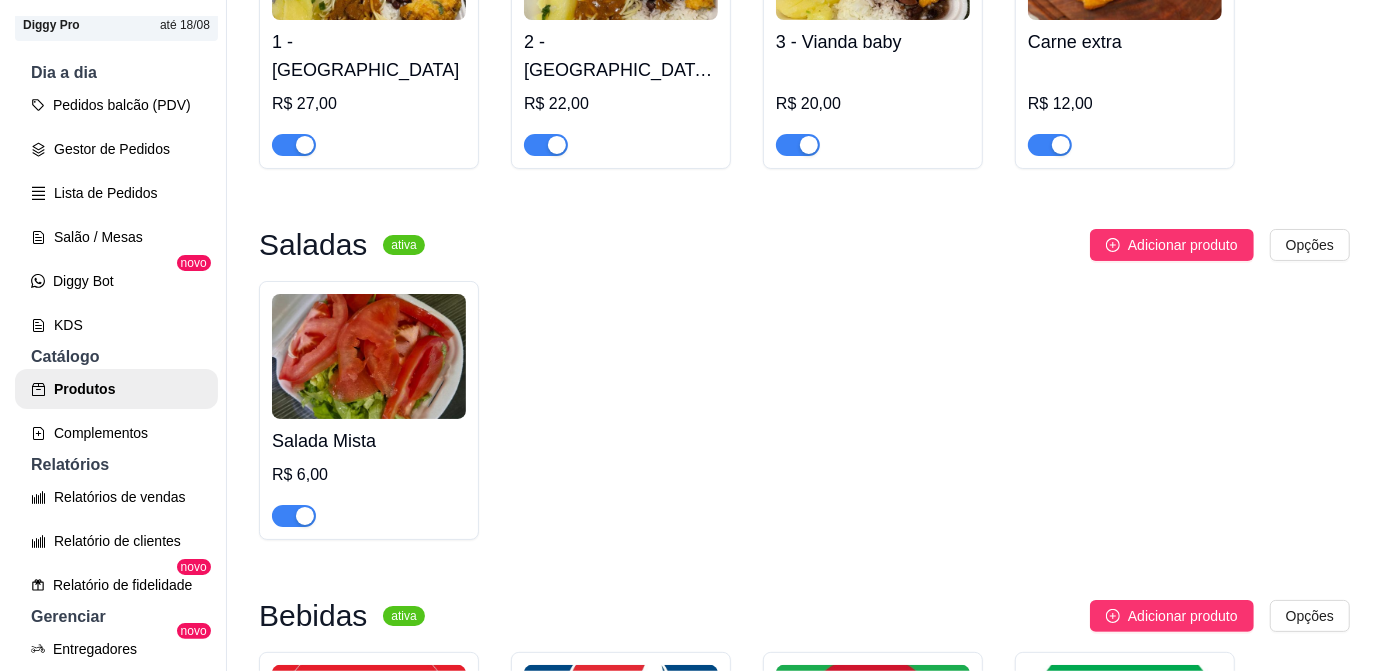 scroll, scrollTop: 363, scrollLeft: 0, axis: vertical 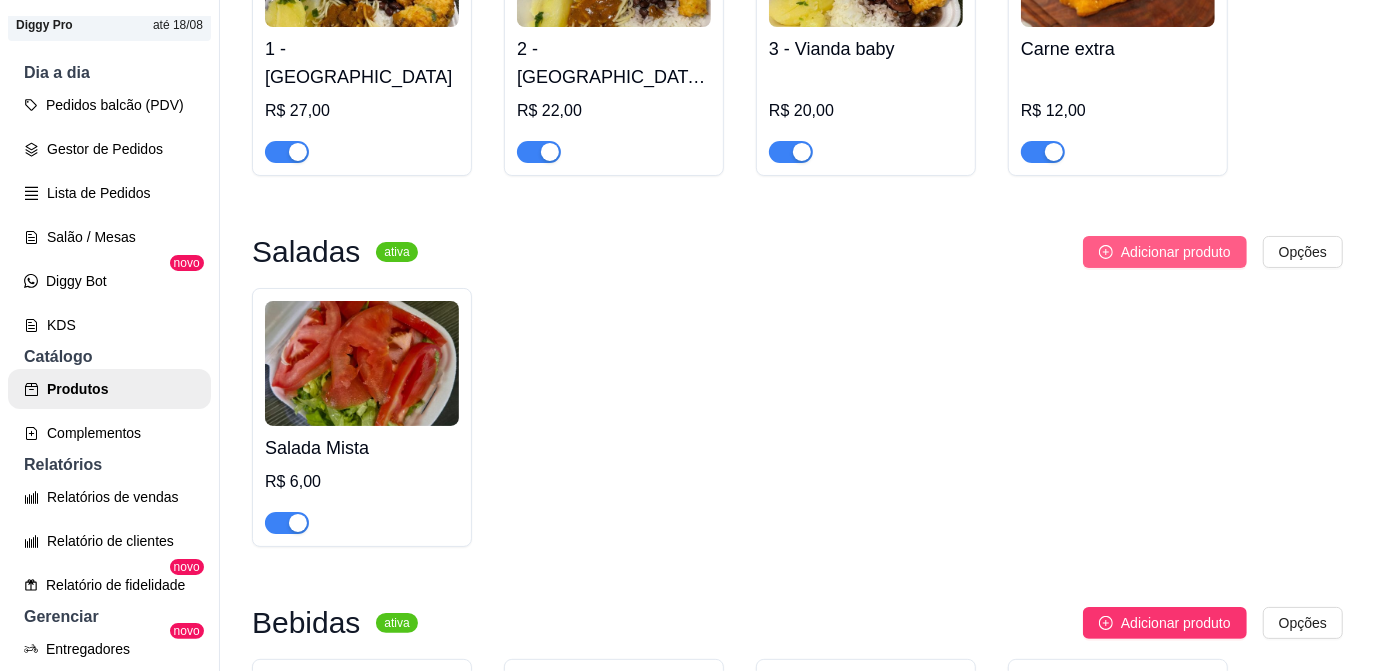 click on "Adicionar produto" at bounding box center (1176, 252) 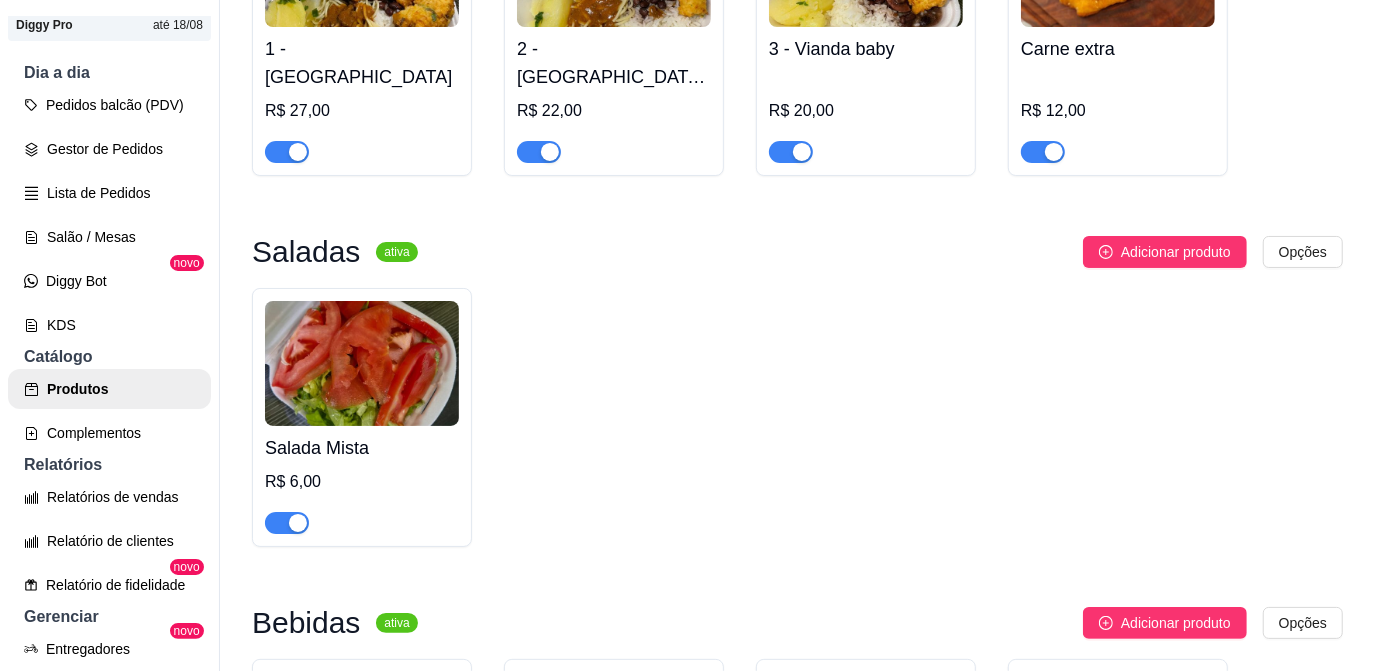 click at bounding box center (362, 363) 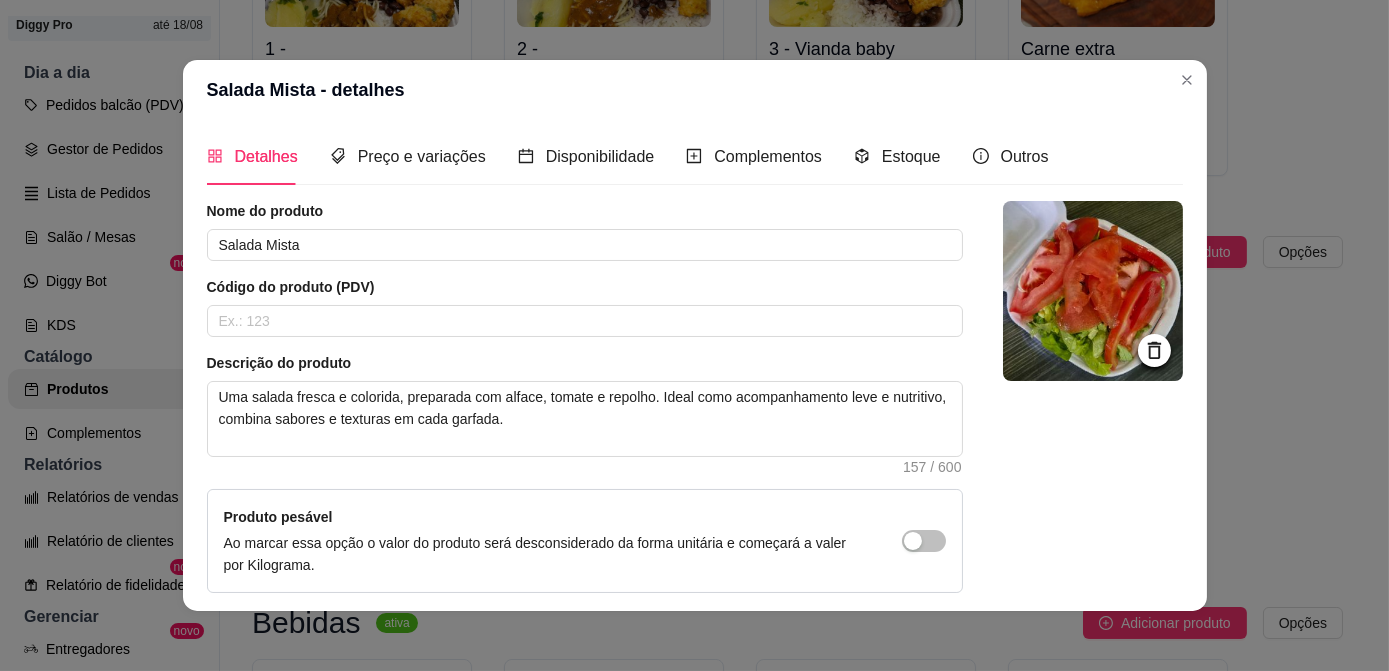 click at bounding box center (1093, 291) 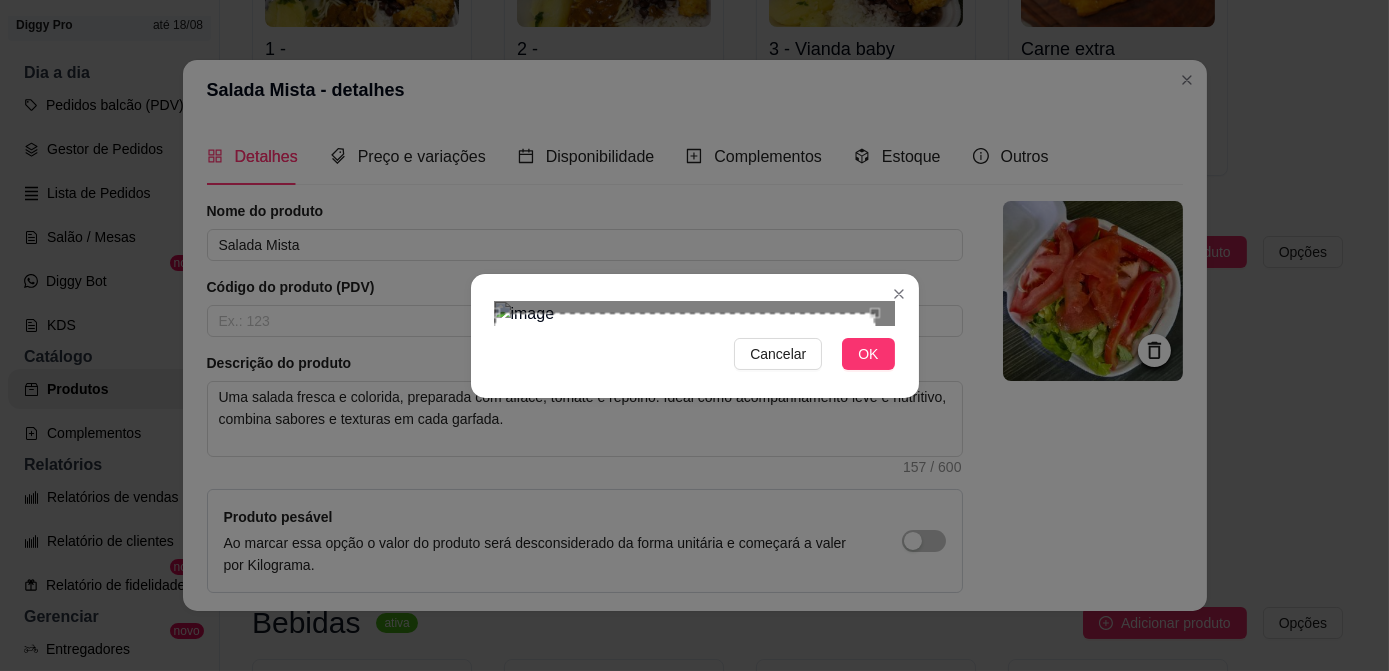 click on "Cancelar OK" at bounding box center (694, 335) 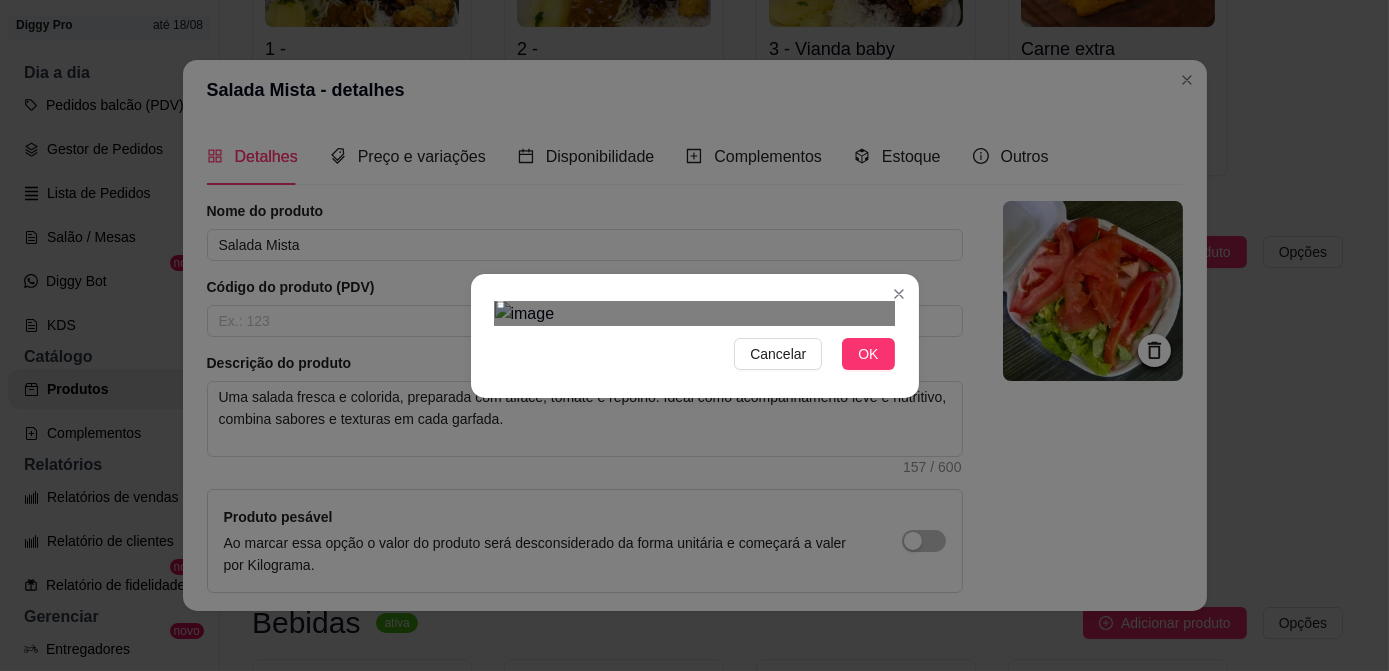 click on "Cancelar OK" at bounding box center (695, 336) 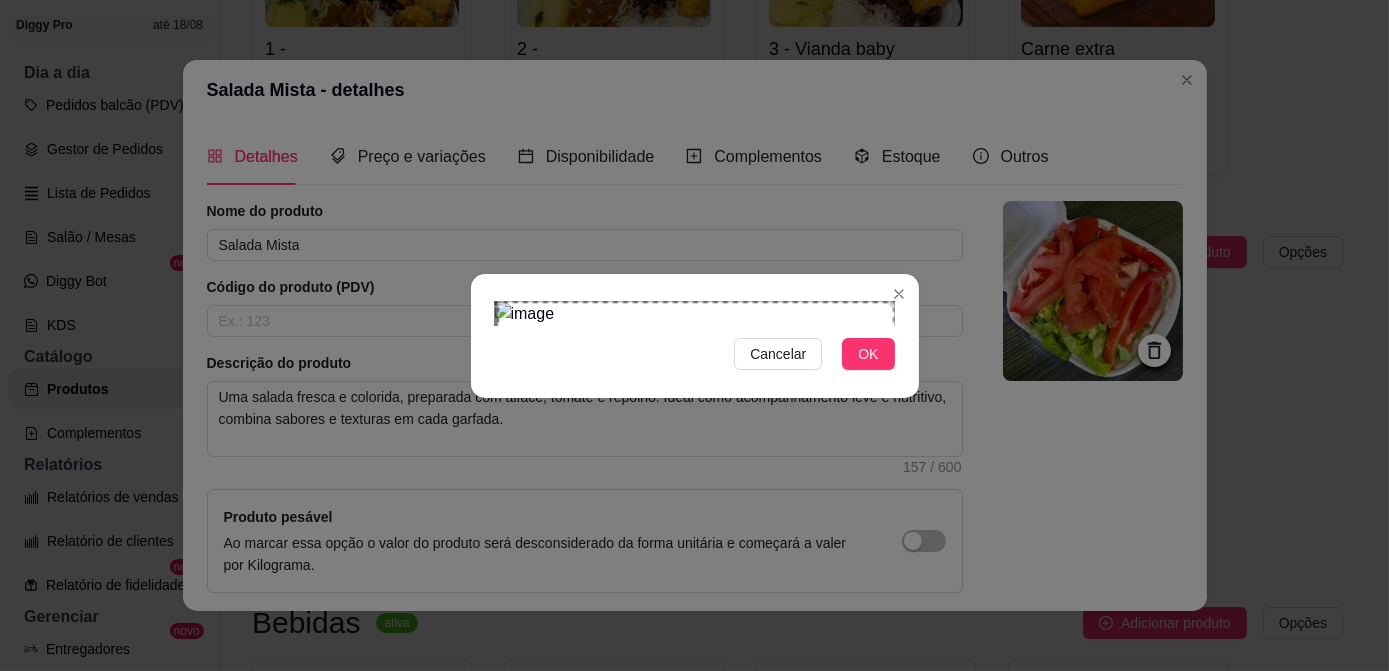 click on "Cancelar OK" at bounding box center (694, 335) 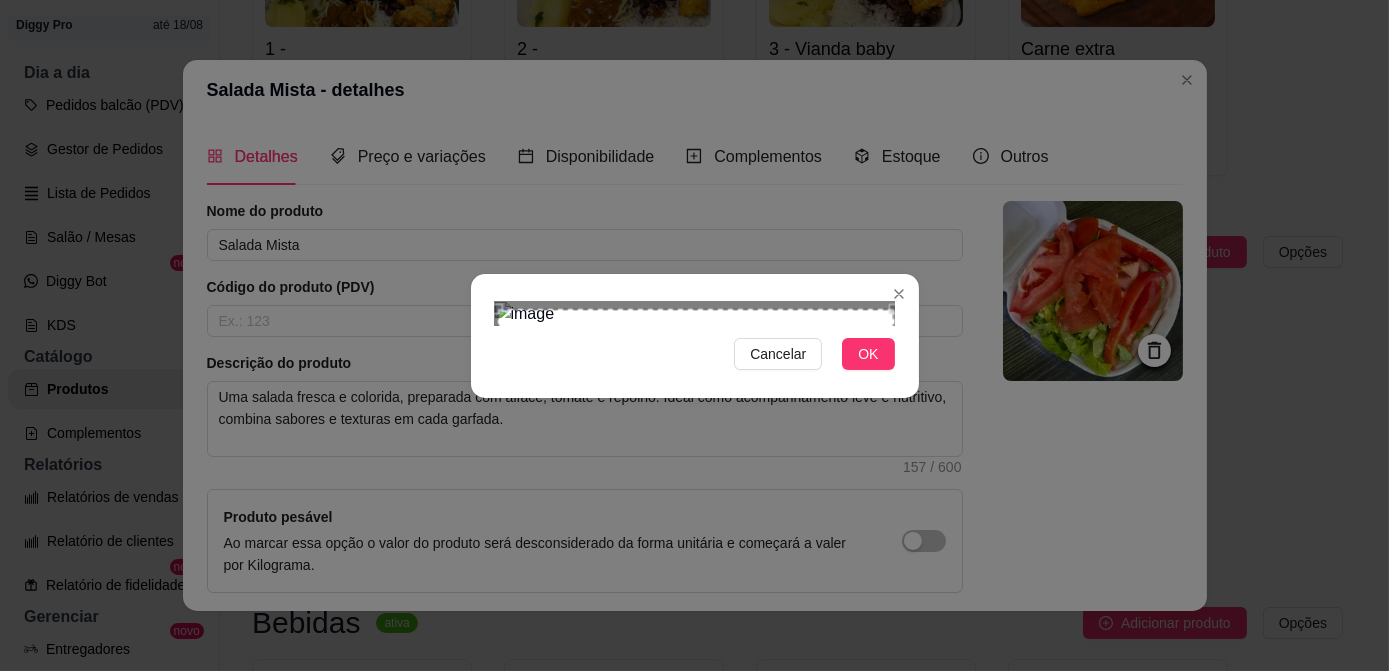 click at bounding box center (696, 507) 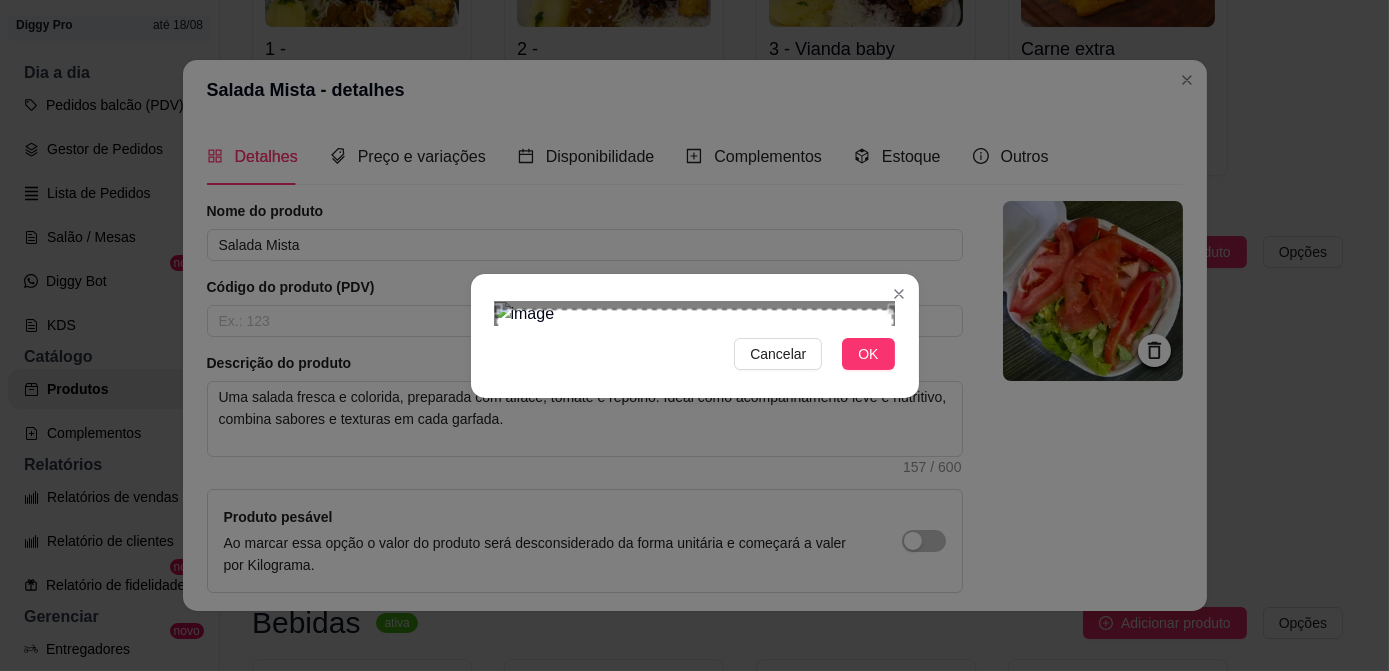 click at bounding box center (695, 314) 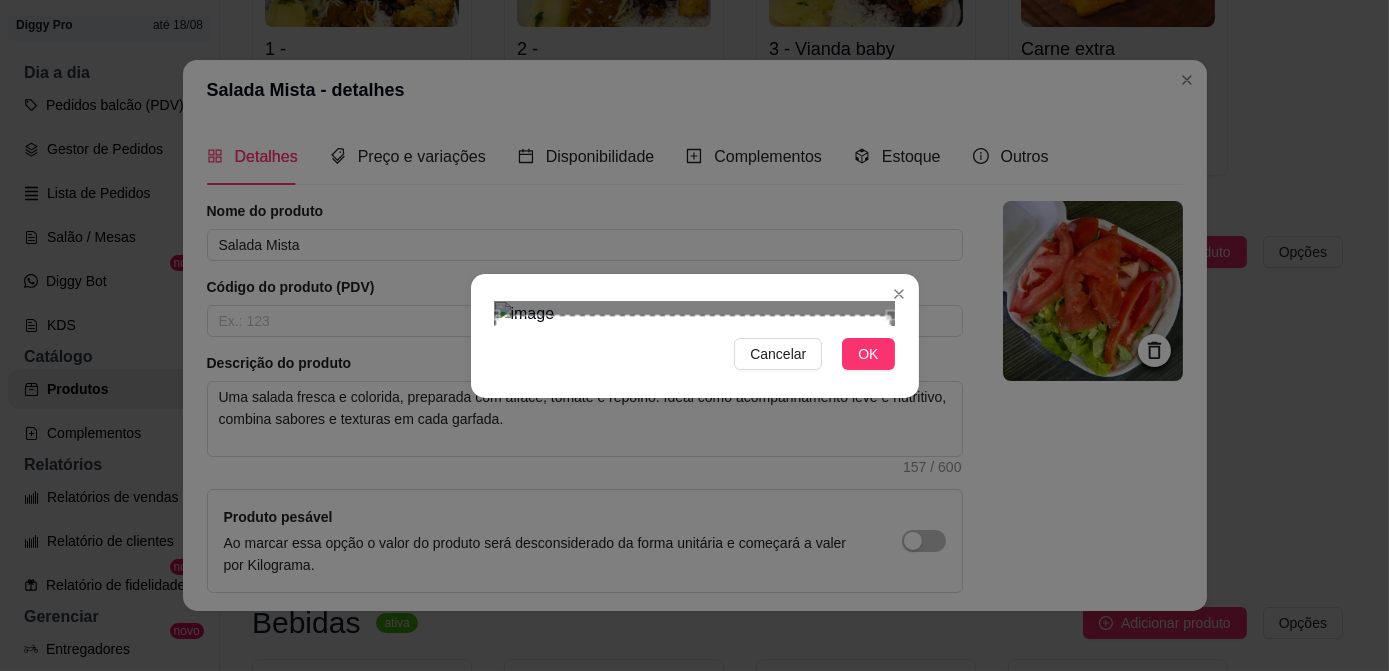 click at bounding box center [693, 513] 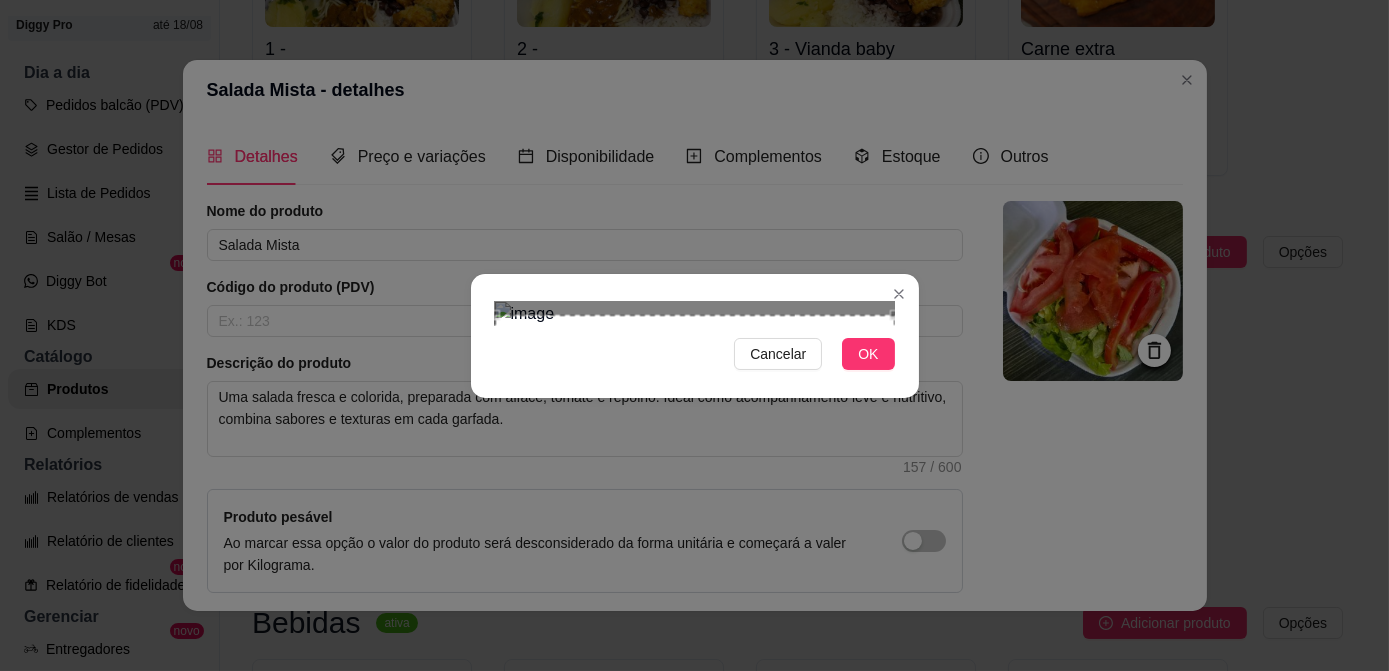 click on "Cancelar OK" at bounding box center (695, 336) 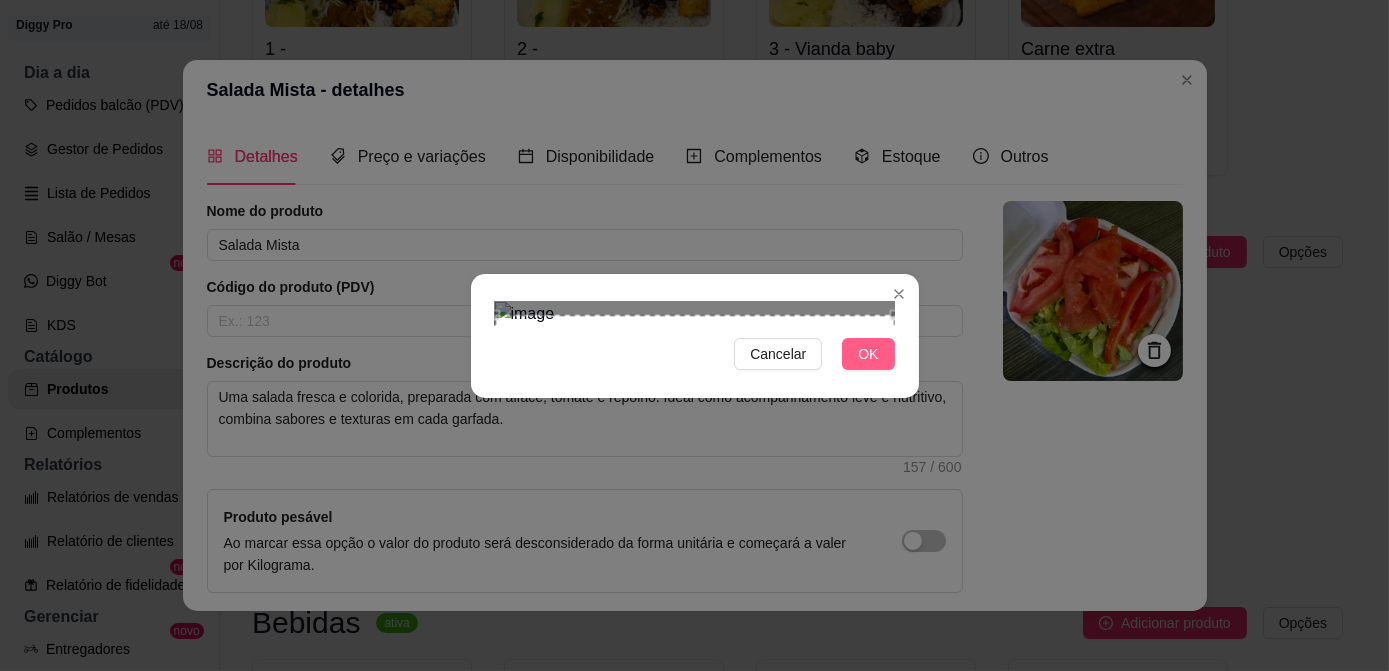 click on "OK" at bounding box center (868, 354) 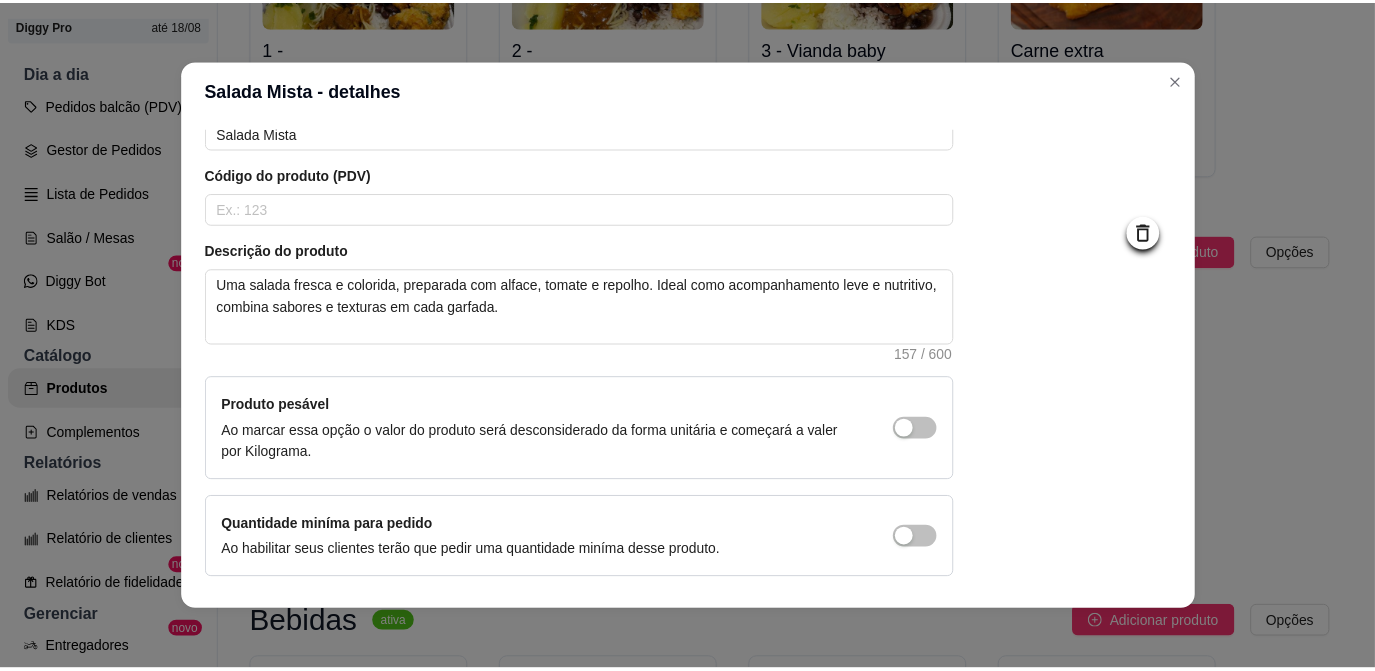 scroll, scrollTop: 173, scrollLeft: 0, axis: vertical 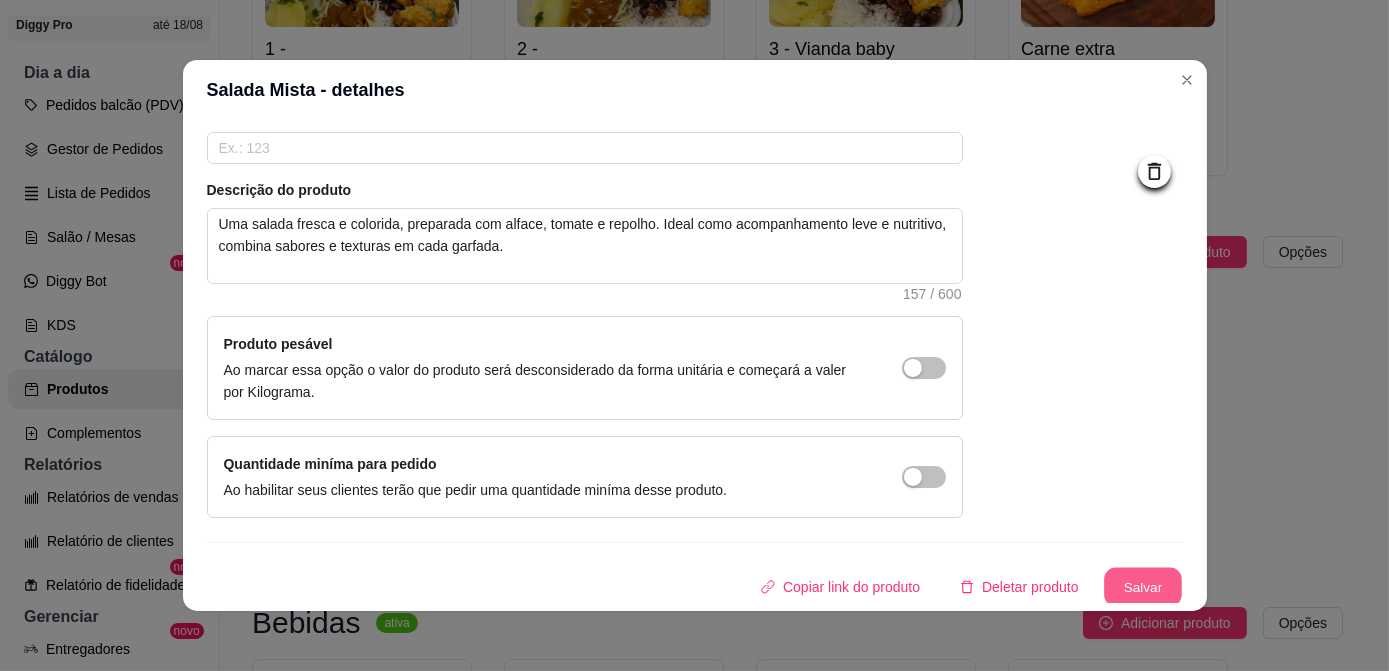 click on "Salvar" at bounding box center (1143, 587) 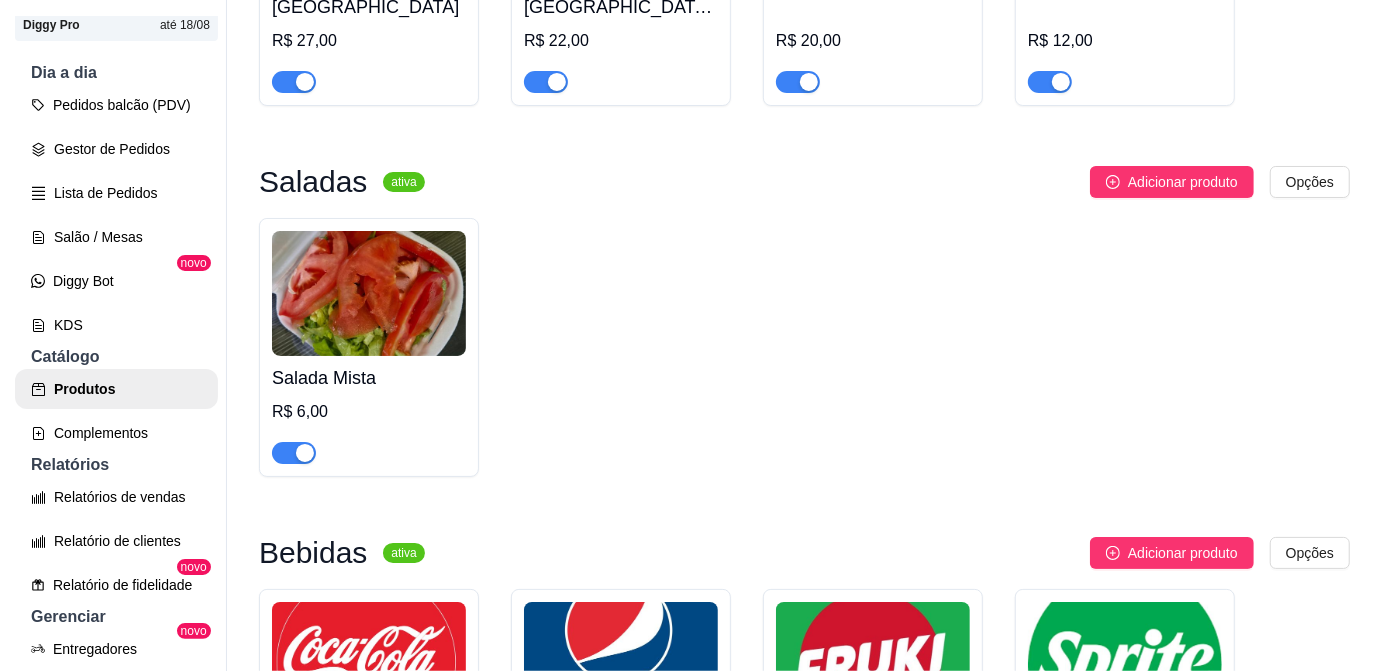 scroll, scrollTop: 454, scrollLeft: 0, axis: vertical 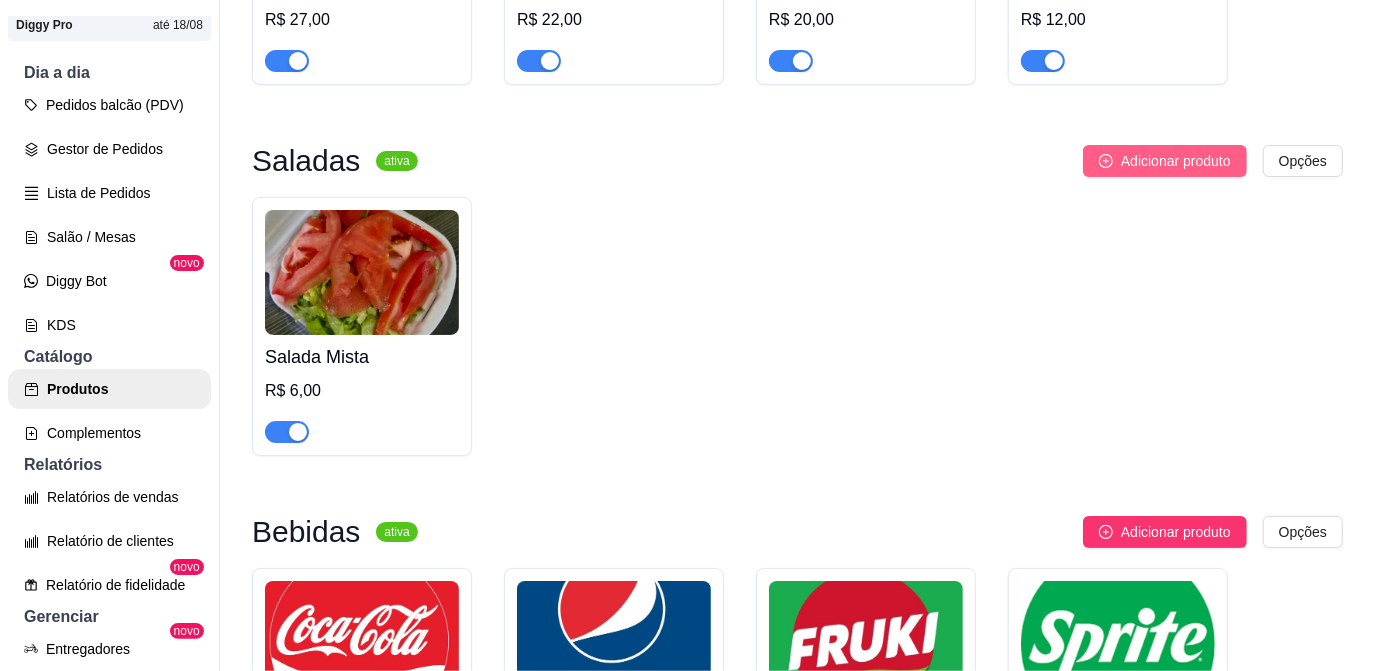 click on "Adicionar produto" at bounding box center [1176, 161] 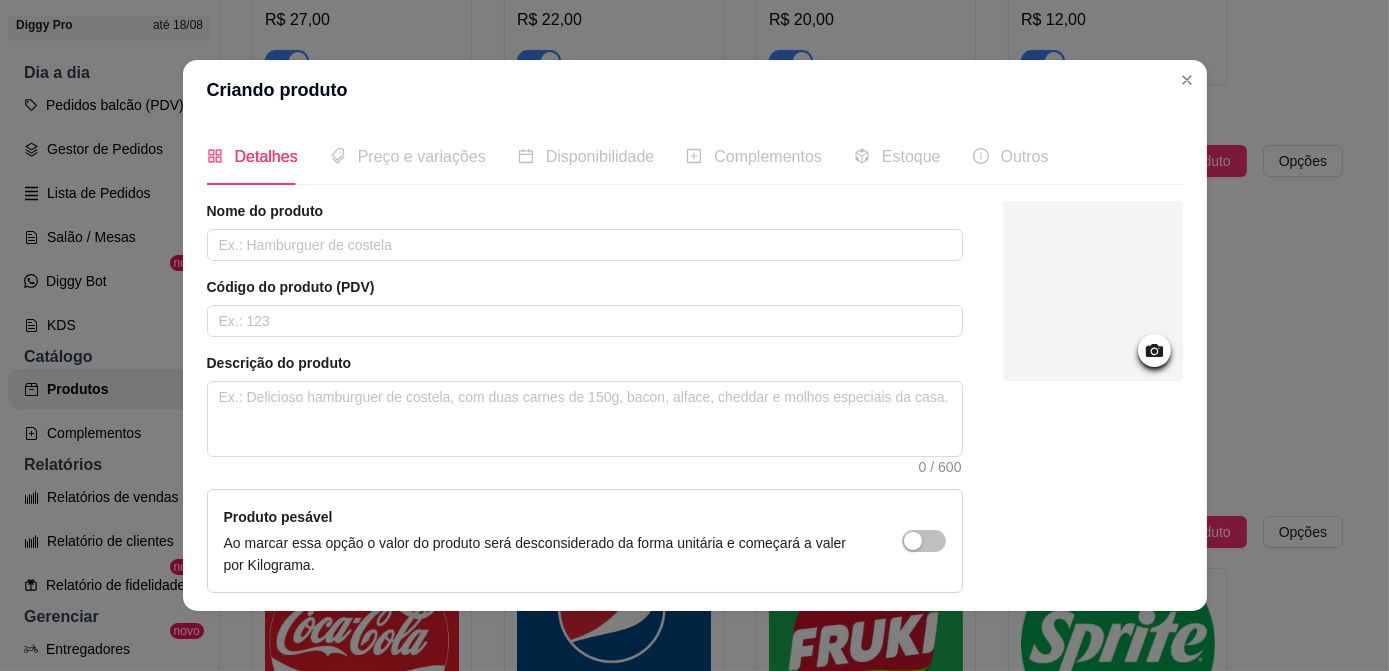 click on "Nome do produto" at bounding box center [585, 231] 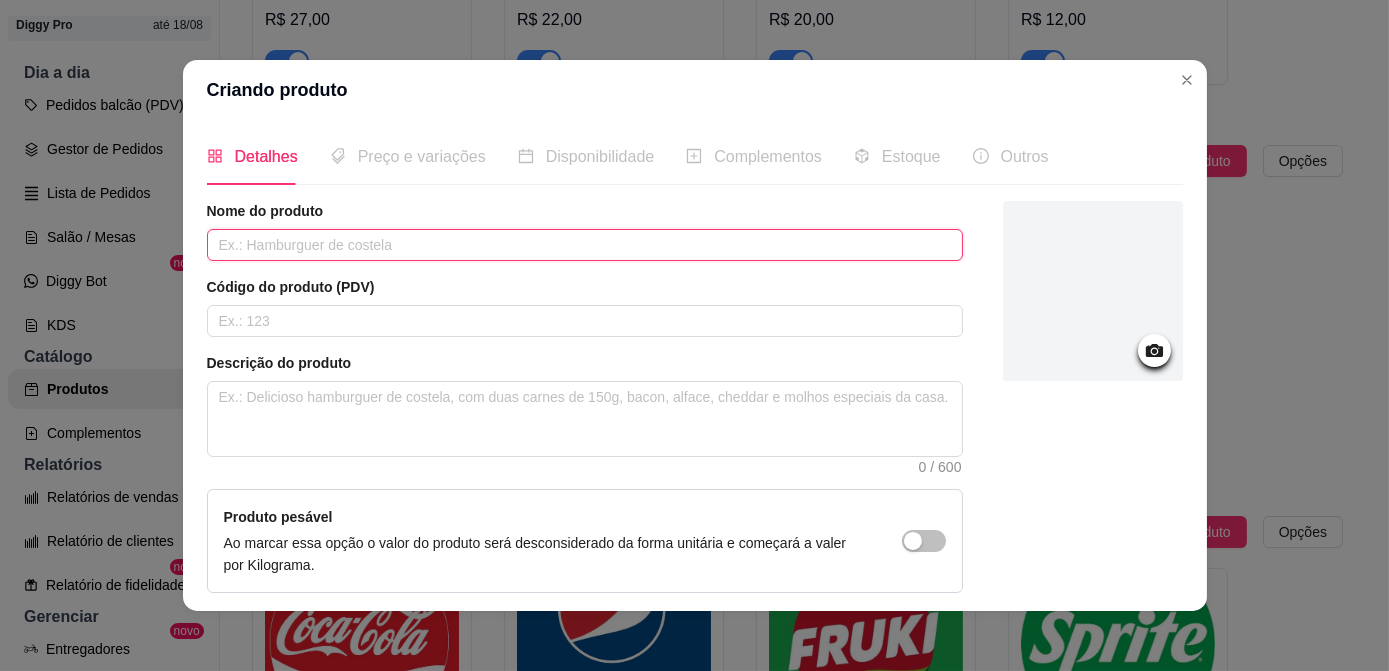 click at bounding box center [585, 245] 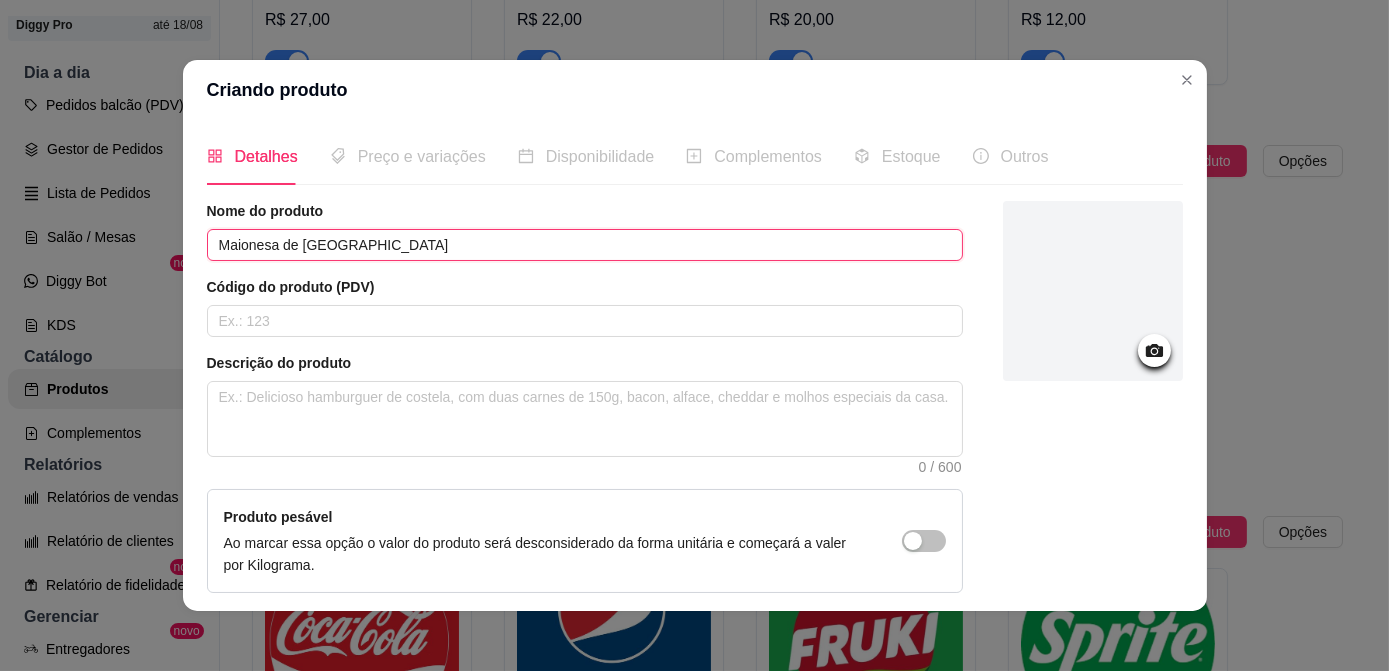 click on "Maionesa de [GEOGRAPHIC_DATA]" at bounding box center (585, 245) 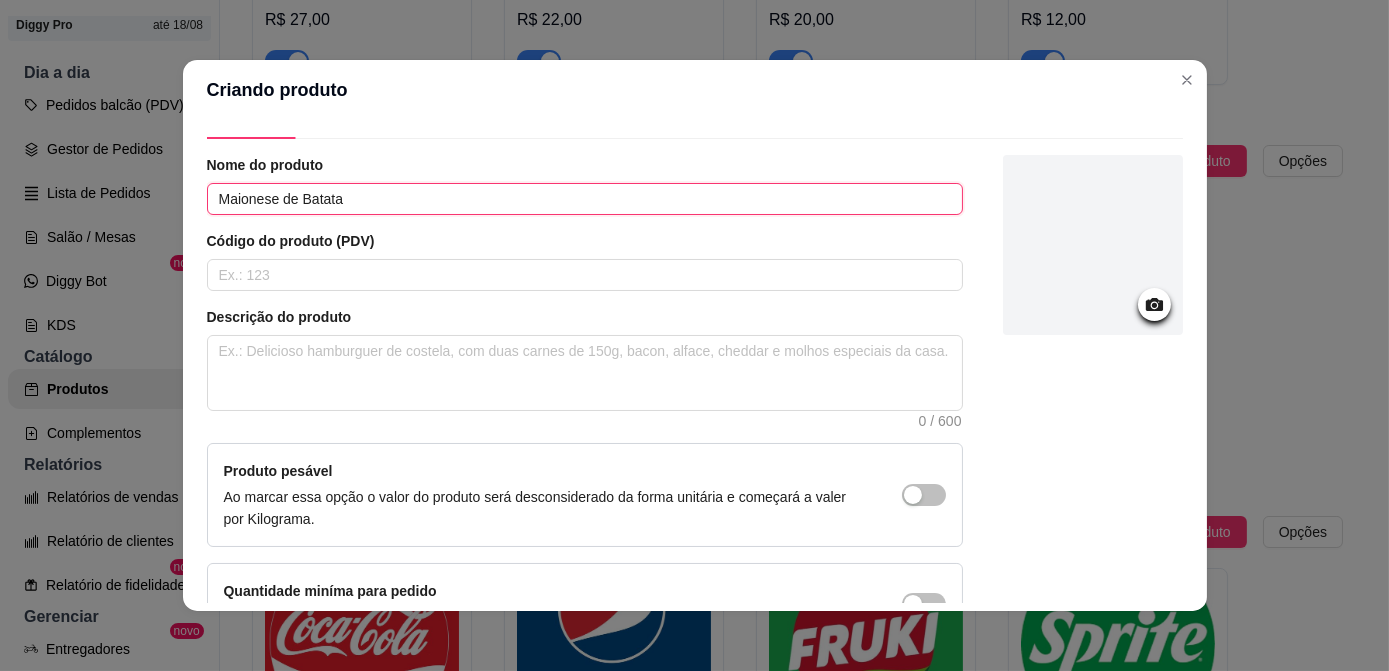 scroll, scrollTop: 0, scrollLeft: 0, axis: both 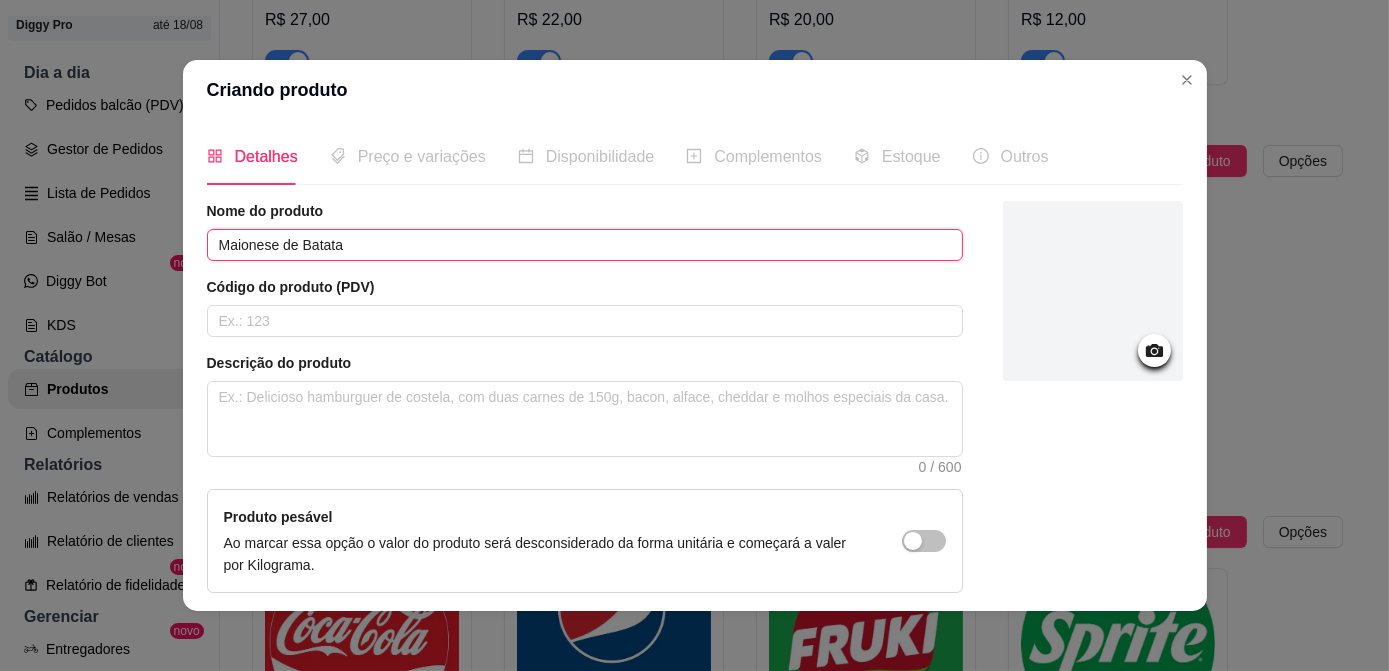 type on "Maionese de Batata" 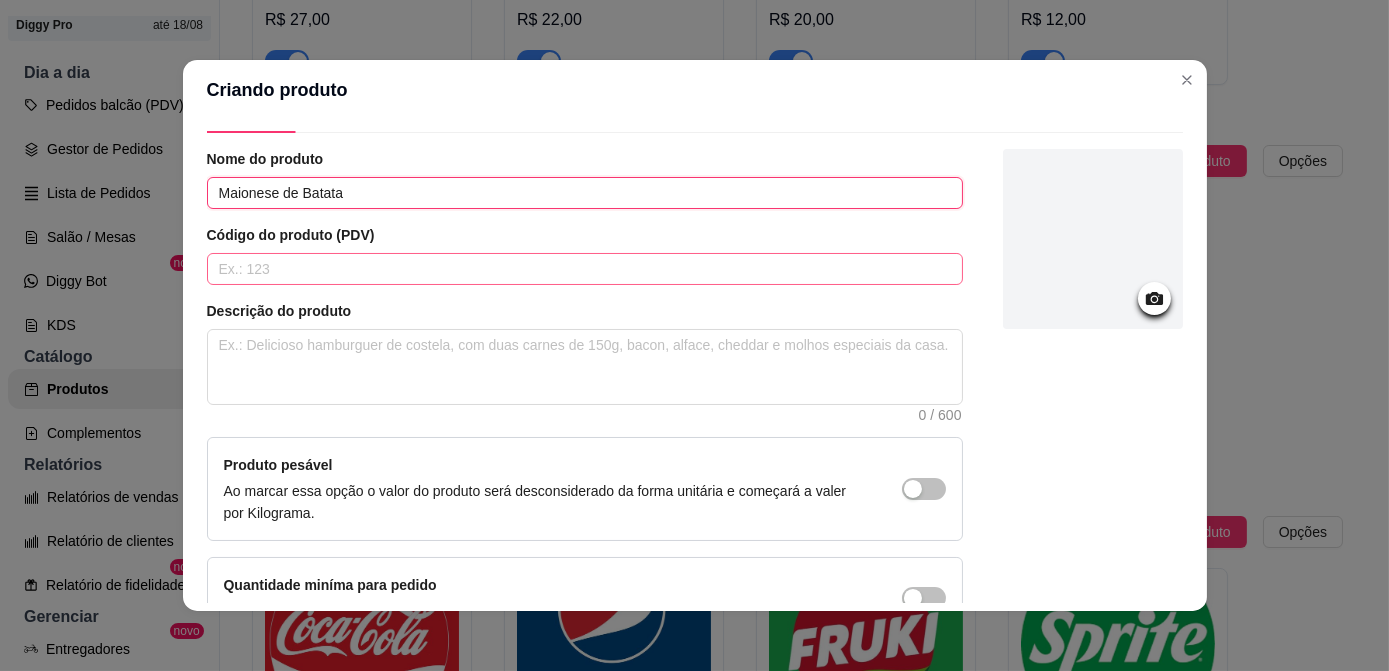 scroll, scrollTop: 173, scrollLeft: 0, axis: vertical 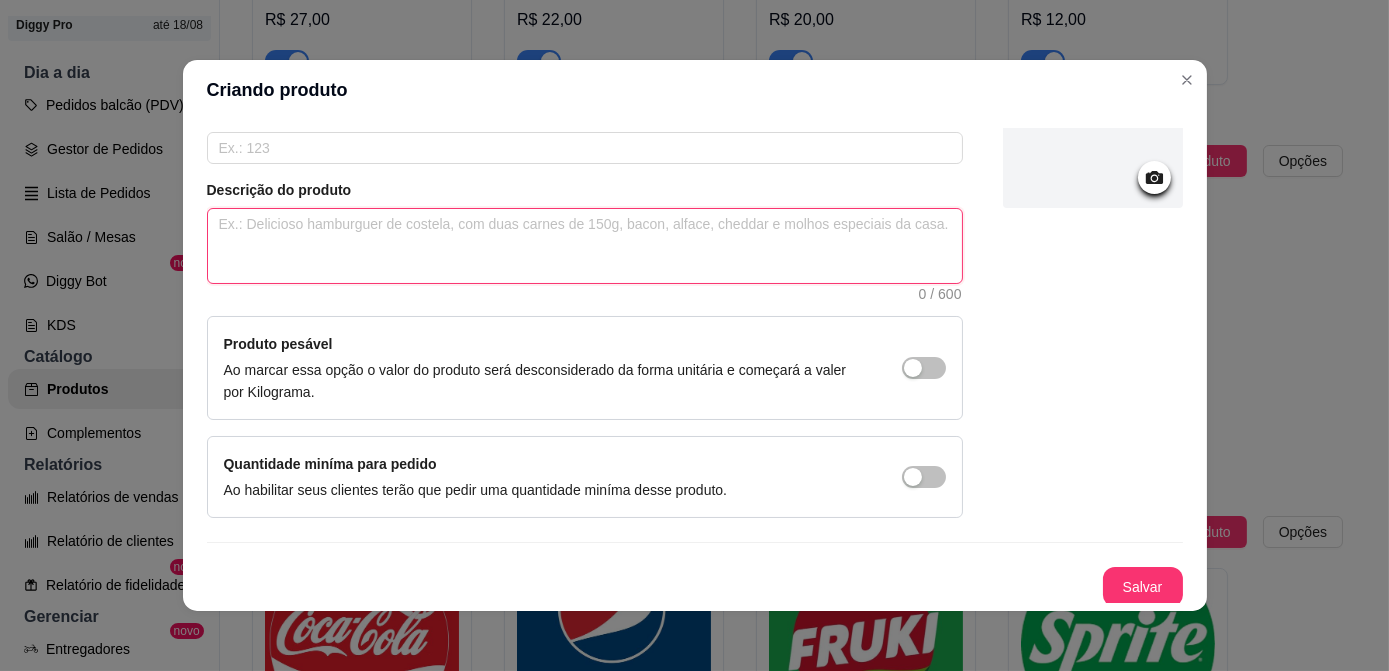 click at bounding box center [585, 246] 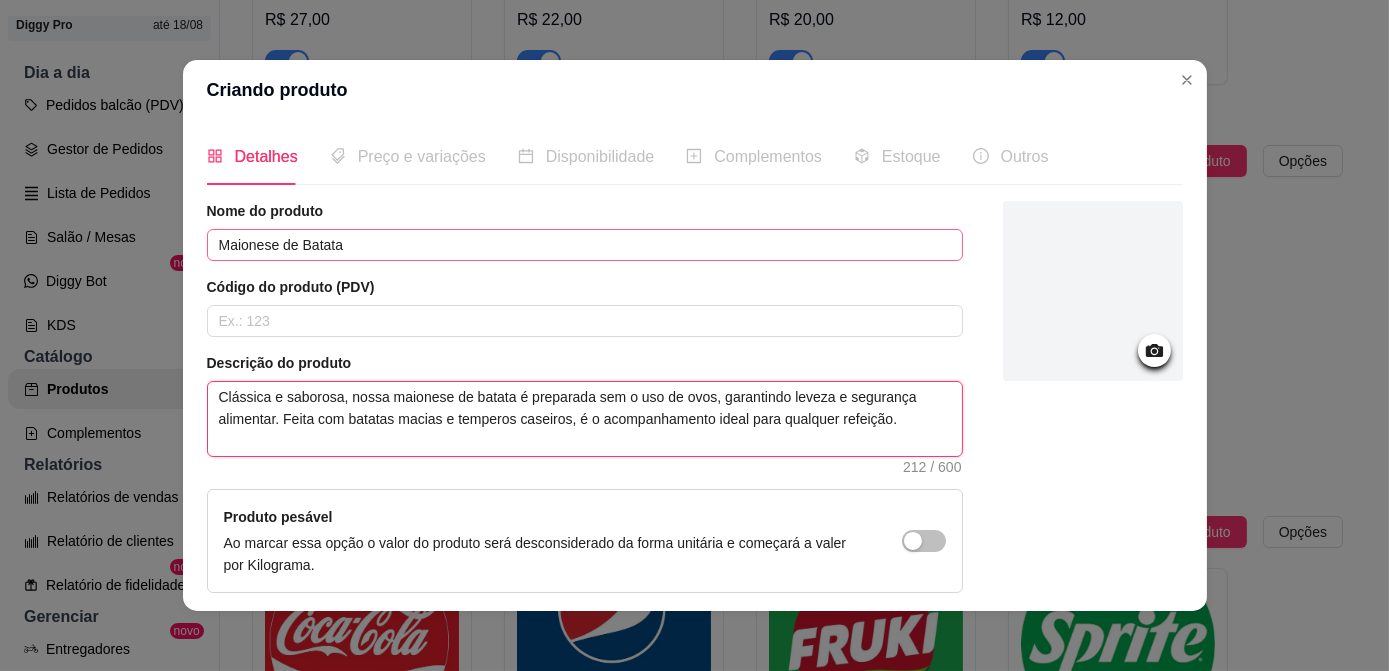 scroll, scrollTop: 0, scrollLeft: 0, axis: both 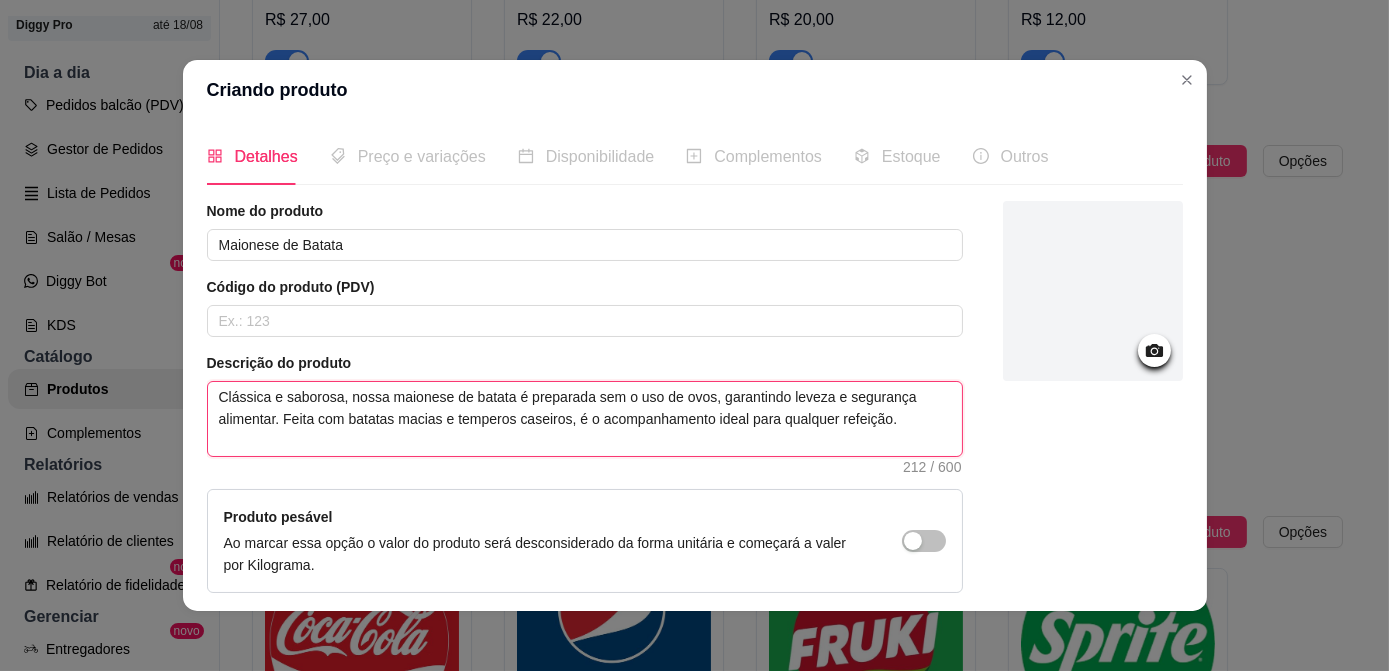 type on "Clássica e saborosa, nossa maionese de batata é preparada sem o uso de ovos, garantindo leveza e segurança alimentar. Feita com batatas macias e temperos caseiros, é o acompanhamento ideal para qualquer refeição." 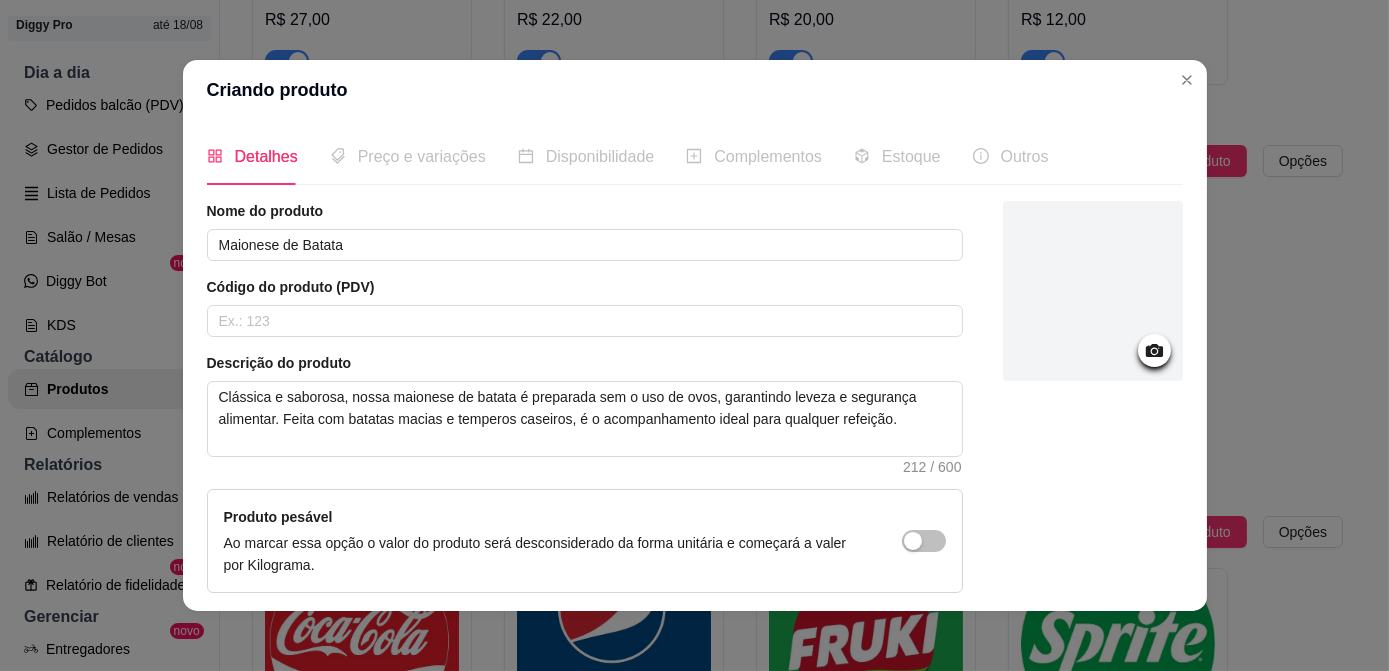 click on "Preço e variações" at bounding box center [422, 156] 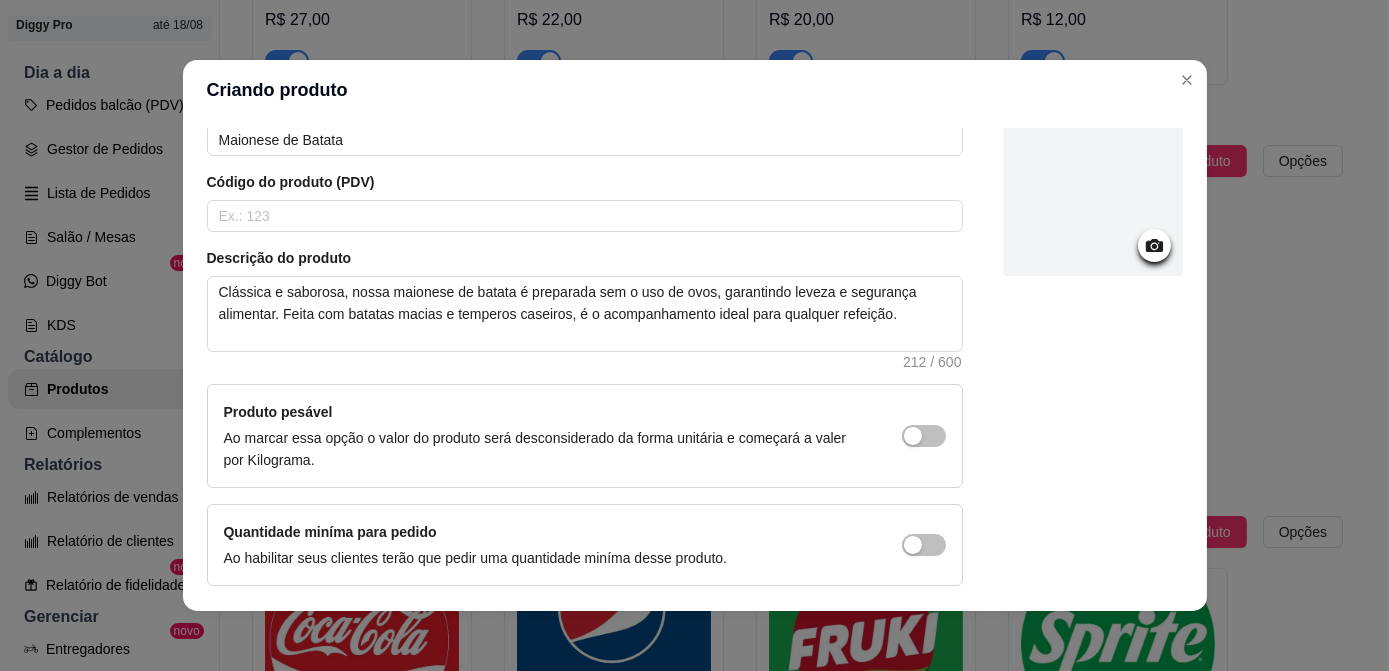 scroll, scrollTop: 173, scrollLeft: 0, axis: vertical 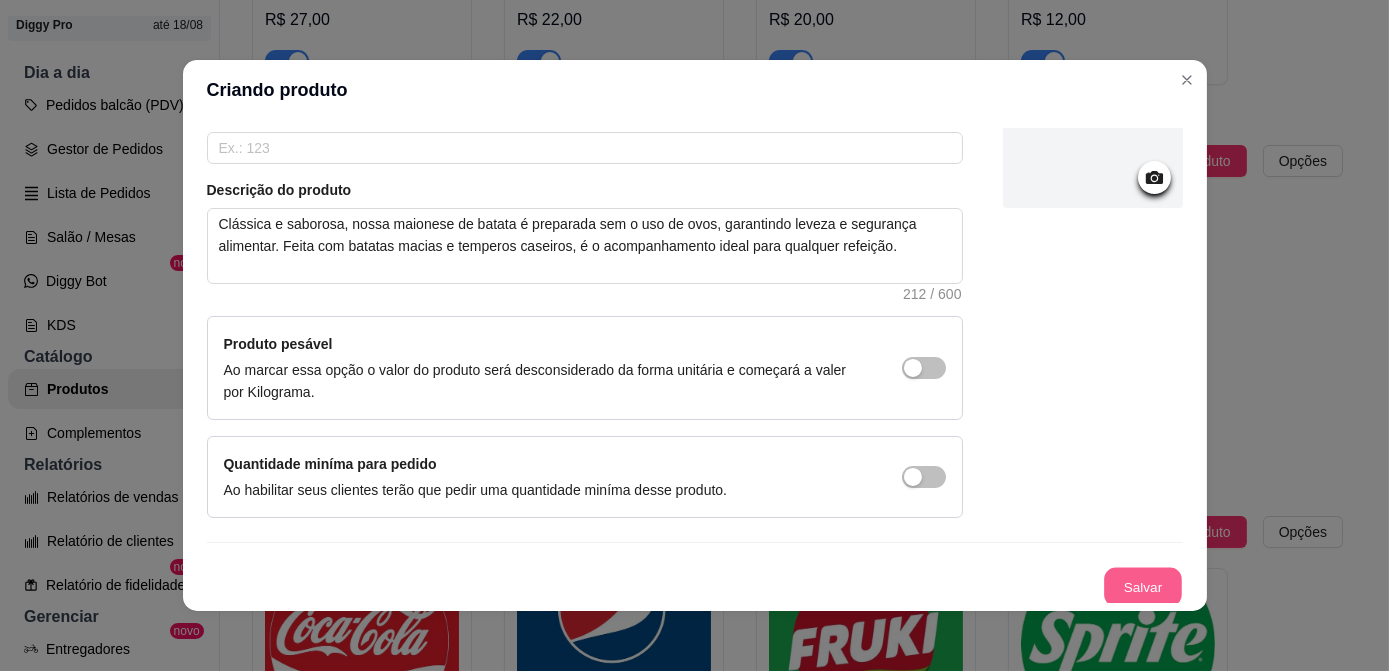 click on "Salvar" at bounding box center [1143, 587] 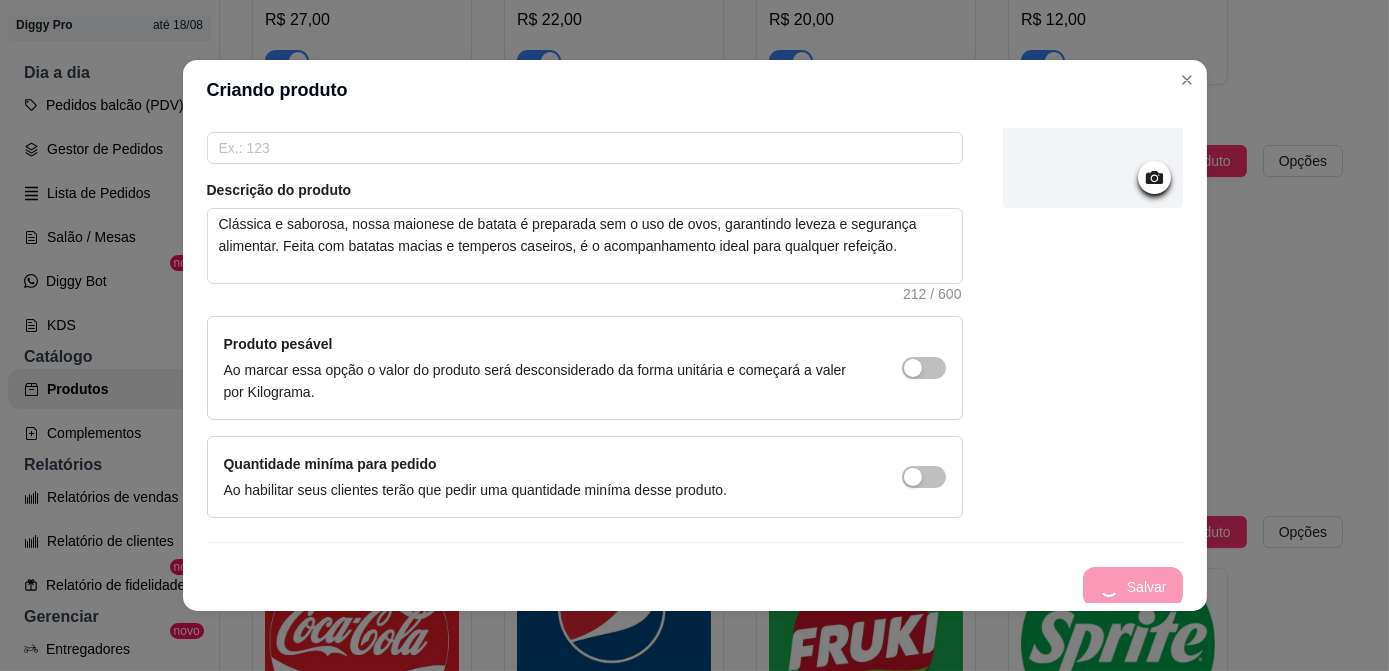 type 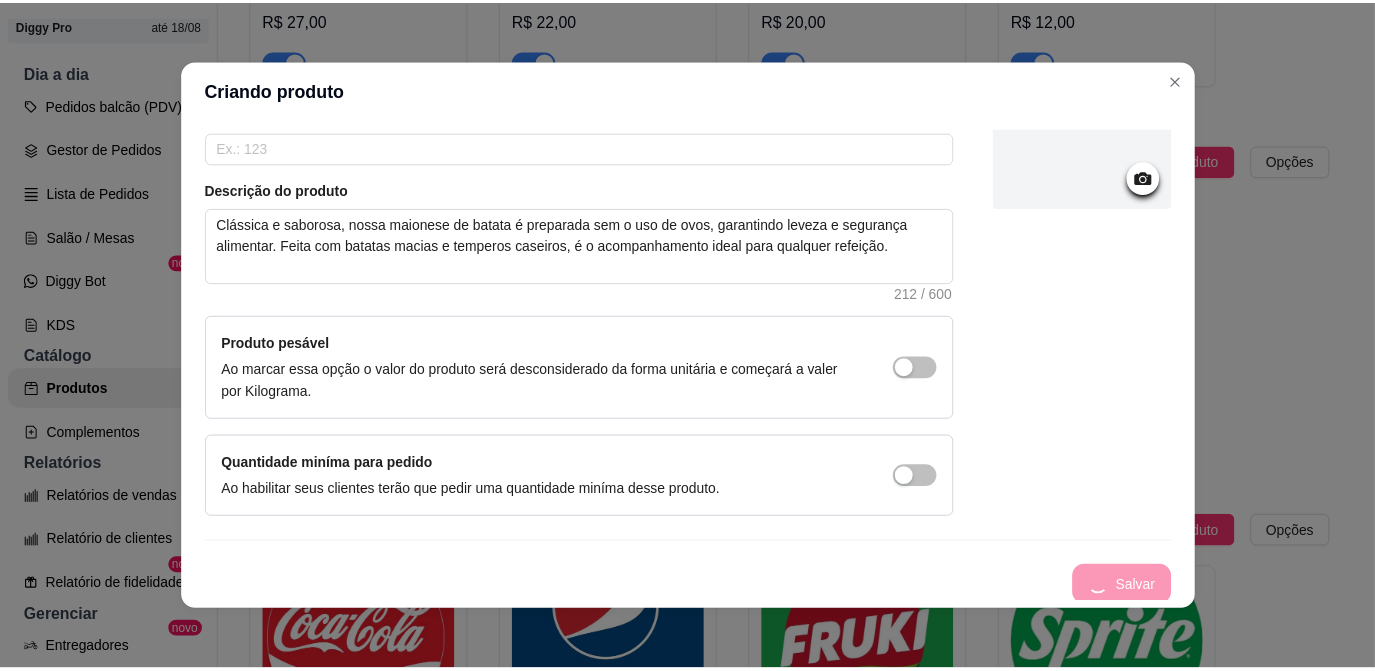 scroll, scrollTop: 0, scrollLeft: 0, axis: both 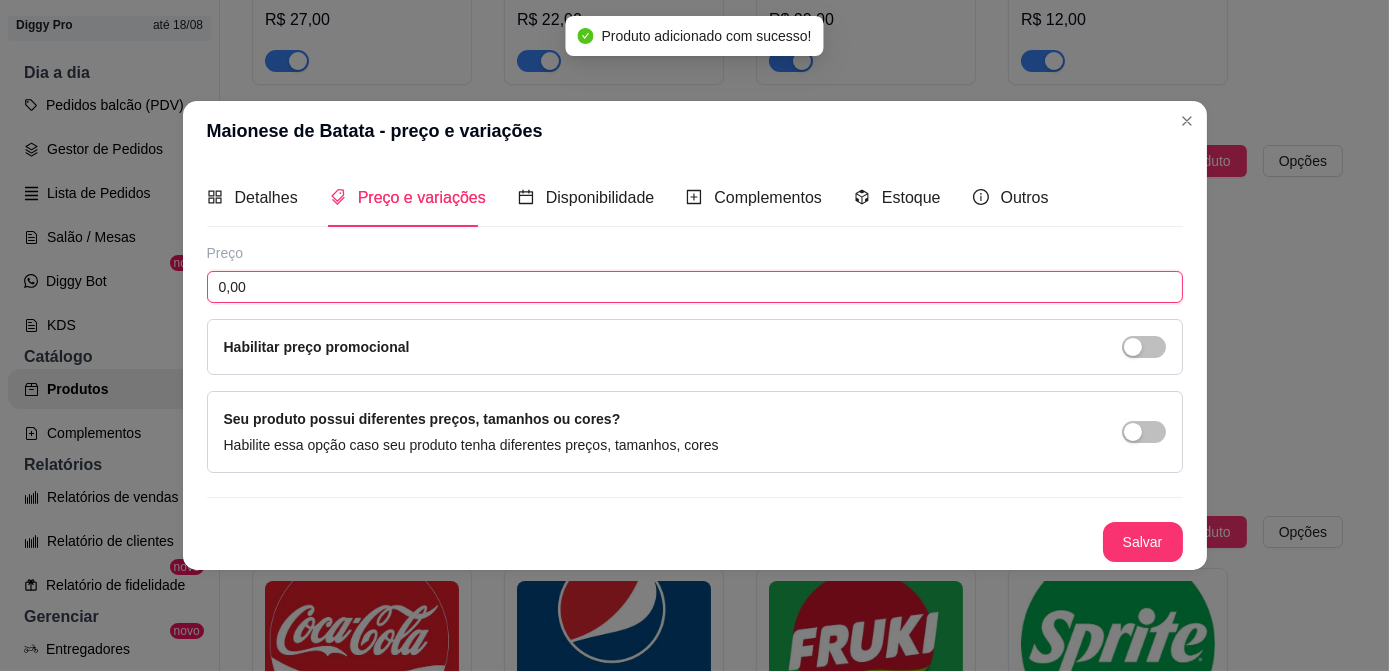 click on "0,00" at bounding box center [695, 287] 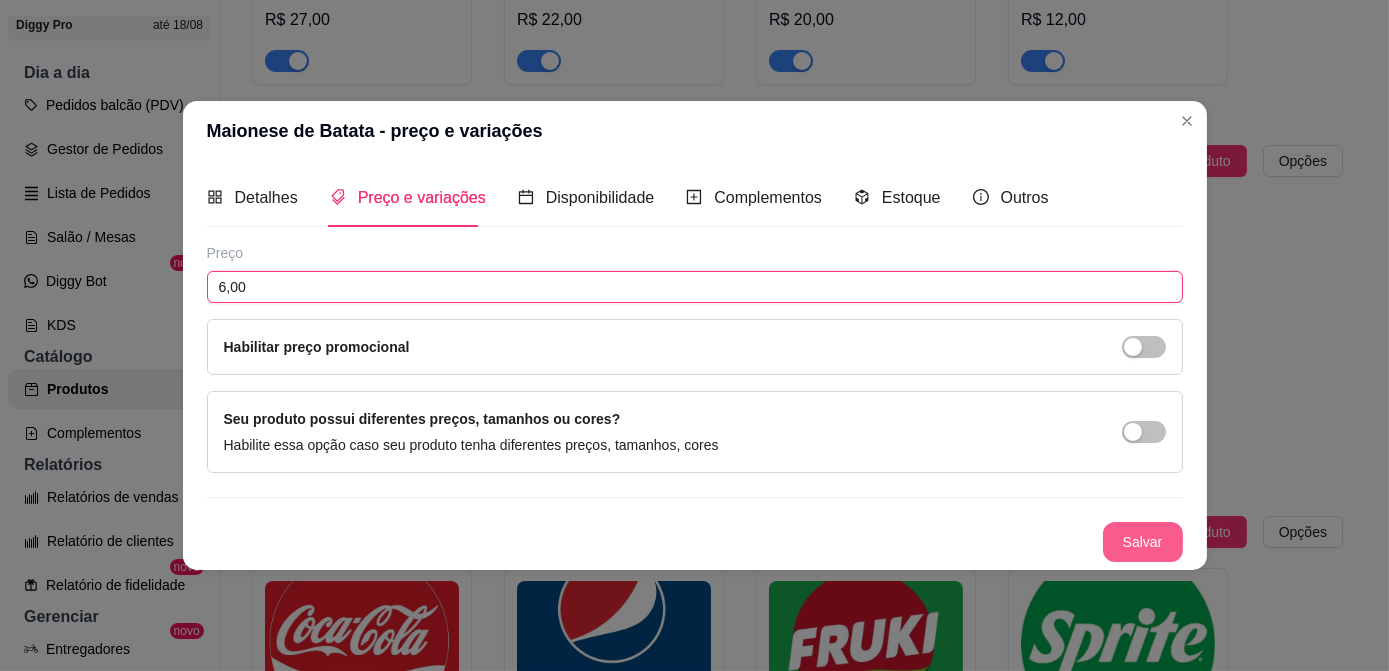 type on "6,00" 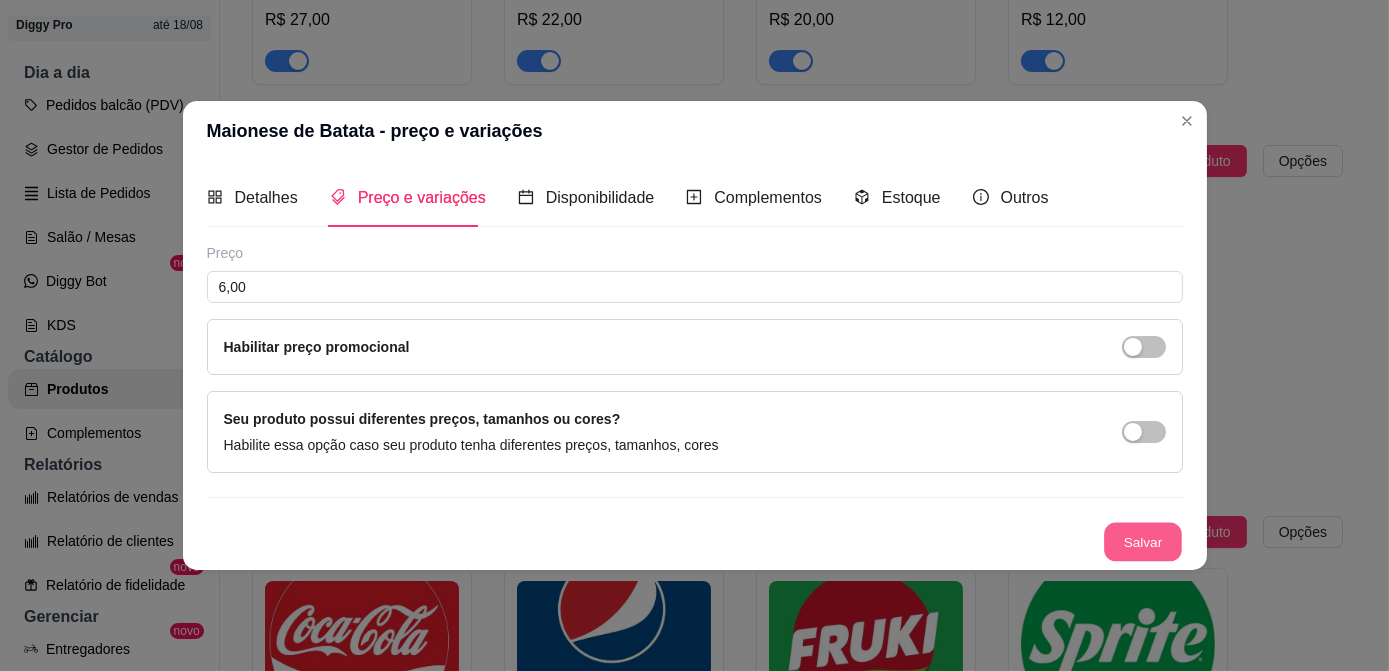 click on "Salvar" at bounding box center [1143, 541] 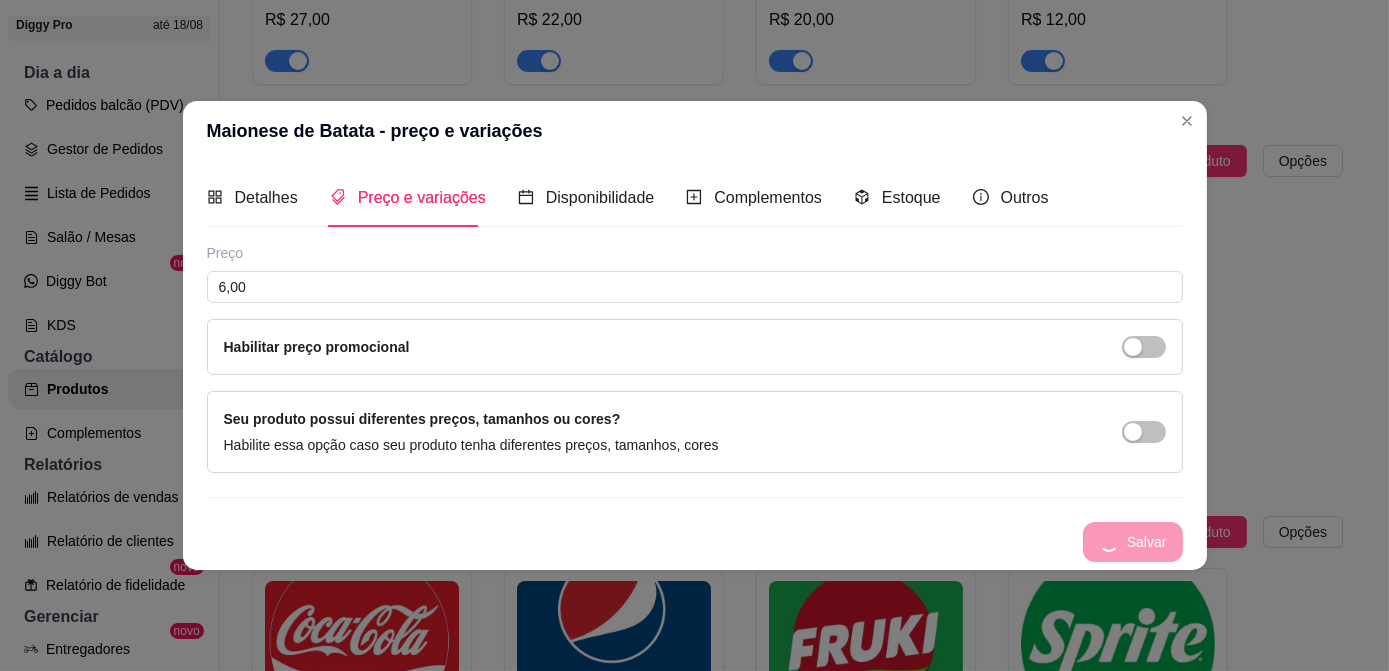 click on "Salvar" at bounding box center [695, 542] 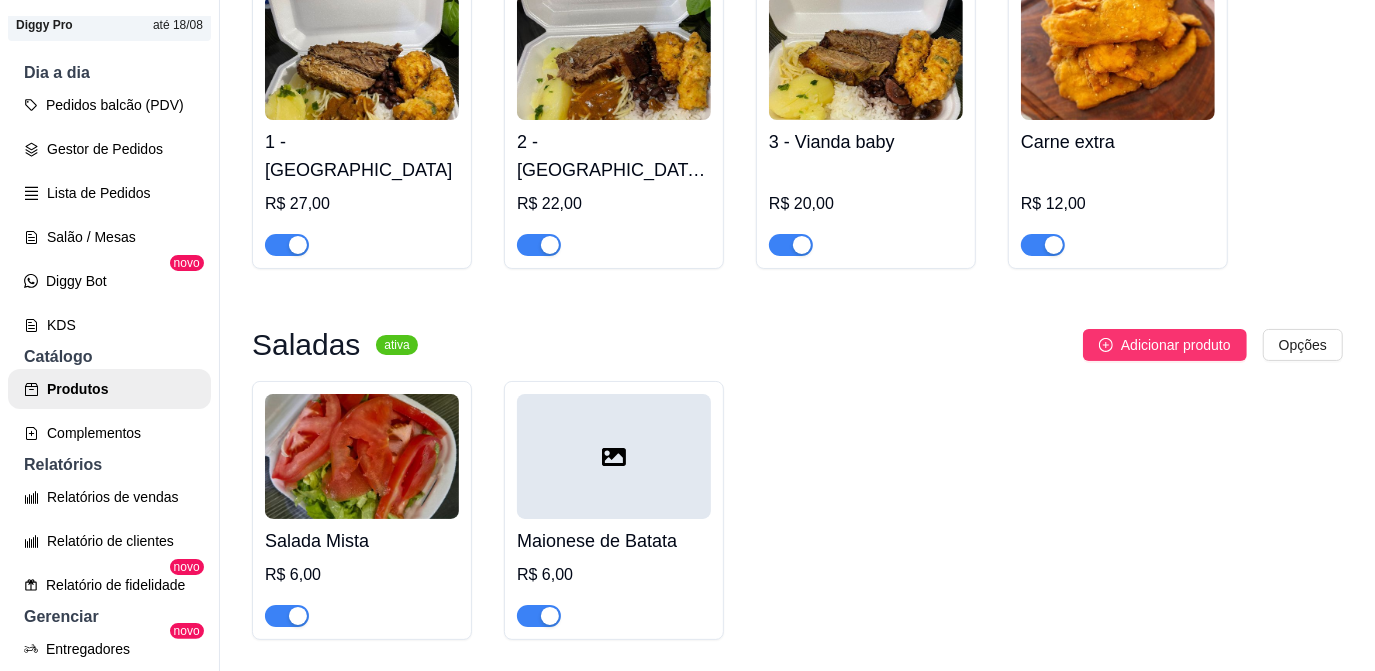 scroll, scrollTop: 272, scrollLeft: 0, axis: vertical 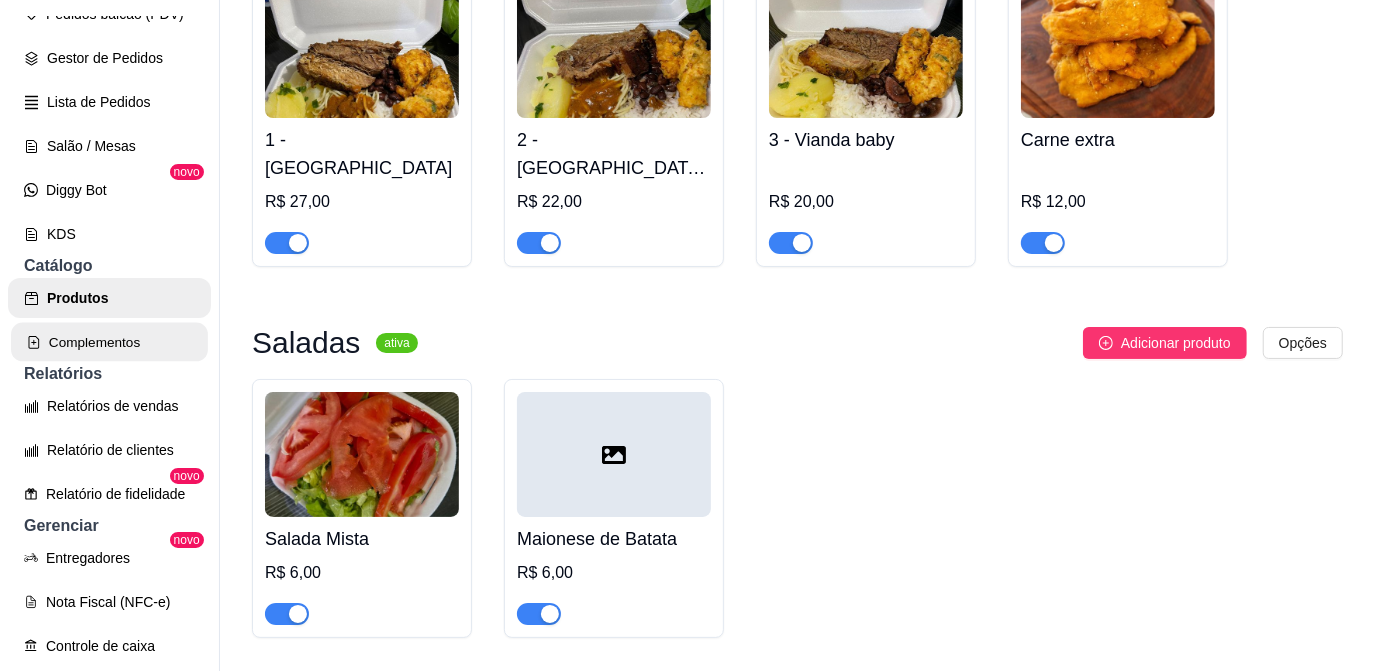 click on "Complementos" at bounding box center [109, 342] 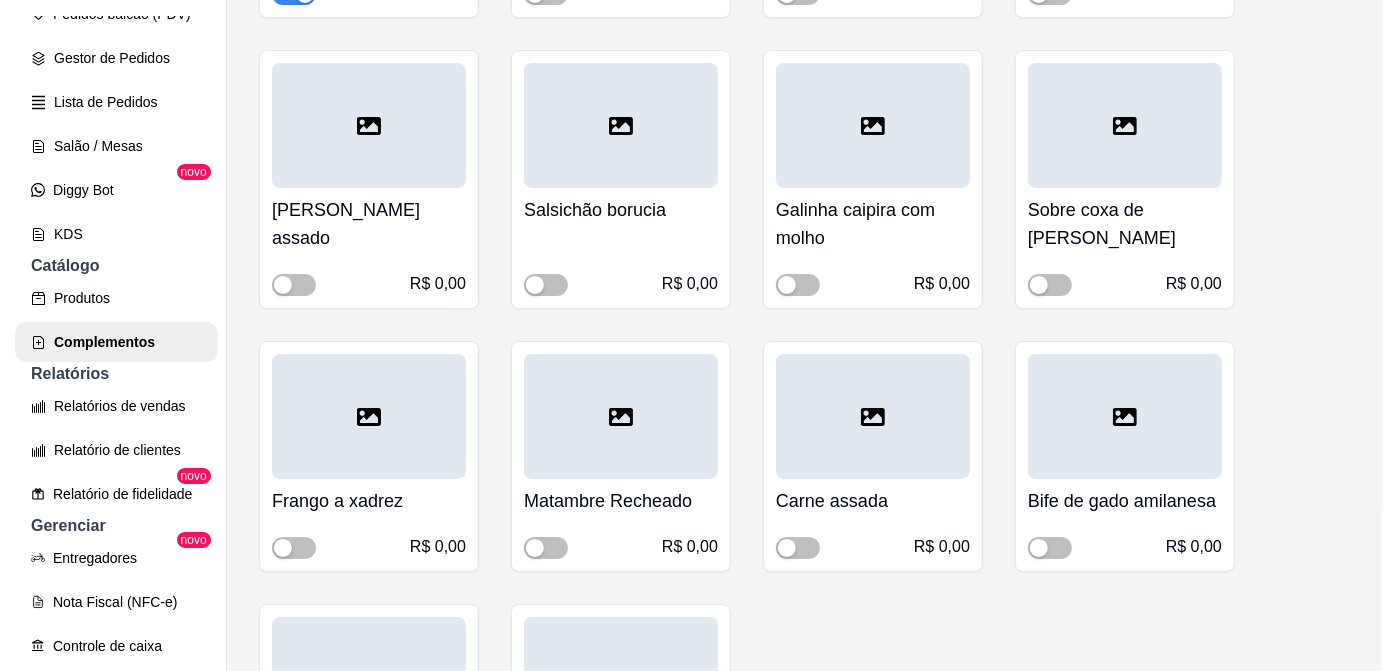 scroll, scrollTop: 6090, scrollLeft: 0, axis: vertical 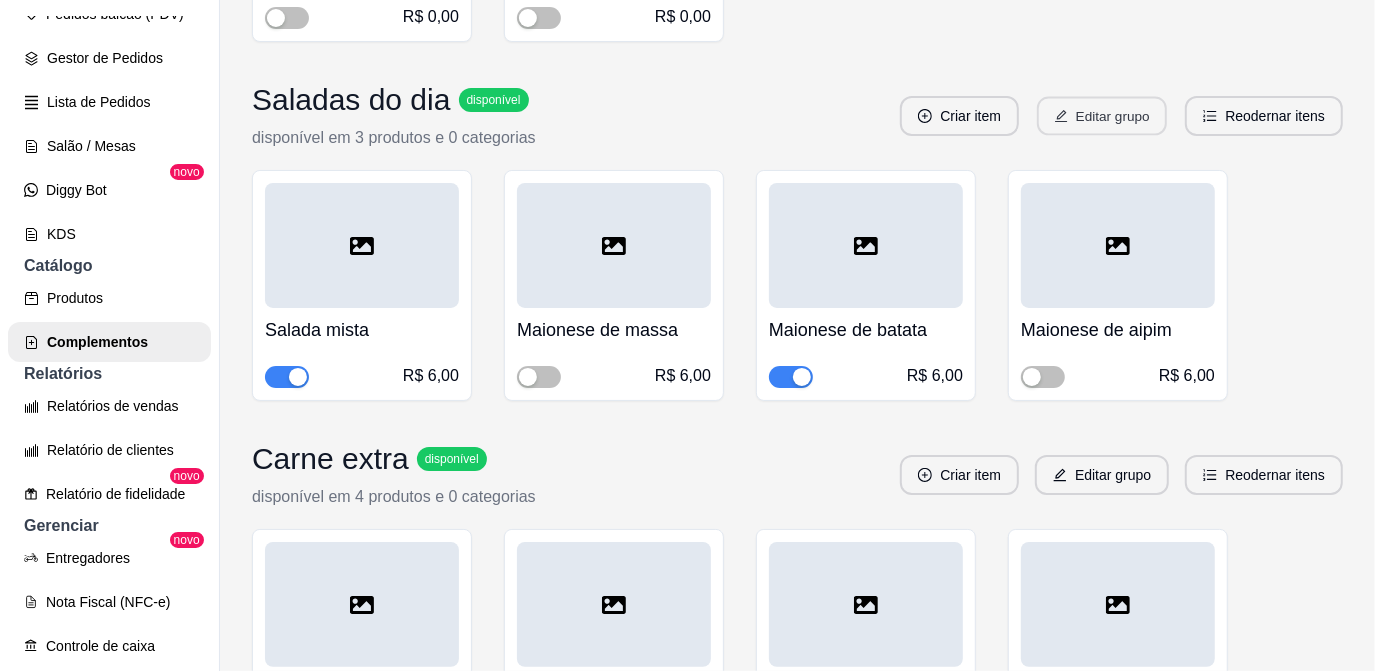 click on "Editar grupo" at bounding box center [1102, 116] 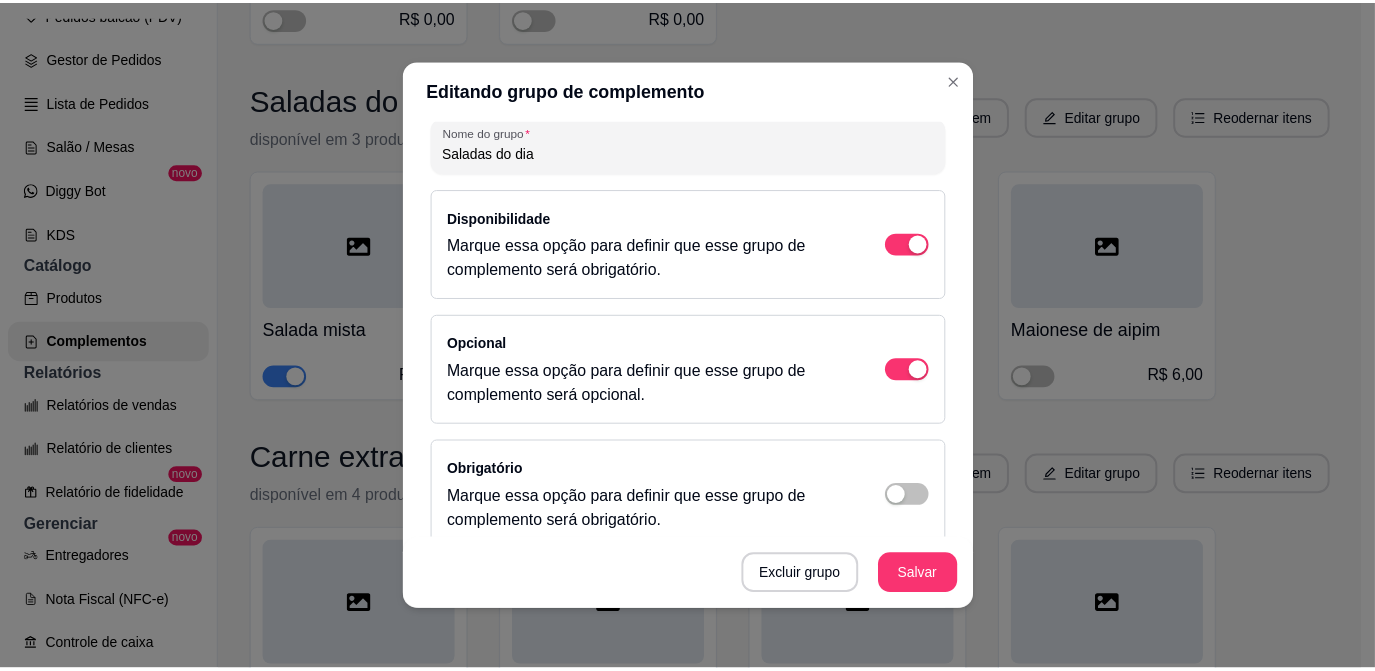 scroll, scrollTop: 90, scrollLeft: 0, axis: vertical 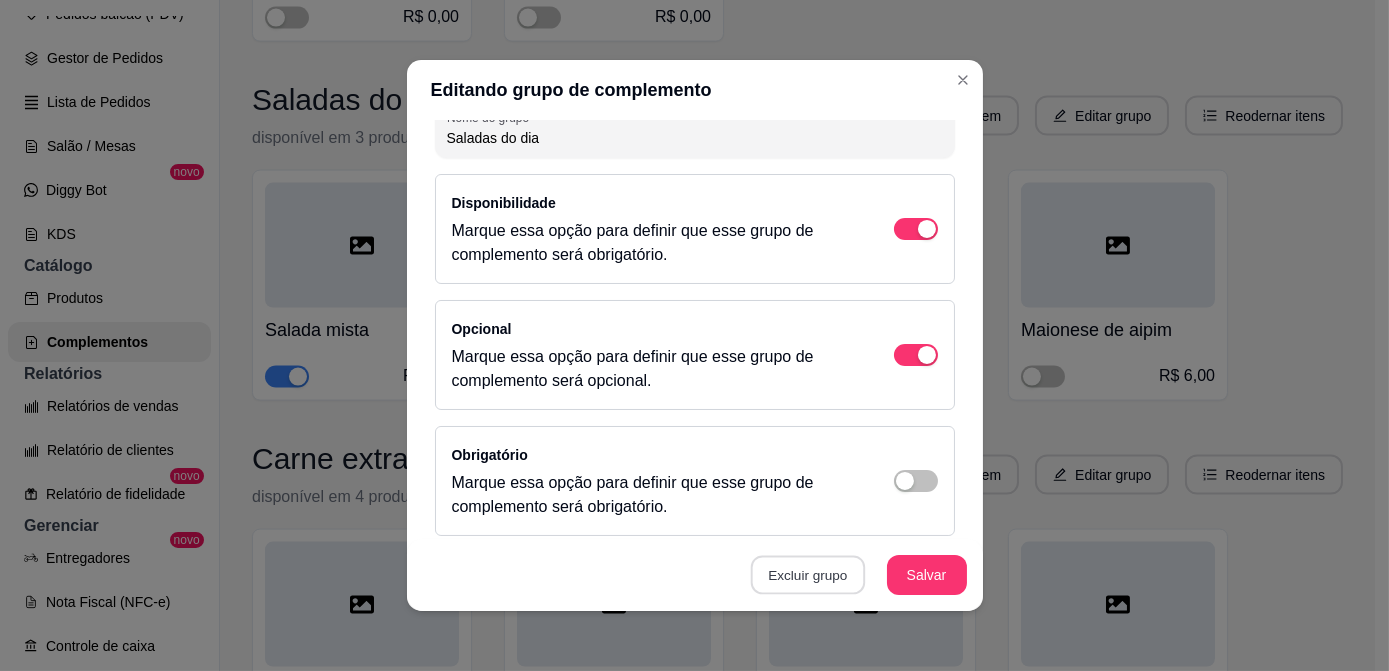 click on "Excluir grupo" at bounding box center (808, 575) 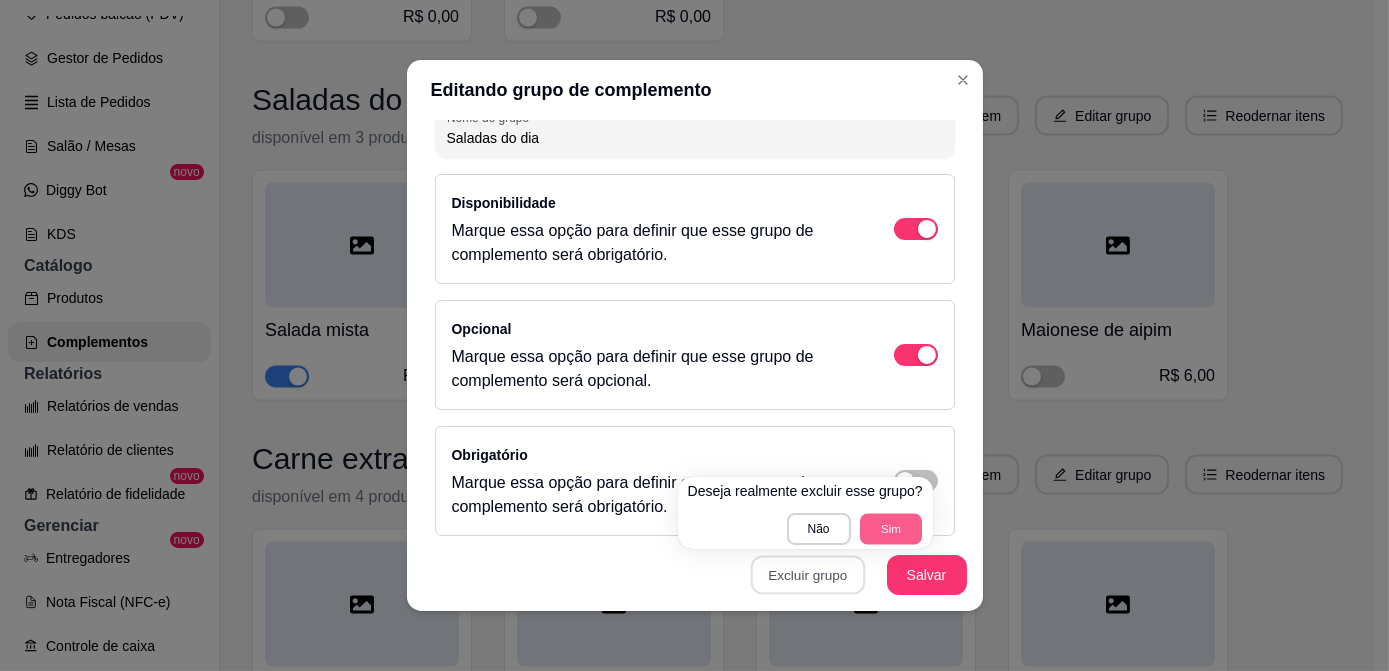 click on "Sim" at bounding box center (891, 528) 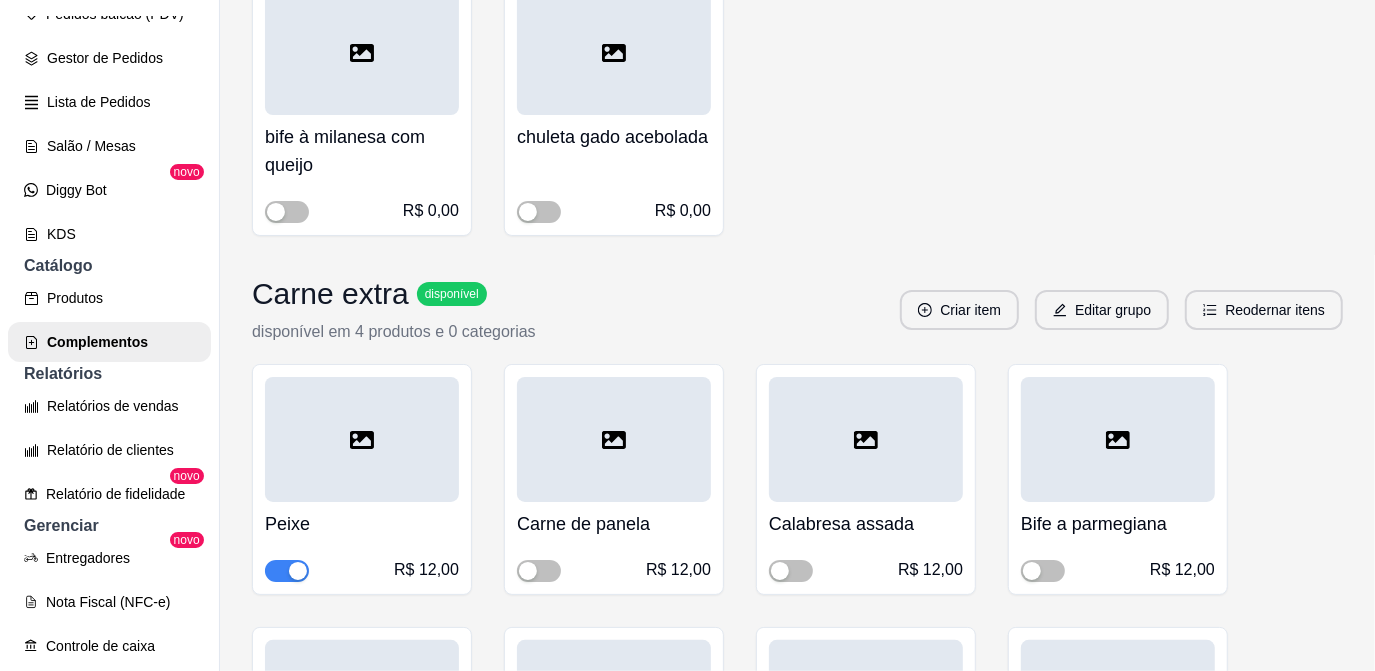 scroll, scrollTop: 5856, scrollLeft: 0, axis: vertical 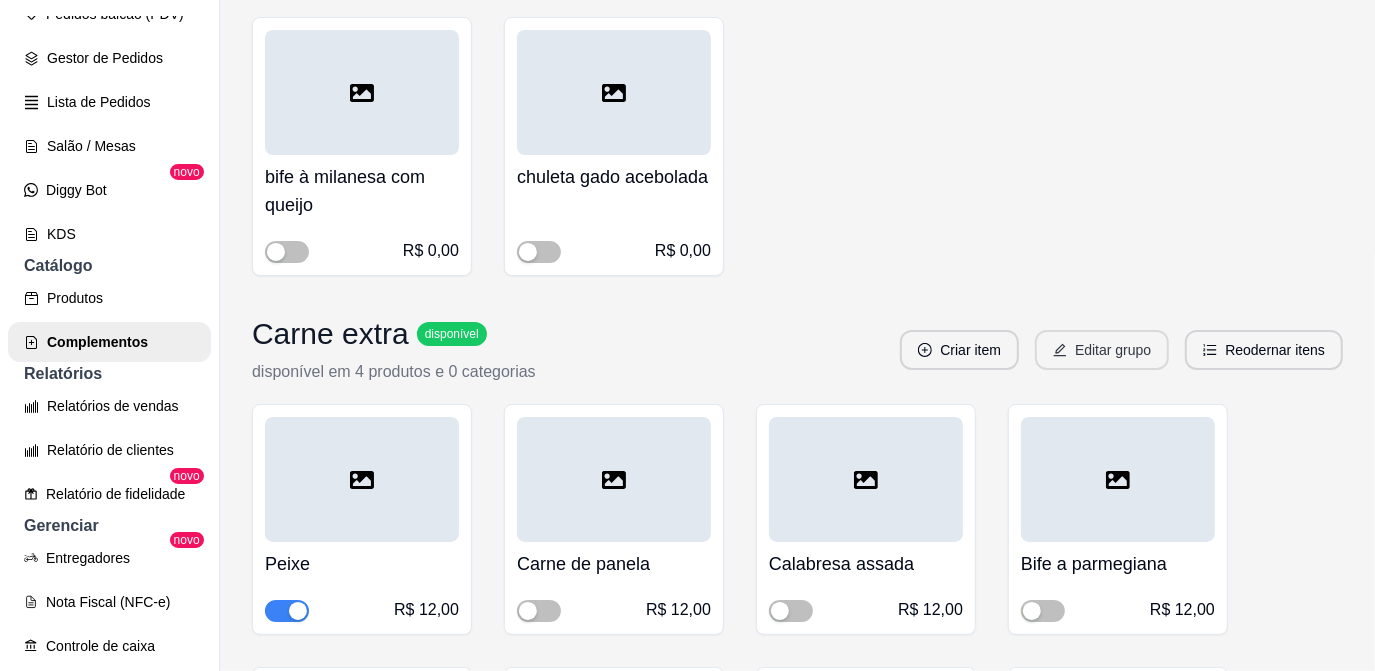 click on "Editar grupo" at bounding box center (1102, 350) 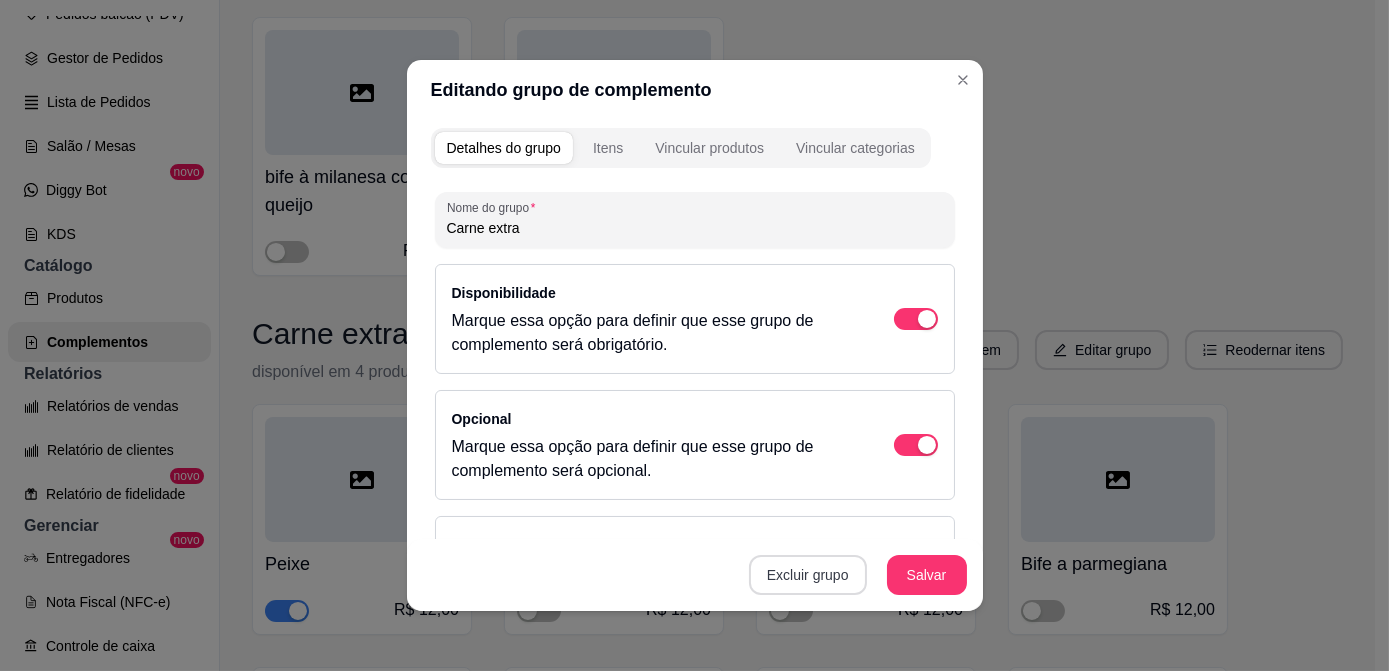 click on "Excluir grupo" at bounding box center (808, 575) 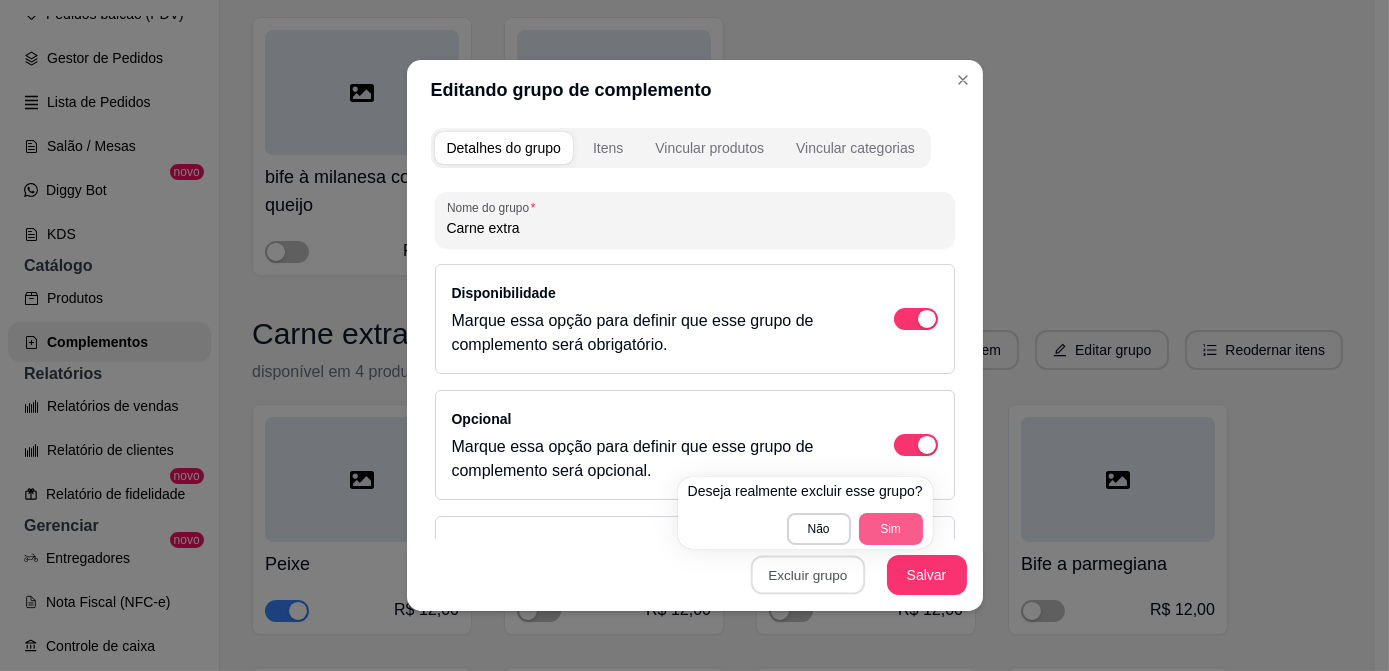 click on "Sim" at bounding box center (891, 529) 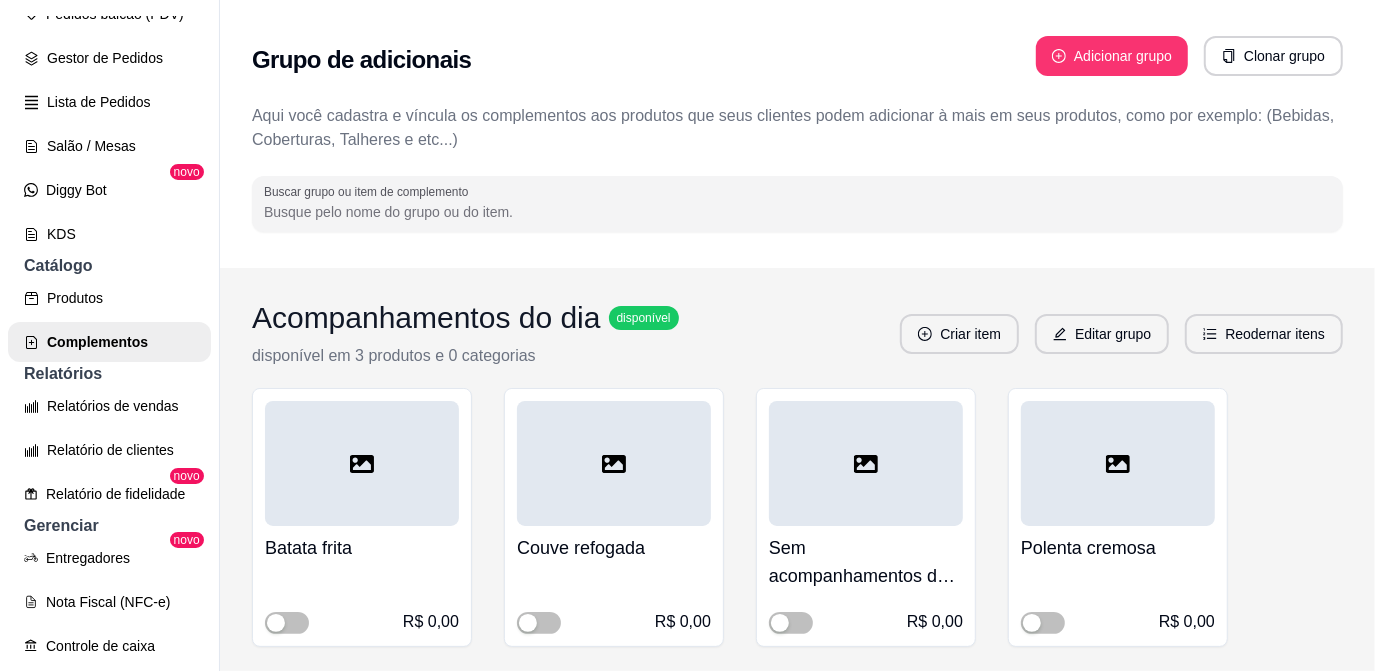 scroll, scrollTop: 0, scrollLeft: 0, axis: both 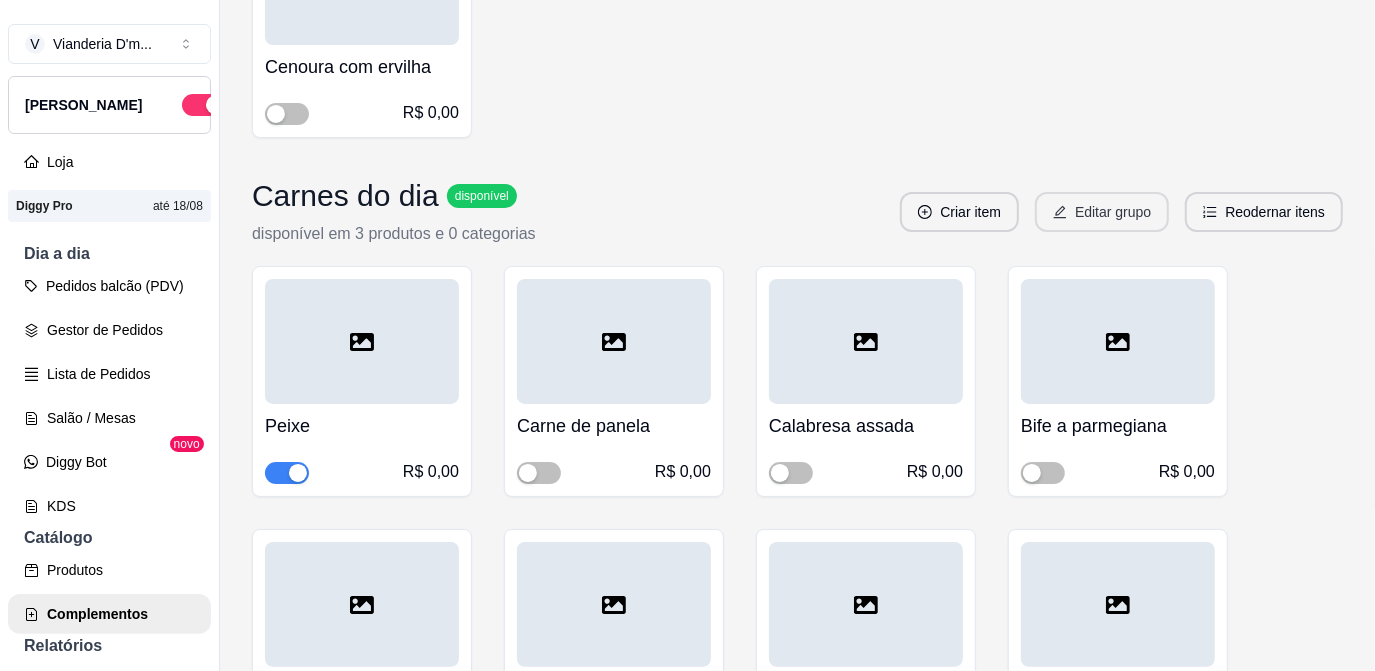 click on "Editar grupo" at bounding box center [1102, 212] 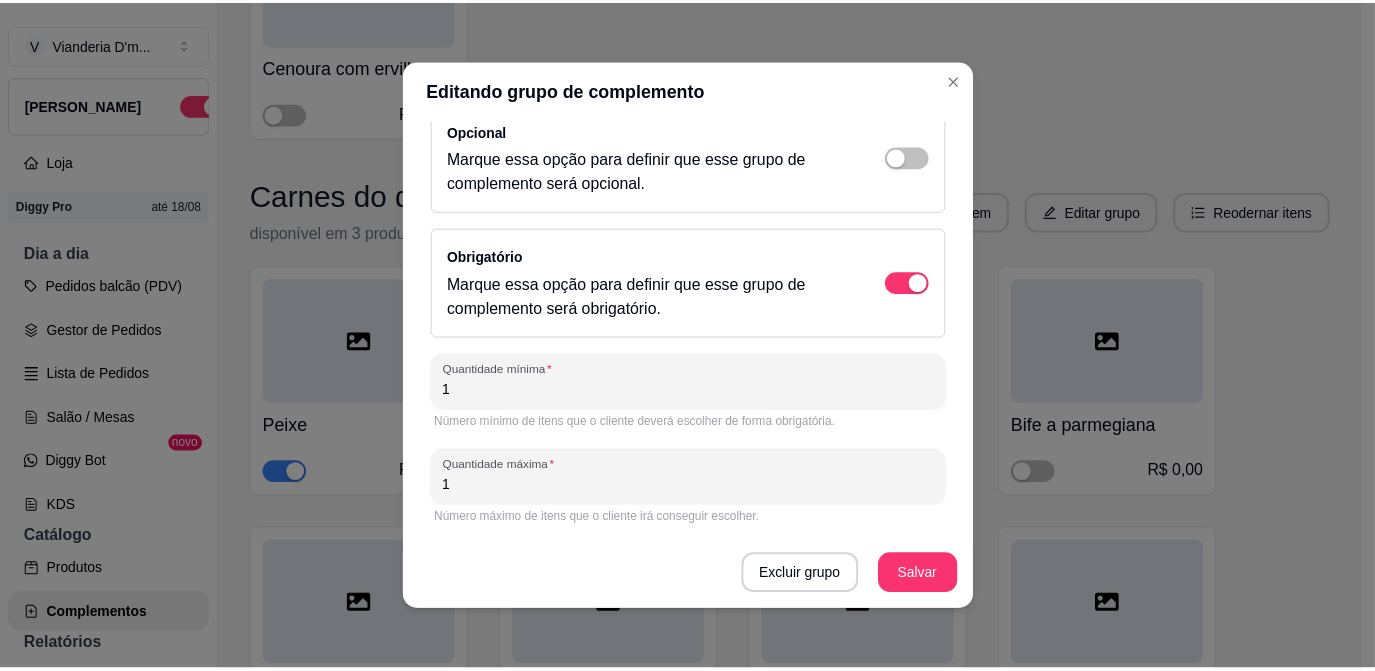 scroll, scrollTop: 0, scrollLeft: 0, axis: both 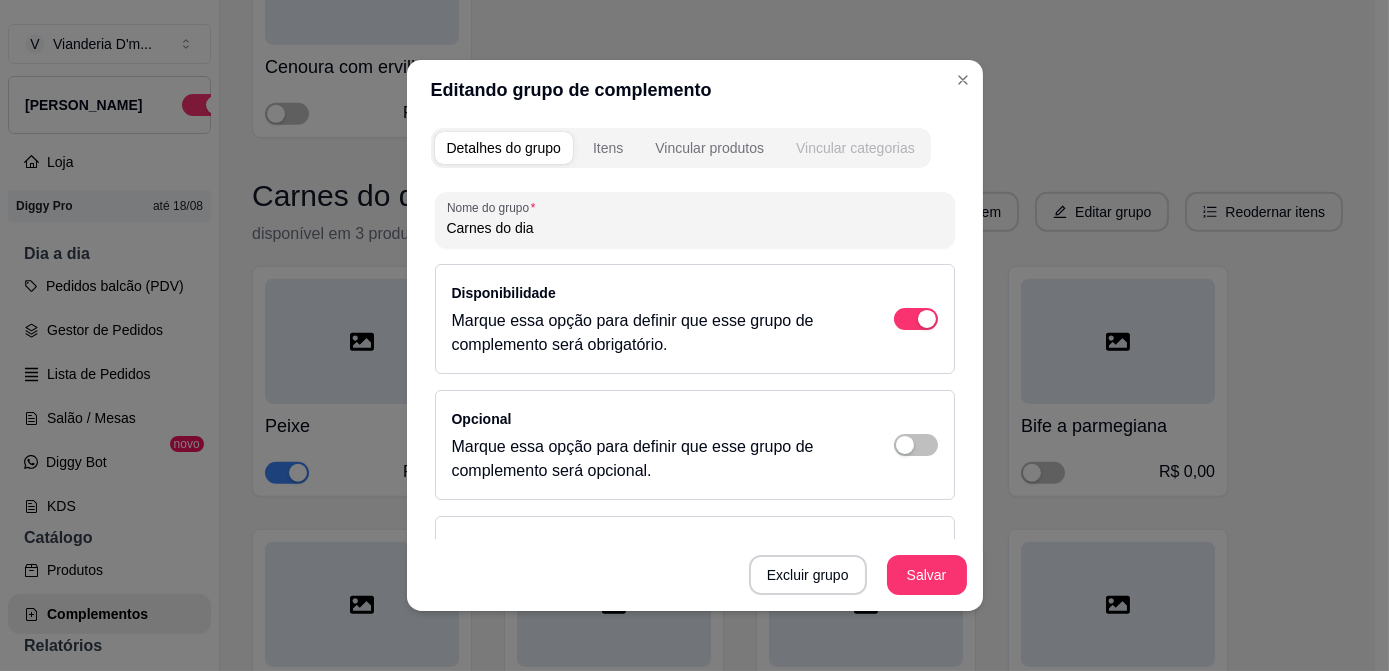 click on "Vincular categorias" at bounding box center (855, 148) 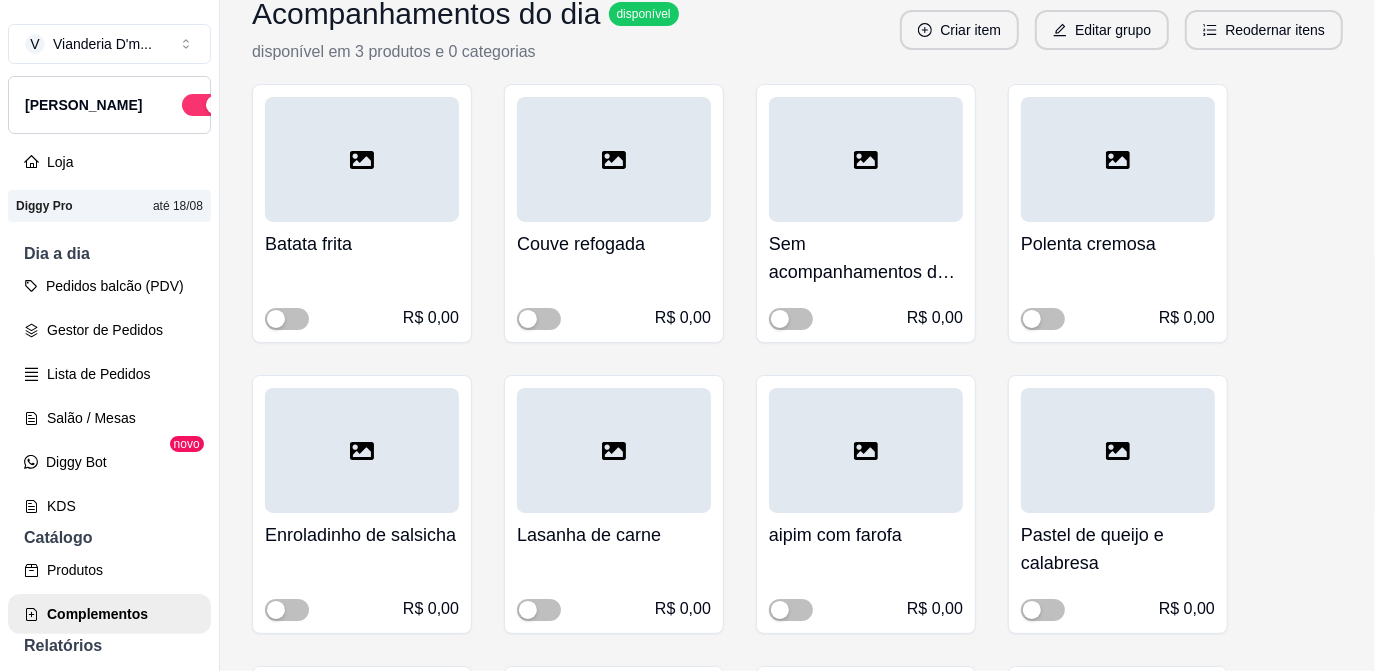 scroll, scrollTop: 0, scrollLeft: 0, axis: both 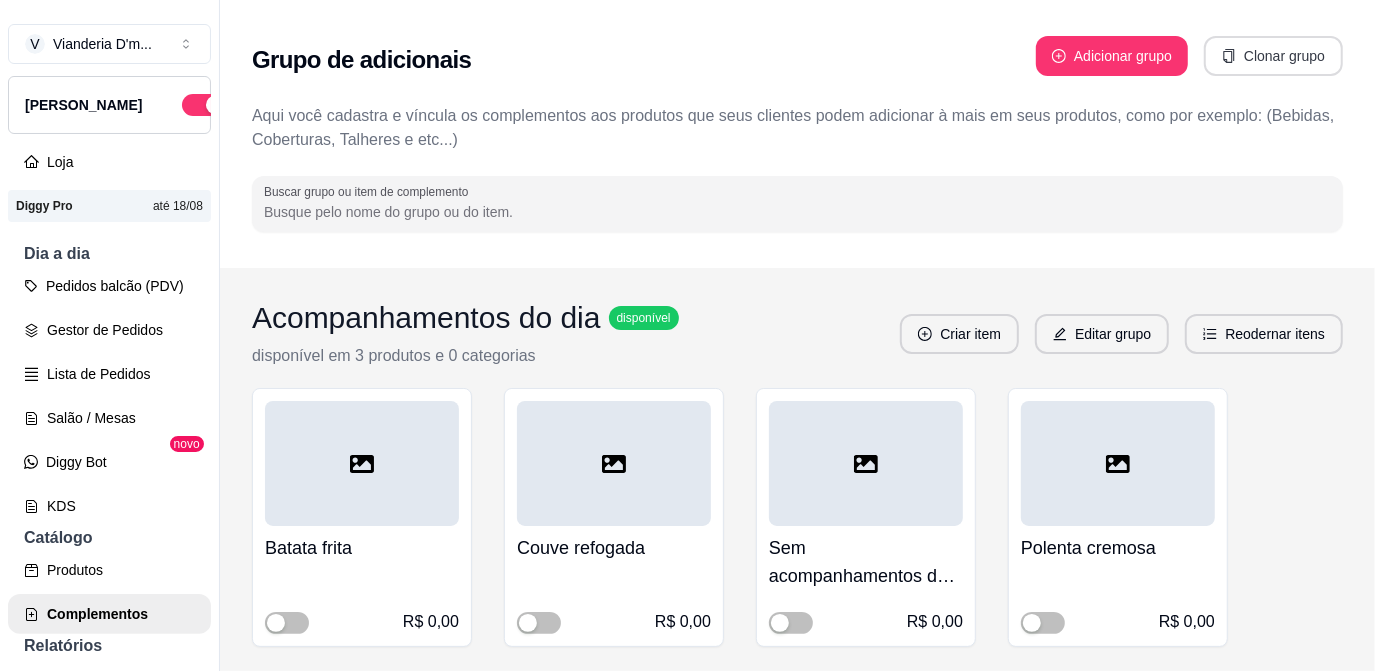 click on "Clonar grupo" at bounding box center [1273, 56] 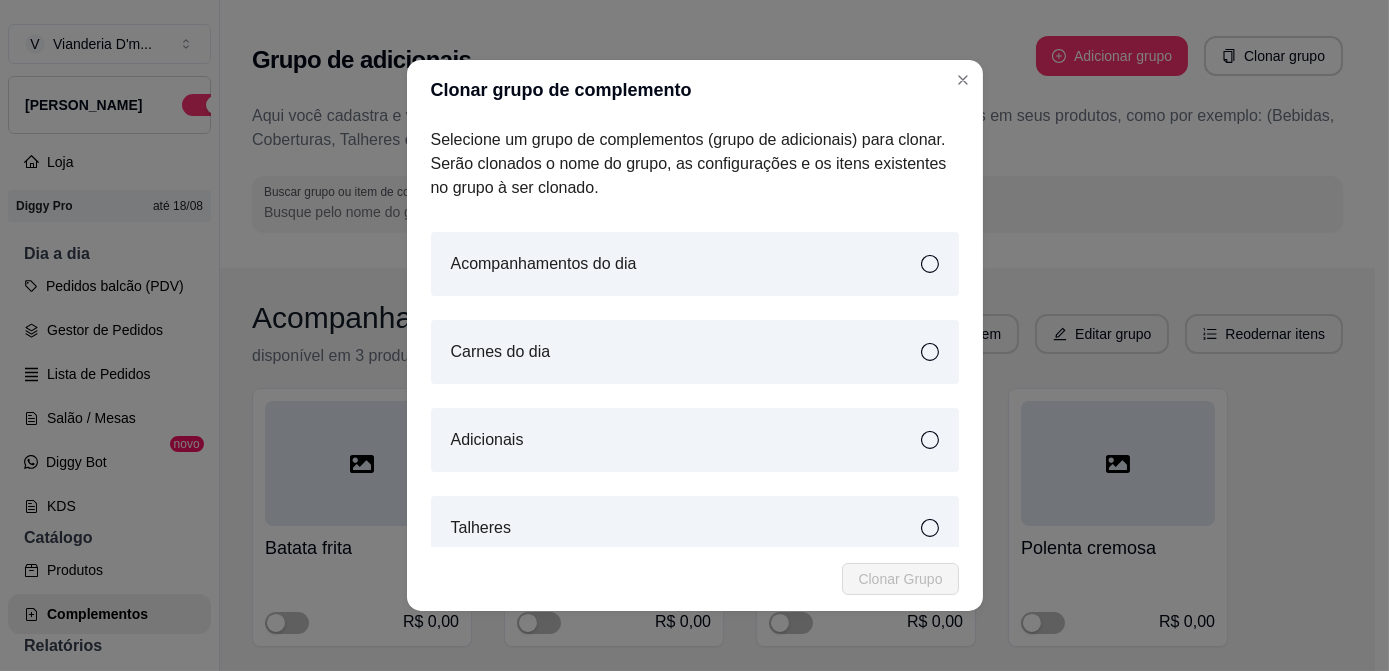click on "Carnes do dia" at bounding box center (695, 352) 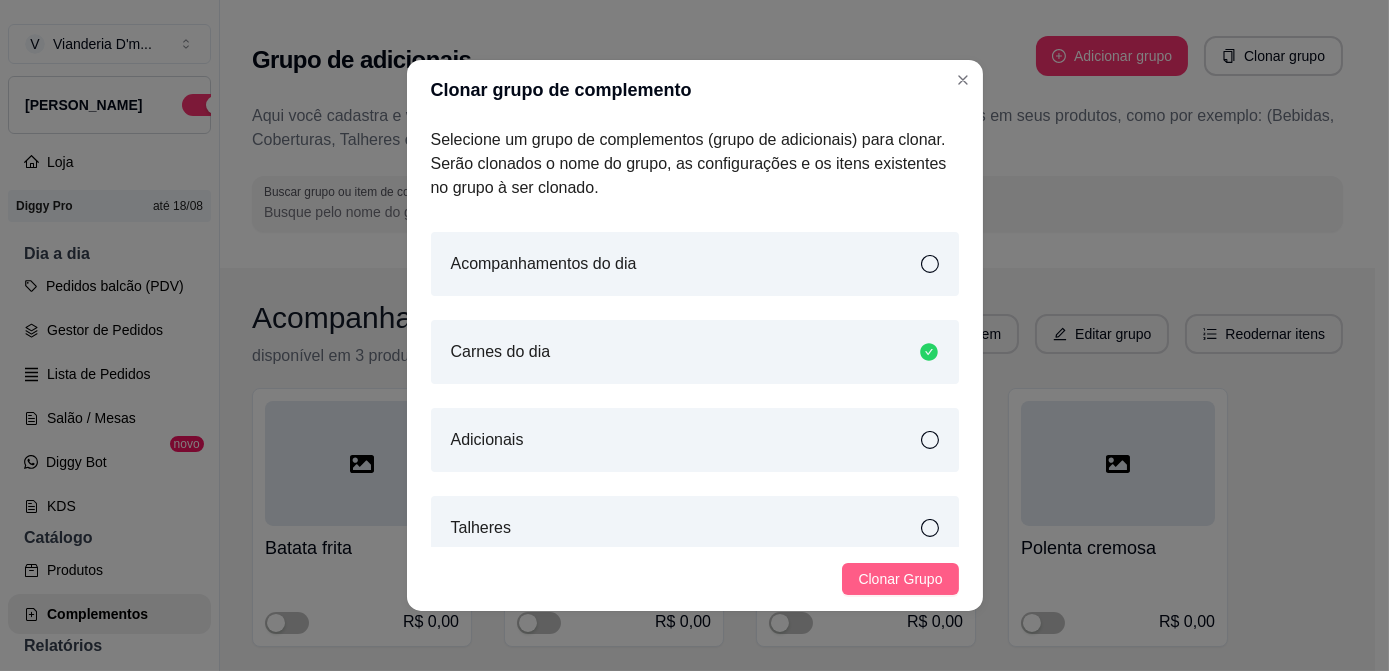 click on "Clonar Grupo" at bounding box center (900, 579) 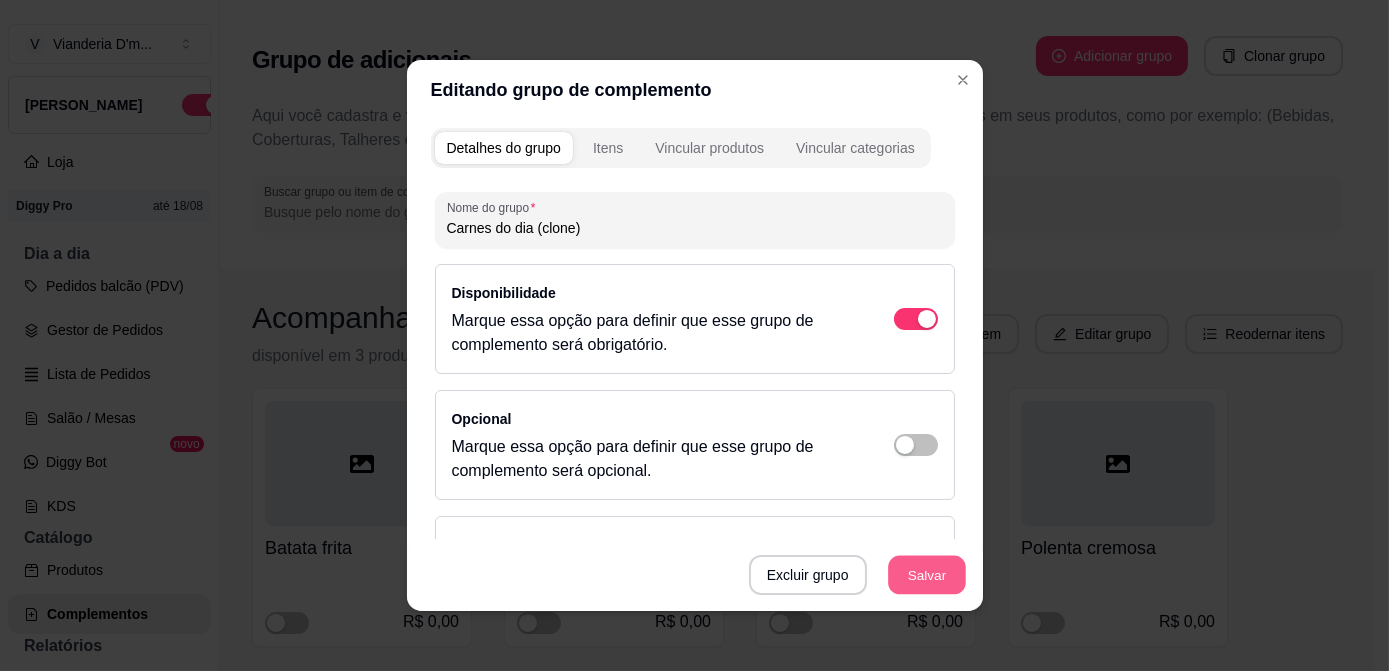 click on "Salvar" at bounding box center [927, 575] 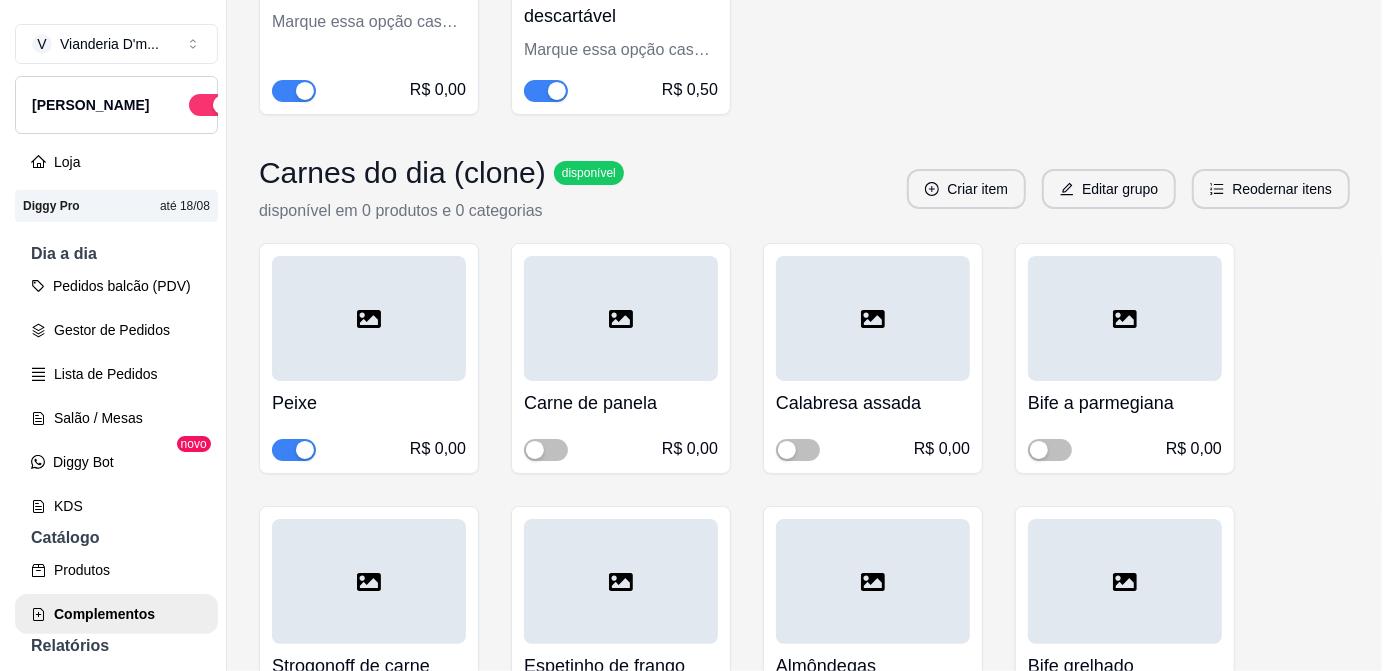 scroll, scrollTop: 7090, scrollLeft: 0, axis: vertical 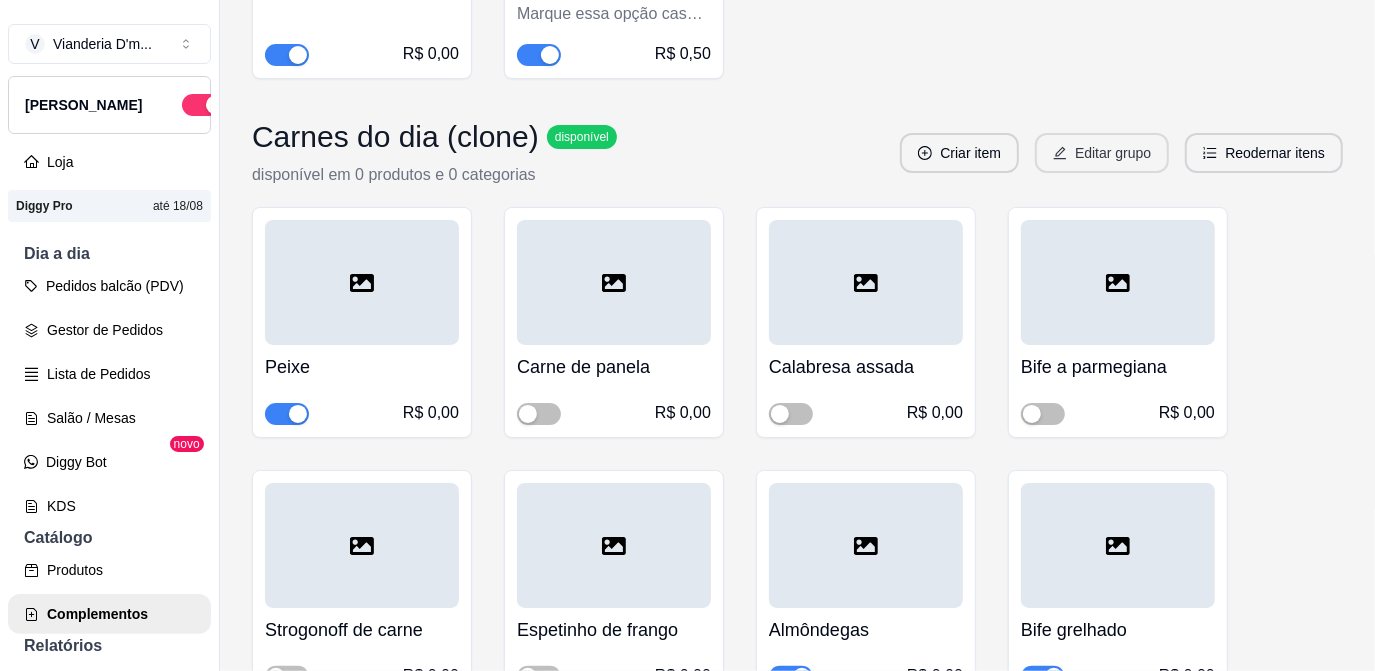 click on "Editar grupo" at bounding box center [1102, 153] 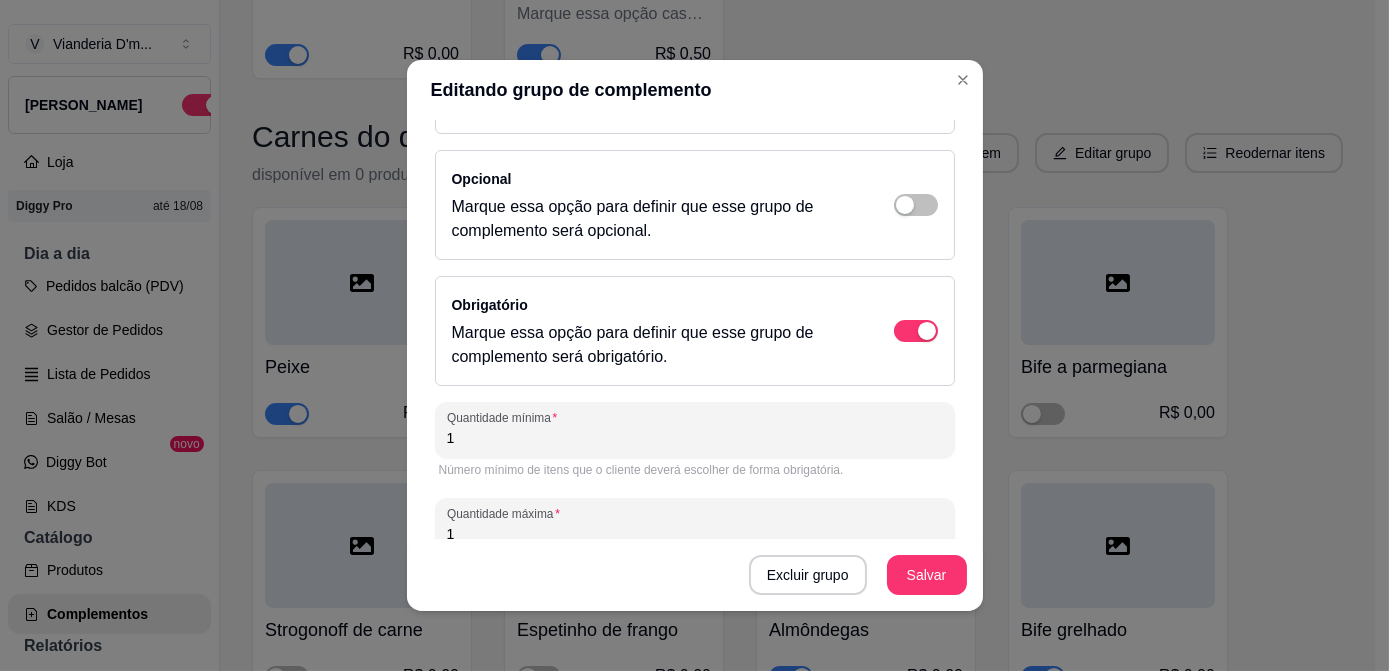 scroll, scrollTop: 288, scrollLeft: 0, axis: vertical 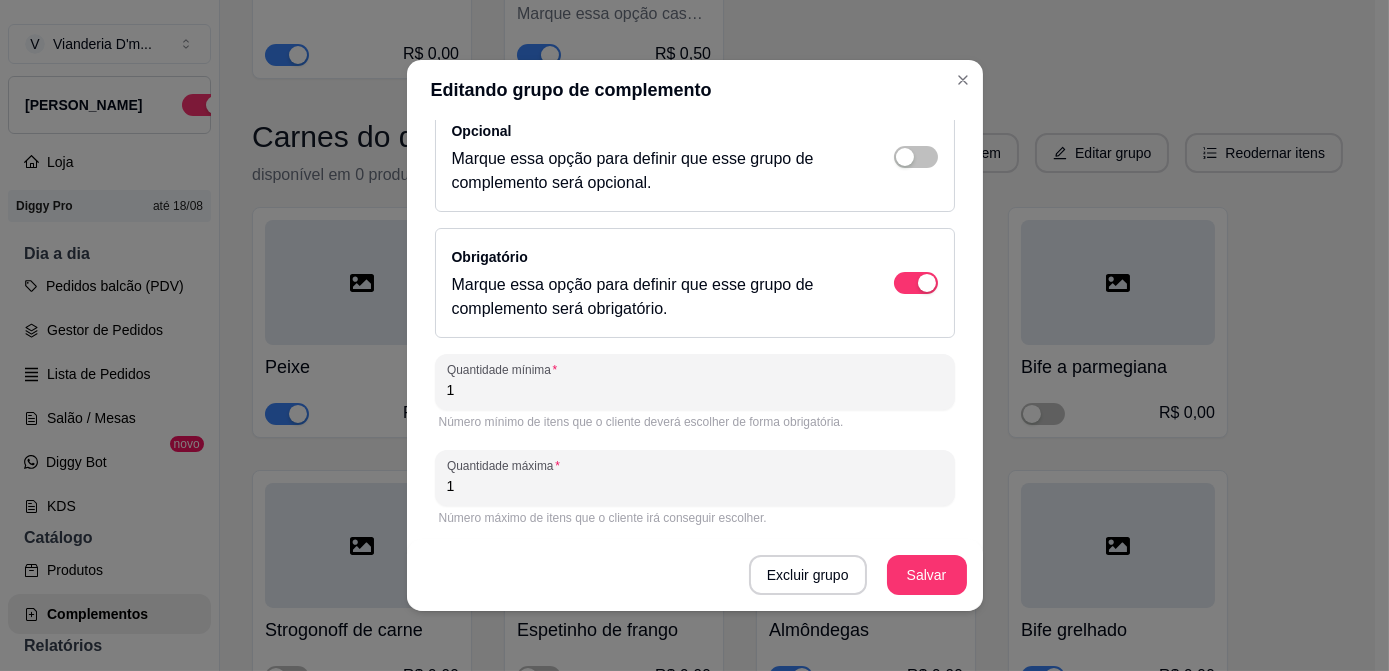 click on "Número mínimo de itens que o cliente deverá escolher de forma obrigatória." at bounding box center (695, 422) 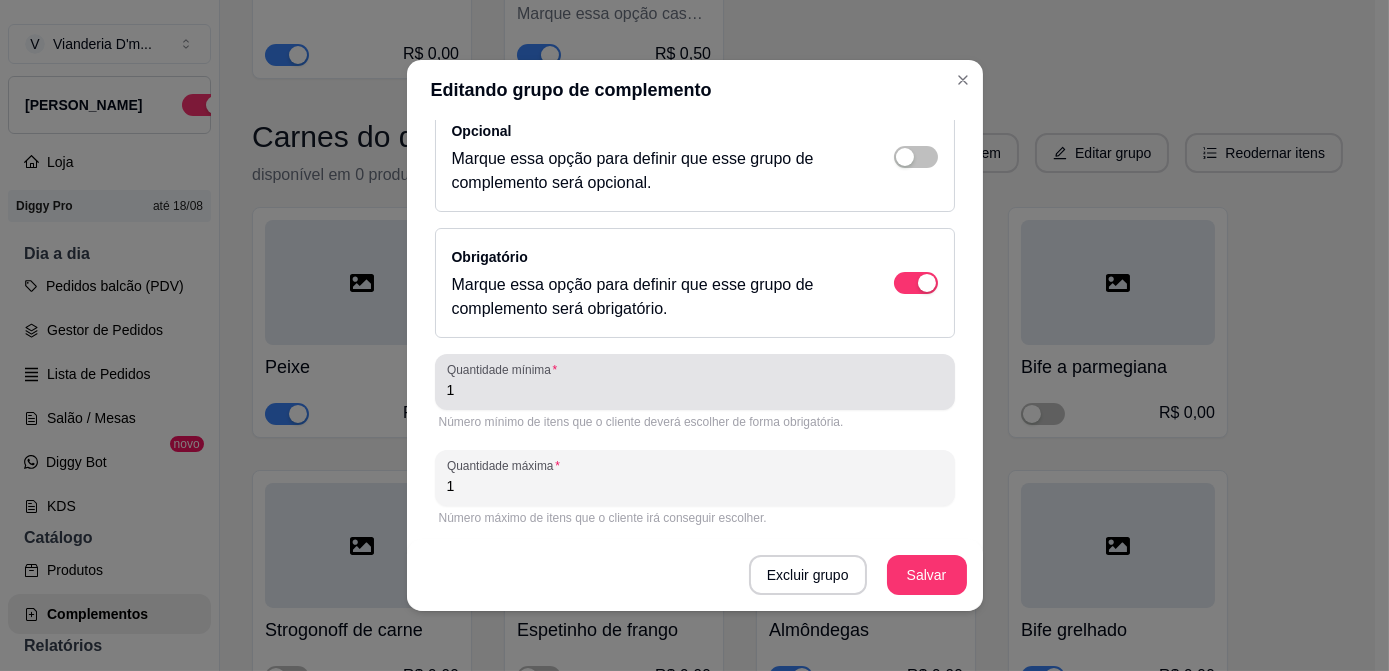 click on "Quantidade mínima 1" at bounding box center [695, 382] 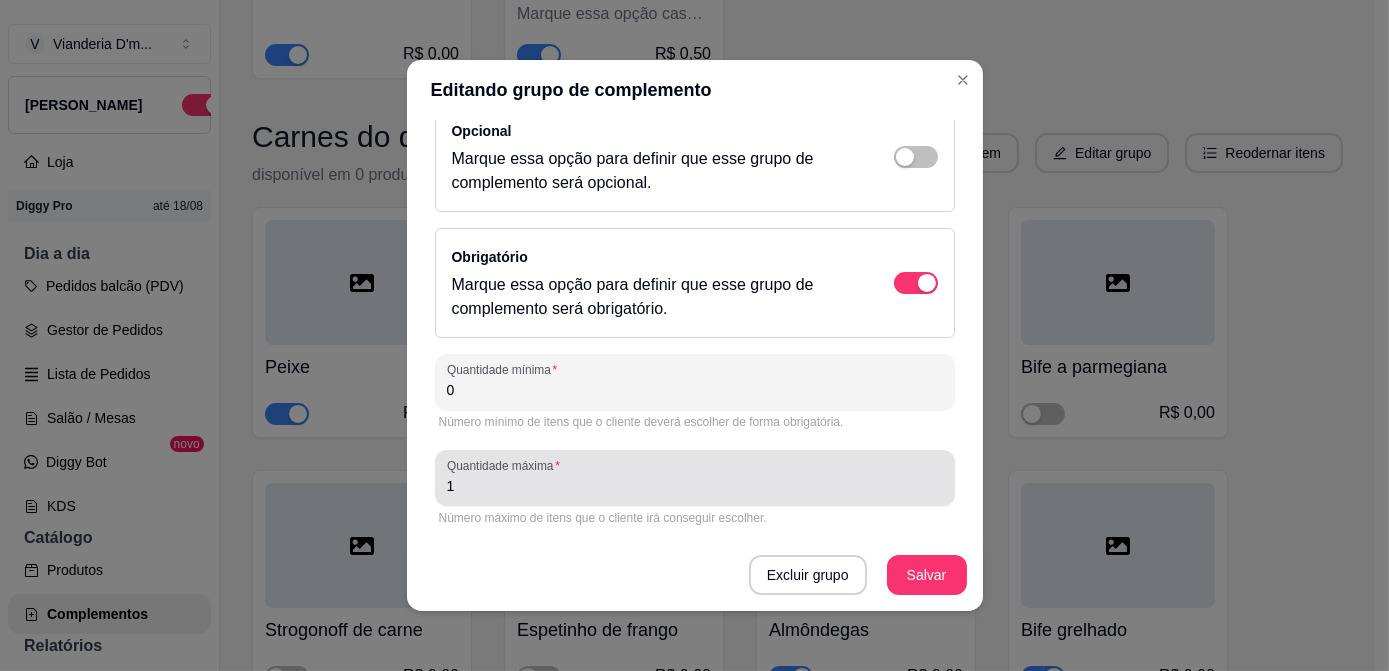 type on "0" 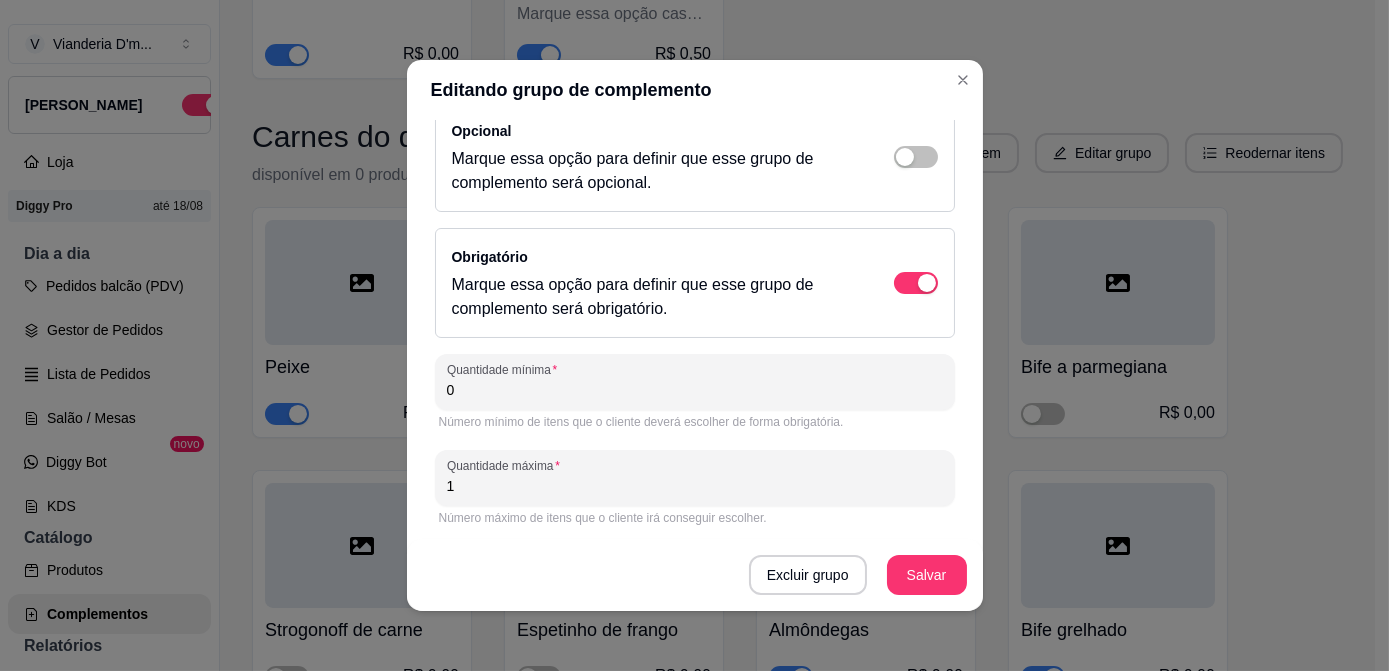 click on "1" at bounding box center [695, 486] 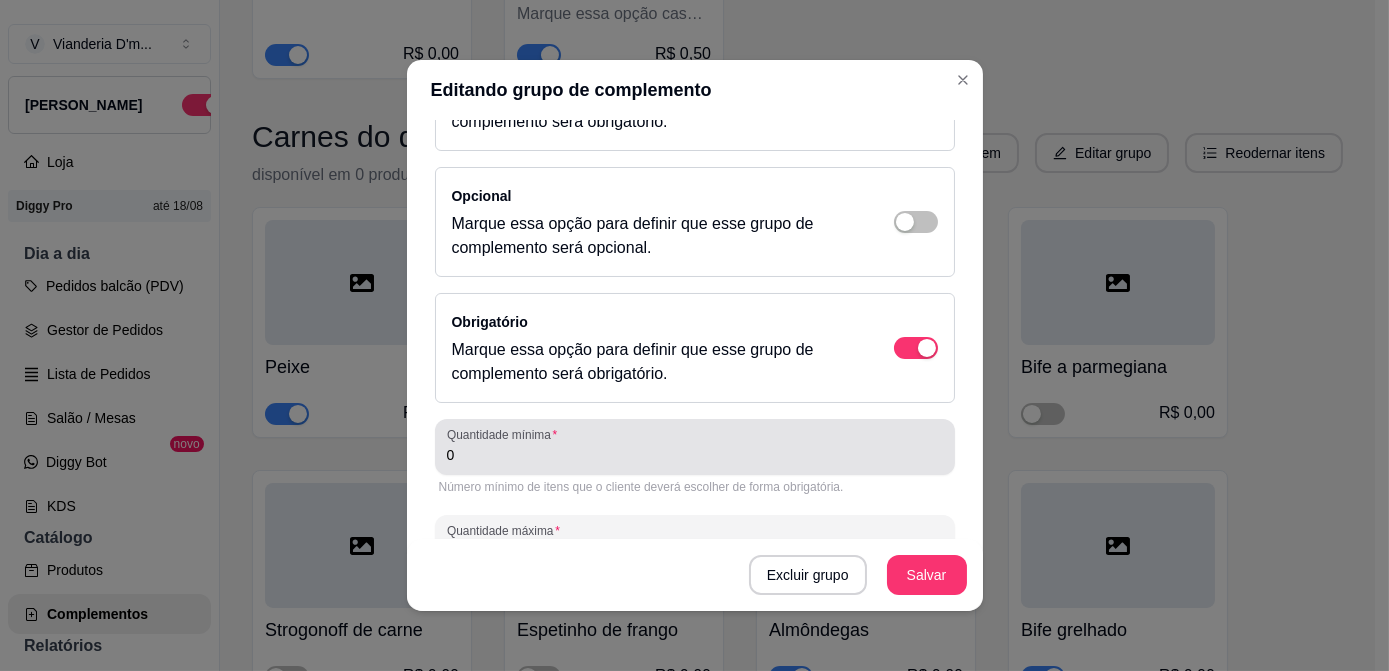 scroll, scrollTop: 0, scrollLeft: 0, axis: both 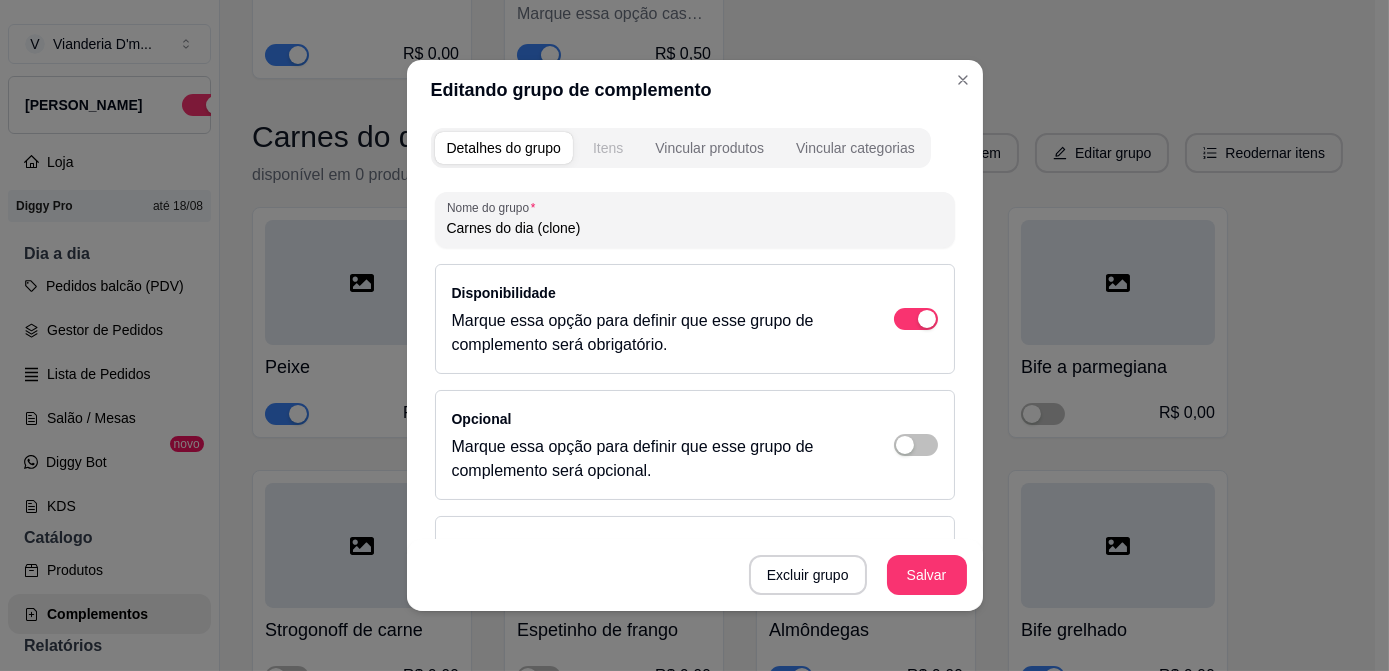 type on "100" 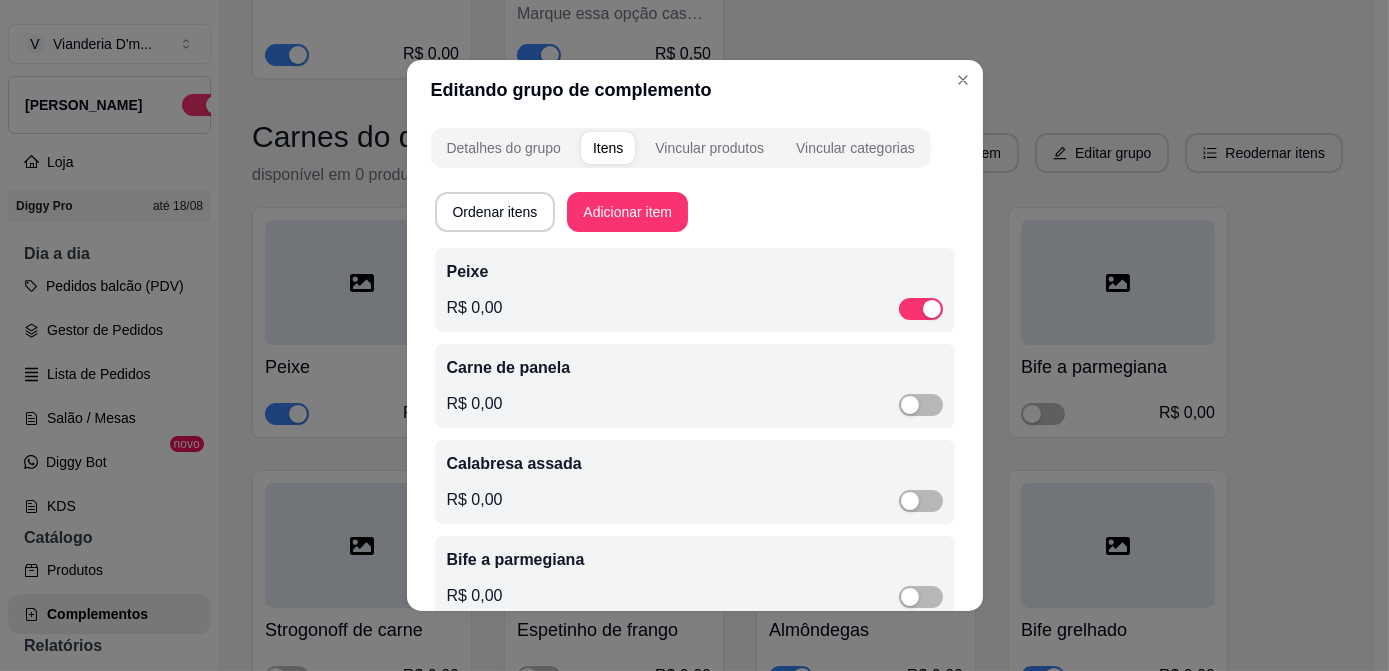 click on "Peixe" at bounding box center (695, 272) 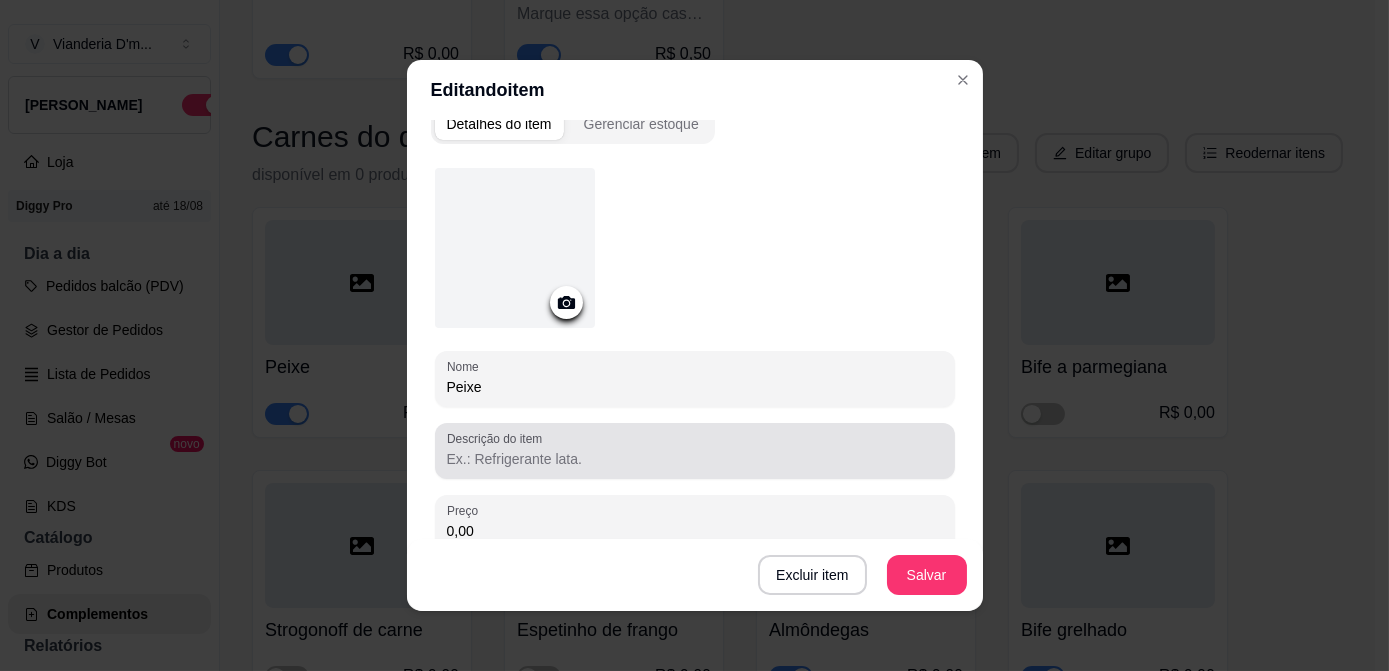 scroll, scrollTop: 115, scrollLeft: 0, axis: vertical 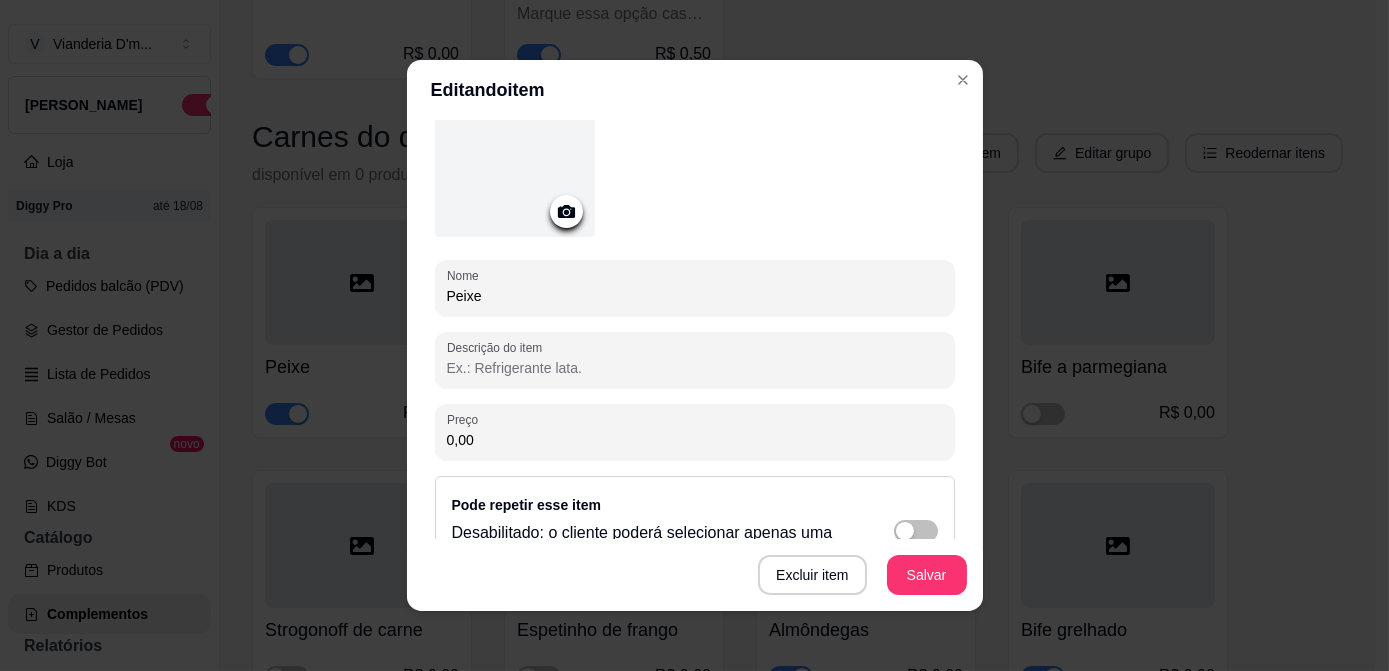 click on "0,00" at bounding box center (695, 440) 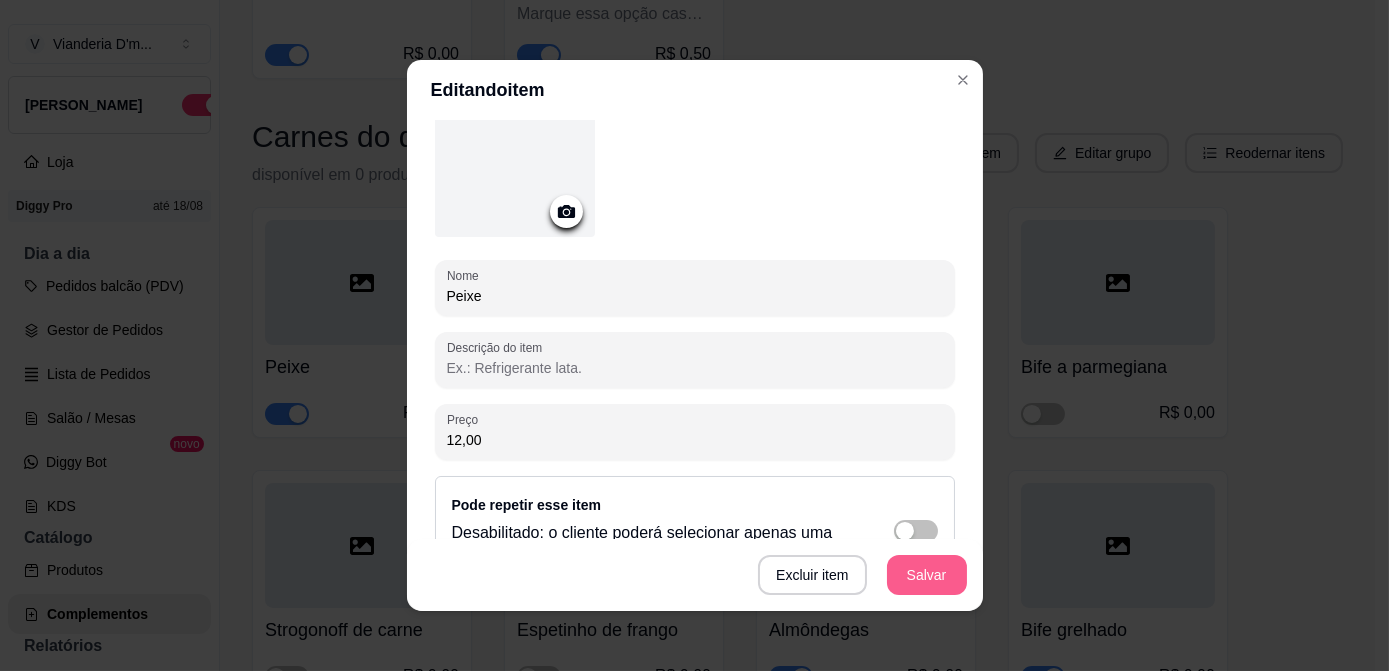 type on "12,00" 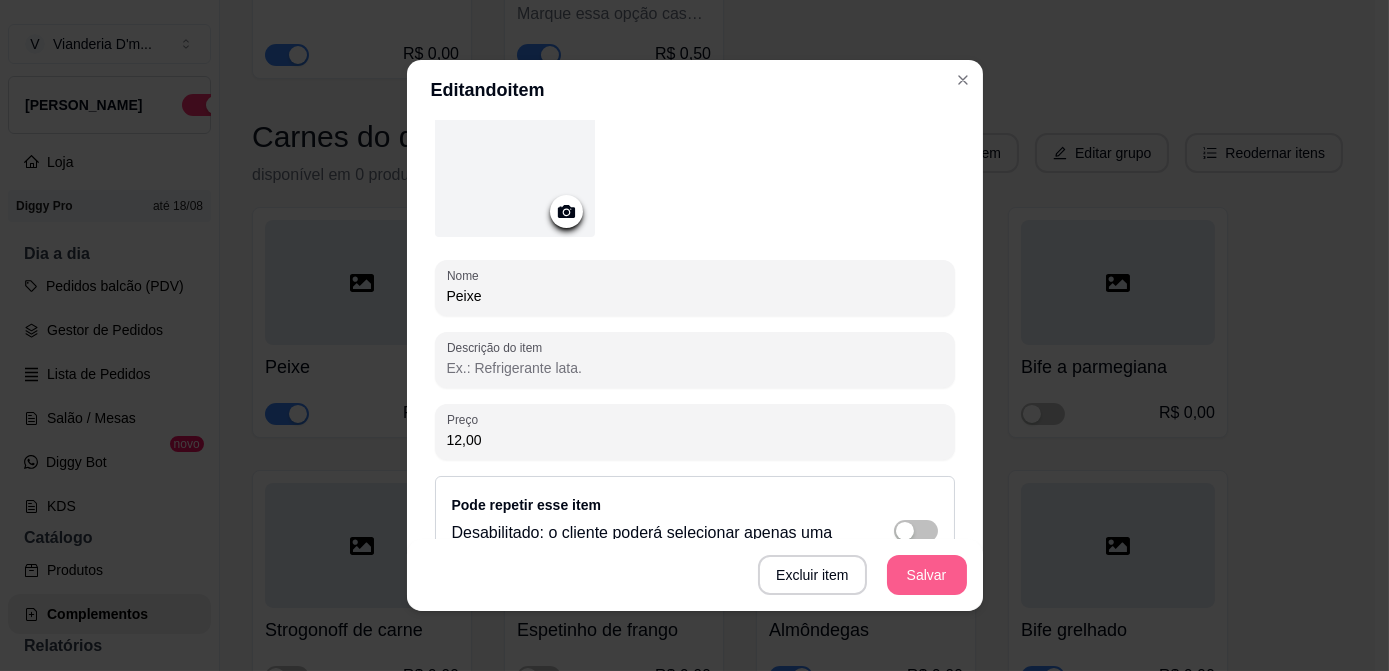 click on "Salvar" at bounding box center (927, 575) 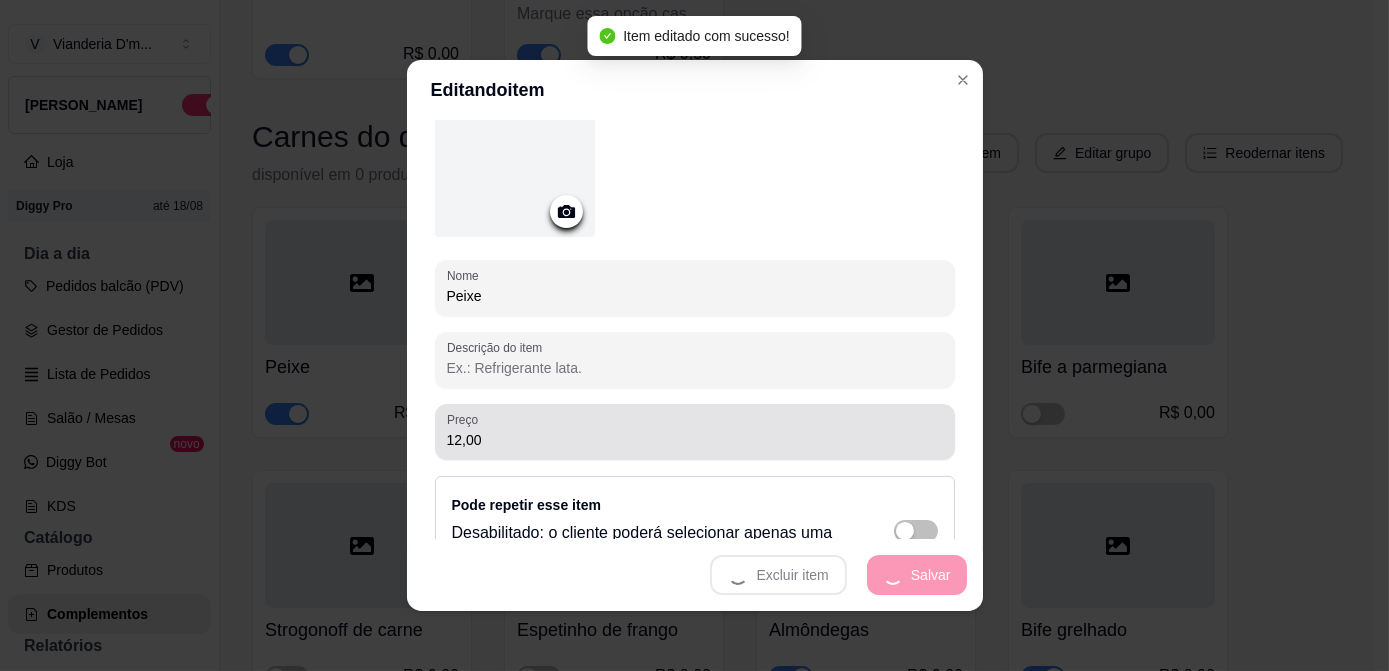 scroll, scrollTop: 0, scrollLeft: 0, axis: both 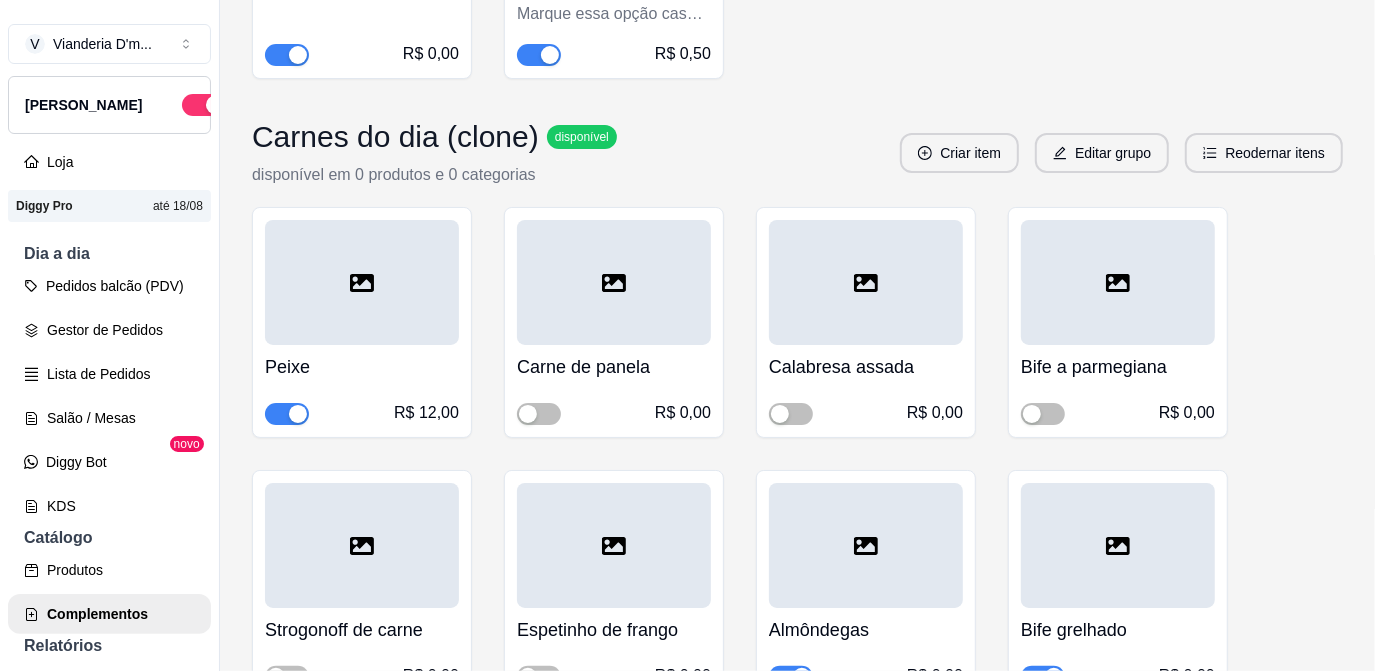 click at bounding box center (614, 282) 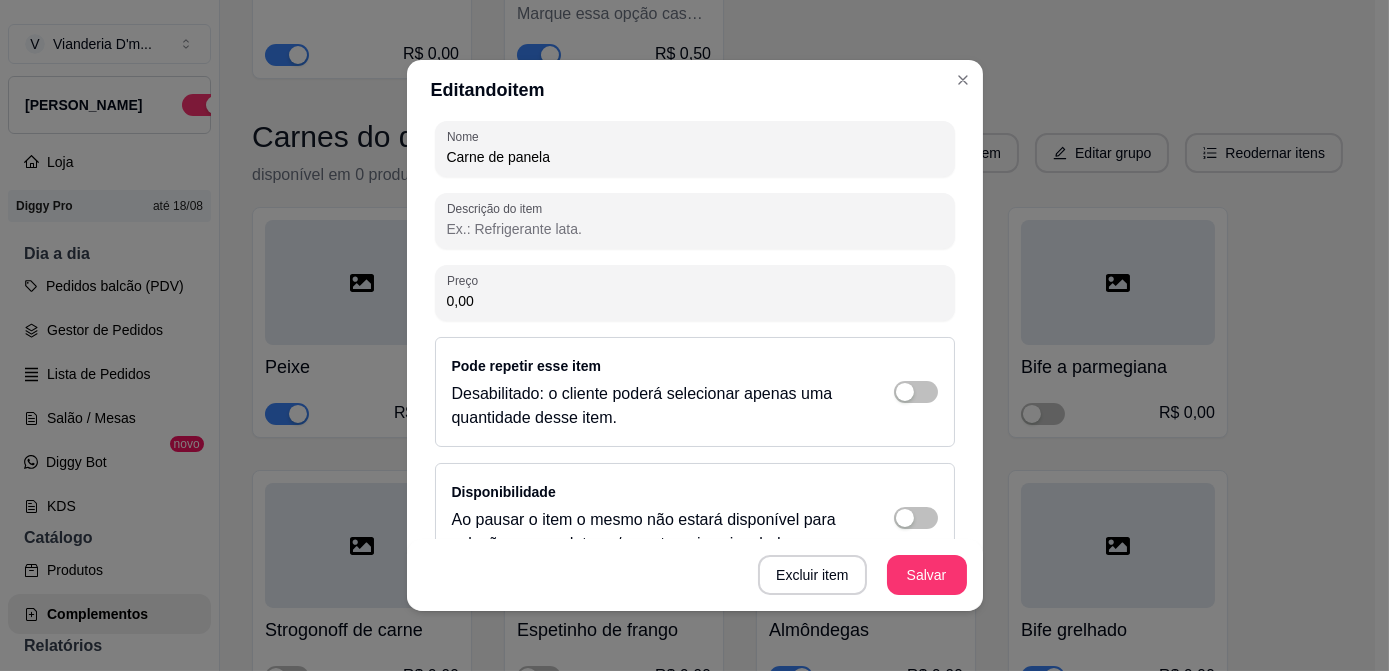 scroll, scrollTop: 272, scrollLeft: 0, axis: vertical 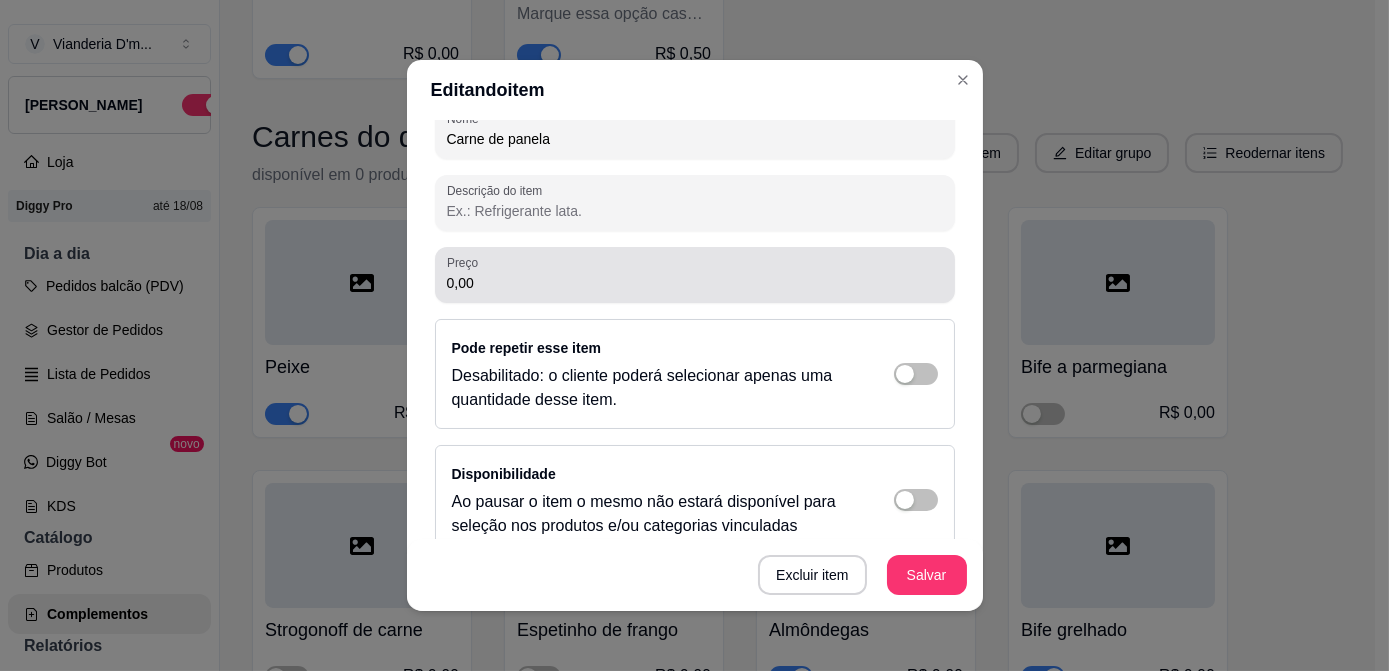 click on "0,00" at bounding box center [695, 283] 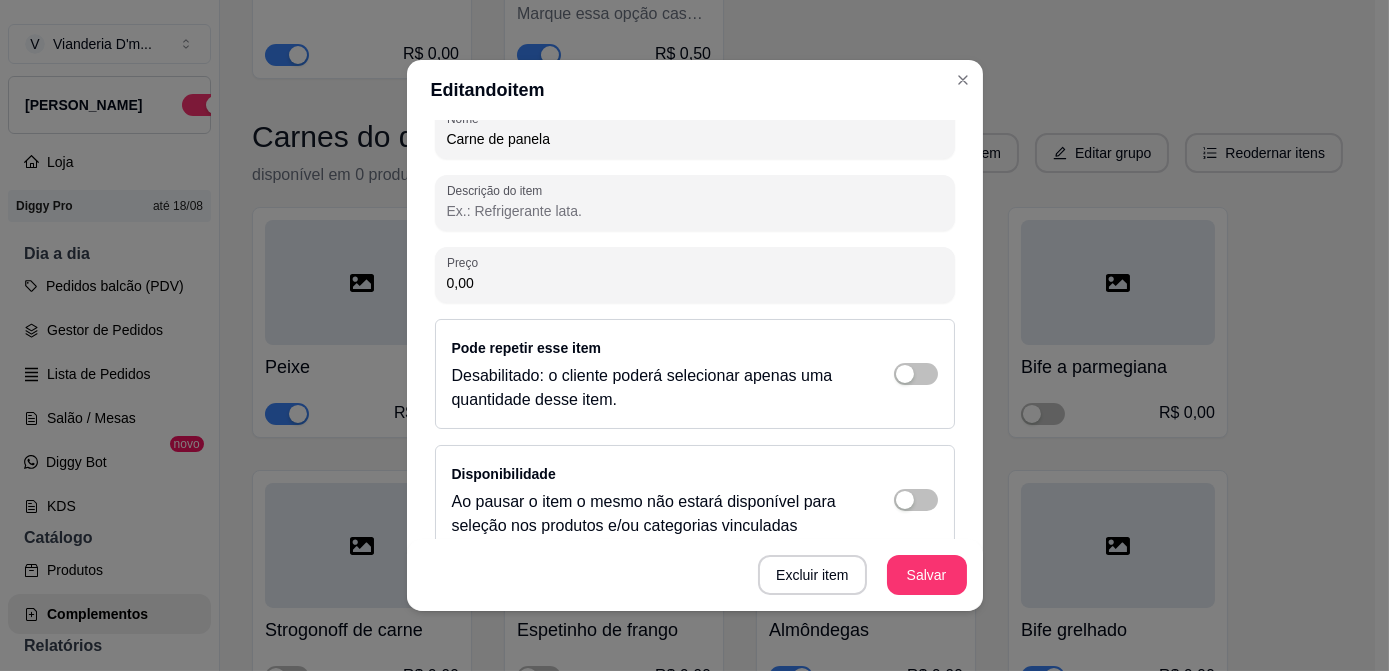 paste 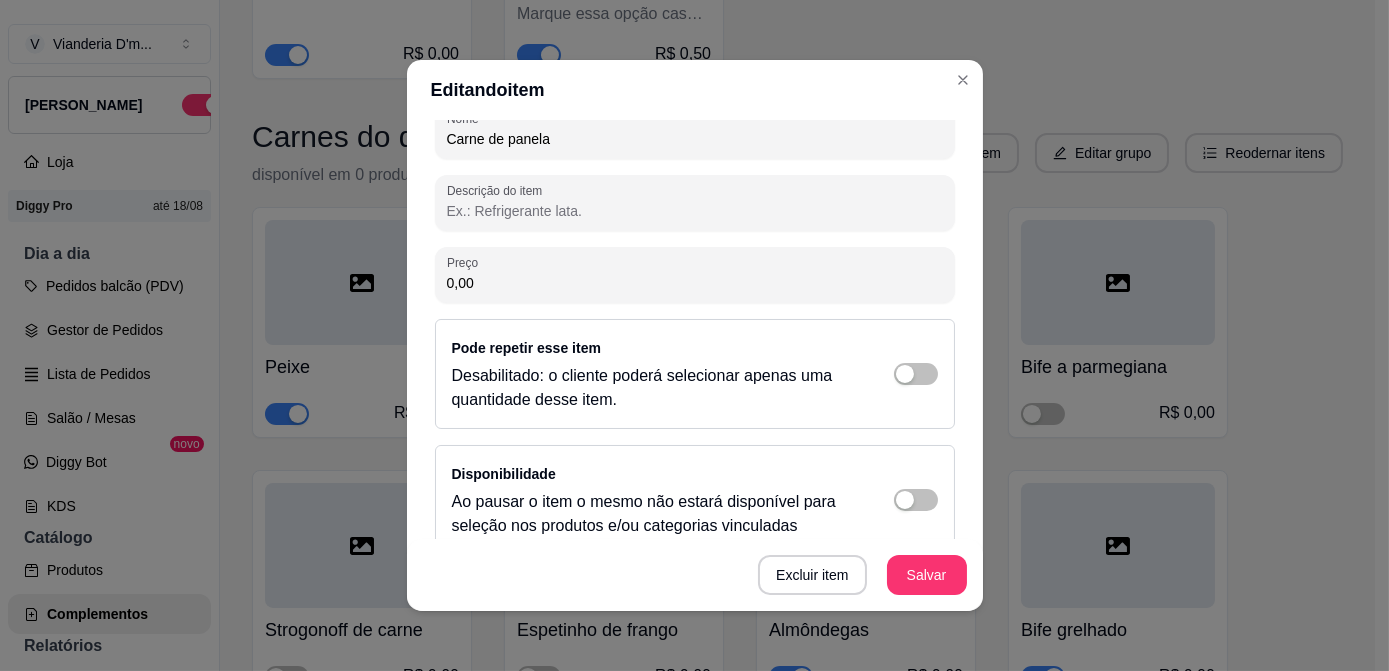 click on "0,00" at bounding box center (695, 283) 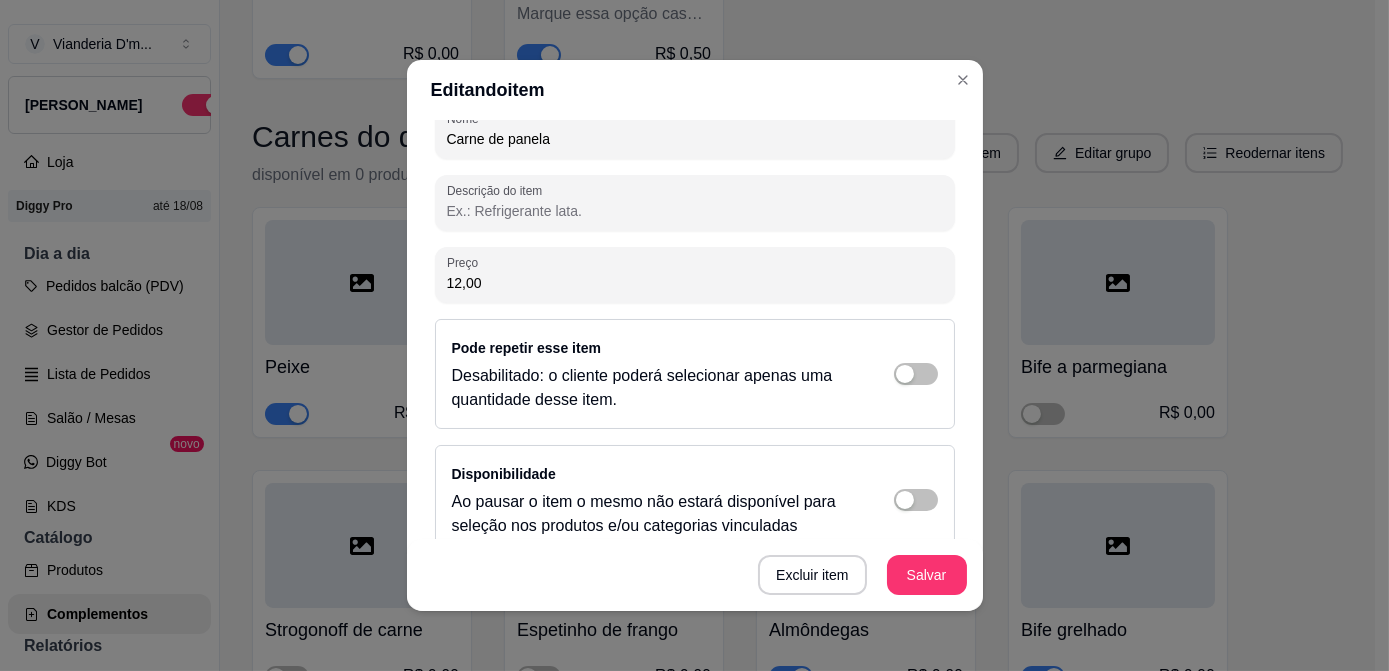 drag, startPoint x: 506, startPoint y: 280, endPoint x: 325, endPoint y: 265, distance: 181.62048 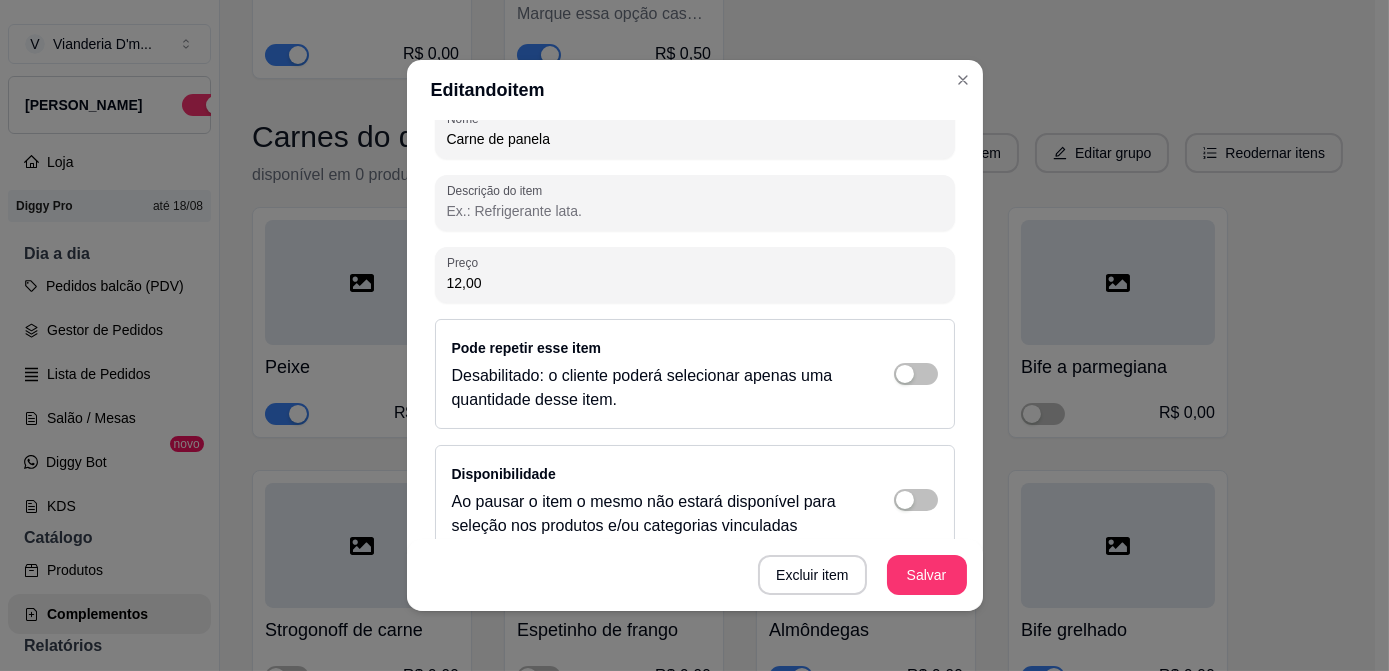 click on "Editando  item Detalhes do item Gerenciar estoque Nome Carne de panela Descrição do item Preço 12,00 Pode repetir esse item Desabilitado: o cliente poderá selecionar apenas uma quantidade desse item. Disponibilidade Ao pausar o item o mesmo não estará disponível para seleção nos produtos e/ou categorias vinculadas Excluir item Salvar" at bounding box center (694, 335) 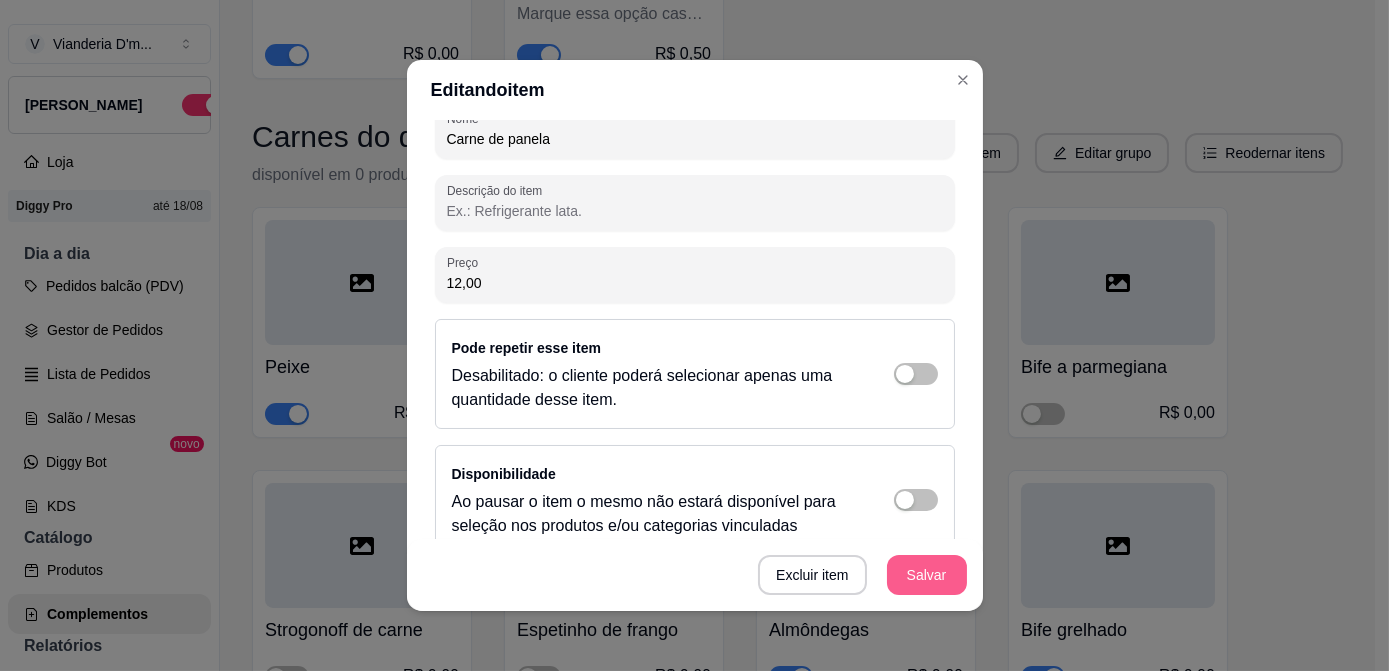 type on "12,00" 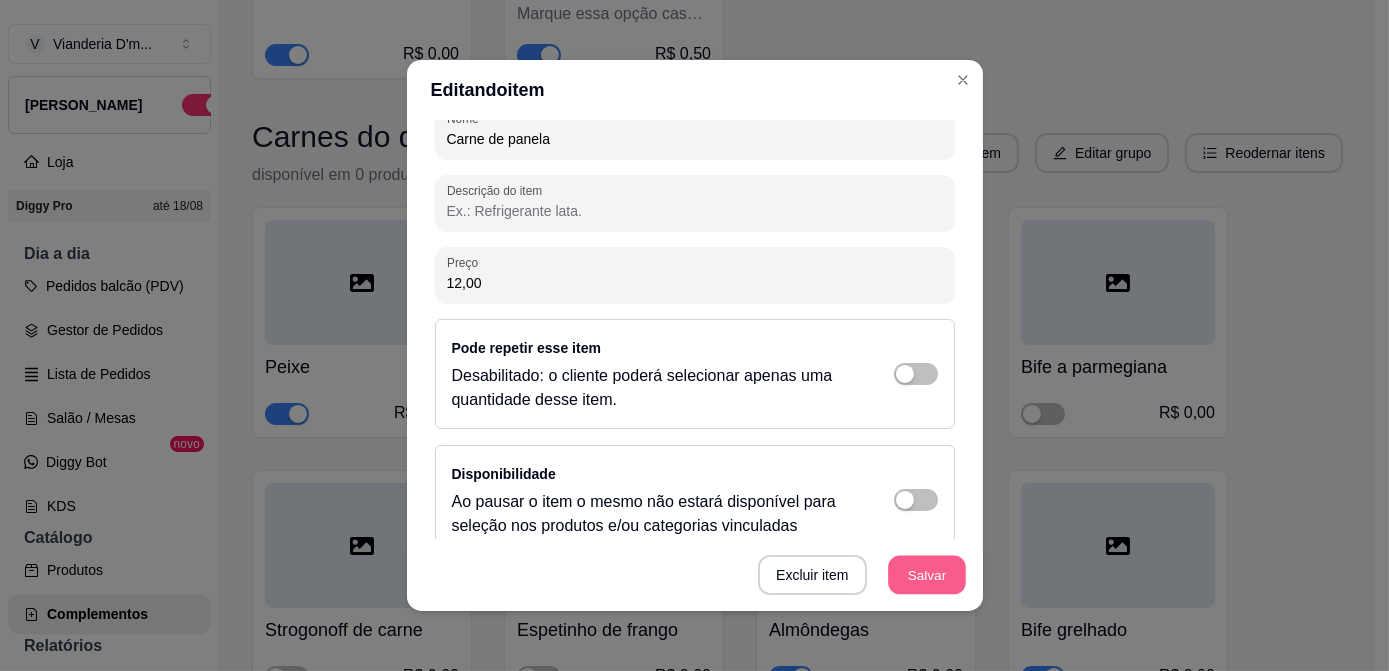 click on "Salvar" at bounding box center (927, 575) 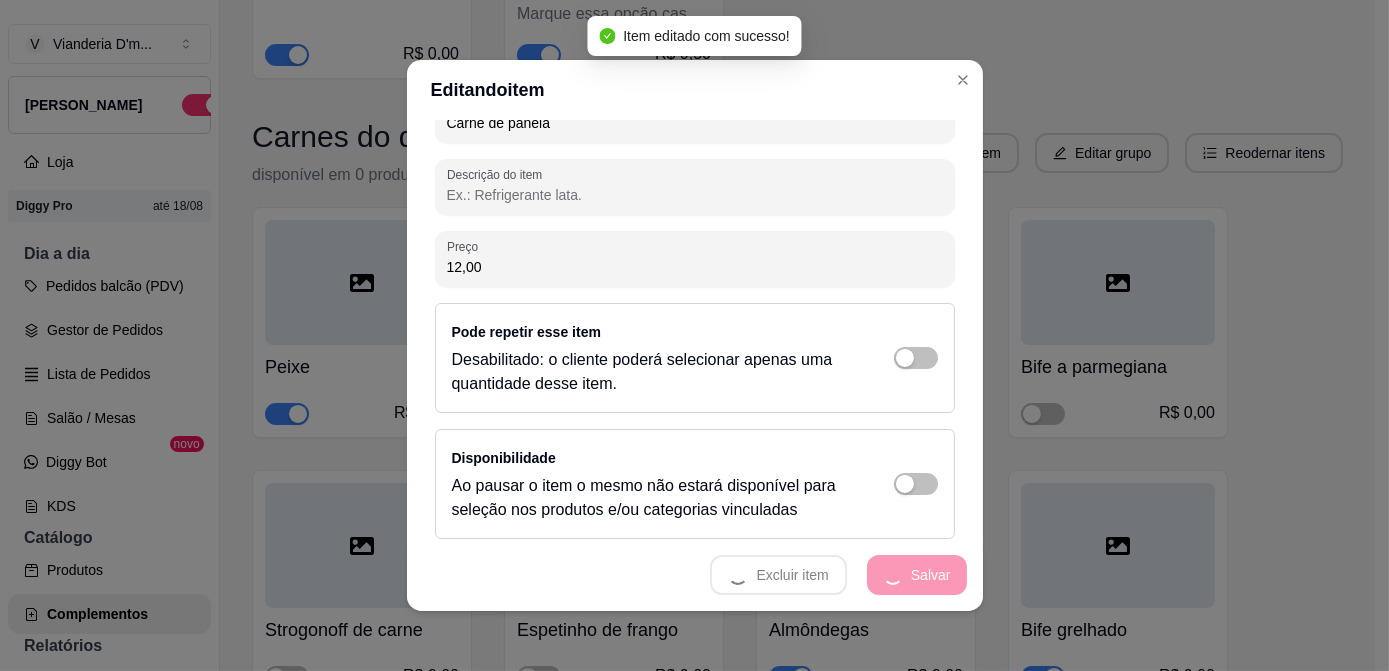 scroll, scrollTop: 297, scrollLeft: 0, axis: vertical 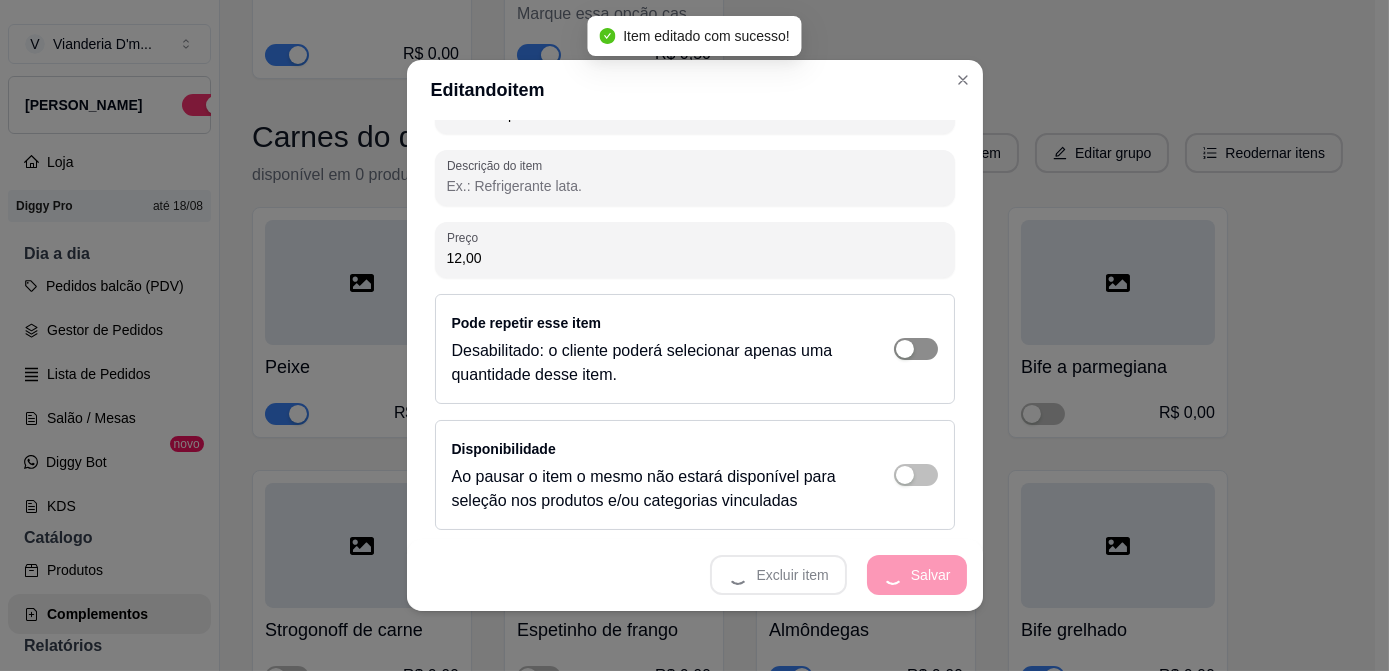 click at bounding box center (916, 349) 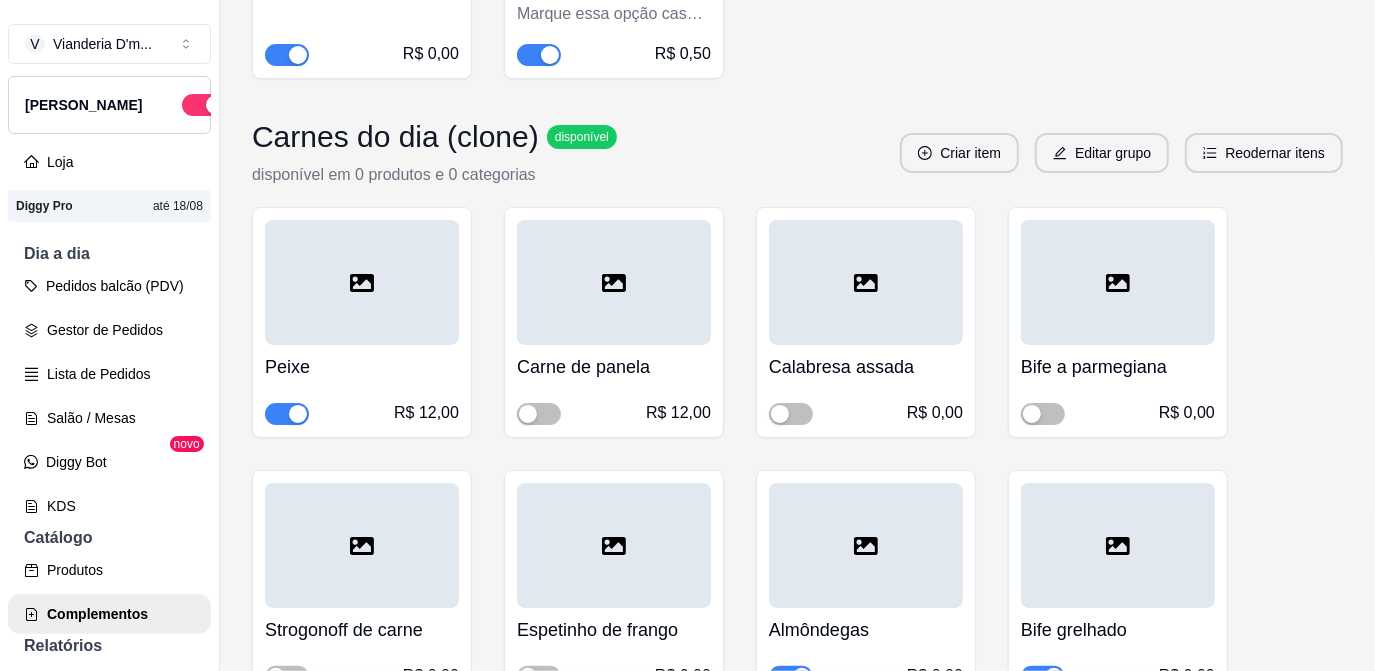 click at bounding box center [362, 282] 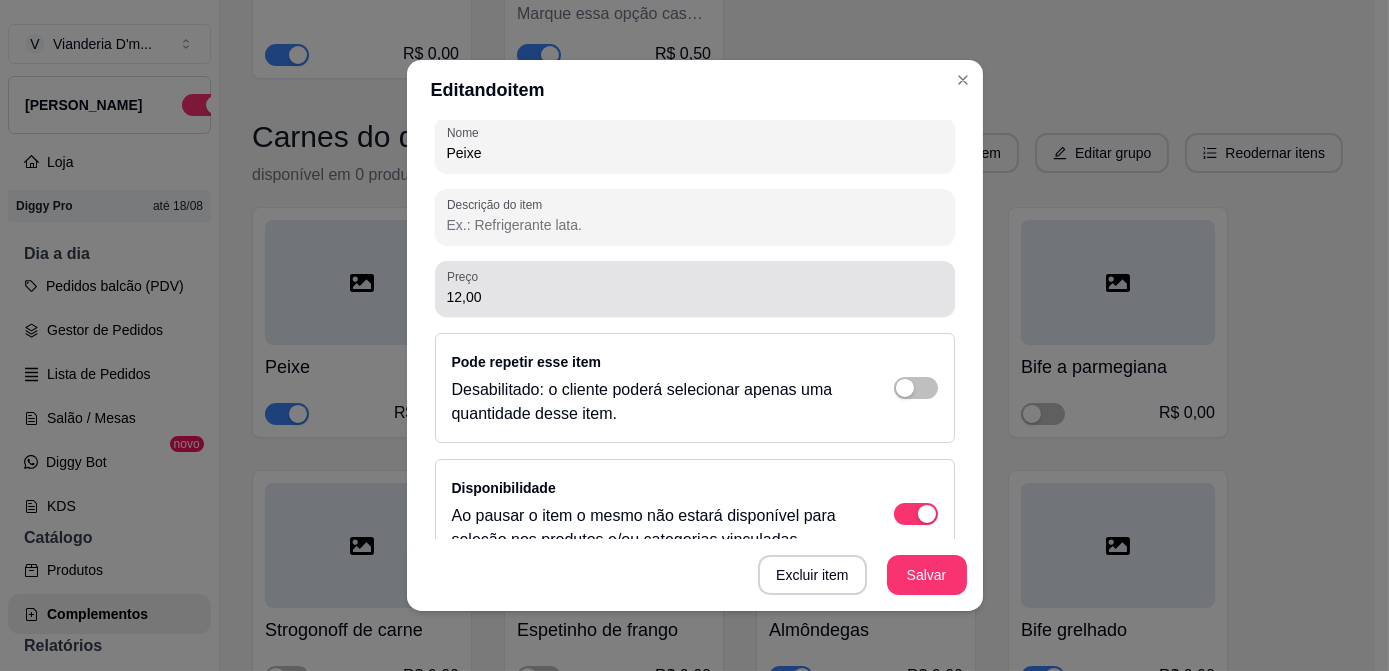 scroll, scrollTop: 297, scrollLeft: 0, axis: vertical 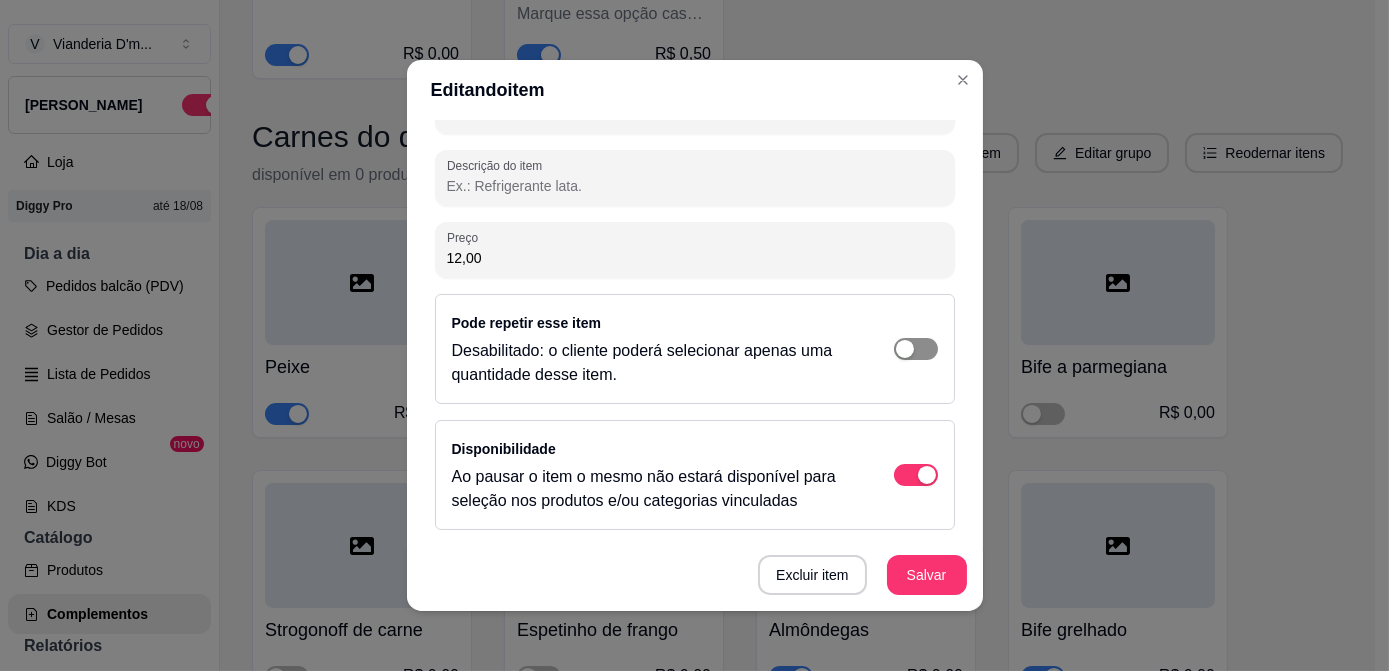 click at bounding box center (916, 349) 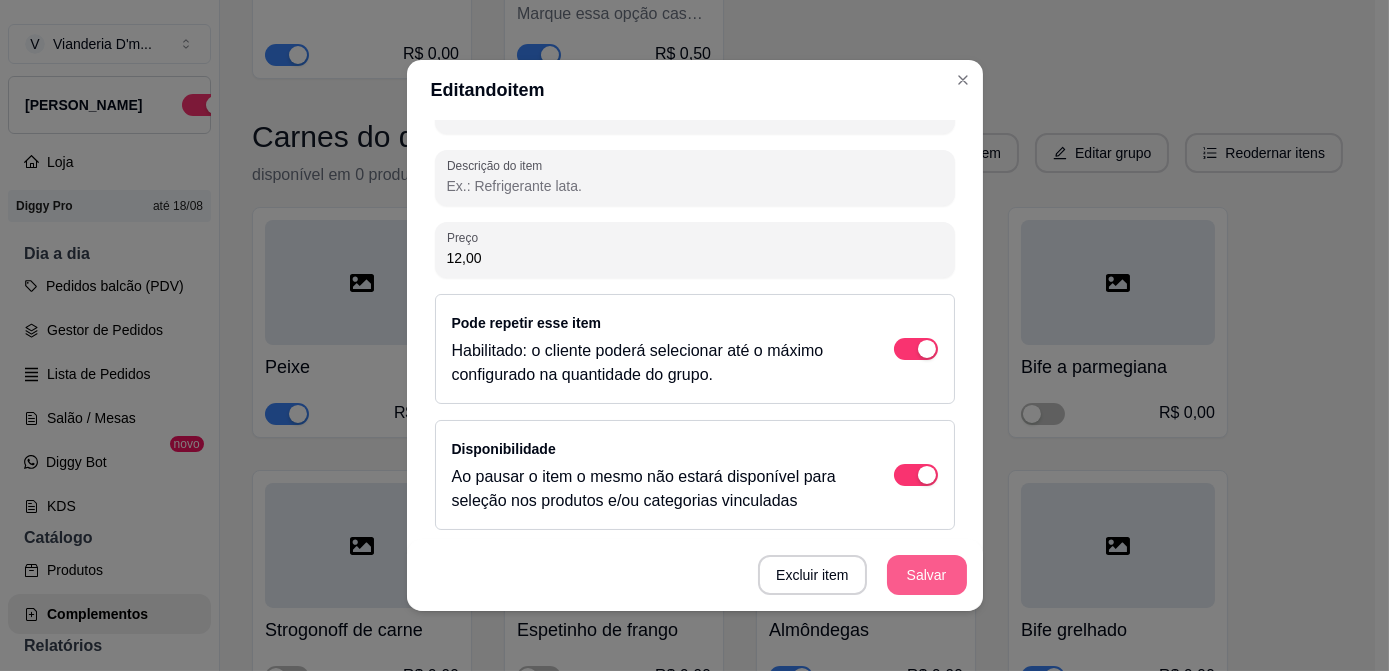 click on "Salvar" at bounding box center [927, 575] 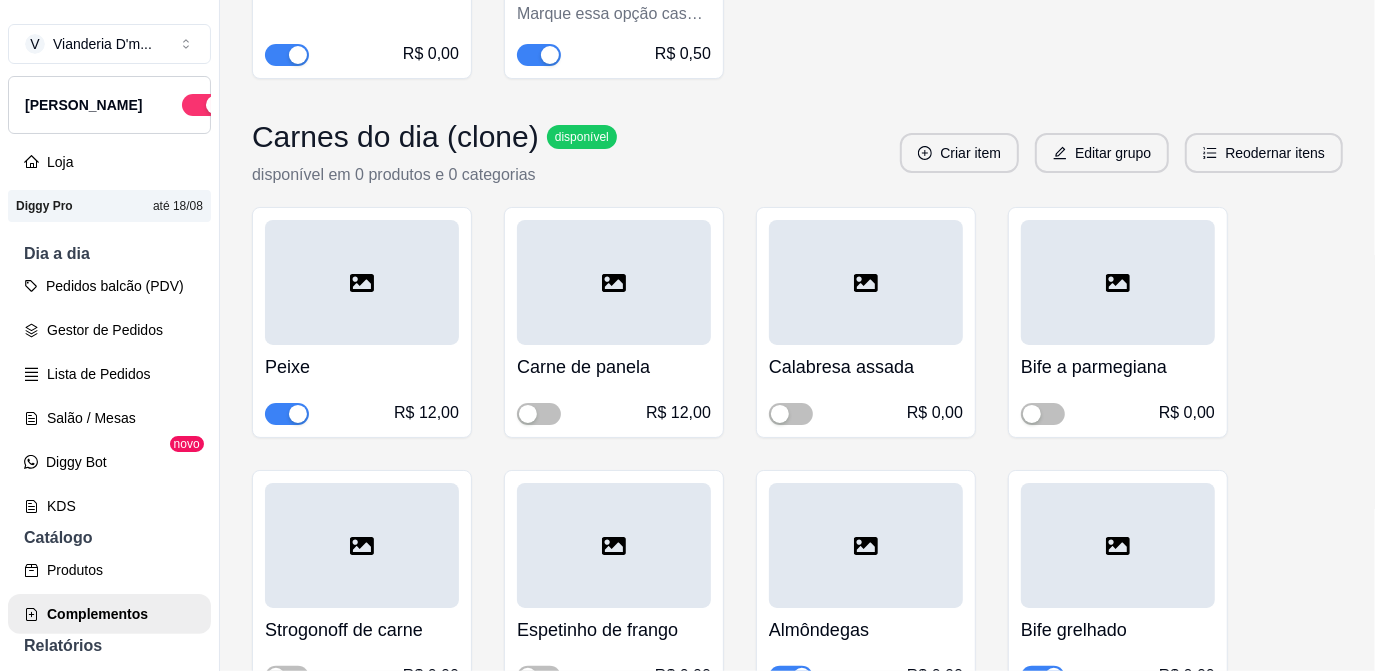 click at bounding box center (866, 282) 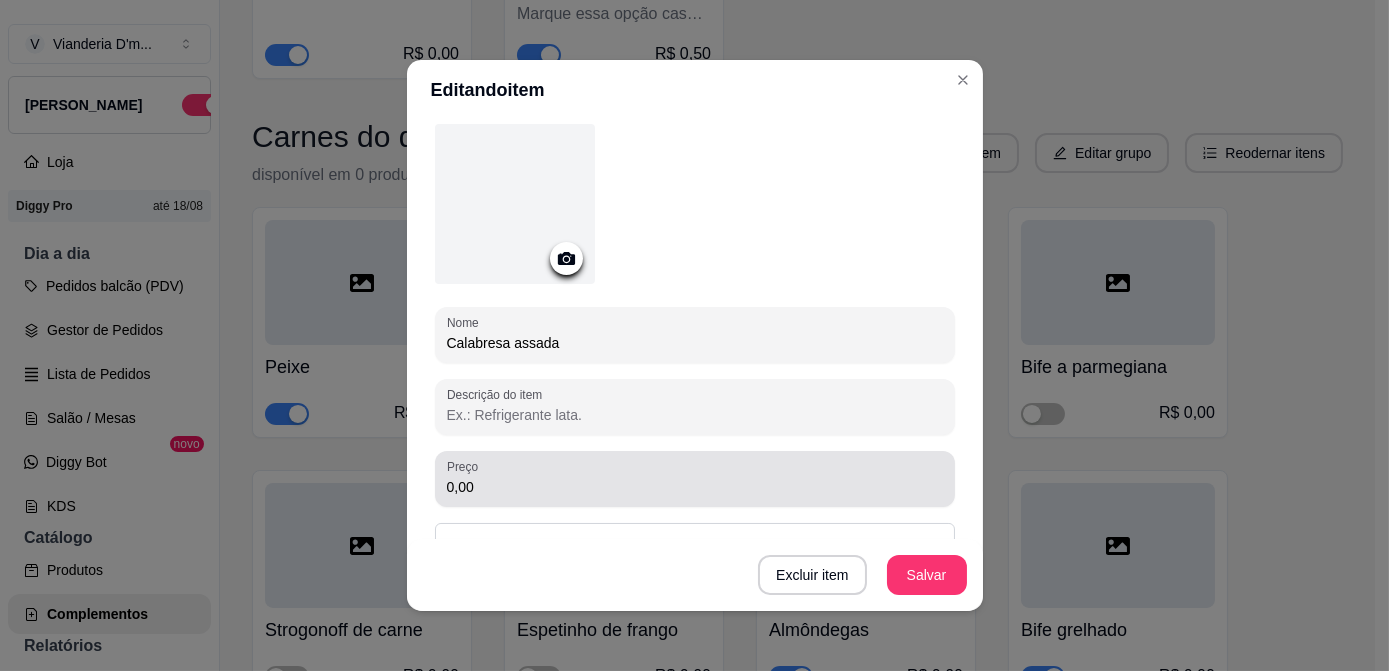 scroll, scrollTop: 272, scrollLeft: 0, axis: vertical 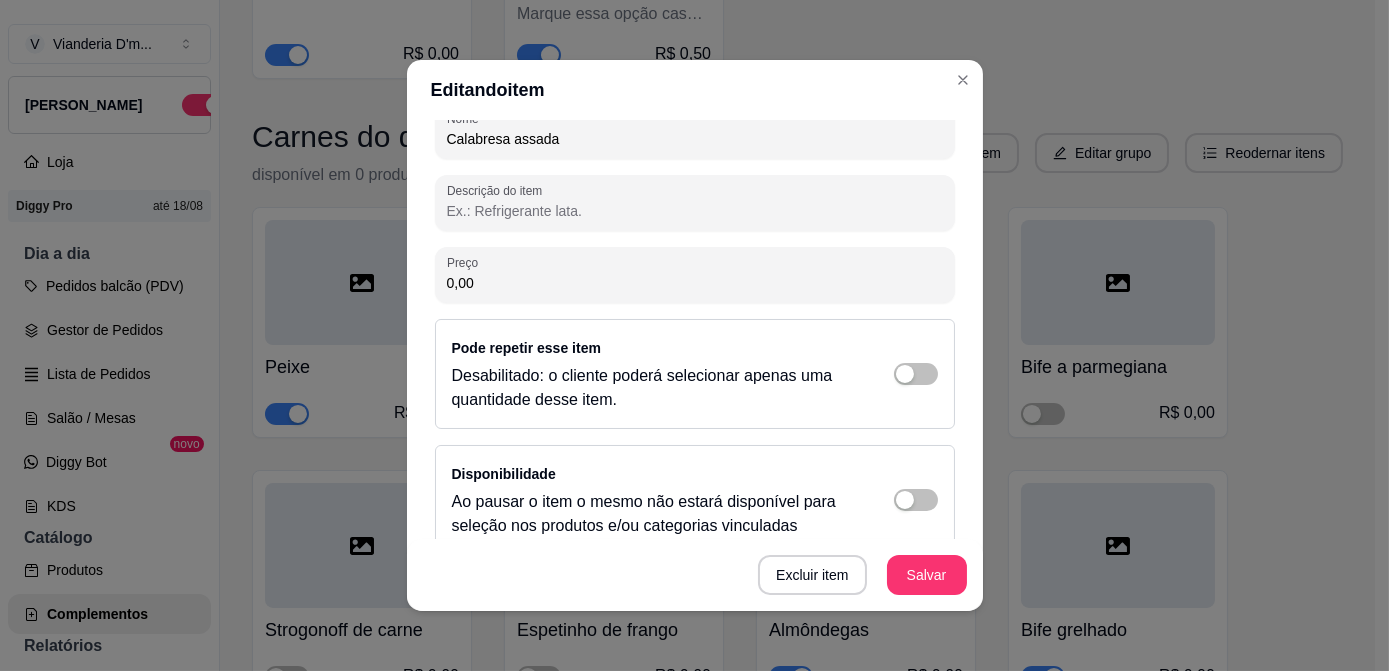 drag, startPoint x: 482, startPoint y: 286, endPoint x: 414, endPoint y: 278, distance: 68.46897 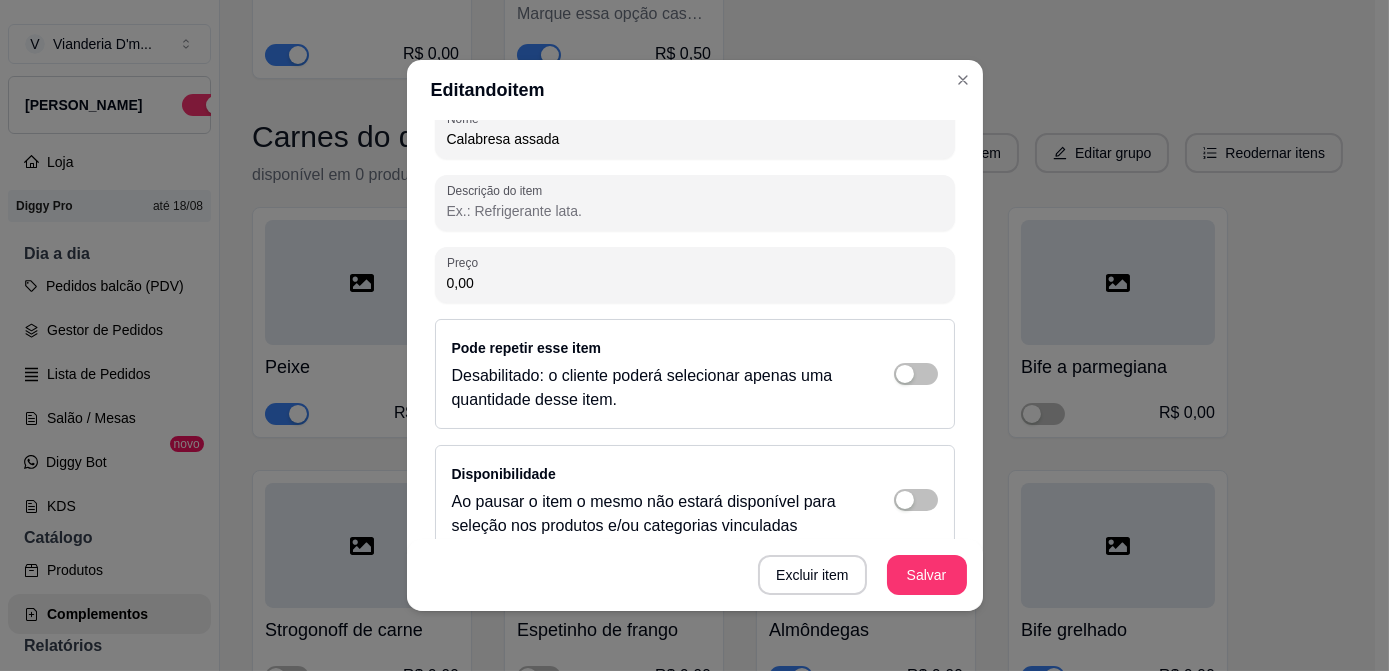 click on "Detalhes do item Gerenciar estoque Nome Calabresa assada Descrição do item Preço 0,00 Pode repetir esse item Desabilitado: o cliente poderá selecionar apenas uma quantidade desse item. Disponibilidade Ao pausar o item o mesmo não estará disponível para seleção nos produtos e/ou categorias vinculadas Excluir item Salvar" at bounding box center (695, 365) 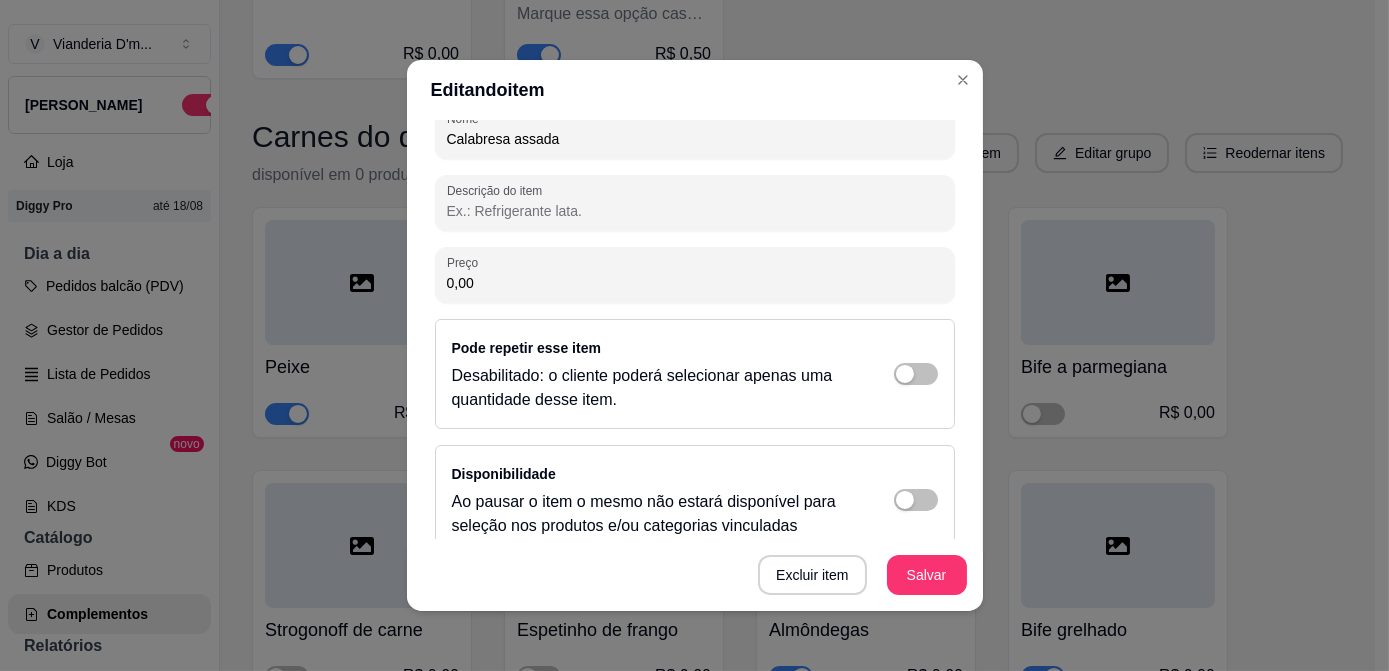 paste on "12" 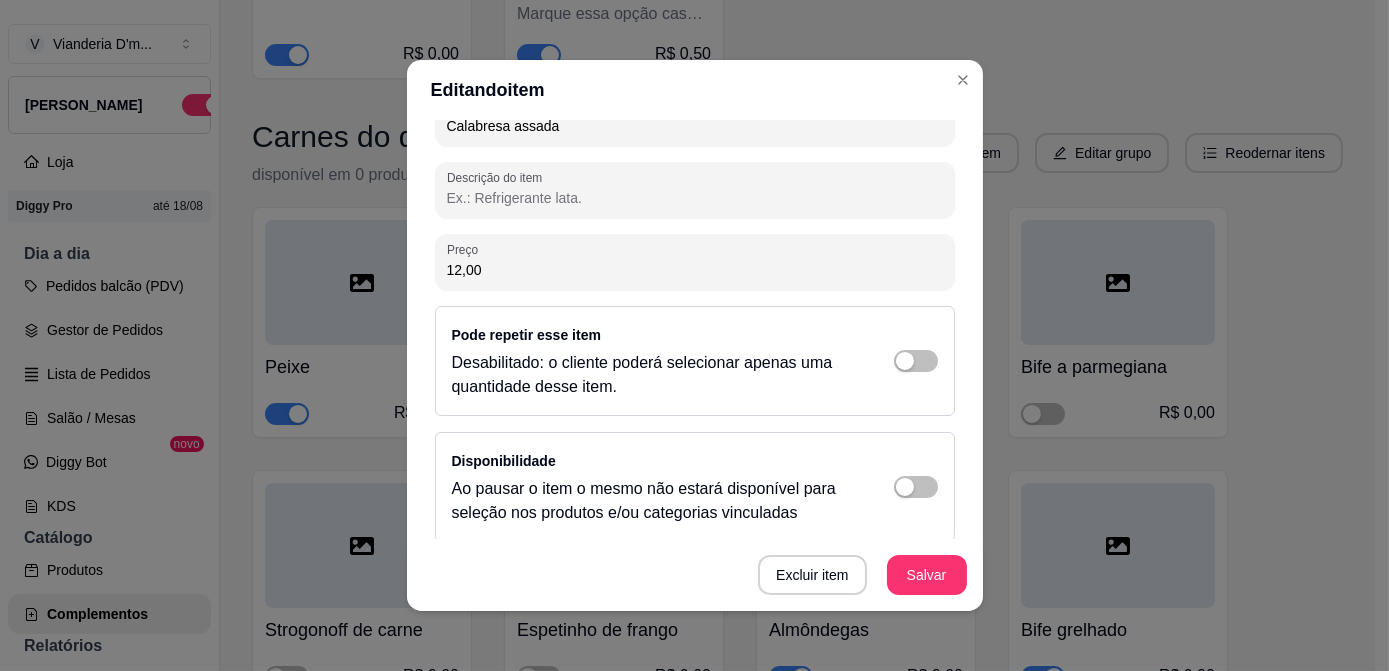 scroll, scrollTop: 297, scrollLeft: 0, axis: vertical 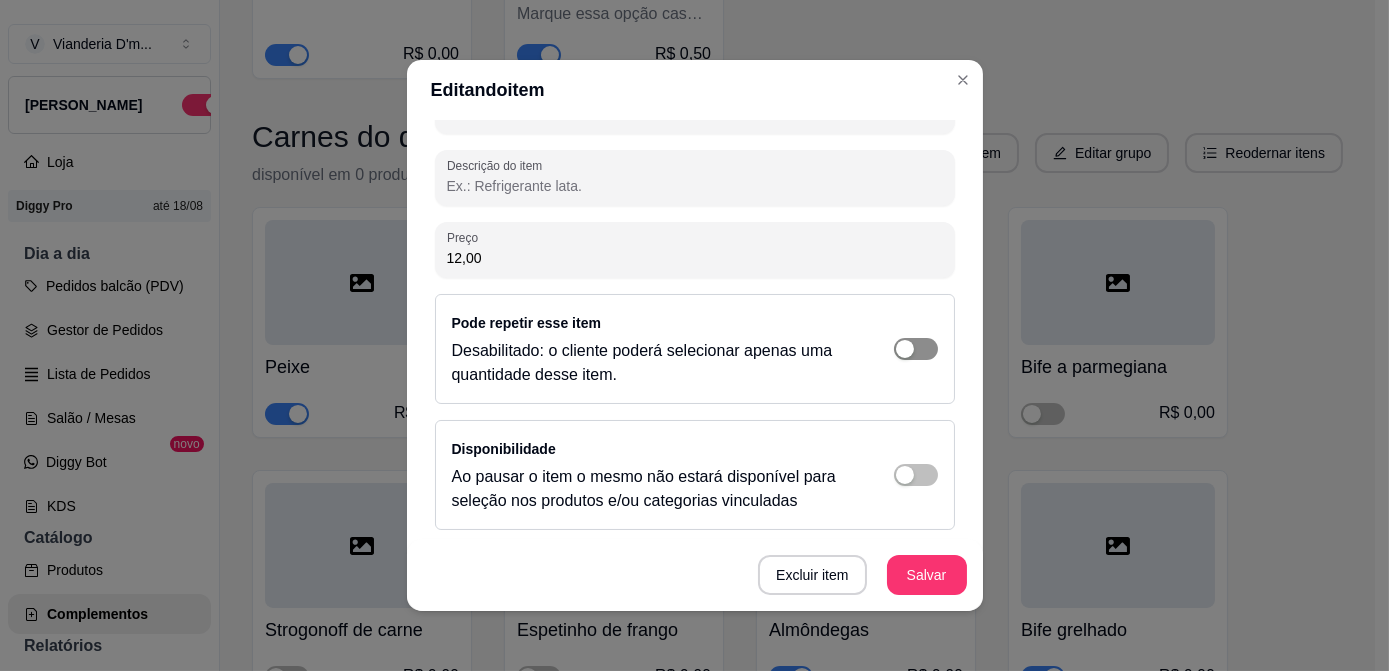 type on "12,00" 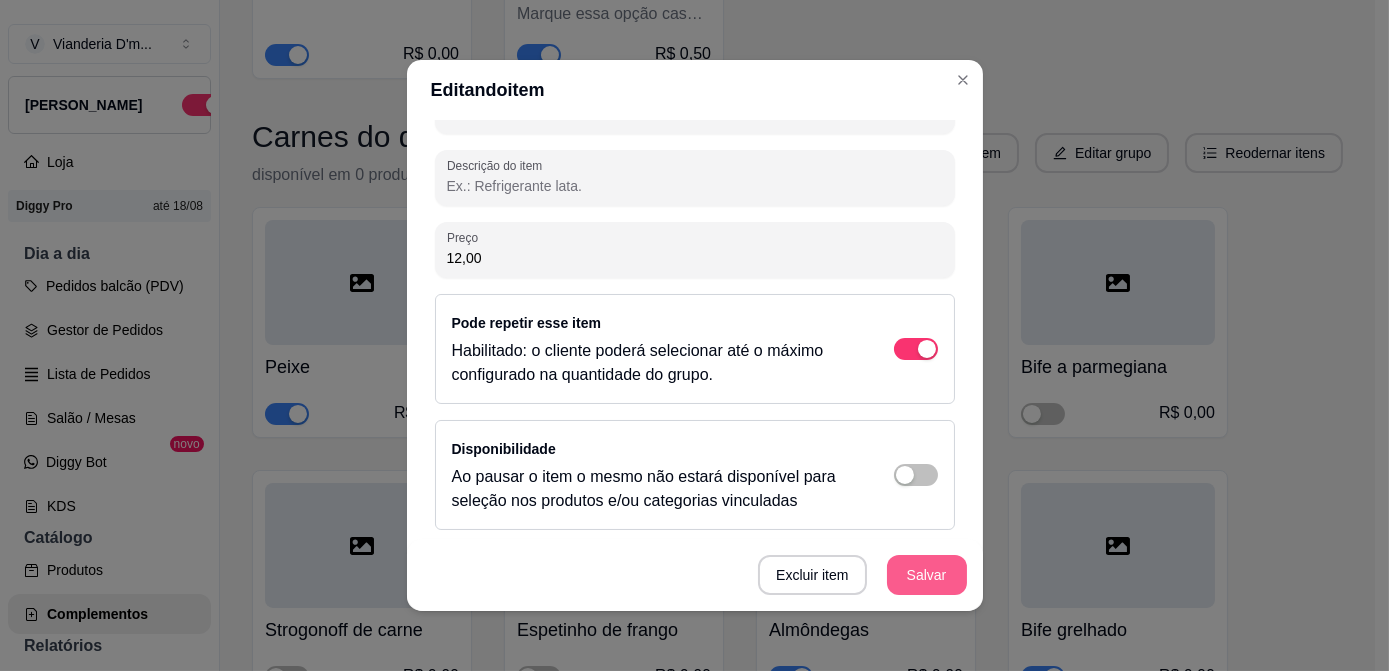 click on "Salvar" at bounding box center (927, 575) 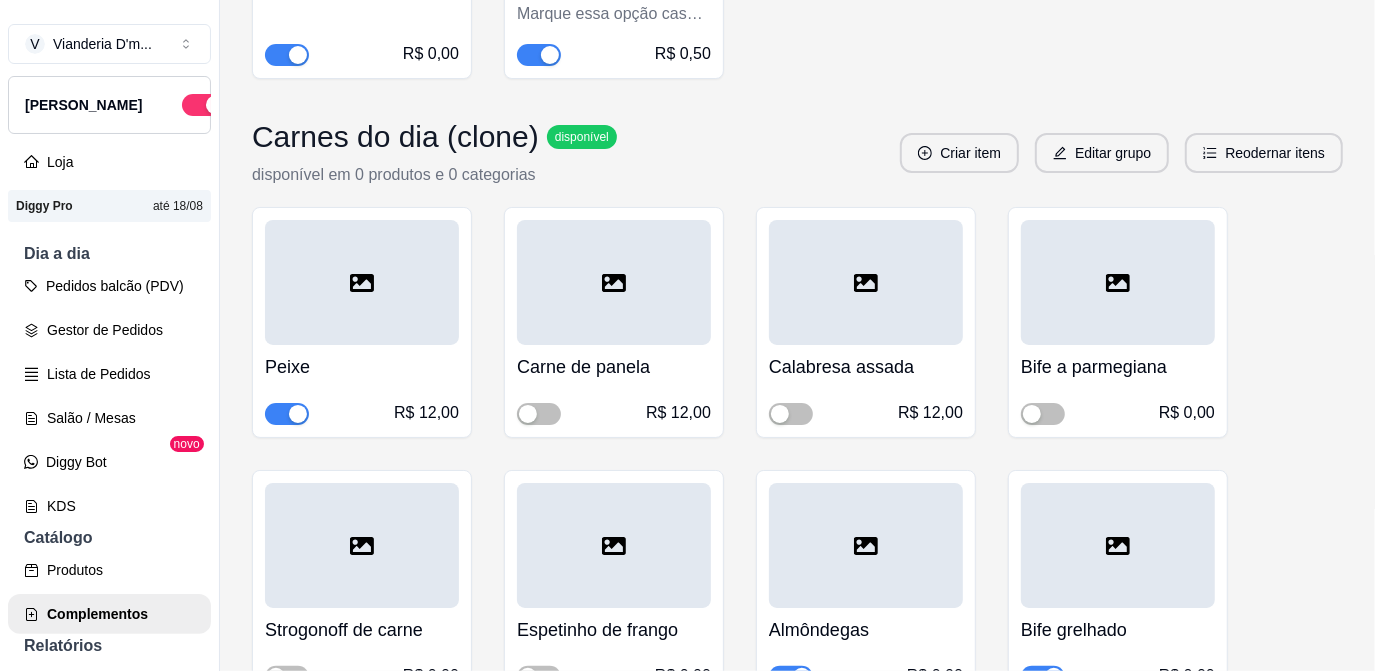 click at bounding box center (1118, 282) 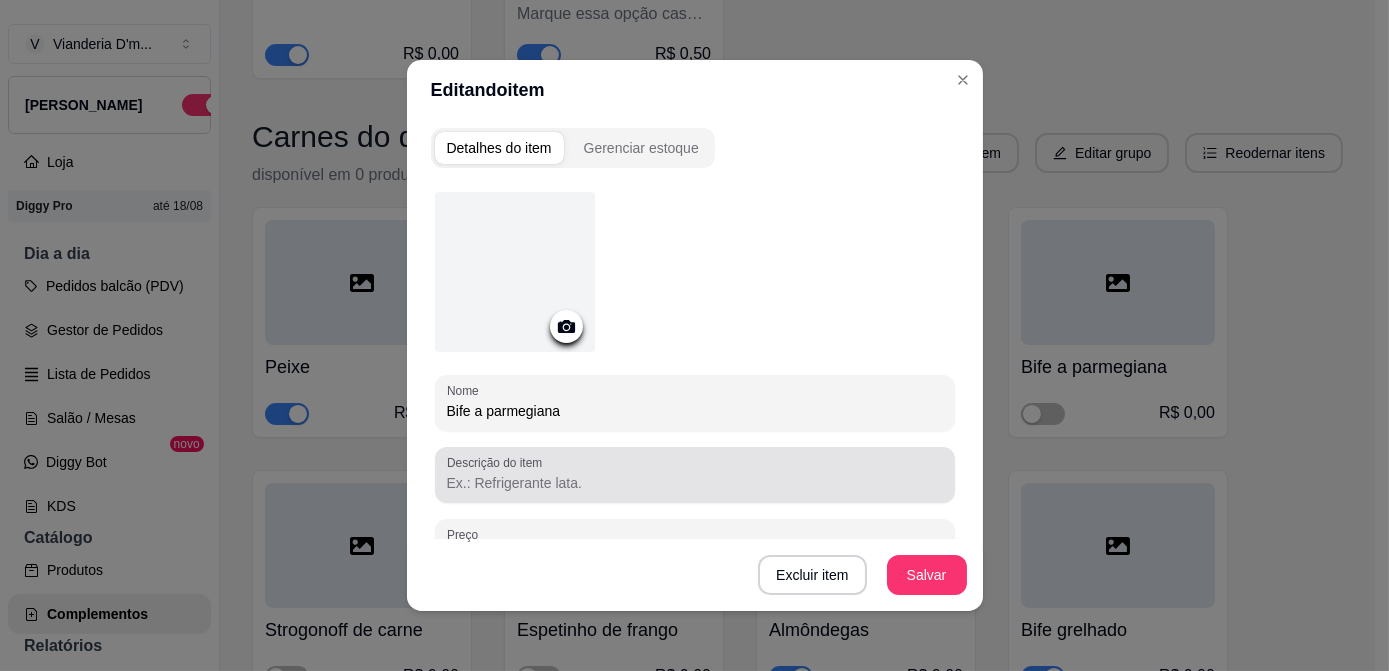 scroll, scrollTop: 181, scrollLeft: 0, axis: vertical 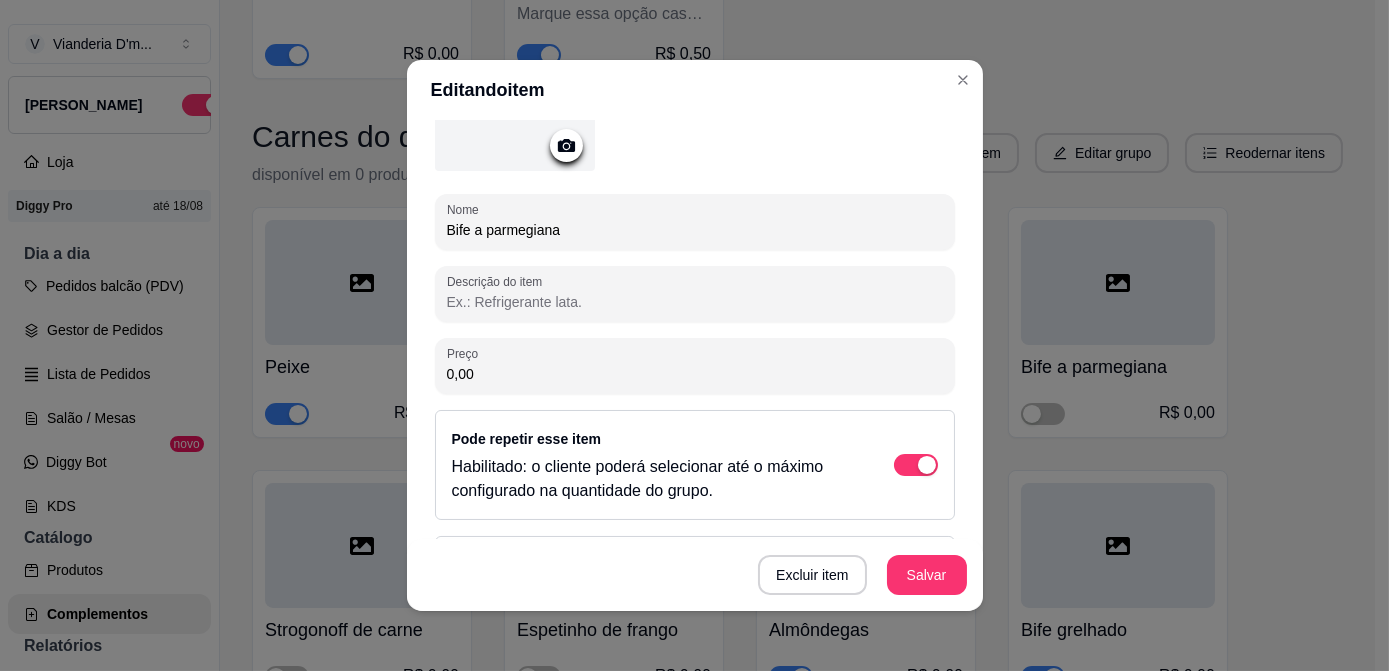 drag, startPoint x: 525, startPoint y: 378, endPoint x: 387, endPoint y: 353, distance: 140.24622 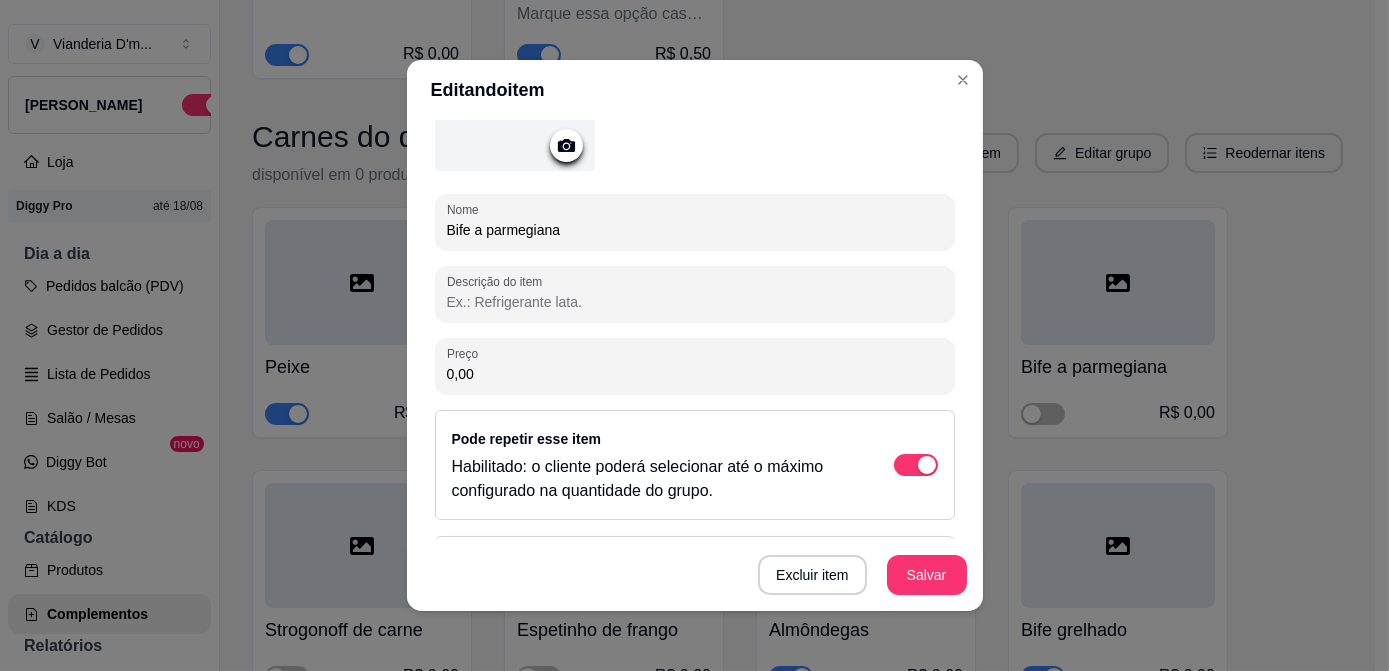 click on "Editando  item Detalhes do item Gerenciar estoque Nome Bife a parmegiana Descrição do item Preço 0,00 Pode repetir esse item Habilitado: o cliente poderá selecionar até o máximo configurado na quantidade do grupo. Disponibilidade Ao pausar o item o mesmo não estará disponível para seleção nos produtos e/ou categorias vinculadas Excluir item Salvar" at bounding box center [694, 335] 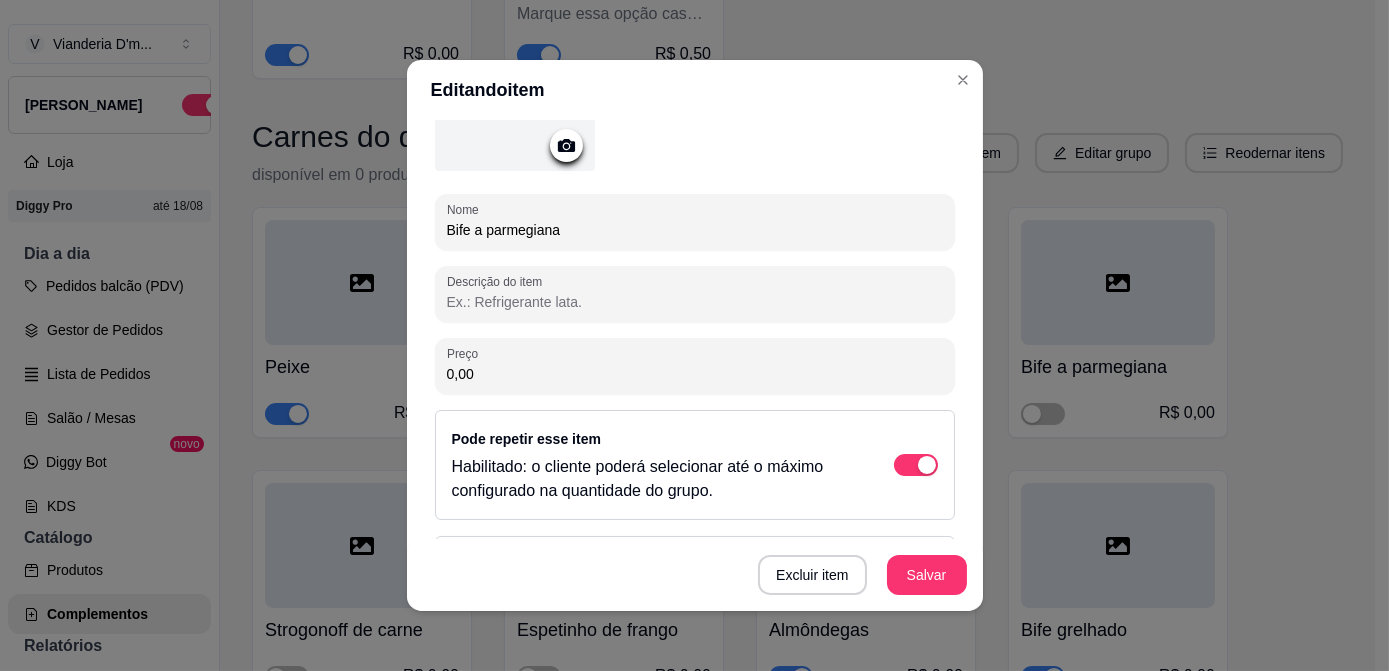 paste on "12" 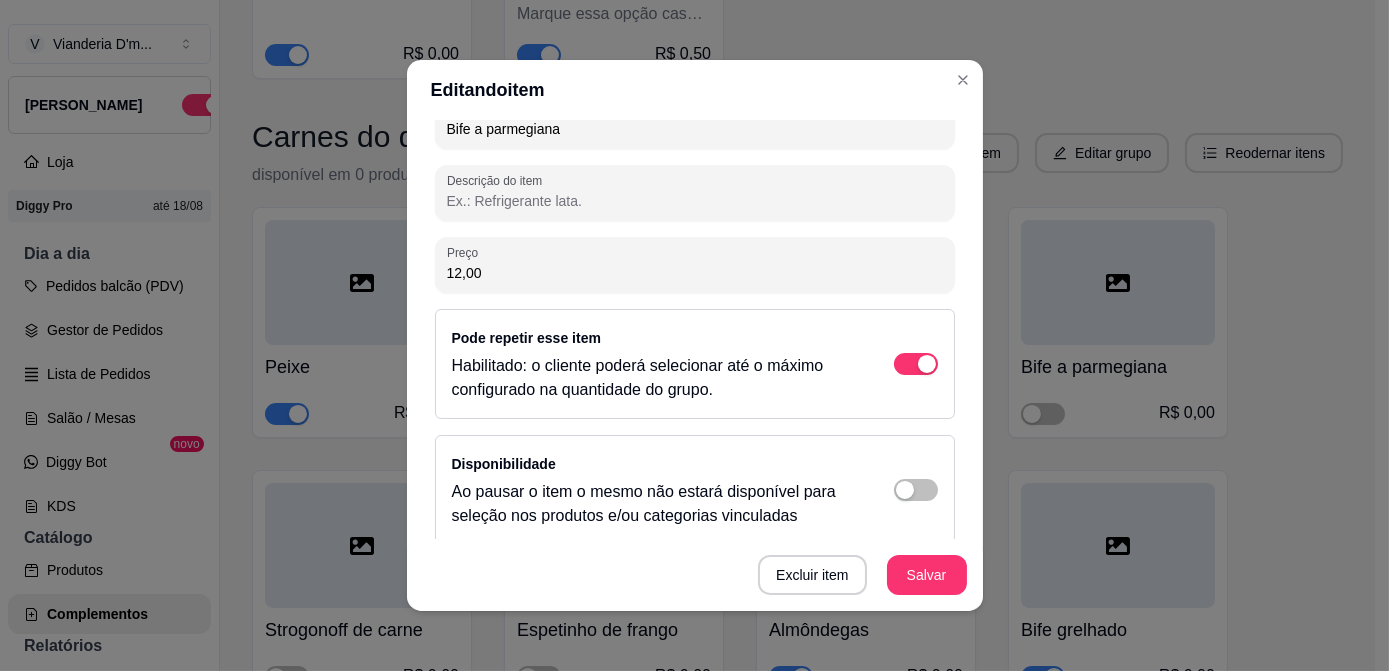 scroll, scrollTop: 297, scrollLeft: 0, axis: vertical 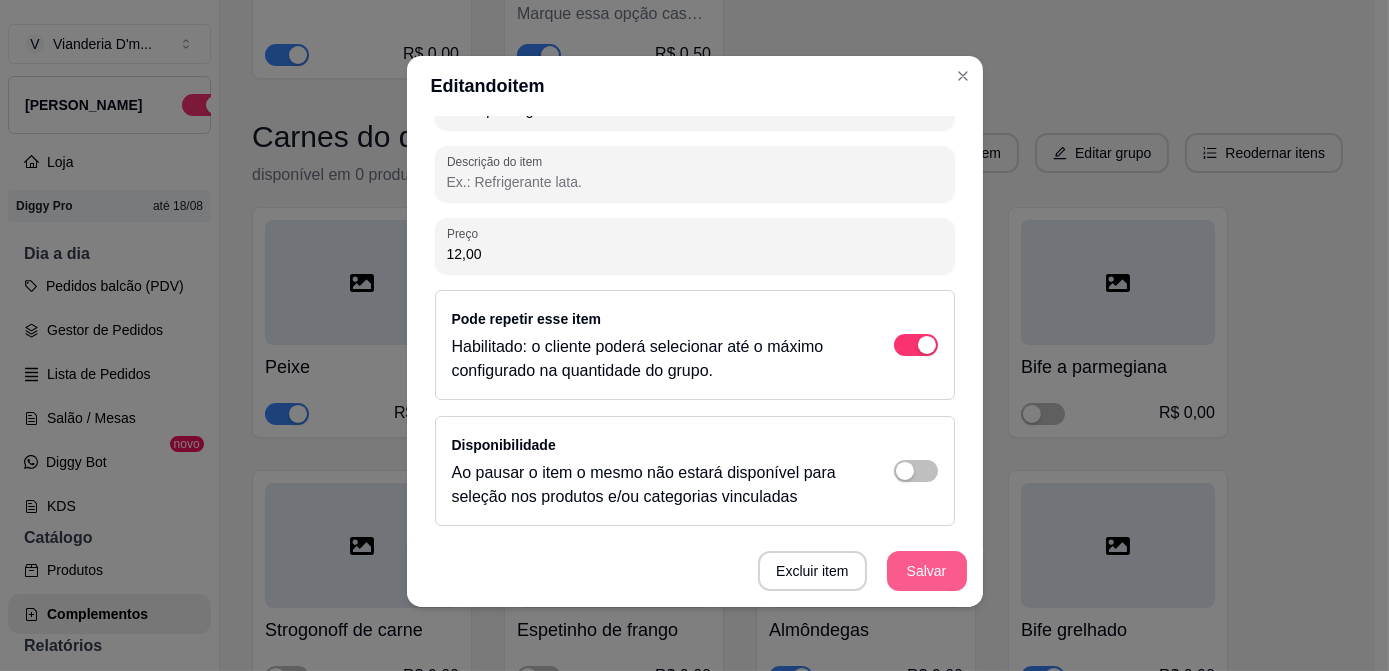 type on "12,00" 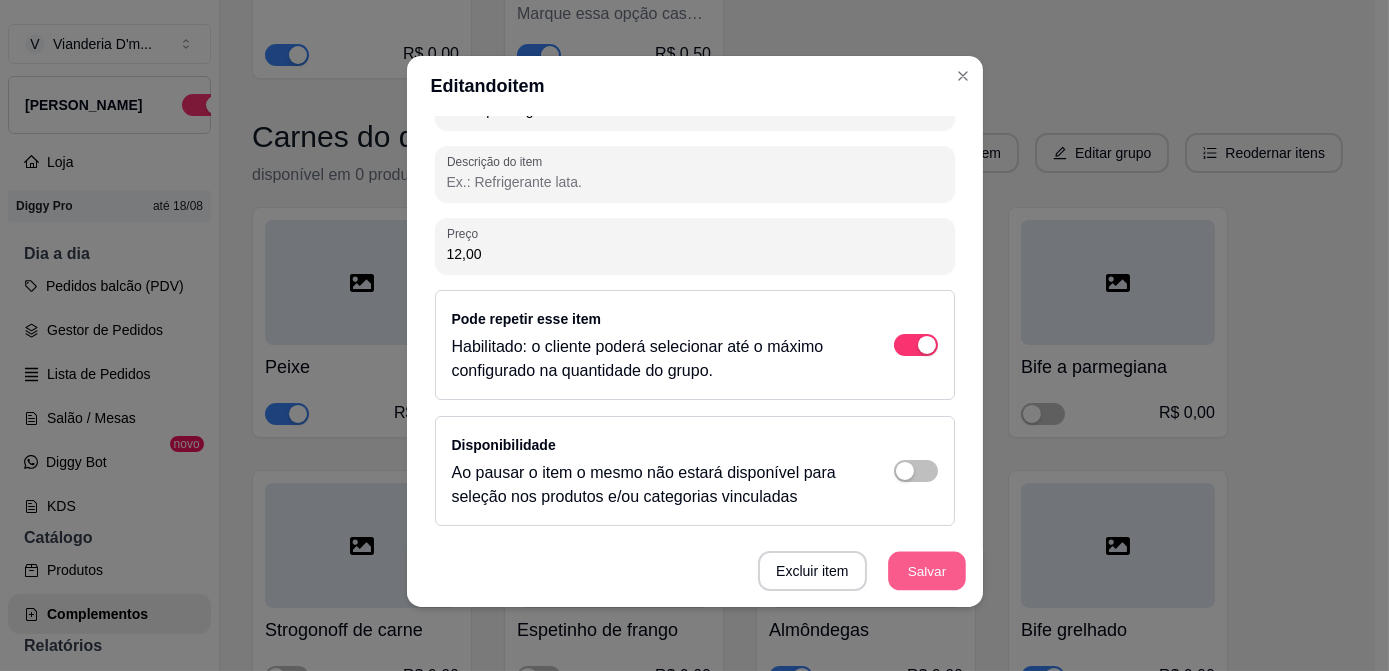 click on "Salvar" at bounding box center [927, 571] 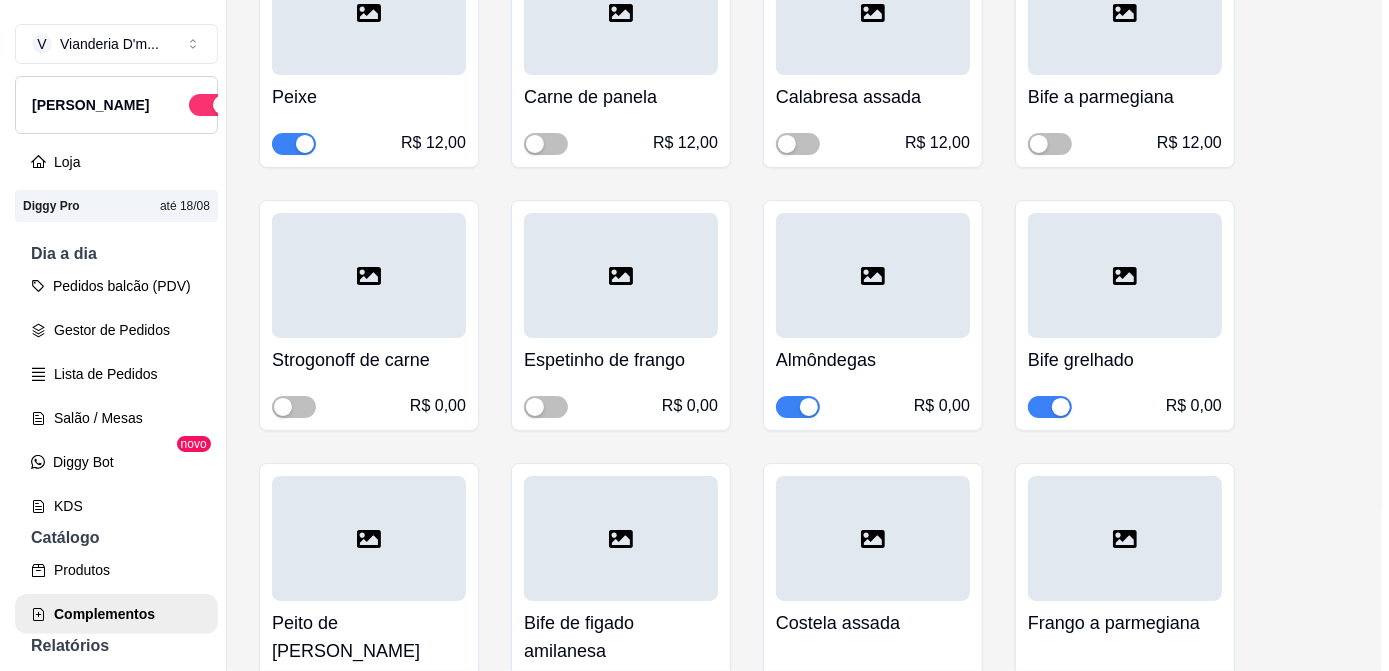 scroll, scrollTop: 7363, scrollLeft: 0, axis: vertical 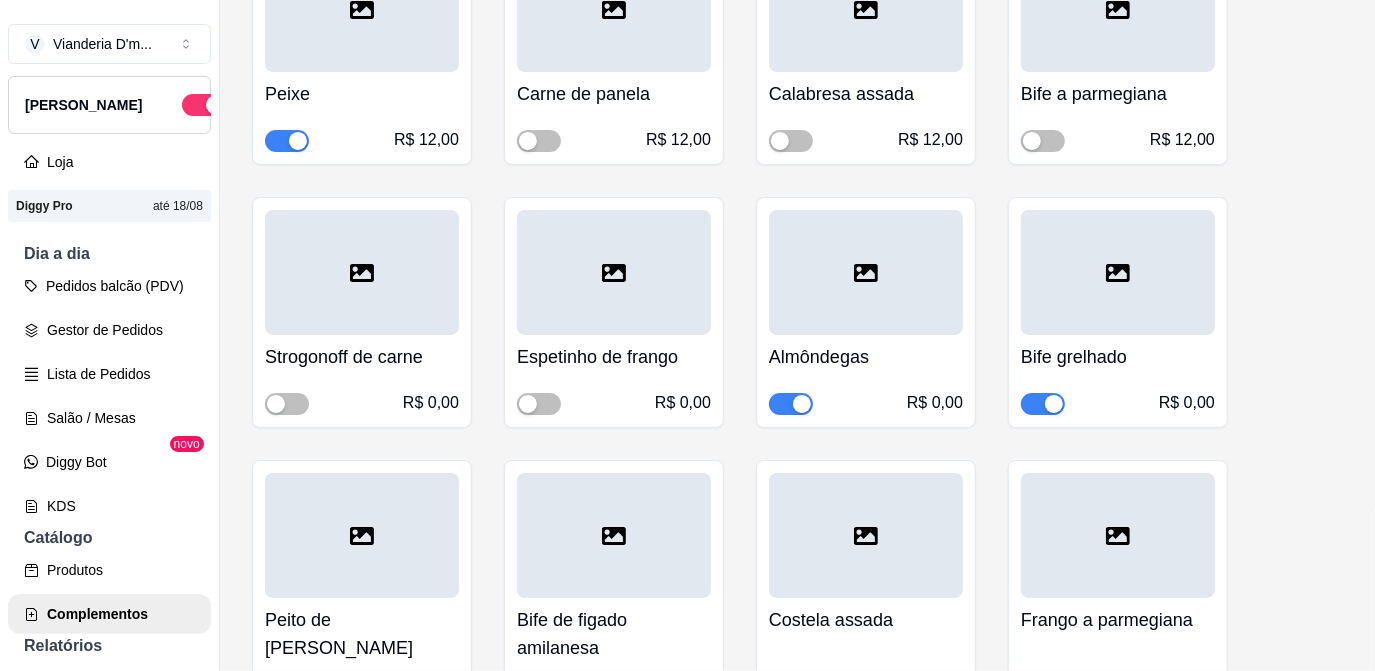 click at bounding box center (362, 272) 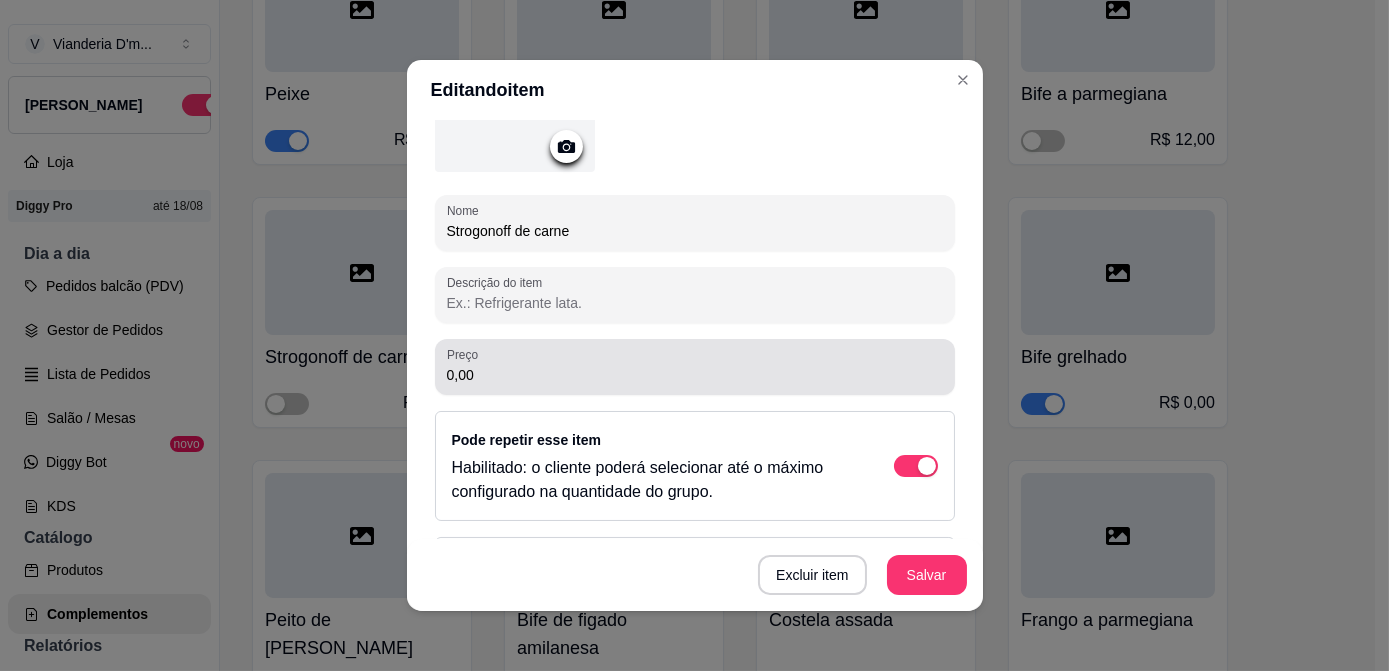 scroll, scrollTop: 181, scrollLeft: 0, axis: vertical 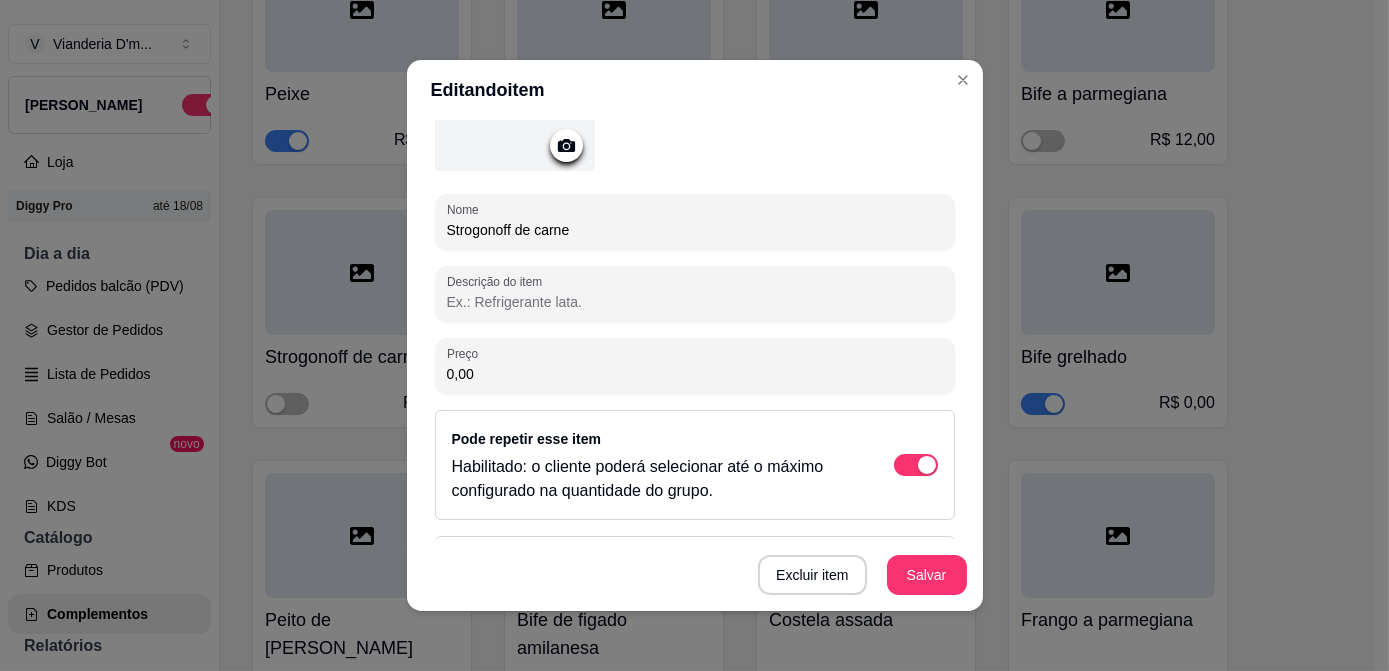 drag, startPoint x: 514, startPoint y: 365, endPoint x: 380, endPoint y: 353, distance: 134.53624 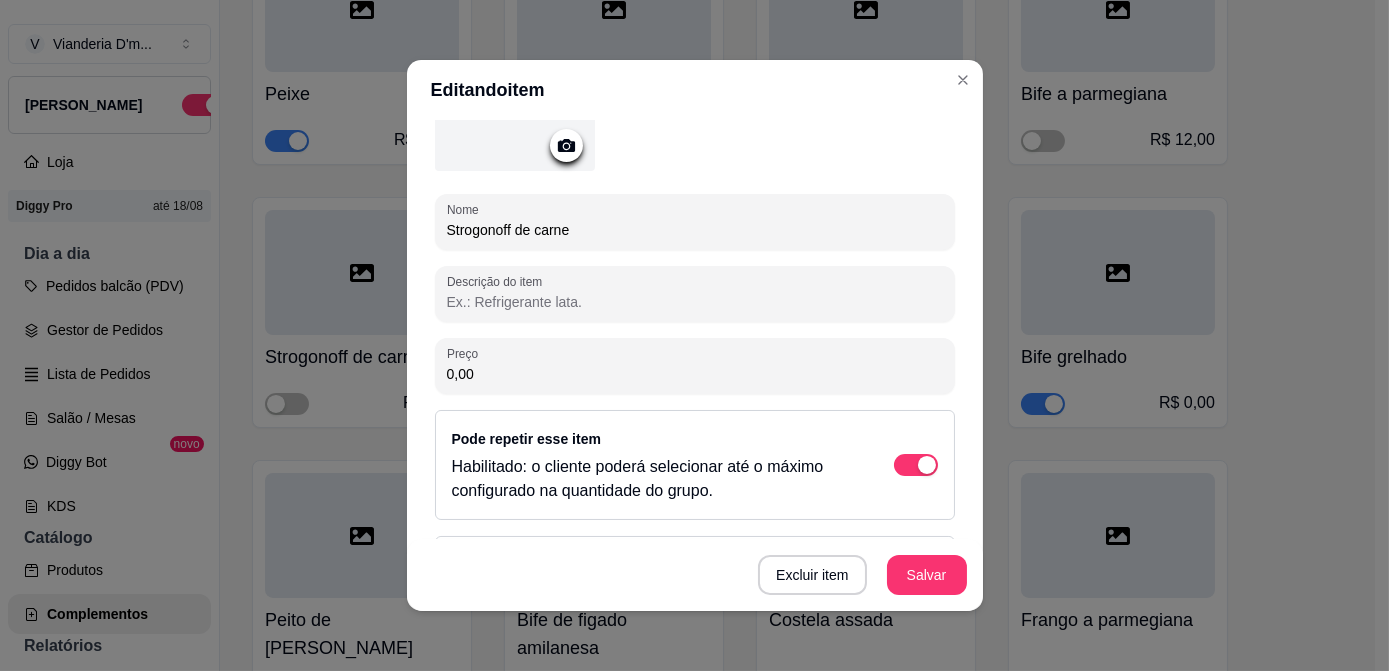 click on "Editando  item Detalhes do item Gerenciar estoque Nome Strogonoff de carne Descrição do item Preço 0,00 Pode repetir esse item Habilitado: o cliente poderá selecionar até o máximo configurado na quantidade do grupo. Disponibilidade Ao pausar o item o mesmo não estará disponível para seleção nos produtos e/ou categorias vinculadas Excluir item Salvar" at bounding box center (694, 335) 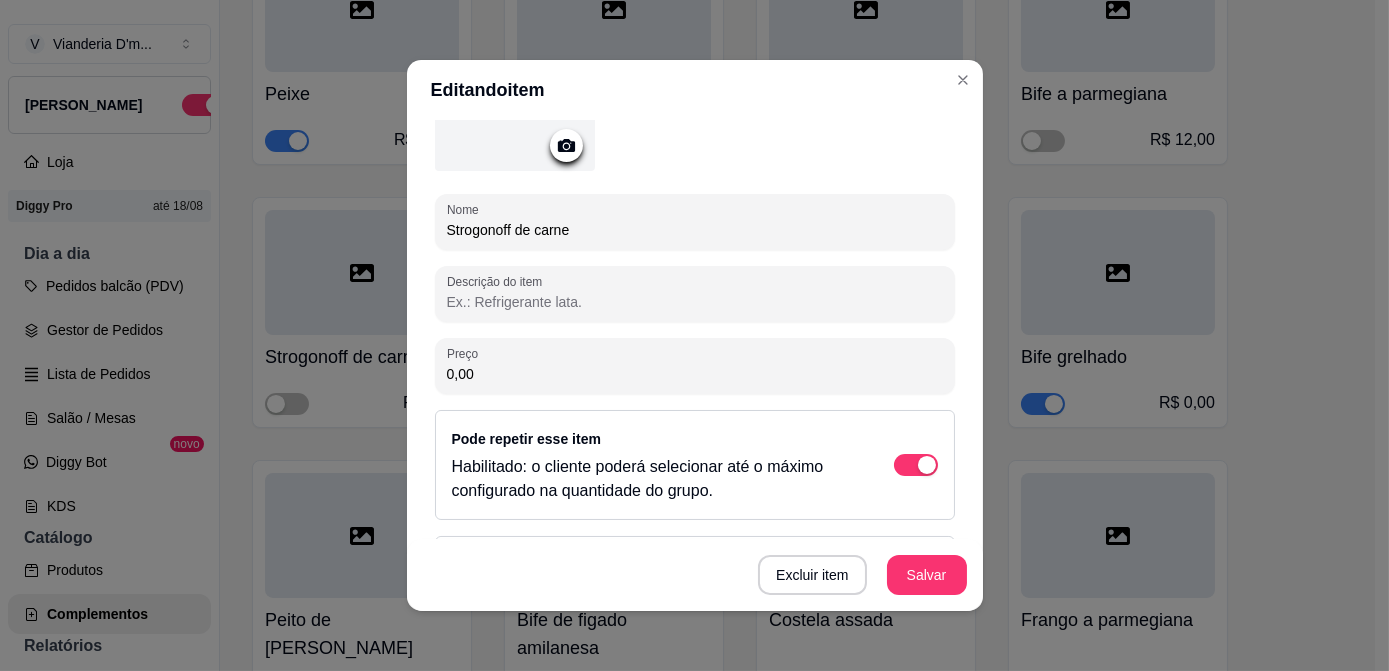 paste on "12" 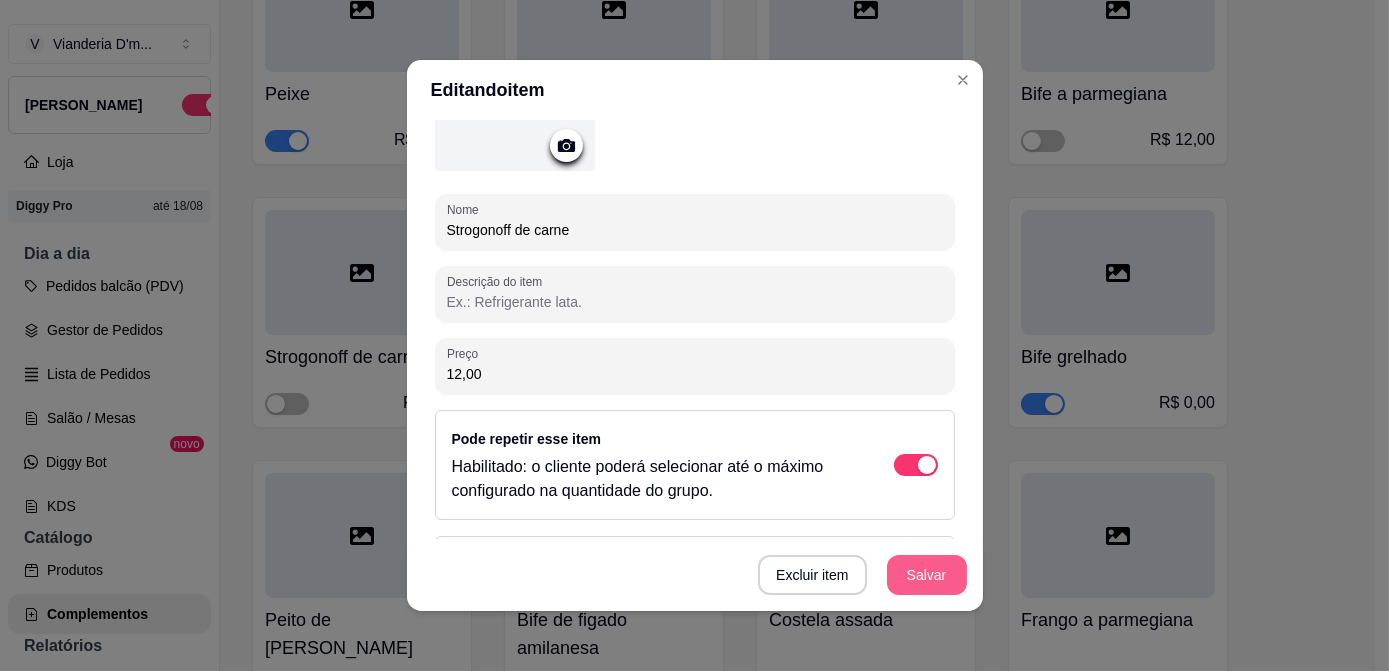 type on "12,00" 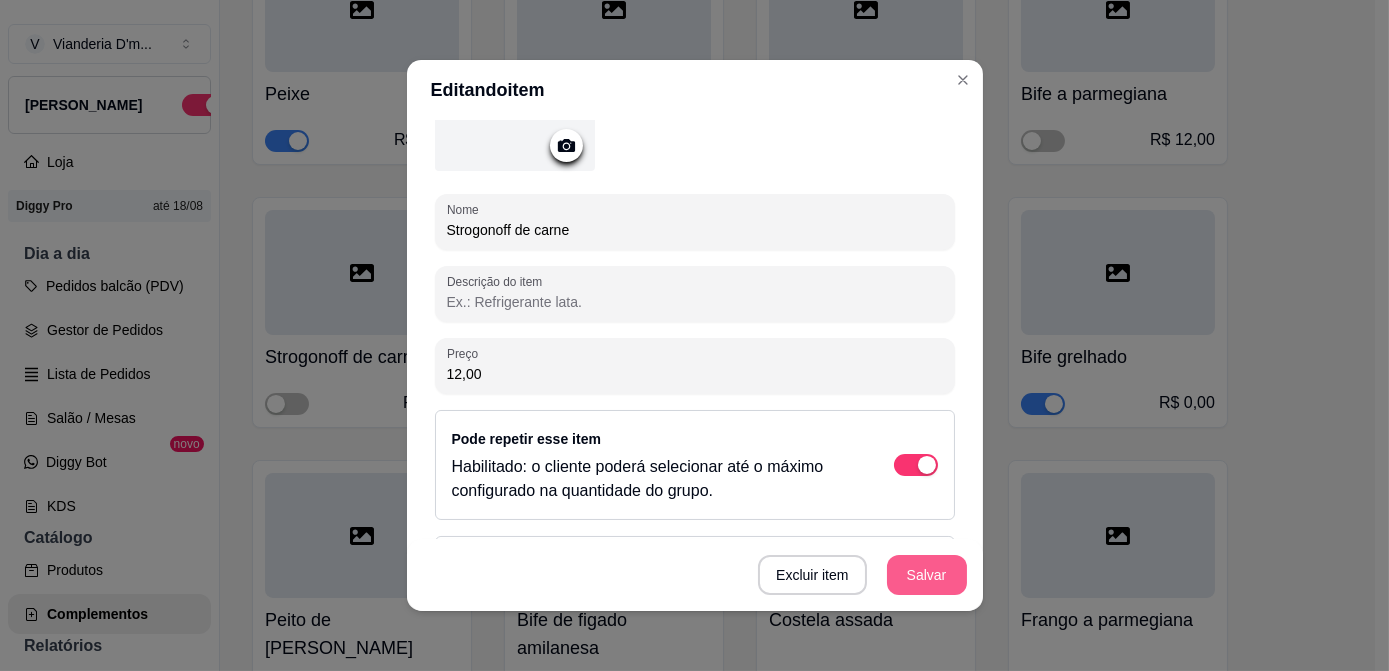click on "Salvar" at bounding box center [927, 575] 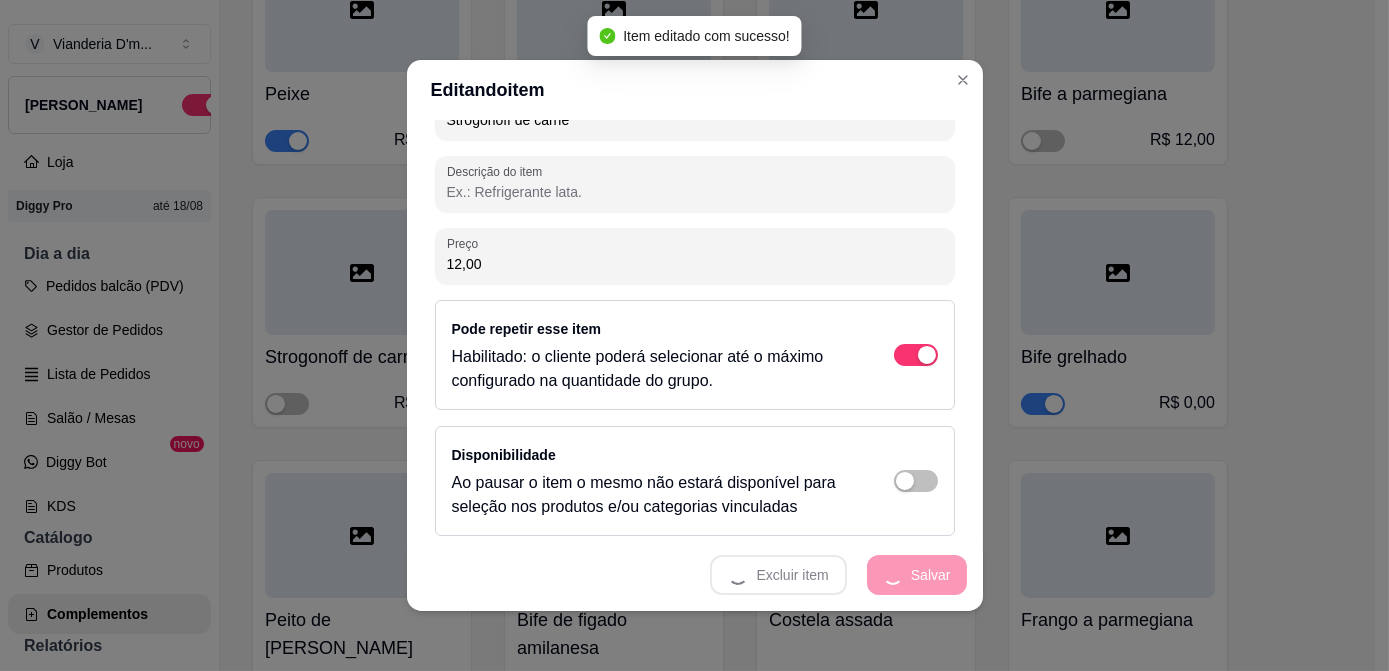 scroll, scrollTop: 297, scrollLeft: 0, axis: vertical 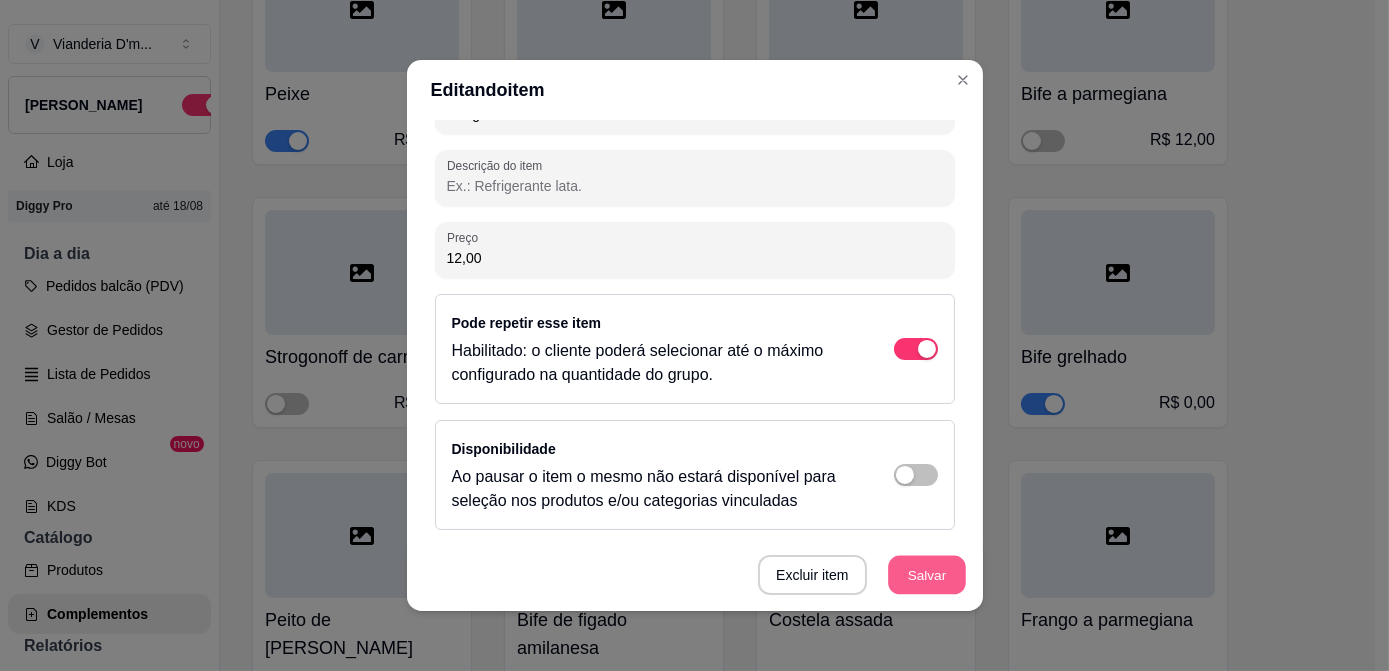 click on "Salvar" at bounding box center [927, 575] 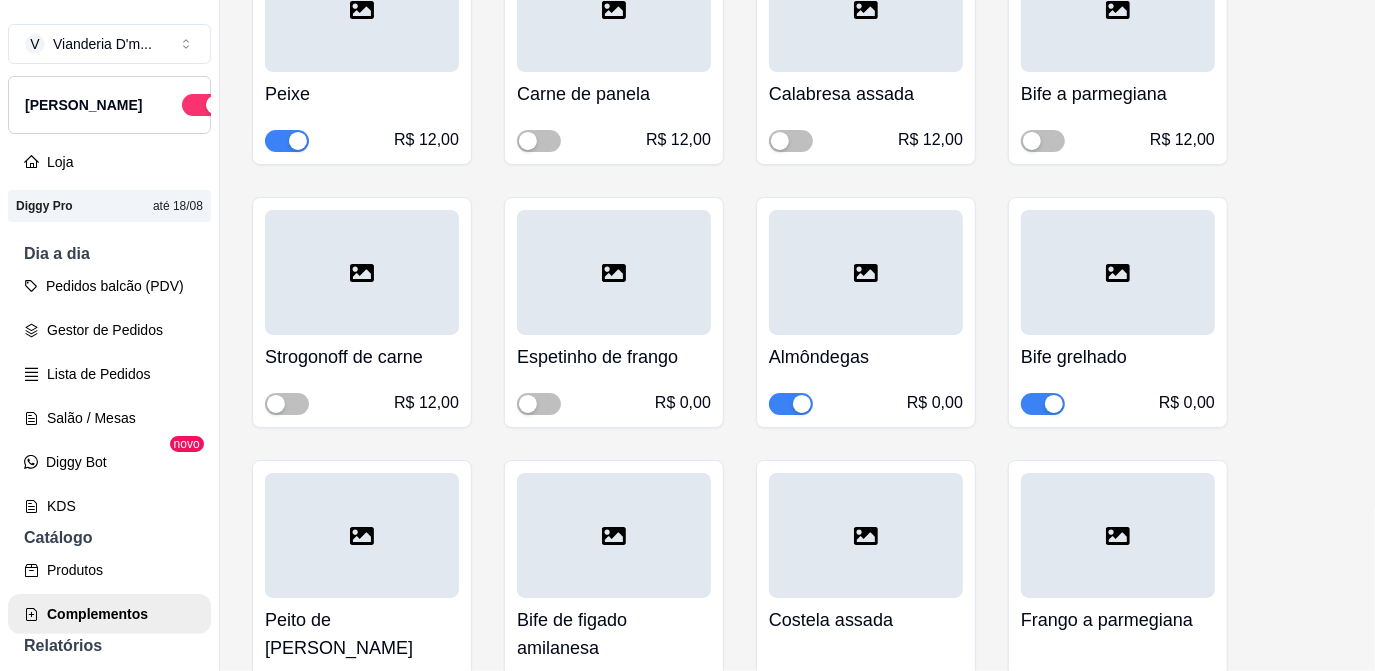 click on "R$ 0,00" at bounding box center (683, 403) 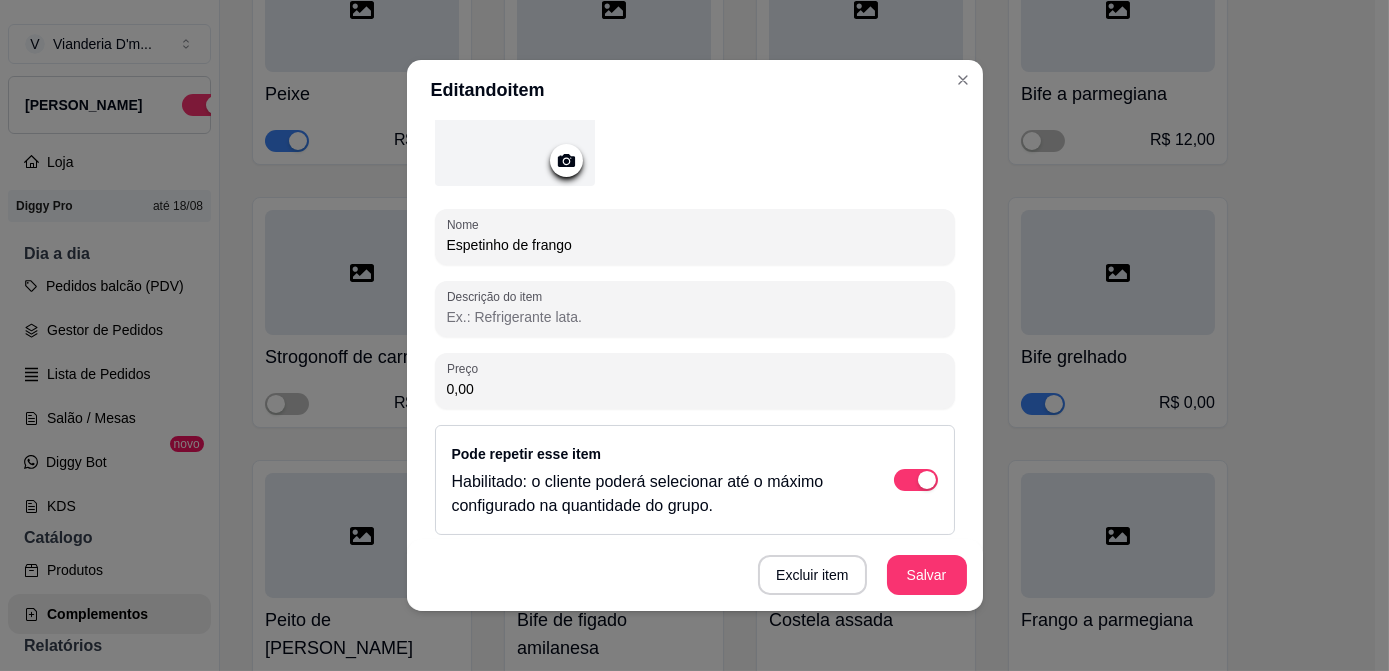 scroll, scrollTop: 181, scrollLeft: 0, axis: vertical 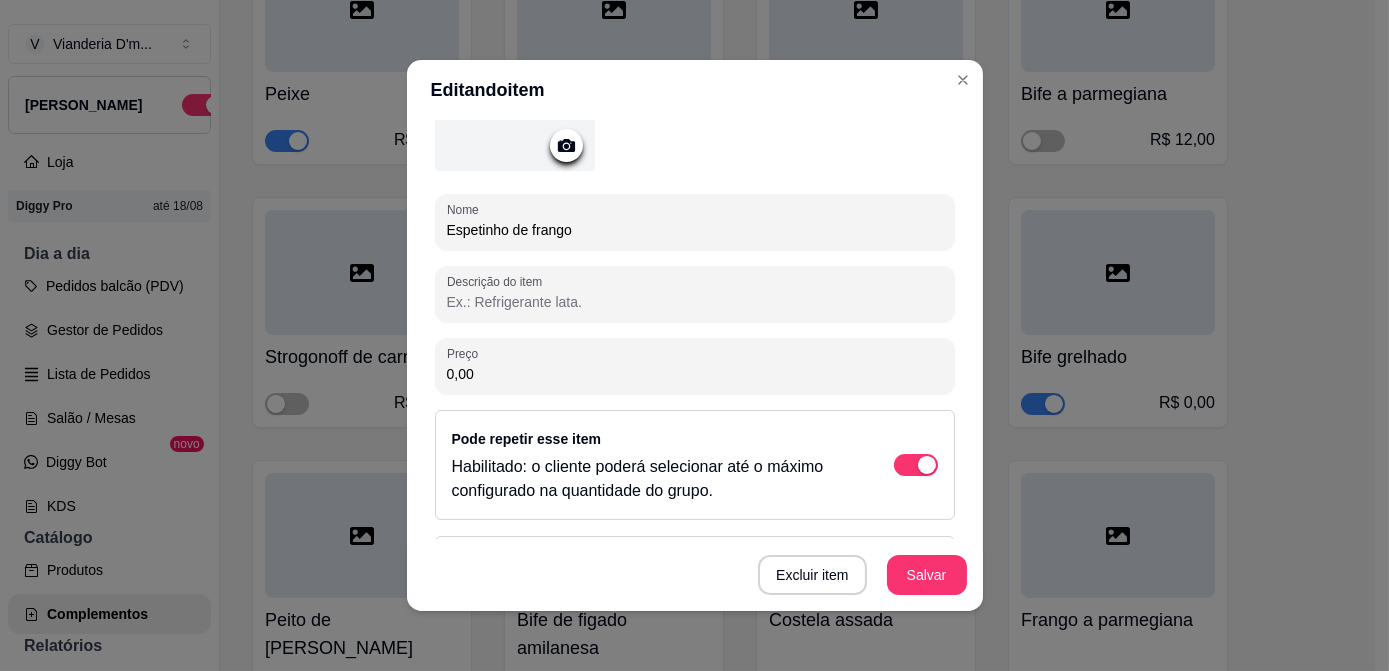 drag, startPoint x: 532, startPoint y: 369, endPoint x: 434, endPoint y: 353, distance: 99.29753 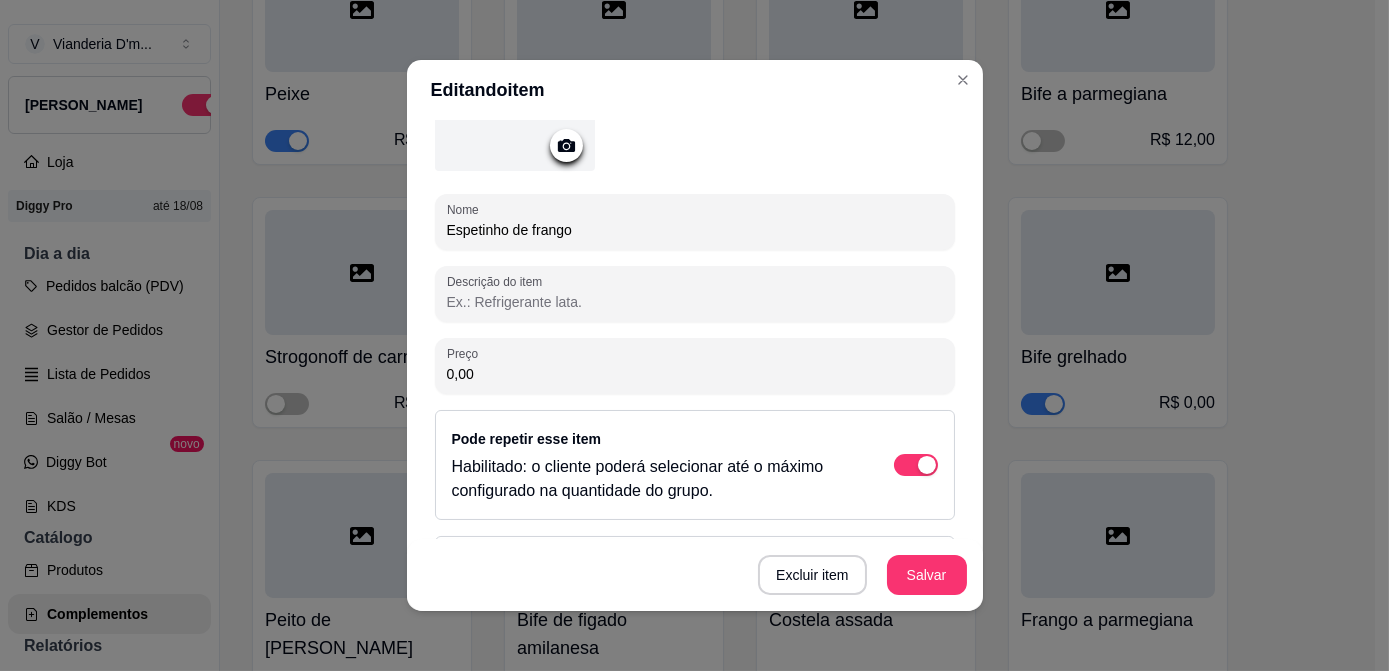 click on "Preço 0,00" at bounding box center (695, 366) 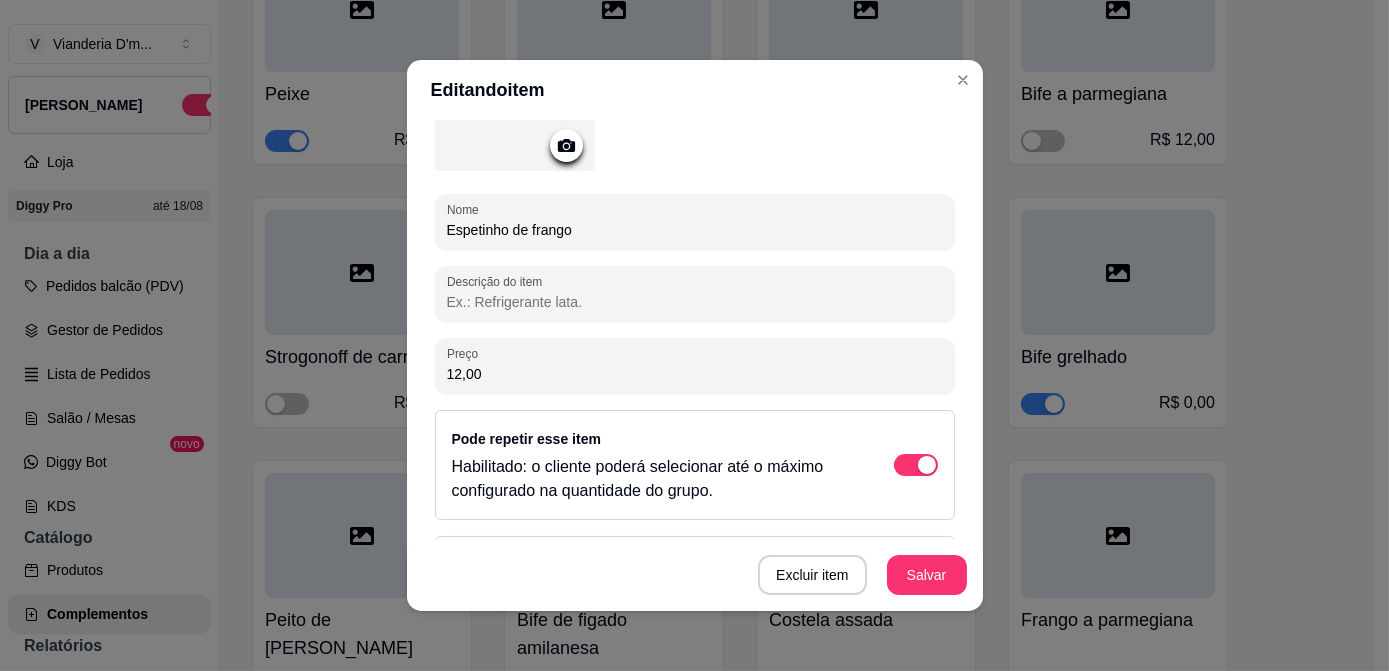type on "12,00" 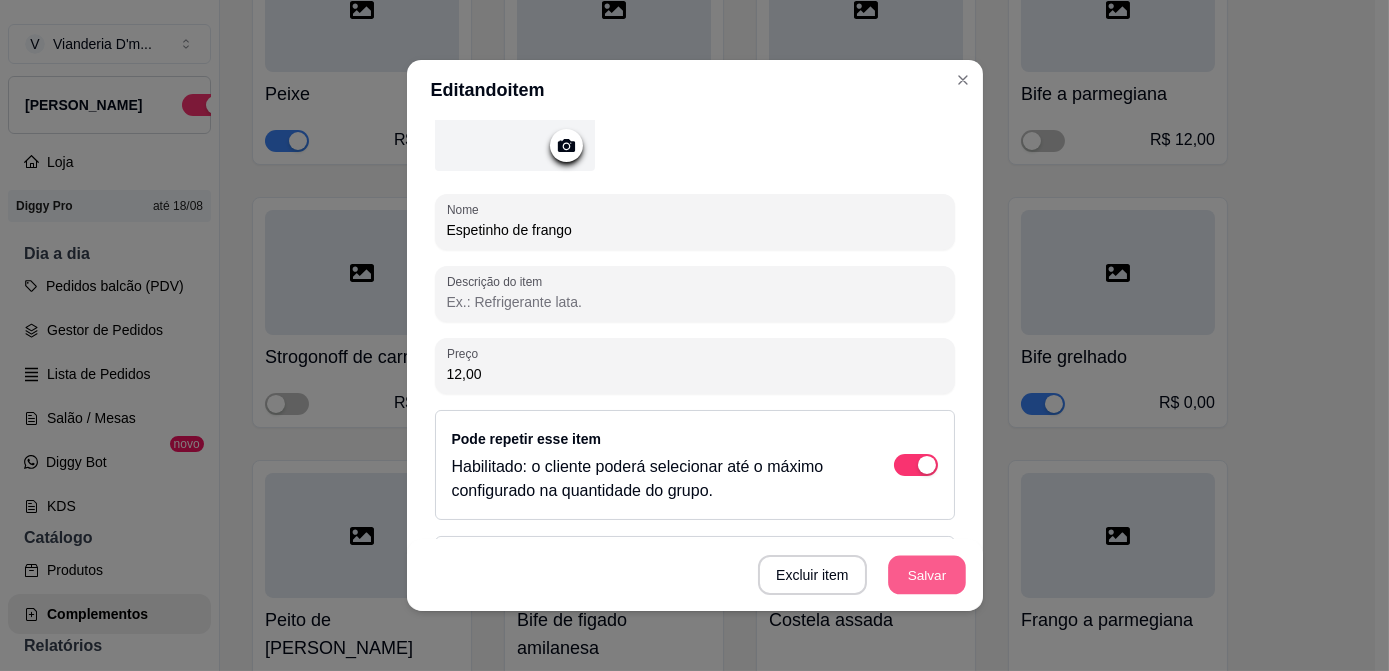 click on "Salvar" at bounding box center (927, 575) 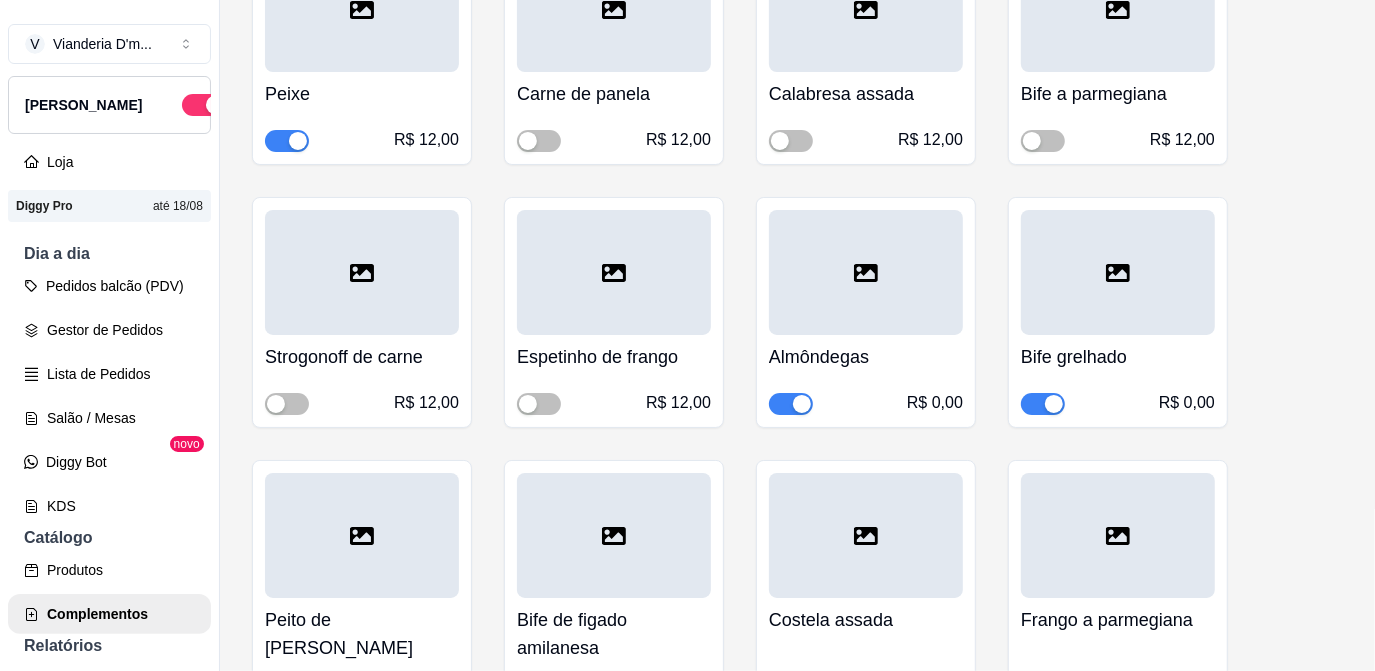 click at bounding box center (866, 272) 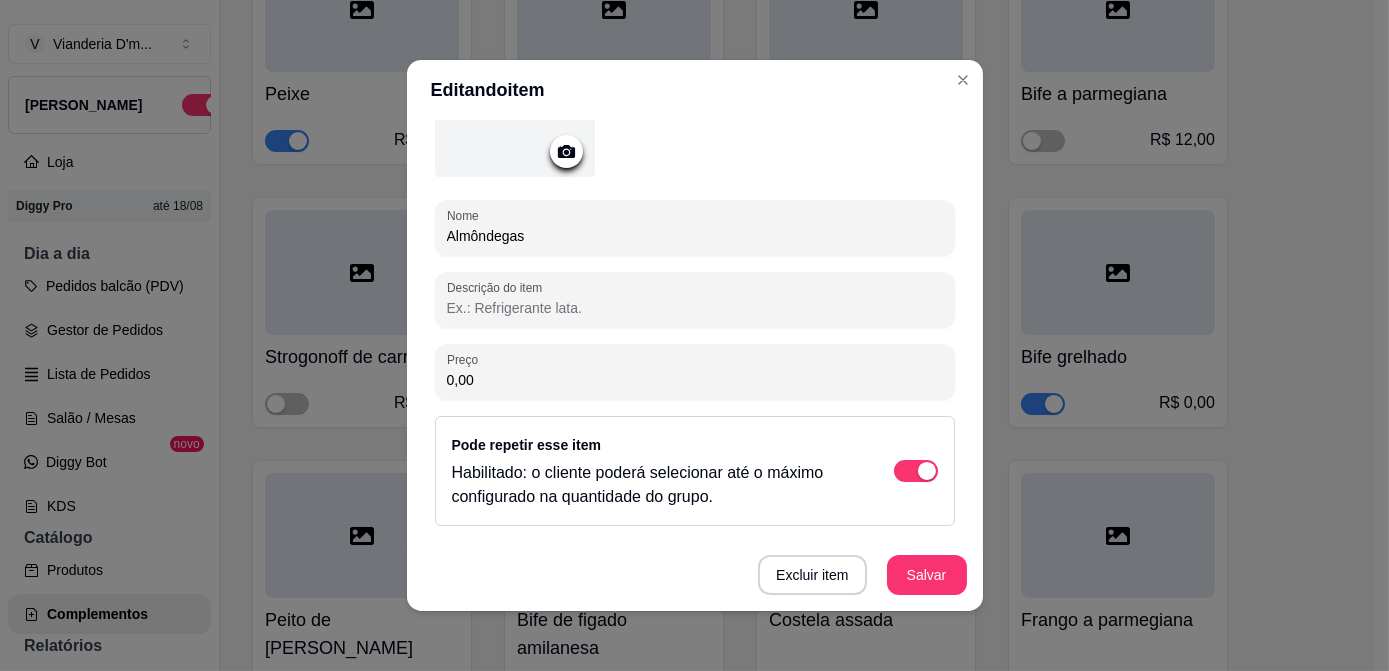 scroll, scrollTop: 181, scrollLeft: 0, axis: vertical 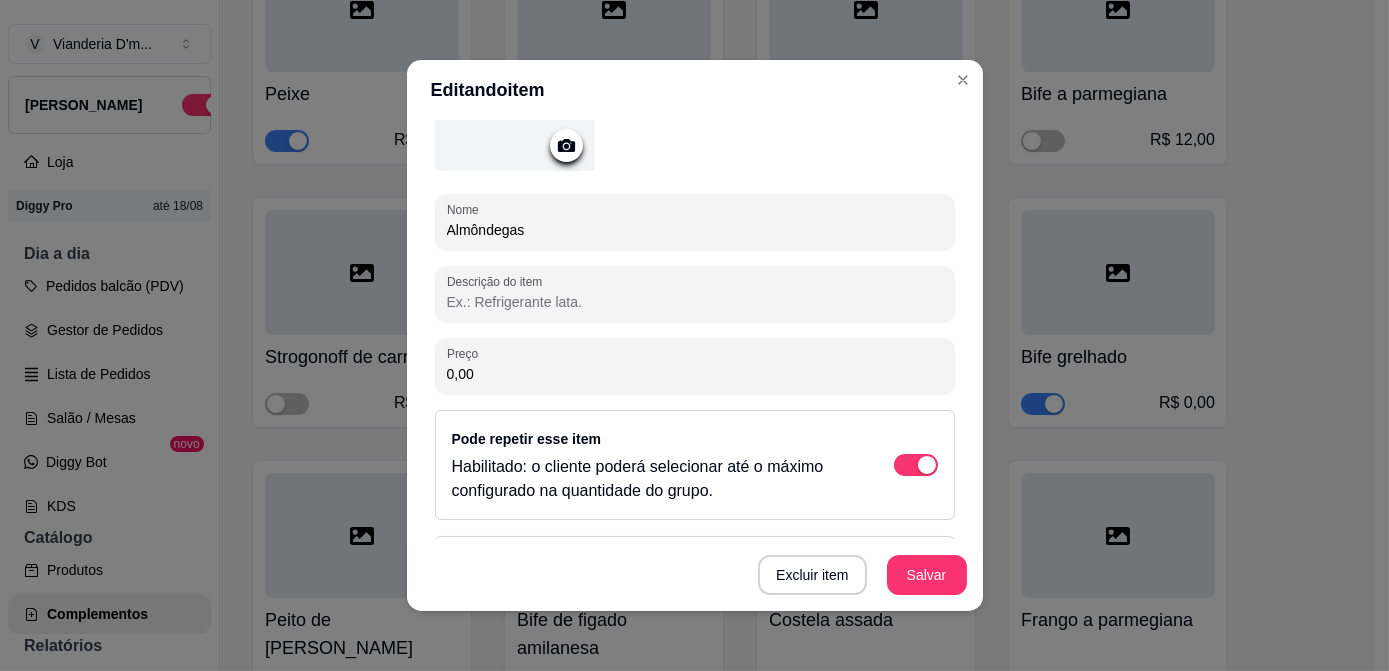 drag, startPoint x: 553, startPoint y: 380, endPoint x: 370, endPoint y: 339, distance: 187.53667 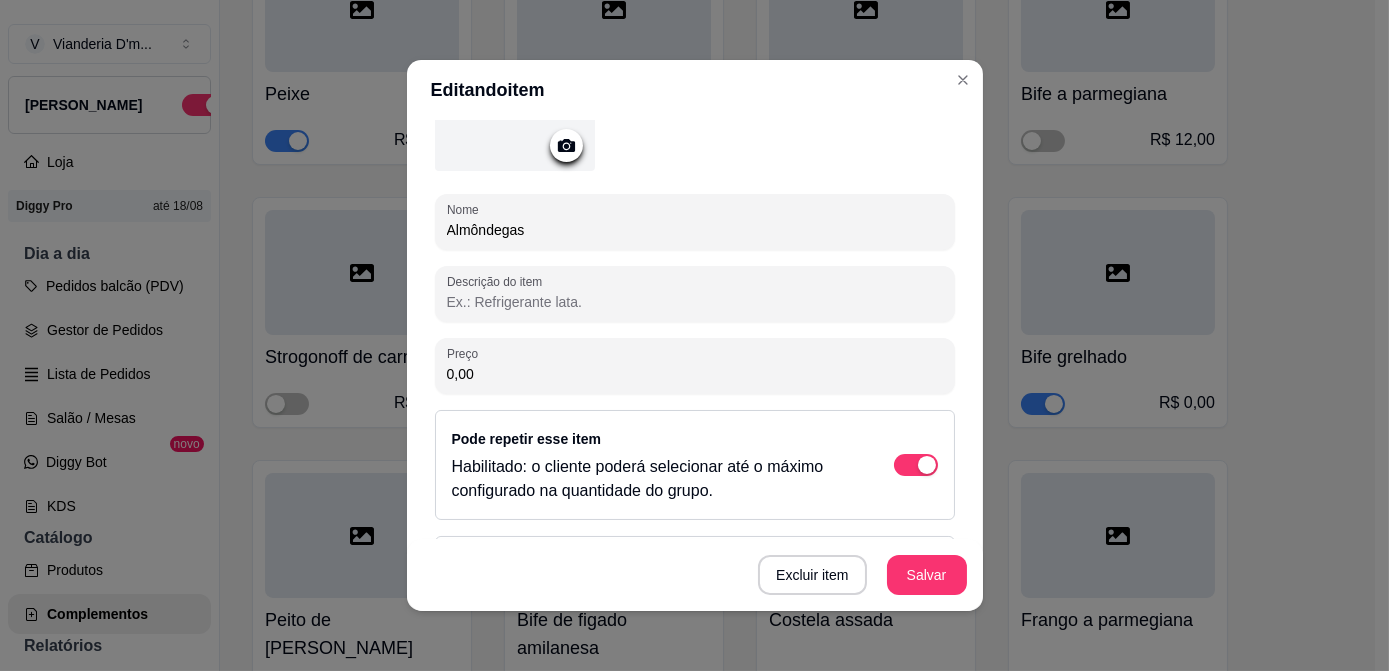 click on "Editando  item Detalhes do item Gerenciar estoque Nome Almôndegas Descrição do item Preço 0,00 Pode repetir esse item Habilitado: o cliente poderá selecionar até o máximo configurado na quantidade do grupo. Disponibilidade Ao pausar o item o mesmo não estará disponível para seleção nos produtos e/ou categorias vinculadas Excluir item Salvar" at bounding box center (694, 335) 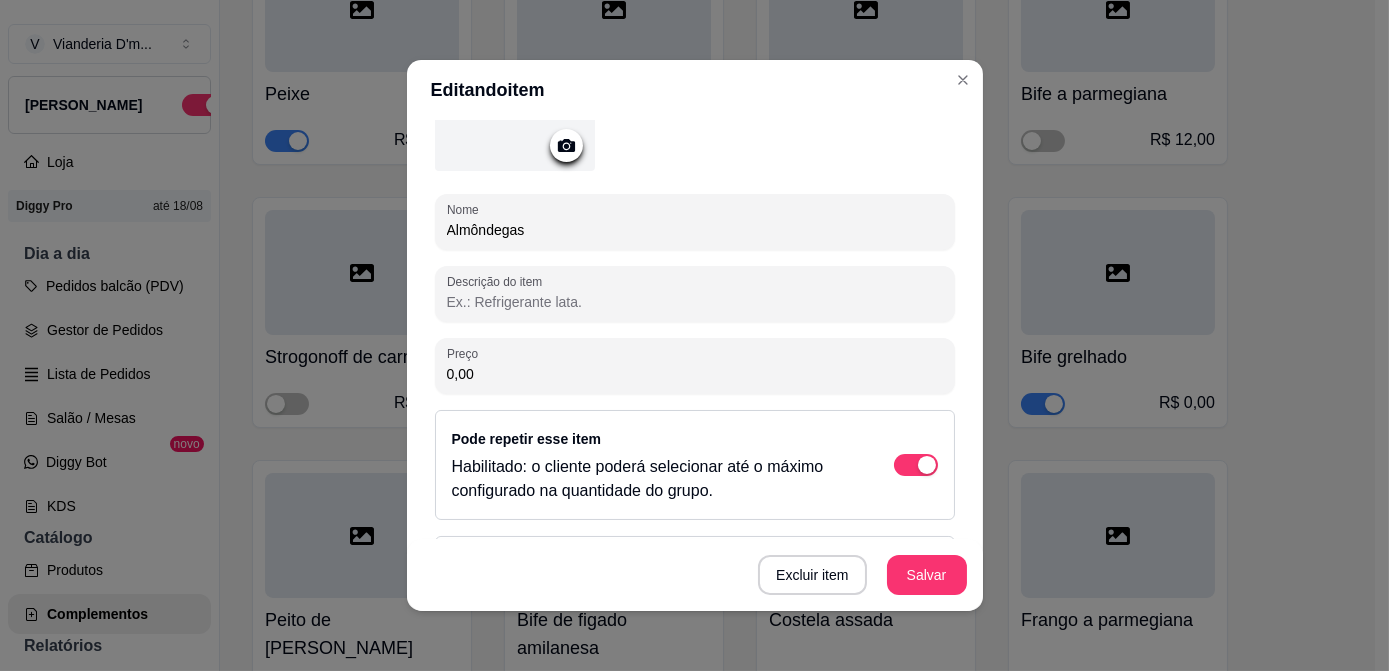 paste on "12" 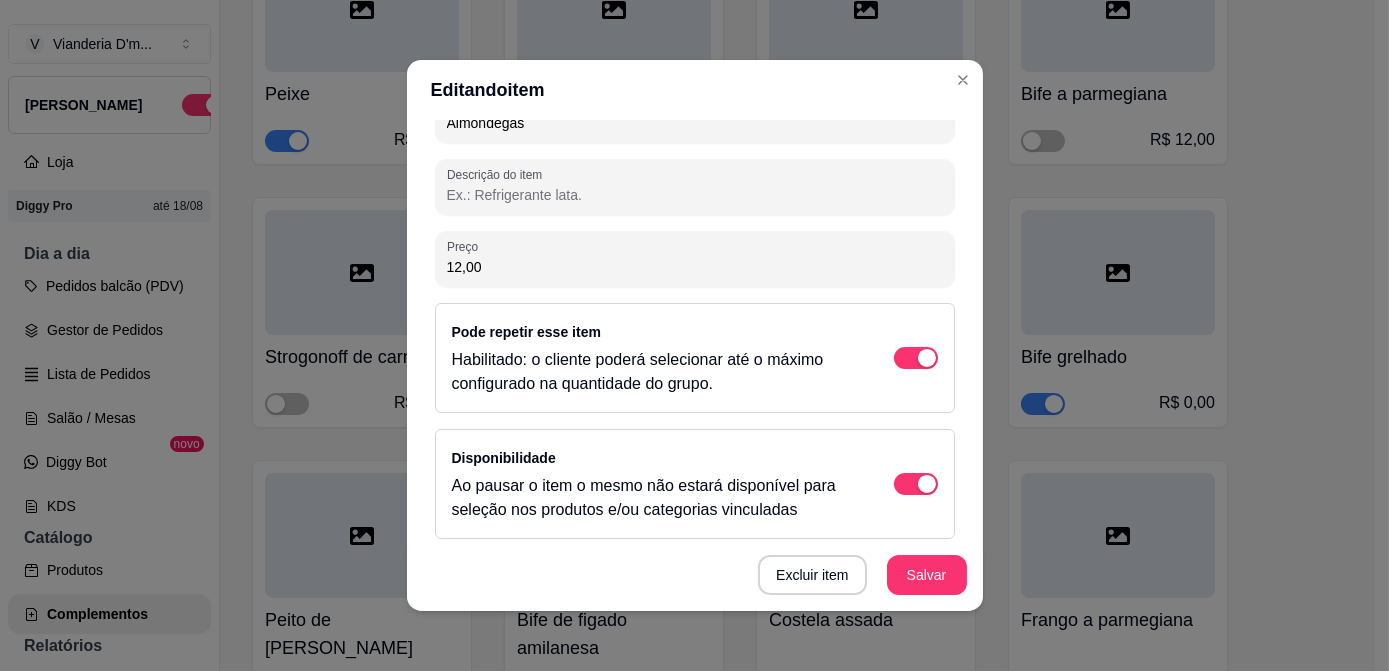 scroll, scrollTop: 297, scrollLeft: 0, axis: vertical 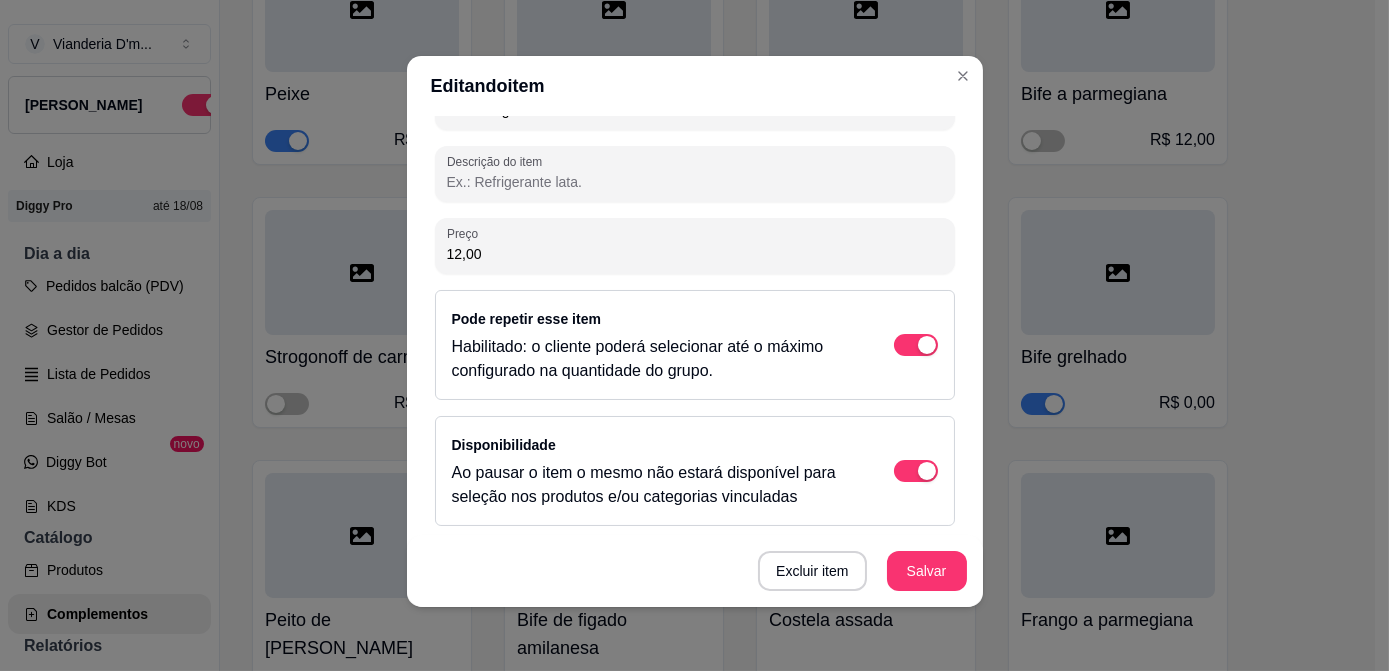 type on "12,00" 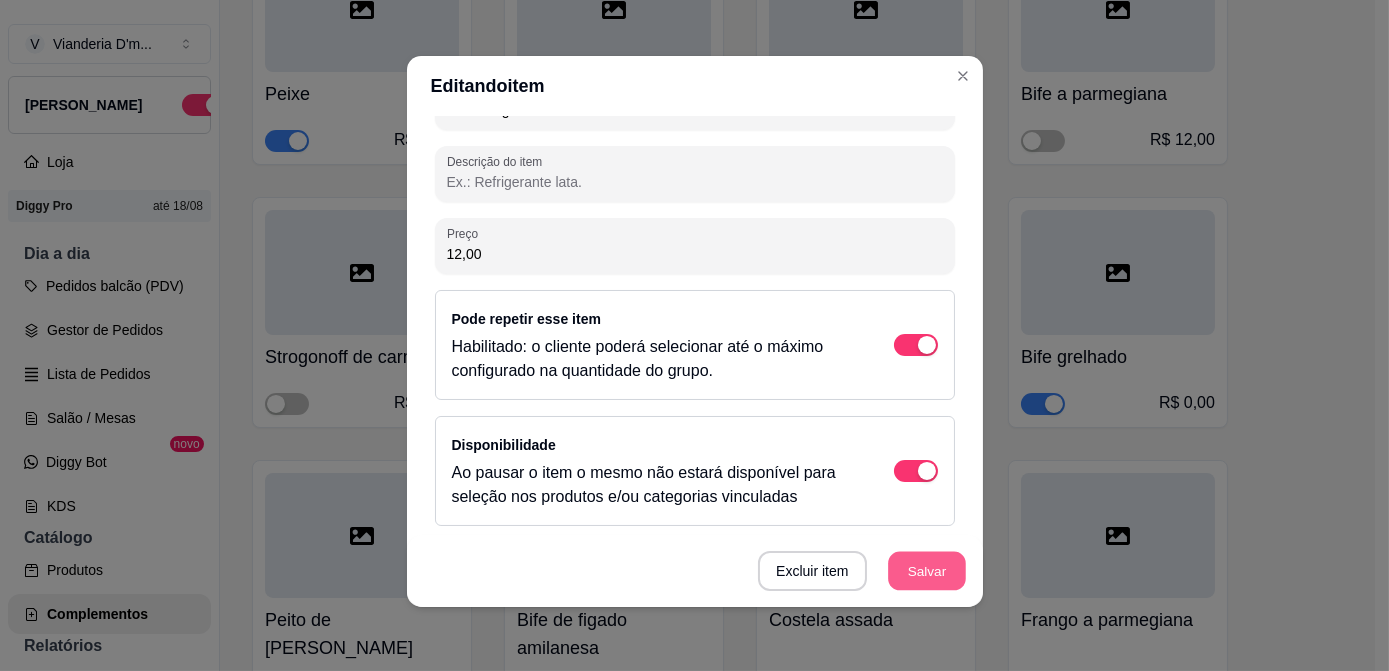 click on "Salvar" at bounding box center [927, 571] 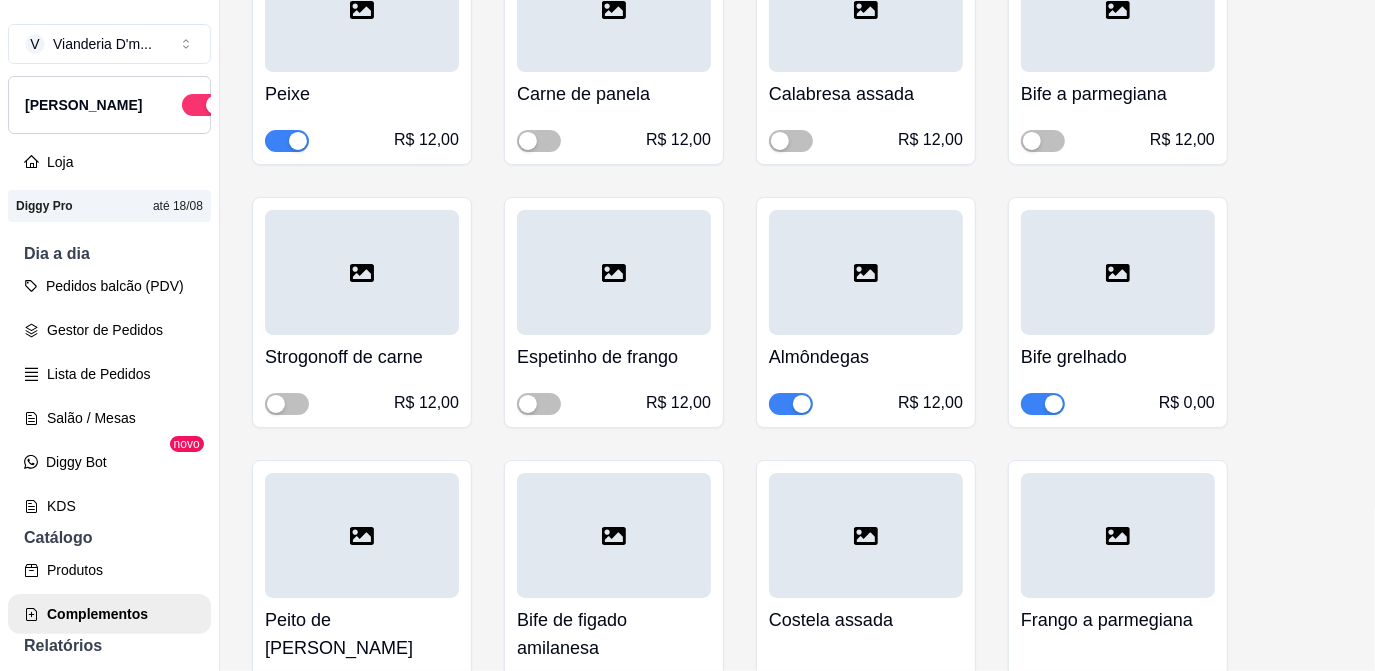 click at bounding box center [1118, 272] 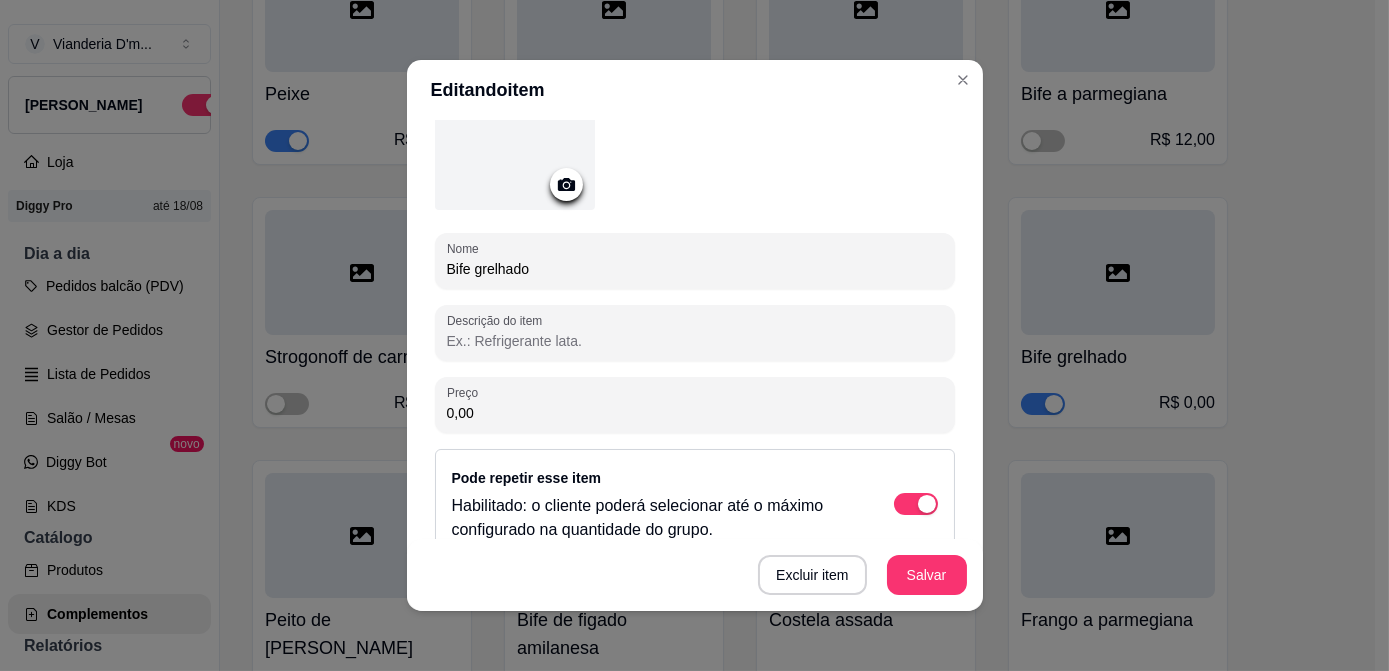 scroll, scrollTop: 181, scrollLeft: 0, axis: vertical 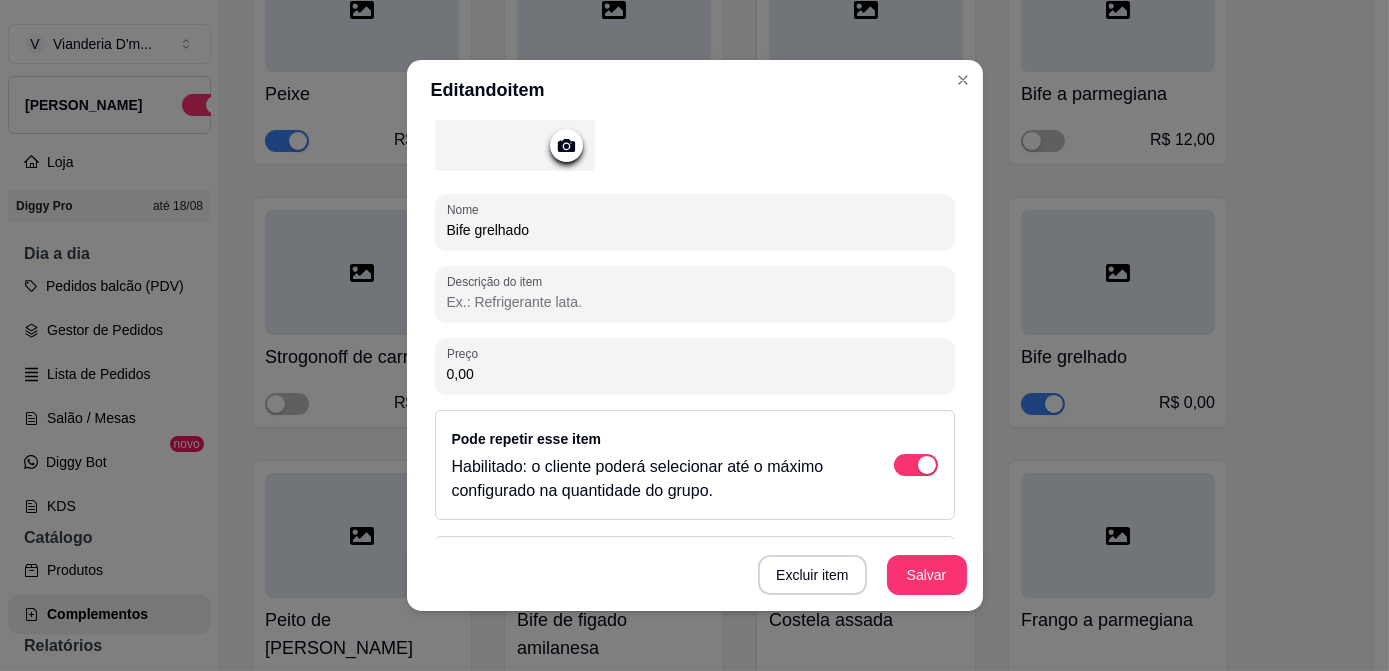 drag, startPoint x: 512, startPoint y: 367, endPoint x: 344, endPoint y: 348, distance: 169.07098 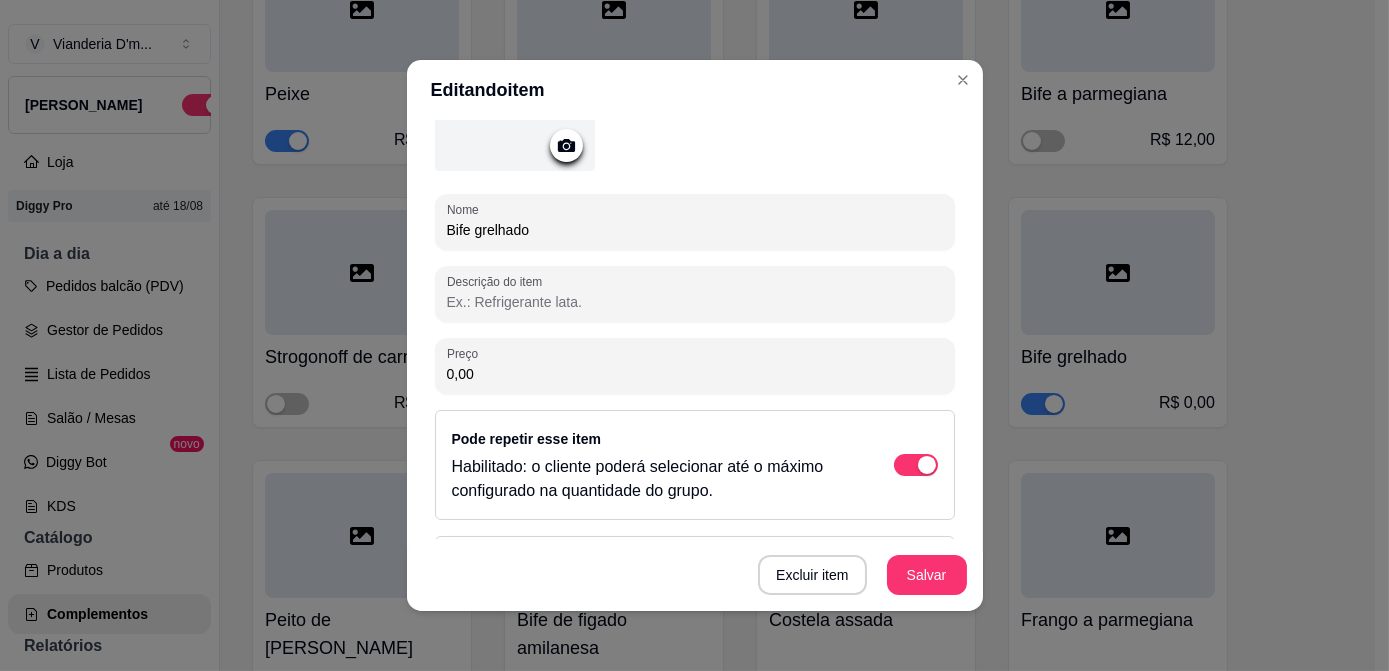 click on "Editando  item Detalhes do item Gerenciar estoque Nome Bife grelhado Descrição do item Preço 0,00 Pode repetir esse item Habilitado: o cliente poderá selecionar até o máximo configurado na quantidade do grupo. Disponibilidade Ao pausar o item o mesmo não estará disponível para seleção nos produtos e/ou categorias vinculadas Excluir item Salvar" at bounding box center (694, 335) 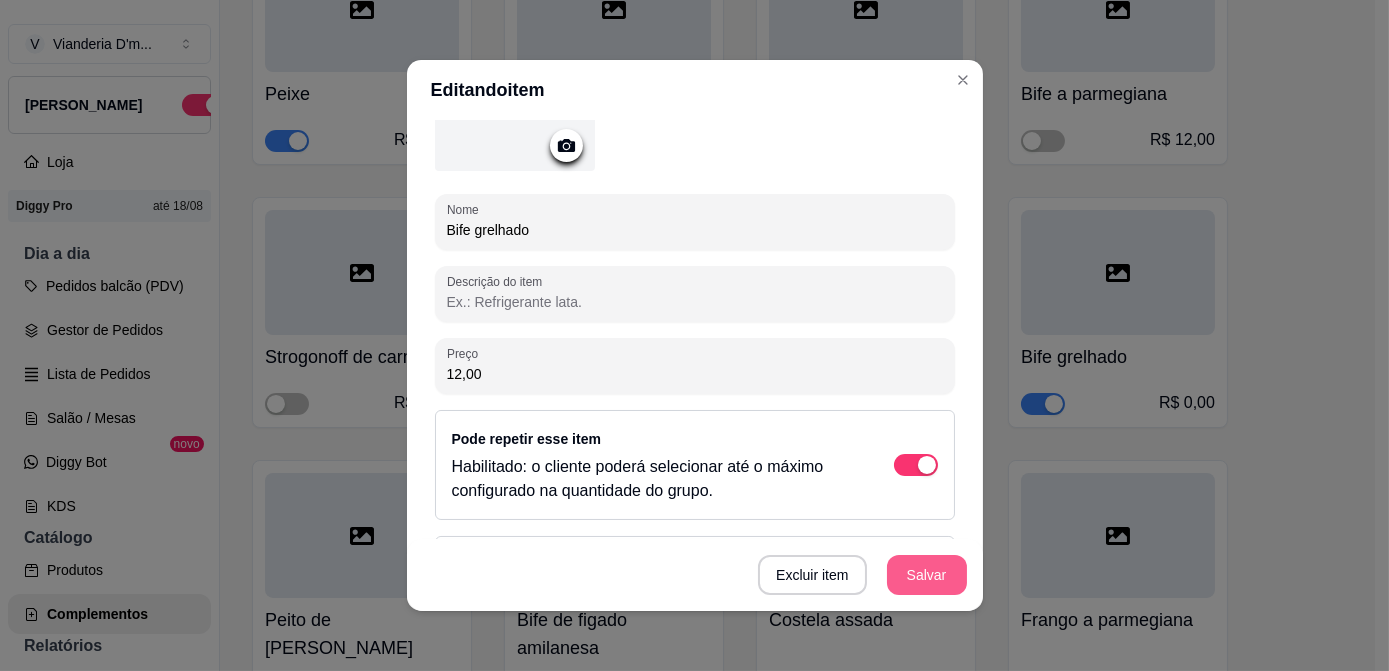 type on "12,00" 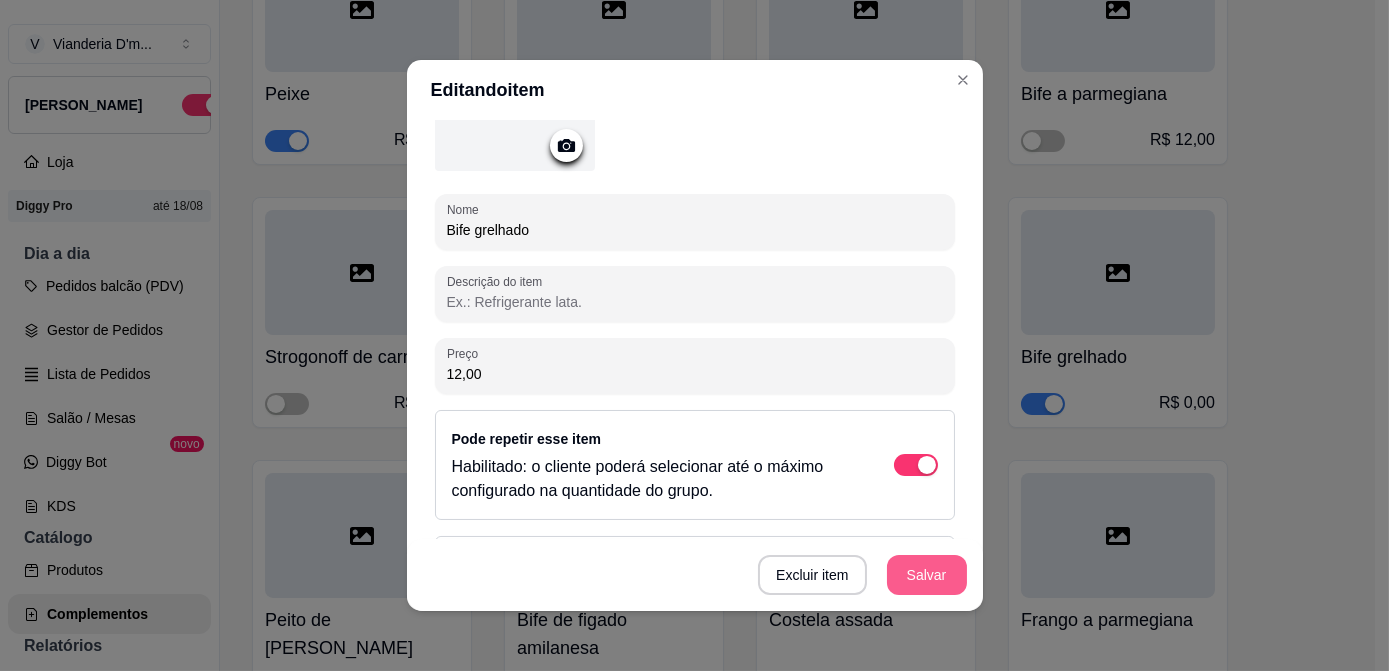 click on "Salvar" at bounding box center [927, 575] 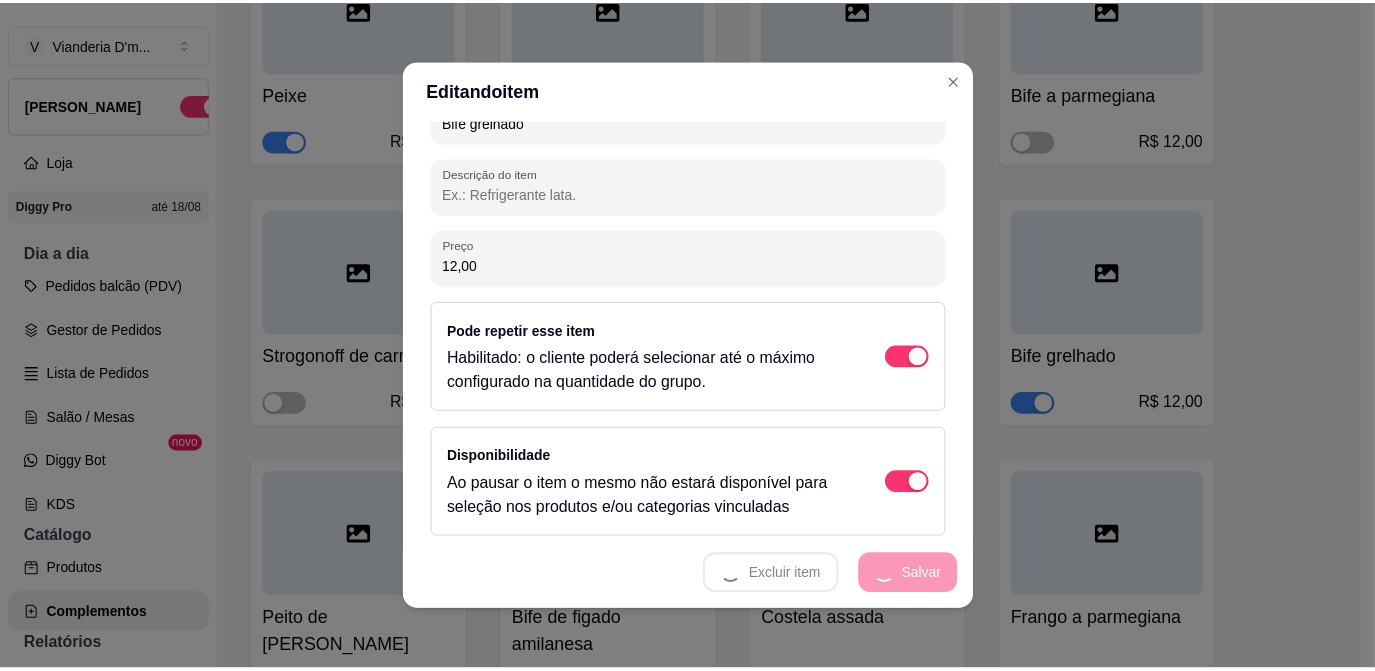 scroll, scrollTop: 297, scrollLeft: 0, axis: vertical 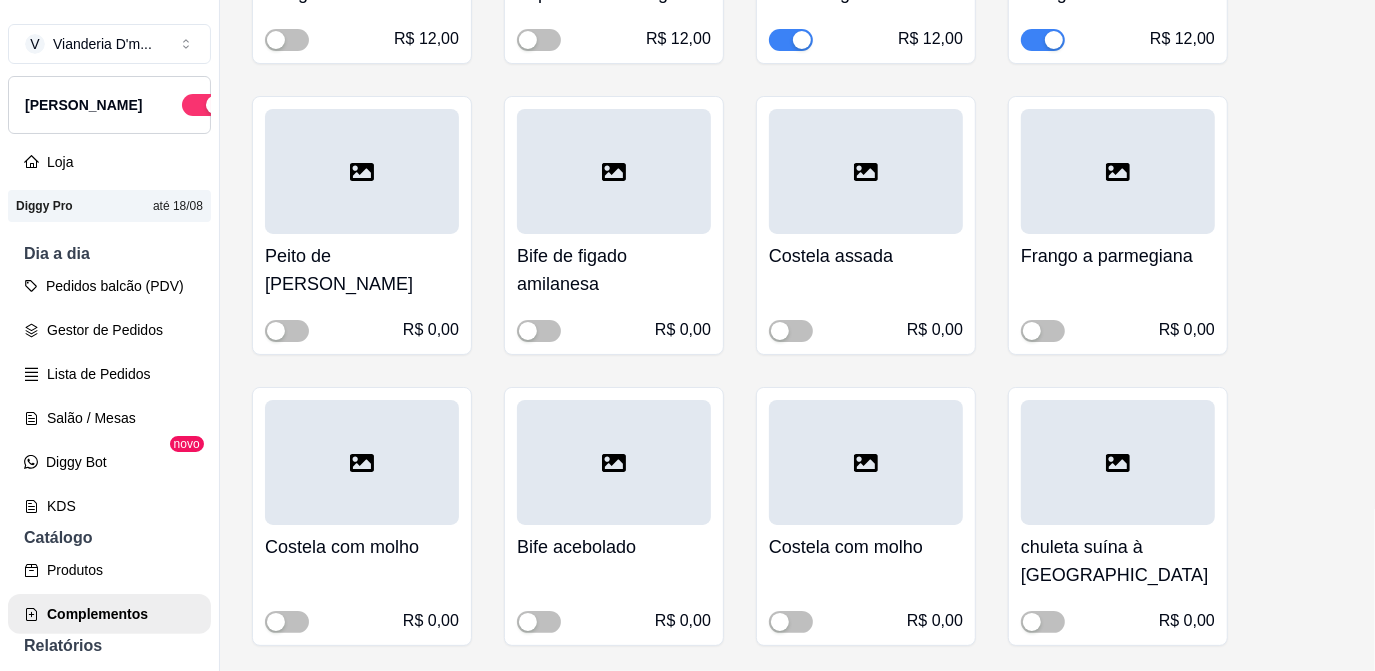 click on "Peito de [PERSON_NAME]" at bounding box center [362, 270] 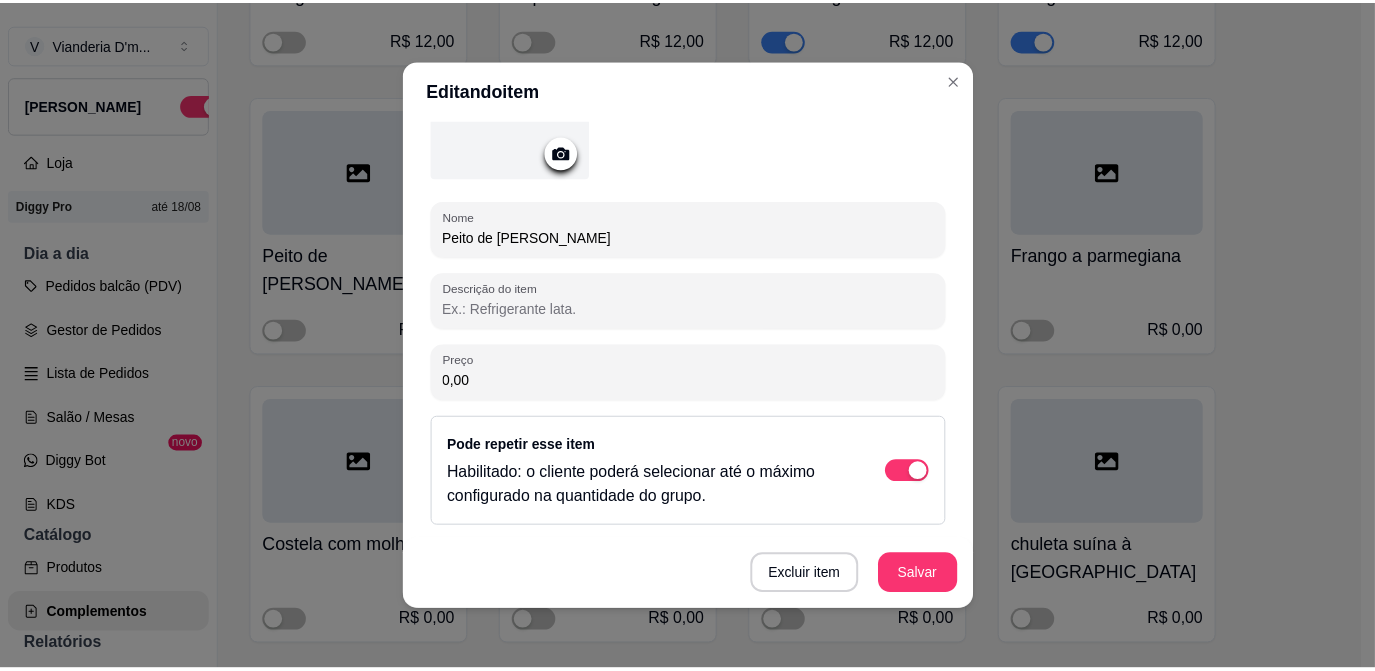 scroll, scrollTop: 181, scrollLeft: 0, axis: vertical 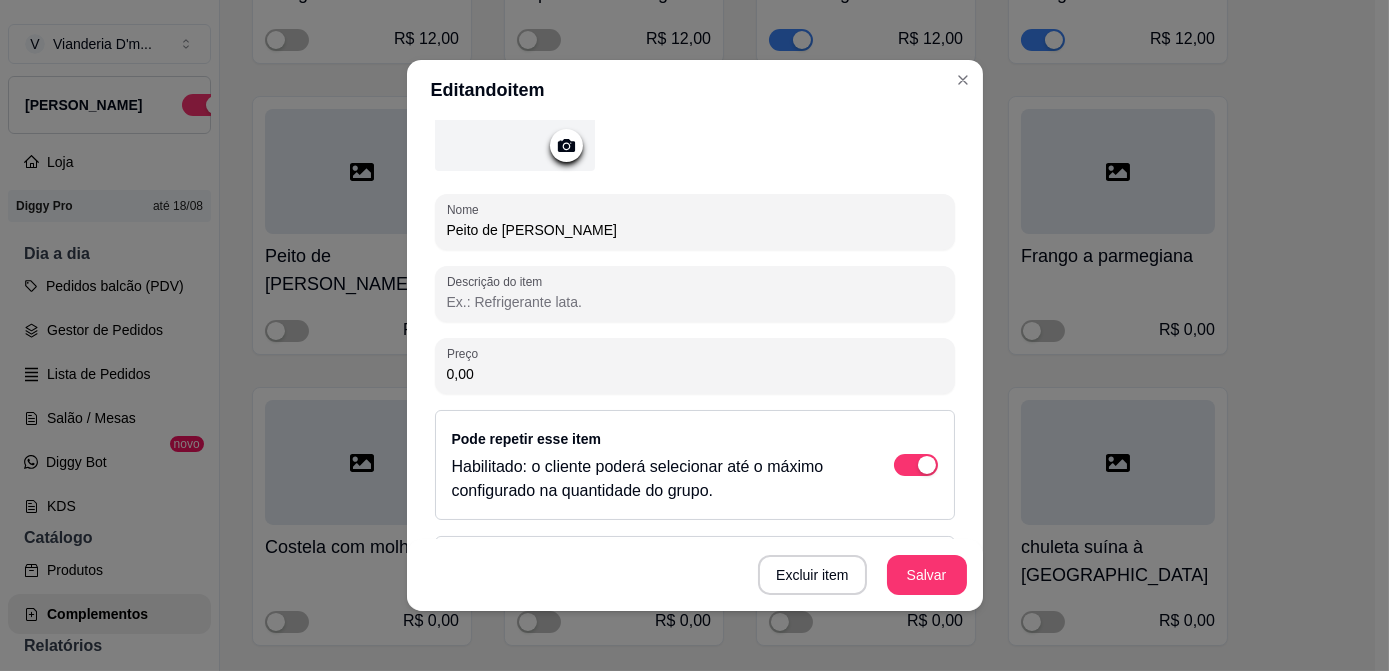 drag, startPoint x: 534, startPoint y: 360, endPoint x: 373, endPoint y: 345, distance: 161.69725 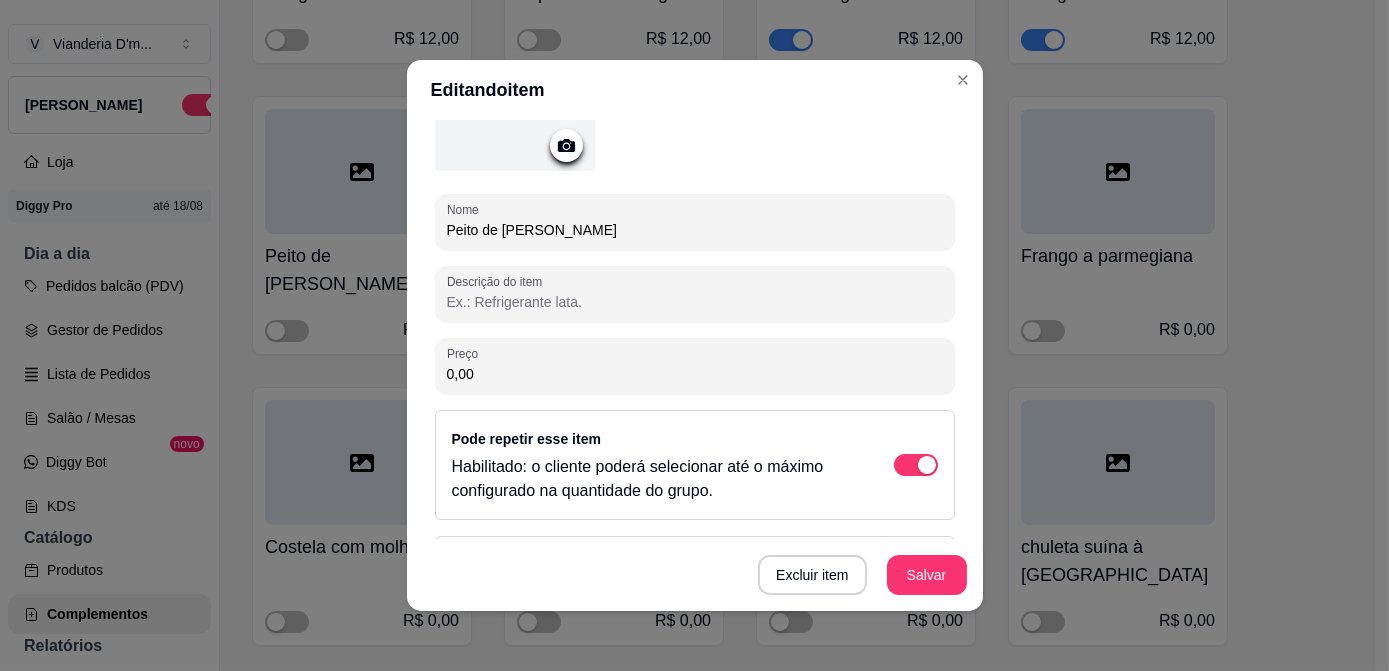 click on "Editando  item Detalhes do item Gerenciar estoque Nome Peito de frango amilanesa Descrição do item Preço 0,00 Pode repetir esse item Habilitado: o cliente poderá selecionar até o máximo configurado na quantidade do grupo. Disponibilidade Ao pausar o item o mesmo não estará disponível para seleção nos produtos e/ou categorias vinculadas Excluir item Salvar" at bounding box center [694, 335] 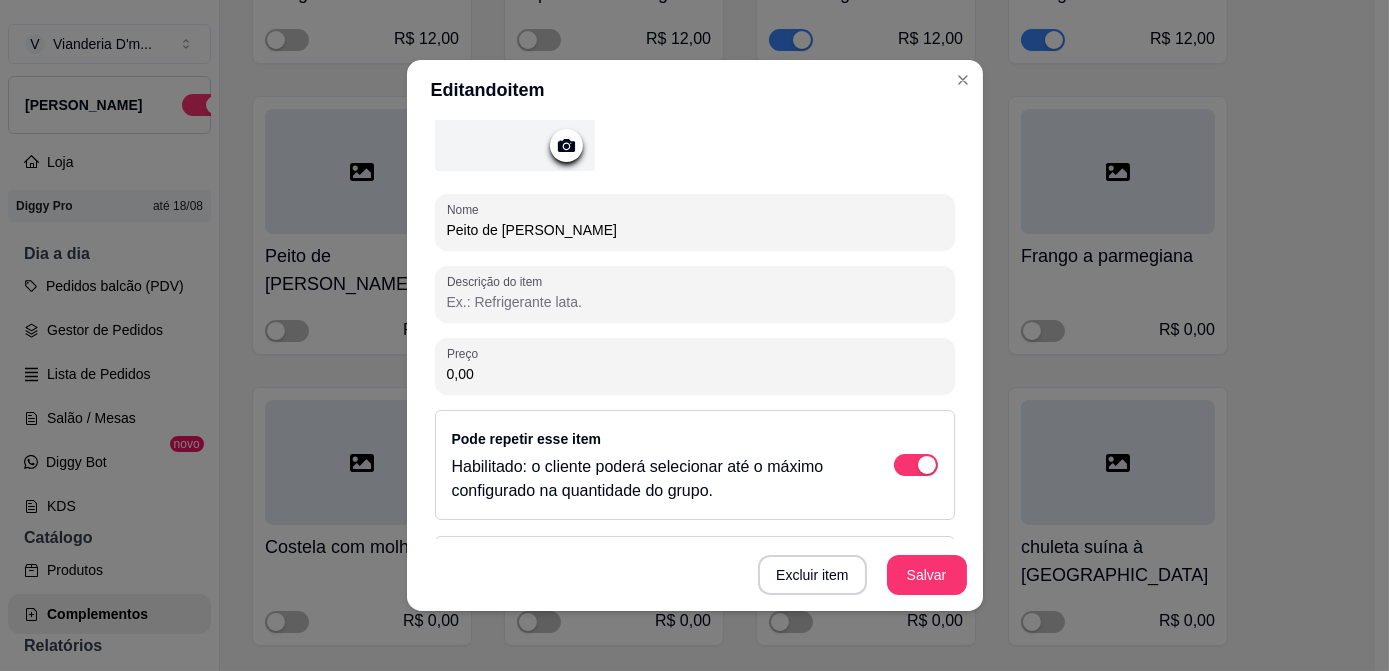 drag, startPoint x: 496, startPoint y: 372, endPoint x: 384, endPoint y: 358, distance: 112.871605 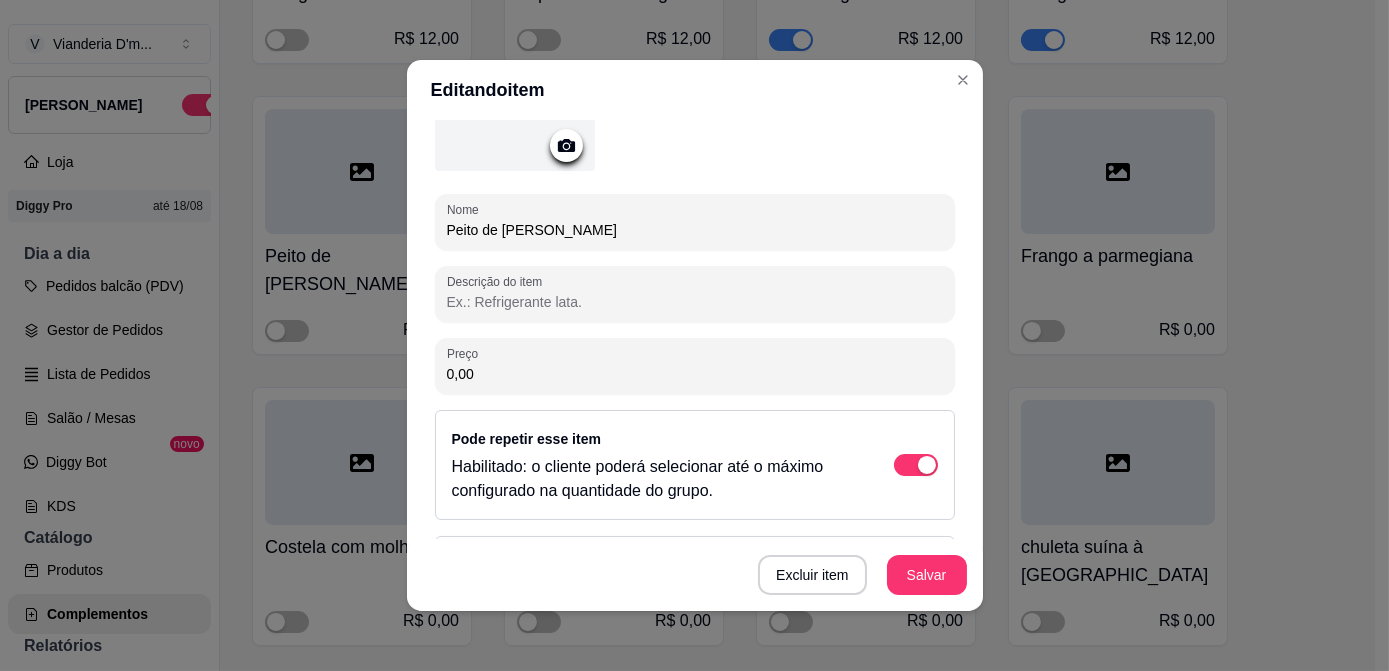 click on "Editando  item Detalhes do item Gerenciar estoque Nome Peito de frango amilanesa Descrição do item Preço 0,00 Pode repetir esse item Habilitado: o cliente poderá selecionar até o máximo configurado na quantidade do grupo. Disponibilidade Ao pausar o item o mesmo não estará disponível para seleção nos produtos e/ou categorias vinculadas Excluir item Salvar" at bounding box center (694, 335) 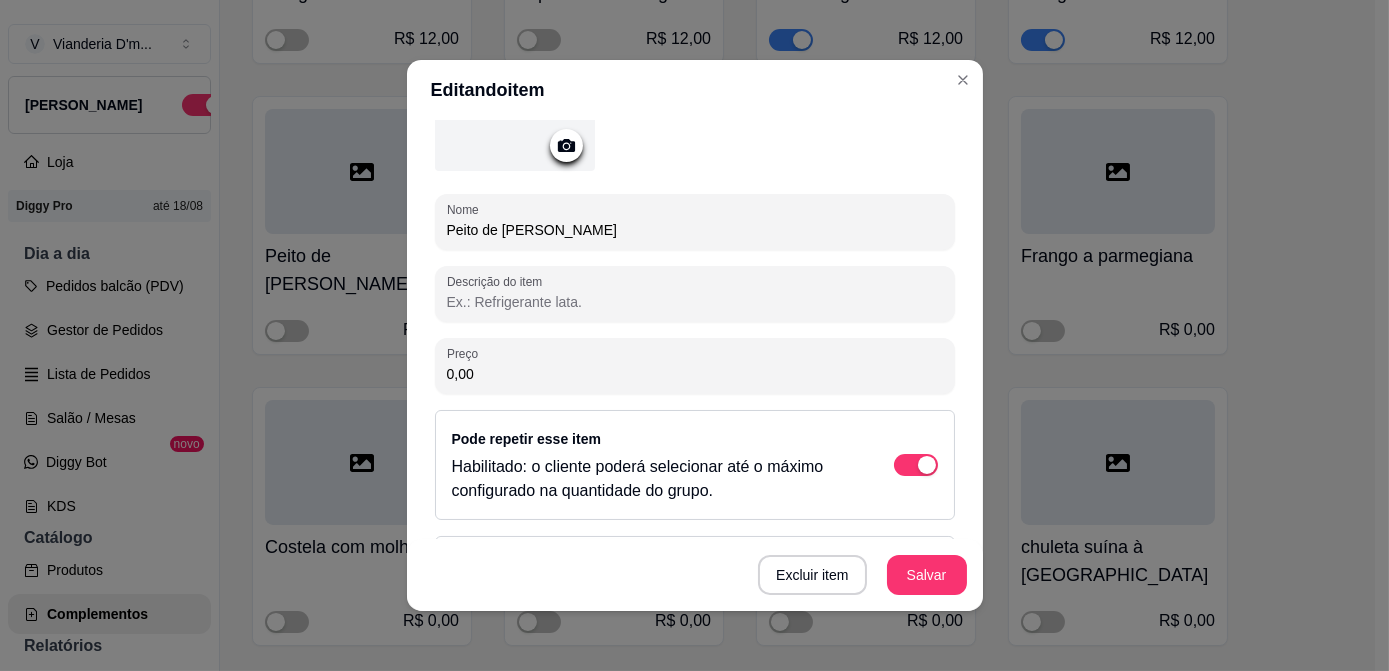 paste on "12" 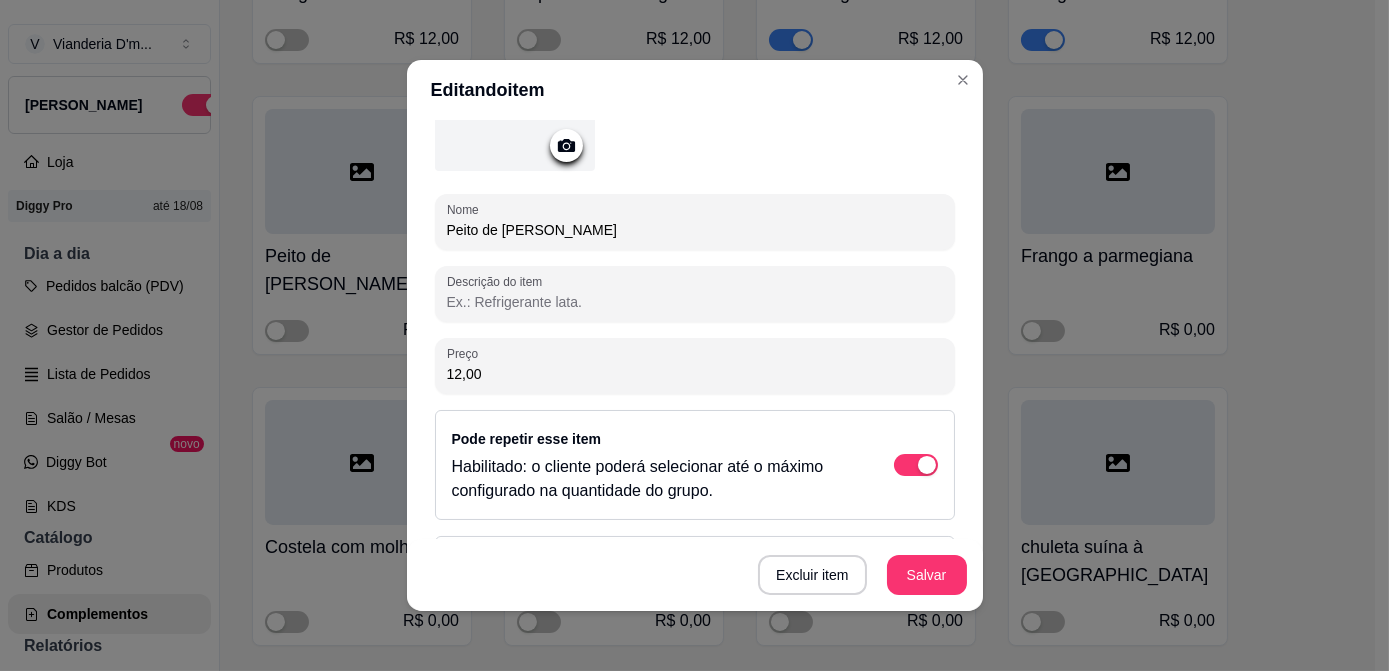type on "12,00" 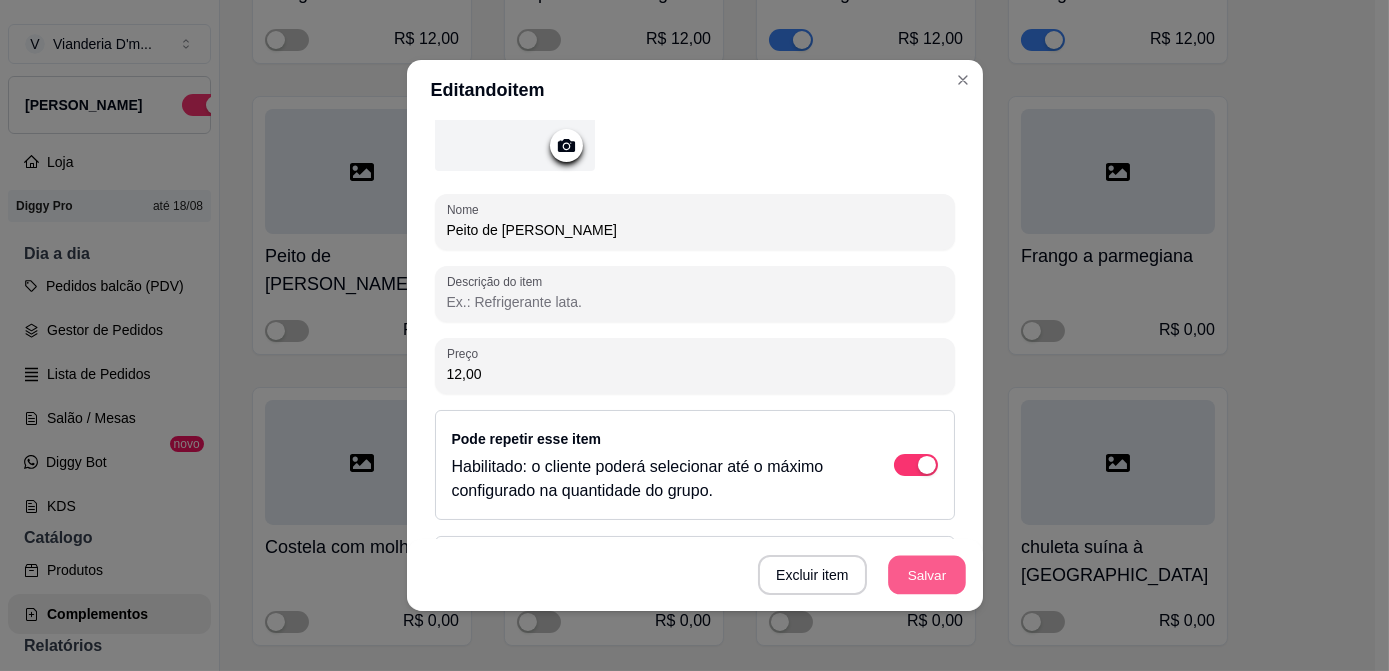 click on "Salvar" at bounding box center (927, 575) 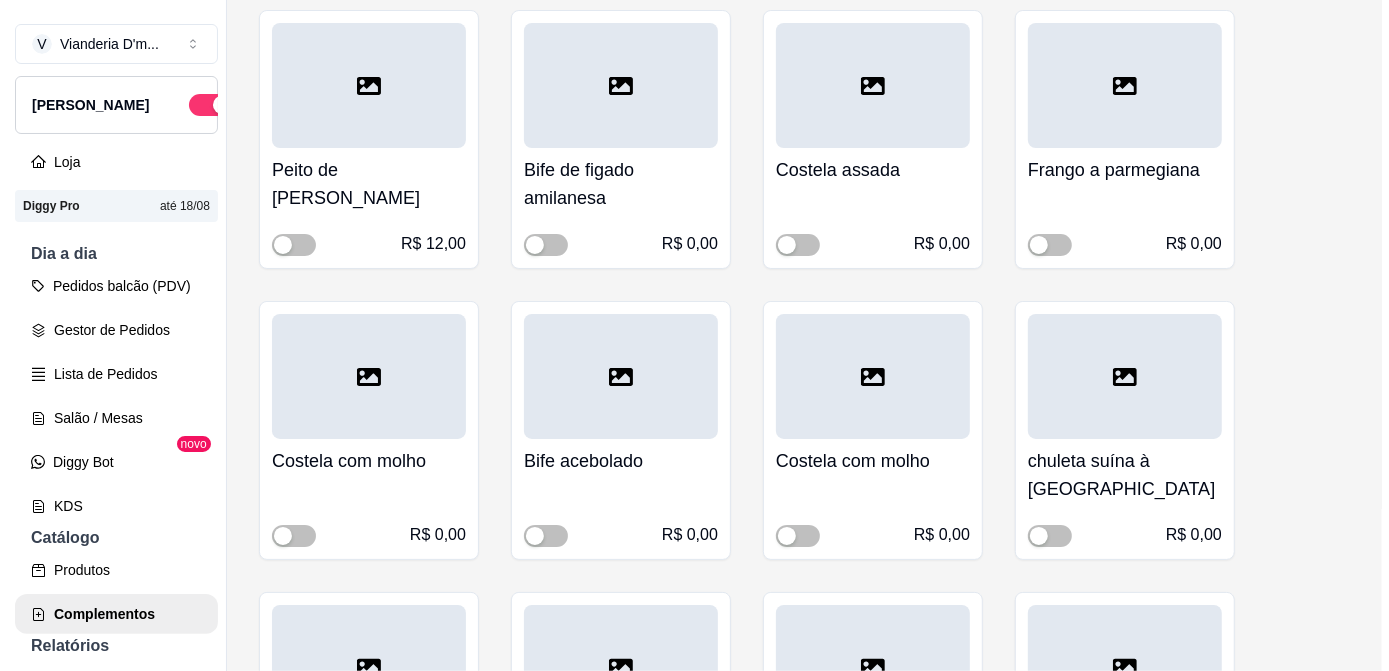 scroll, scrollTop: 7818, scrollLeft: 0, axis: vertical 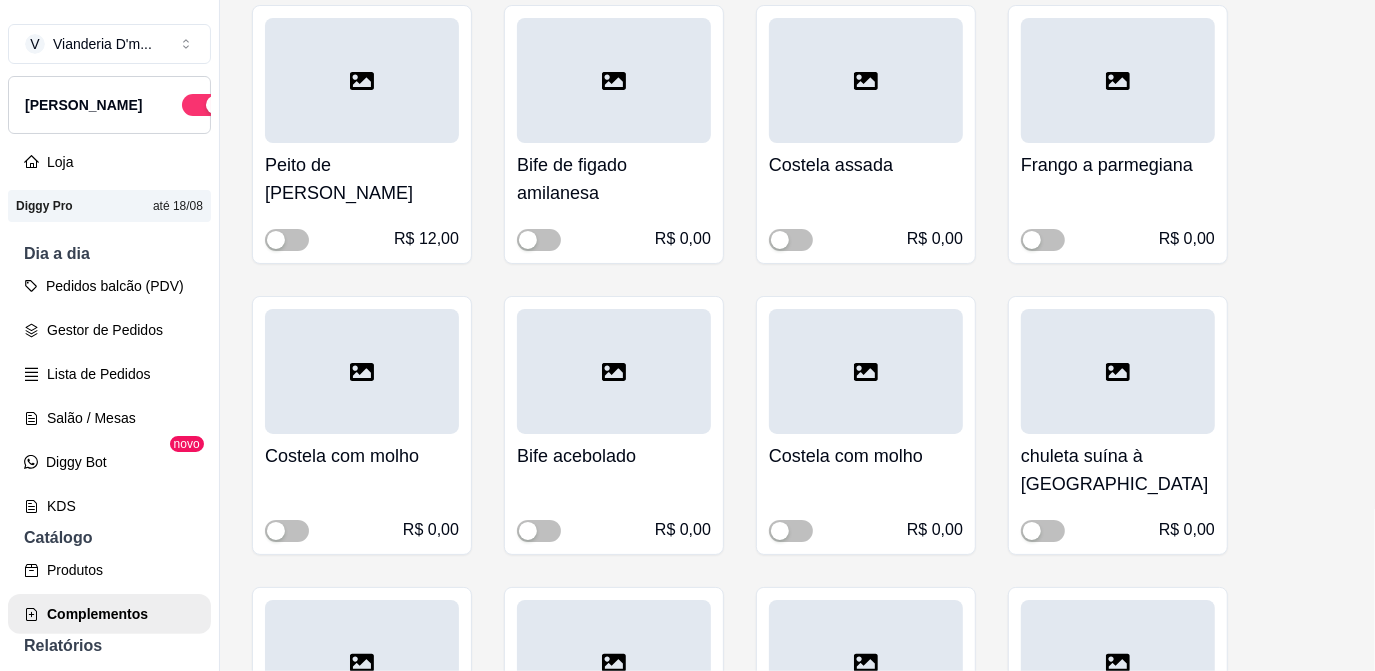 click on "Bife de figado amilanesa" at bounding box center [614, 179] 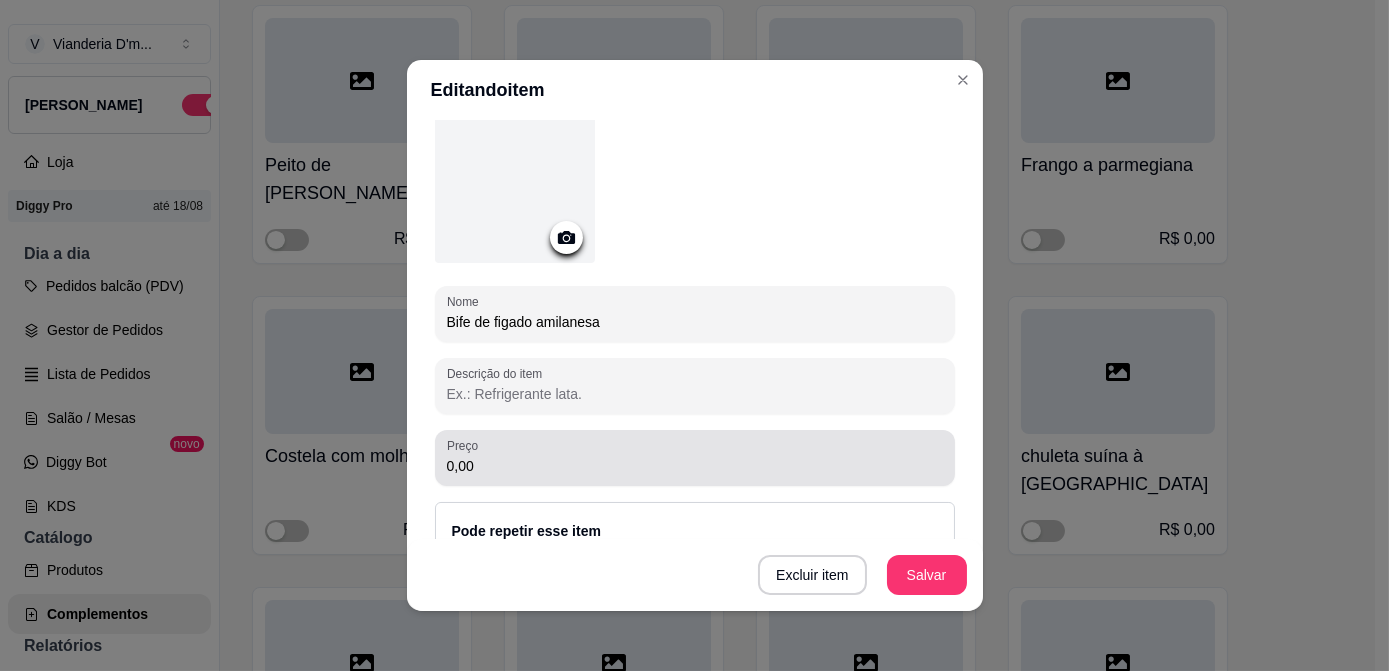 scroll, scrollTop: 90, scrollLeft: 0, axis: vertical 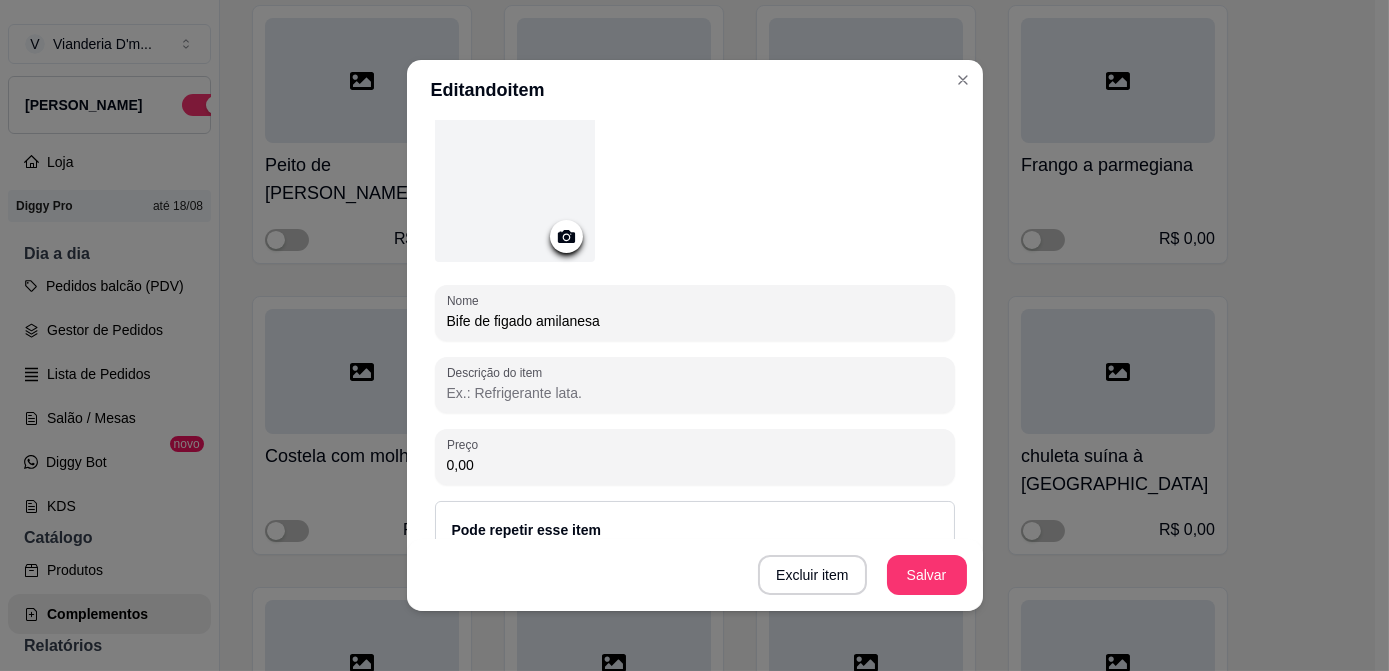 drag, startPoint x: 584, startPoint y: 472, endPoint x: 428, endPoint y: 462, distance: 156.32019 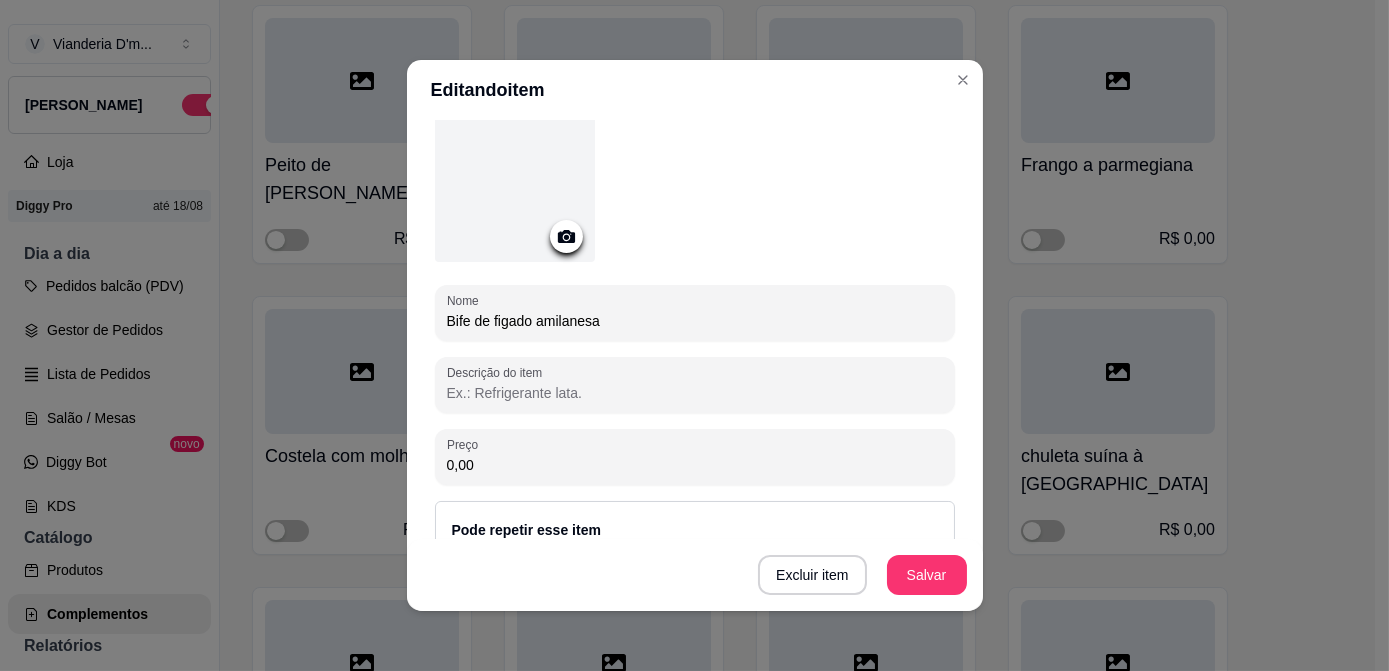click on "Preço 0,00" at bounding box center (695, 457) 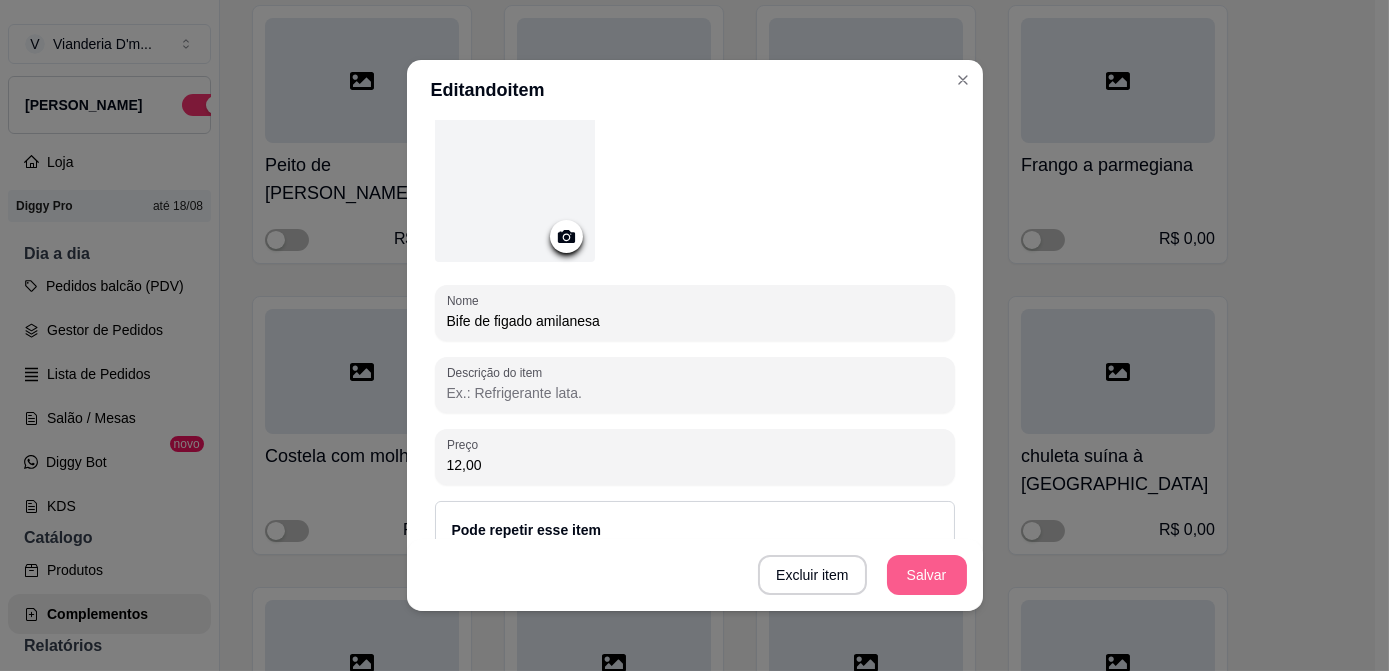 type on "12,00" 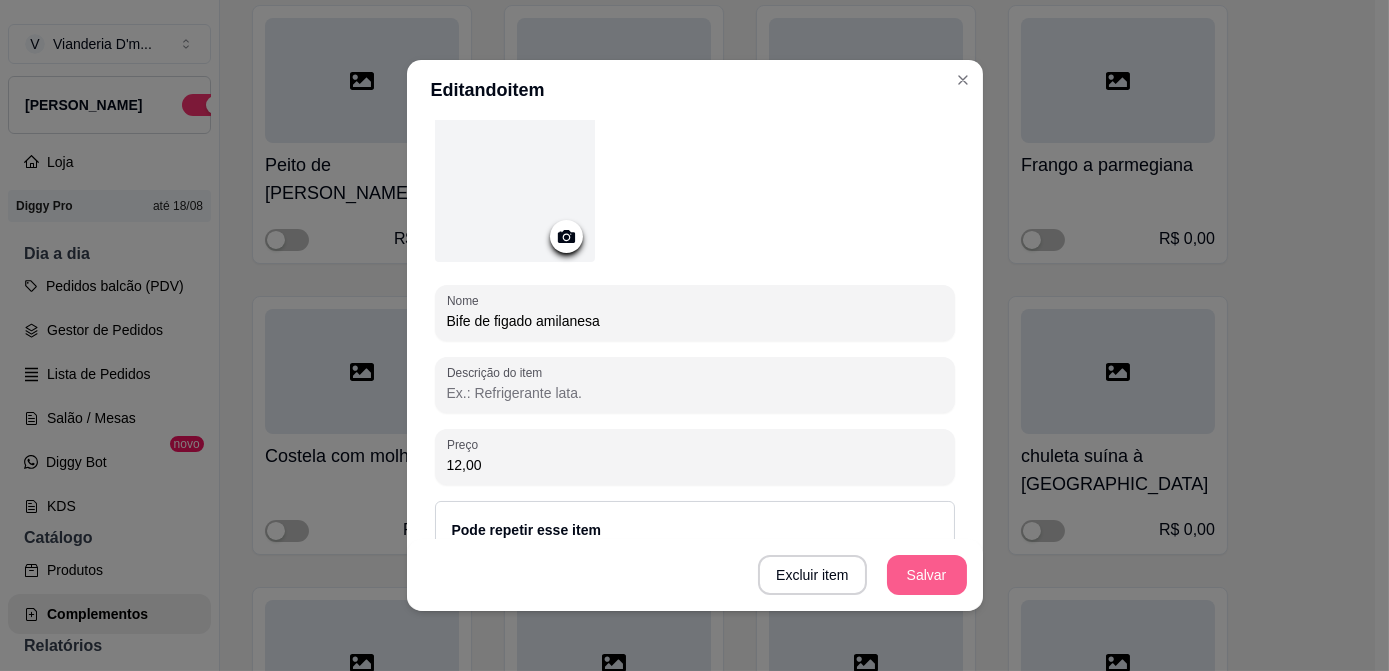 click on "Salvar" at bounding box center [927, 575] 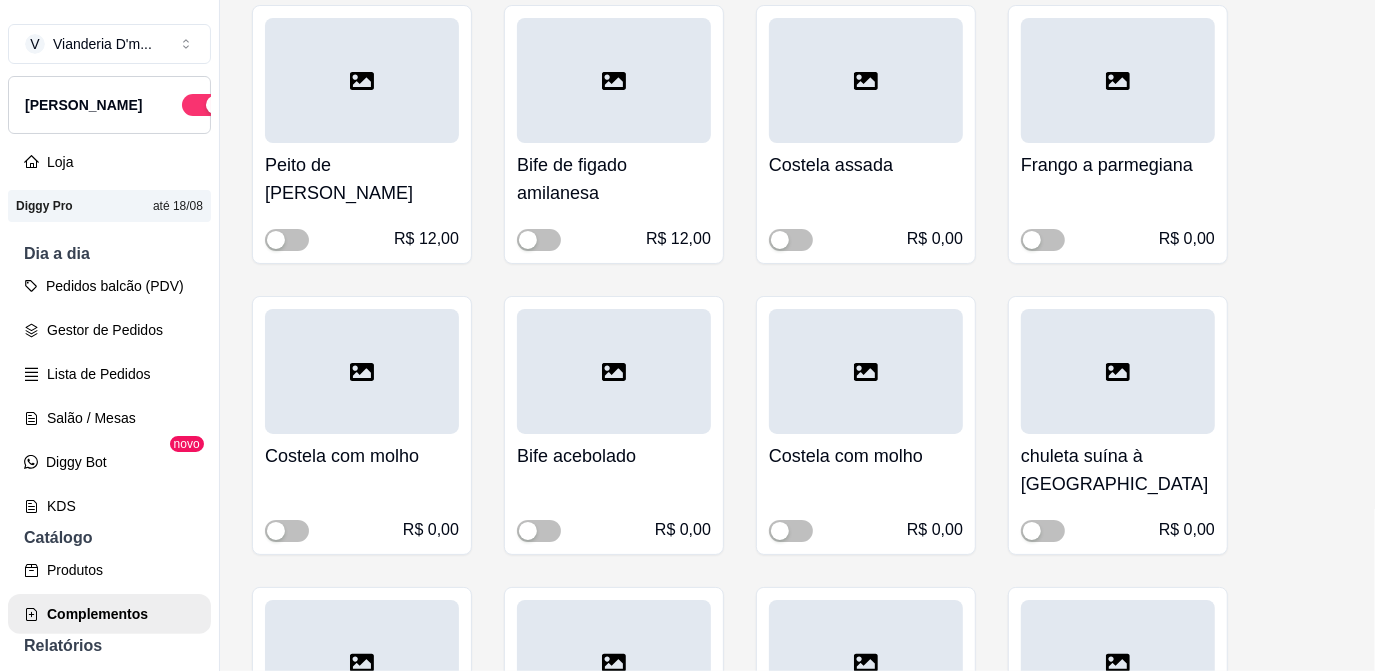 click at bounding box center (866, 80) 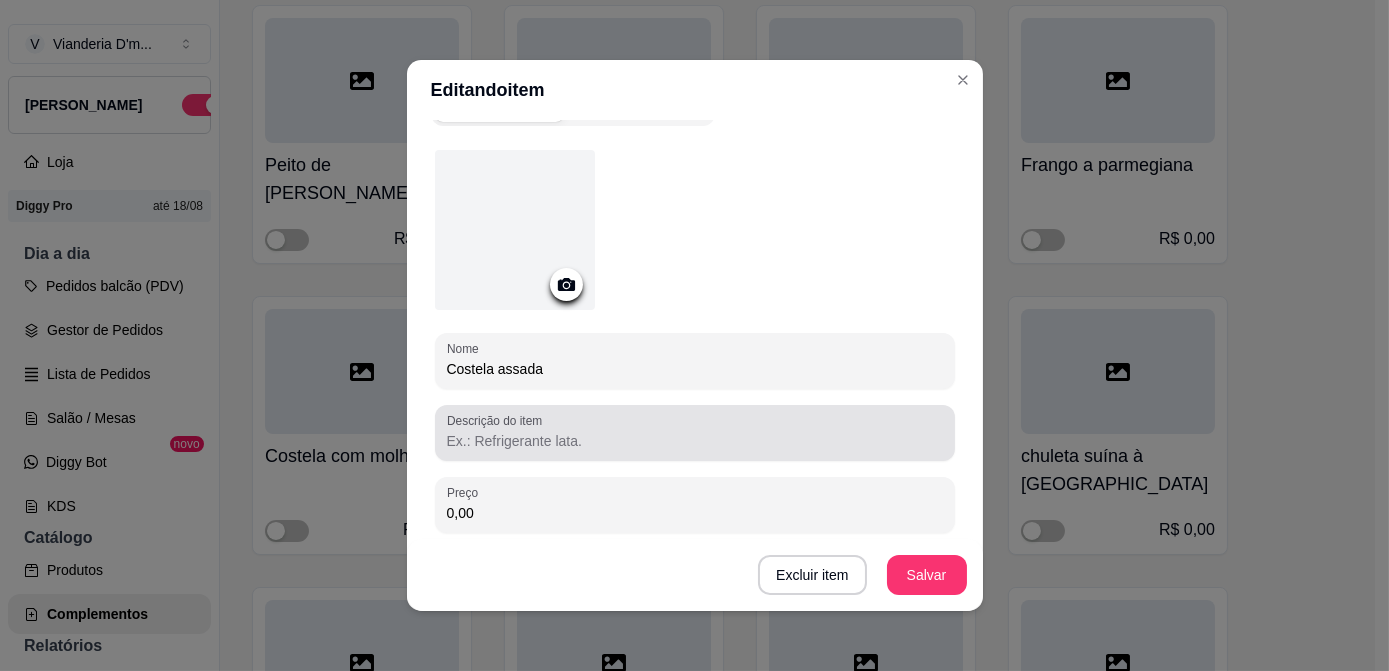 scroll, scrollTop: 181, scrollLeft: 0, axis: vertical 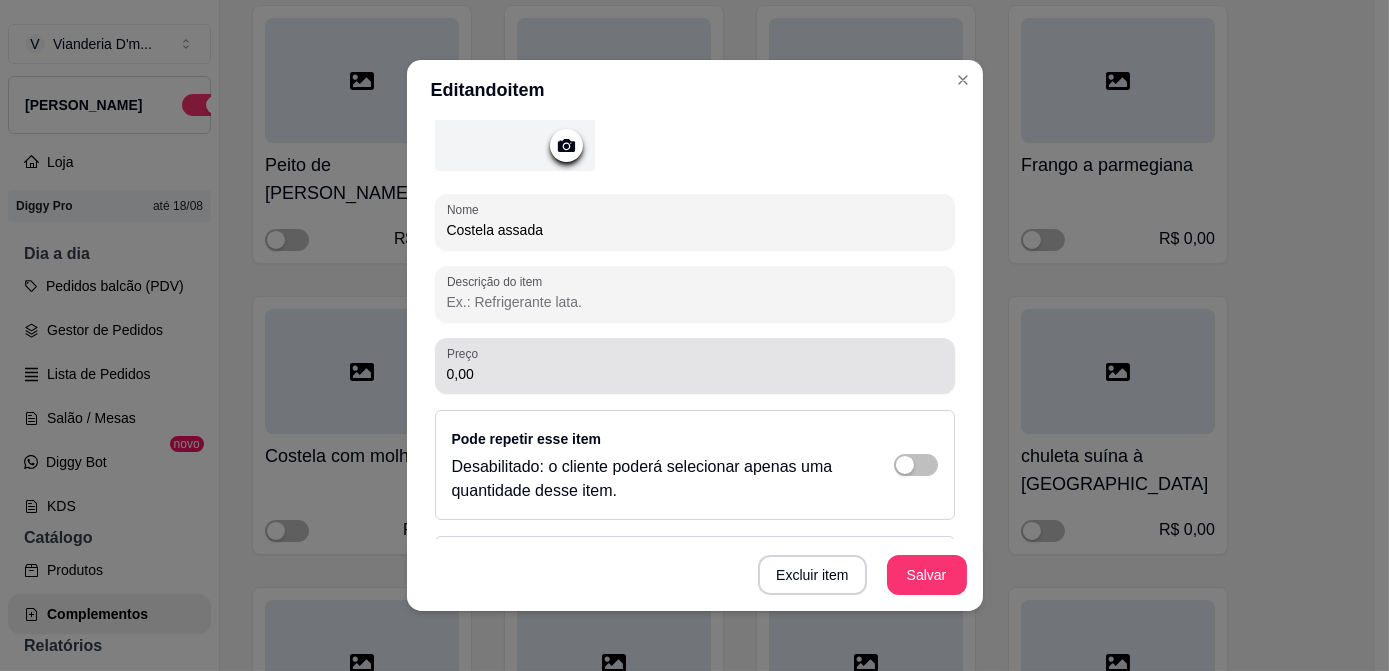 drag, startPoint x: 541, startPoint y: 385, endPoint x: 528, endPoint y: 382, distance: 13.341664 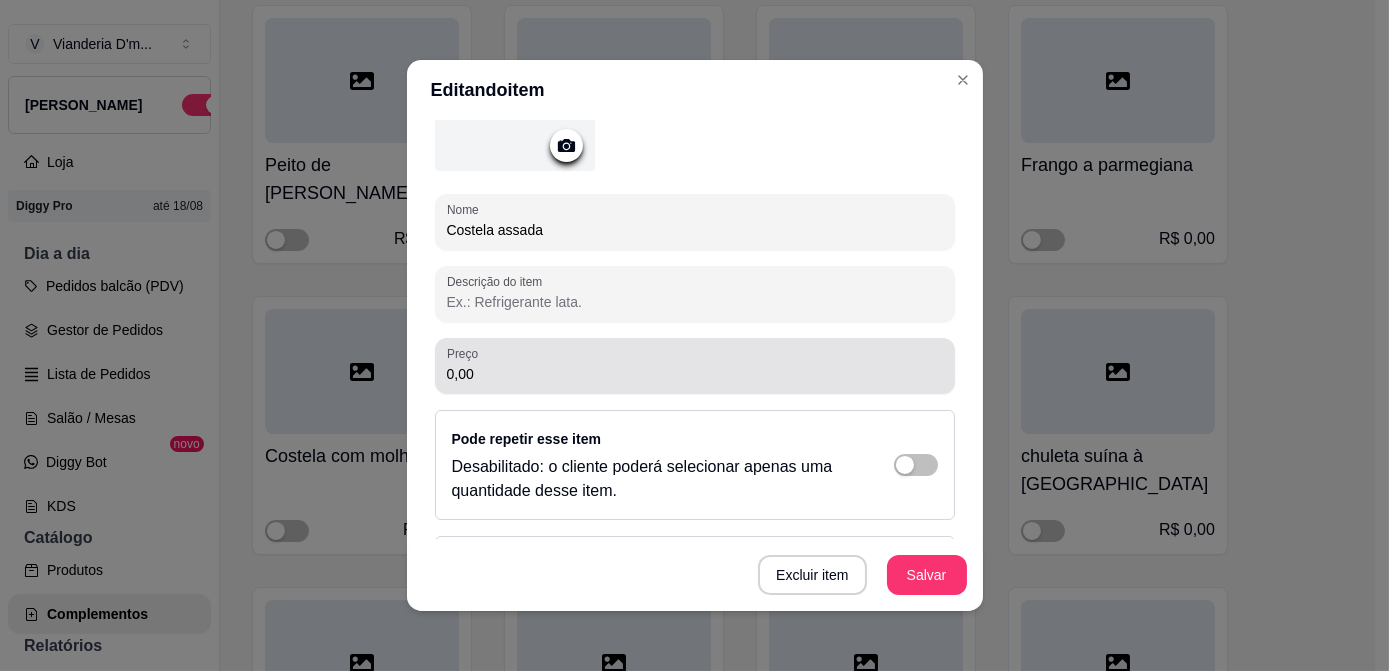 click on "Preço 0,00" at bounding box center (695, 366) 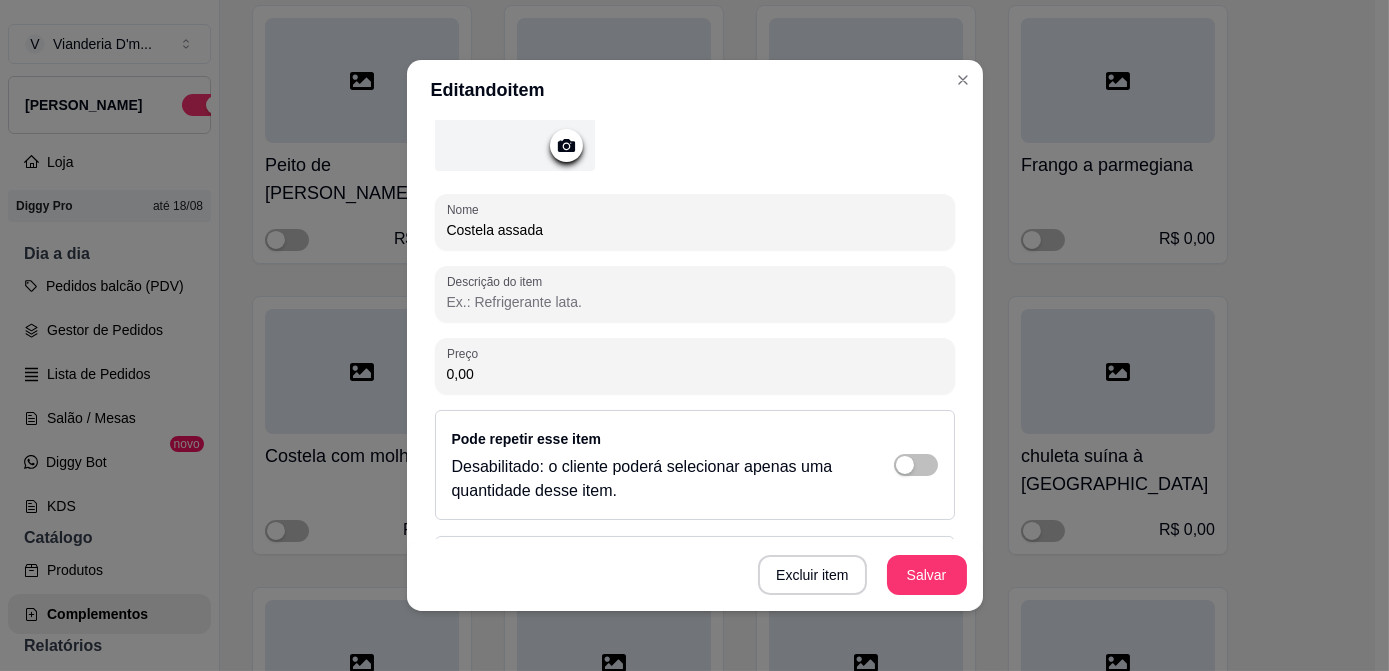 drag, startPoint x: 472, startPoint y: 372, endPoint x: 415, endPoint y: 363, distance: 57.706154 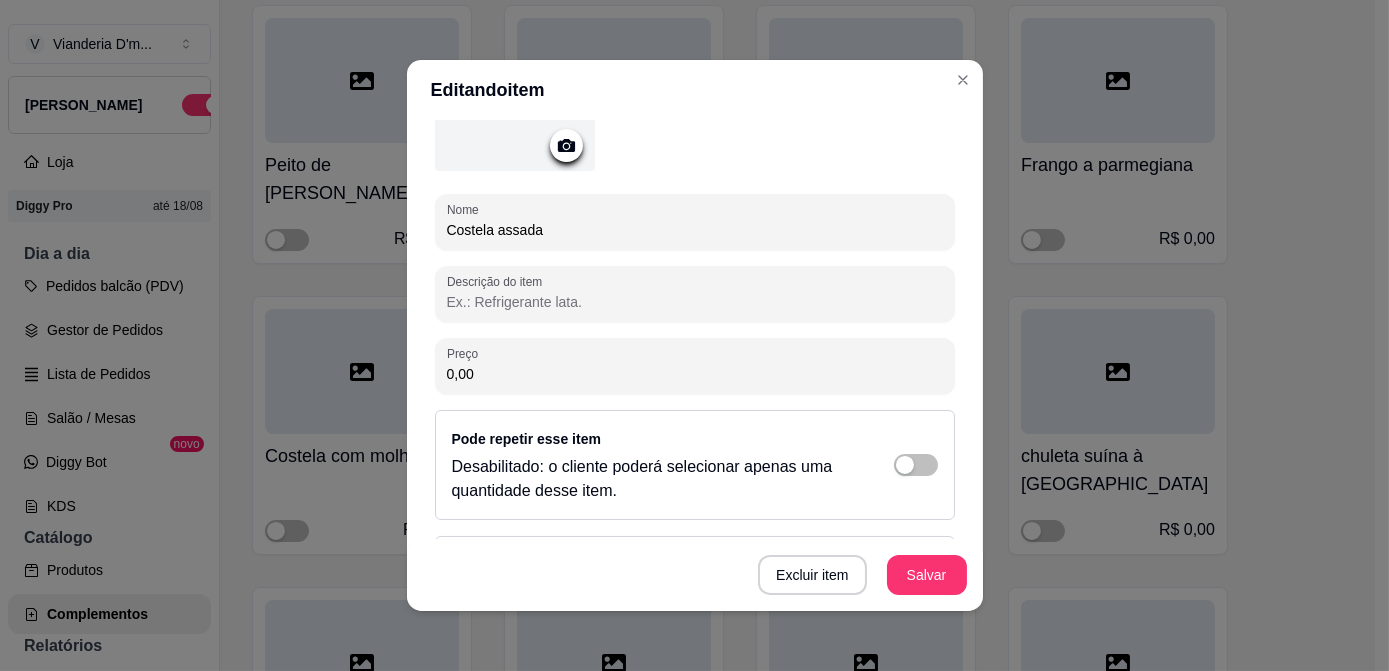 click on "Detalhes do item Gerenciar estoque Nome Costela assada Descrição do item Preço 0,00 Pode repetir esse item Desabilitado: o cliente poderá selecionar apenas uma quantidade desse item. Disponibilidade Ao pausar o item o mesmo não estará disponível para seleção nos produtos e/ou categorias vinculadas Excluir item Salvar" at bounding box center [695, 365] 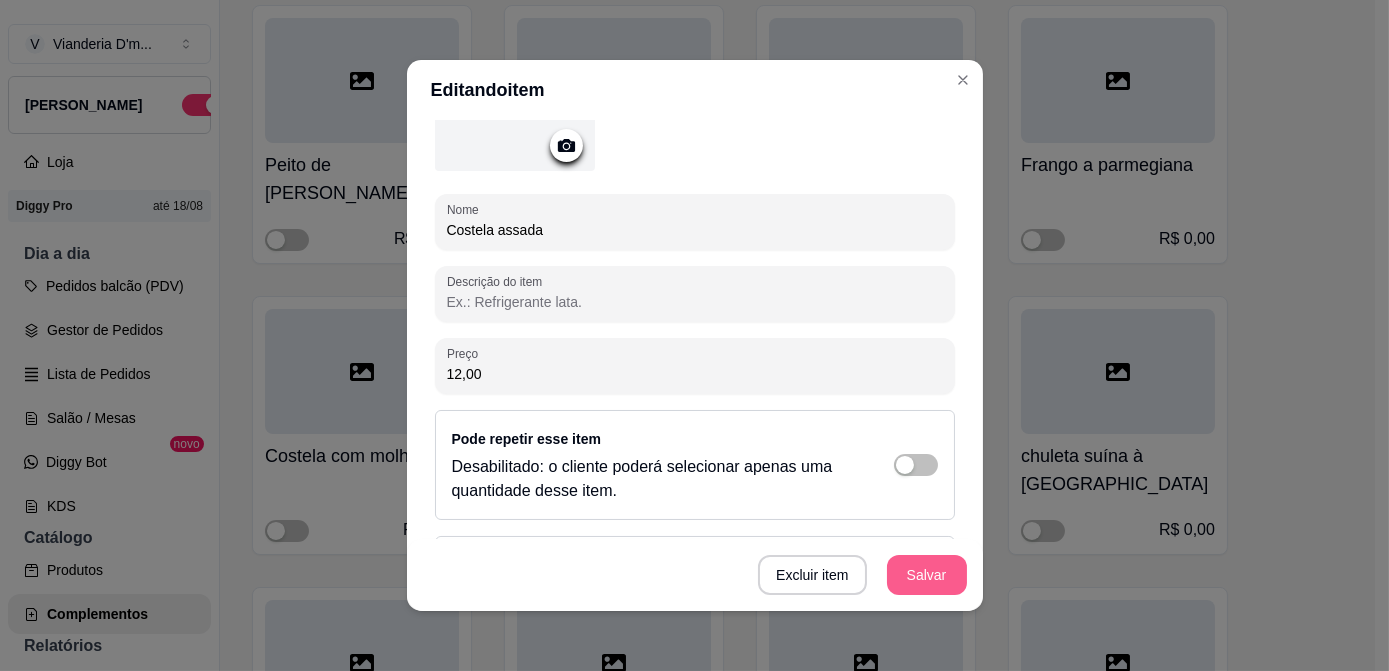 type on "12,00" 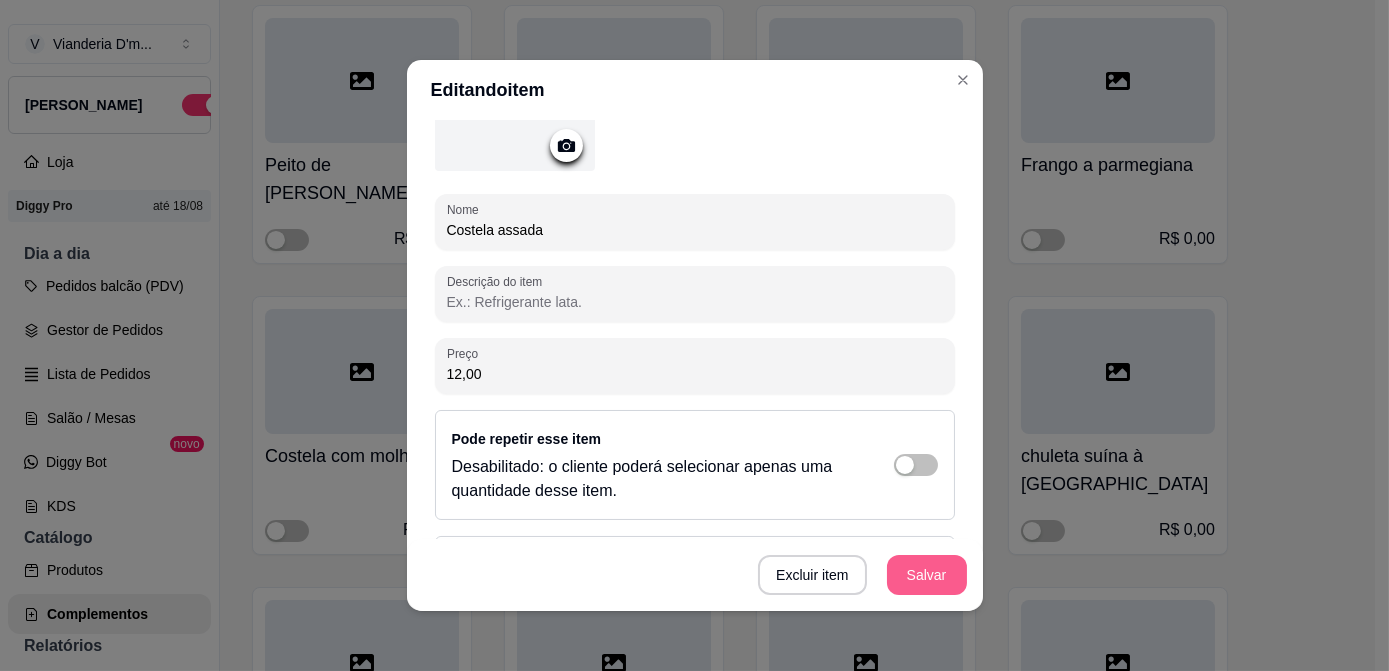 click on "Salvar" at bounding box center [927, 575] 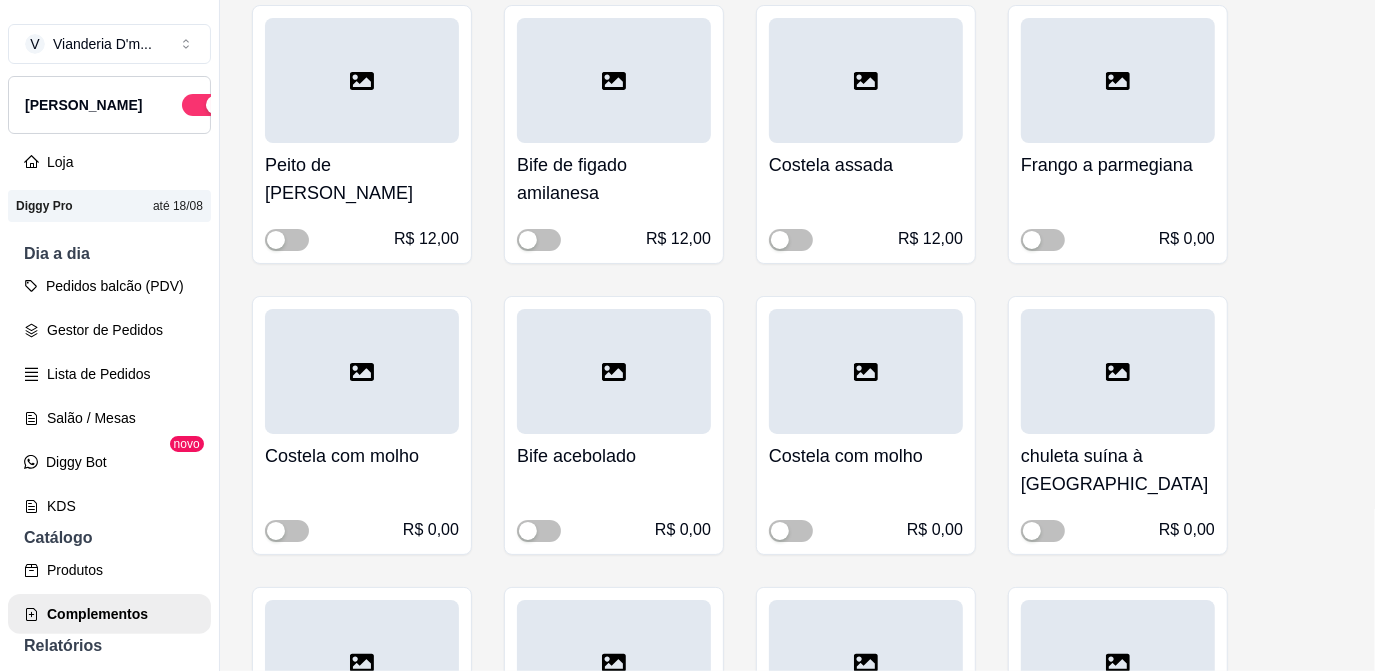 click on "Frango a parmegiana" at bounding box center [1118, 165] 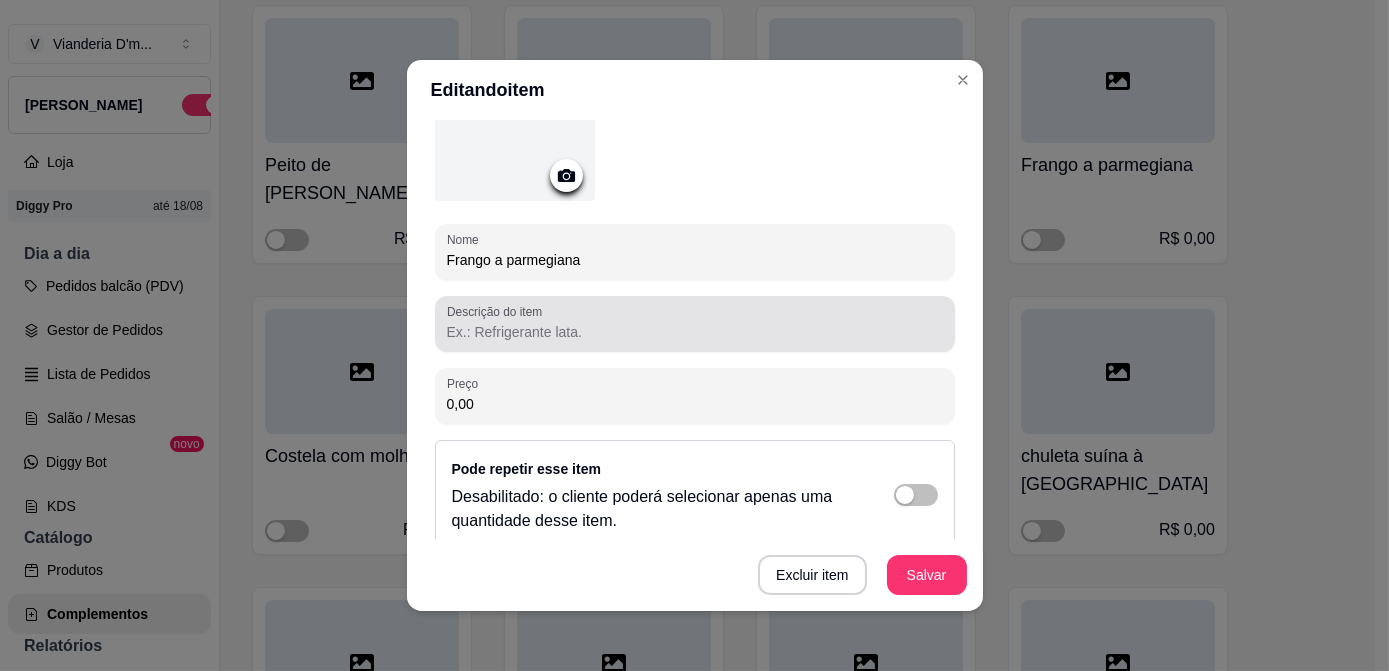 scroll, scrollTop: 181, scrollLeft: 0, axis: vertical 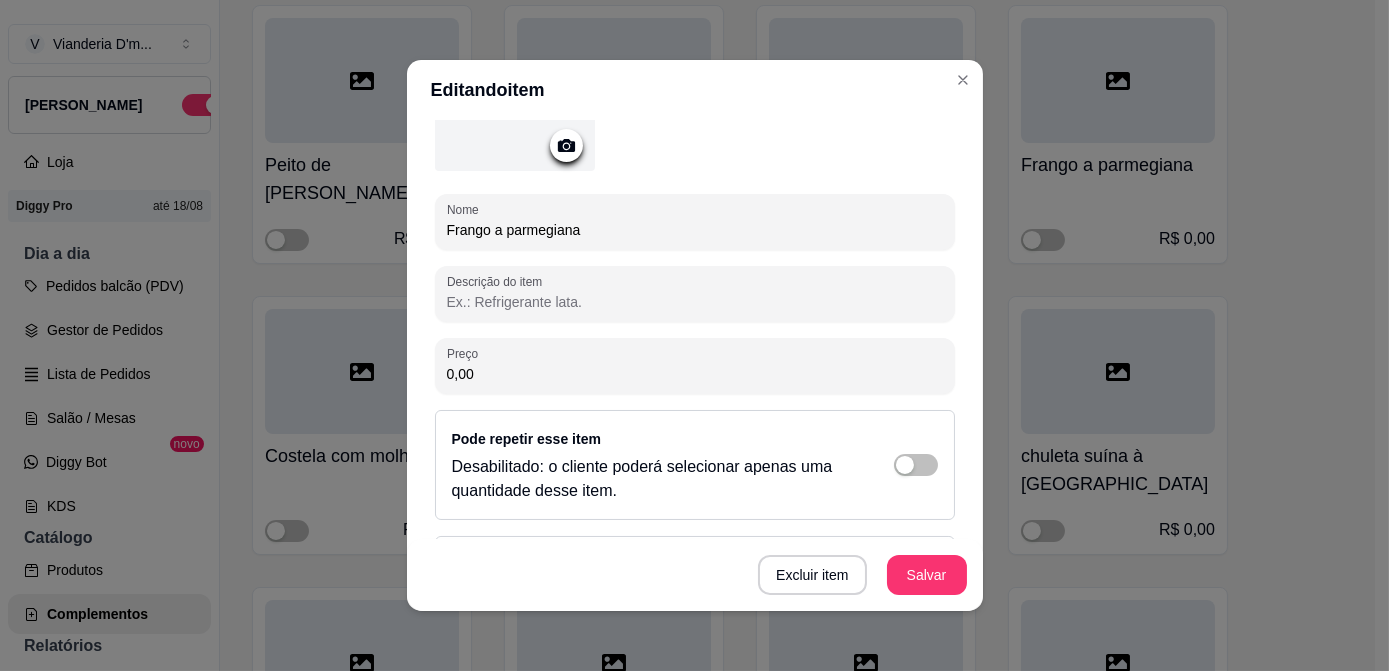 drag, startPoint x: 516, startPoint y: 377, endPoint x: 348, endPoint y: 360, distance: 168.85793 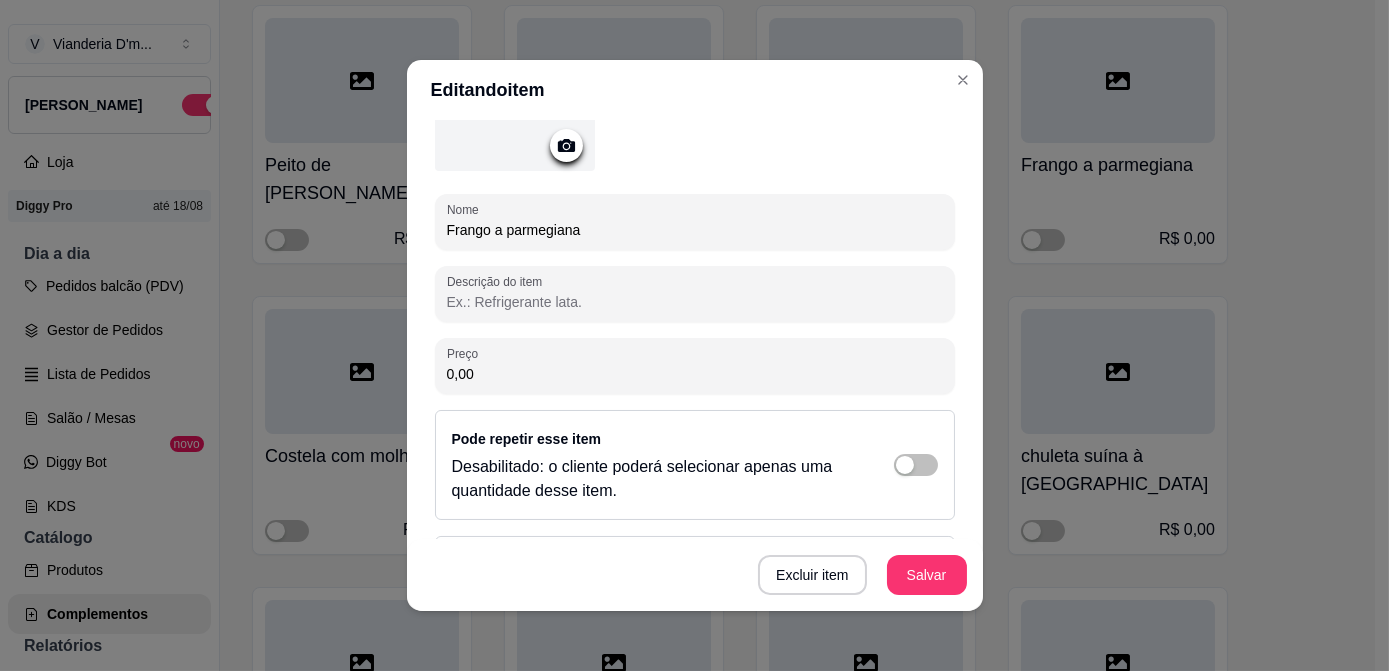 click on "Editando  item Detalhes do item Gerenciar estoque Nome Frango a parmegiana Descrição do item Preço 0,00 Pode repetir esse item Desabilitado: o cliente poderá selecionar apenas uma quantidade desse item. Disponibilidade Ao pausar o item o mesmo não estará disponível para seleção nos produtos e/ou categorias vinculadas Excluir item Salvar" at bounding box center (694, 335) 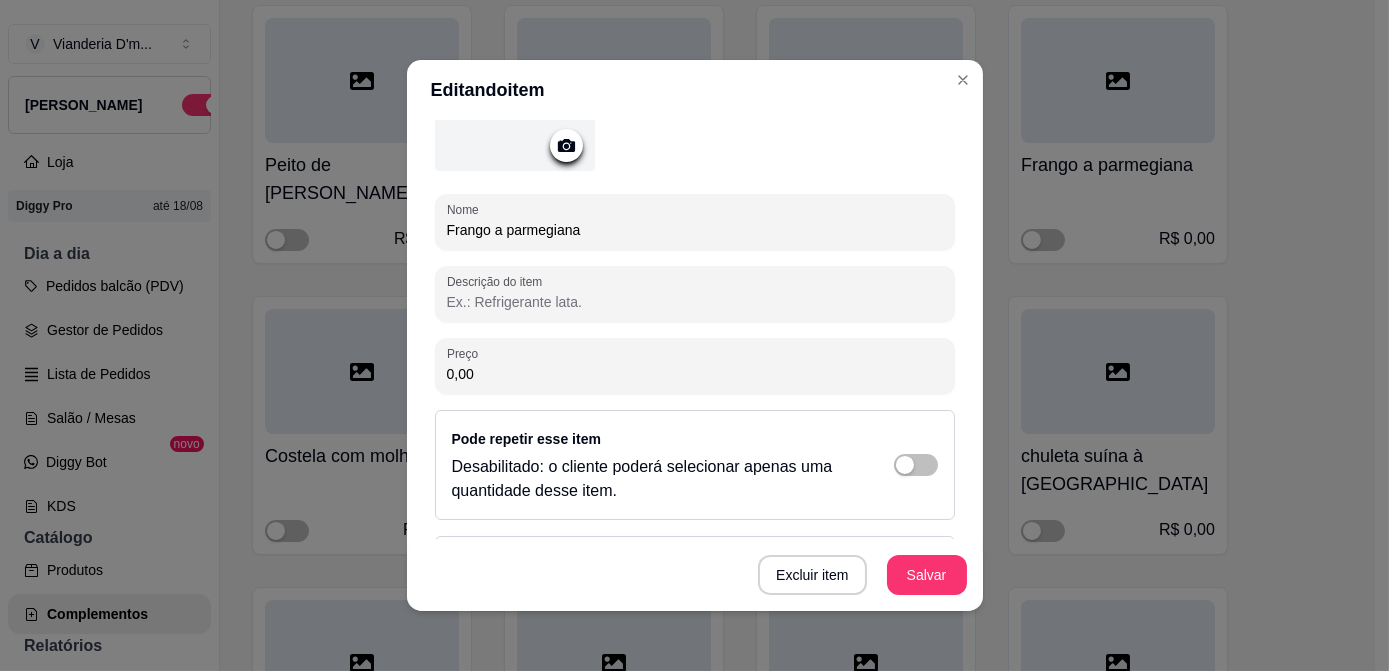 paste on "12" 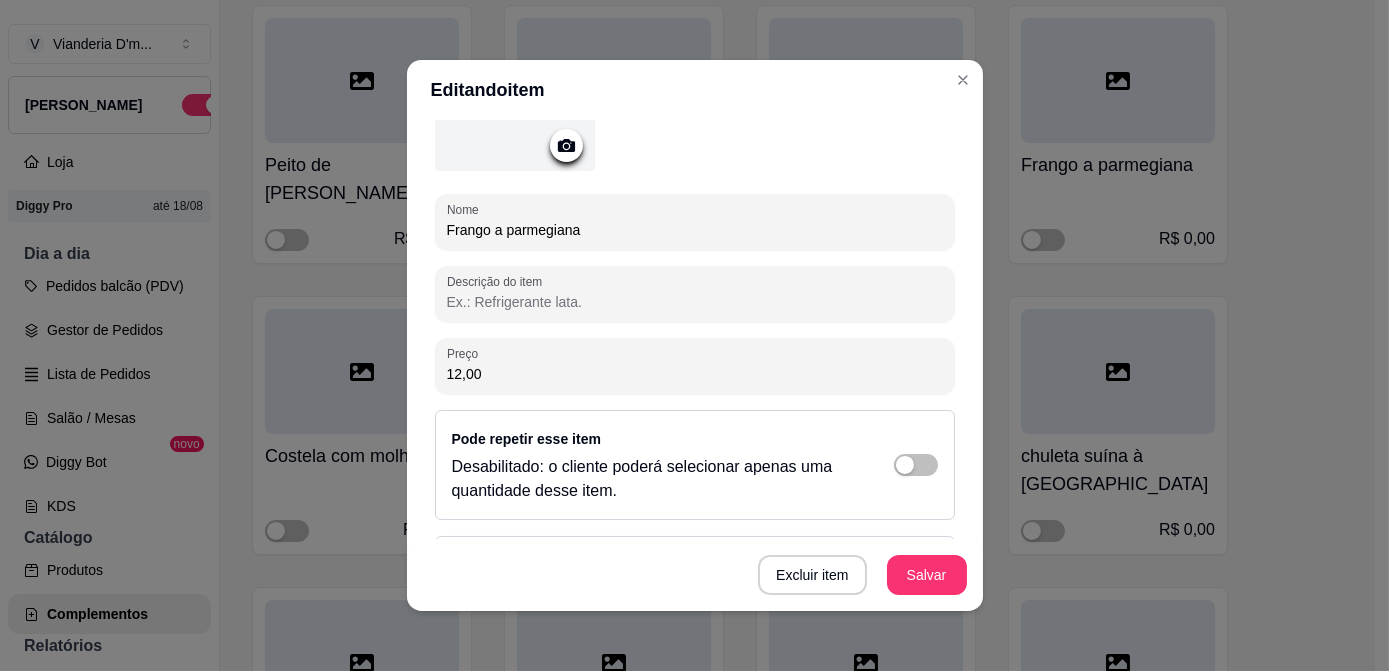 type on "12,00" 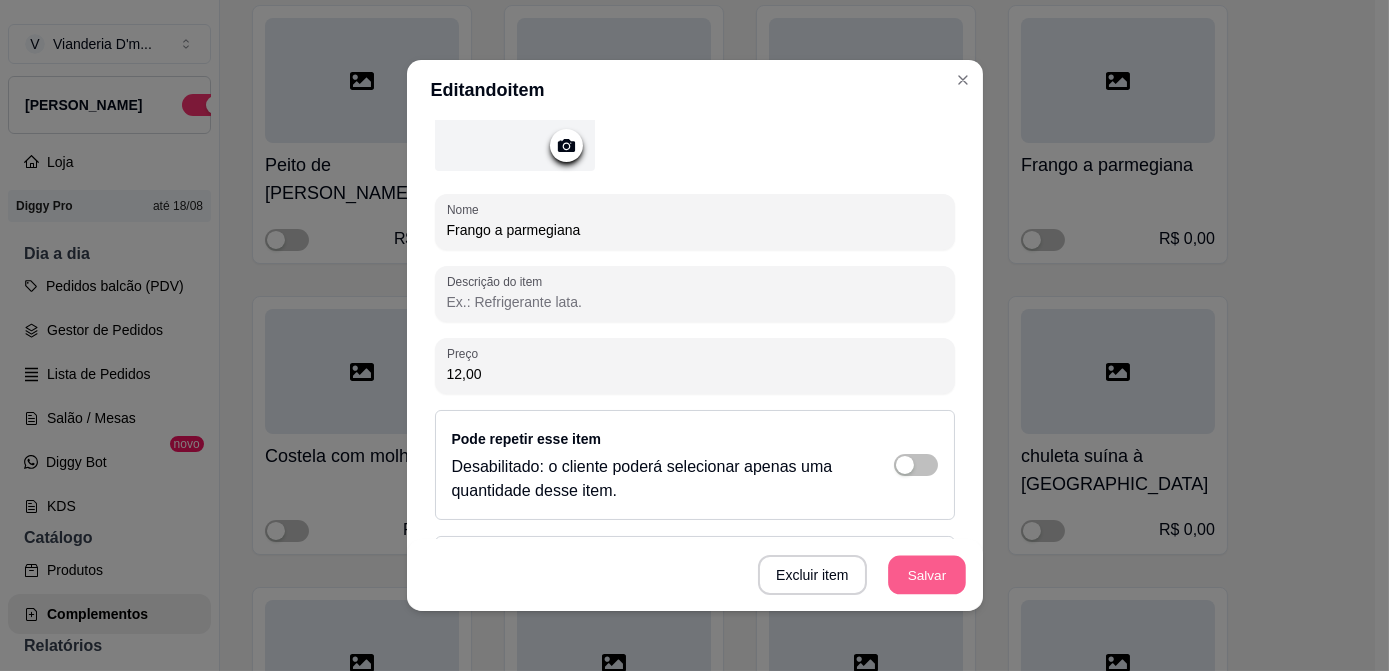 click on "Salvar" at bounding box center [927, 575] 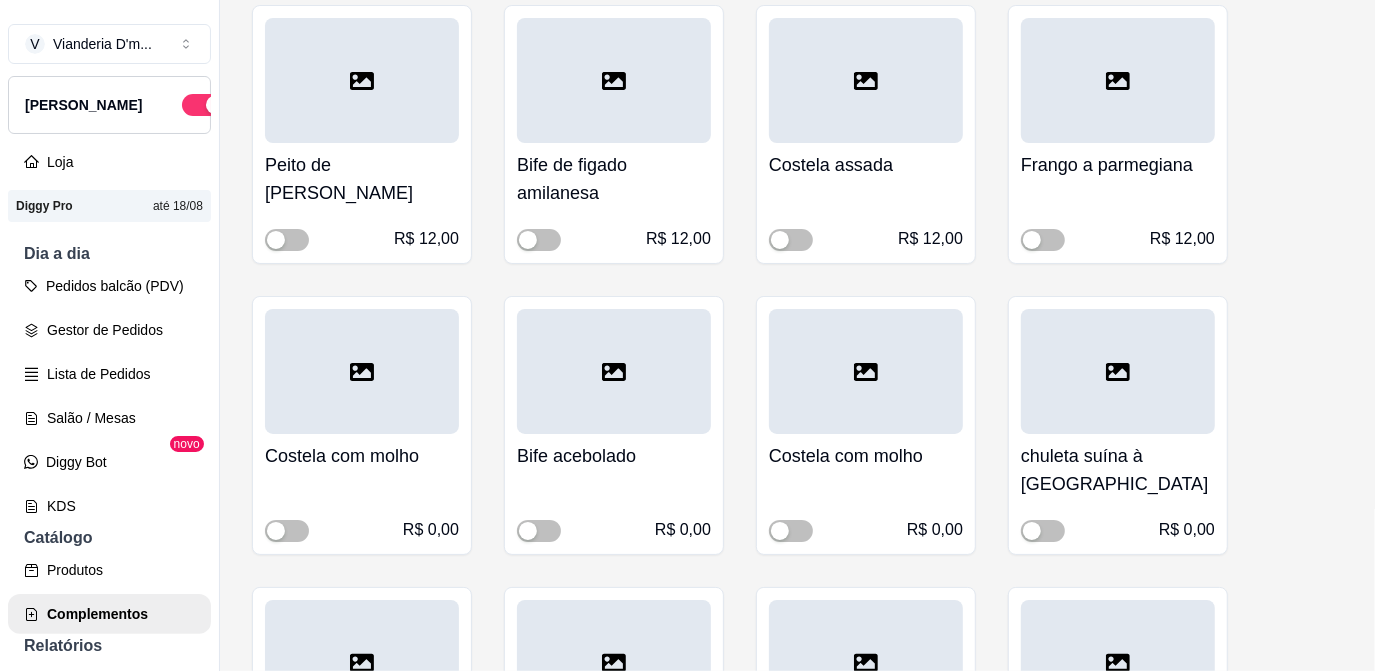 click at bounding box center (362, 371) 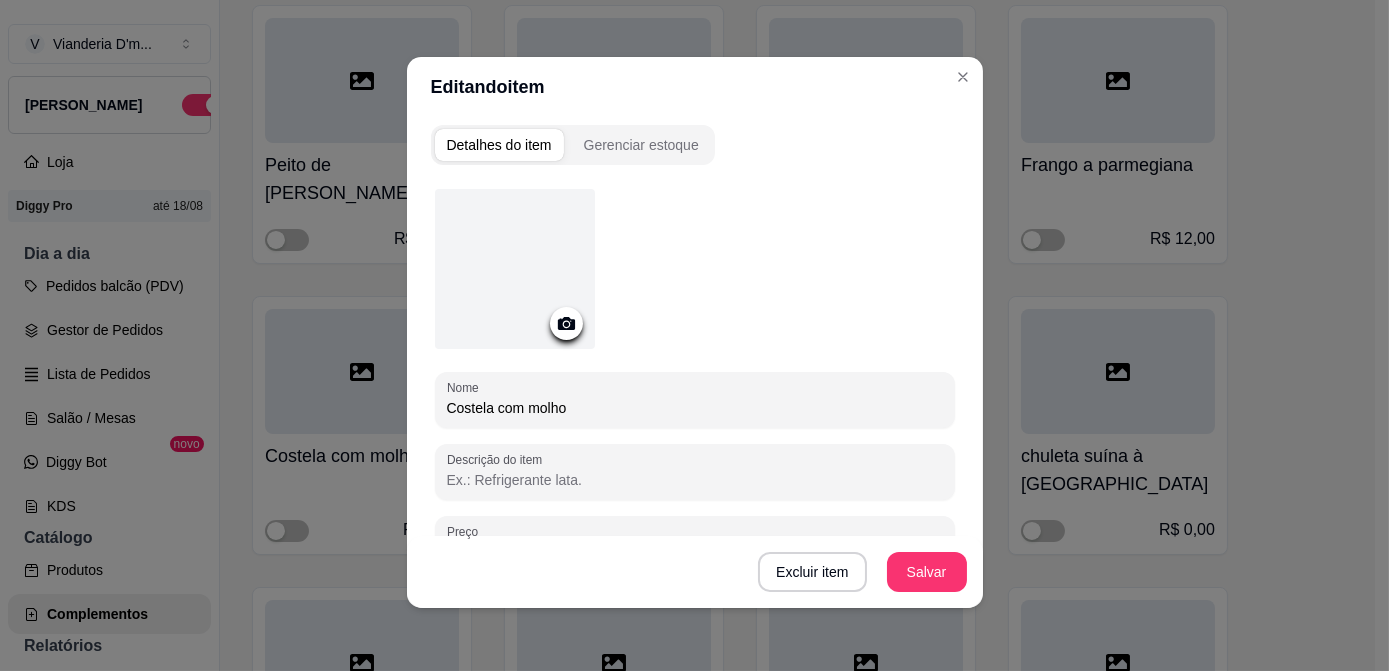 scroll, scrollTop: 4, scrollLeft: 0, axis: vertical 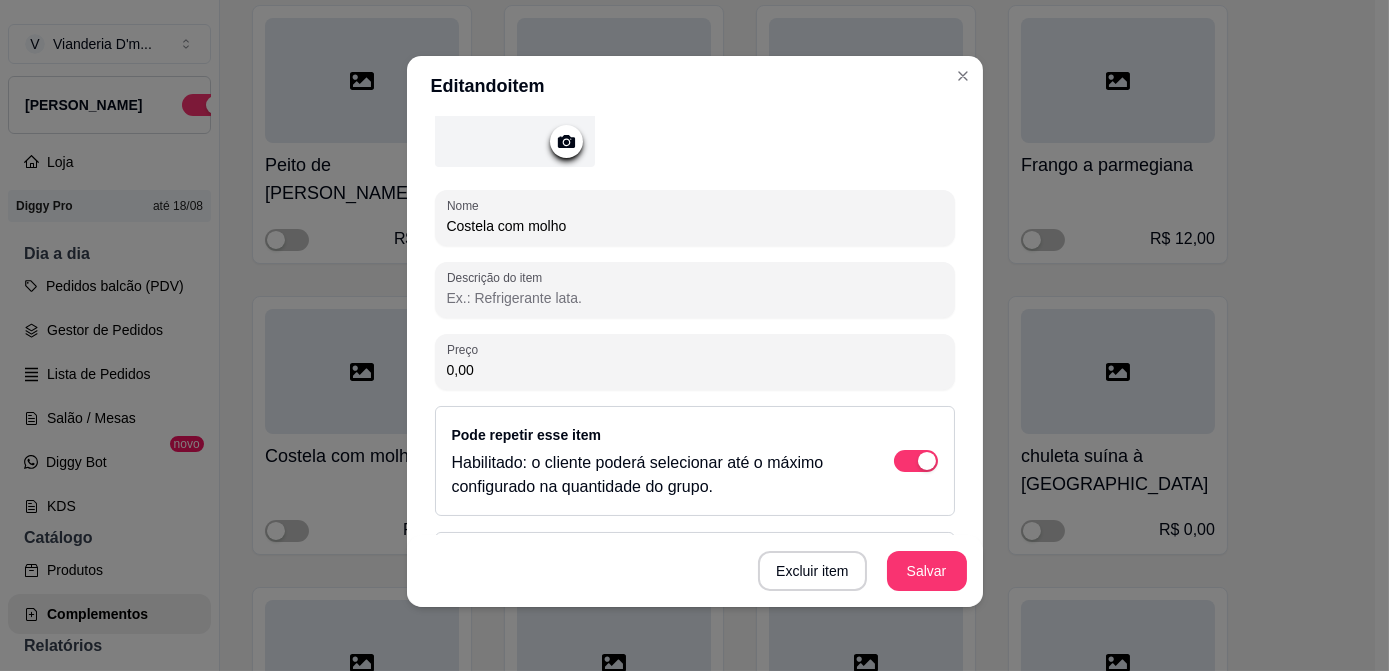 drag, startPoint x: 511, startPoint y: 371, endPoint x: 349, endPoint y: 342, distance: 164.57521 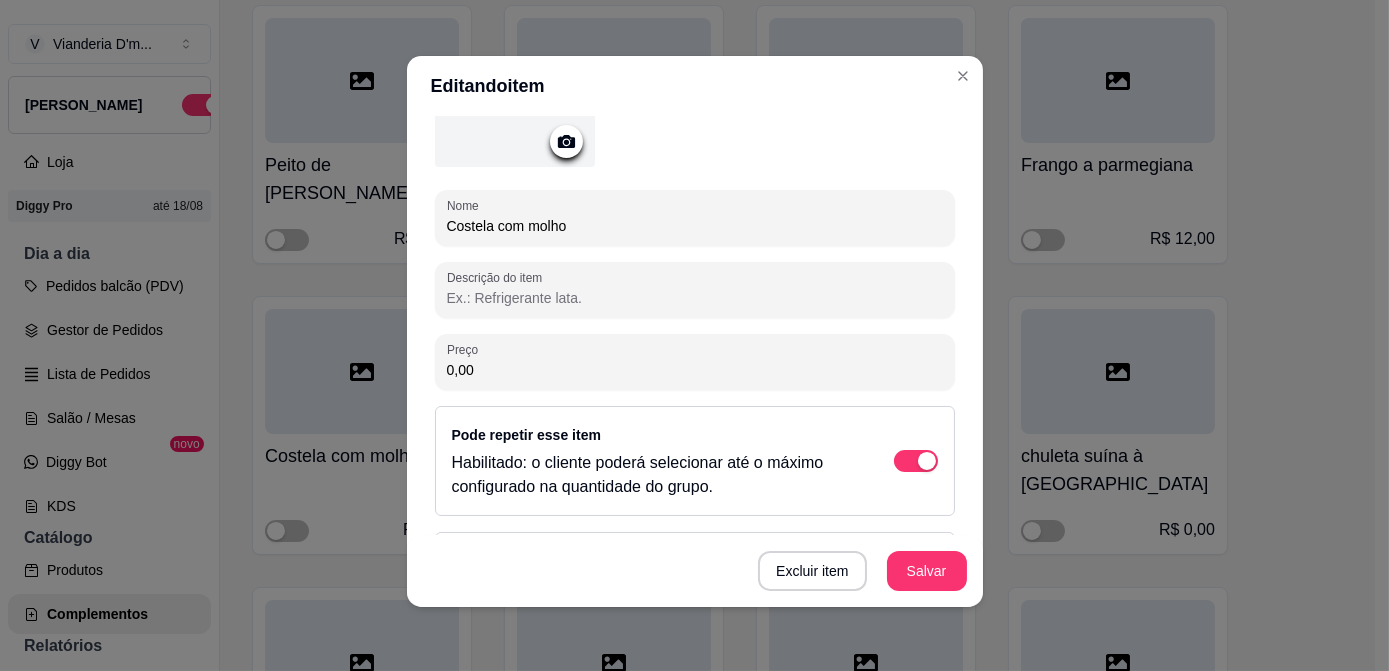 click on "Editando  item Detalhes do item Gerenciar estoque Nome Costela com molho Descrição do item Preço 0,00 Pode repetir esse item Habilitado: o cliente poderá selecionar até o máximo configurado na quantidade do grupo. Disponibilidade Ao pausar o item o mesmo não estará disponível para seleção nos produtos e/ou categorias vinculadas Excluir item Salvar" at bounding box center (694, 335) 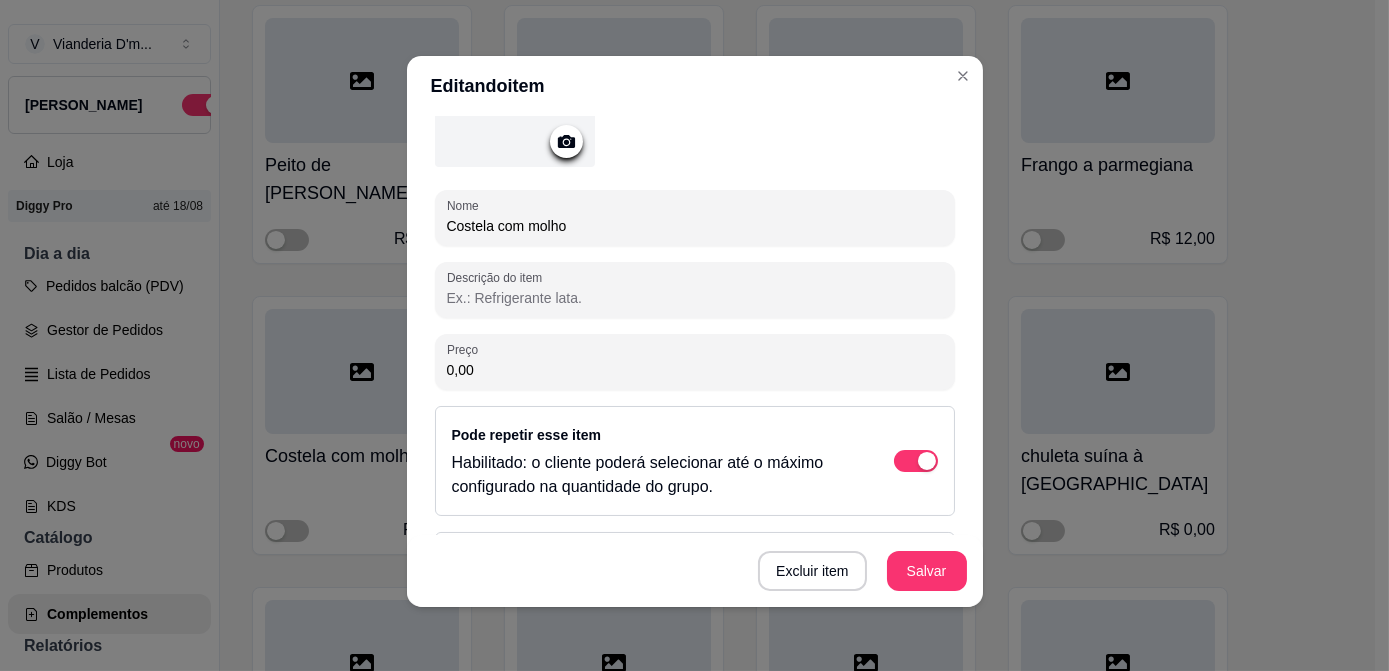 paste on "12" 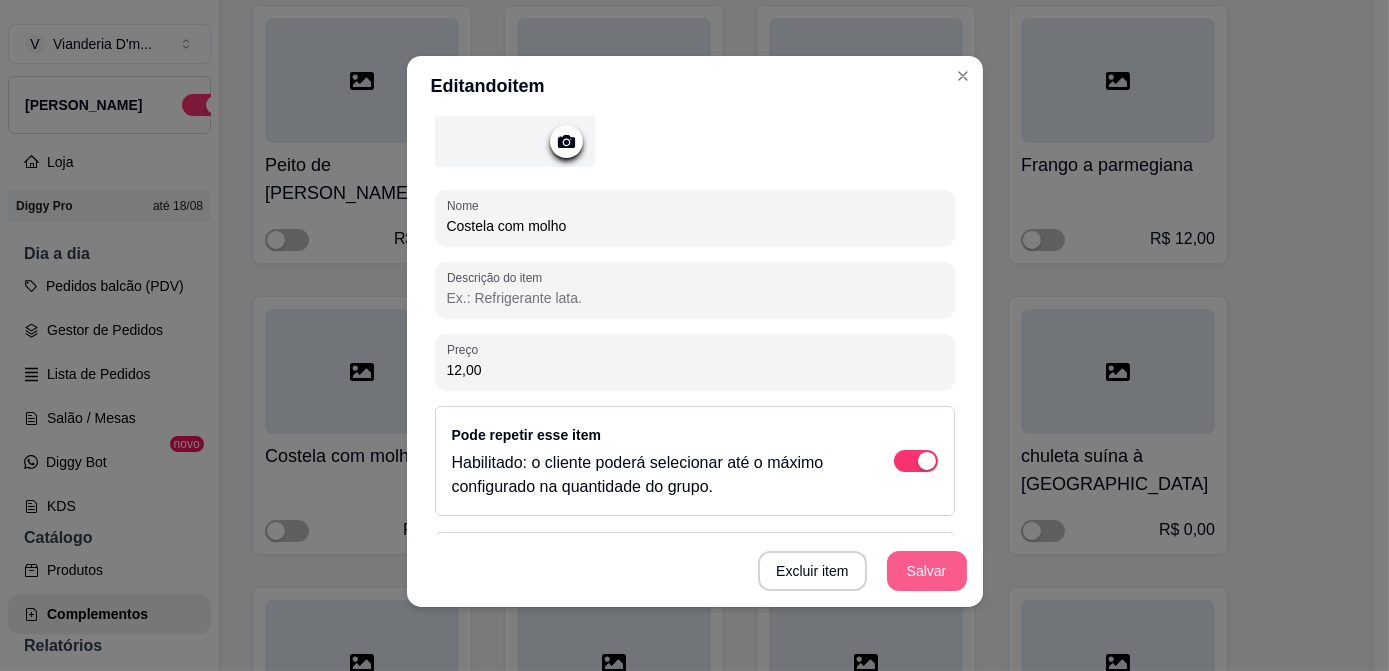 type on "12,00" 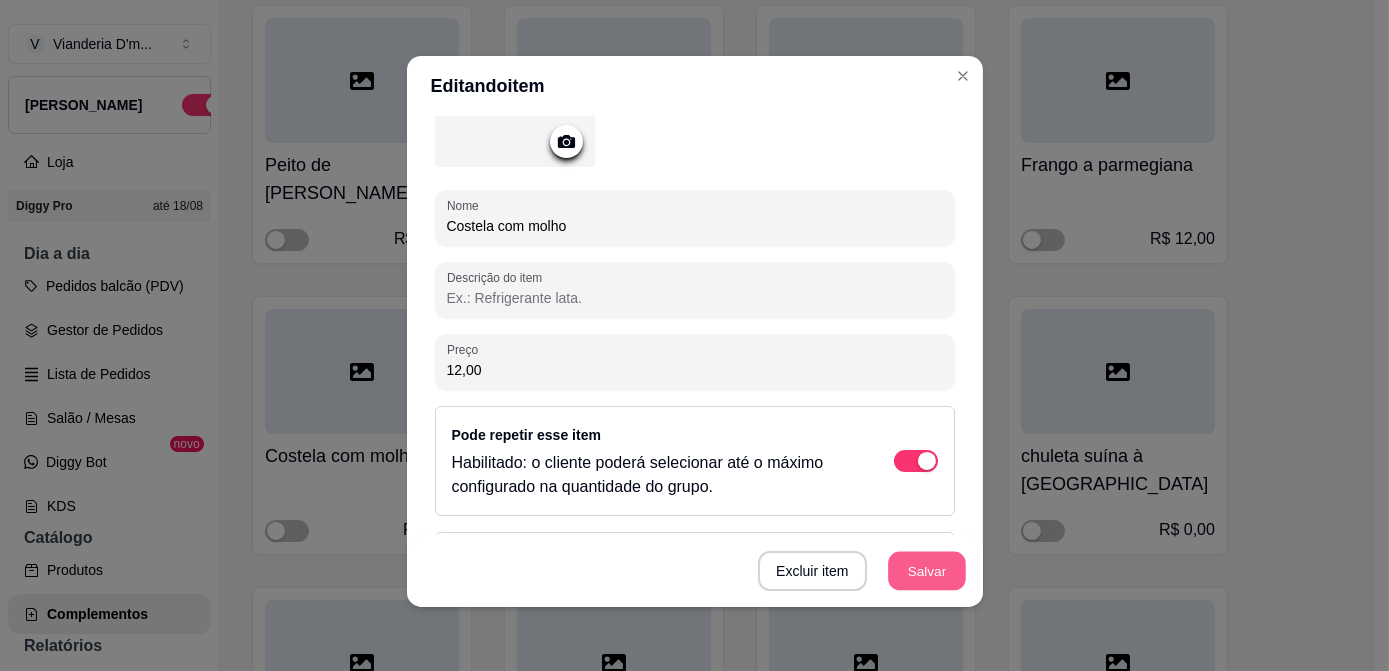 click on "Salvar" at bounding box center (927, 571) 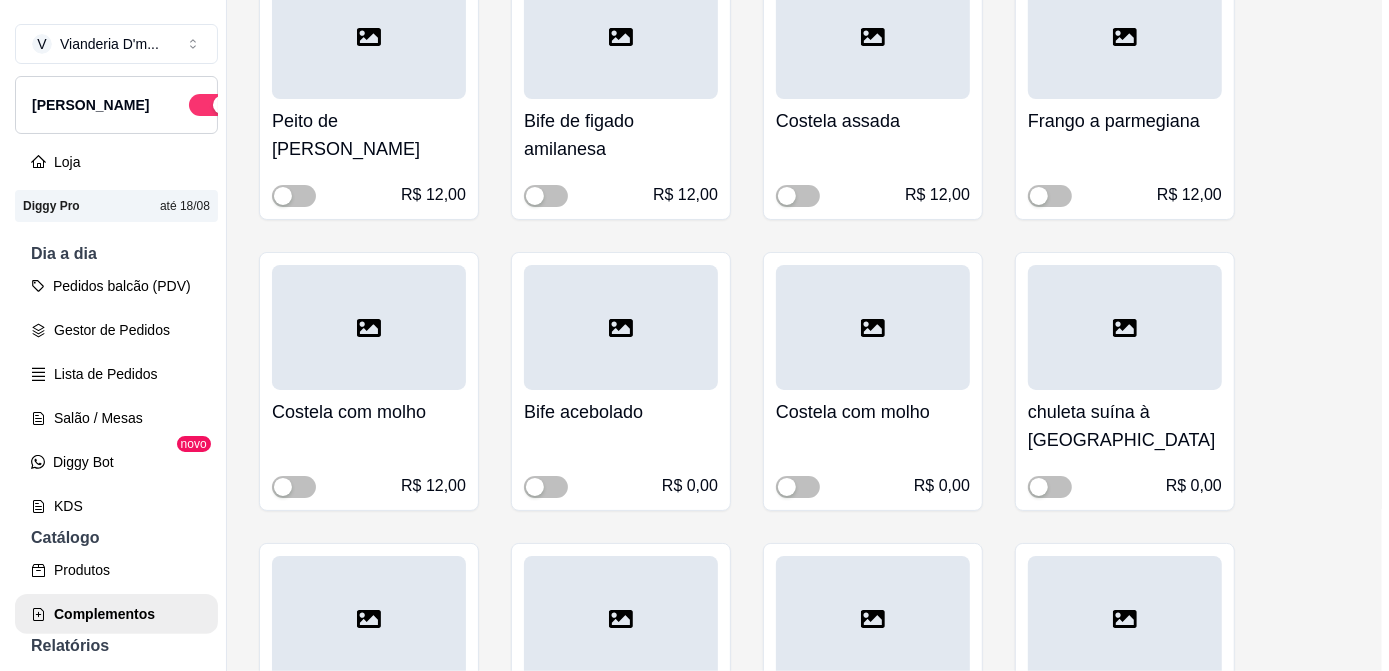 scroll, scrollTop: 8000, scrollLeft: 0, axis: vertical 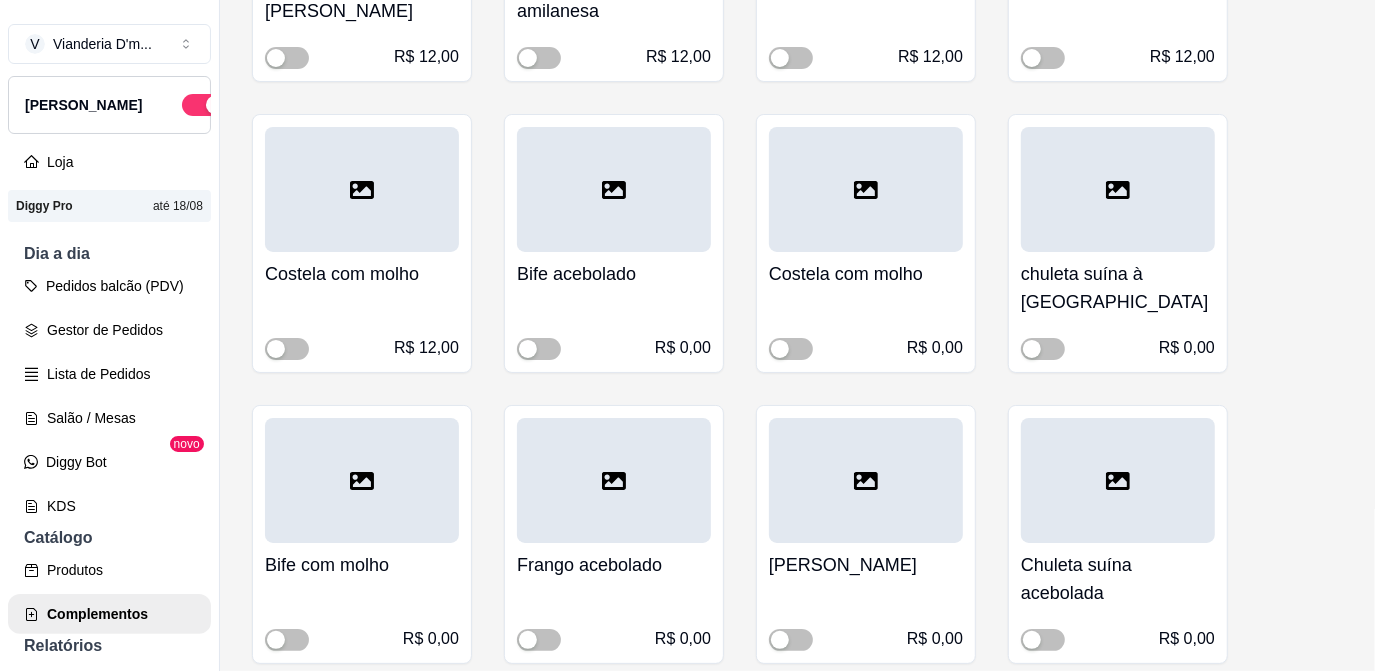 click on "Bife acebolado" at bounding box center [614, 274] 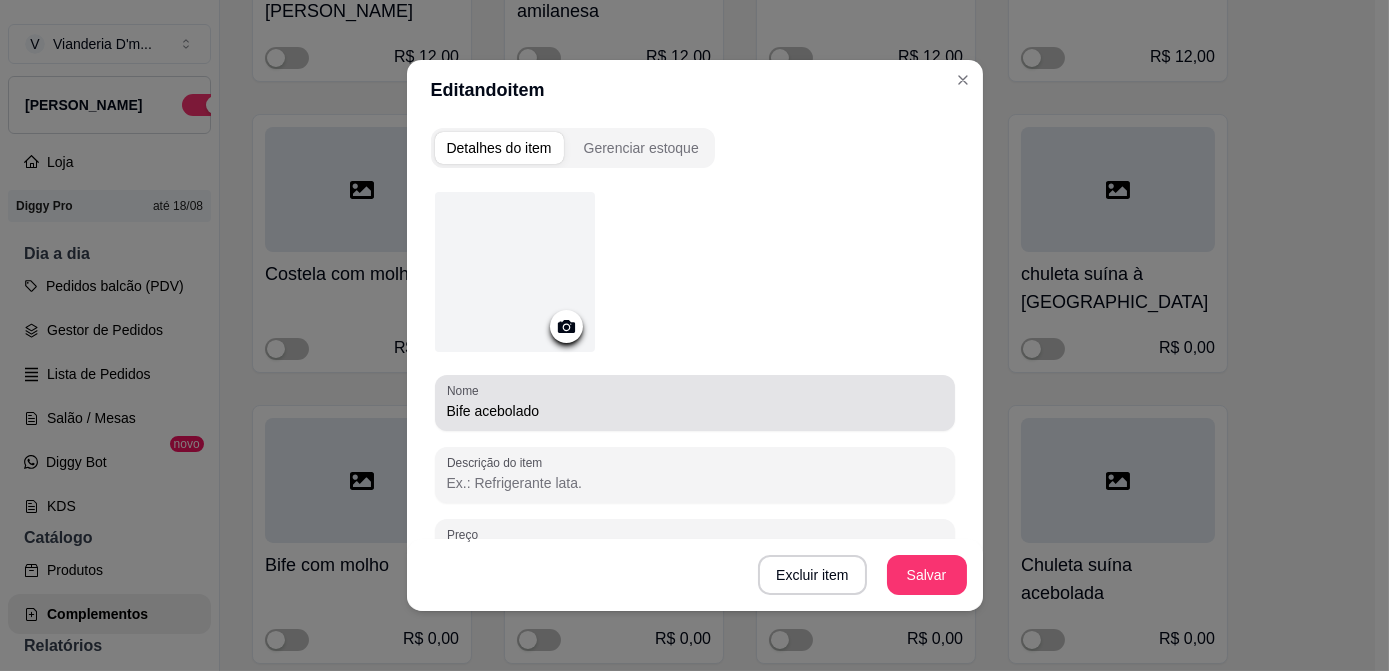 scroll, scrollTop: 272, scrollLeft: 0, axis: vertical 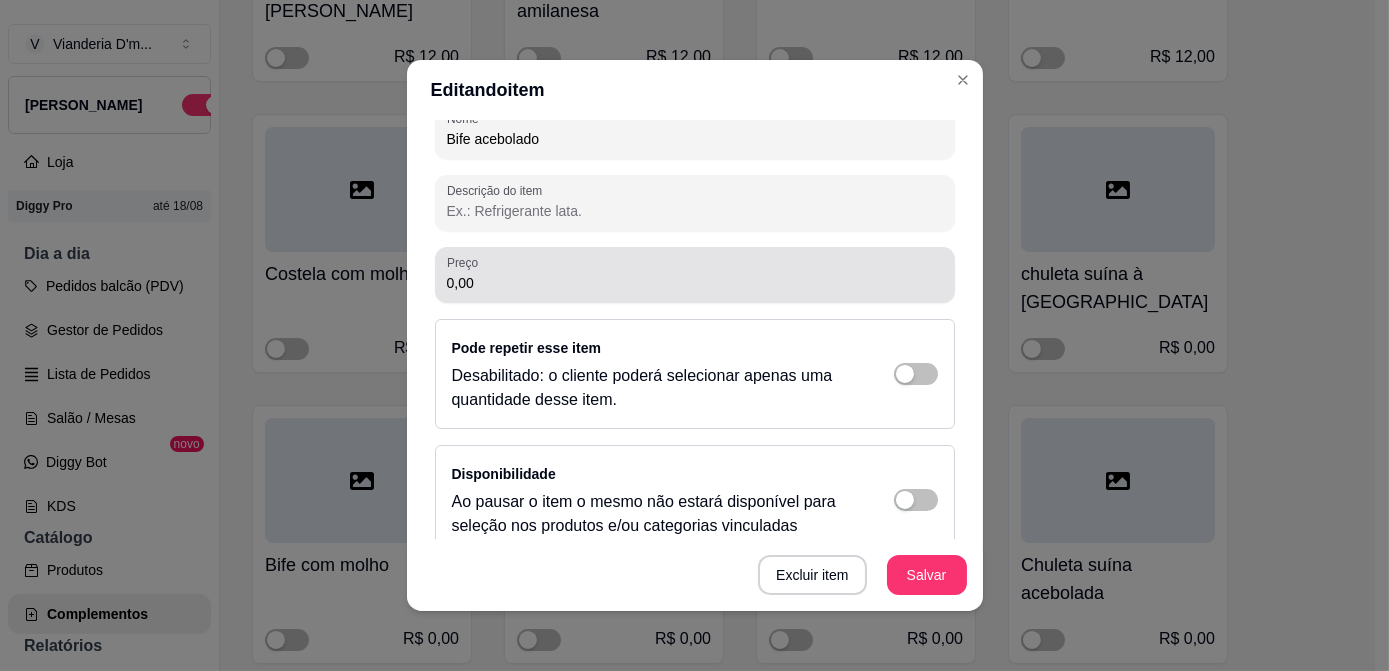 drag, startPoint x: 567, startPoint y: 292, endPoint x: 525, endPoint y: 281, distance: 43.416588 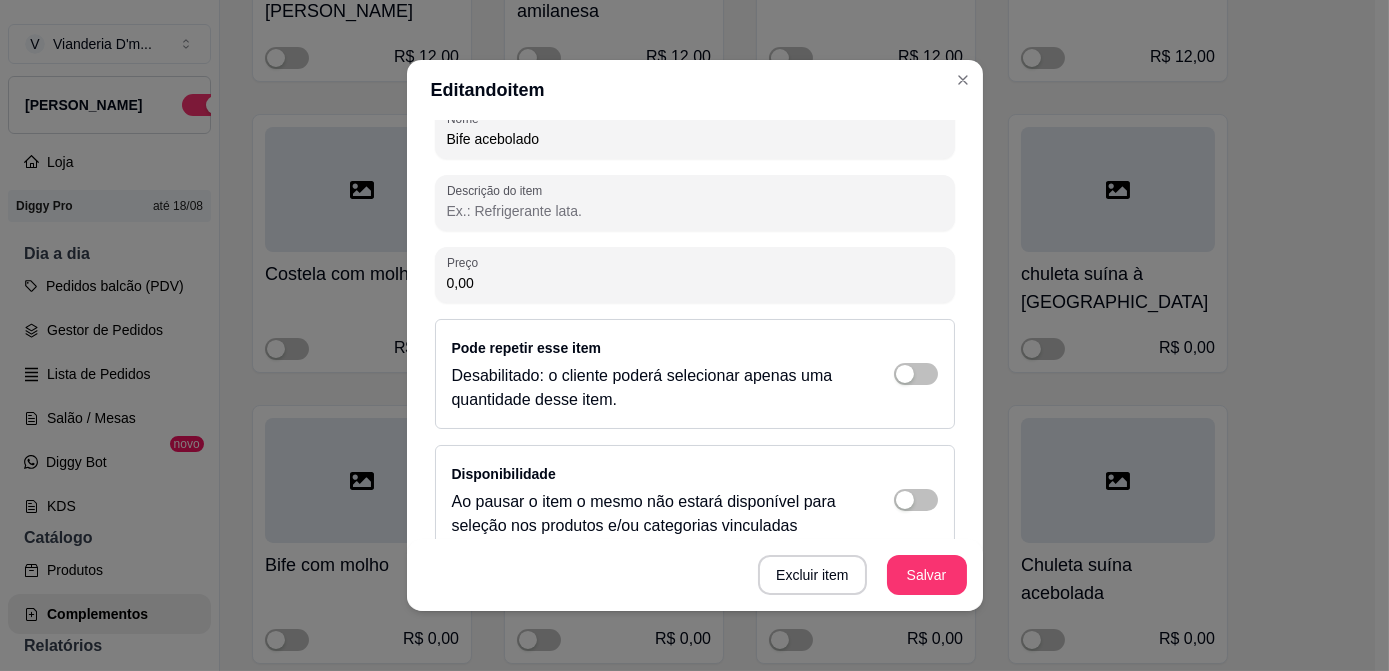 drag, startPoint x: 512, startPoint y: 281, endPoint x: 395, endPoint y: 263, distance: 118.37652 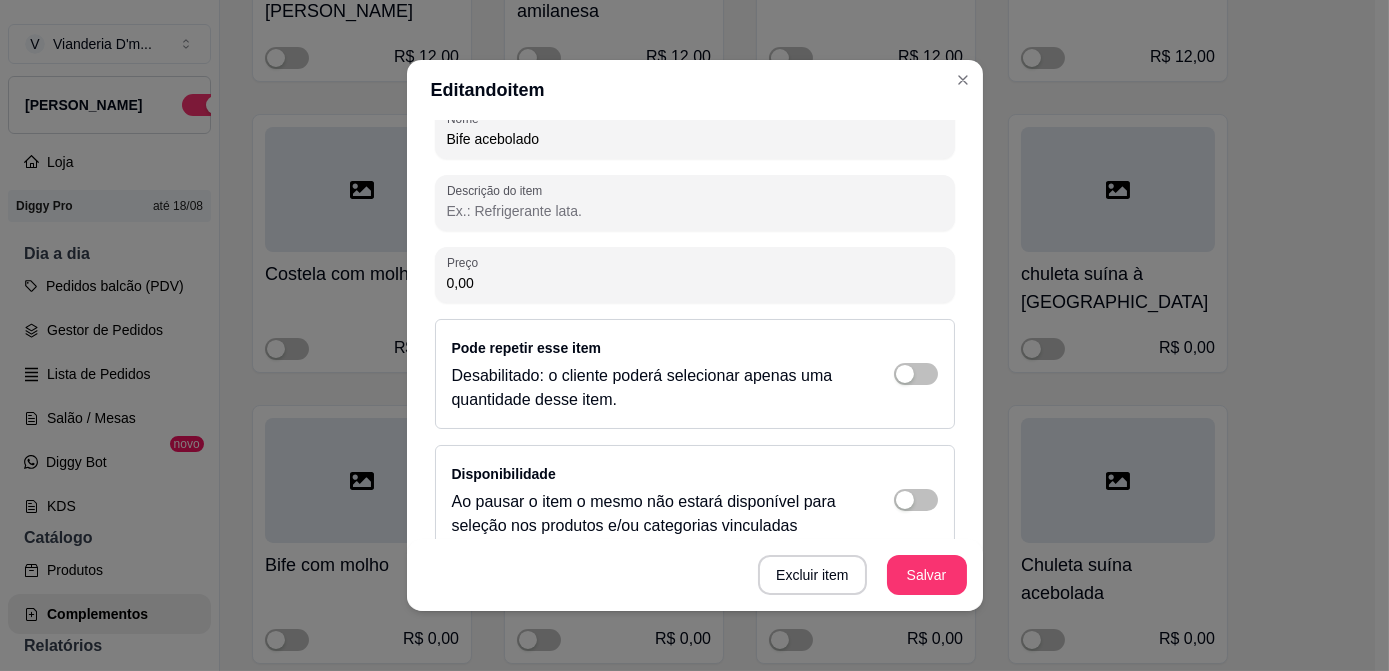 click on "Editando  item Detalhes do item Gerenciar estoque Nome Bife acebolado Descrição do item Preço 0,00 Pode repetir esse item Desabilitado: o cliente poderá selecionar apenas uma quantidade desse item. Disponibilidade Ao pausar o item o mesmo não estará disponível para seleção nos produtos e/ou categorias vinculadas Excluir item Salvar" at bounding box center [694, 335] 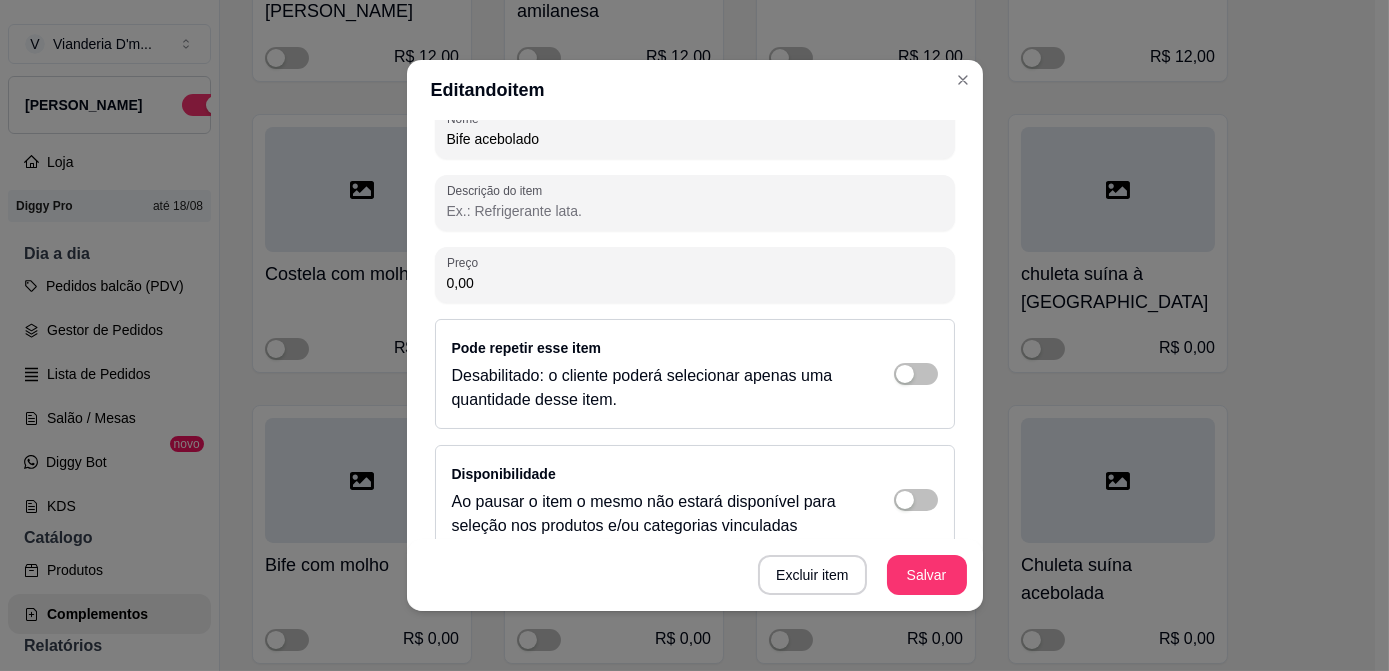 paste on "12" 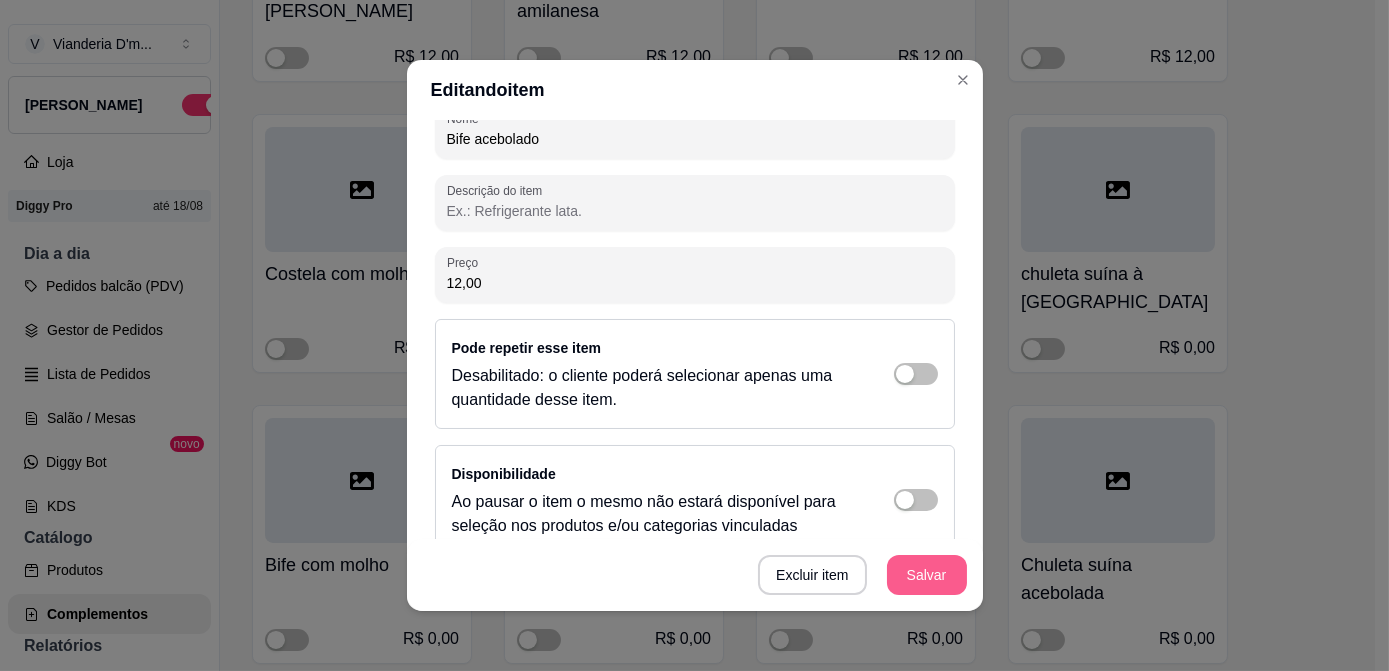 type on "12,00" 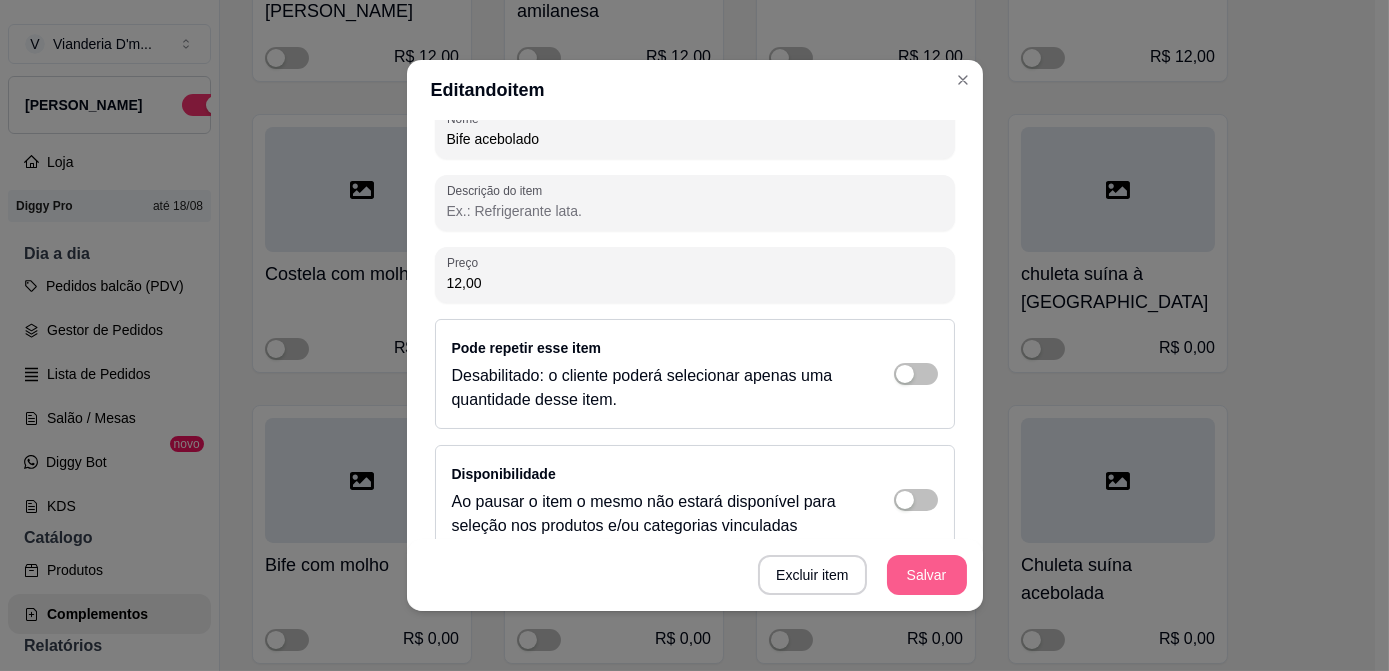 click on "Salvar" at bounding box center (927, 575) 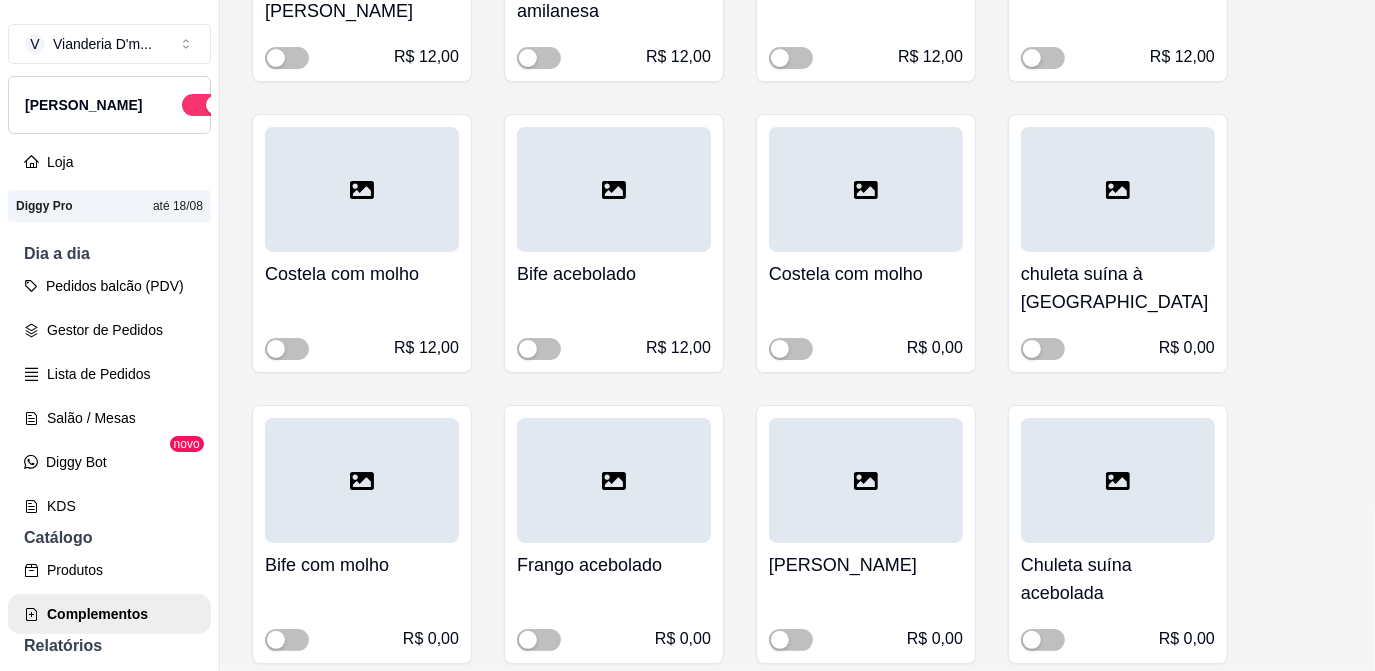 click on "R$ 0,00" at bounding box center (866, 334) 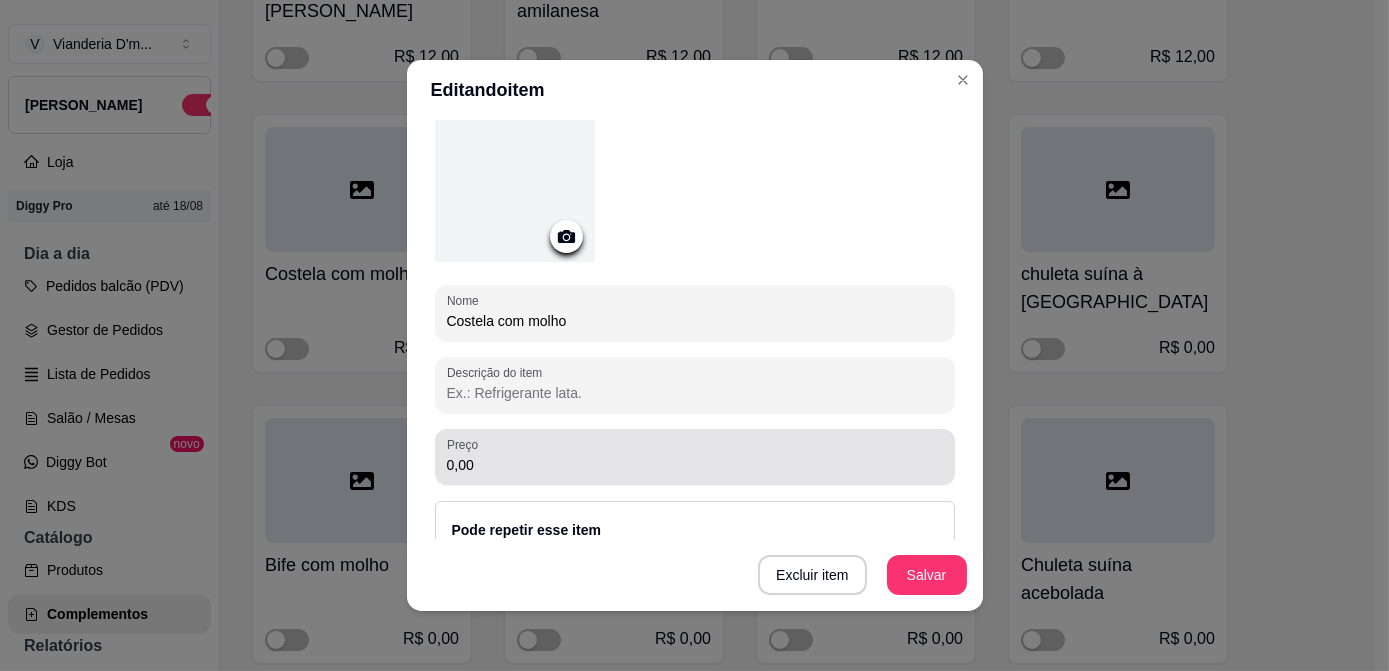 scroll, scrollTop: 90, scrollLeft: 0, axis: vertical 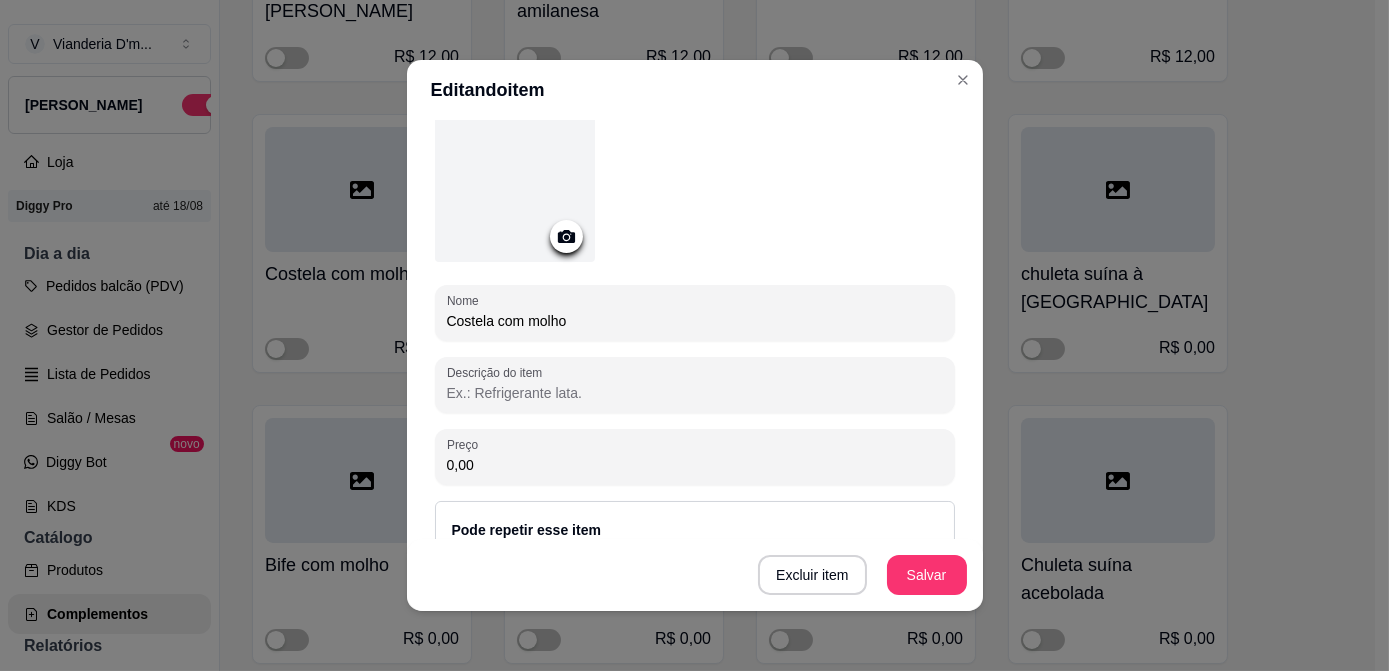 drag, startPoint x: 579, startPoint y: 458, endPoint x: 333, endPoint y: 438, distance: 246.81168 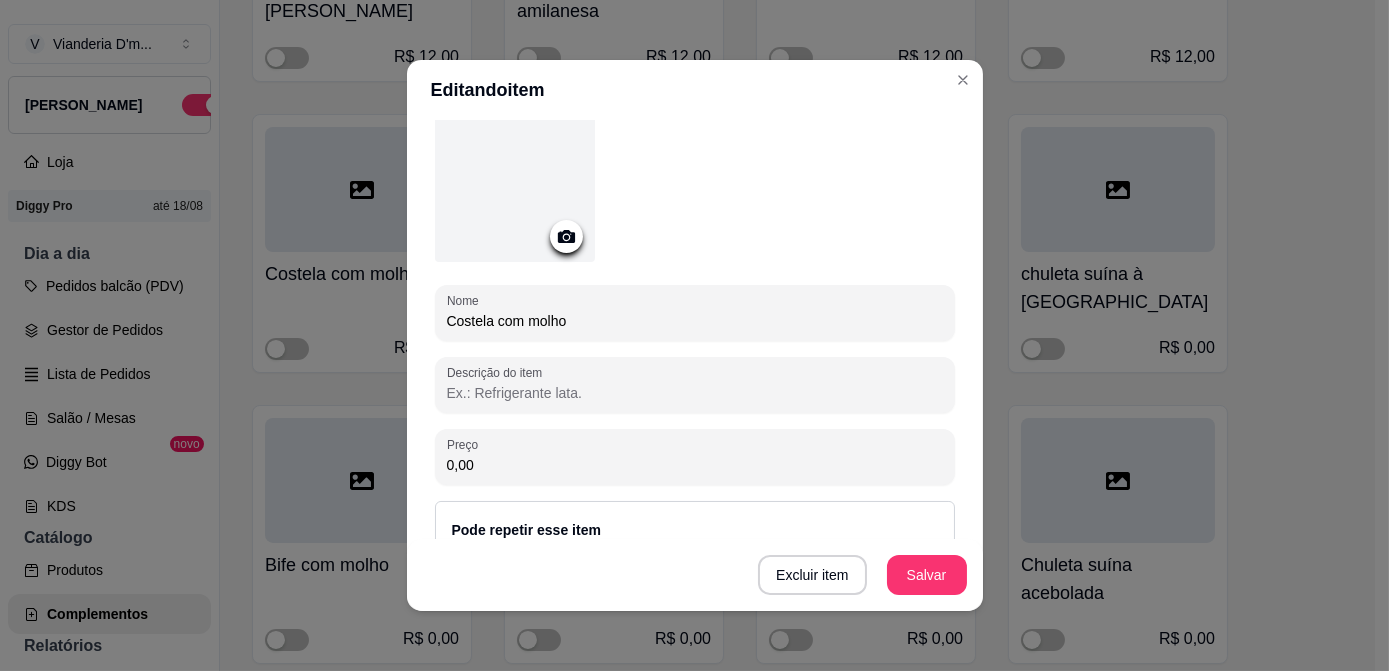 click on "Editando  item Detalhes do item Gerenciar estoque Nome Costela com molho Descrição do item Preço 0,00 Pode repetir esse item Desabilitado: o cliente poderá selecionar apenas uma quantidade desse item. Disponibilidade Ao pausar o item o mesmo não estará disponível para seleção nos produtos e/ou categorias vinculadas Excluir item Salvar" at bounding box center (694, 335) 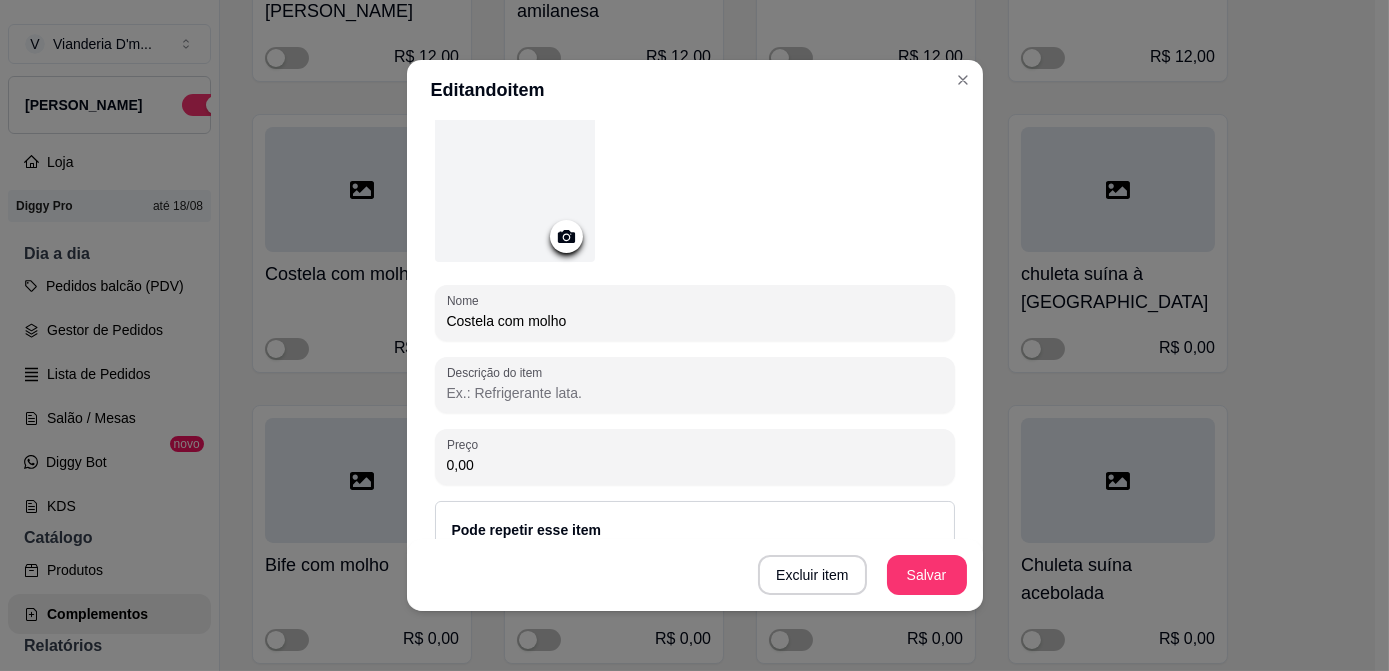 paste on "12" 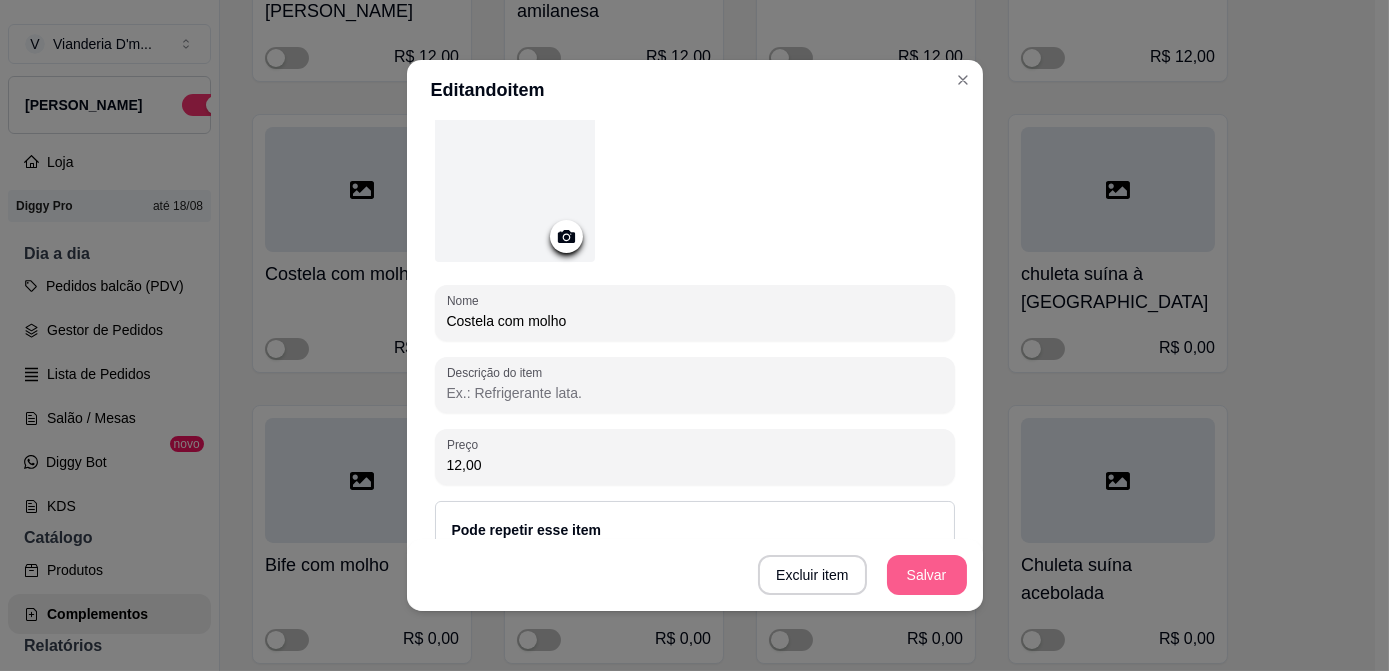 type on "12,00" 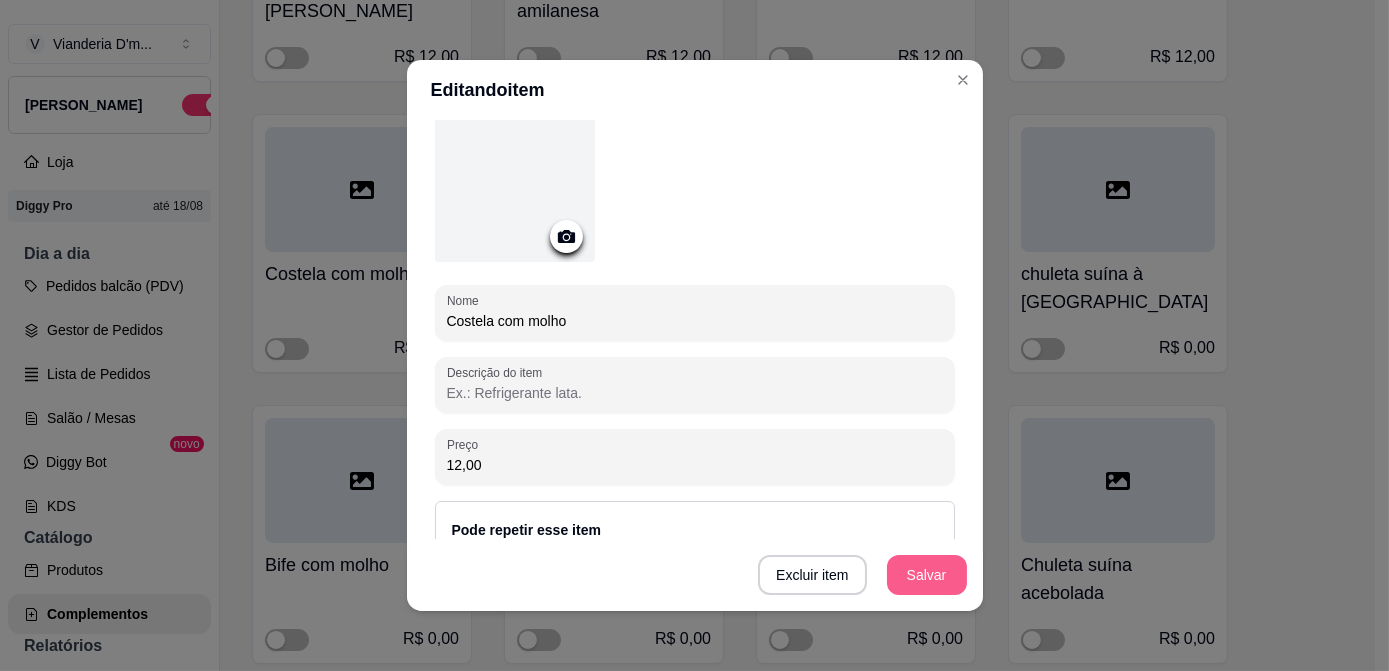 click on "Salvar" at bounding box center (927, 575) 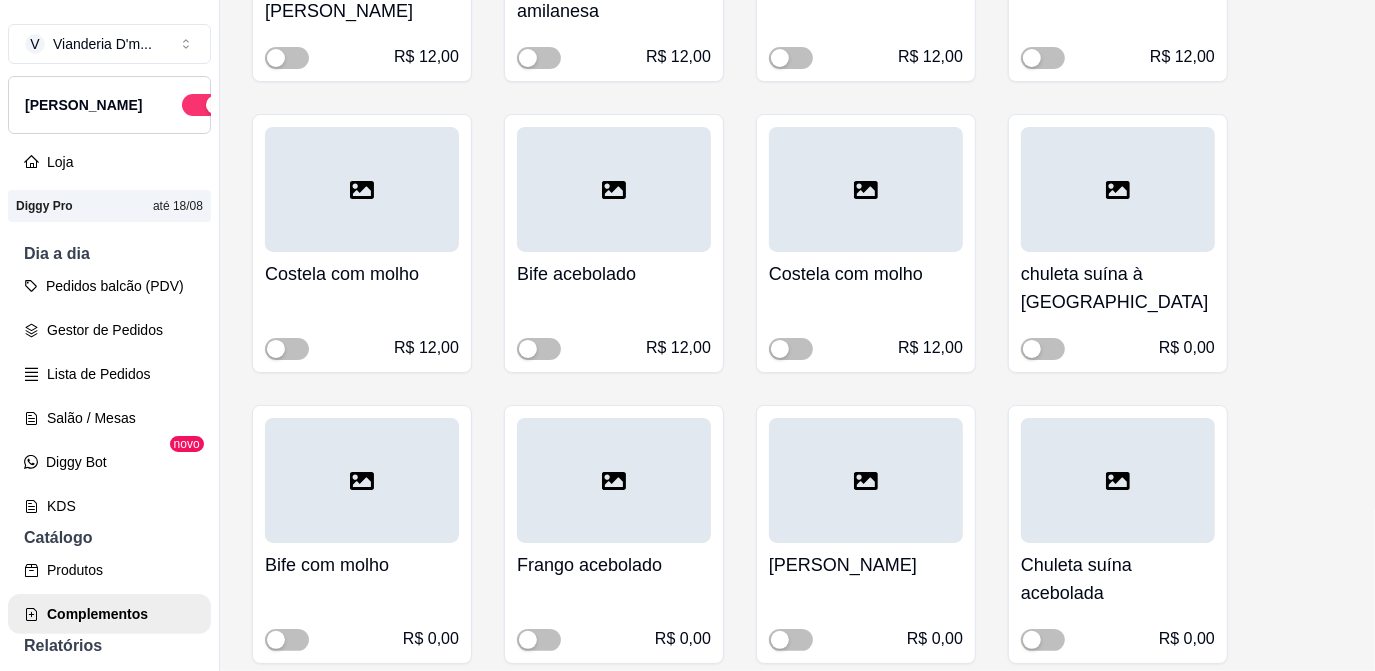click on "chuleta suína à [GEOGRAPHIC_DATA]" at bounding box center [1118, 288] 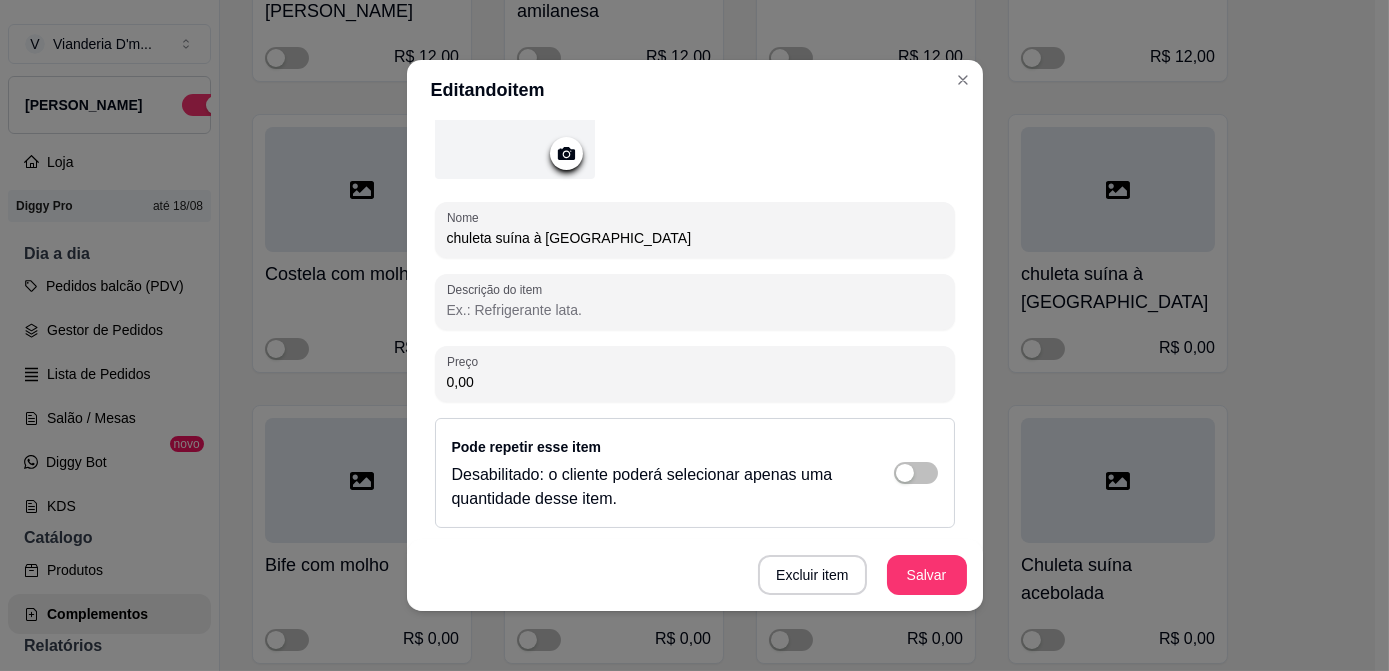 scroll, scrollTop: 181, scrollLeft: 0, axis: vertical 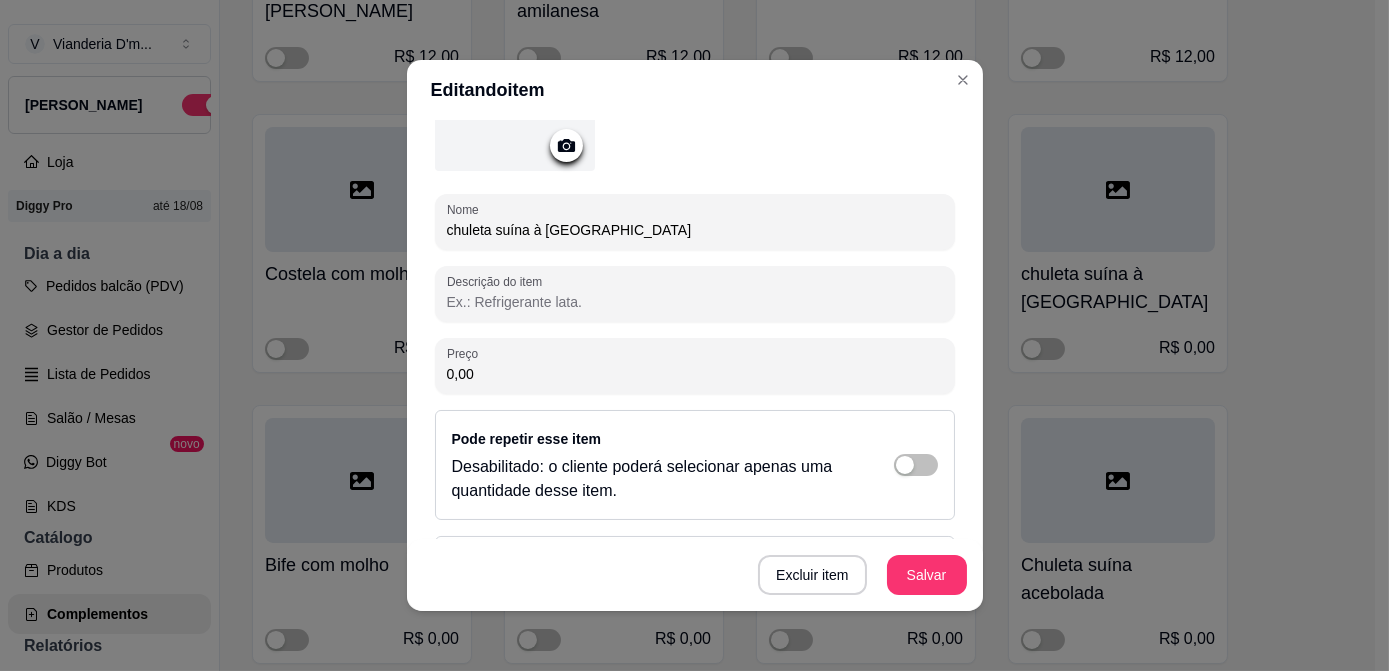 drag, startPoint x: 483, startPoint y: 380, endPoint x: 390, endPoint y: 379, distance: 93.00538 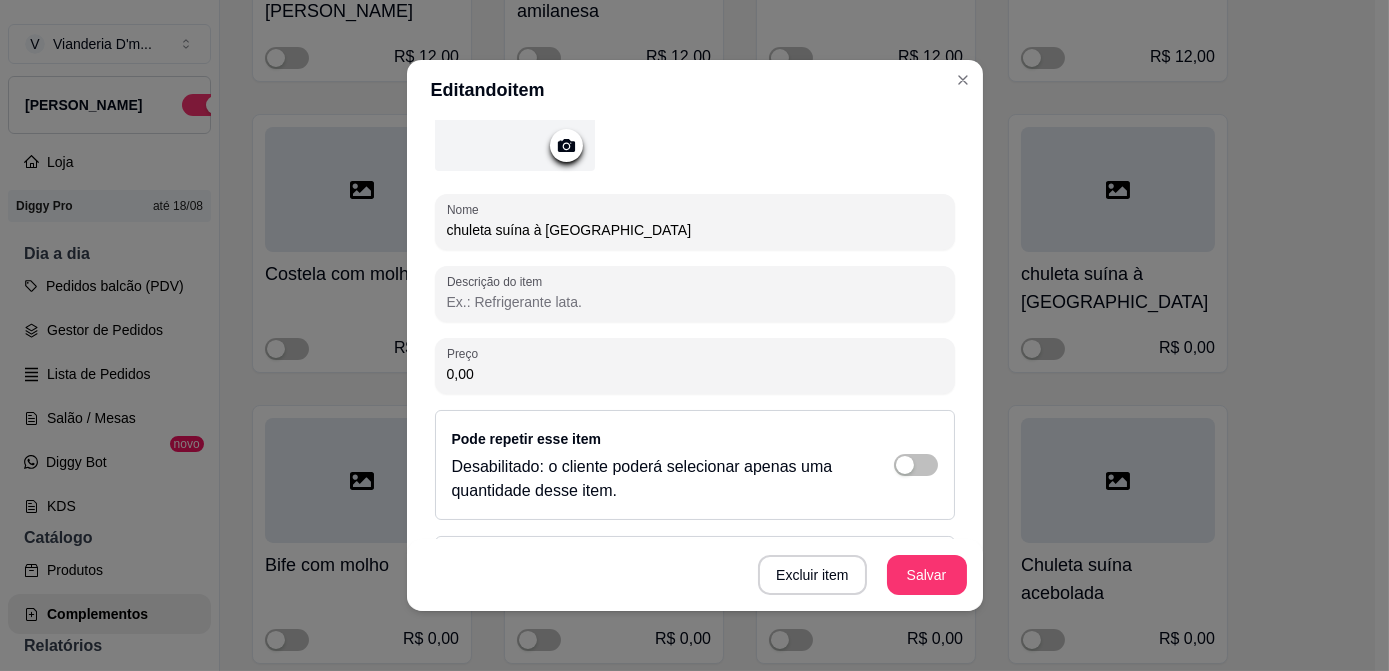 click on "Editando  item Detalhes do item Gerenciar estoque Nome chuleta suína à milanesa Descrição do item Preço 0,00 Pode repetir esse item Desabilitado: o cliente poderá selecionar apenas uma quantidade desse item. Disponibilidade Ao pausar o item o mesmo não estará disponível para seleção nos produtos e/ou categorias vinculadas Excluir item Salvar" at bounding box center [694, 335] 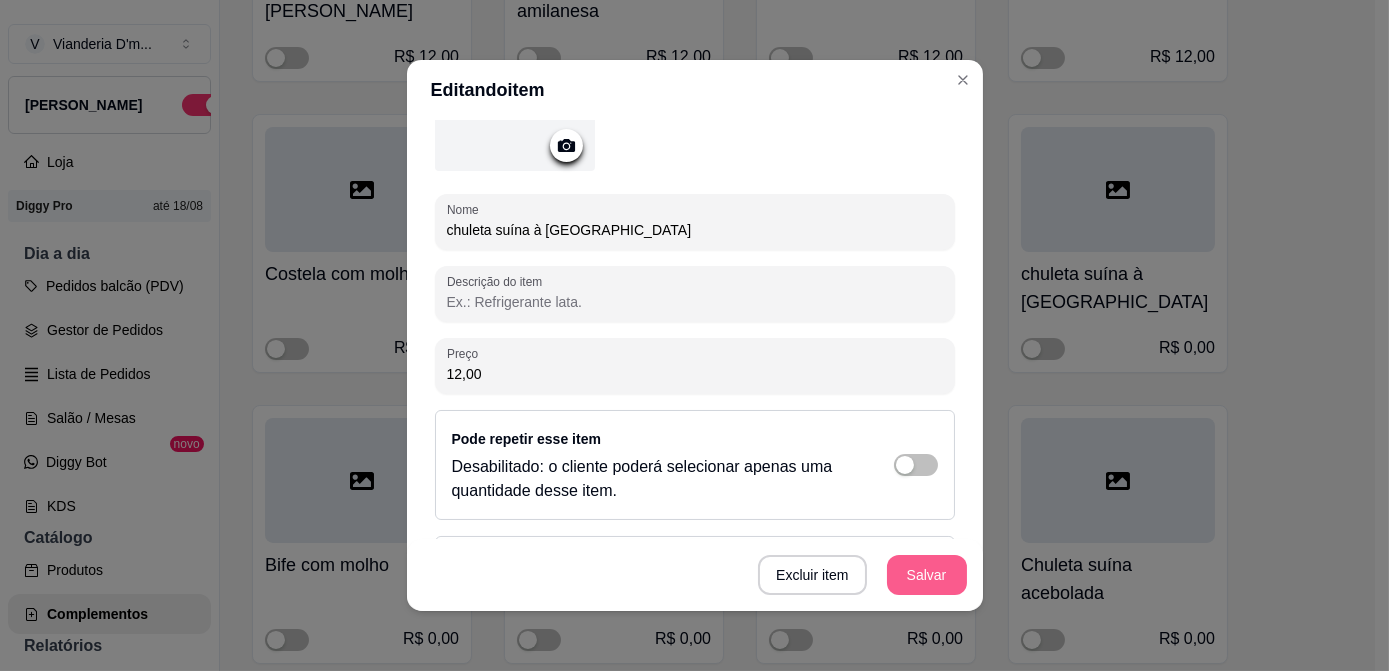 type on "12,00" 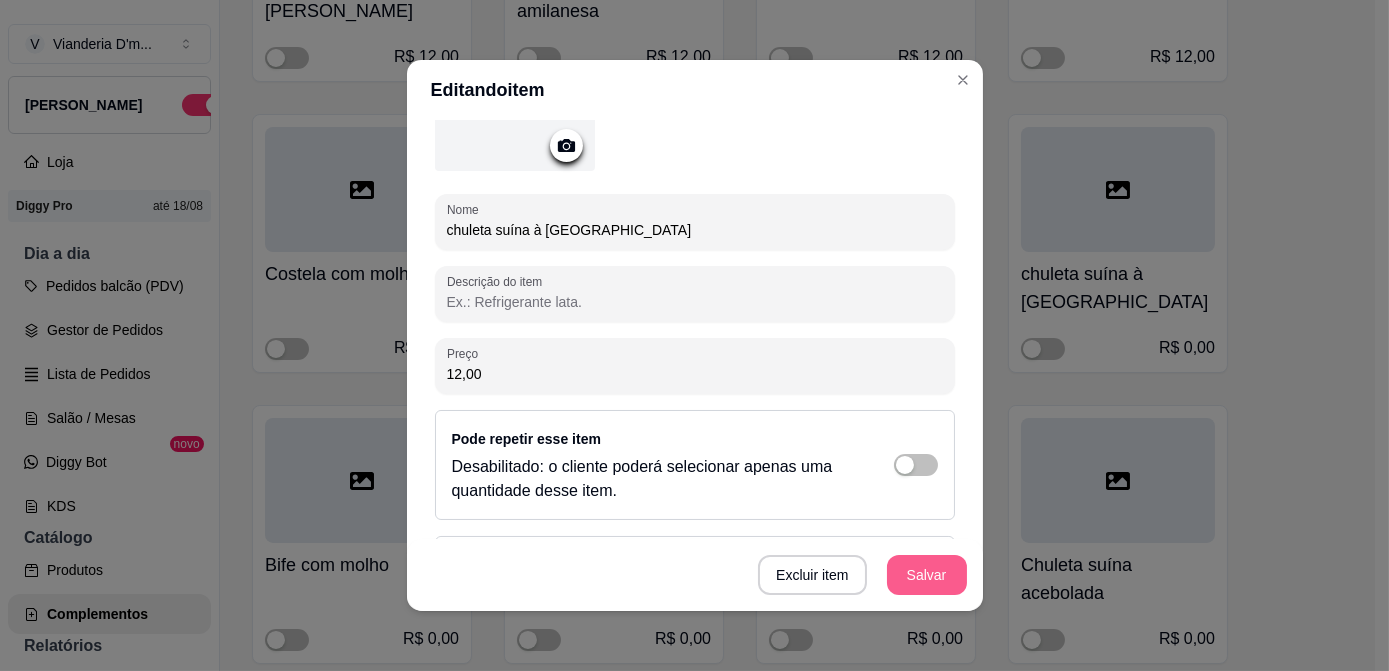 click on "Salvar" at bounding box center (927, 575) 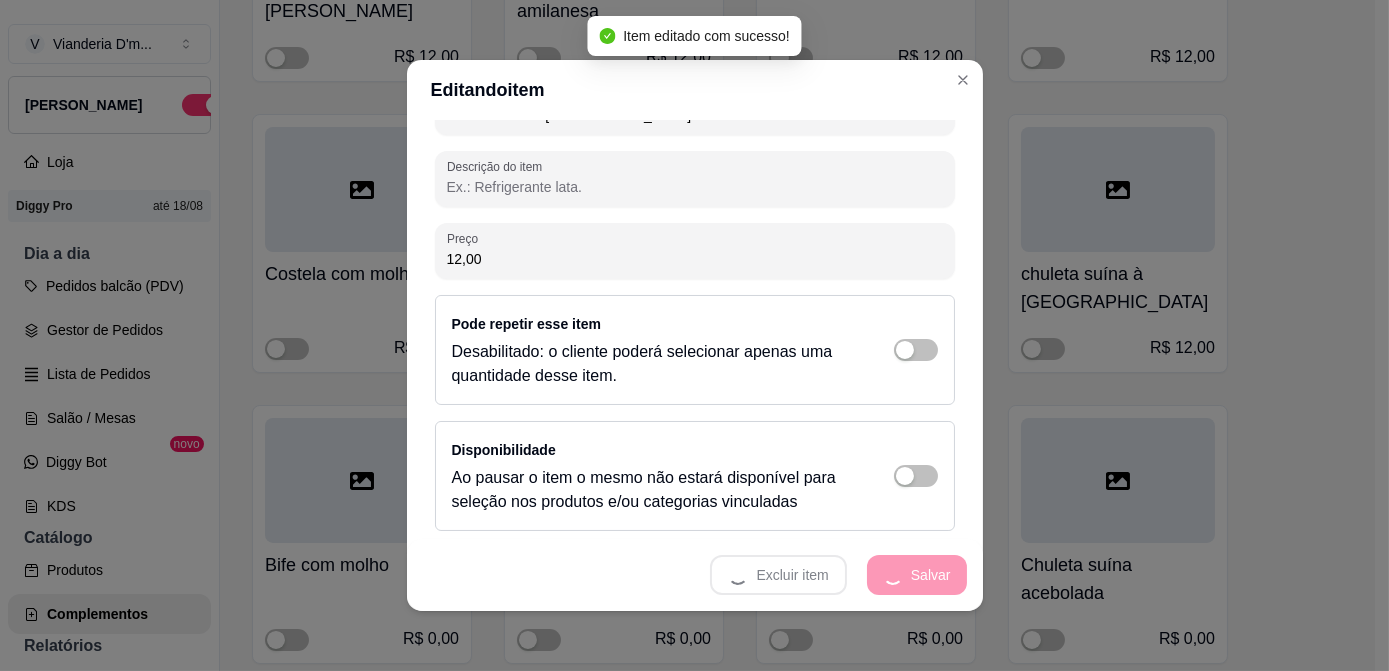 scroll, scrollTop: 297, scrollLeft: 0, axis: vertical 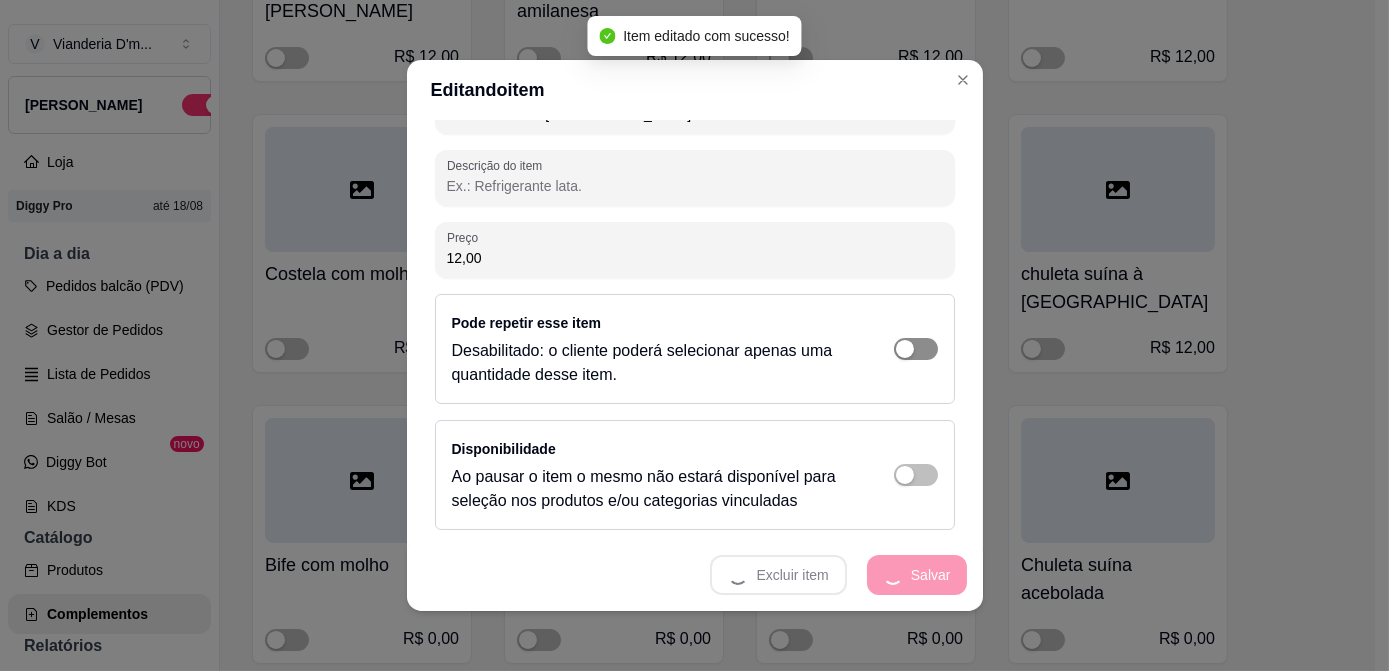 click at bounding box center (916, 349) 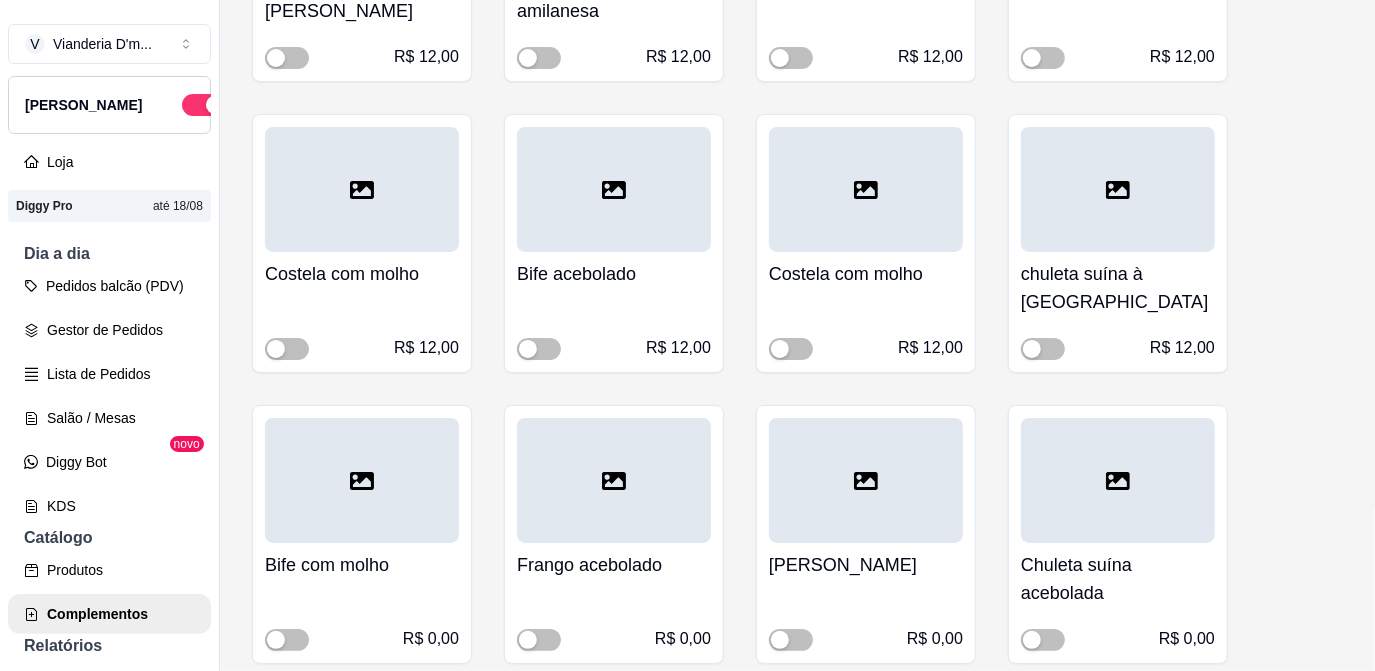 click at bounding box center [866, 189] 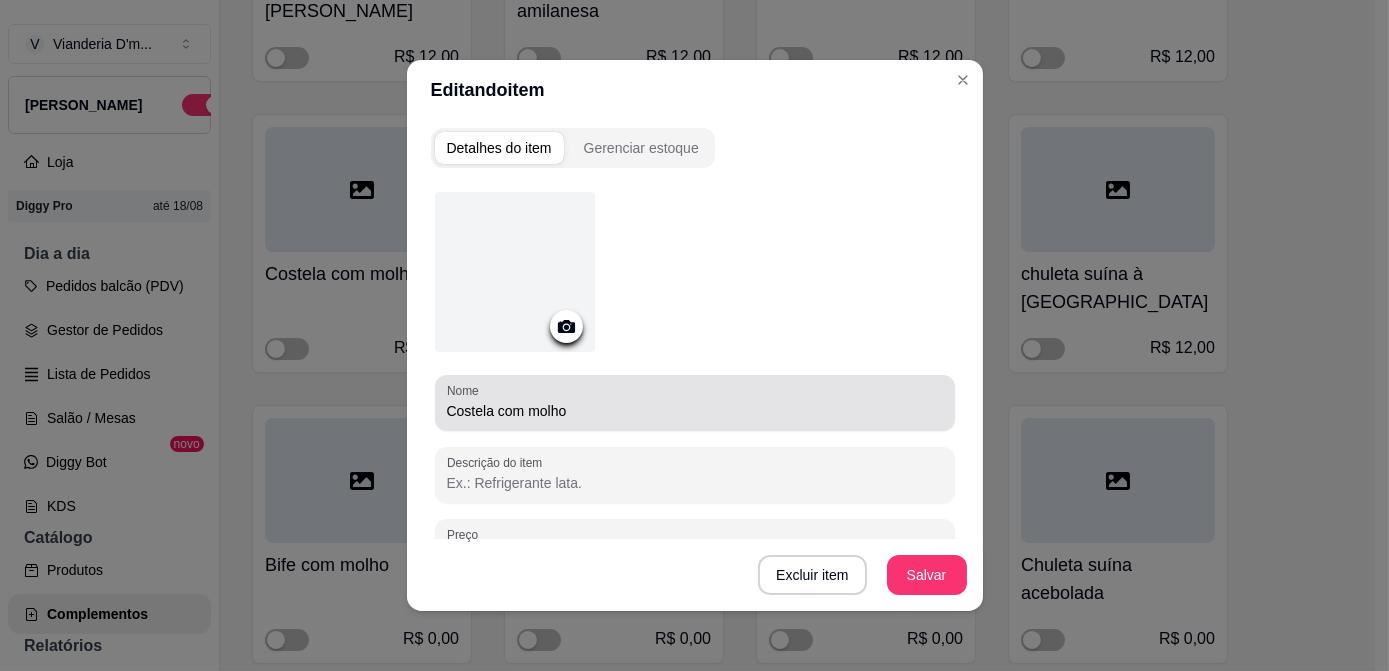 scroll, scrollTop: 297, scrollLeft: 0, axis: vertical 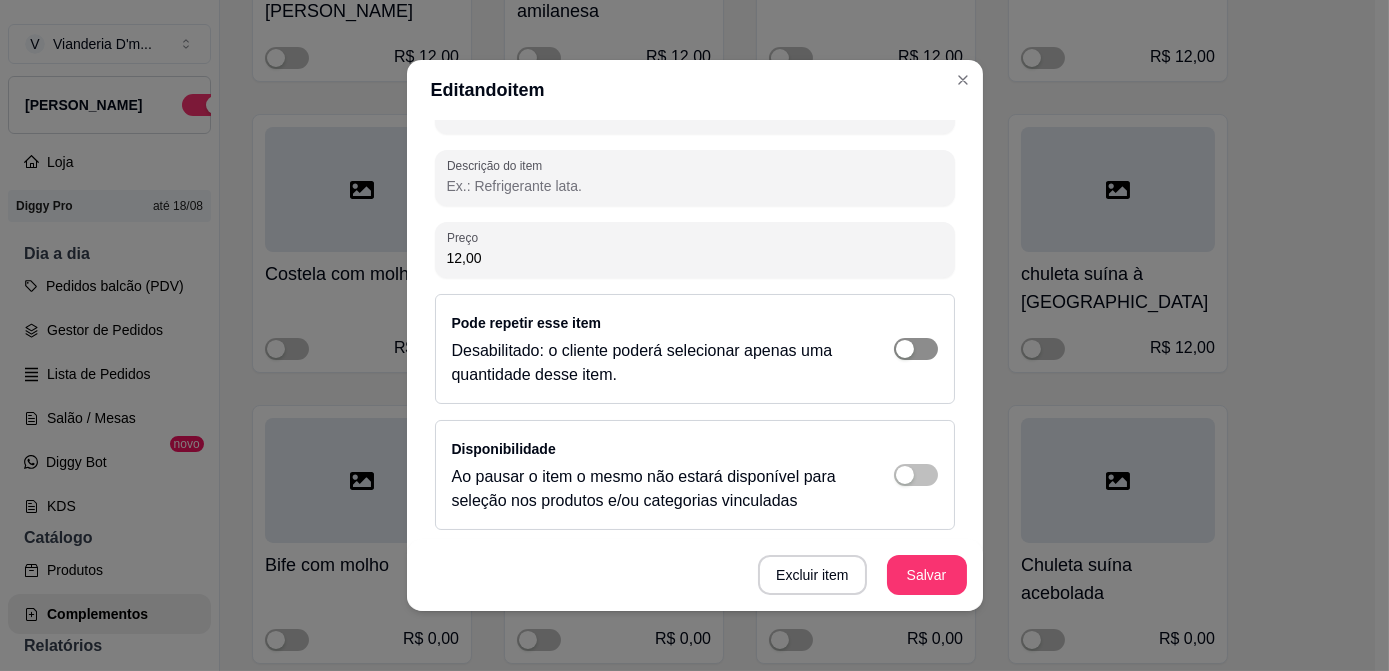 click at bounding box center [905, 349] 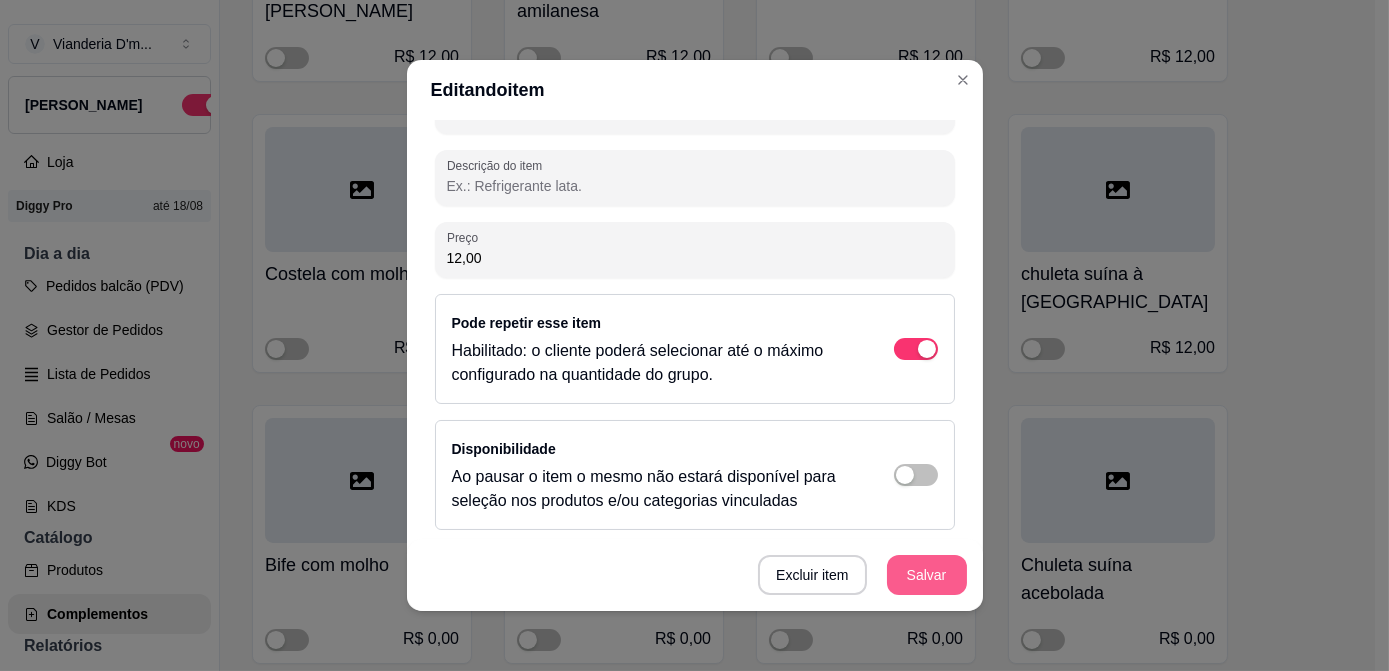 click on "Salvar" at bounding box center (927, 575) 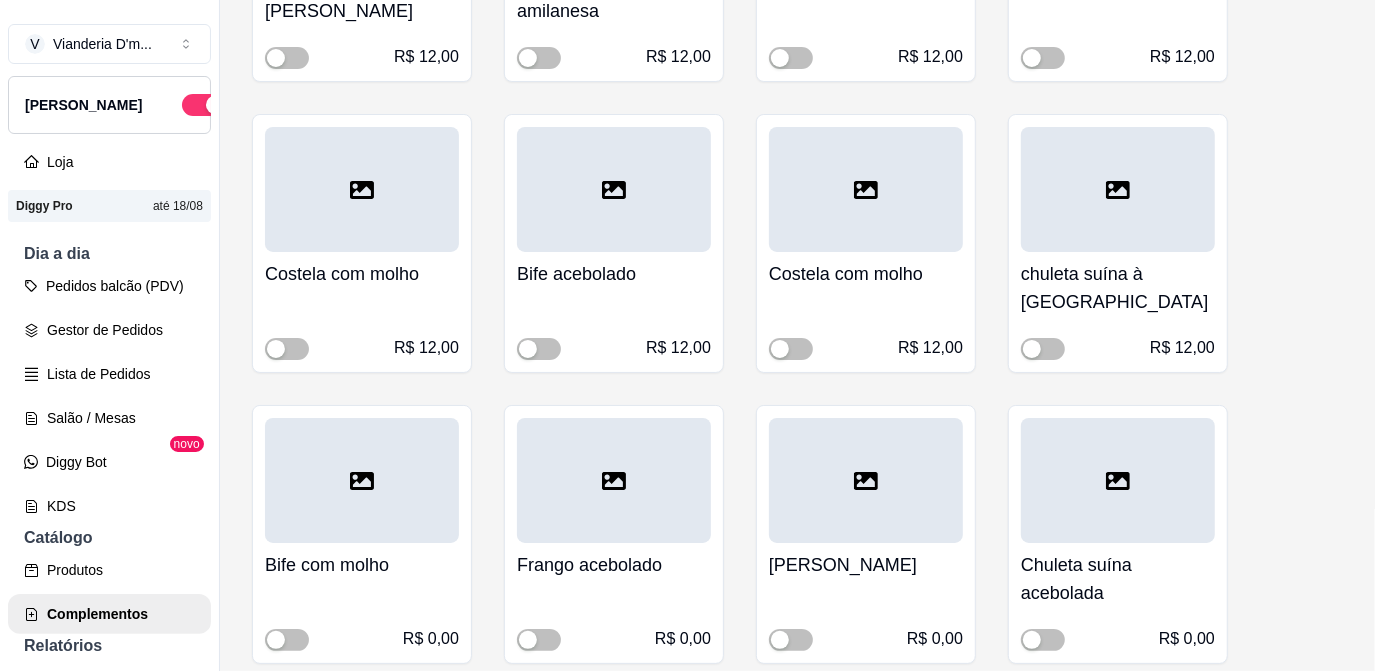 click at bounding box center [614, 189] 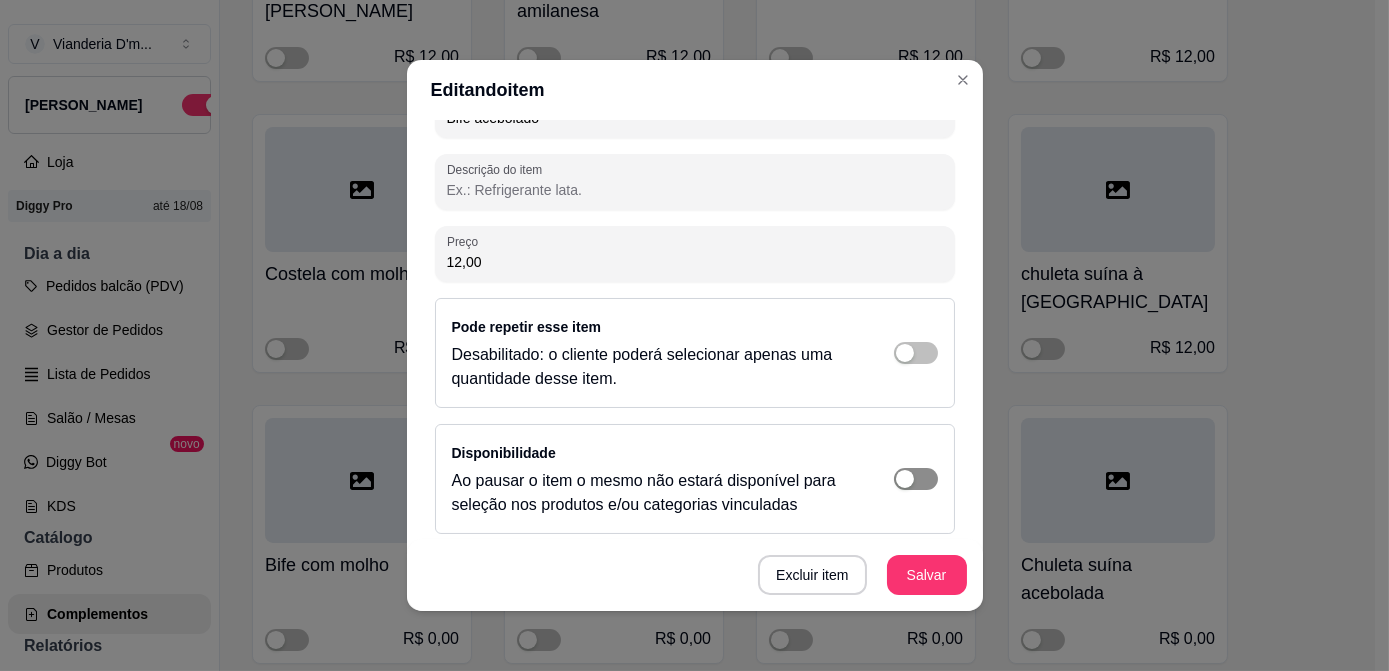 scroll, scrollTop: 297, scrollLeft: 0, axis: vertical 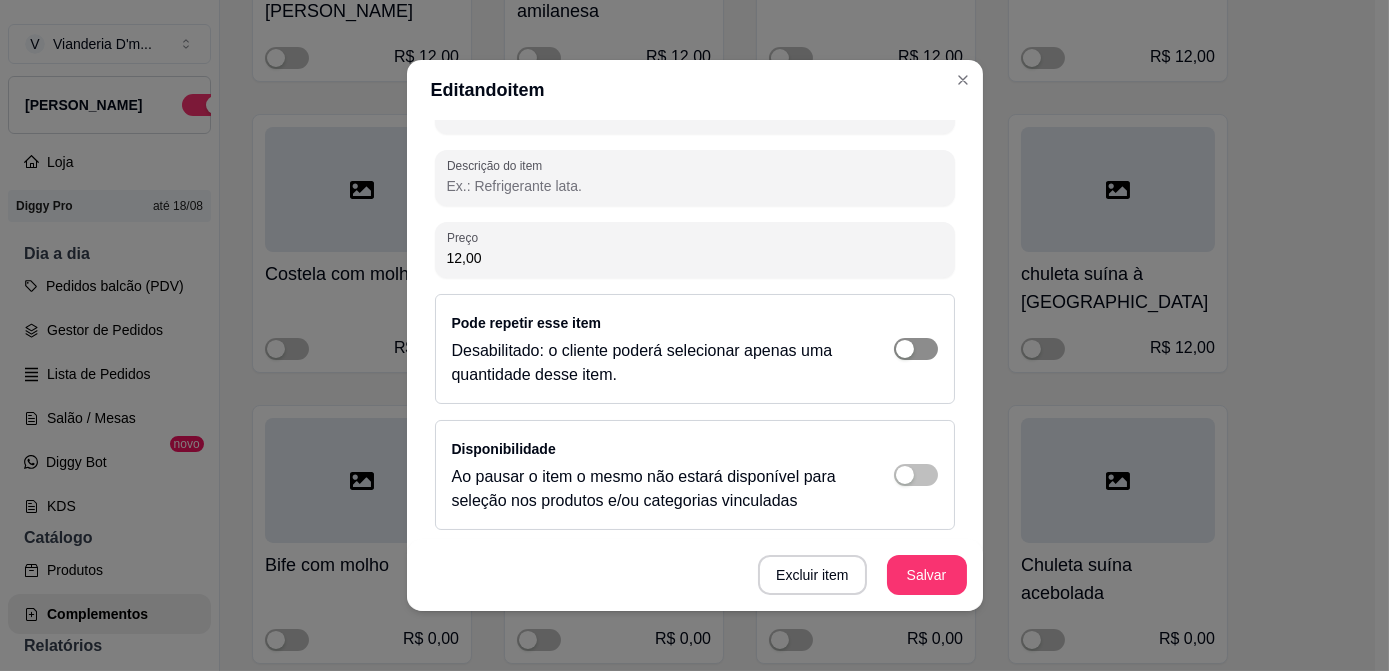 click at bounding box center (916, 349) 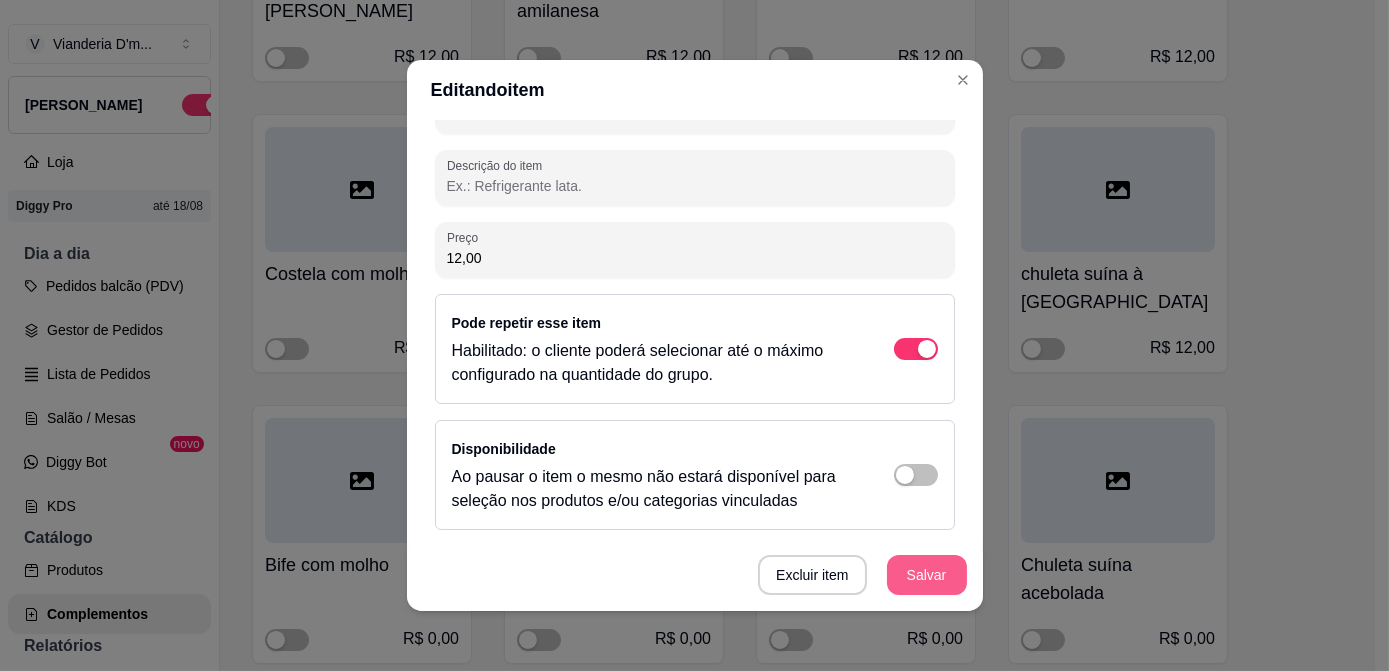 click on "Salvar" at bounding box center [927, 575] 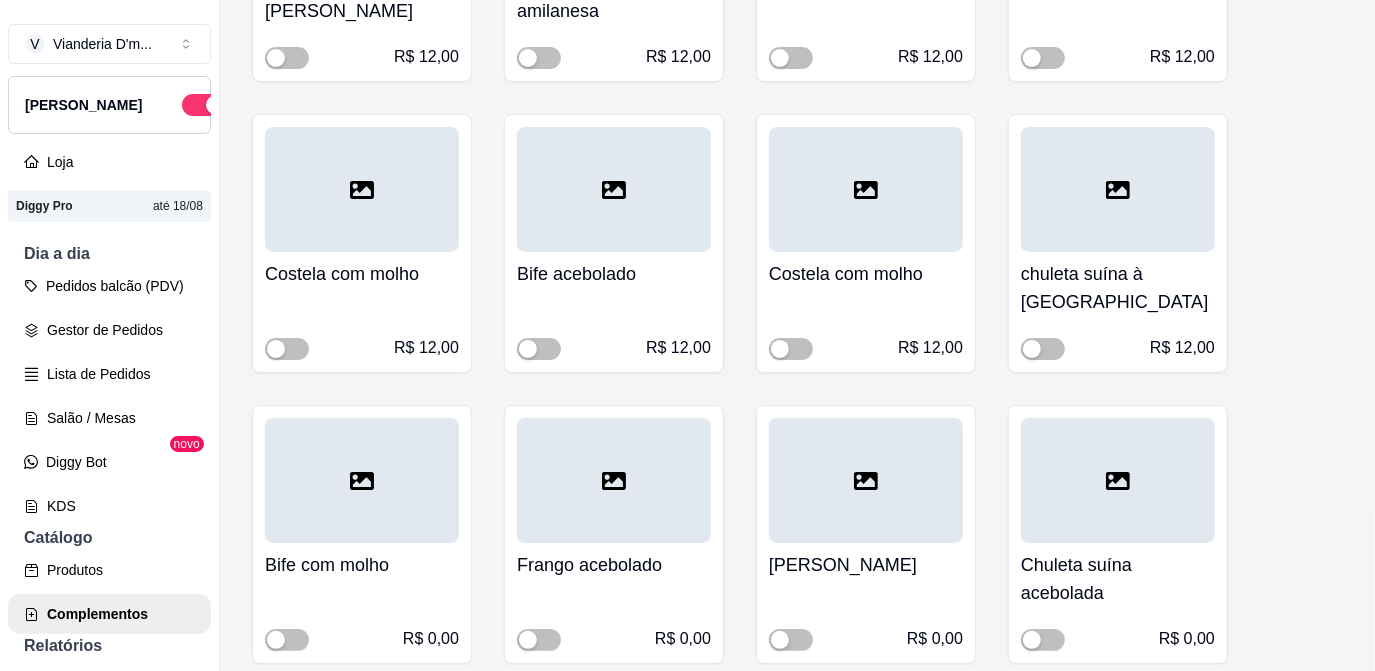 click on "R$ 12,00" at bounding box center [614, 334] 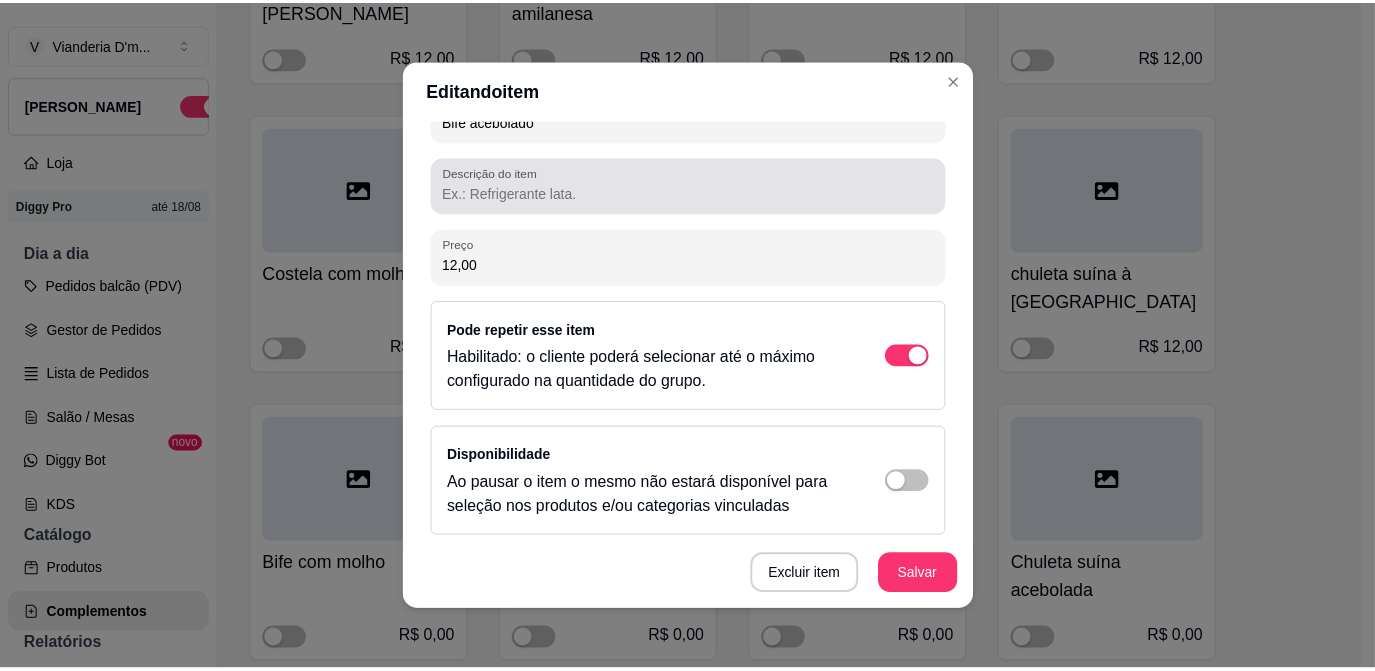 scroll, scrollTop: 297, scrollLeft: 0, axis: vertical 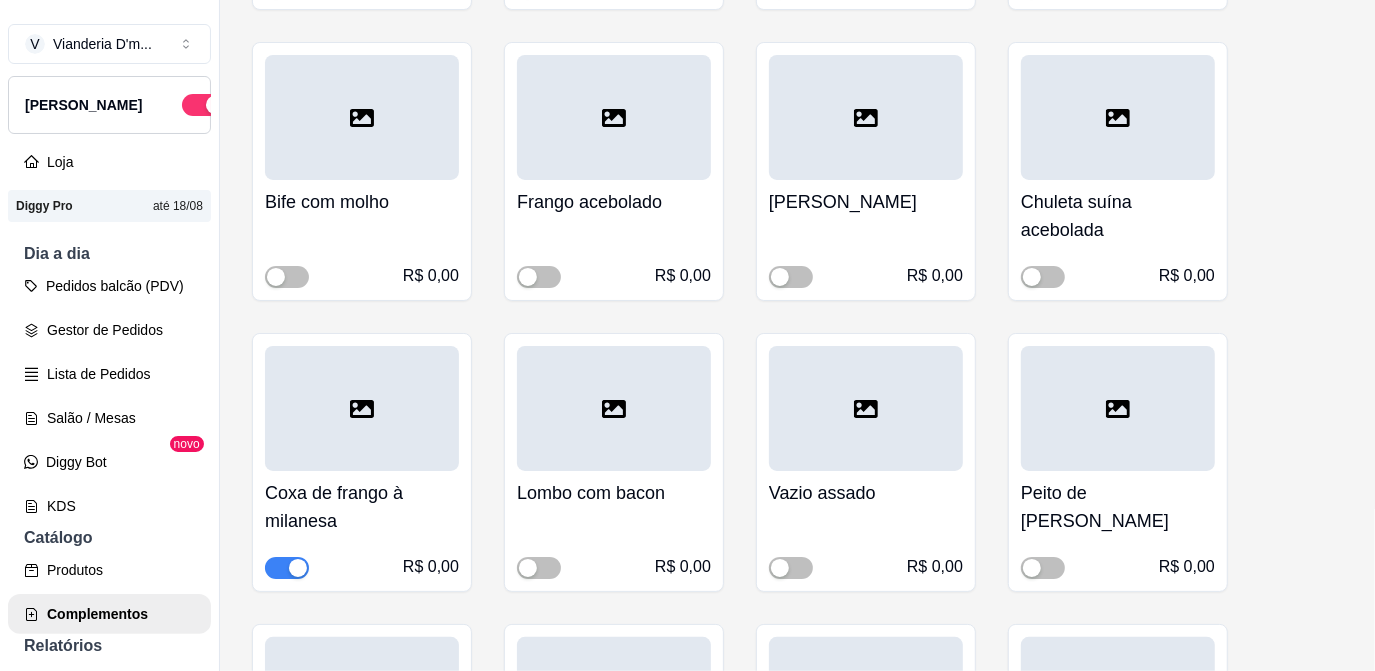 click at bounding box center (362, 117) 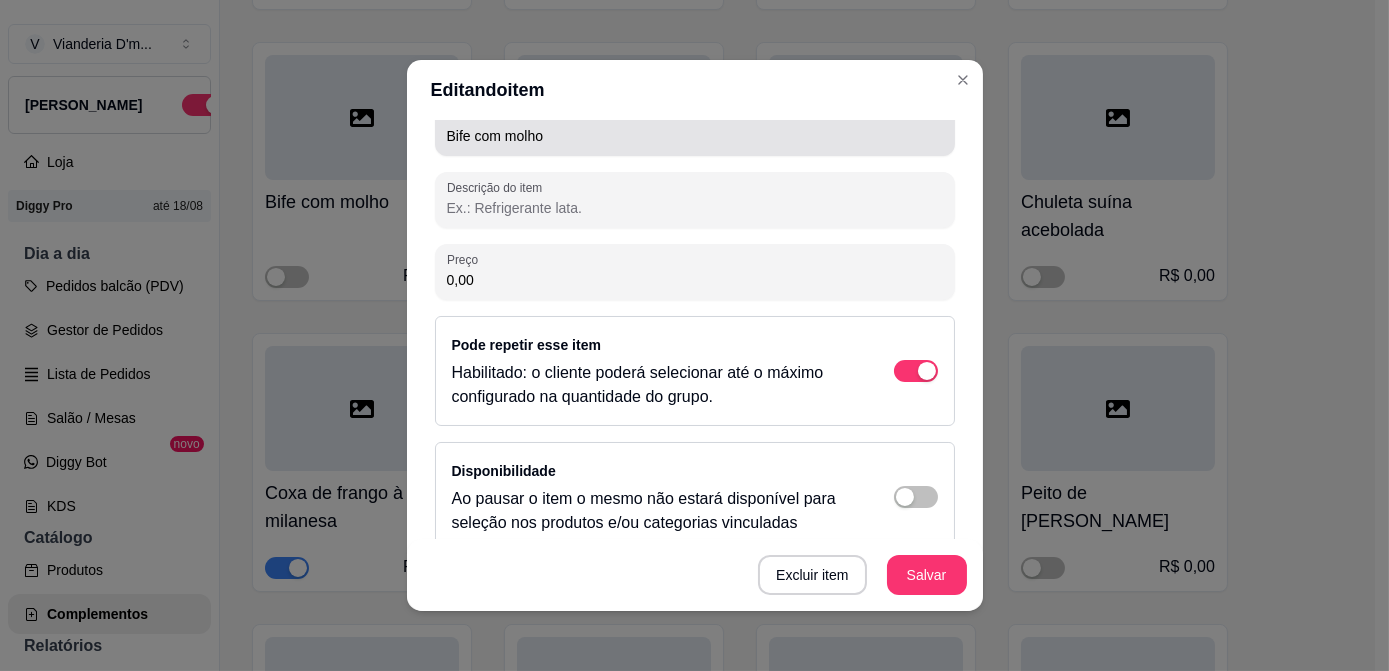 scroll, scrollTop: 297, scrollLeft: 0, axis: vertical 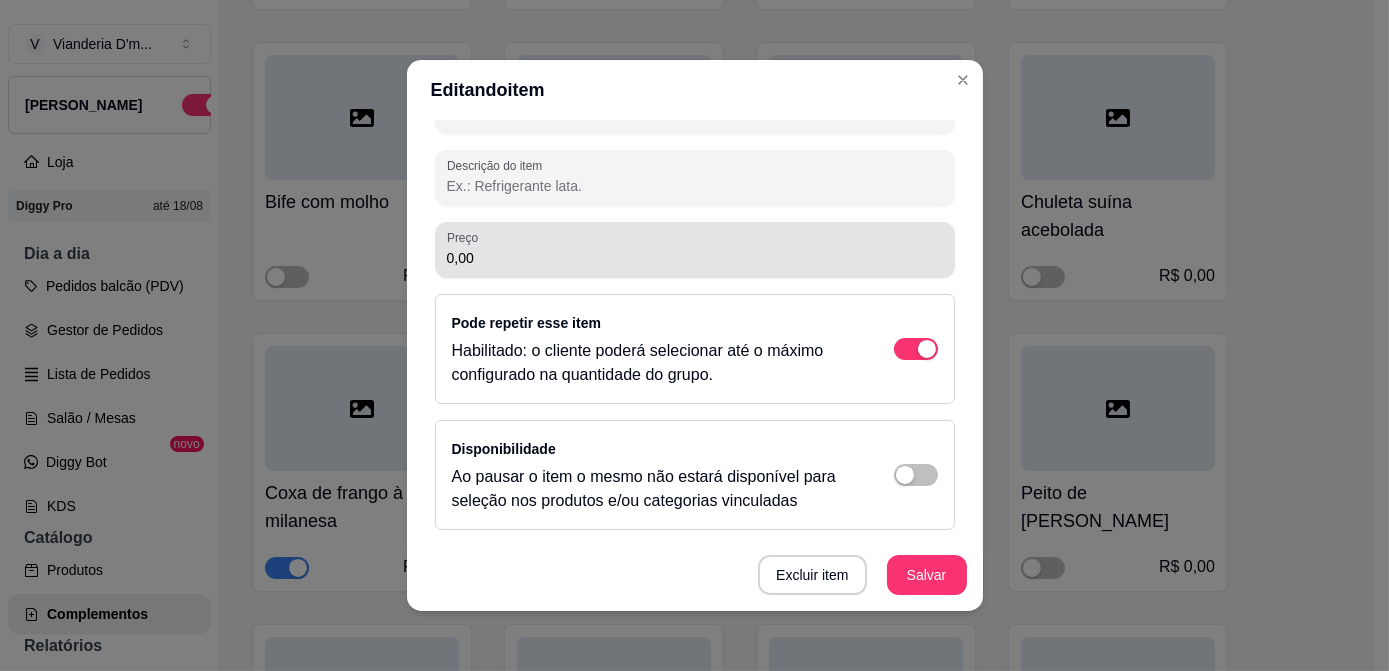 drag, startPoint x: 516, startPoint y: 267, endPoint x: 369, endPoint y: 243, distance: 148.9463 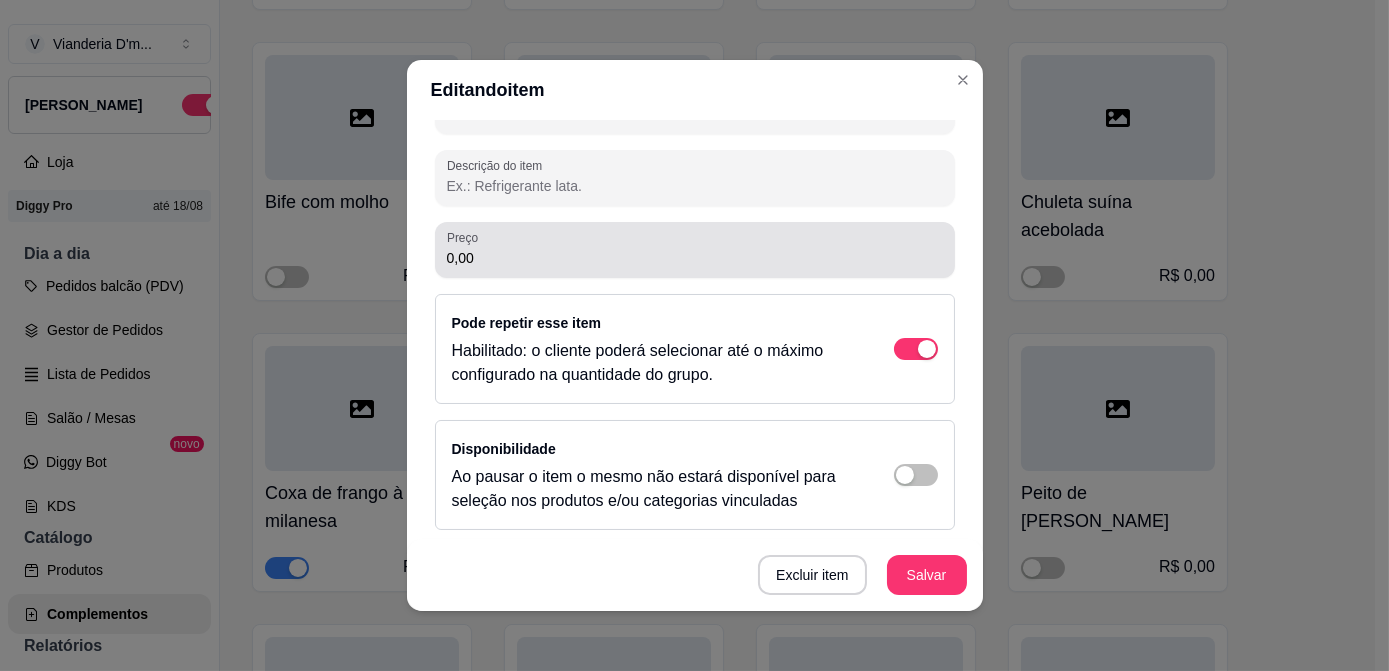click on "Editando  item Detalhes do item Gerenciar estoque Nome Bife com molho Descrição do item Preço 0,00 Pode repetir esse item Habilitado: o cliente poderá selecionar até o máximo configurado na quantidade do grupo. Disponibilidade Ao pausar o item o mesmo não estará disponível para seleção nos produtos e/ou categorias vinculadas Excluir item Salvar" at bounding box center [694, 335] 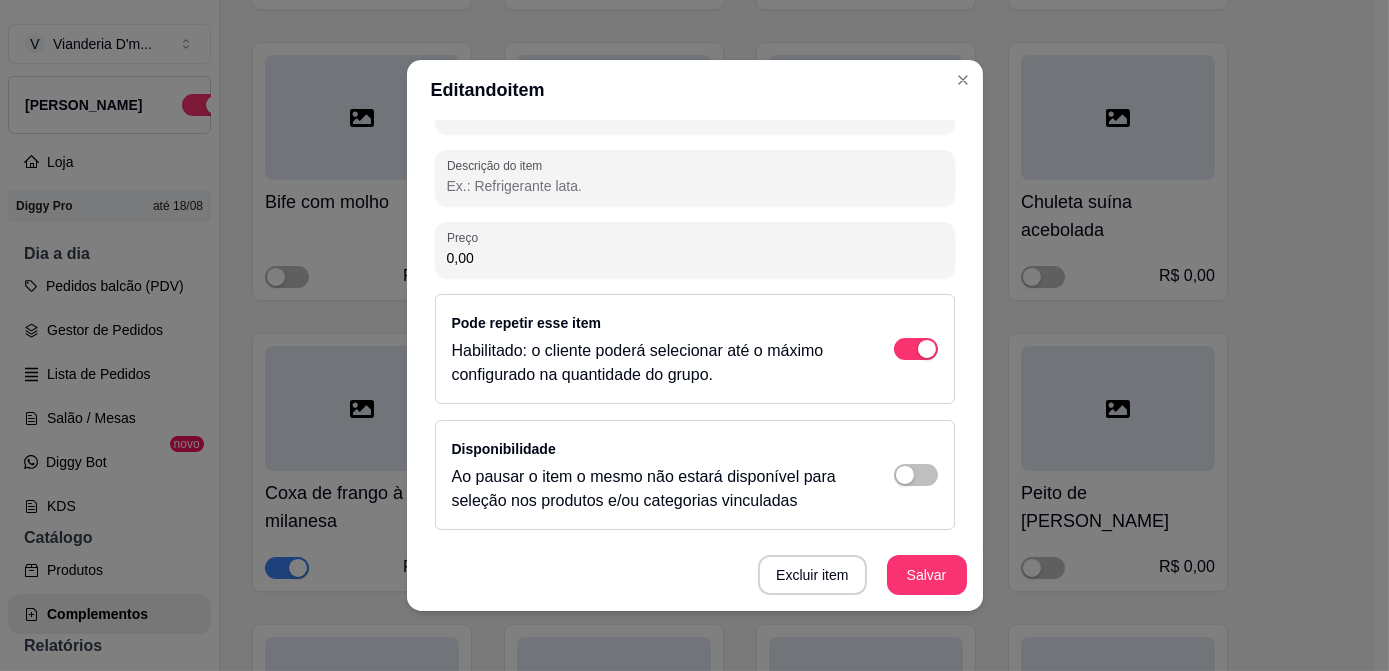 drag, startPoint x: 472, startPoint y: 257, endPoint x: 385, endPoint y: 243, distance: 88.11924 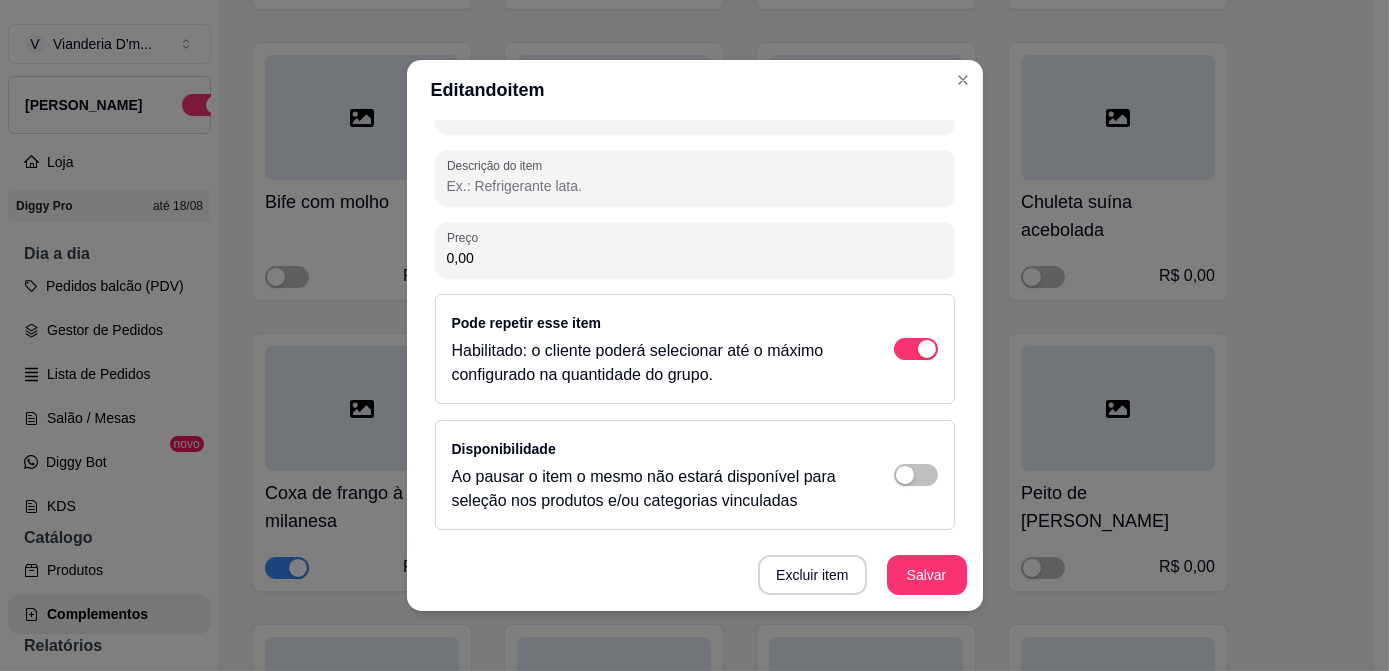 click on "Editando  item Detalhes do item Gerenciar estoque Nome Bife com molho Descrição do item Preço 0,00 Pode repetir esse item Habilitado: o cliente poderá selecionar até o máximo configurado na quantidade do grupo. Disponibilidade Ao pausar o item o mesmo não estará disponível para seleção nos produtos e/ou categorias vinculadas Excluir item Salvar" at bounding box center [694, 335] 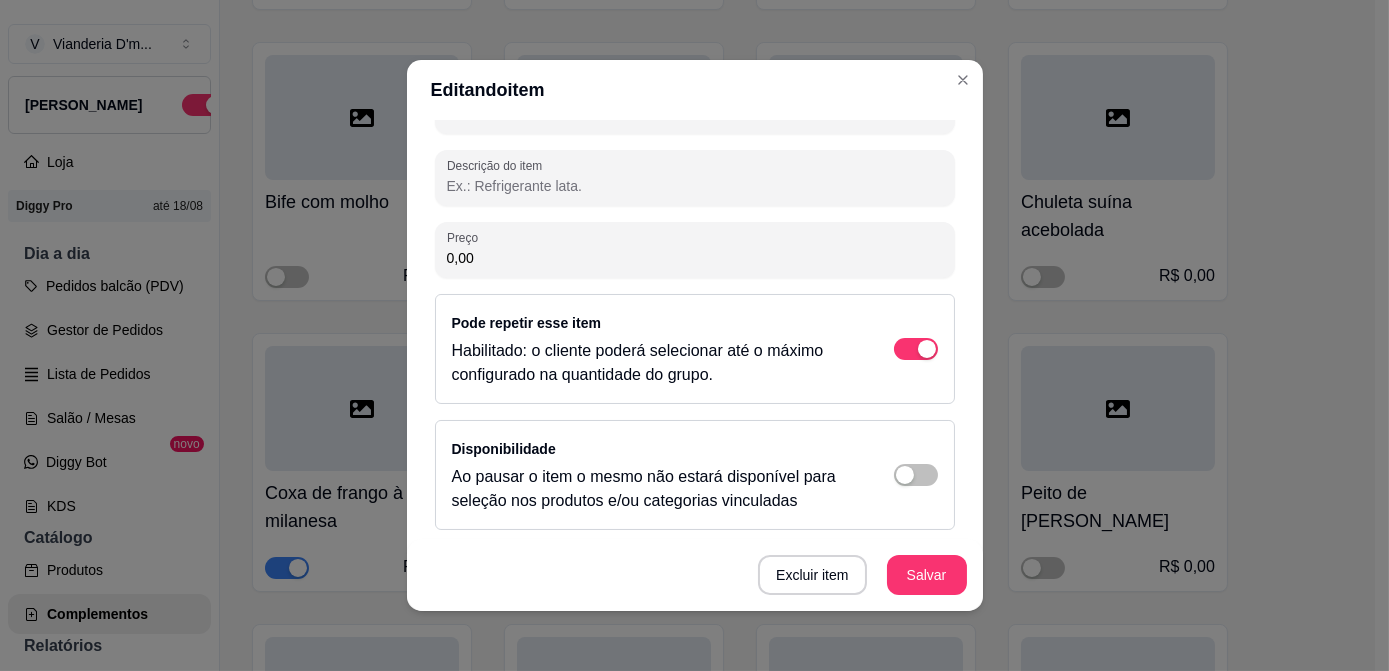 paste on "12" 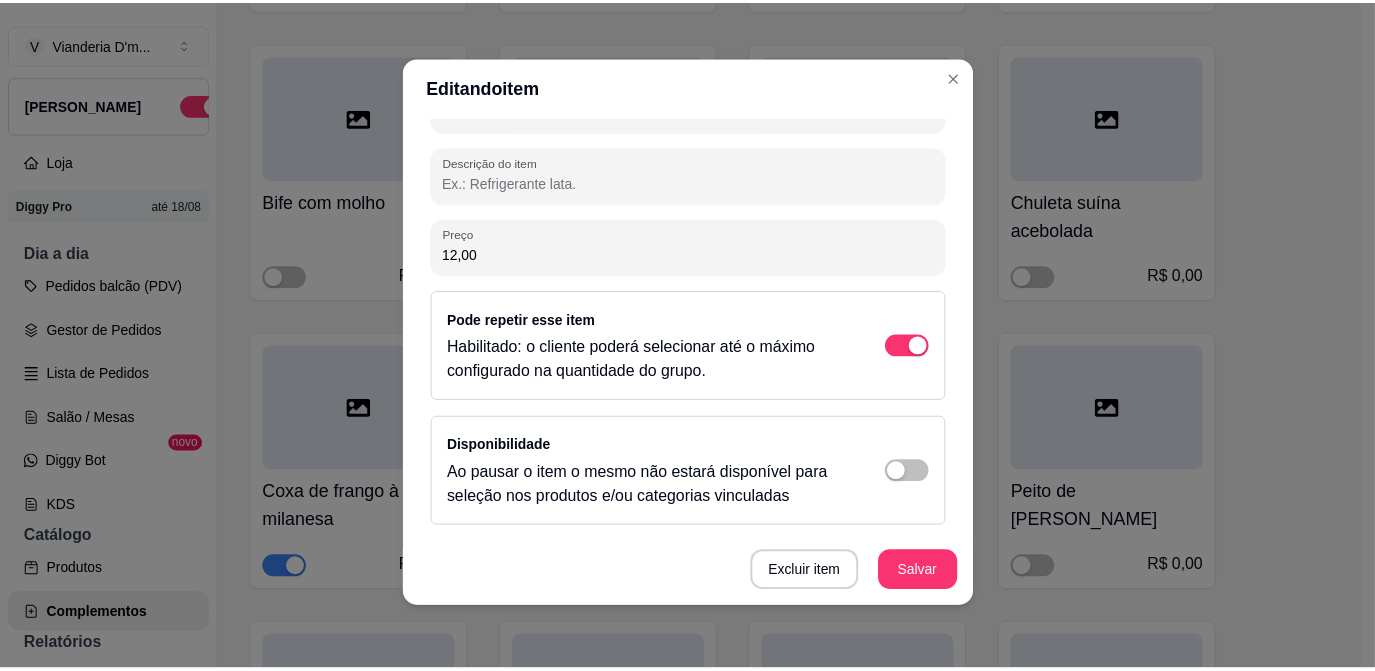 scroll, scrollTop: 4, scrollLeft: 0, axis: vertical 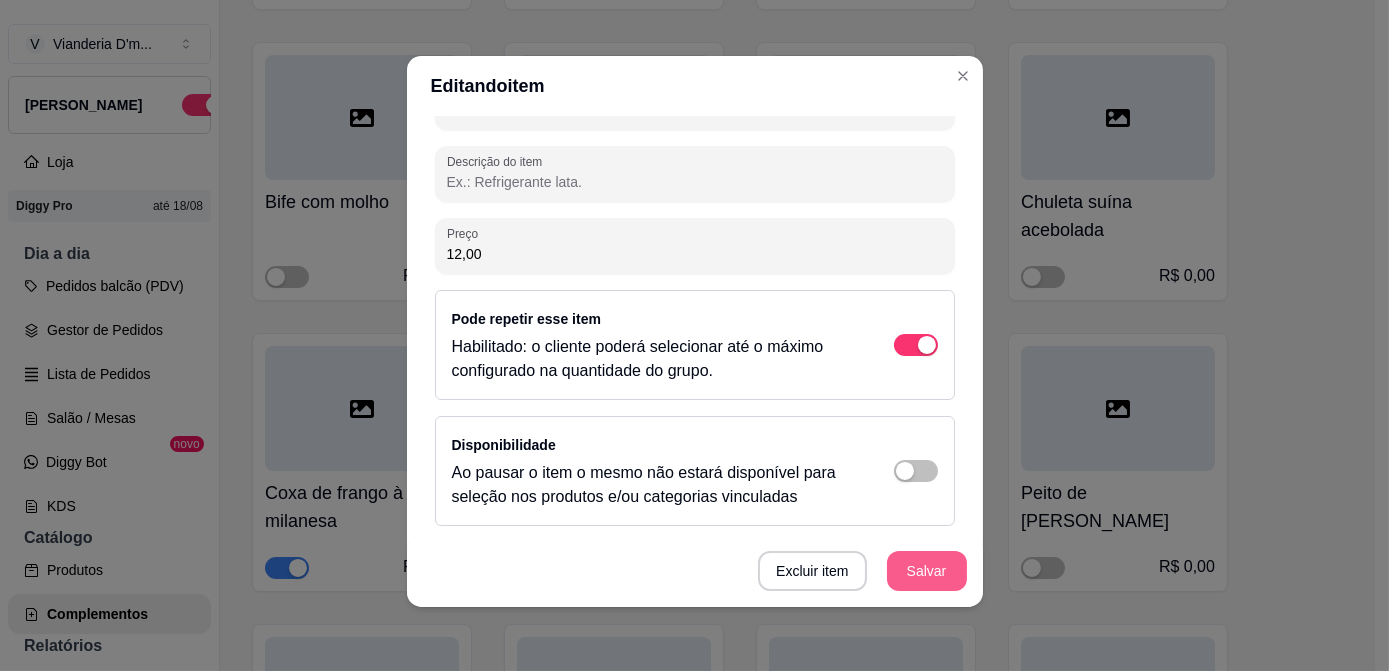 type on "12,00" 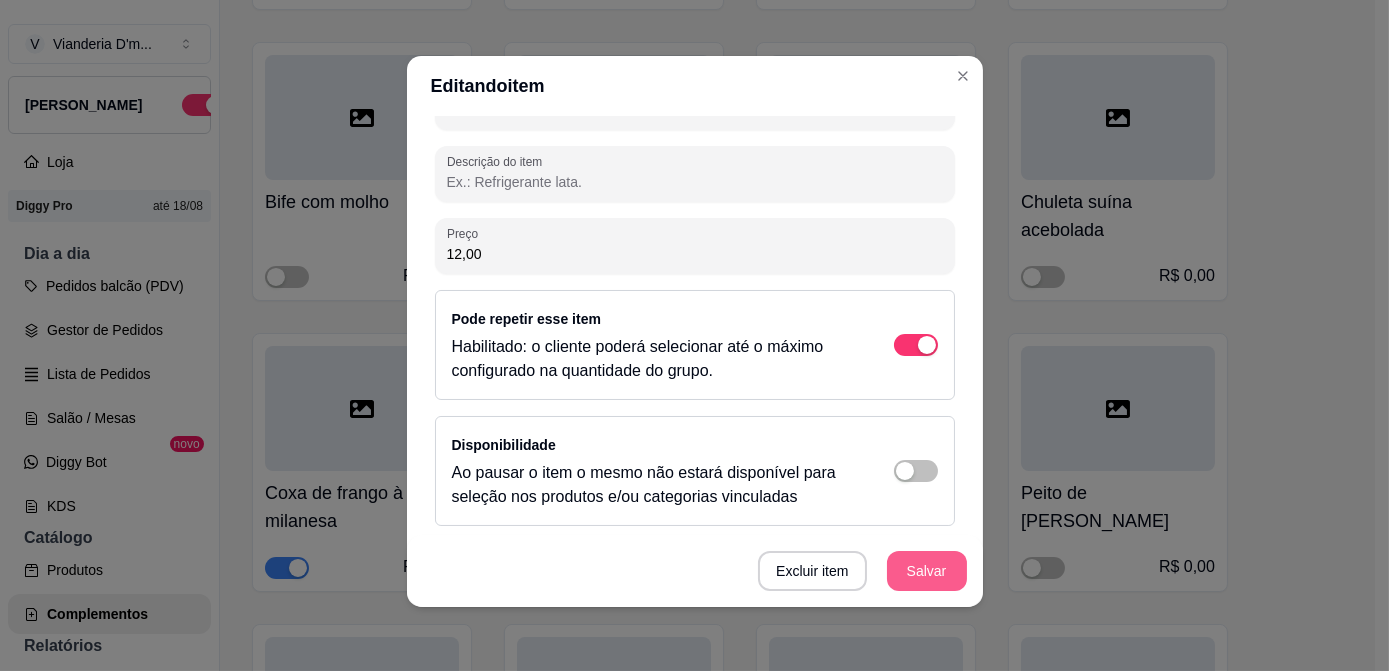 click on "Salvar" at bounding box center (927, 571) 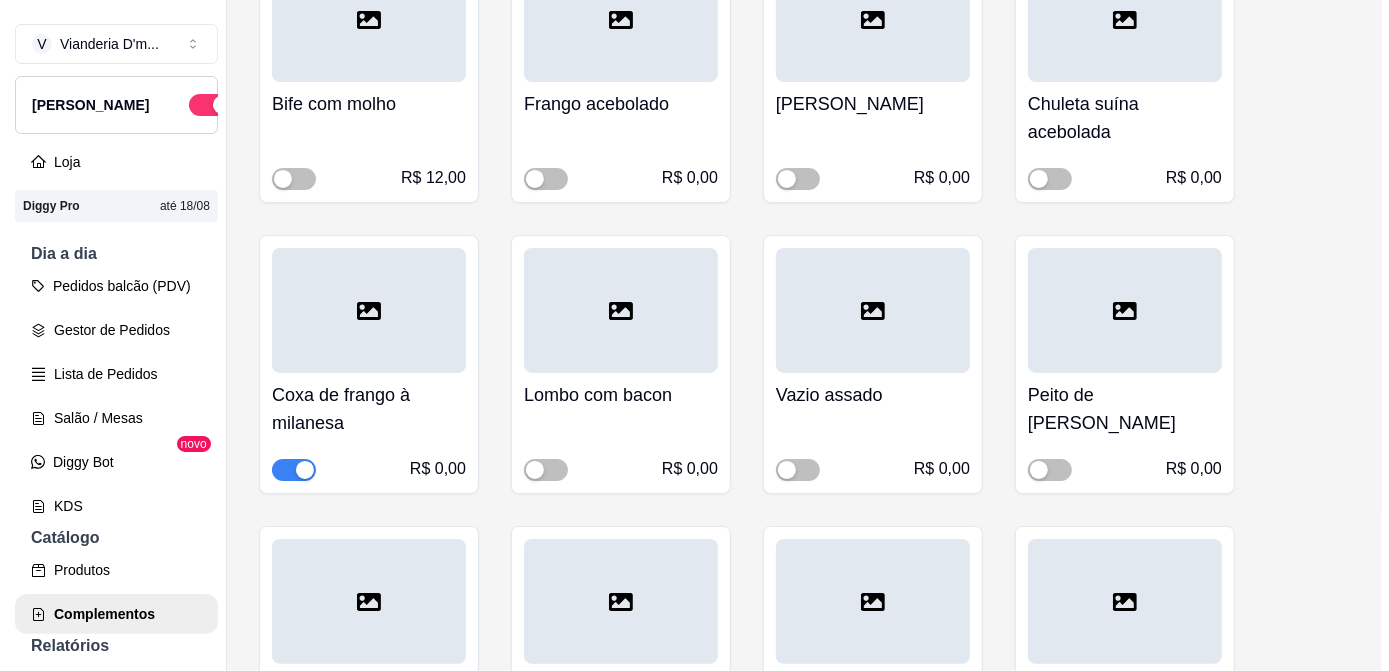 scroll, scrollTop: 8454, scrollLeft: 0, axis: vertical 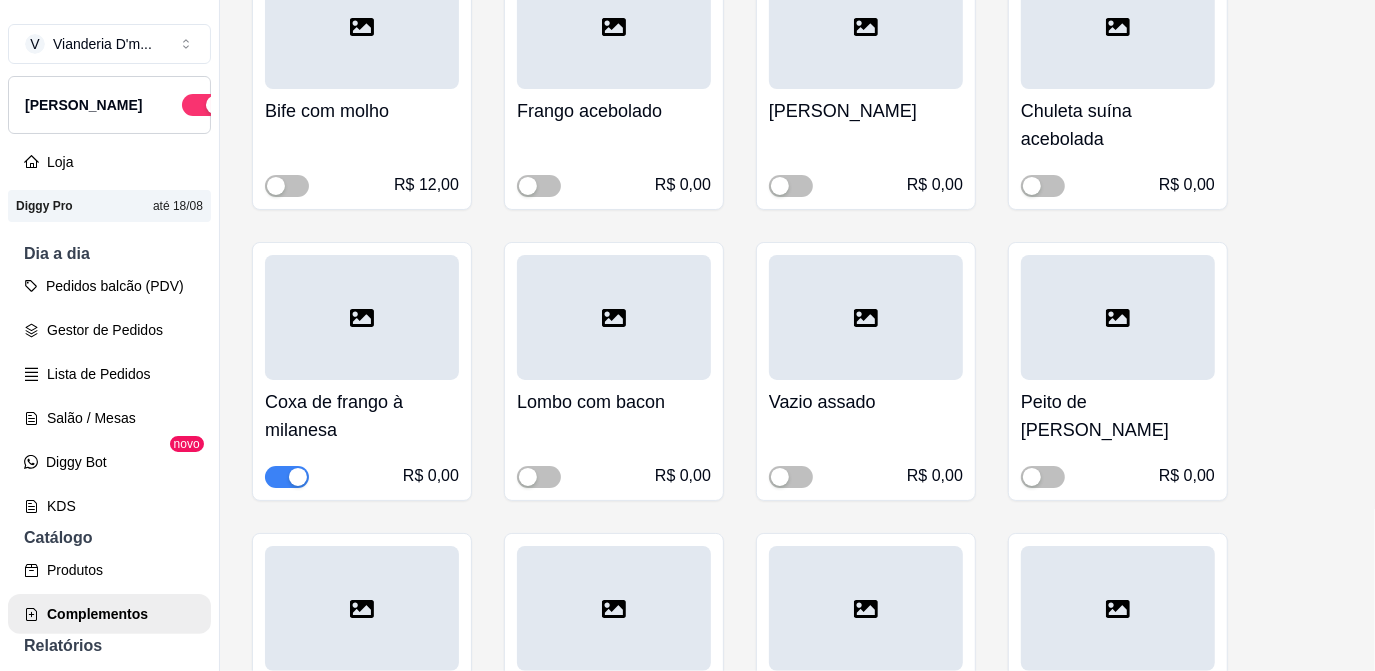 click on "Frango acebolado  R$ 0,00" at bounding box center [614, 143] 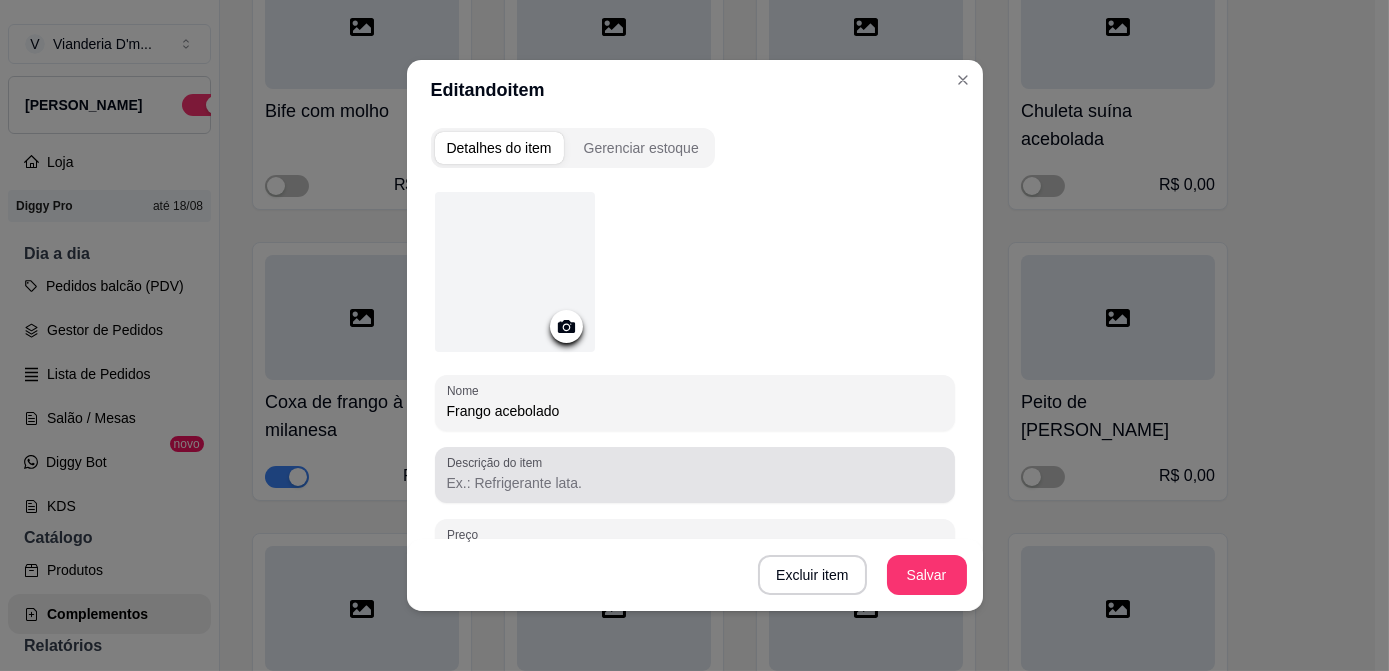 scroll, scrollTop: 90, scrollLeft: 0, axis: vertical 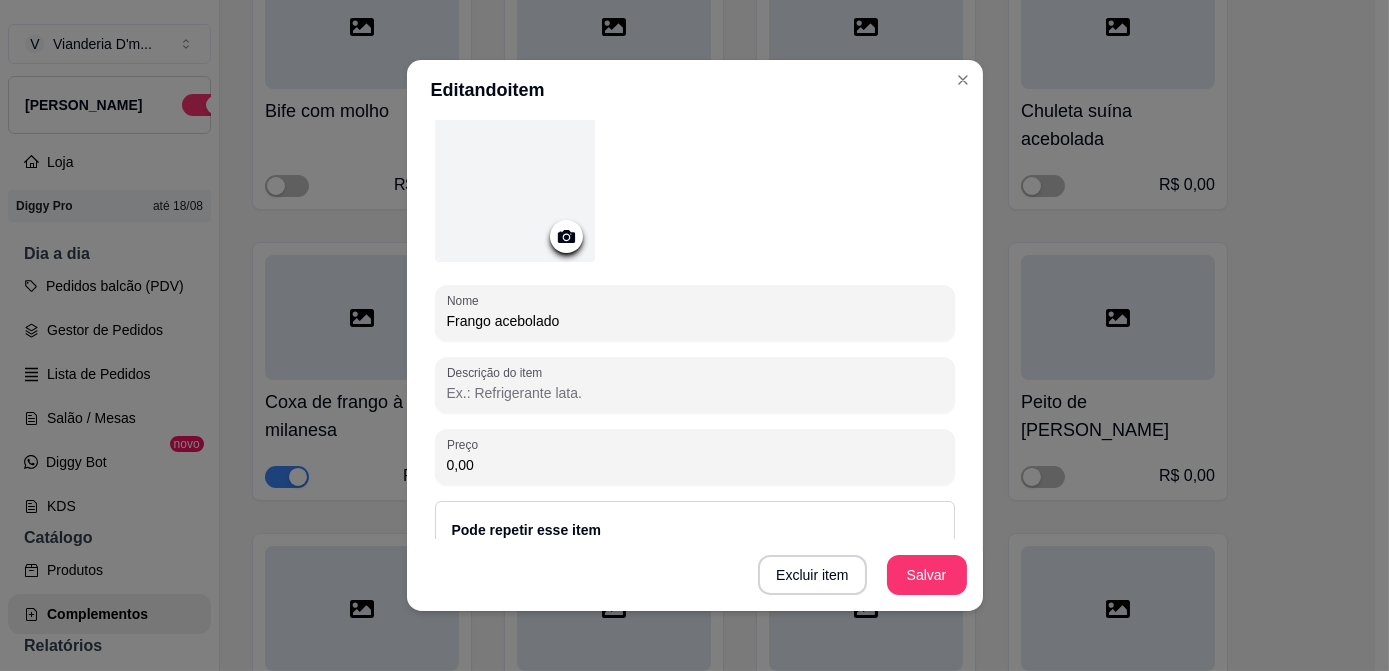 drag, startPoint x: 458, startPoint y: 460, endPoint x: 424, endPoint y: 456, distance: 34.234486 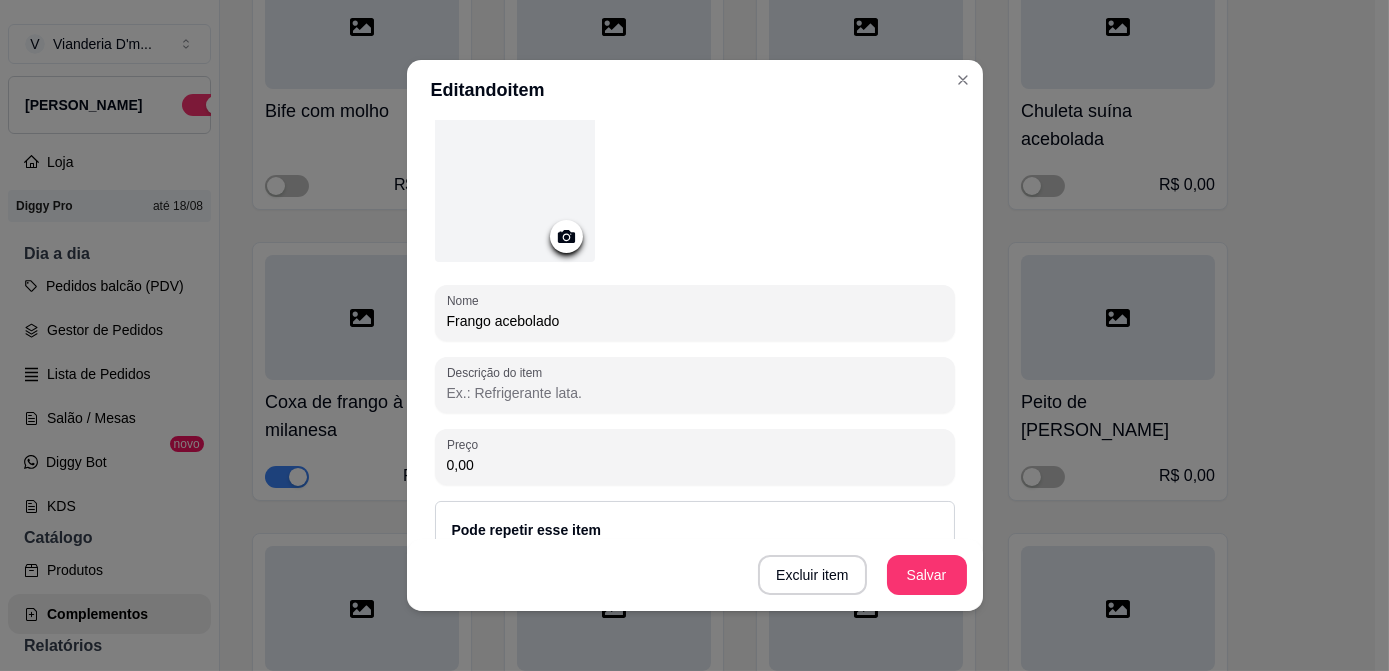 click on "Nome Frango acebolado Descrição do item Preço 0,00 Pode repetir esse item Habilitado: o cliente poderá selecionar até o máximo configurado na quantidade do grupo. Disponibilidade Ao pausar o item o mesmo não estará disponível para seleção nos produtos e/ou categorias vinculadas Excluir item Salvar" at bounding box center [695, 451] 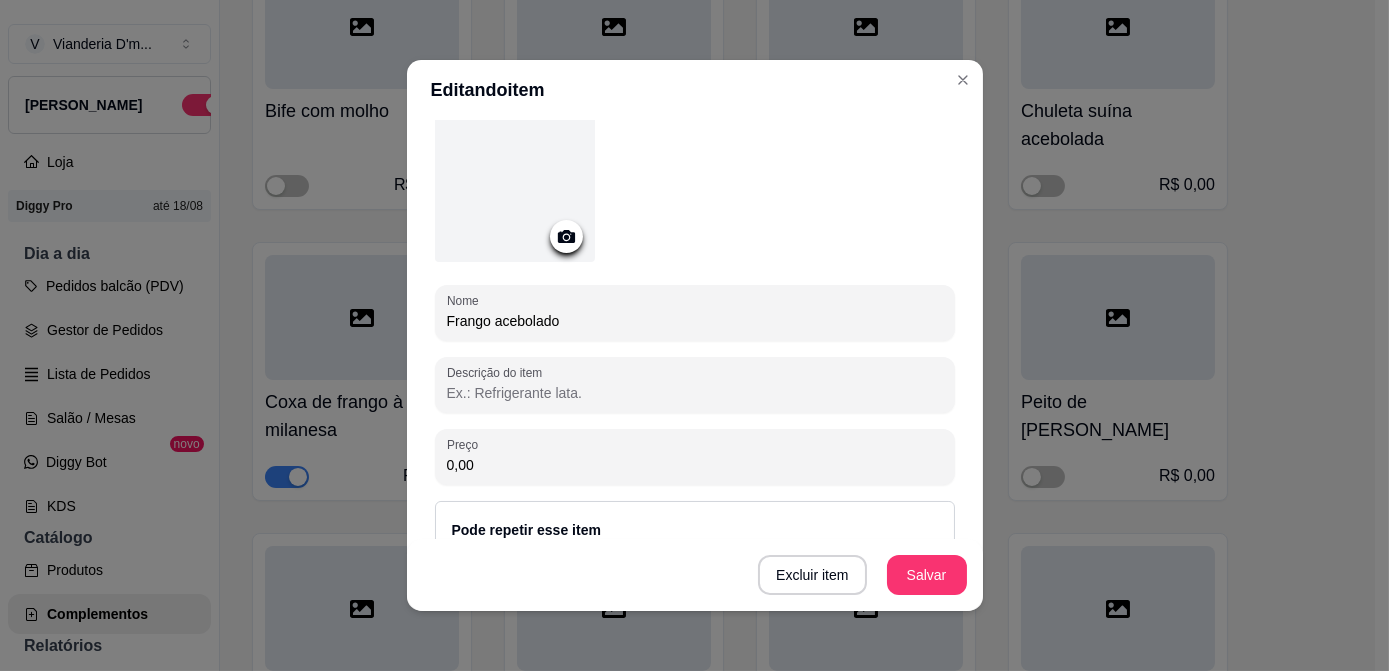 paste on "12" 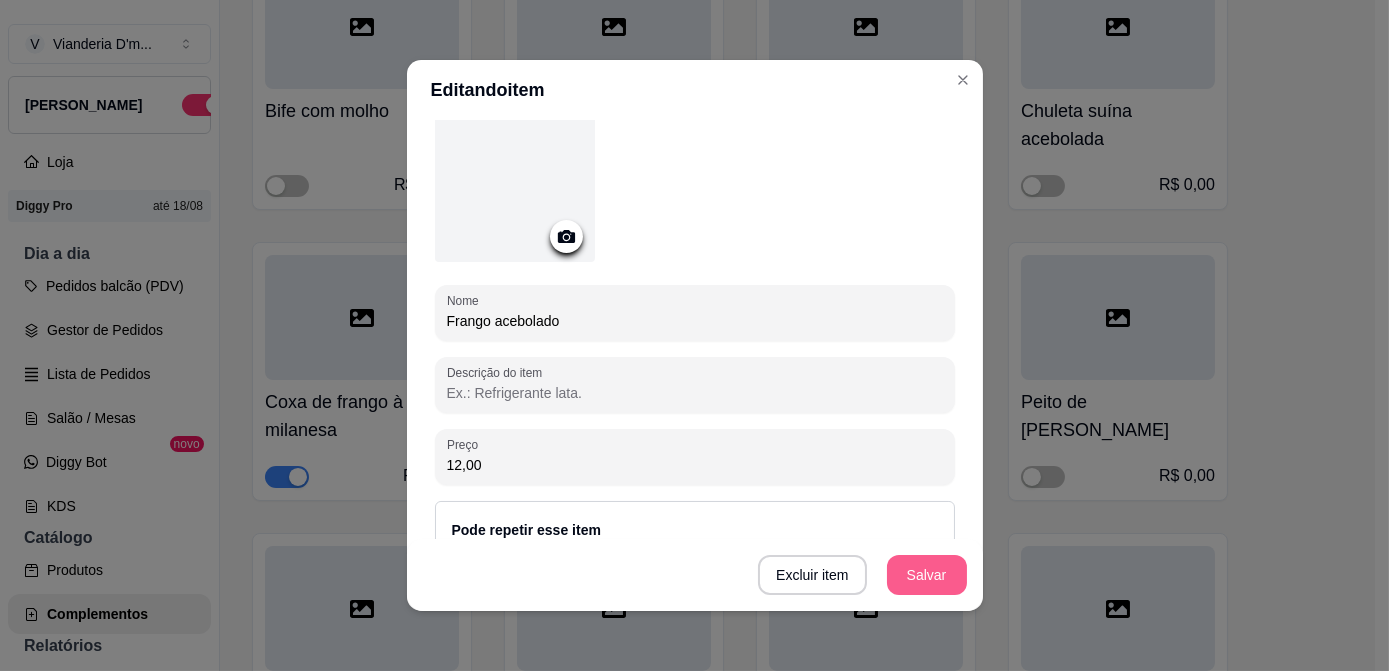 type on "12,00" 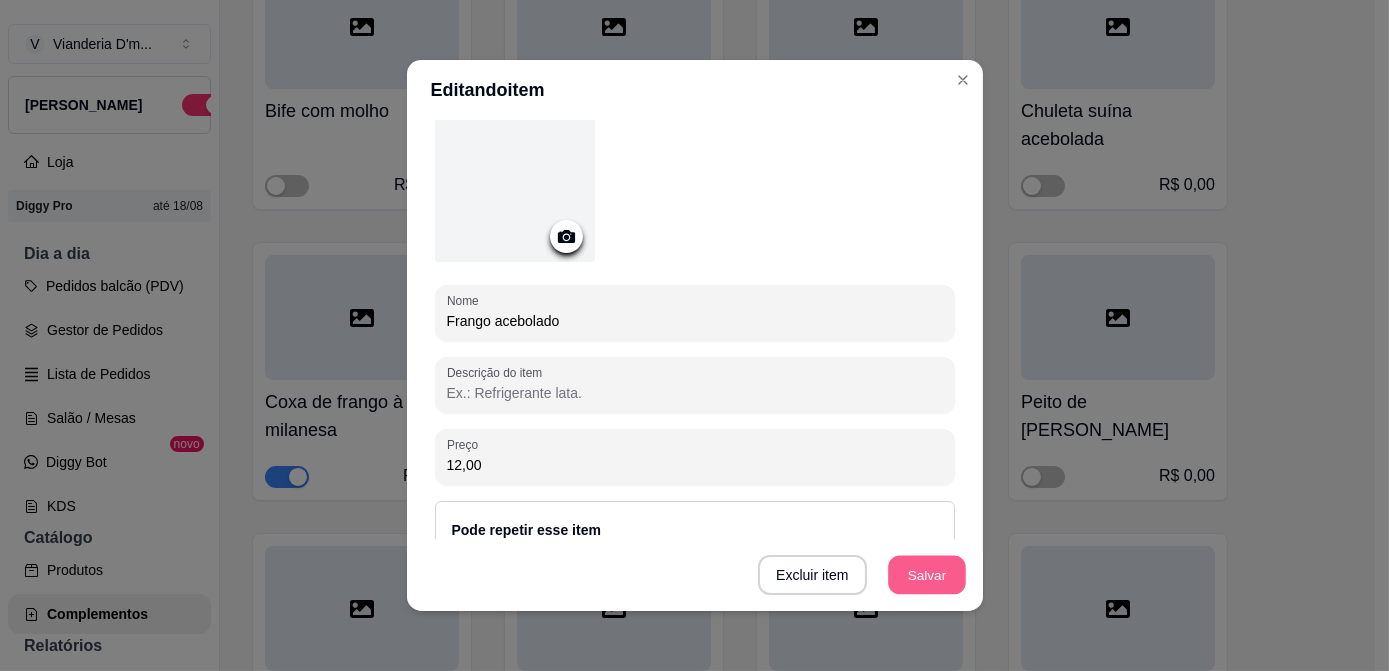 click on "Salvar" at bounding box center (927, 575) 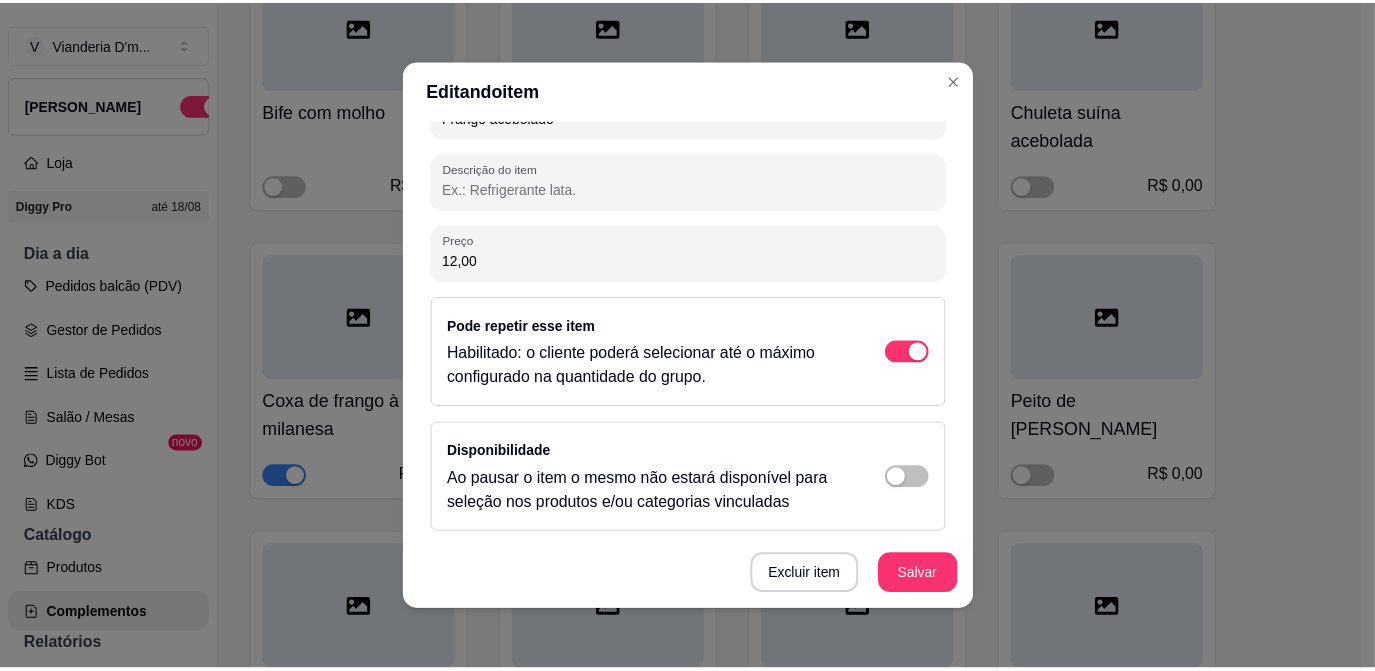 scroll, scrollTop: 297, scrollLeft: 0, axis: vertical 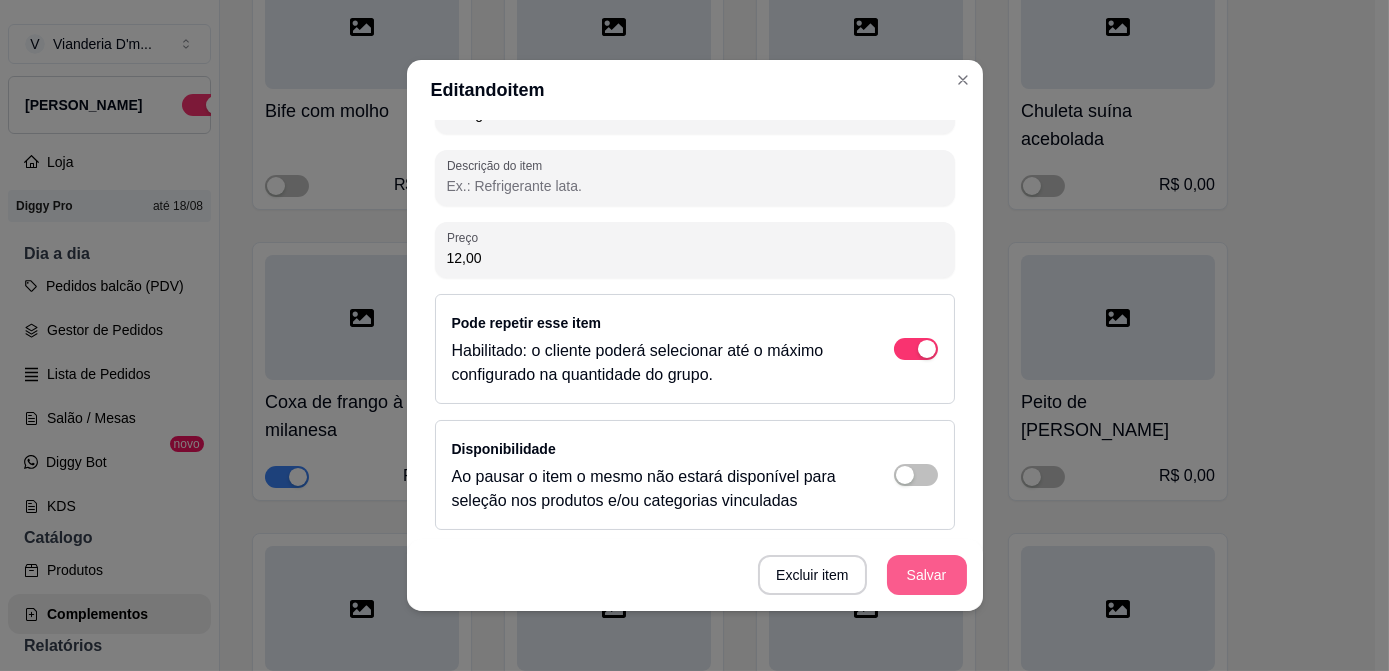 click on "Salvar" at bounding box center (927, 575) 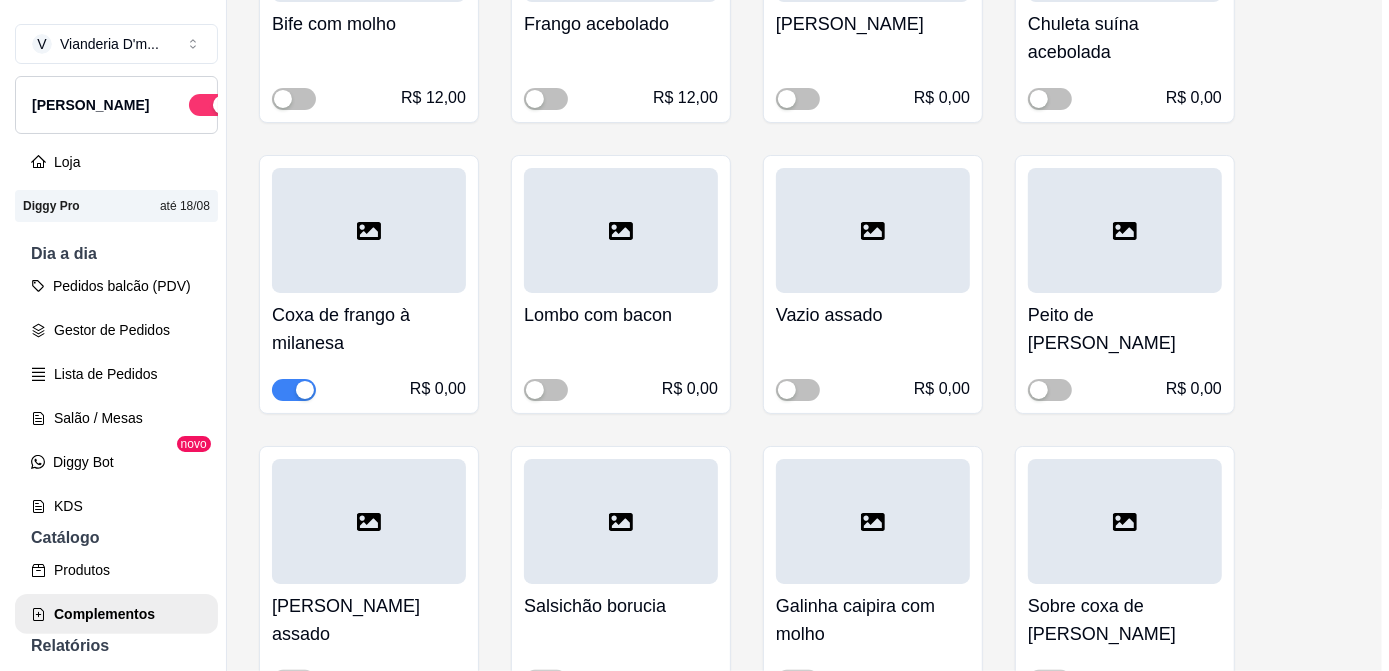 scroll, scrollTop: 8545, scrollLeft: 0, axis: vertical 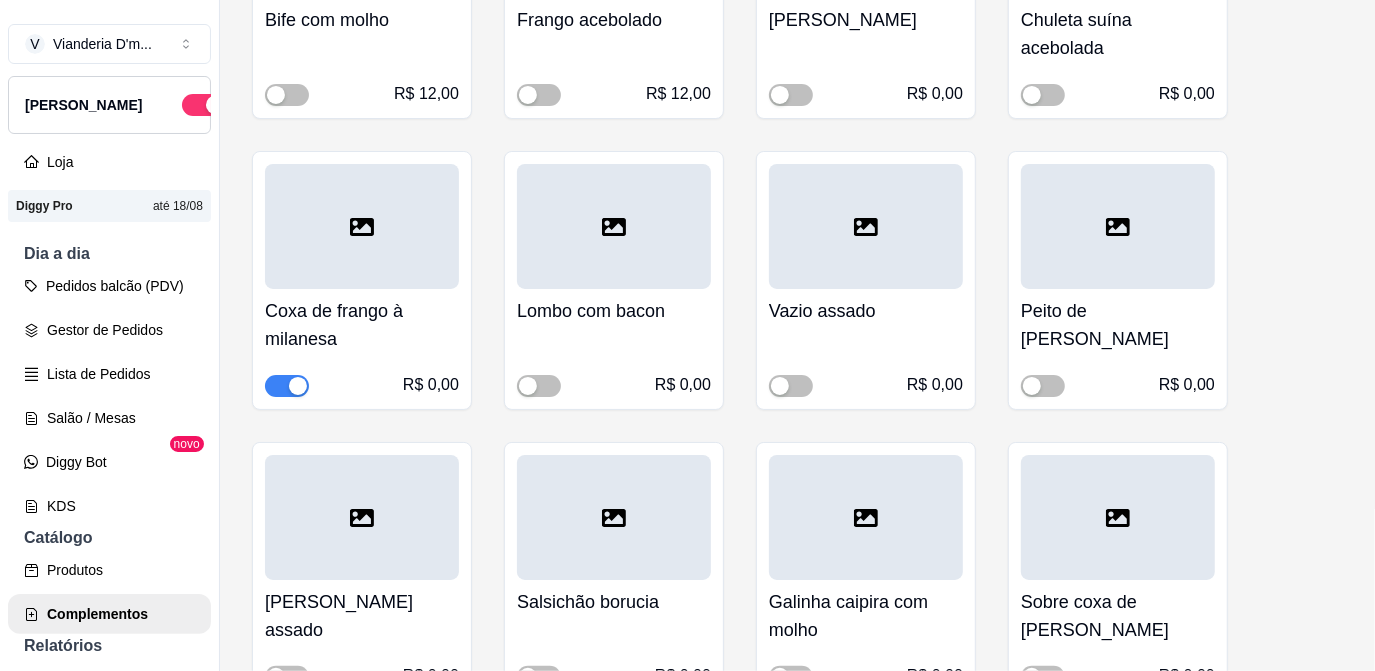 click on "[PERSON_NAME]" at bounding box center (866, 20) 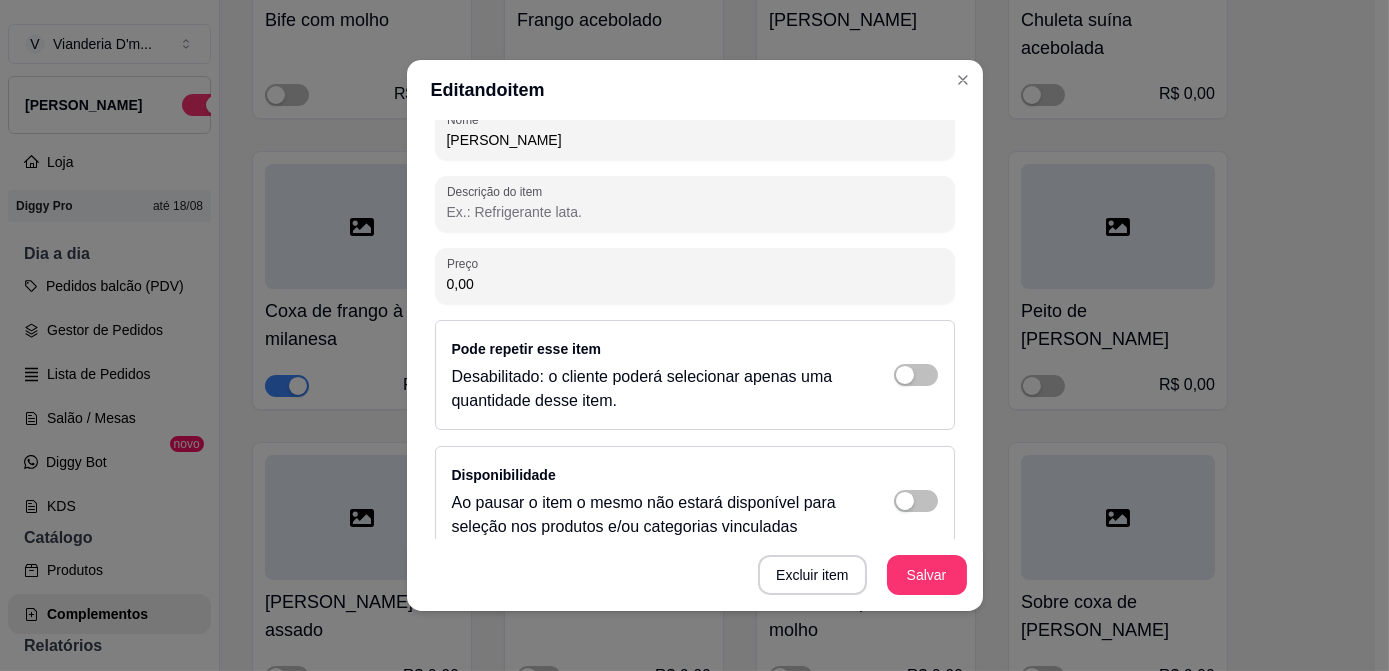 scroll, scrollTop: 272, scrollLeft: 0, axis: vertical 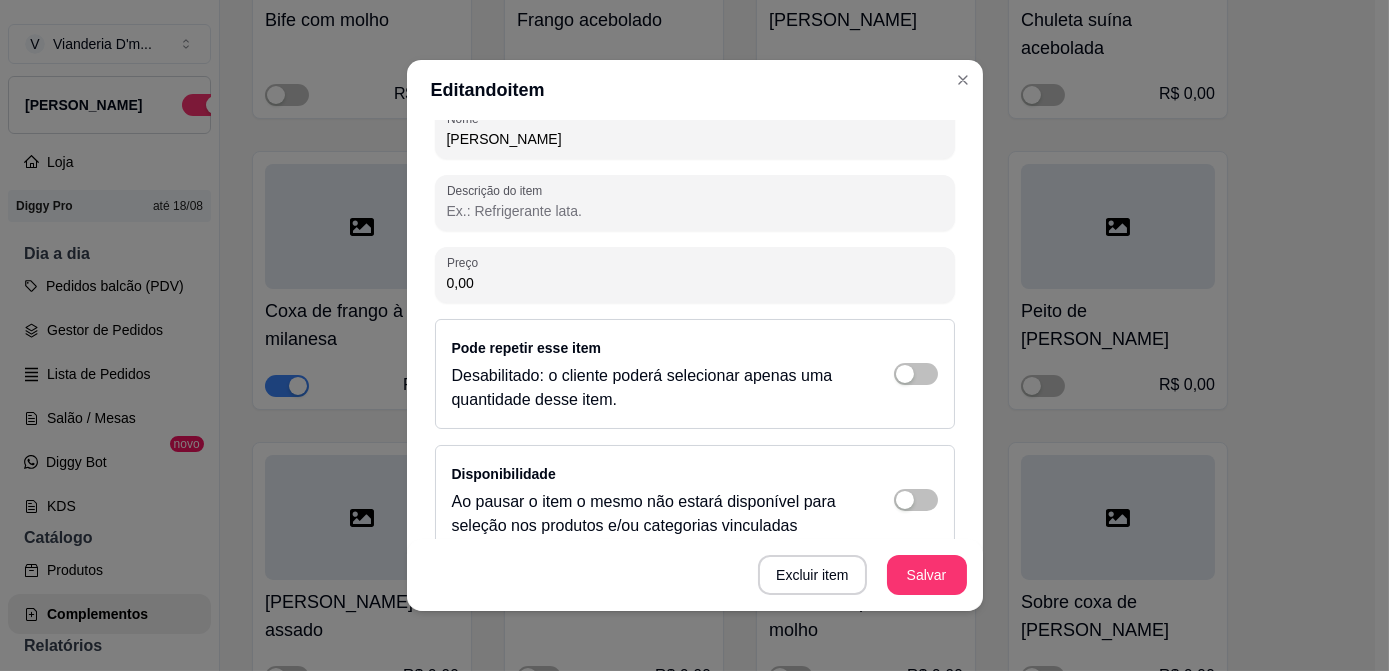 drag, startPoint x: 592, startPoint y: 277, endPoint x: 350, endPoint y: 252, distance: 243.2879 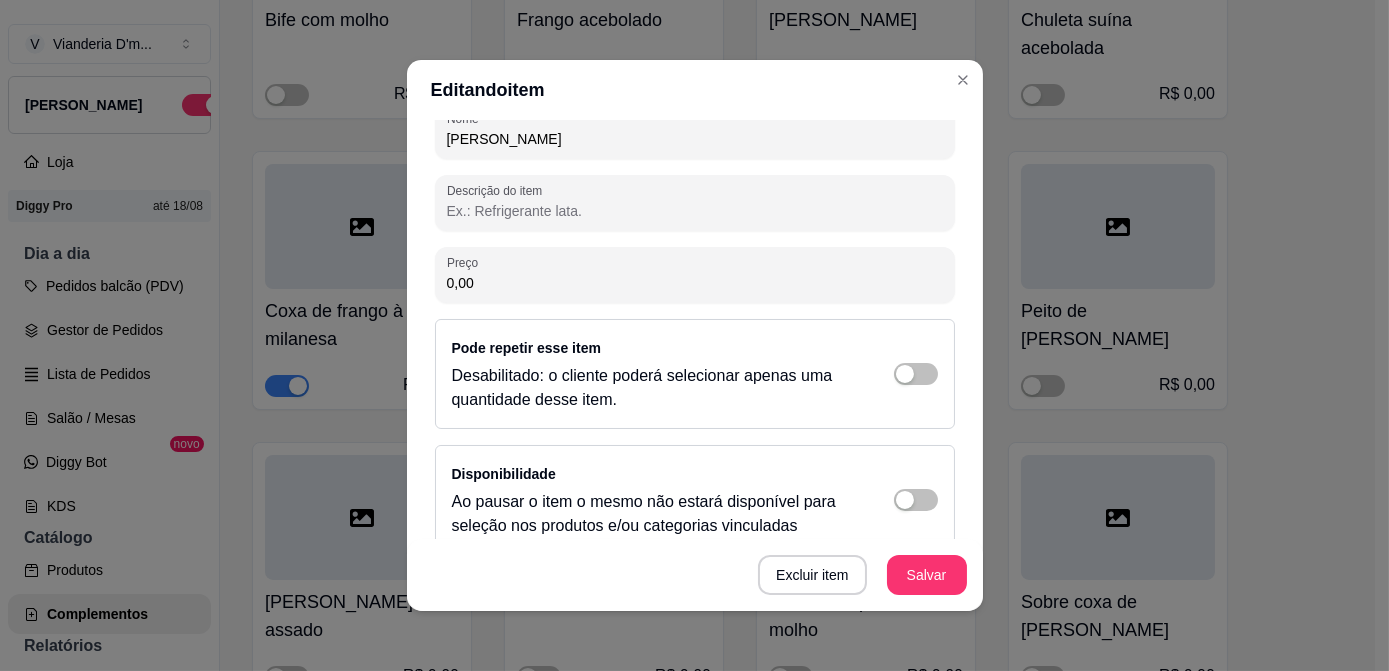 click on "Editando  item Detalhes do item Gerenciar estoque Nome Frango assado Descrição do item Preço 0,00 Pode repetir esse item Desabilitado: o cliente poderá selecionar apenas uma quantidade desse item. Disponibilidade Ao pausar o item o mesmo não estará disponível para seleção nos produtos e/ou categorias vinculadas Excluir item Salvar" at bounding box center (694, 335) 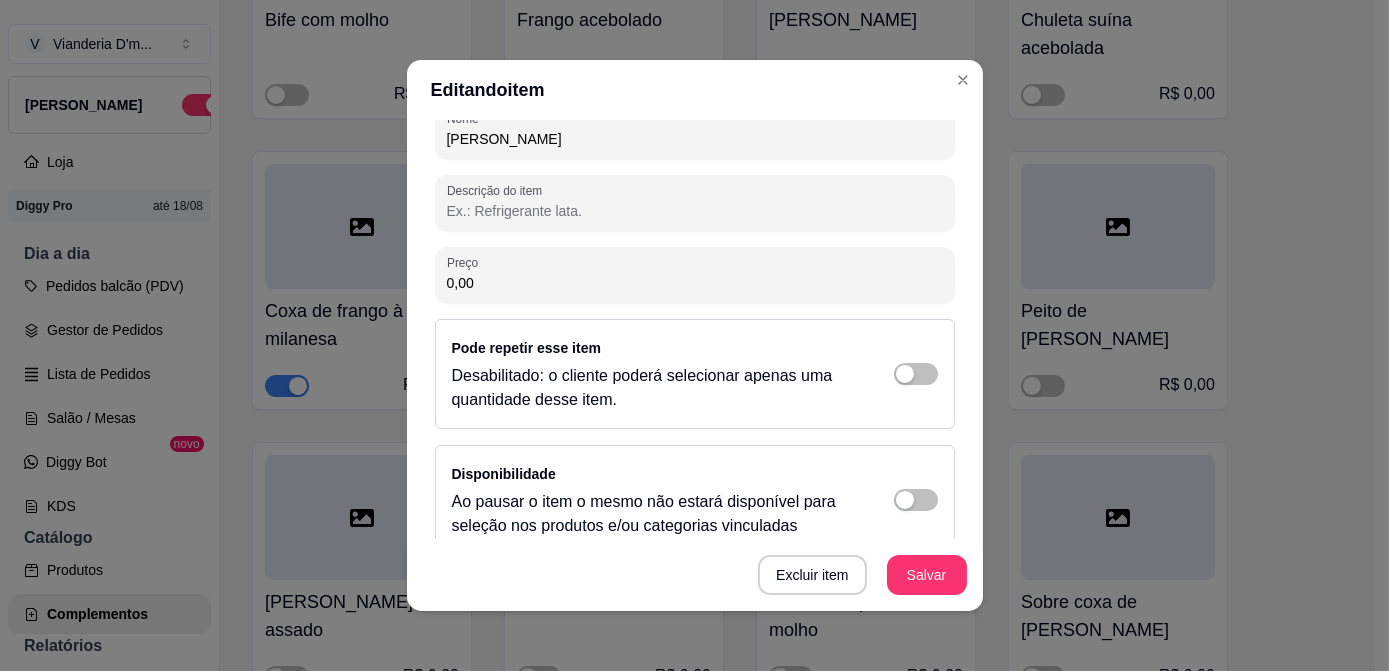 paste on "12" 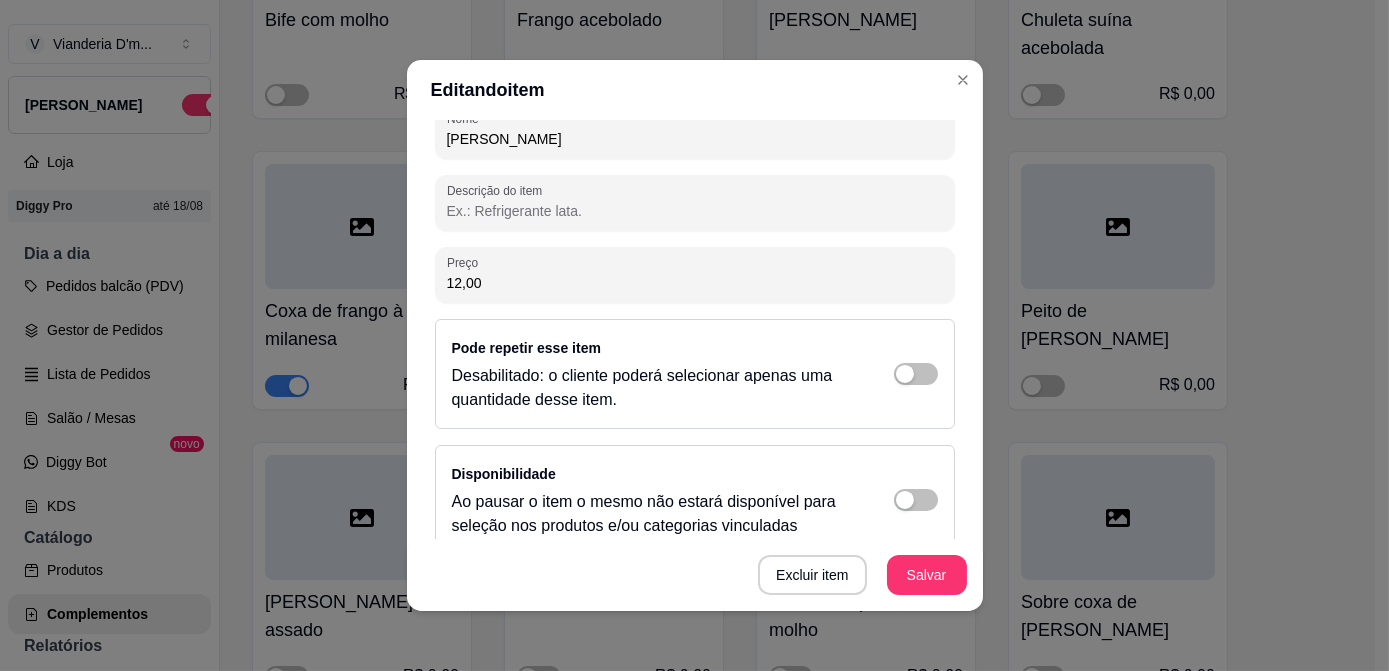 scroll, scrollTop: 297, scrollLeft: 0, axis: vertical 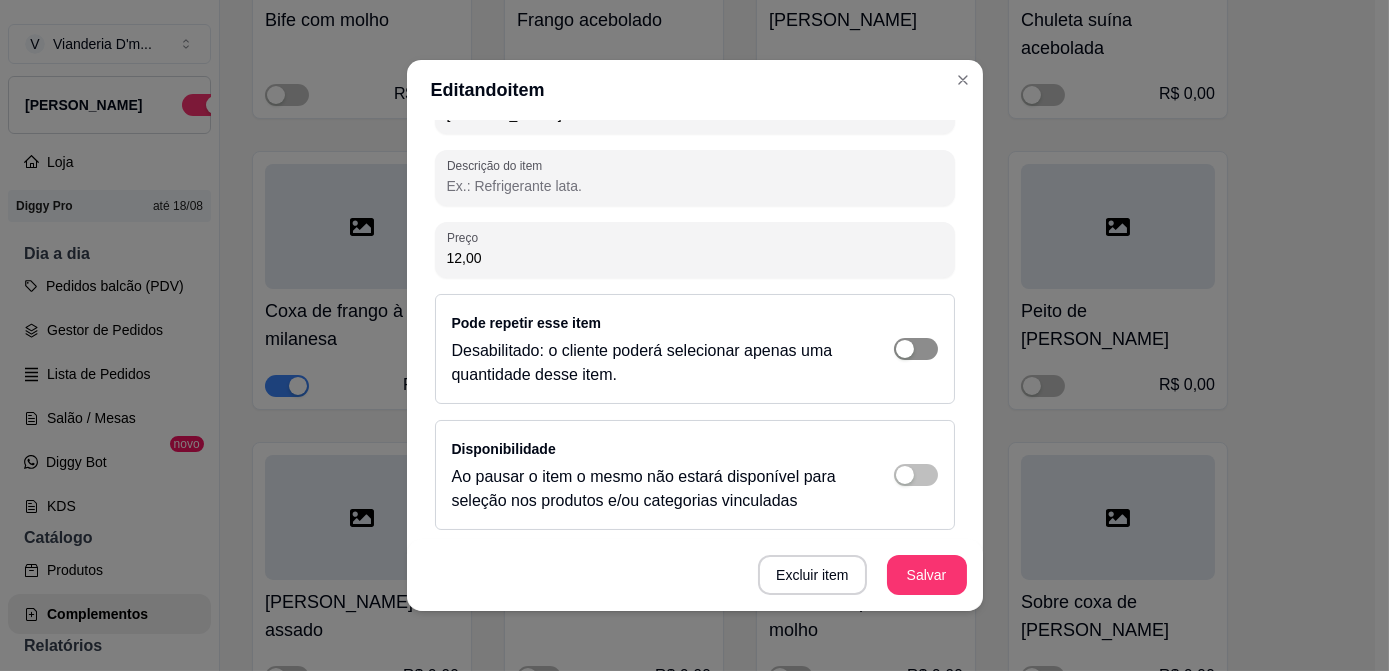 type on "12,00" 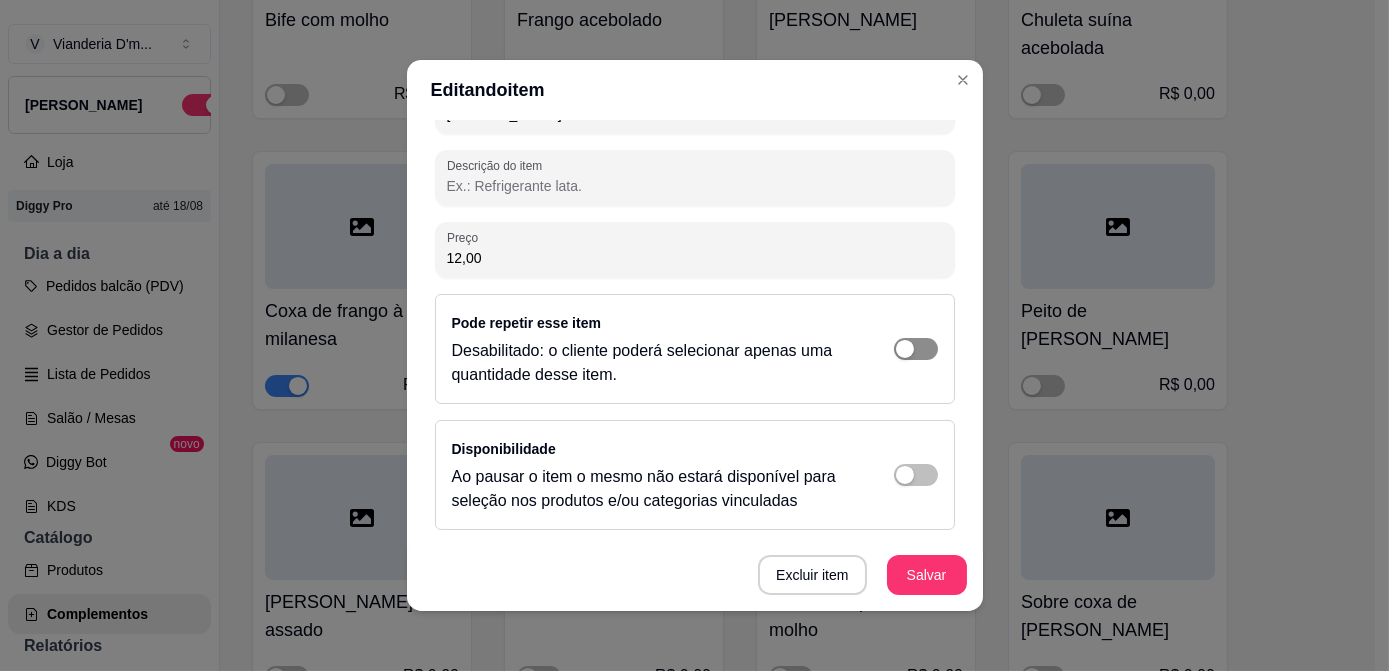 click at bounding box center [916, 349] 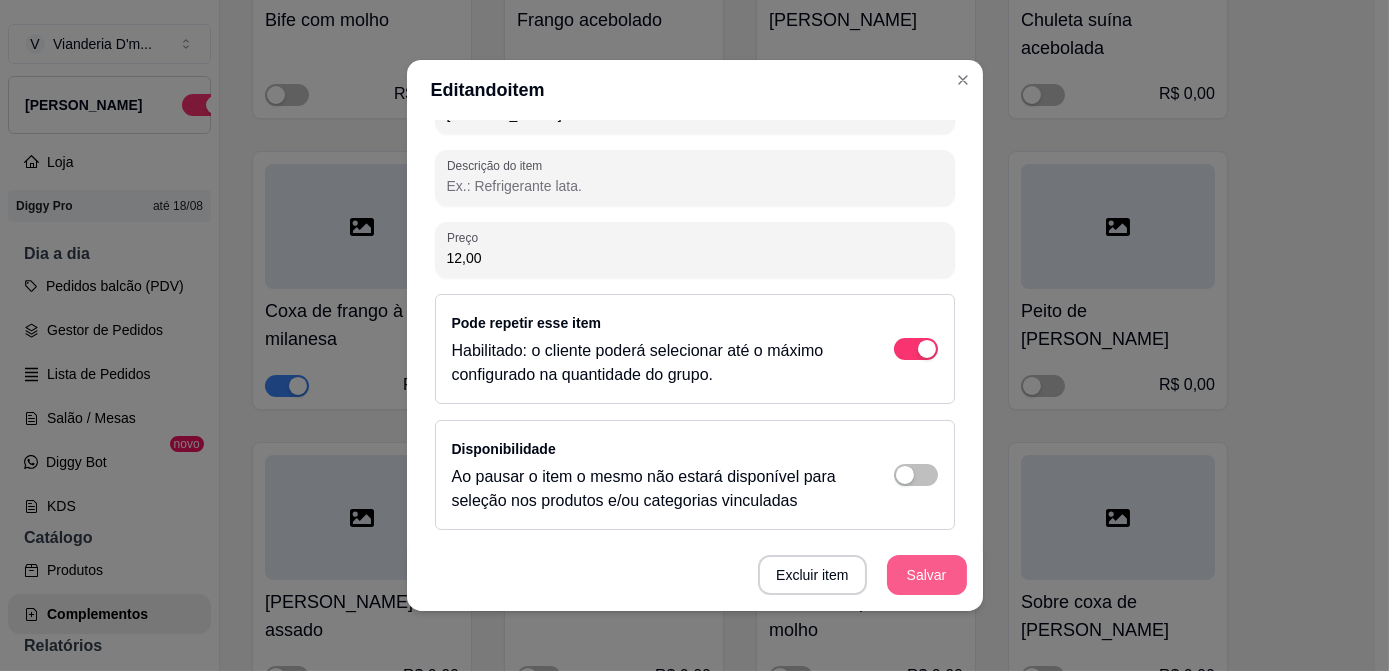 click on "Salvar" at bounding box center [927, 575] 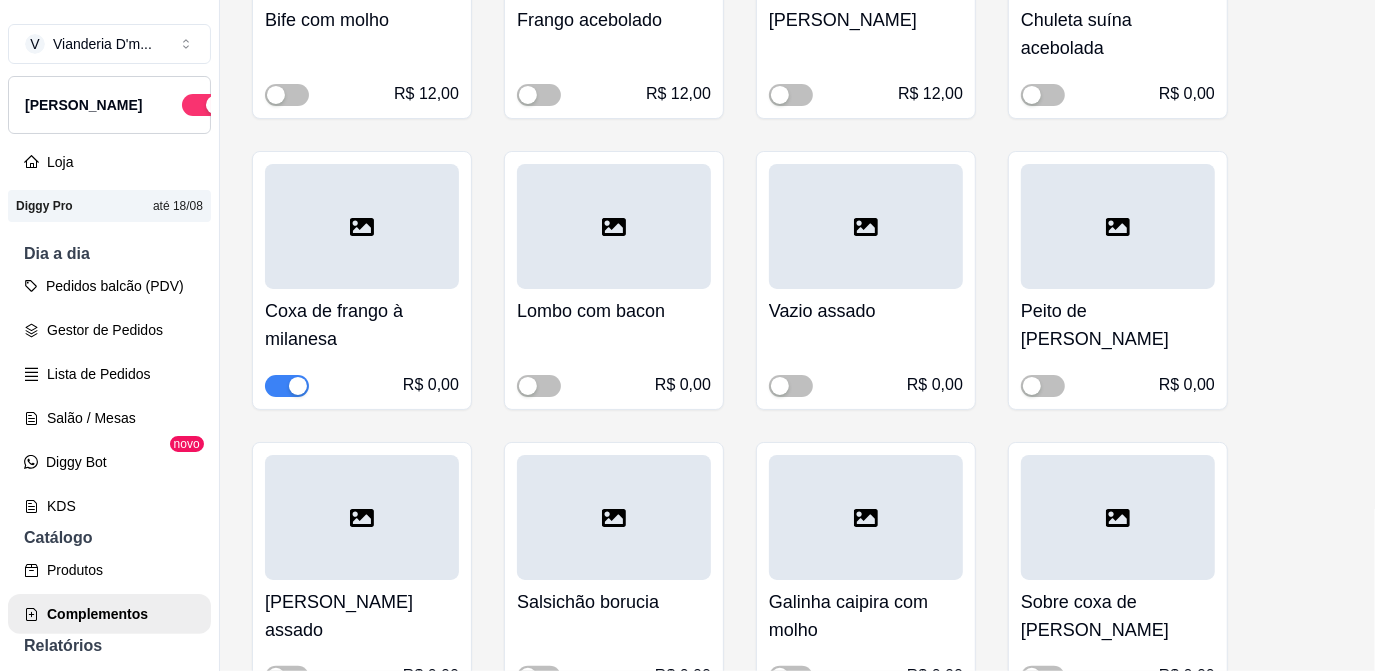 click on "Chuleta suína acebolada" at bounding box center (1118, 34) 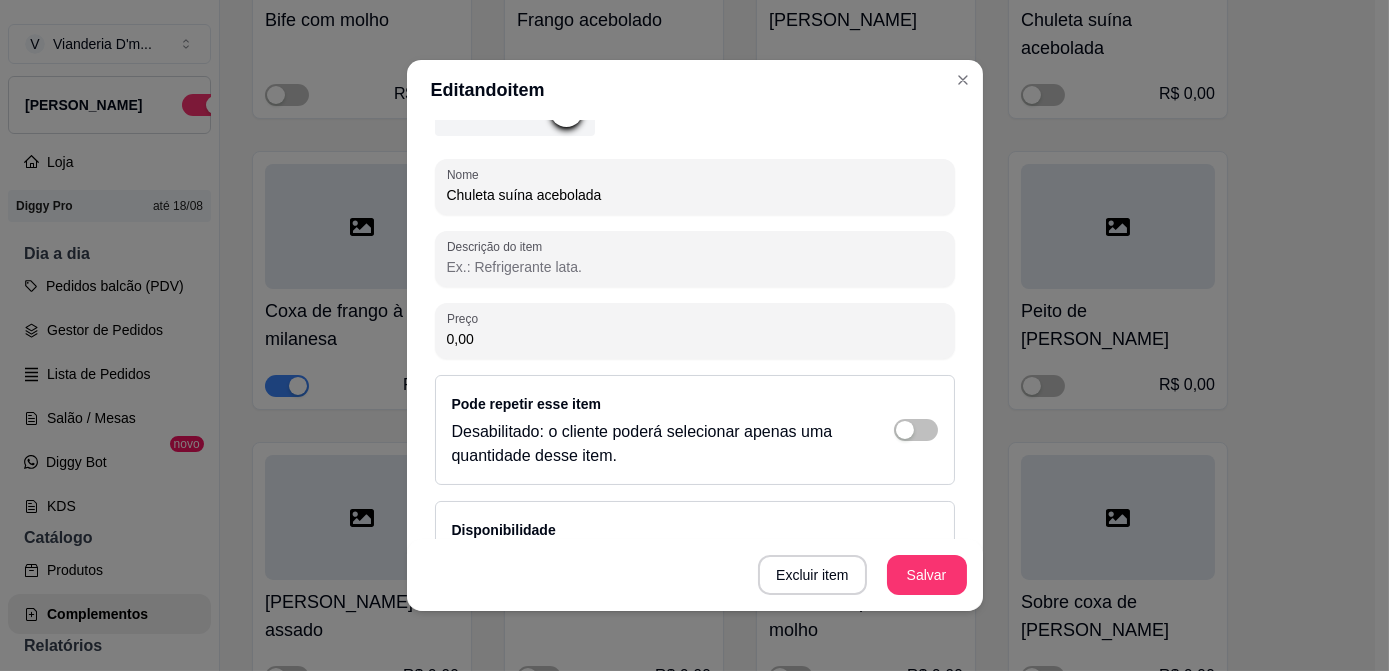 scroll, scrollTop: 272, scrollLeft: 0, axis: vertical 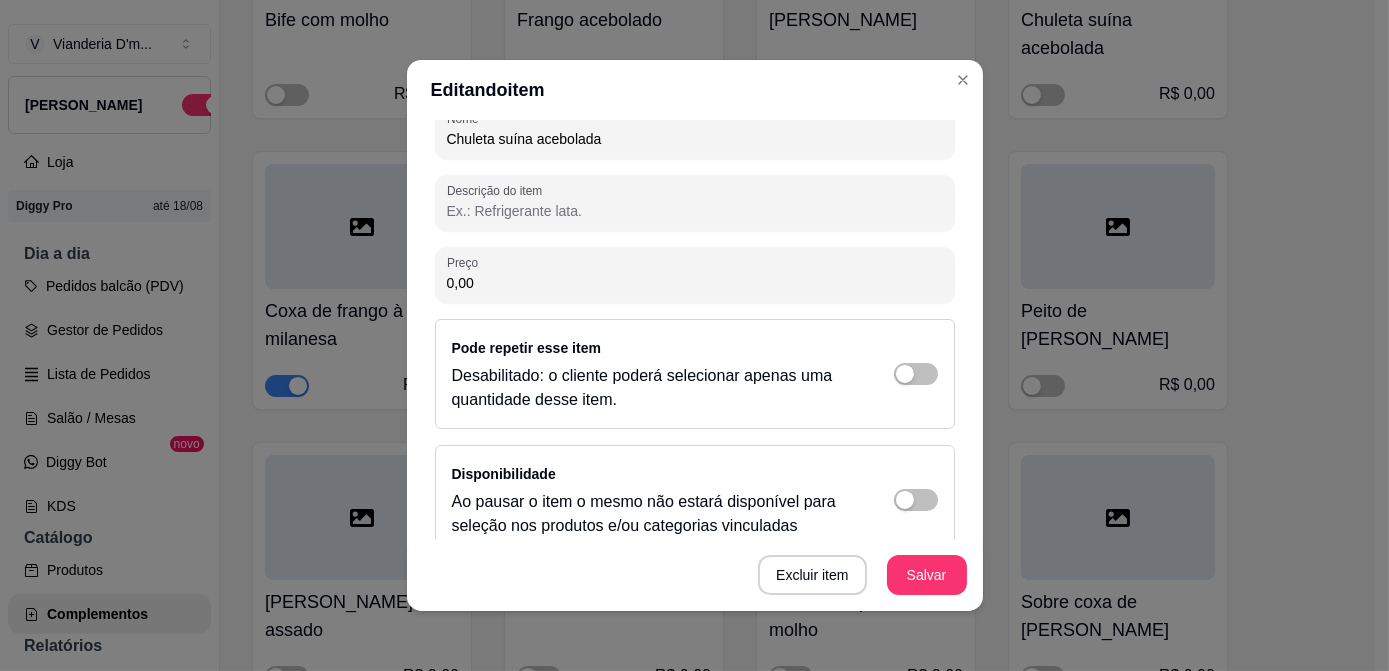 drag, startPoint x: 537, startPoint y: 284, endPoint x: 395, endPoint y: 275, distance: 142.28493 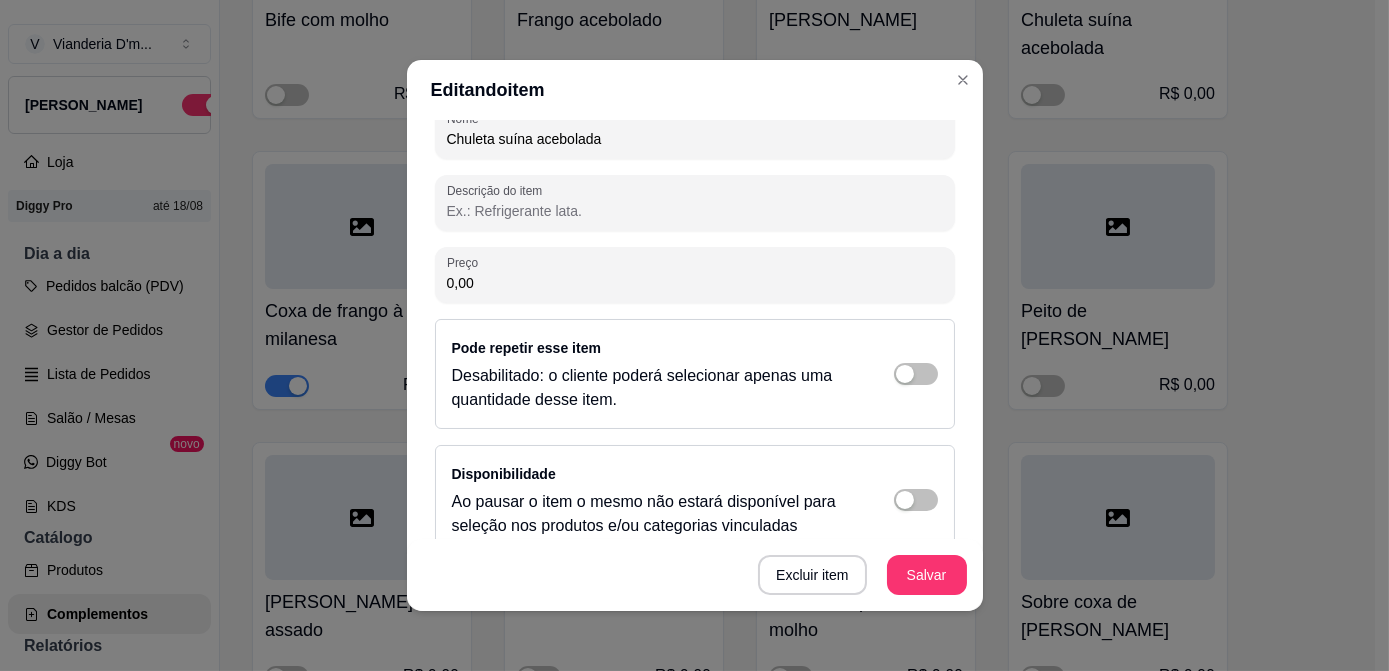 click on "Editando  item Detalhes do item Gerenciar estoque Nome Chuleta suína acebolada Descrição do item Preço 0,00 Pode repetir esse item Desabilitado: o cliente poderá selecionar apenas uma quantidade desse item. Disponibilidade Ao pausar o item o mesmo não estará disponível para seleção nos produtos e/ou categorias vinculadas Excluir item Salvar" at bounding box center (694, 335) 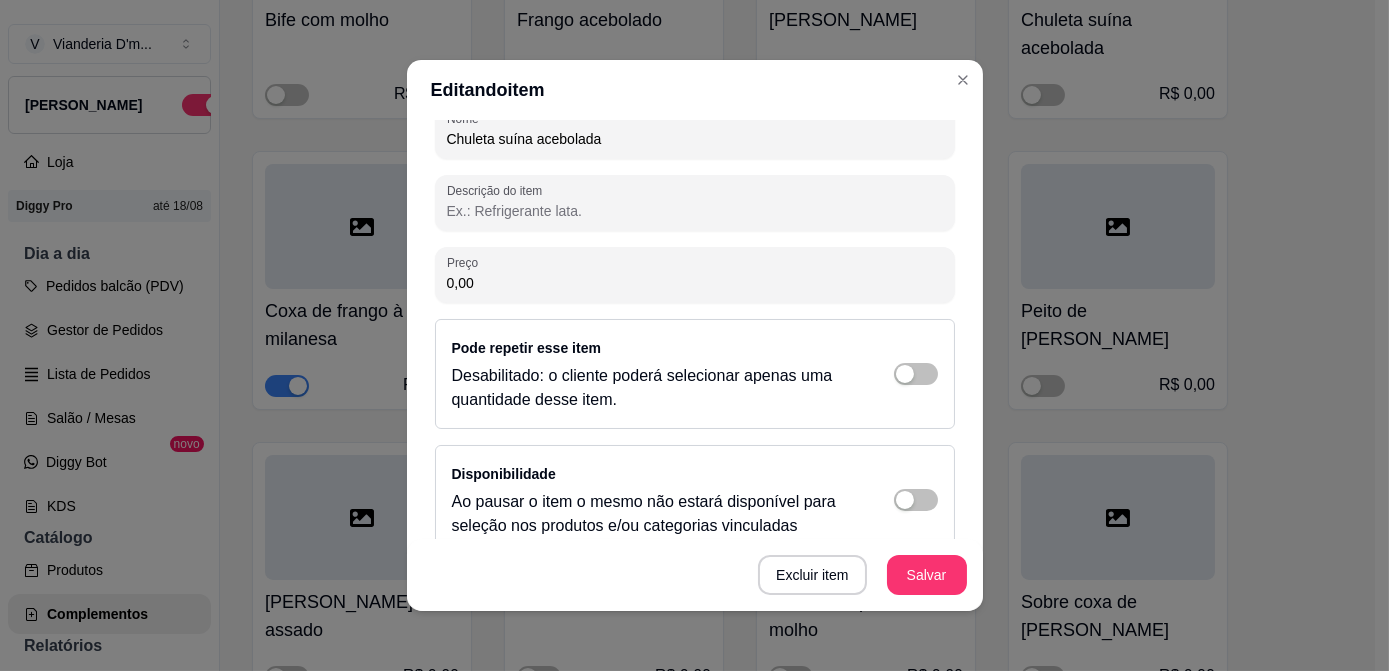 paste on "12" 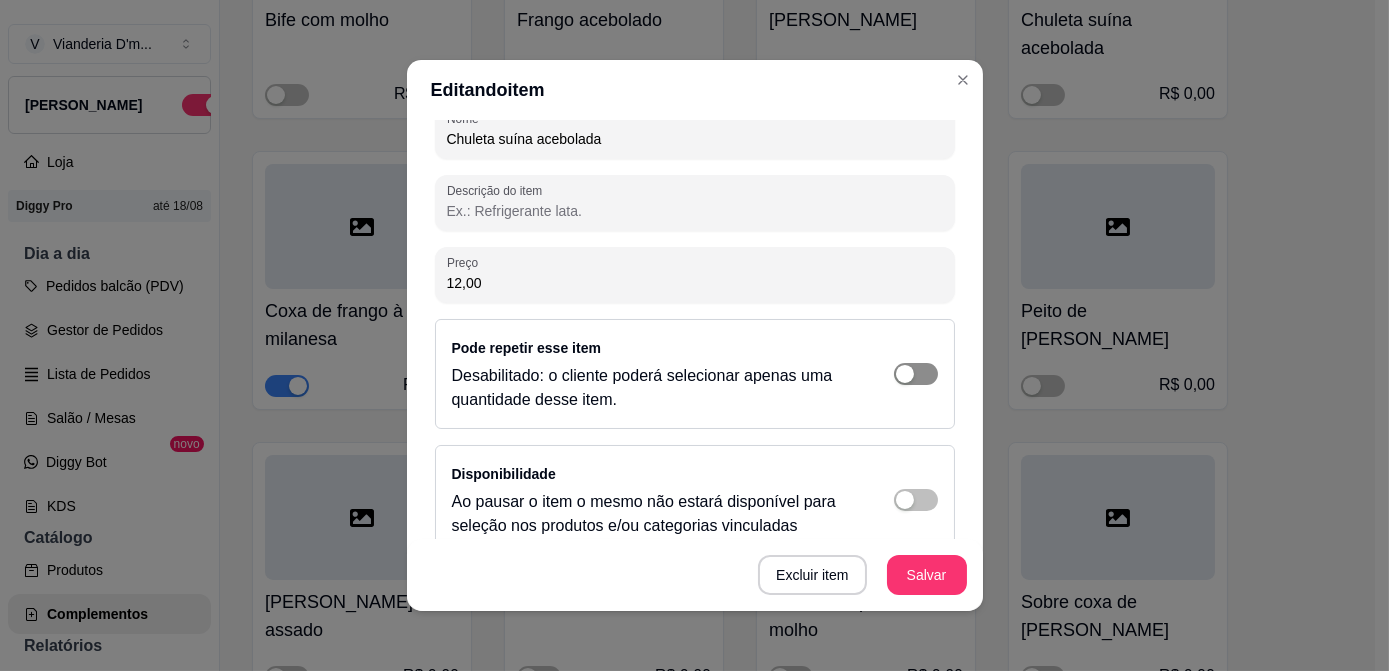 type on "12,00" 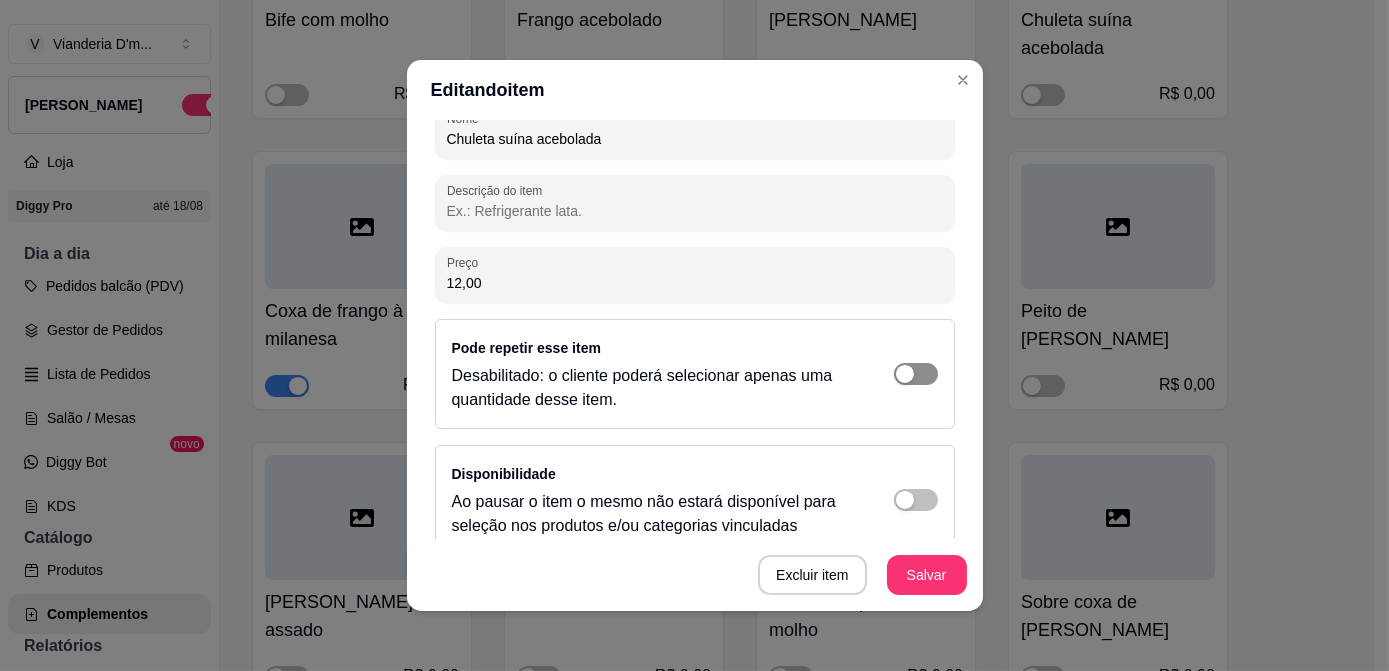 click at bounding box center [916, 374] 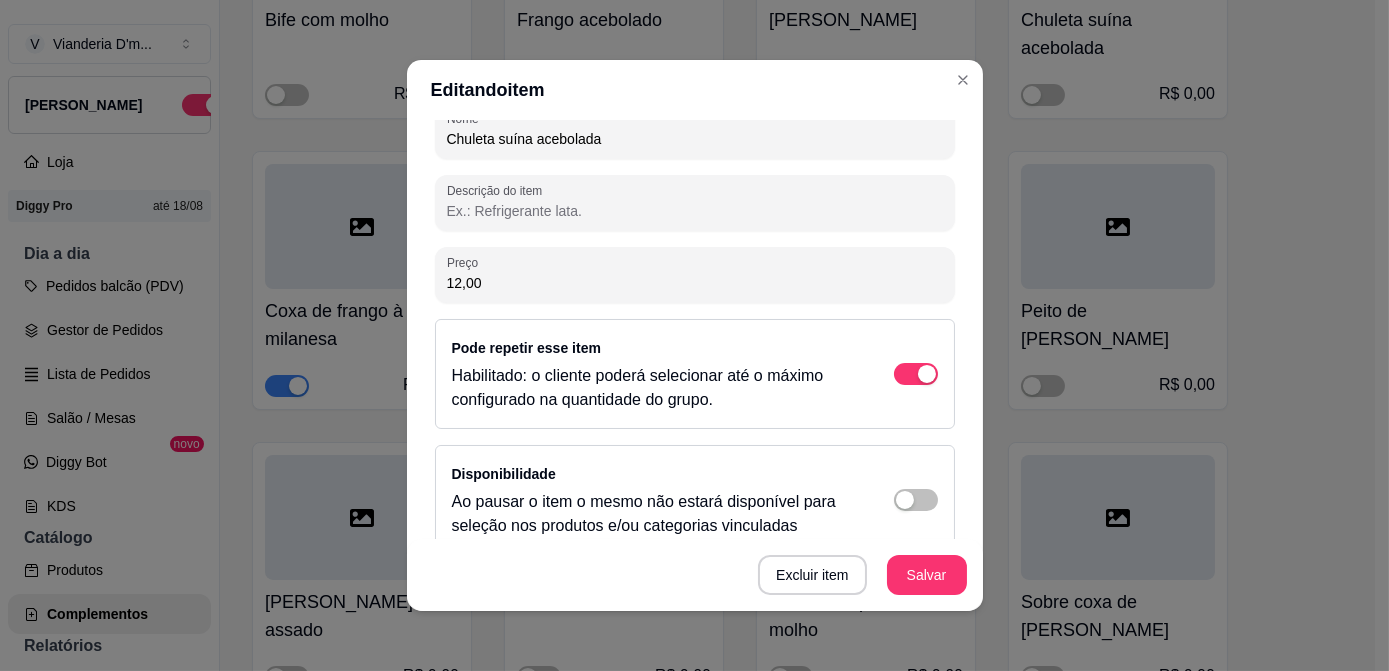click on "Salvar" at bounding box center (927, 575) 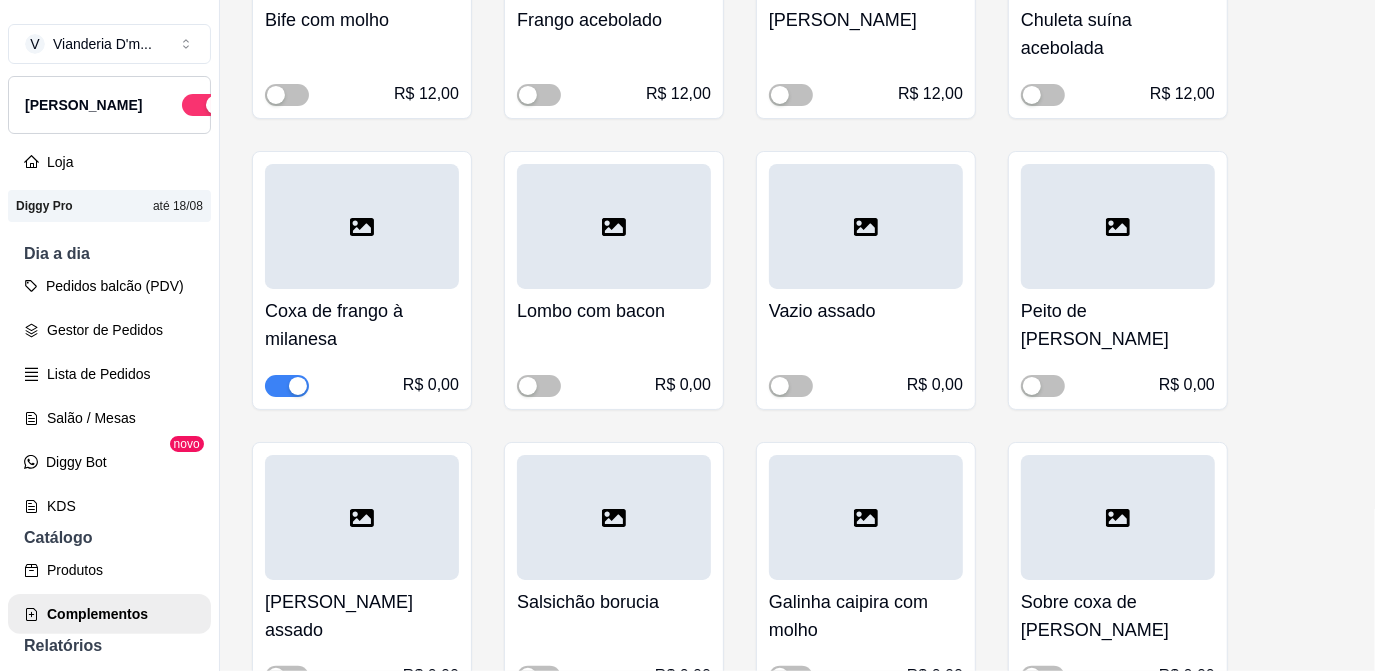 click at bounding box center (362, 226) 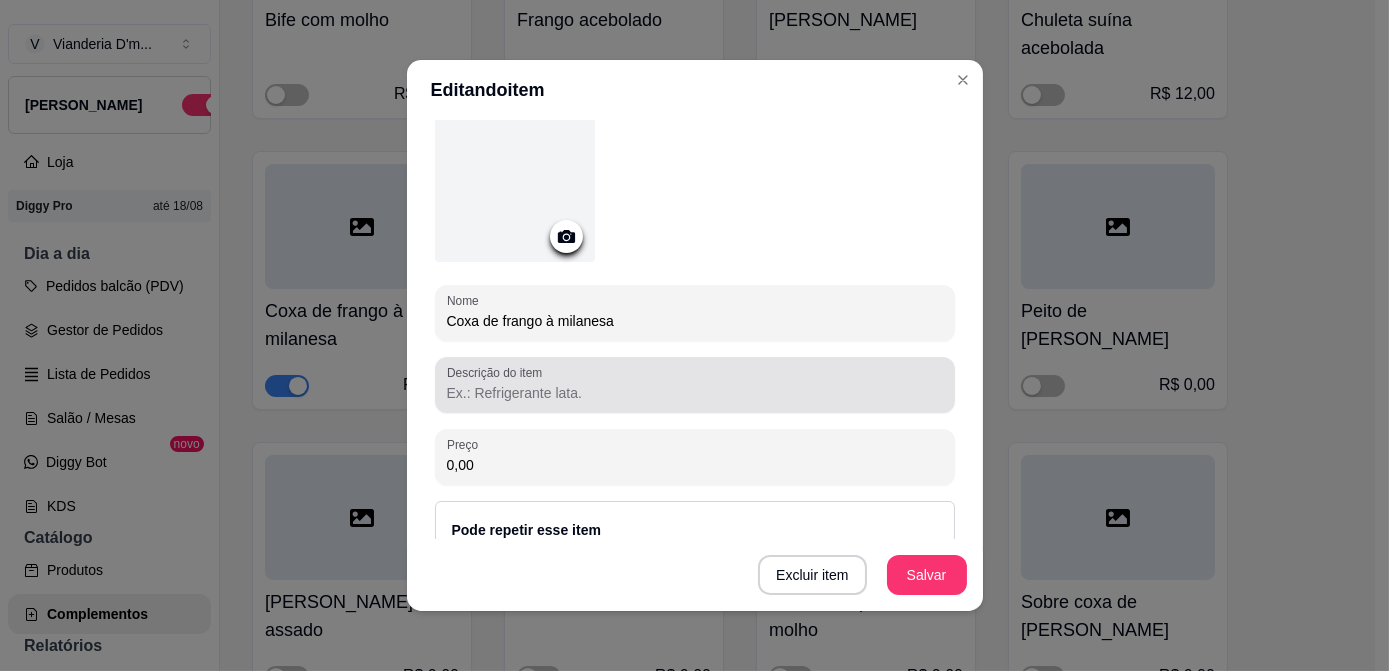 scroll, scrollTop: 272, scrollLeft: 0, axis: vertical 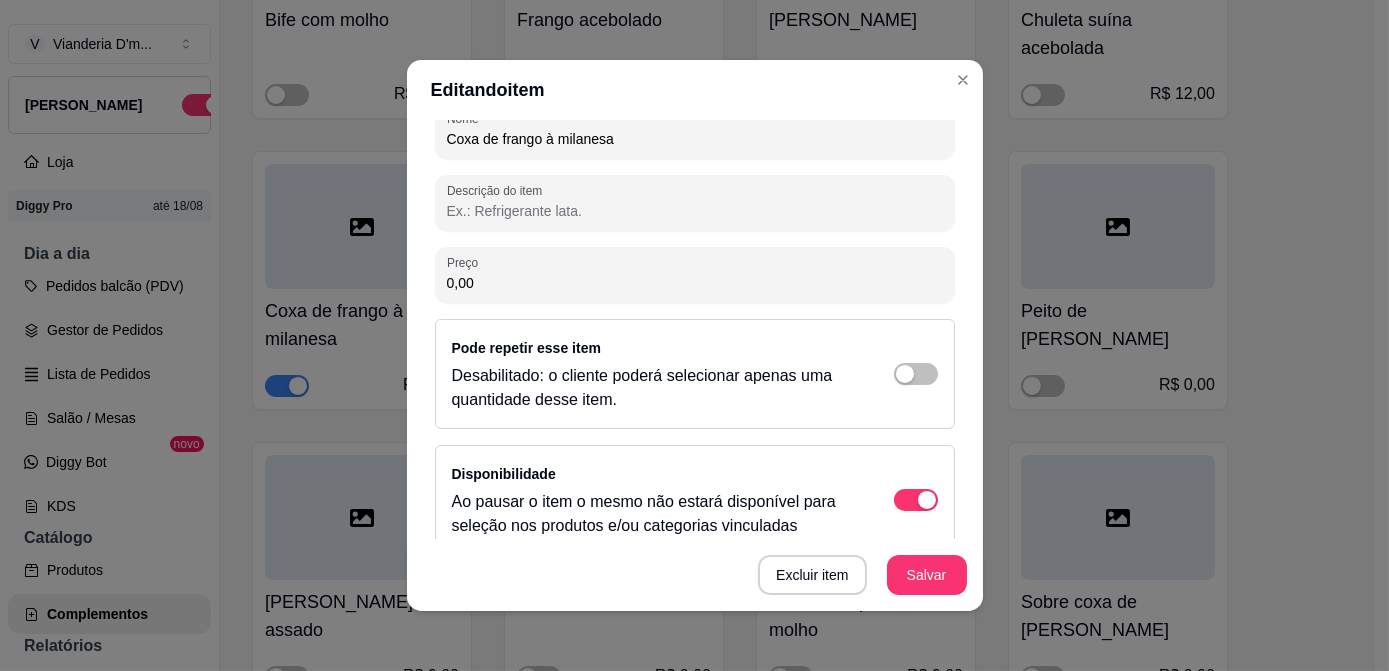 drag, startPoint x: 533, startPoint y: 273, endPoint x: 340, endPoint y: 241, distance: 195.63486 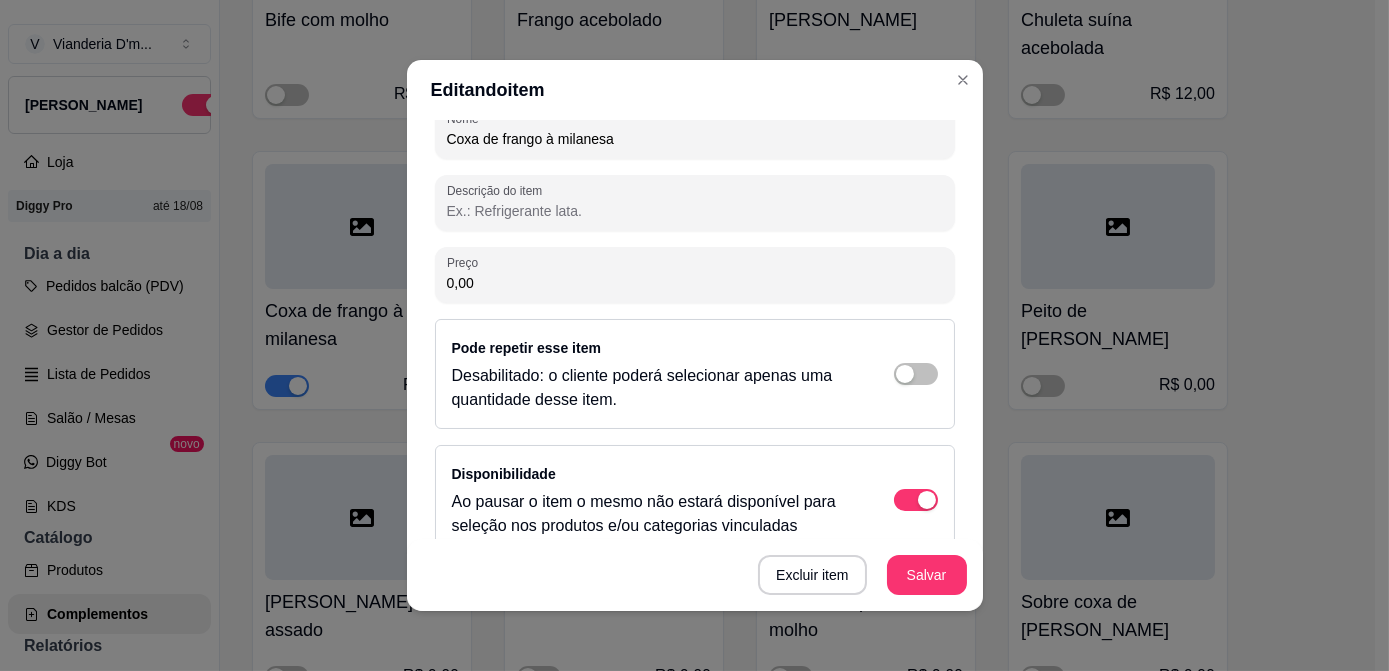 click on "Editando  item Detalhes do item Gerenciar estoque Nome Coxa de frango à milanesa Descrição do item Preço 0,00 Pode repetir esse item Desabilitado: o cliente poderá selecionar apenas uma quantidade desse item. Disponibilidade Ao pausar o item o mesmo não estará disponível para seleção nos produtos e/ou categorias vinculadas Excluir item Salvar" at bounding box center [694, 335] 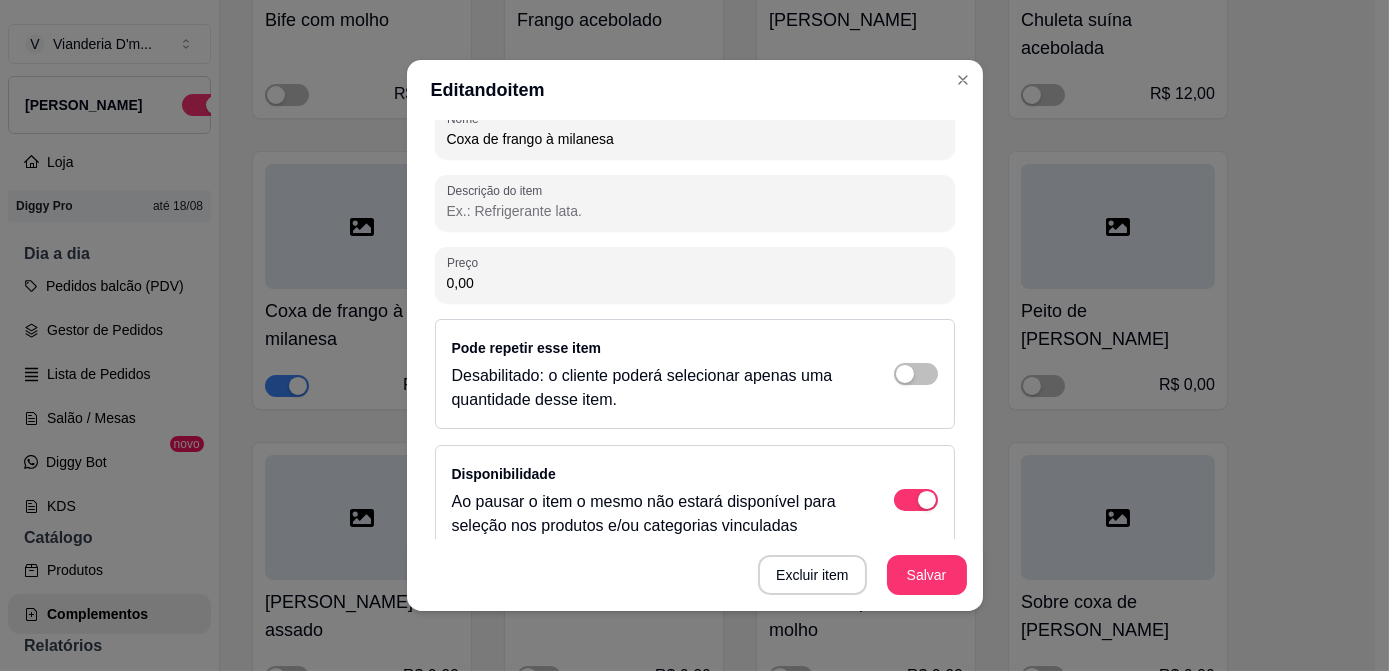 paste on "12" 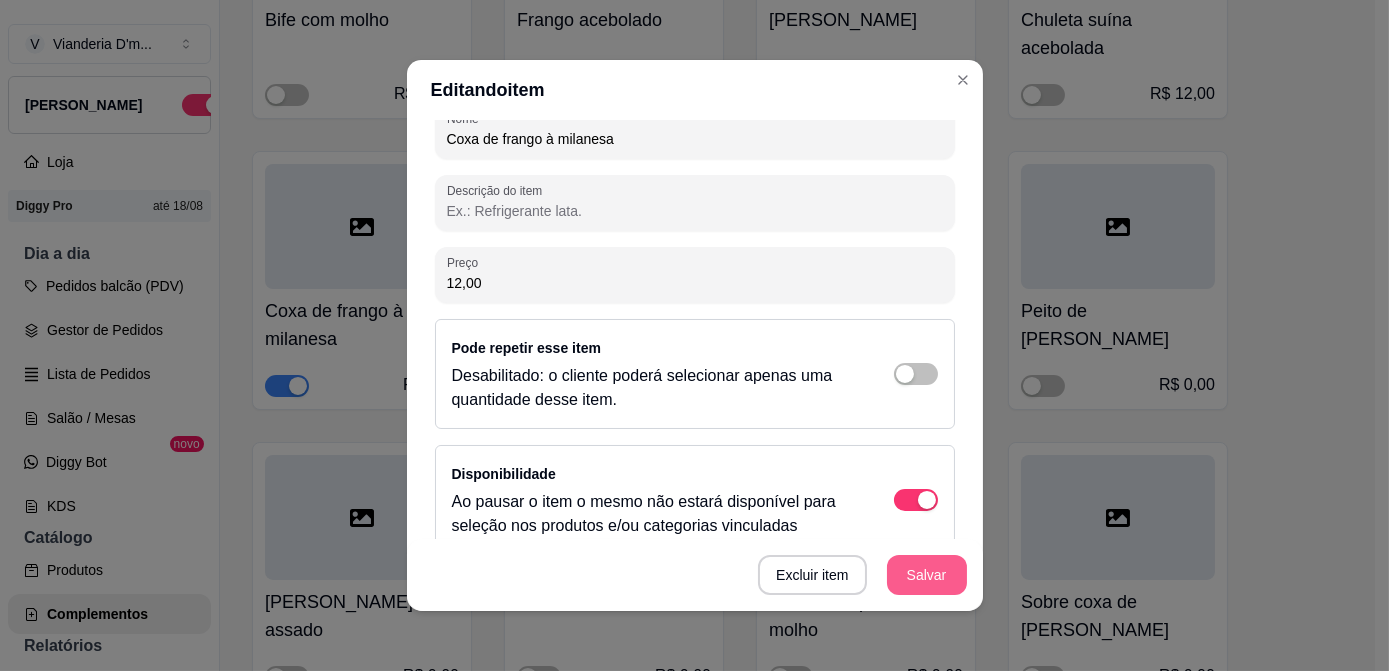 type on "12,00" 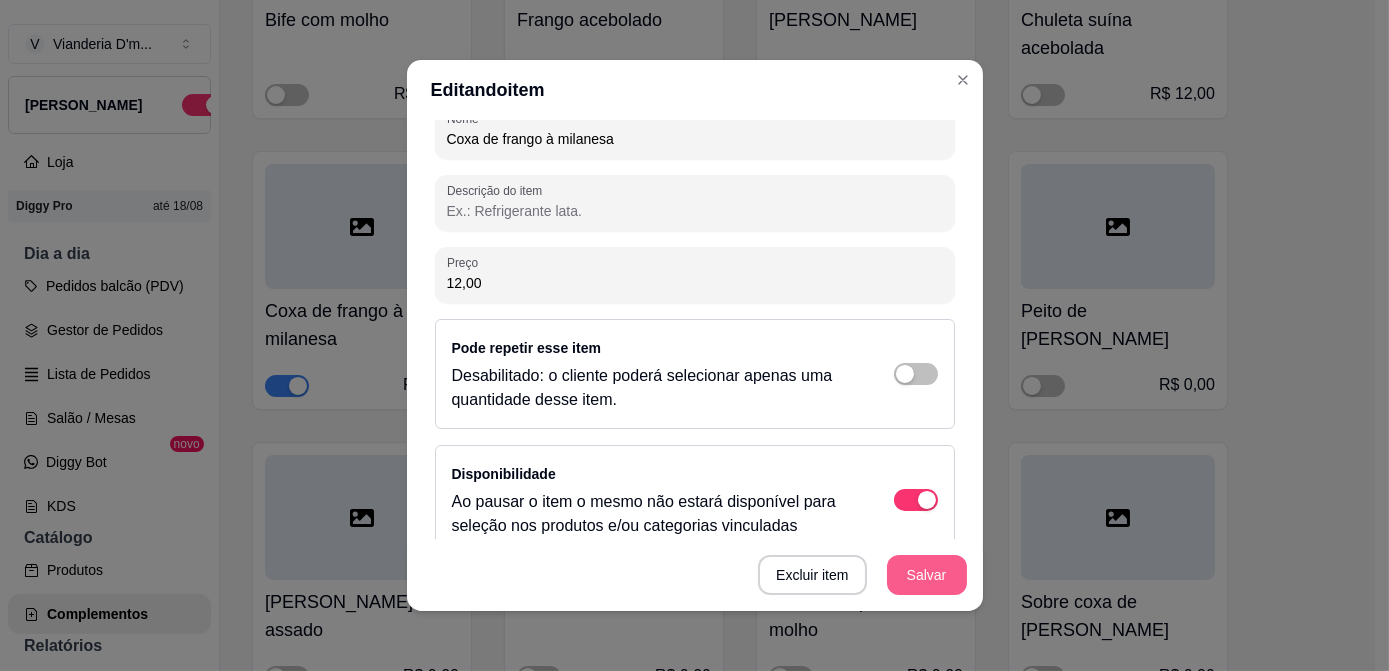 click on "Salvar" at bounding box center [927, 575] 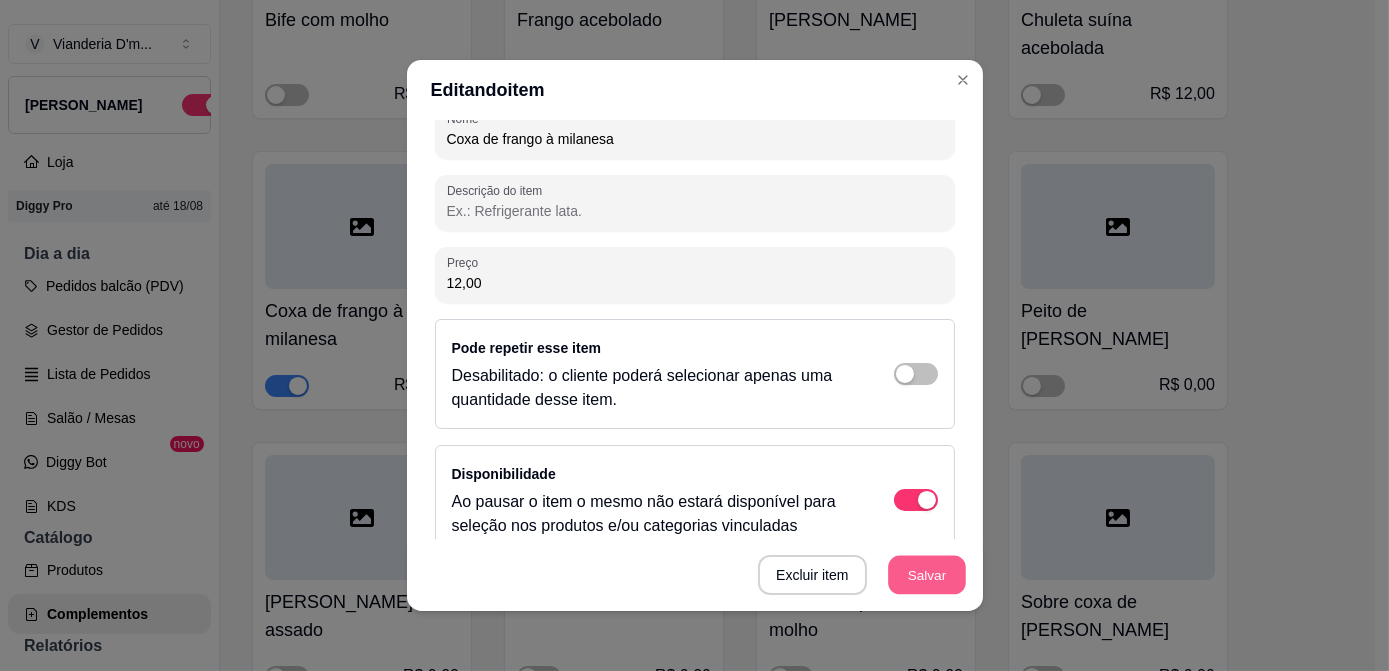 click on "Salvar" at bounding box center [927, 575] 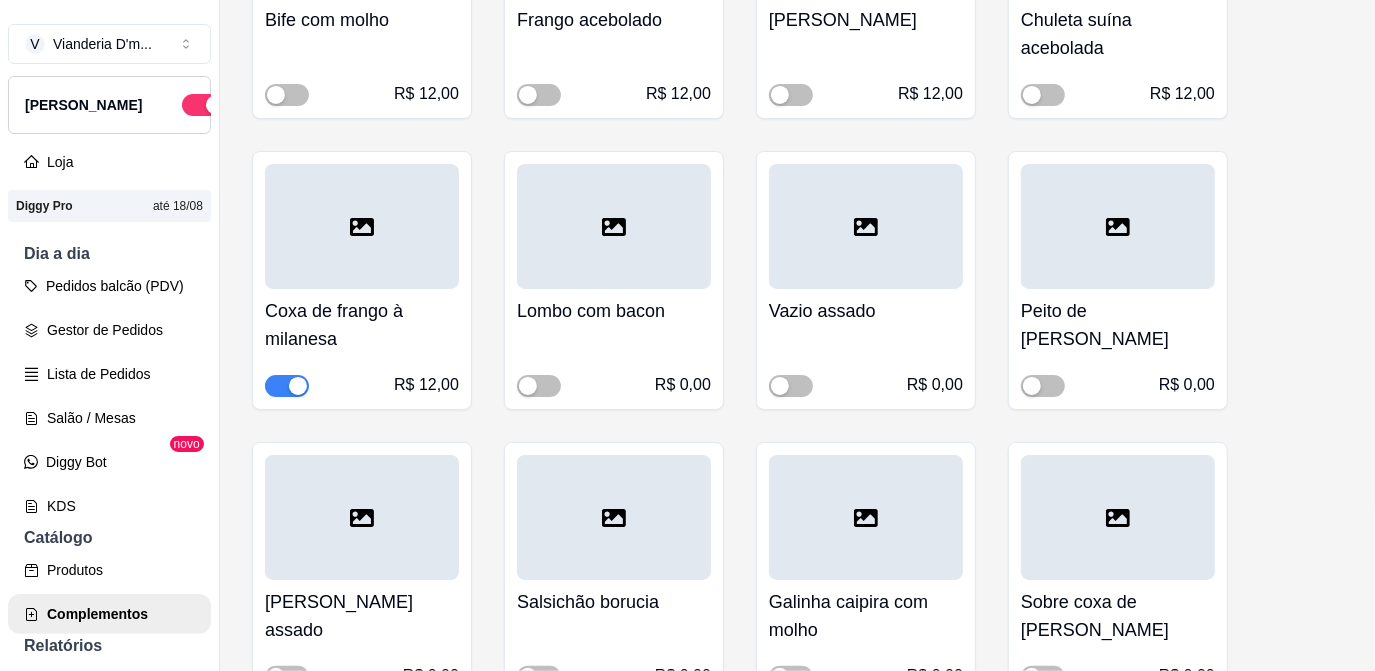 click on "Lombo com bacon" at bounding box center (614, 311) 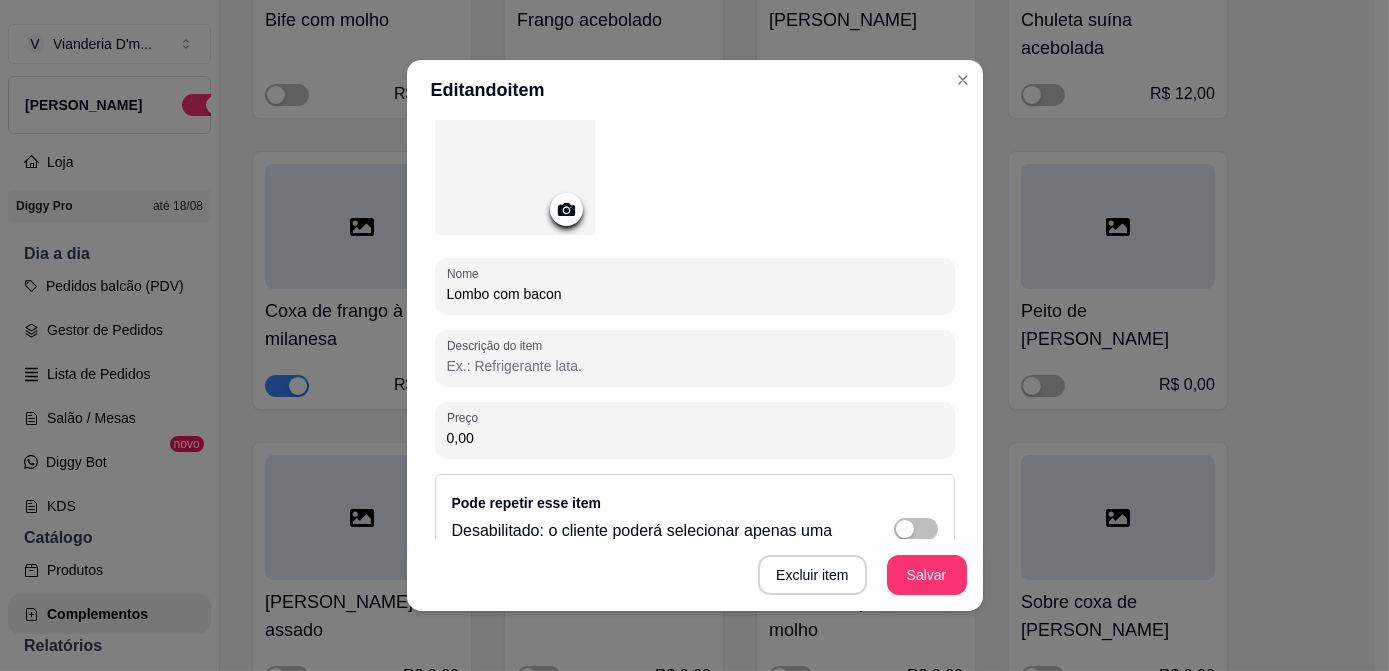scroll, scrollTop: 181, scrollLeft: 0, axis: vertical 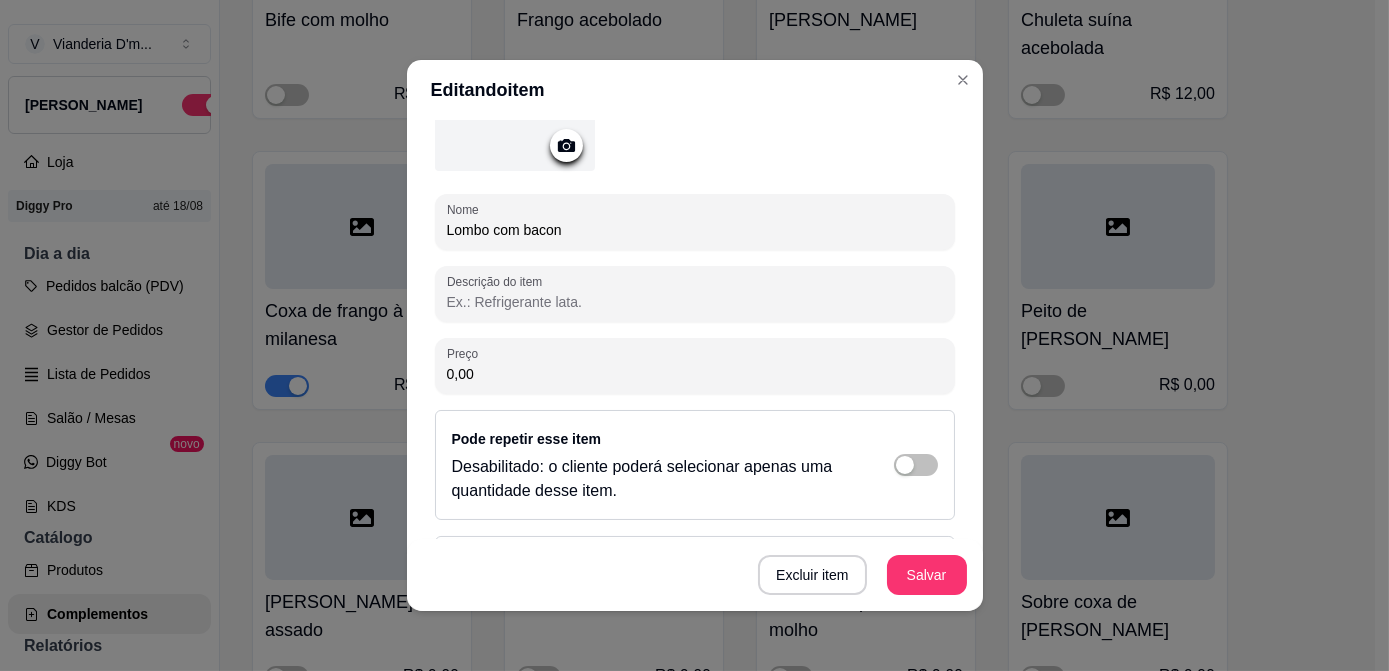click on "0,00" at bounding box center [695, 374] 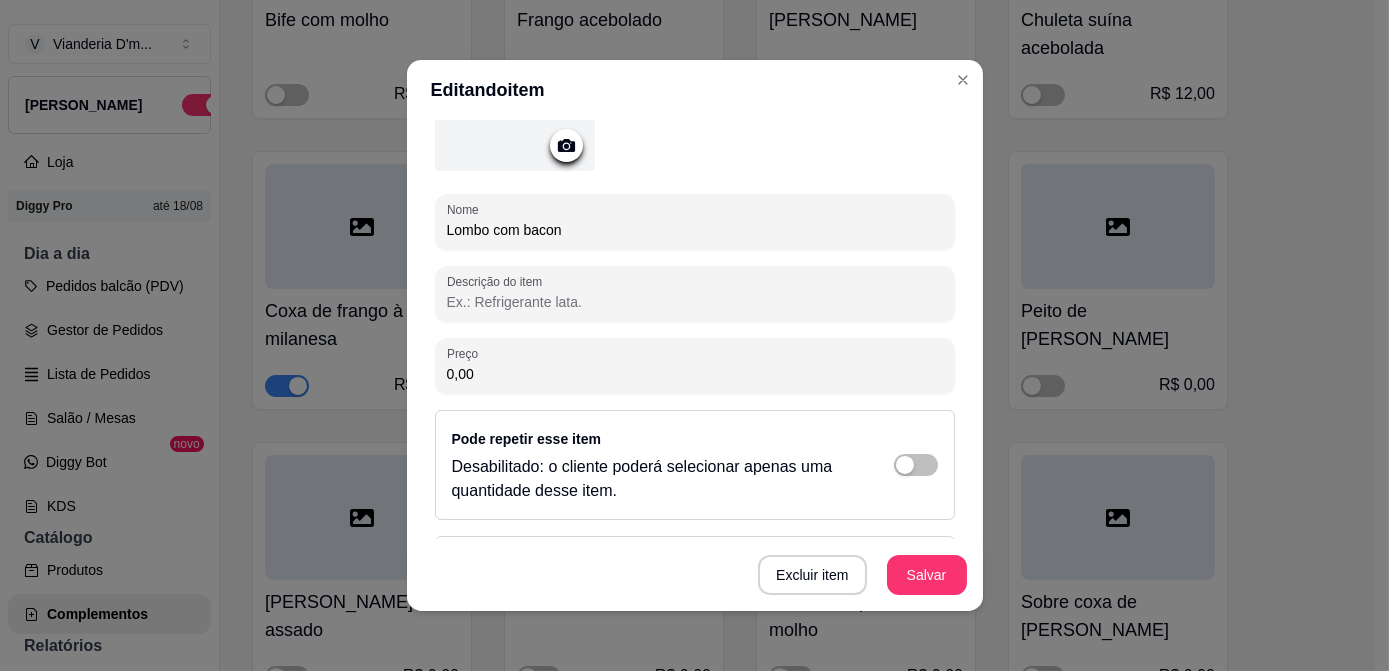 drag, startPoint x: 468, startPoint y: 364, endPoint x: 361, endPoint y: 352, distance: 107.67079 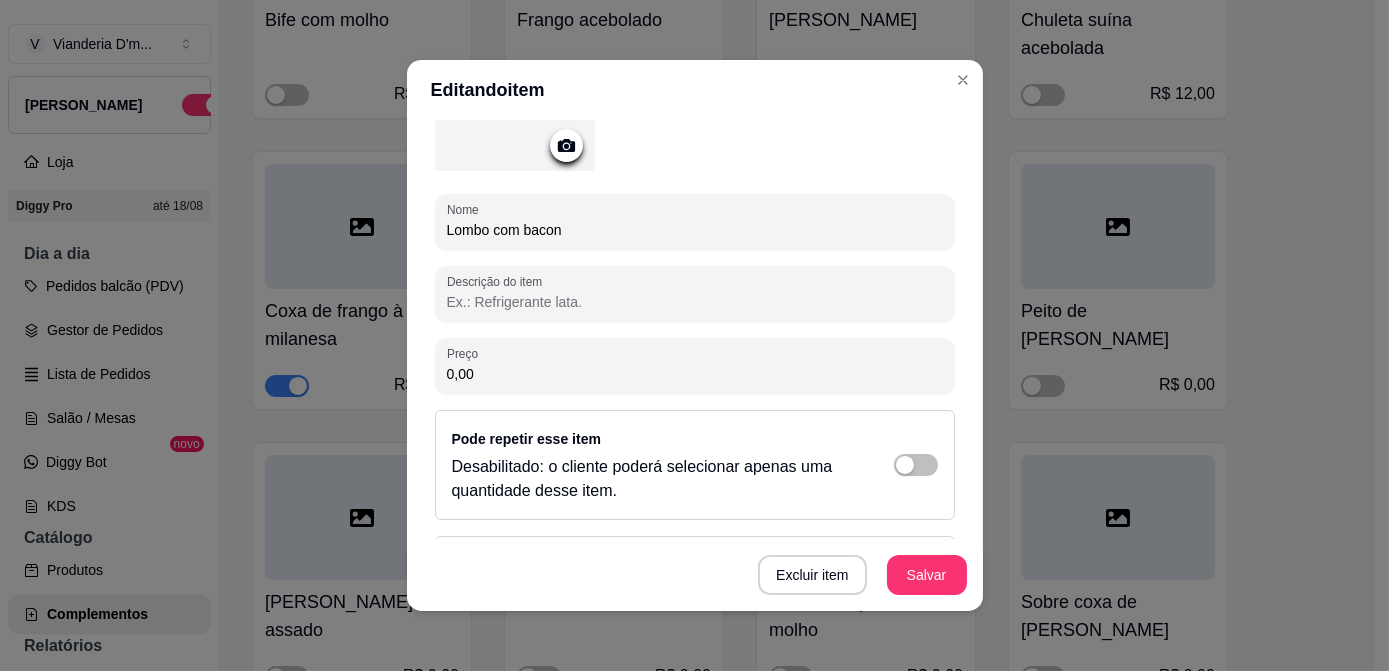 click on "Editando  item Detalhes do item Gerenciar estoque Nome Lombo com bacon Descrição do item Preço 0,00 Pode repetir esse item Desabilitado: o cliente poderá selecionar apenas uma quantidade desse item. Disponibilidade Ao pausar o item o mesmo não estará disponível para seleção nos produtos e/ou categorias vinculadas Excluir item Salvar" at bounding box center (694, 335) 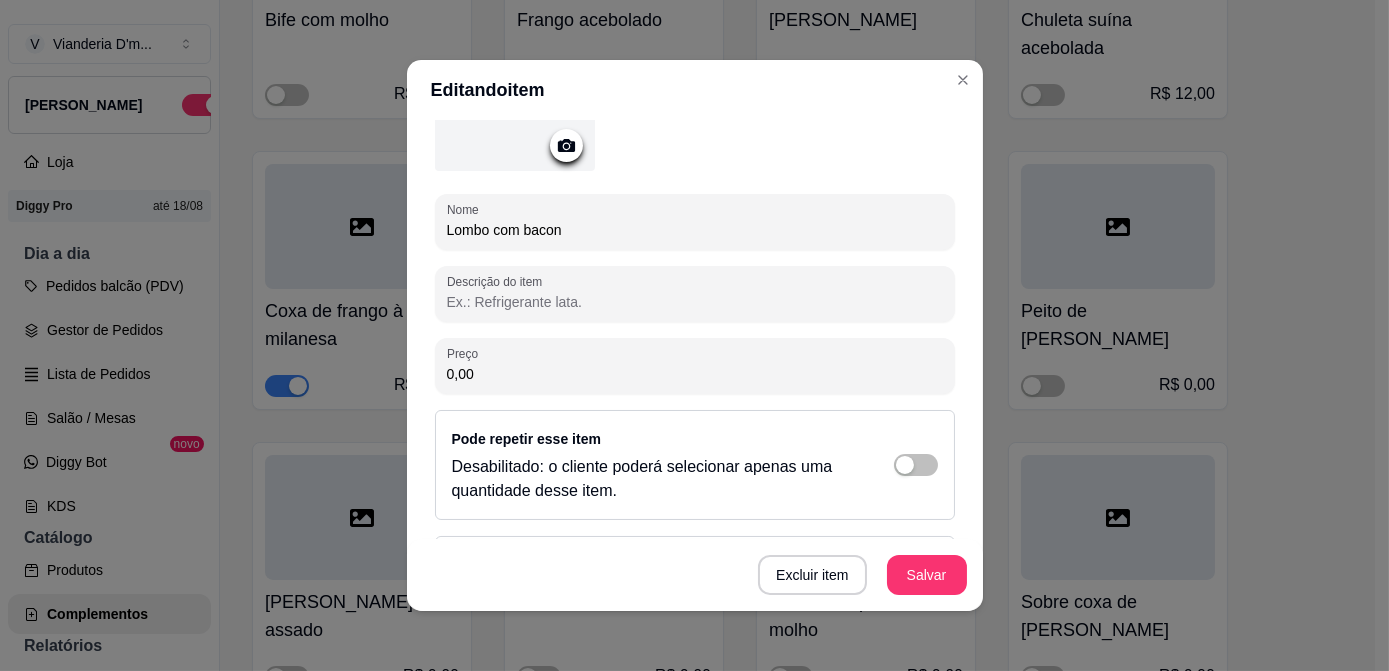 paste on "12" 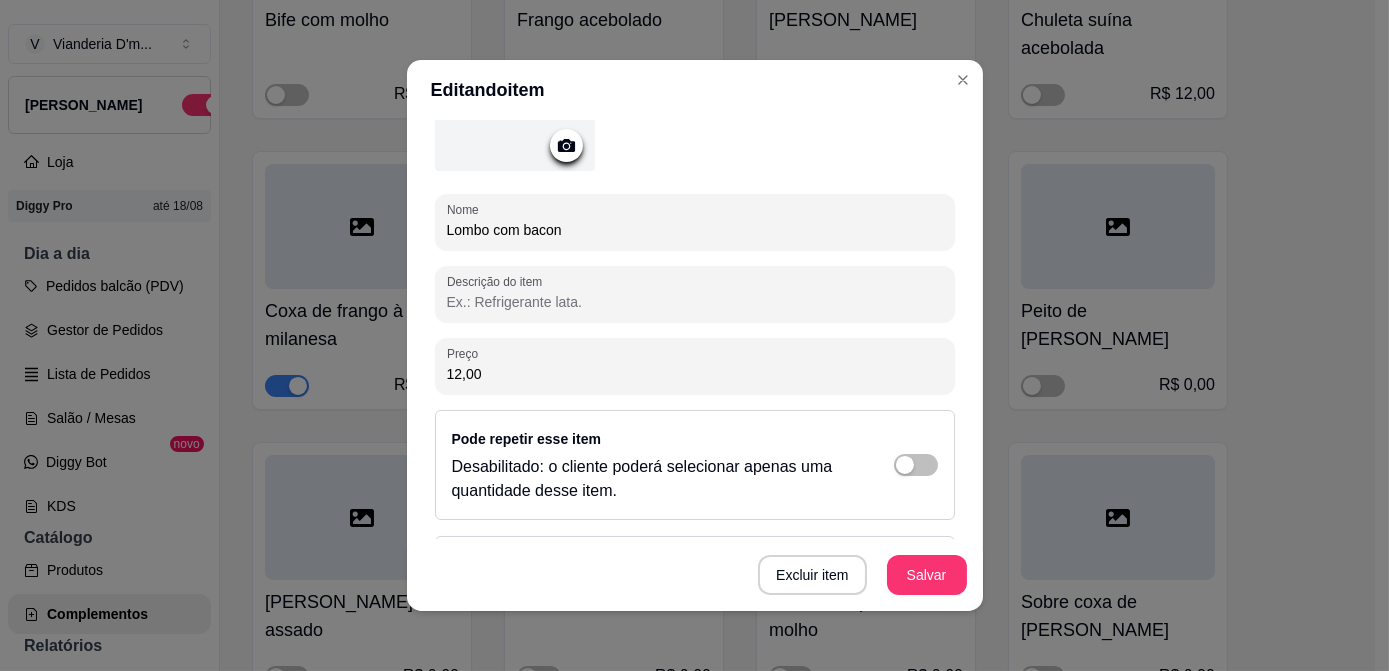 type on "12,00" 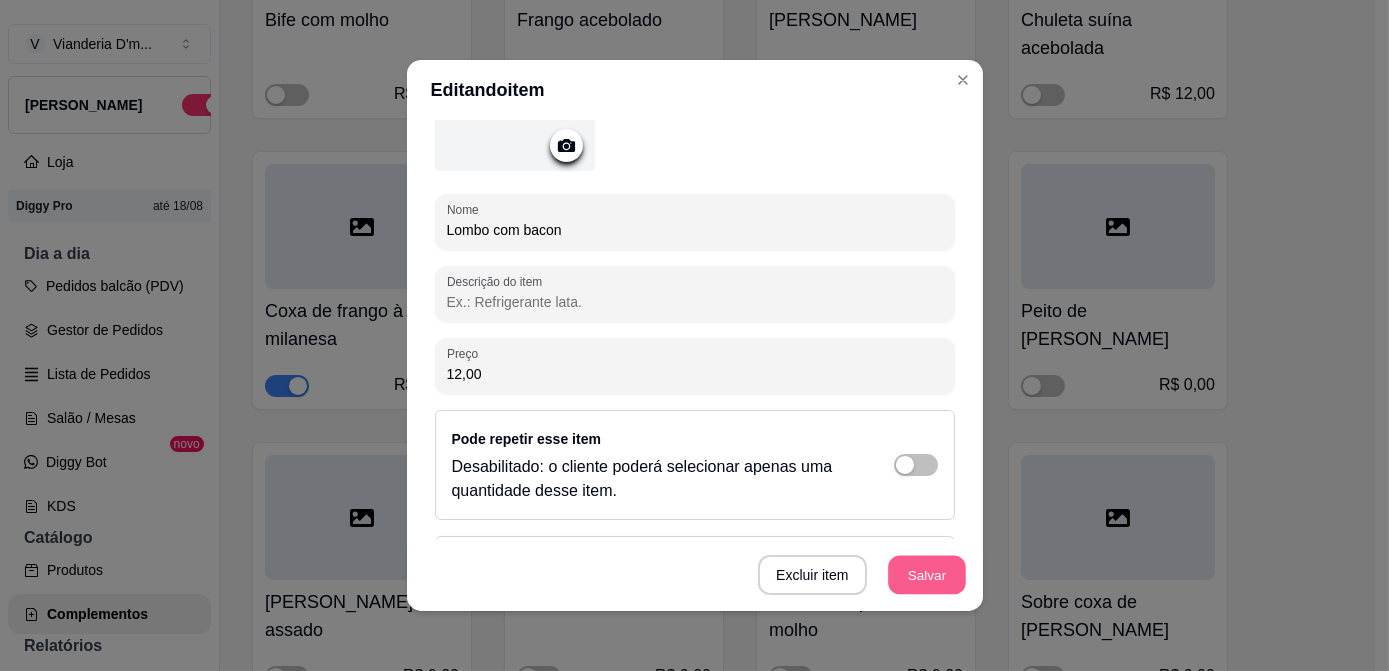 click on "Salvar" at bounding box center (927, 575) 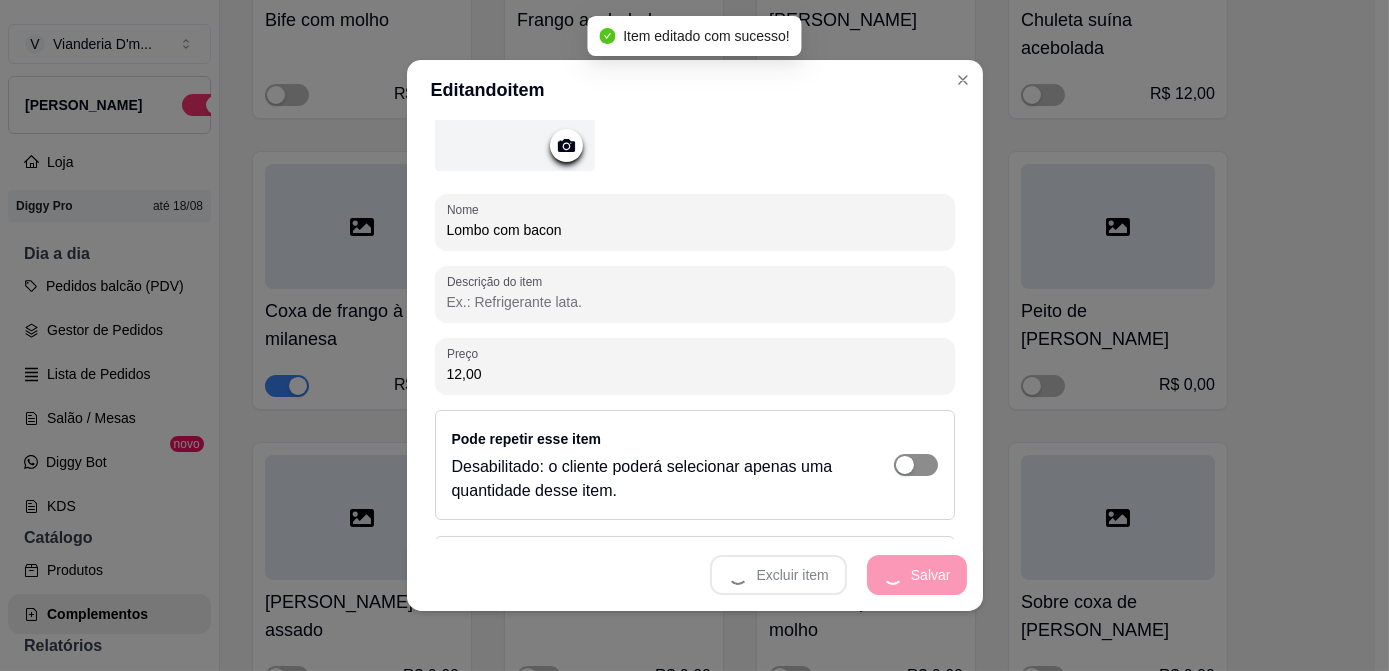 click at bounding box center [916, 465] 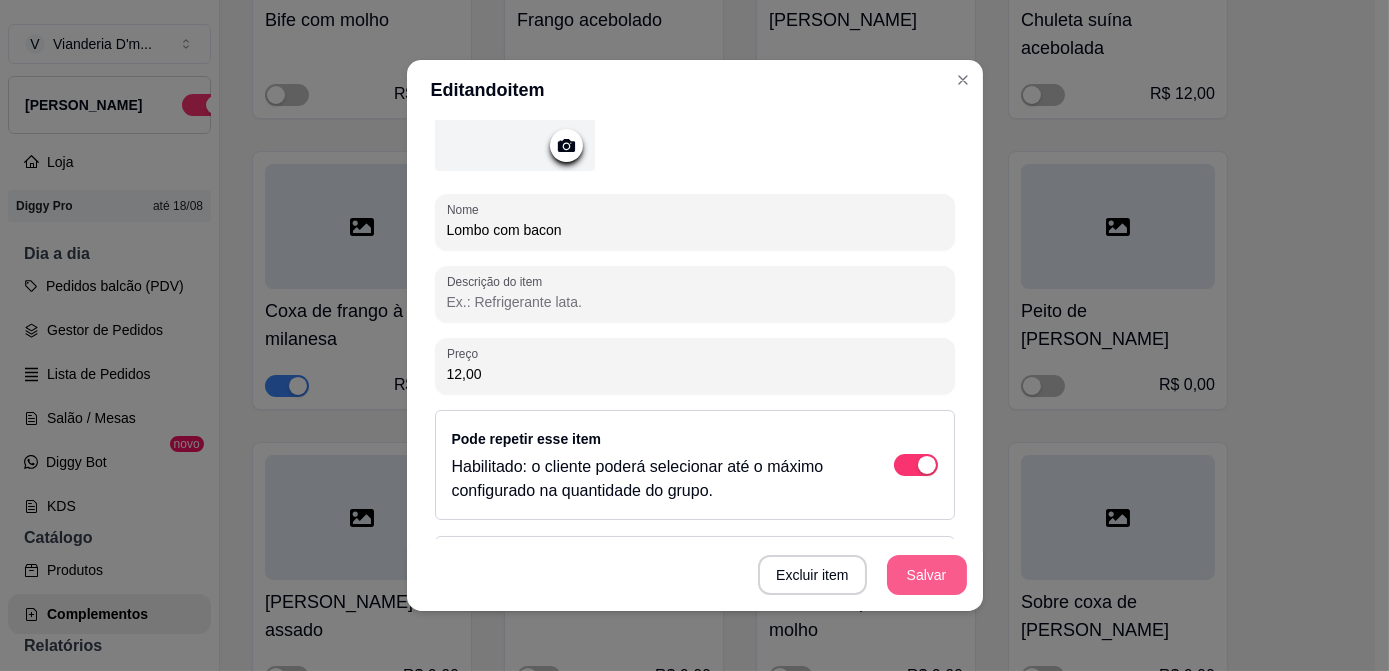 click on "Salvar" at bounding box center (927, 575) 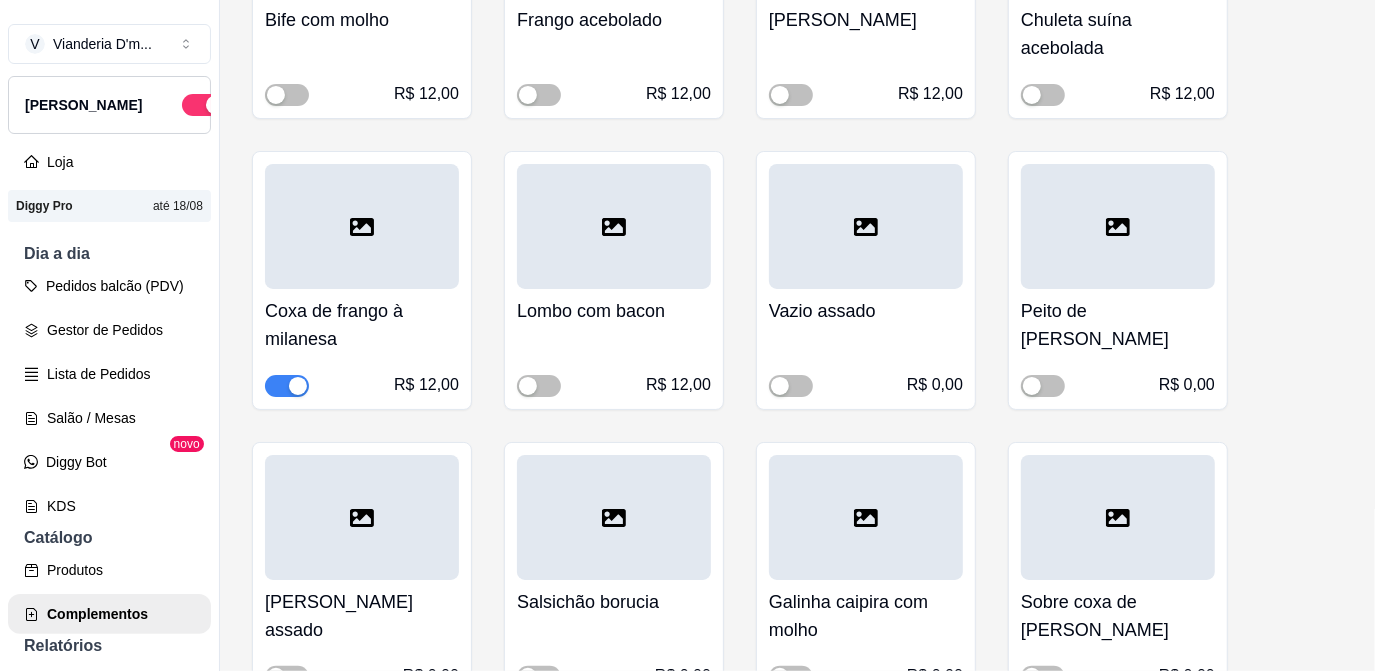 click on "Vazio assado  R$ 0,00" at bounding box center [866, 343] 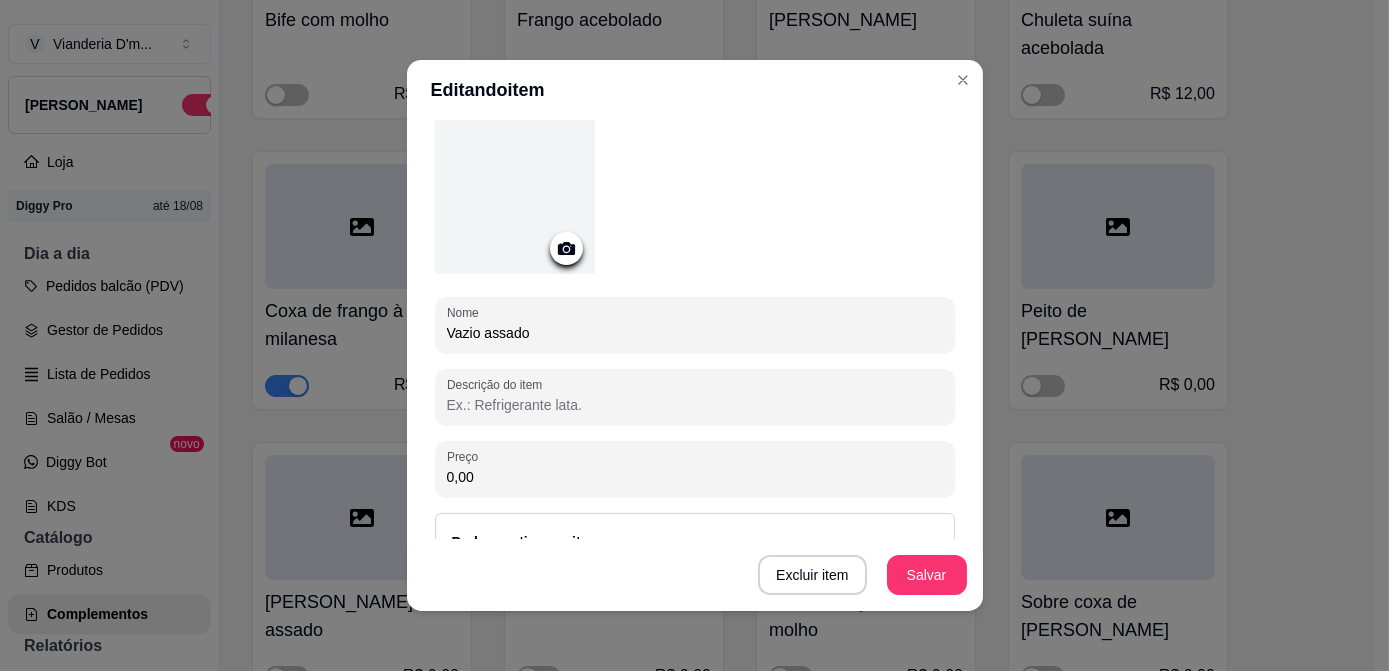 scroll, scrollTop: 181, scrollLeft: 0, axis: vertical 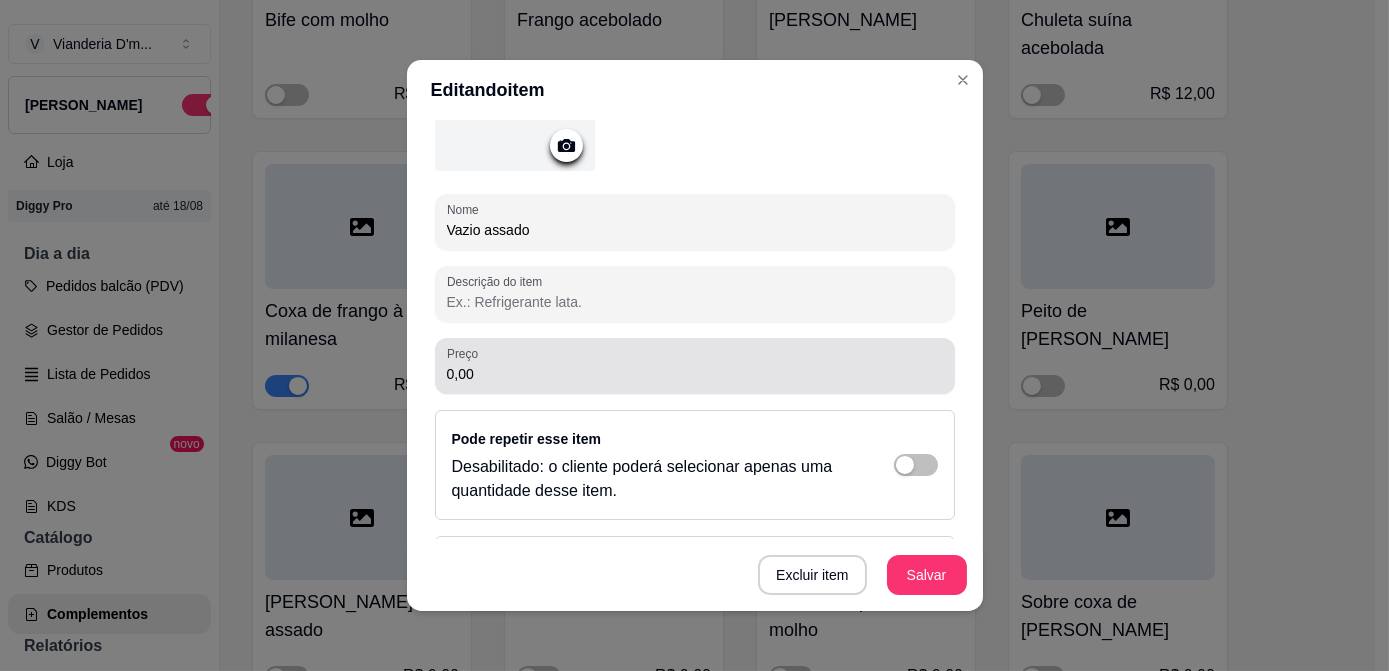click on "0,00" at bounding box center [695, 374] 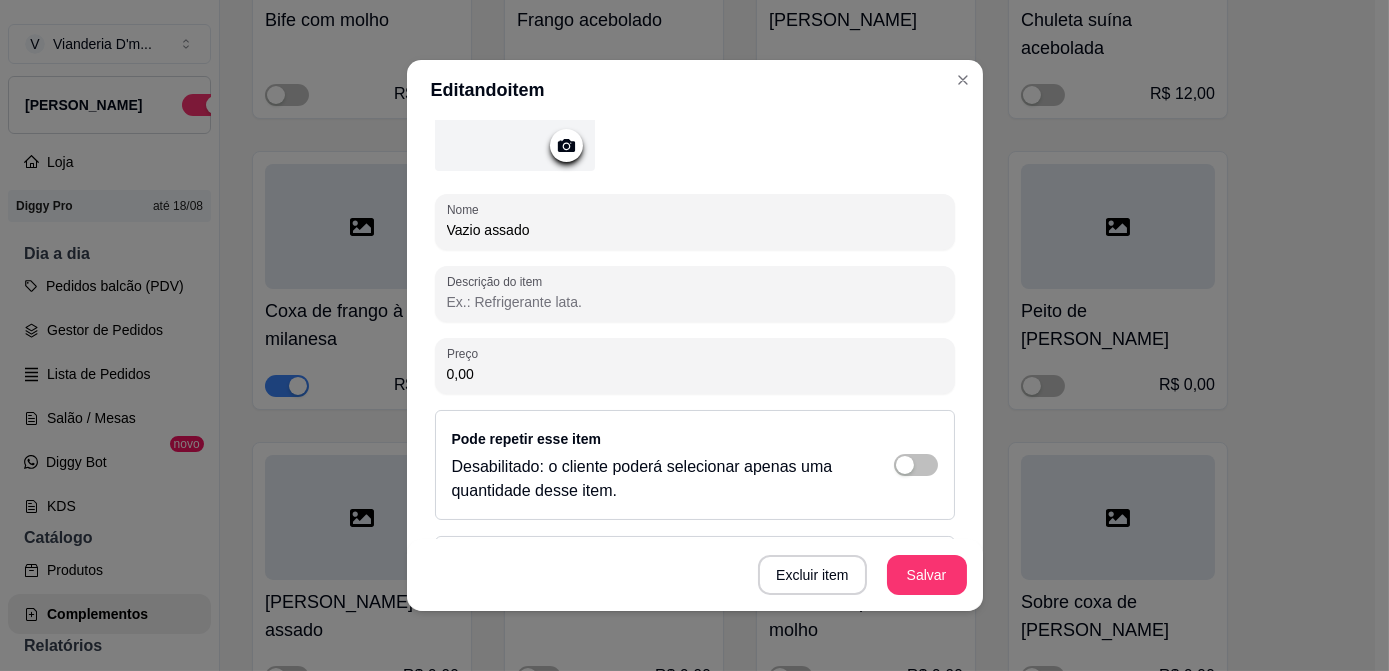 drag, startPoint x: 479, startPoint y: 374, endPoint x: 416, endPoint y: 369, distance: 63.1981 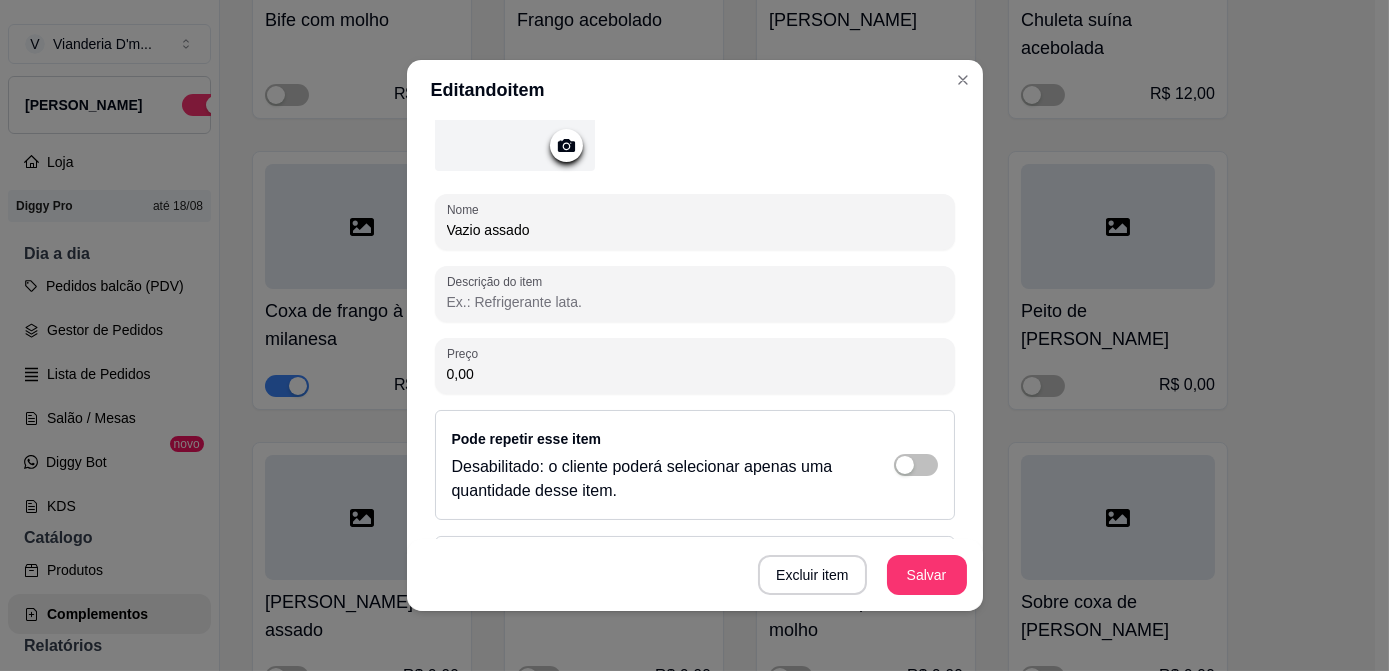 click on "Detalhes do item Gerenciar estoque Nome Vazio assado Descrição do item Preço 0,00 Pode repetir esse item Desabilitado: o cliente poderá selecionar apenas uma quantidade desse item. Disponibilidade Ao pausar o item o mesmo não estará disponível para seleção nos produtos e/ou categorias vinculadas Excluir item Salvar" at bounding box center [695, 365] 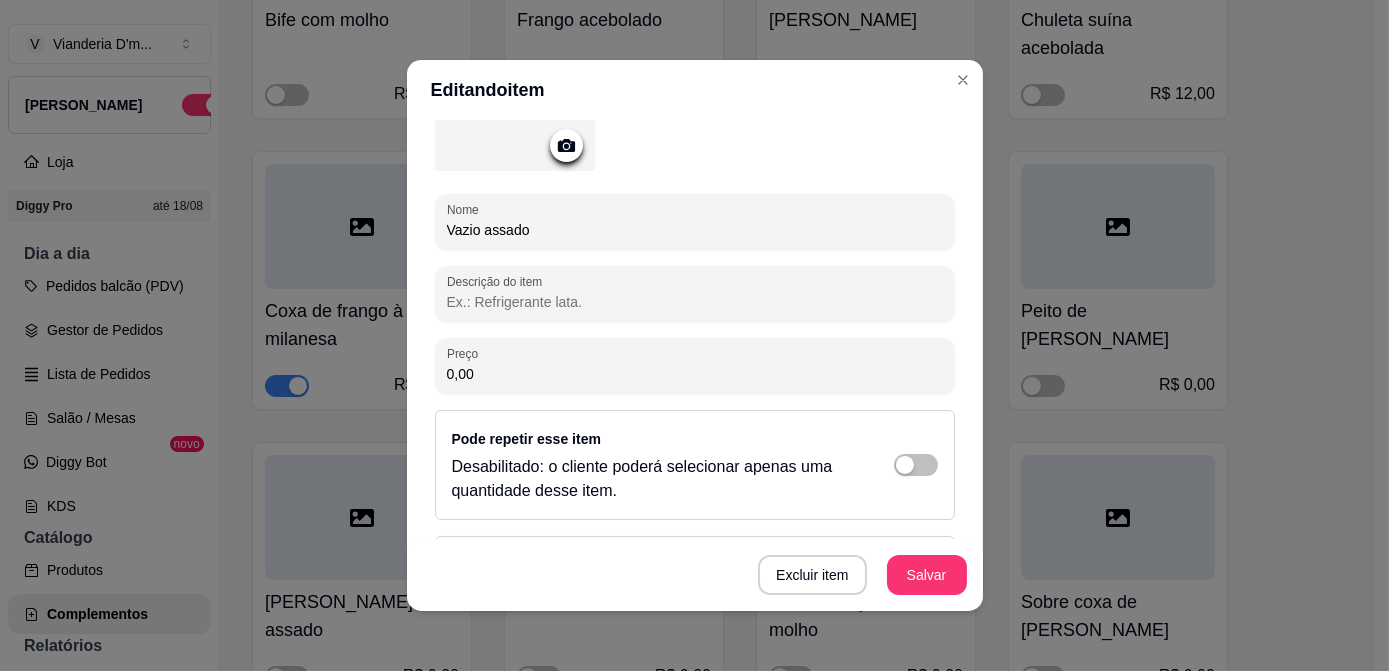 paste on "12" 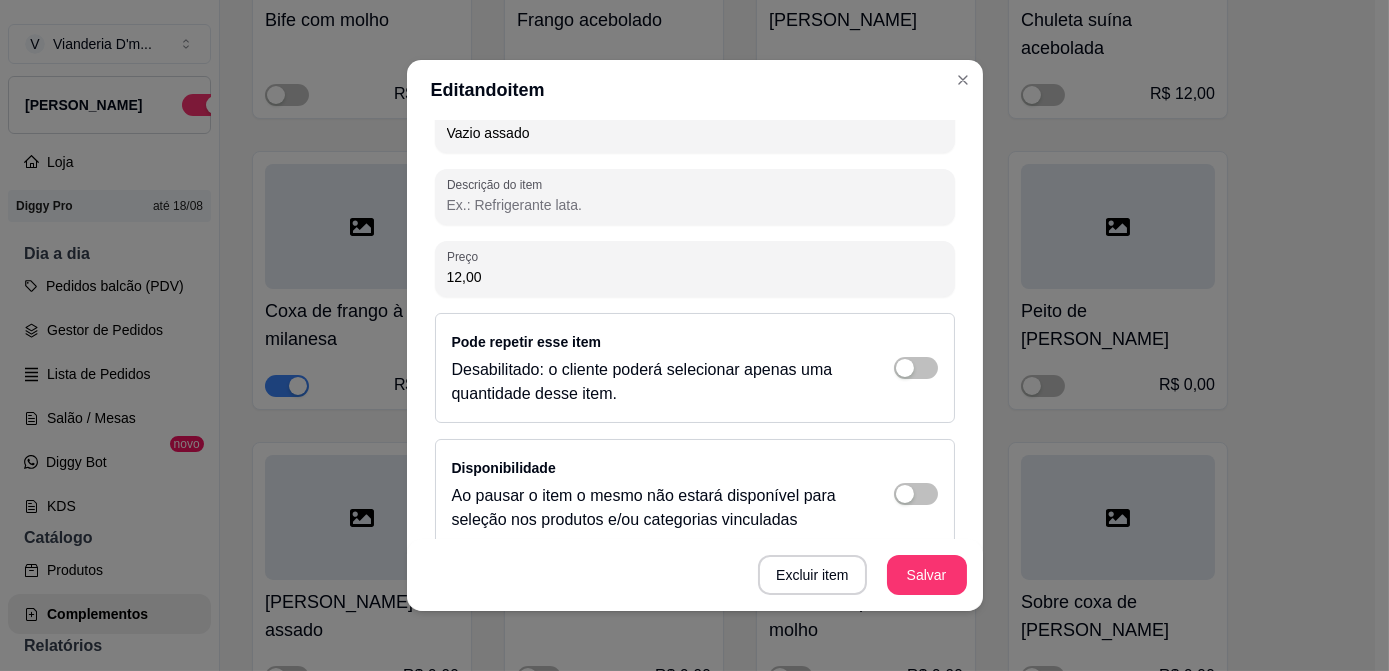 scroll, scrollTop: 297, scrollLeft: 0, axis: vertical 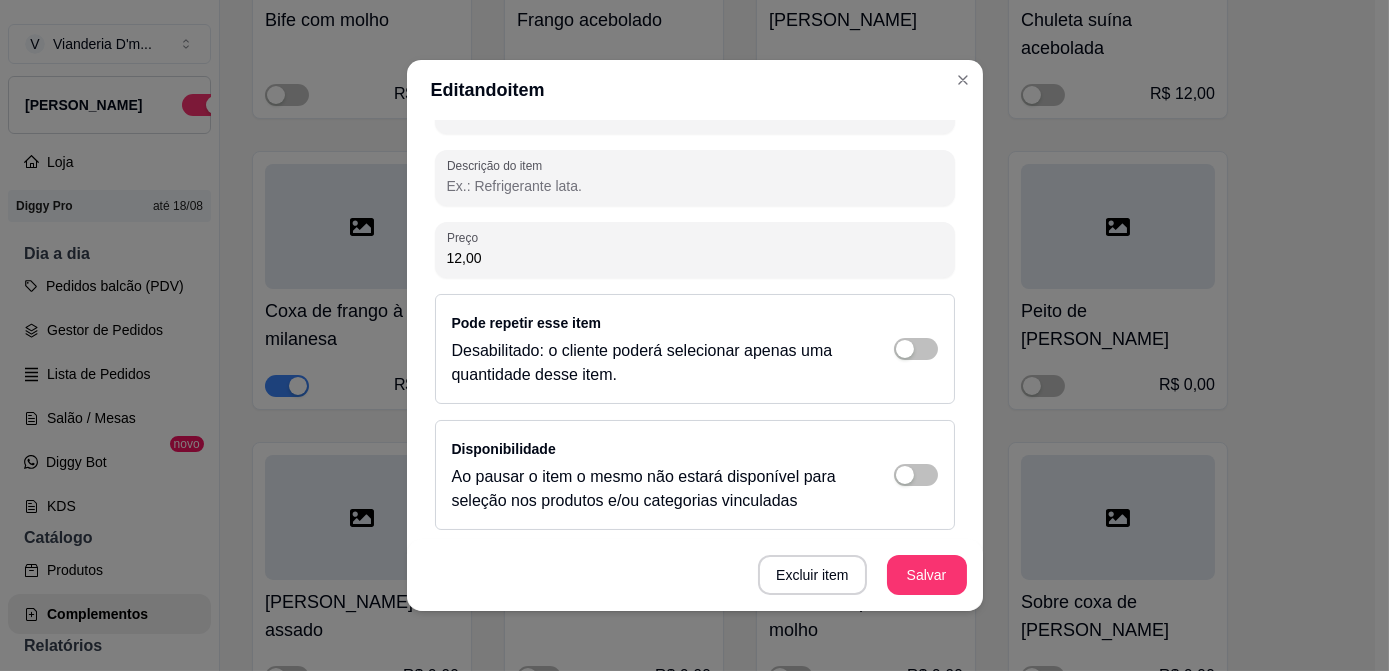 type on "12,00" 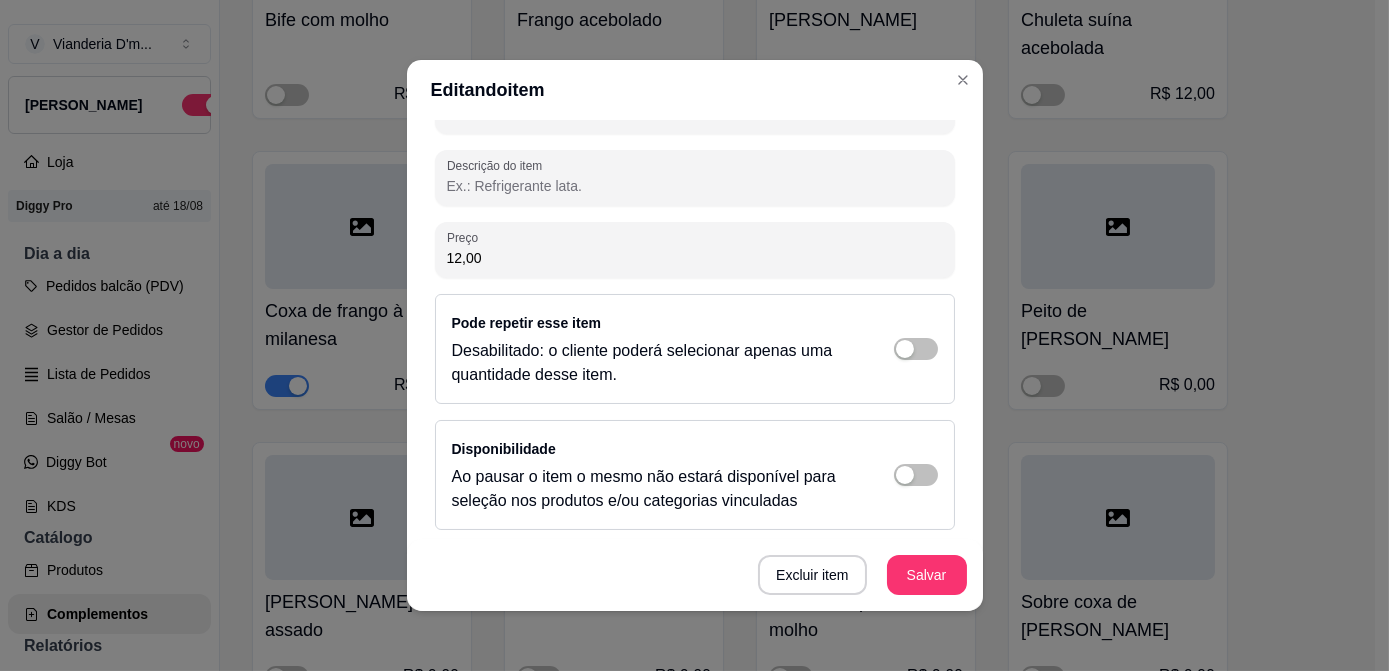 click on "Pode repetir esse item Desabilitado: o cliente poderá selecionar apenas uma quantidade desse item." at bounding box center (695, 349) 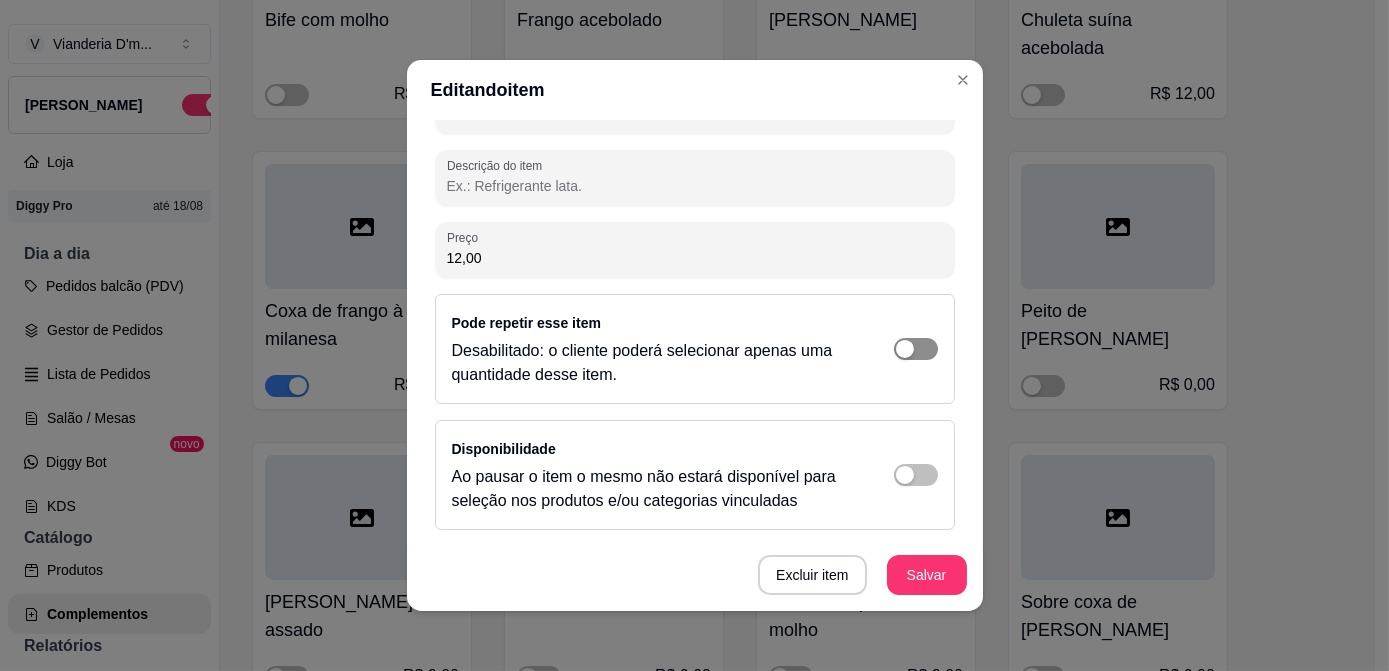 click at bounding box center [916, 349] 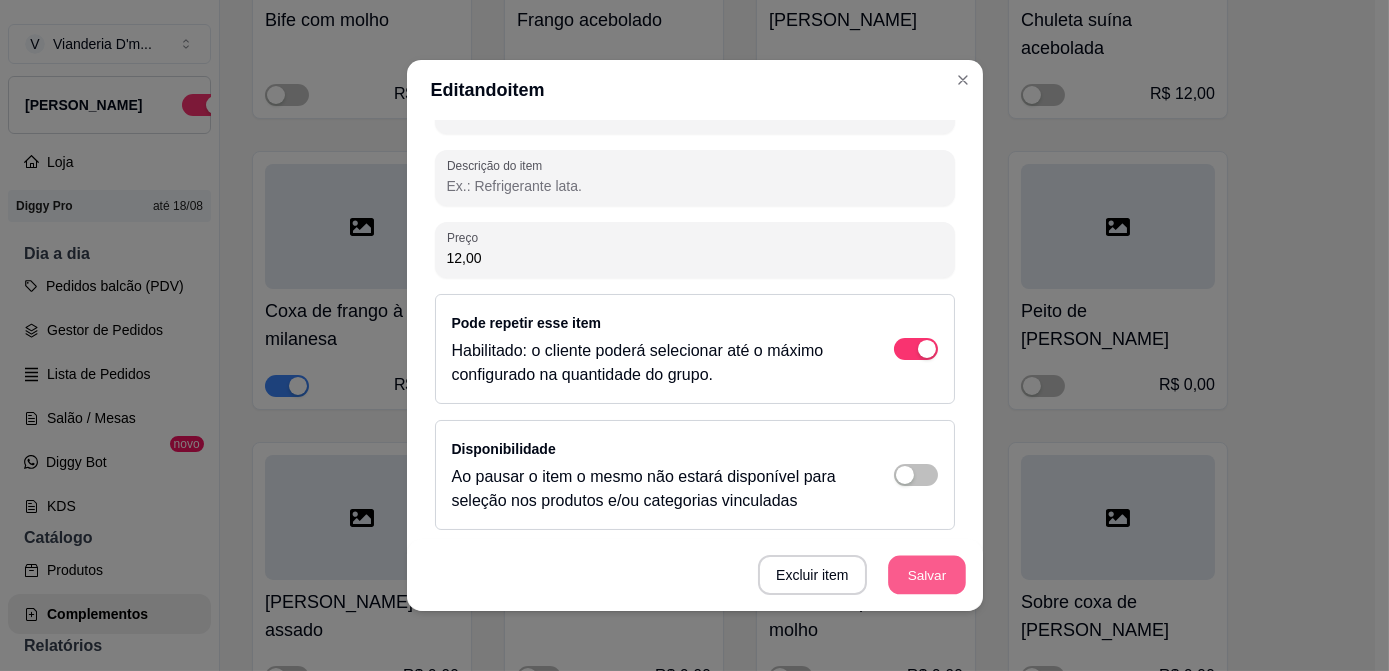 click on "Salvar" at bounding box center (927, 575) 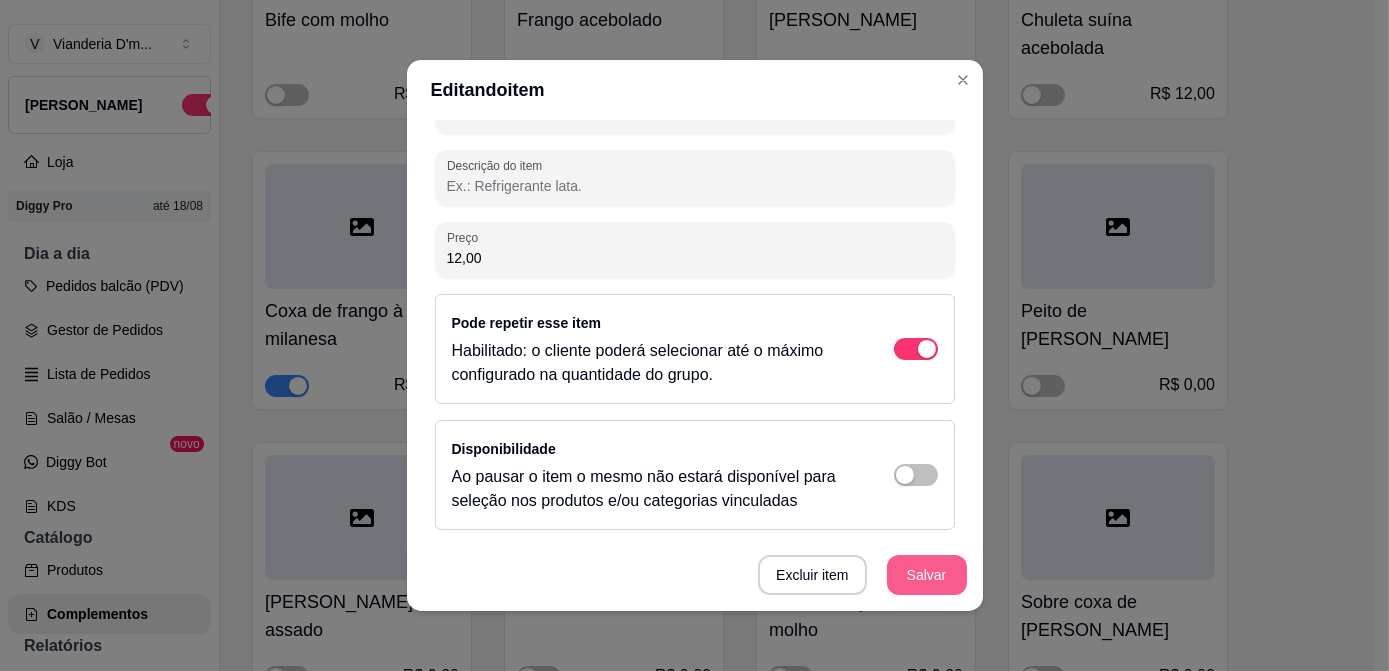 click on "Salvar" at bounding box center [927, 575] 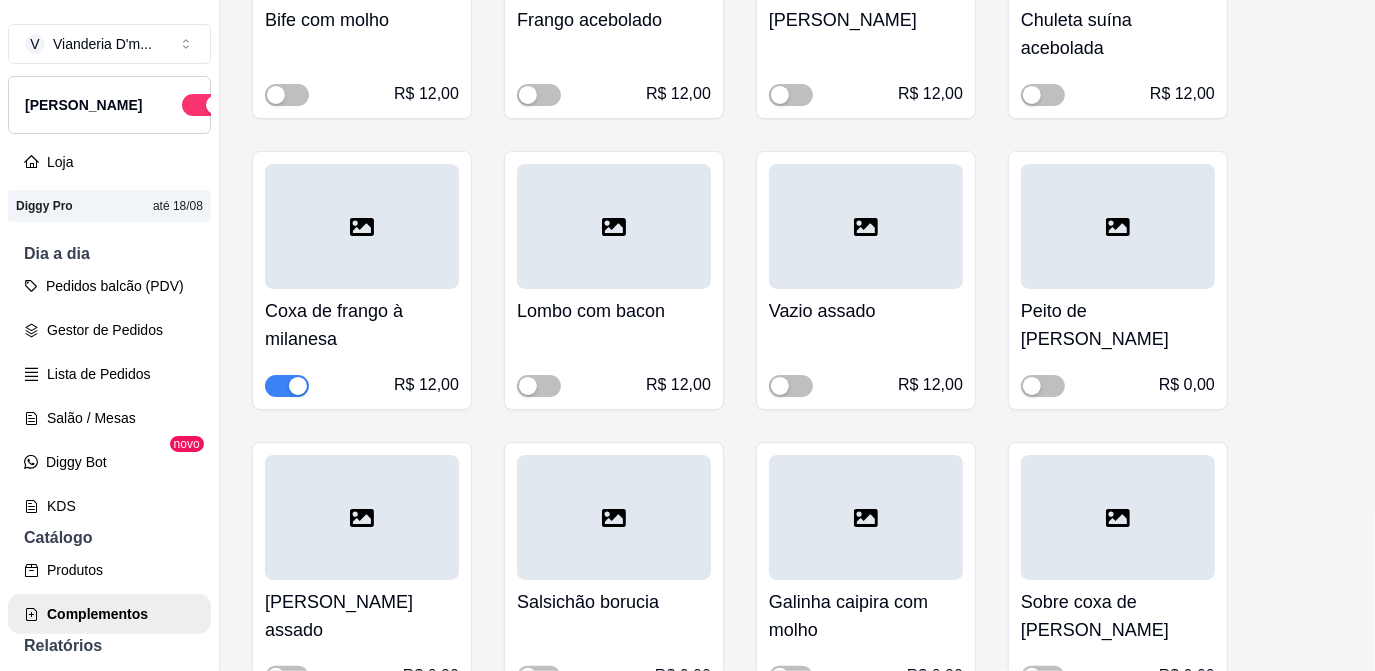click at bounding box center (866, 226) 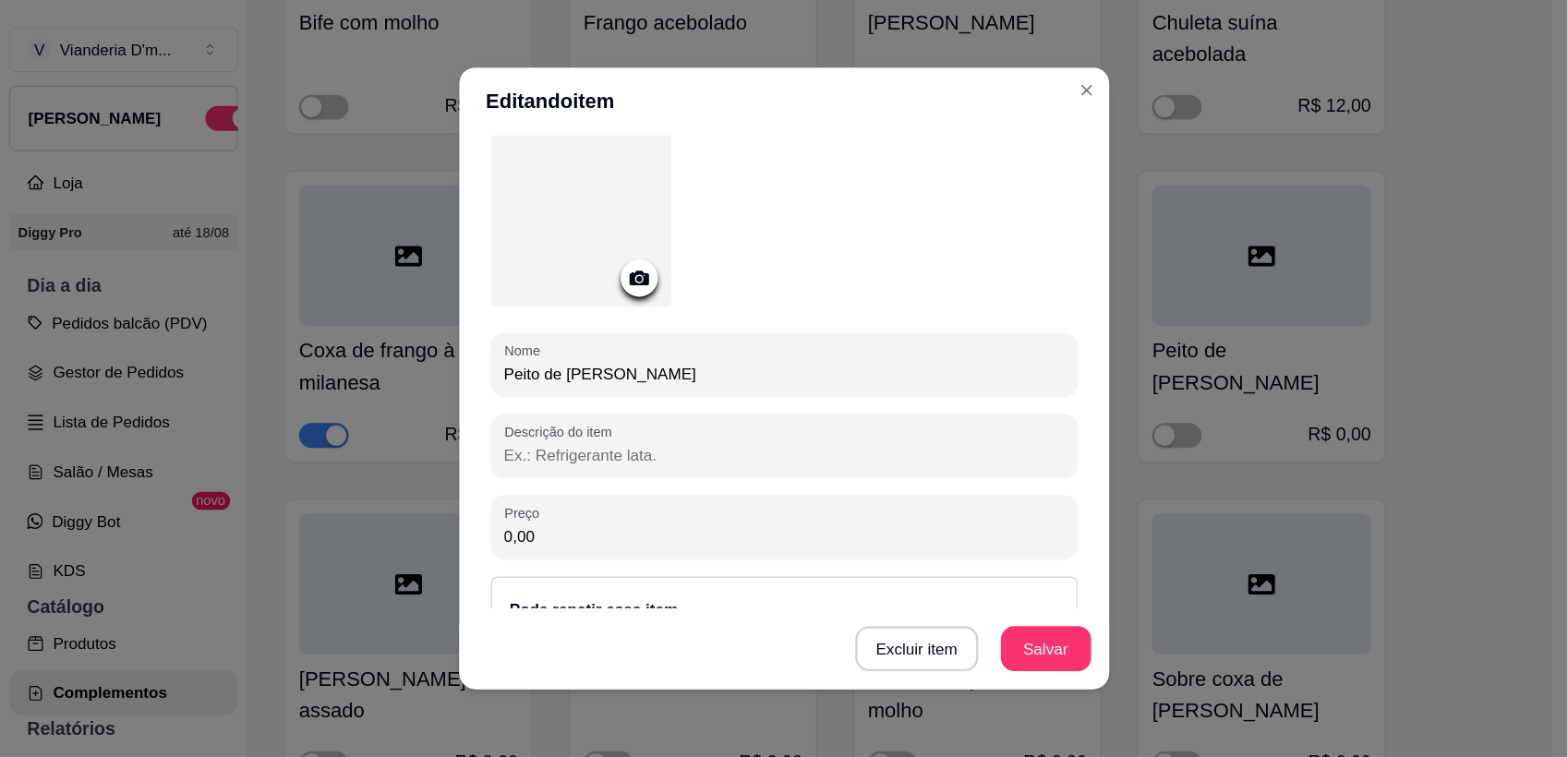 scroll, scrollTop: 167, scrollLeft: 0, axis: vertical 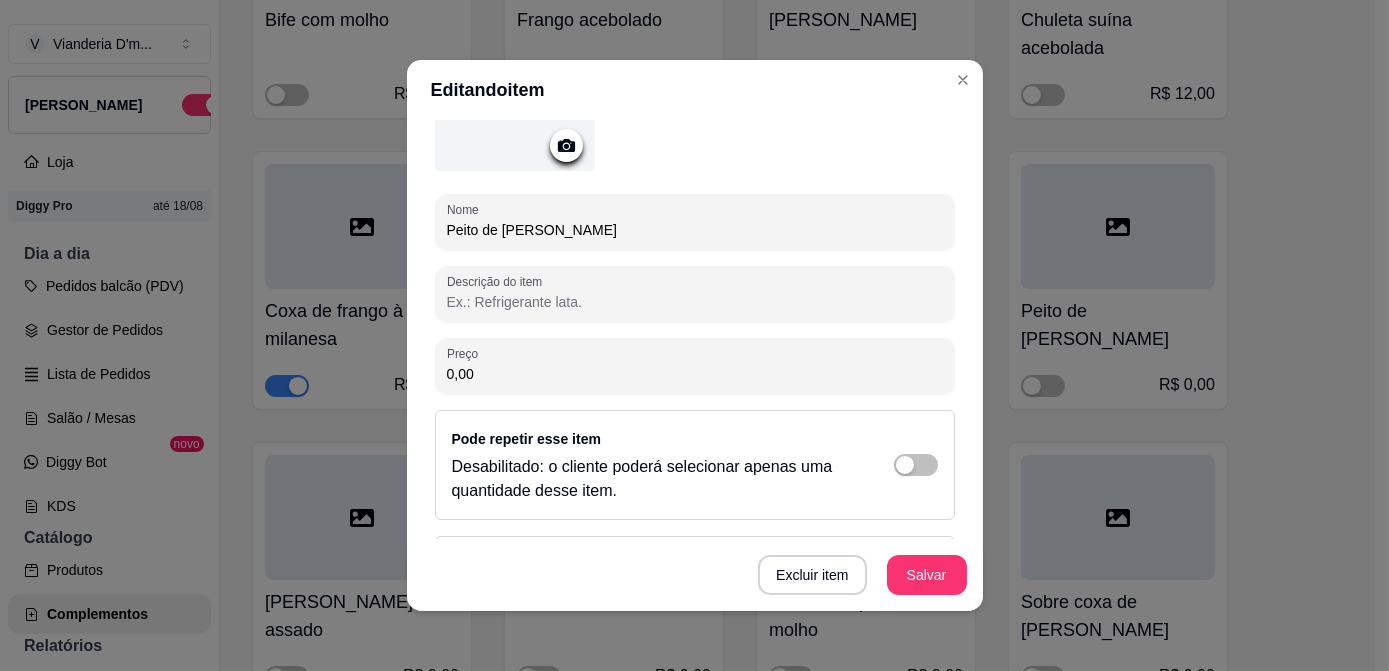 click on "0,00" at bounding box center [695, 374] 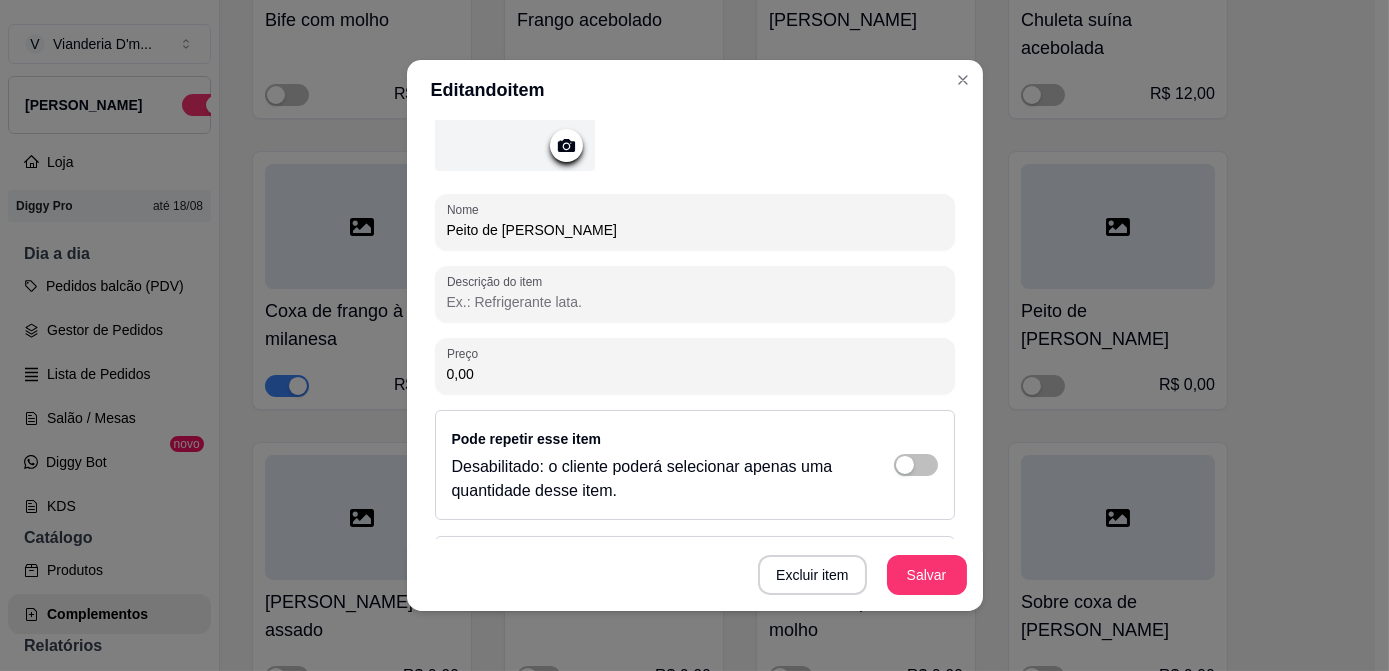click on "Detalhes do item Gerenciar estoque Nome Peito de frango grelhado Descrição do item Preço 0,00 Pode repetir esse item Desabilitado: o cliente poderá selecionar apenas uma quantidade desse item. Disponibilidade Ao pausar o item o mesmo não estará disponível para seleção nos produtos e/ou categorias vinculadas Excluir item Salvar" at bounding box center (695, 365) 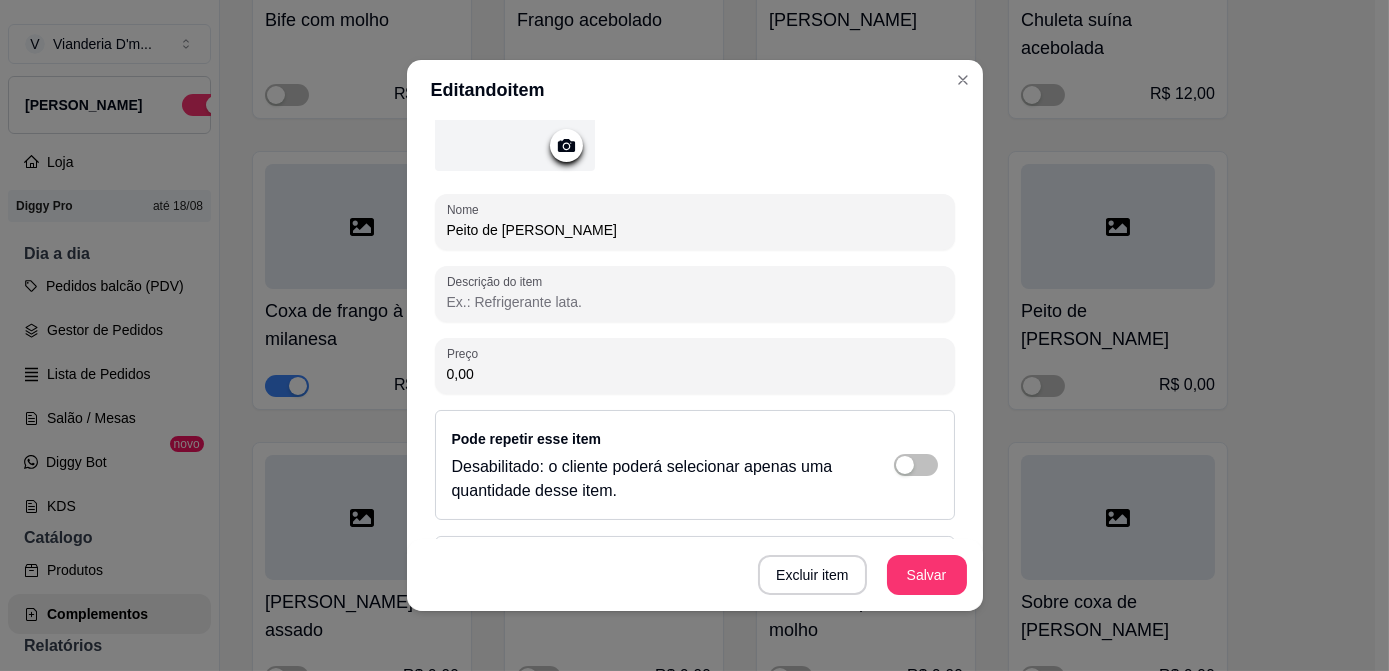 paste on "12" 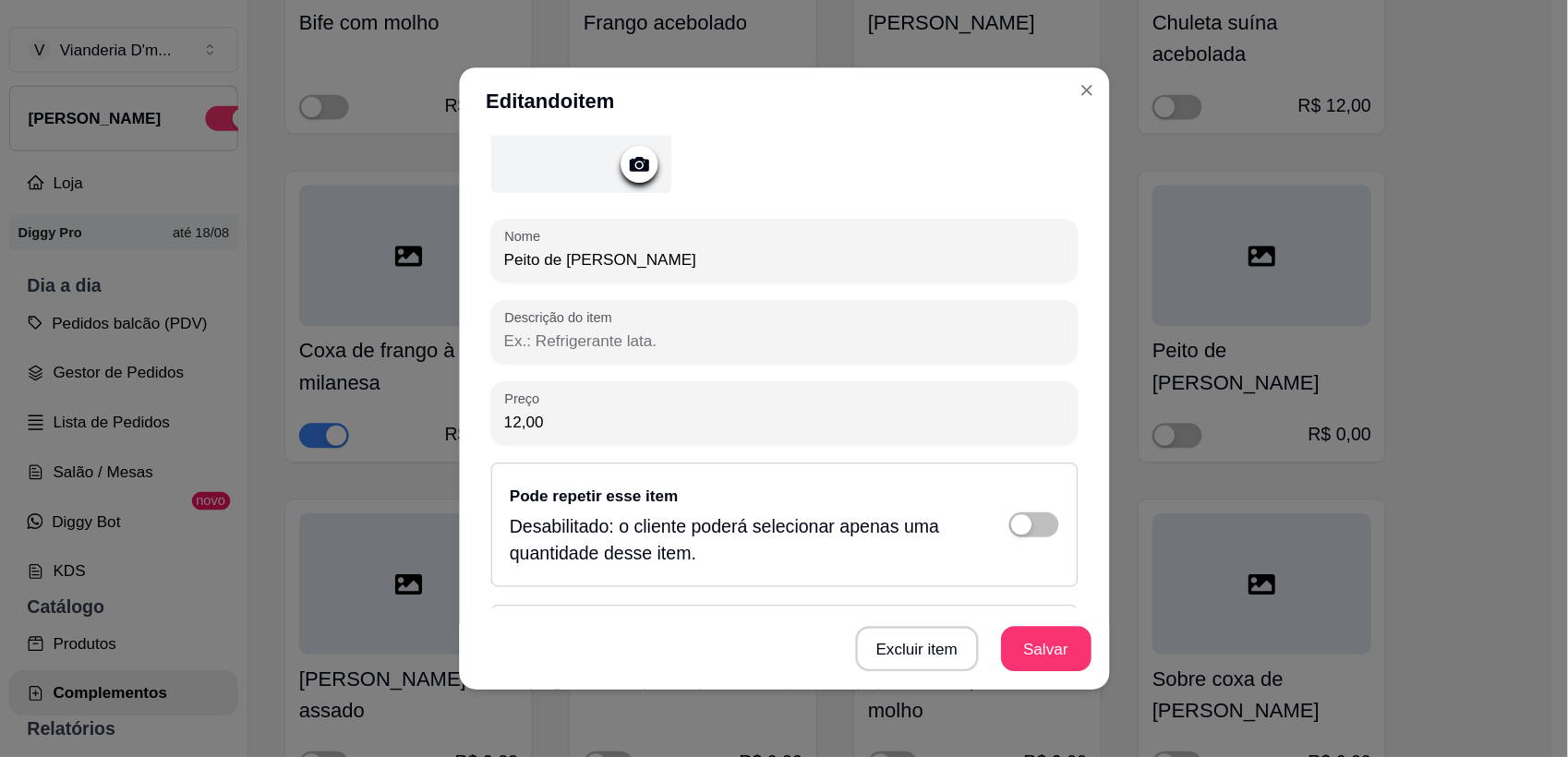 scroll, scrollTop: 6873, scrollLeft: 0, axis: vertical 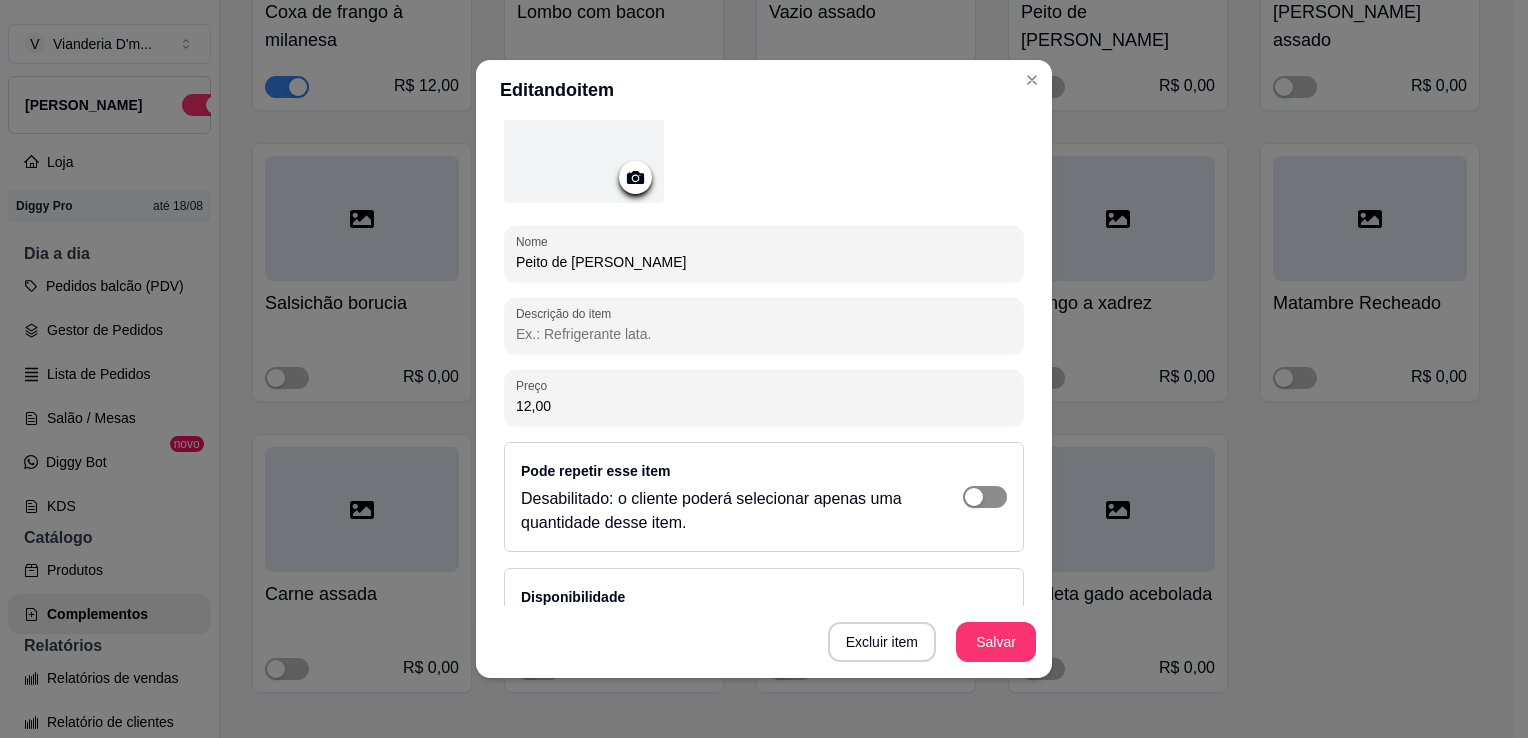 type on "12,00" 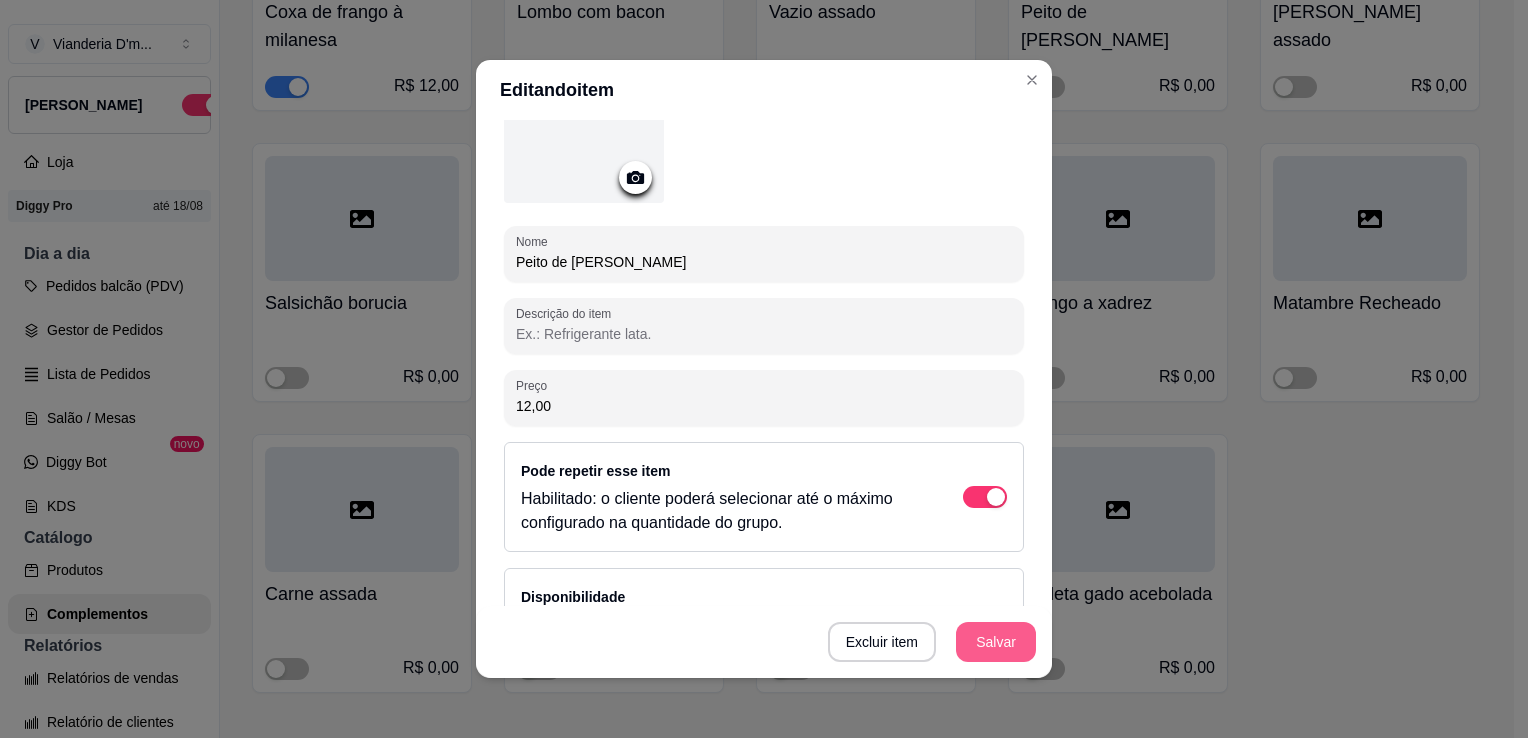 click on "Salvar" at bounding box center [996, 642] 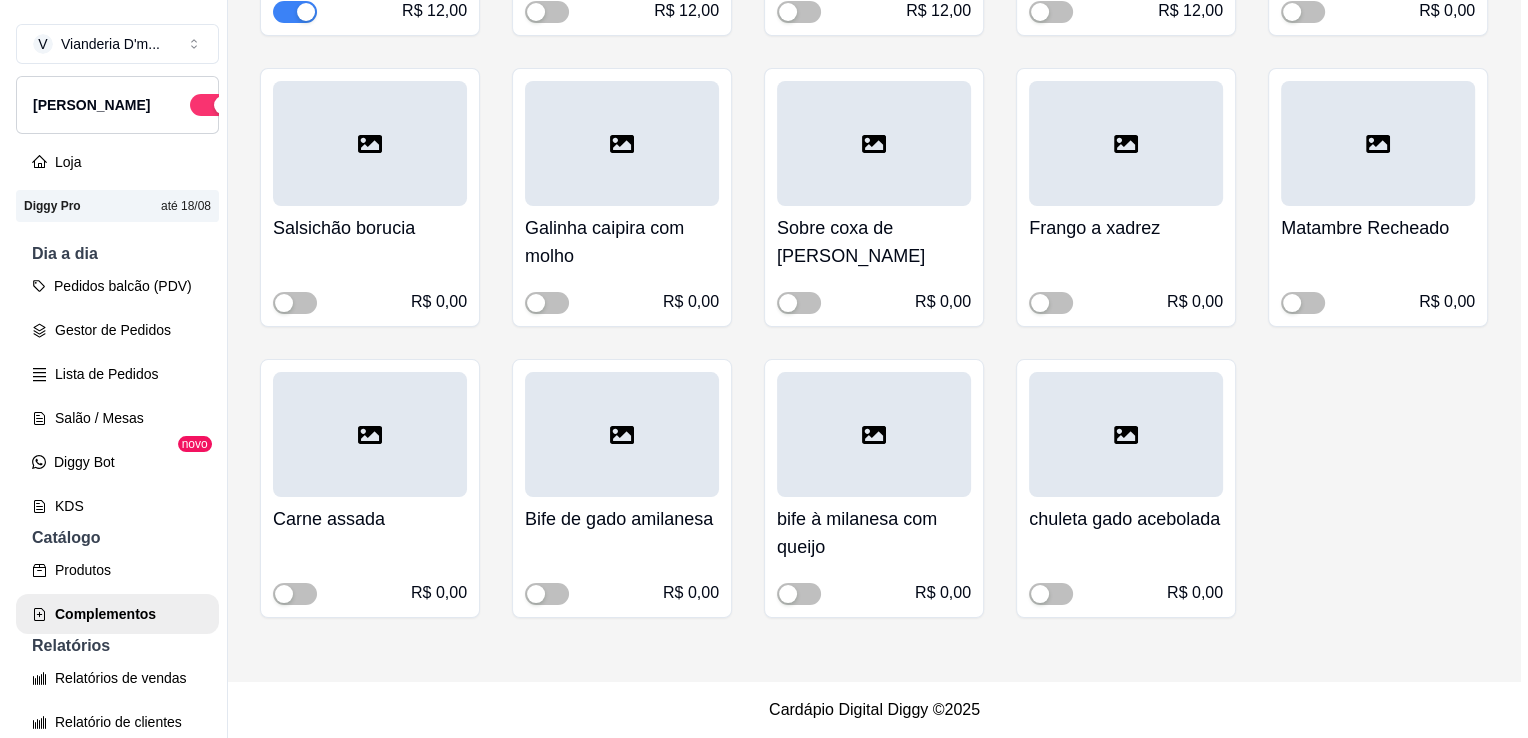 scroll, scrollTop: 8928, scrollLeft: 0, axis: vertical 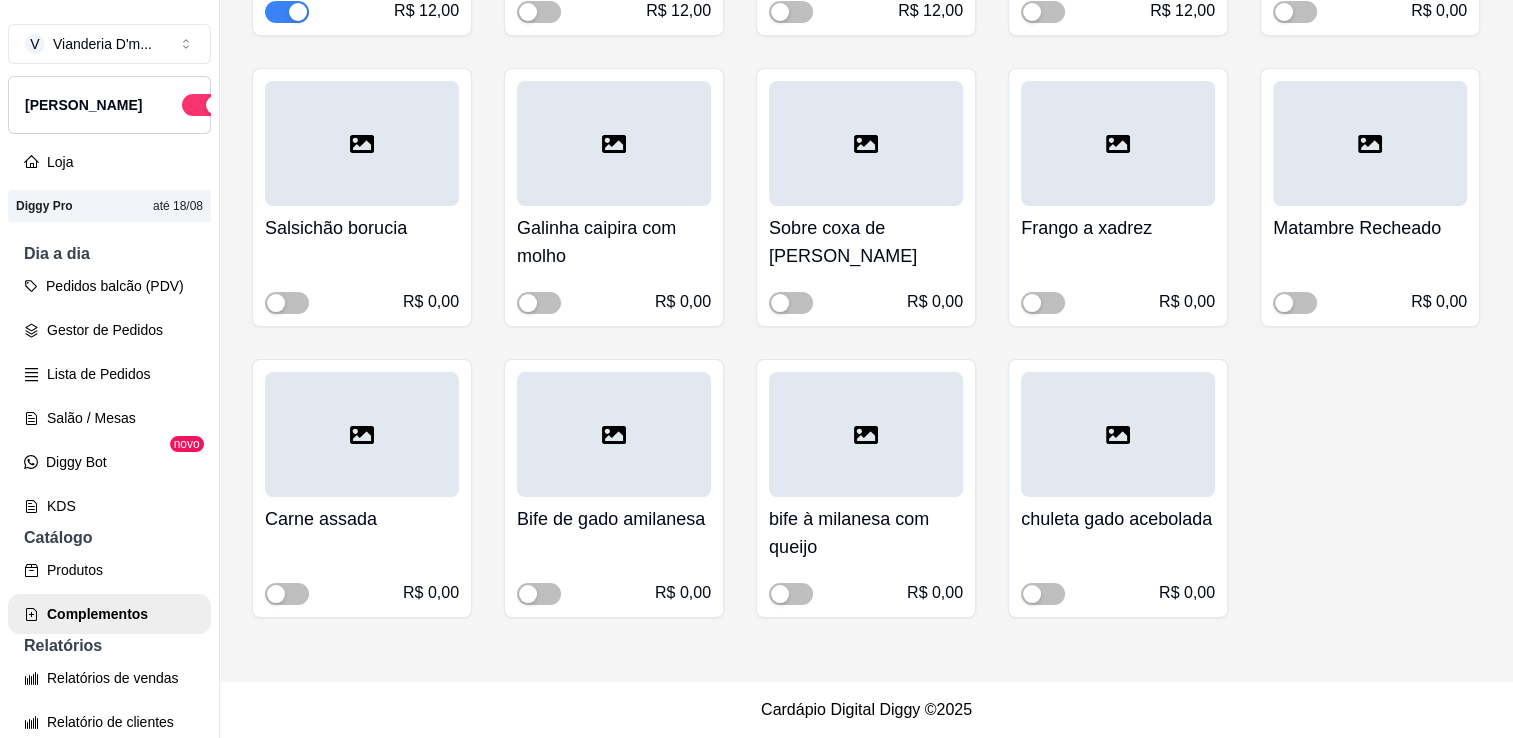 click at bounding box center [1370, -148] 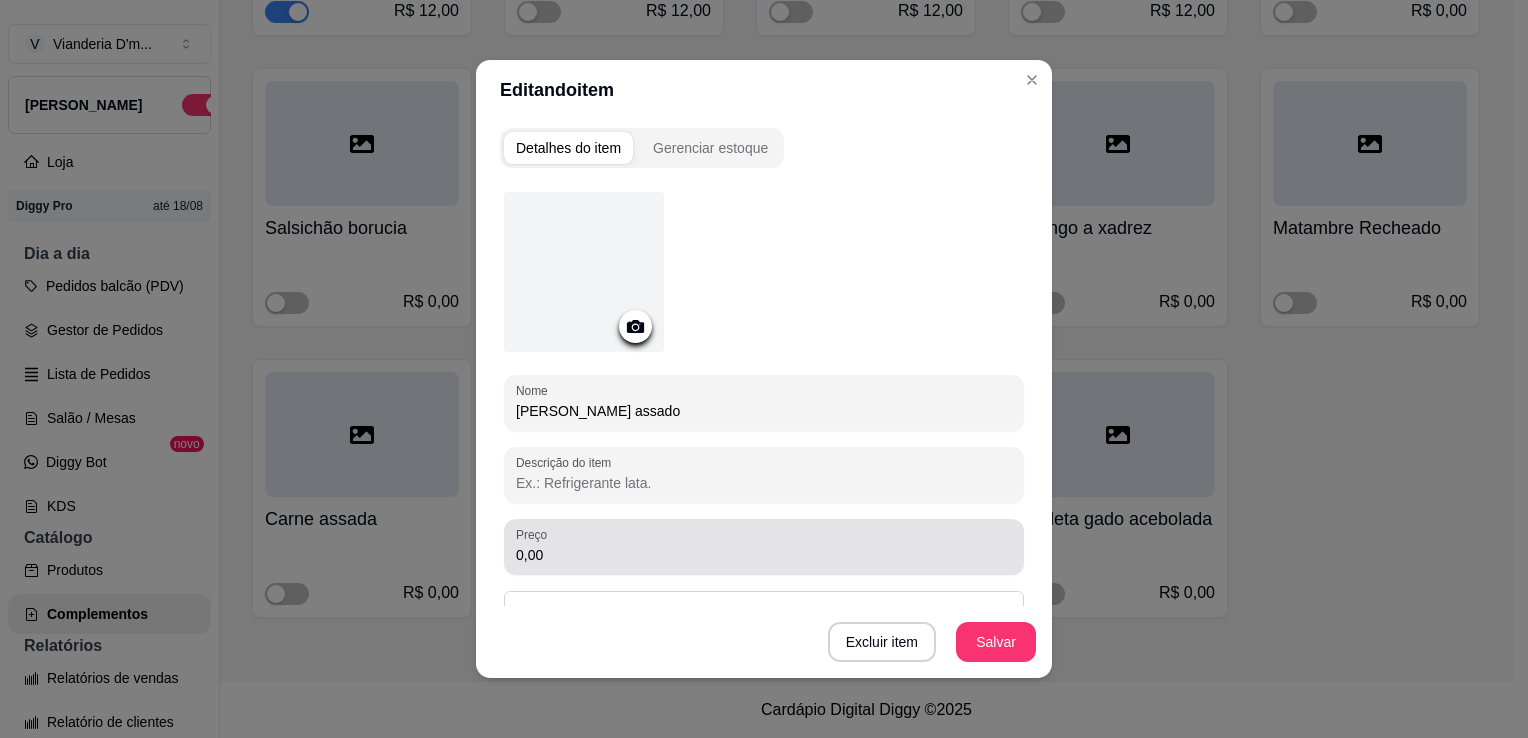 click on "0,00" at bounding box center [764, 555] 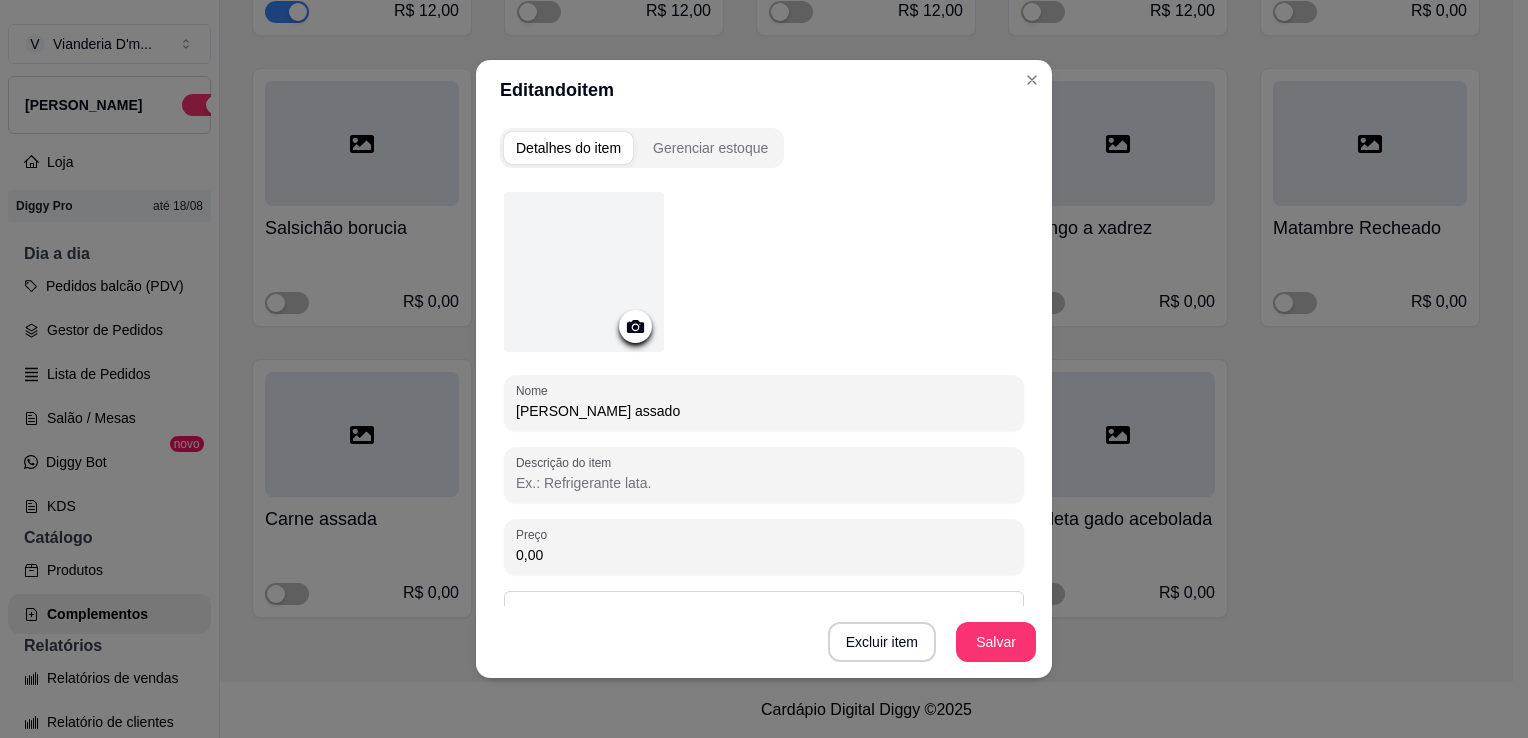 drag, startPoint x: 560, startPoint y: 543, endPoint x: 428, endPoint y: 519, distance: 134.16408 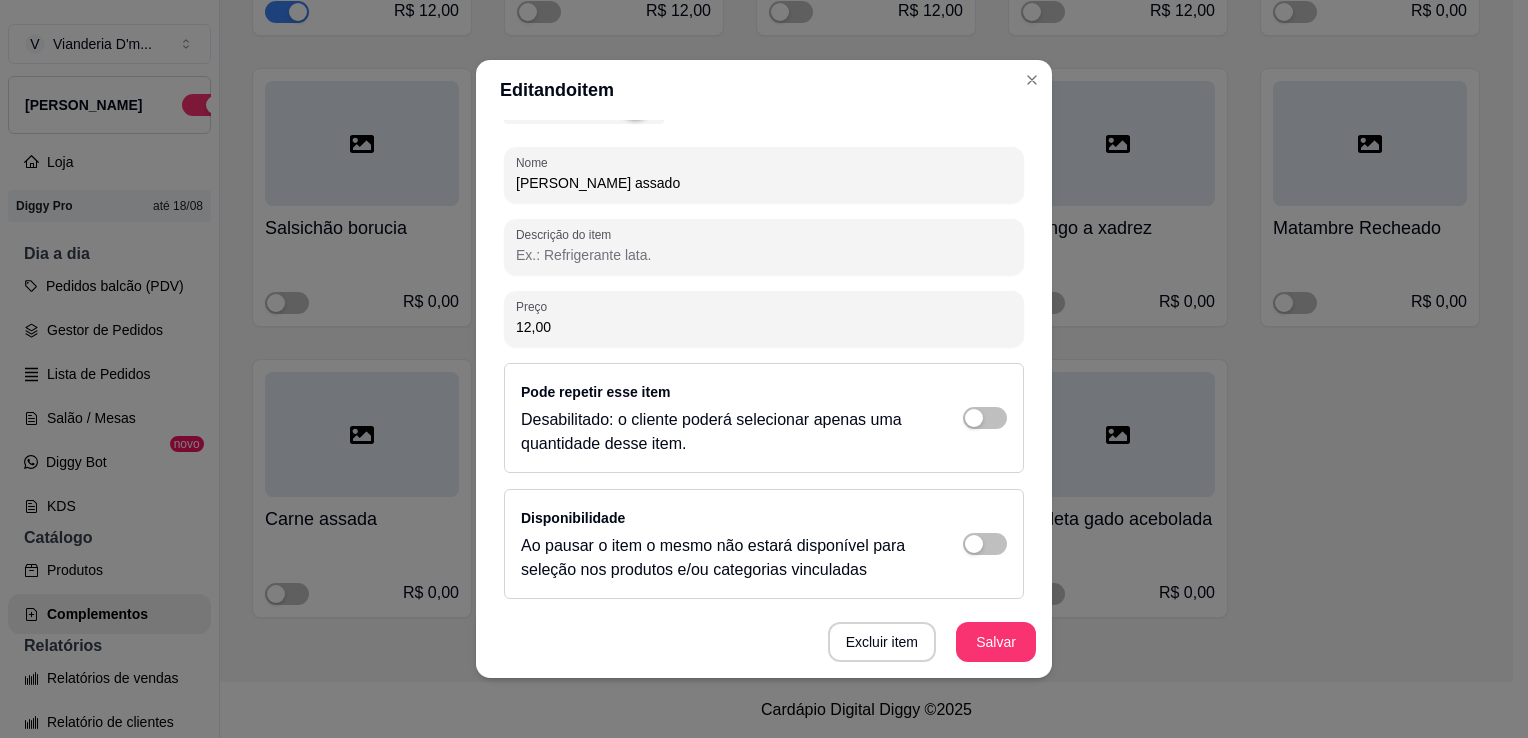scroll, scrollTop: 230, scrollLeft: 0, axis: vertical 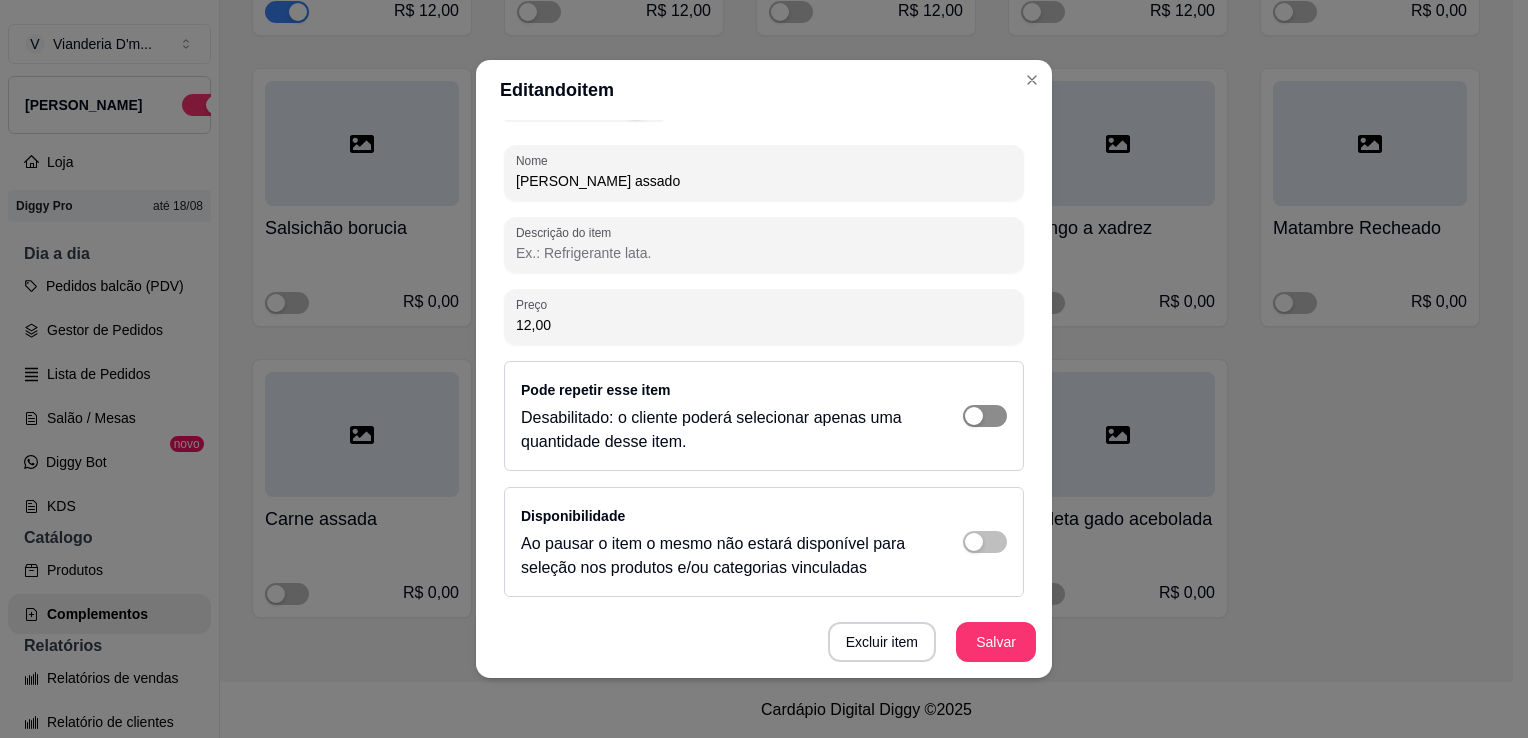 type on "12,00" 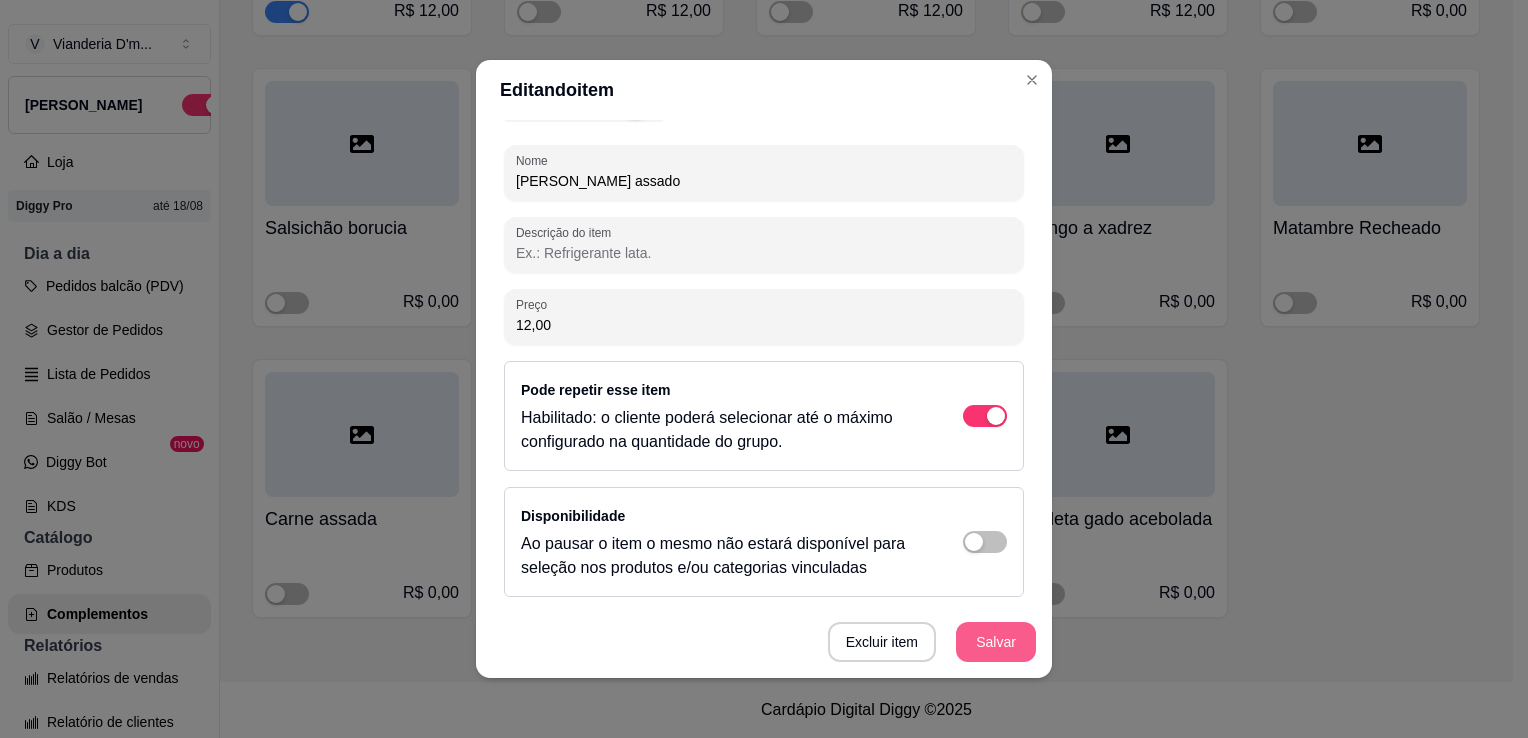 click on "Salvar" at bounding box center [996, 642] 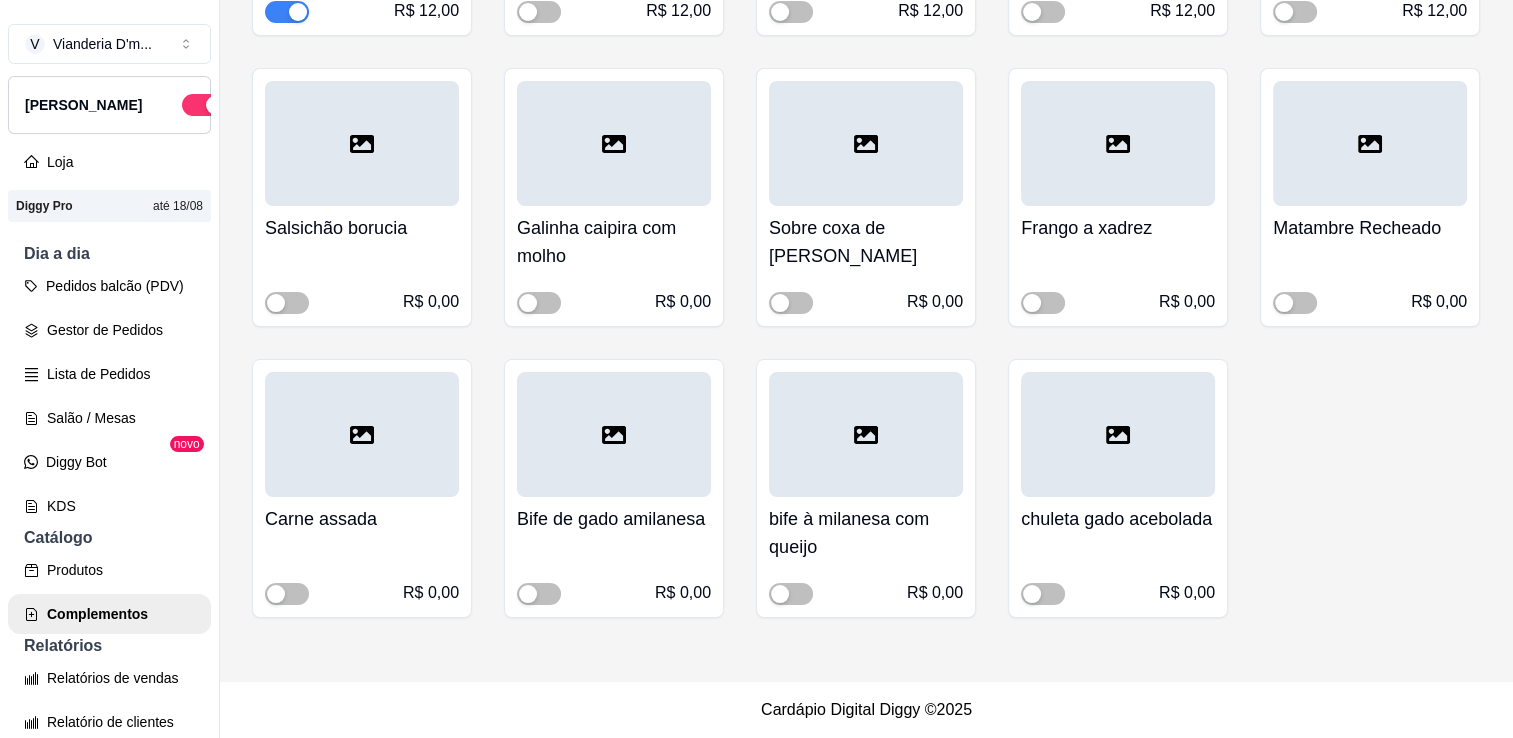 click on "Salsichão borucia" at bounding box center [362, 228] 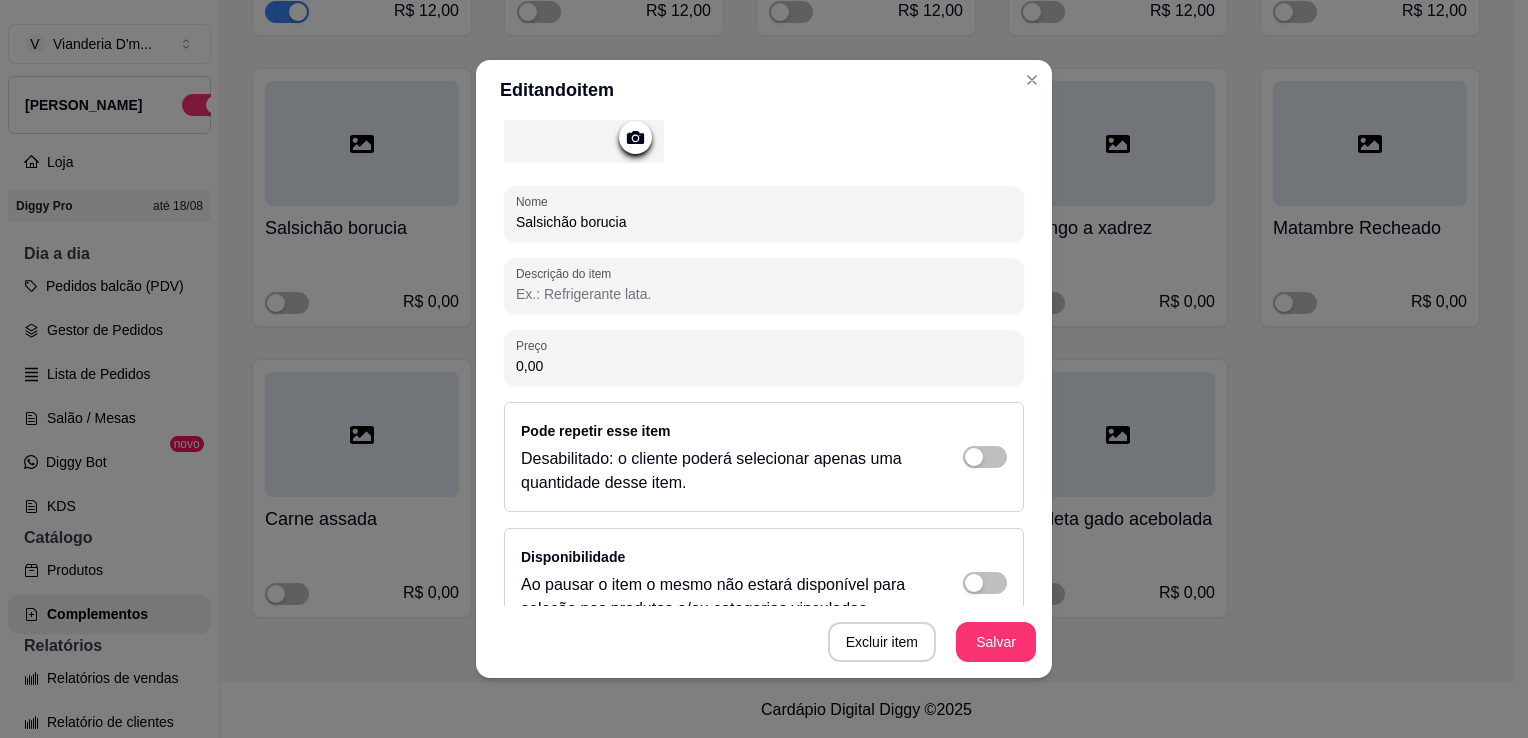 scroll, scrollTop: 200, scrollLeft: 0, axis: vertical 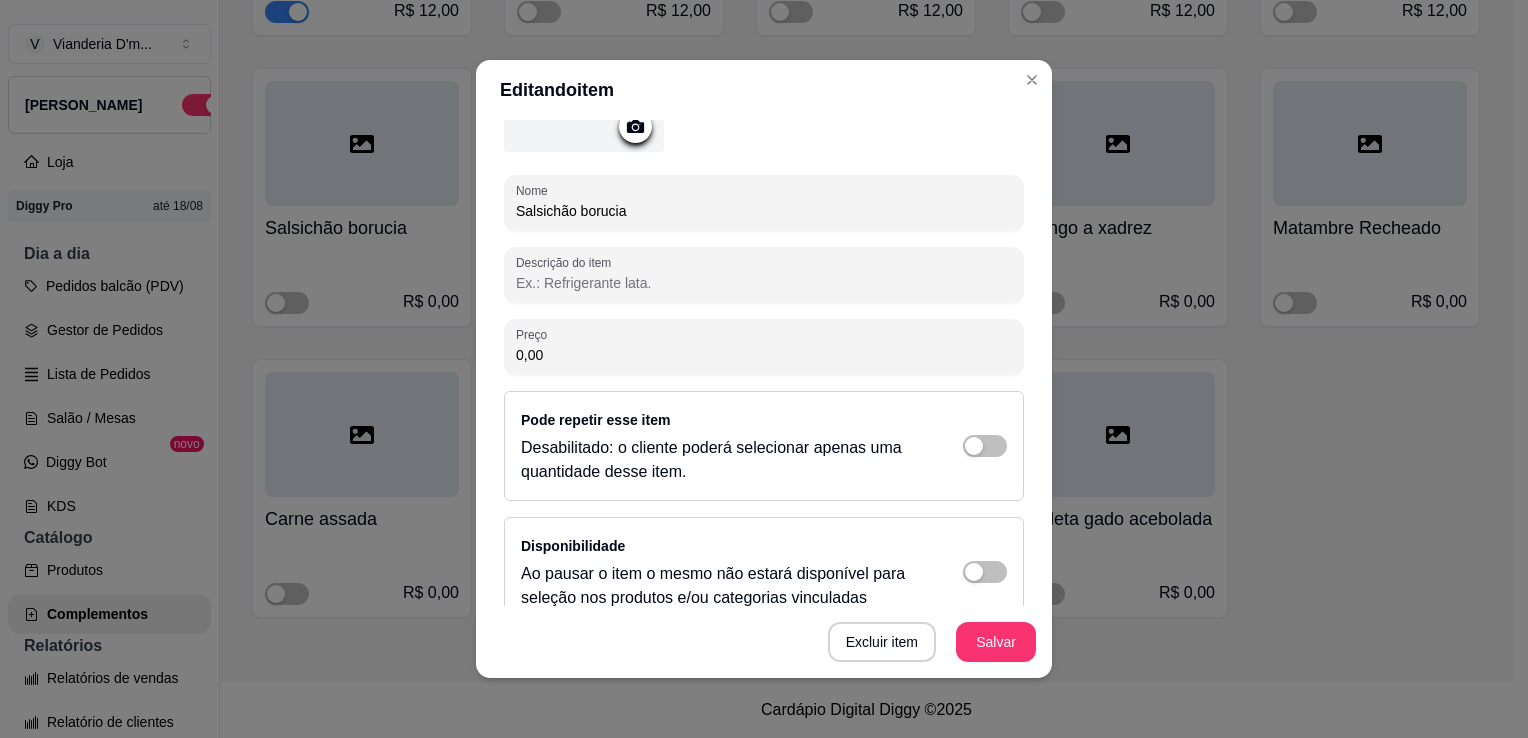 drag, startPoint x: 555, startPoint y: 347, endPoint x: 427, endPoint y: 342, distance: 128.09763 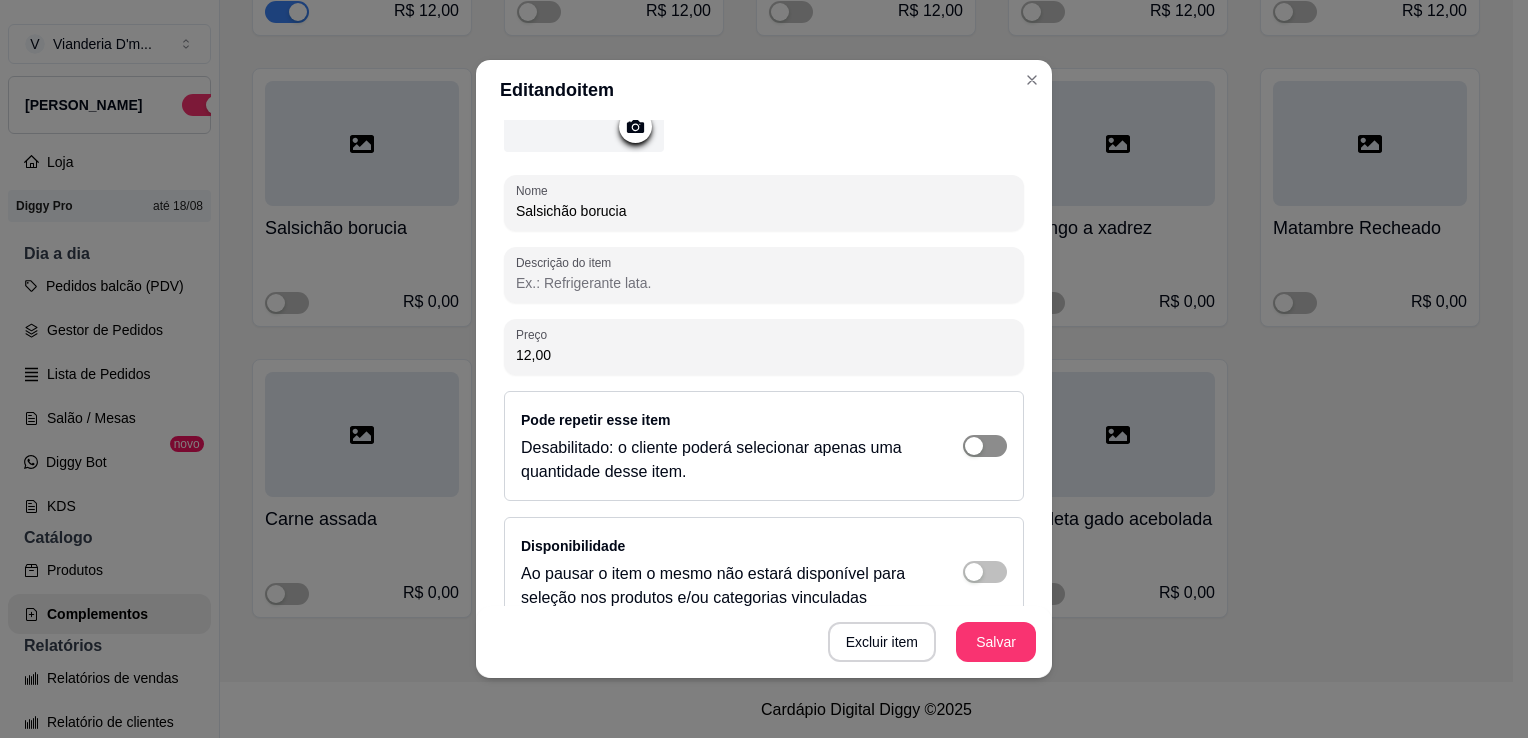 type on "12,00" 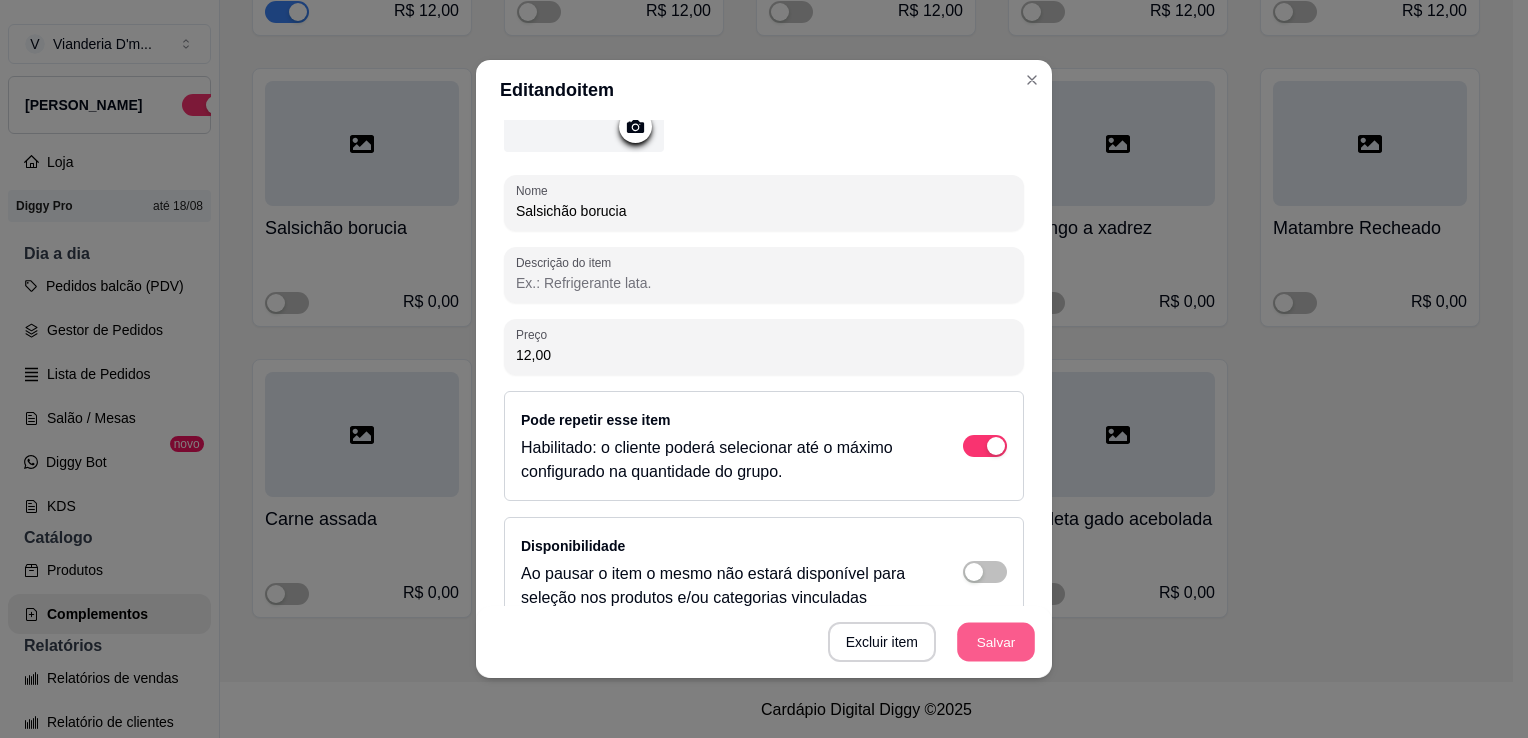 click on "Salvar" at bounding box center (996, 642) 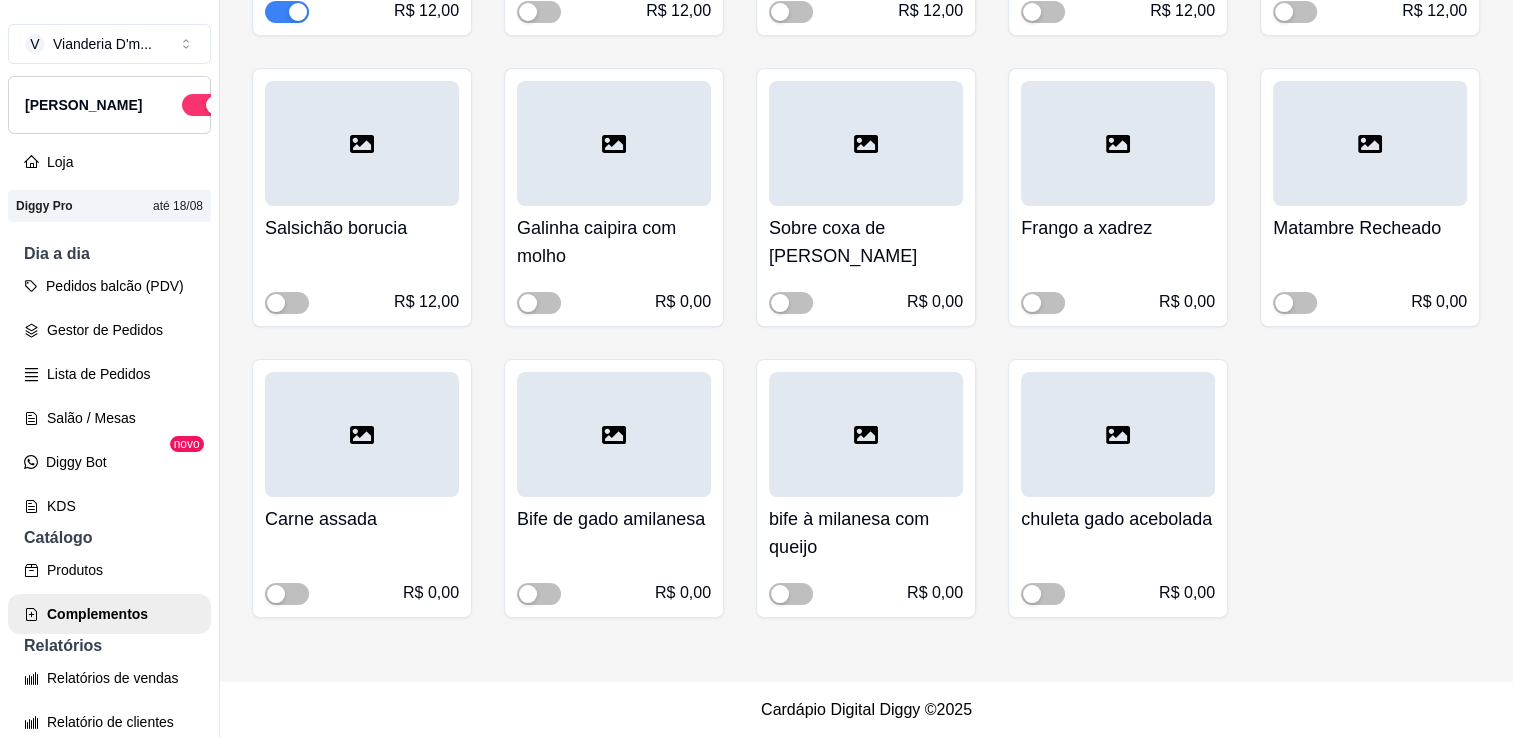 click on "Galinha caipira com molho" at bounding box center [614, 242] 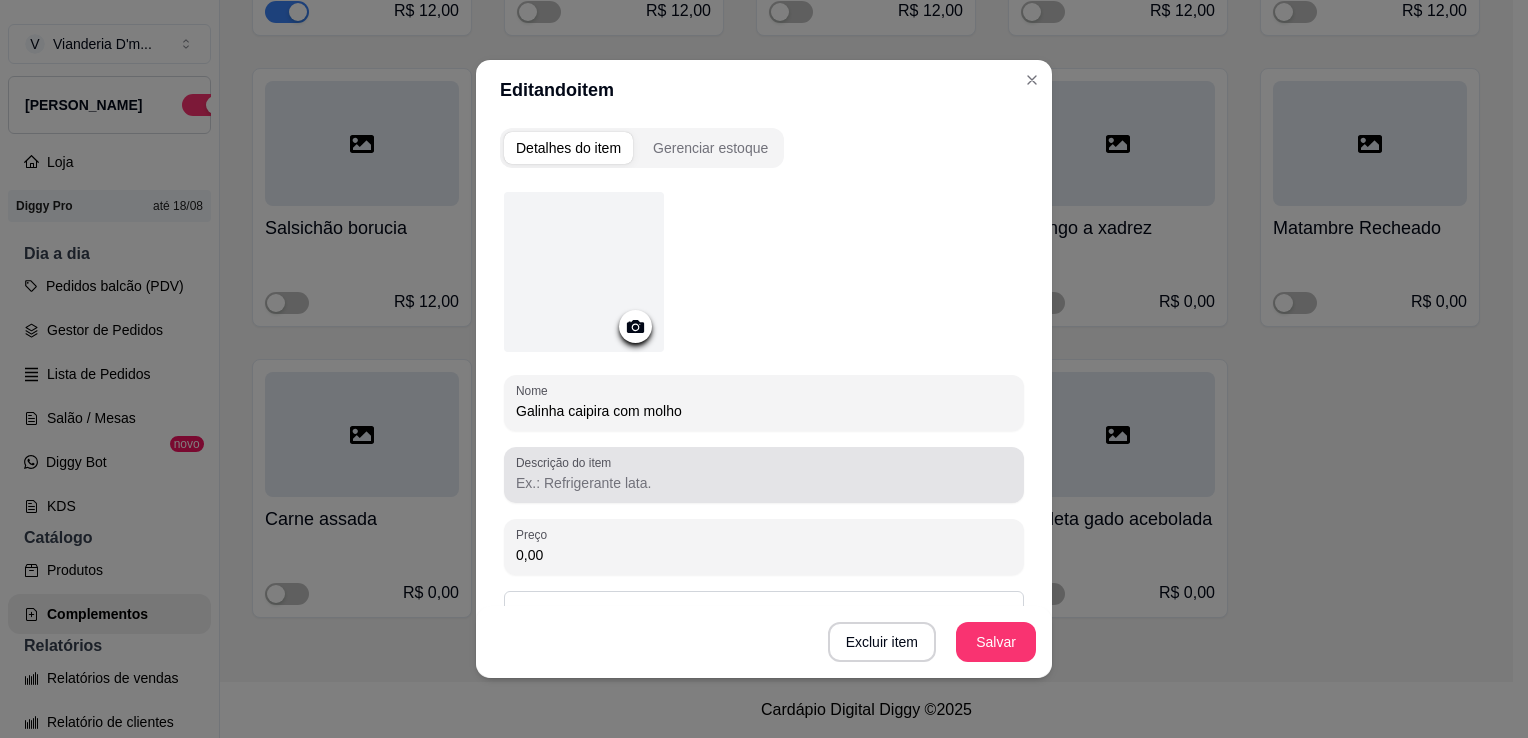 scroll, scrollTop: 200, scrollLeft: 0, axis: vertical 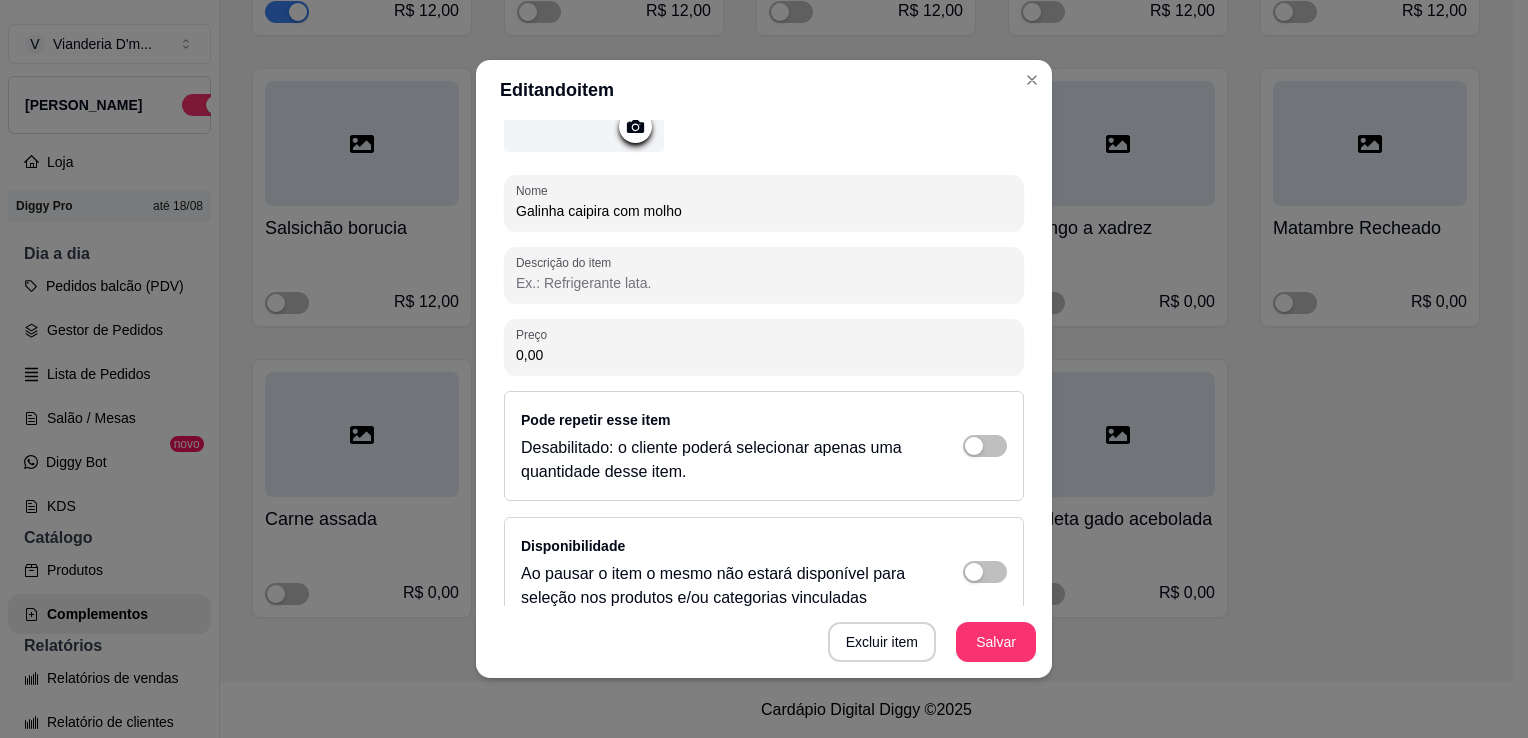 drag, startPoint x: 577, startPoint y: 358, endPoint x: 480, endPoint y: 337, distance: 99.24717 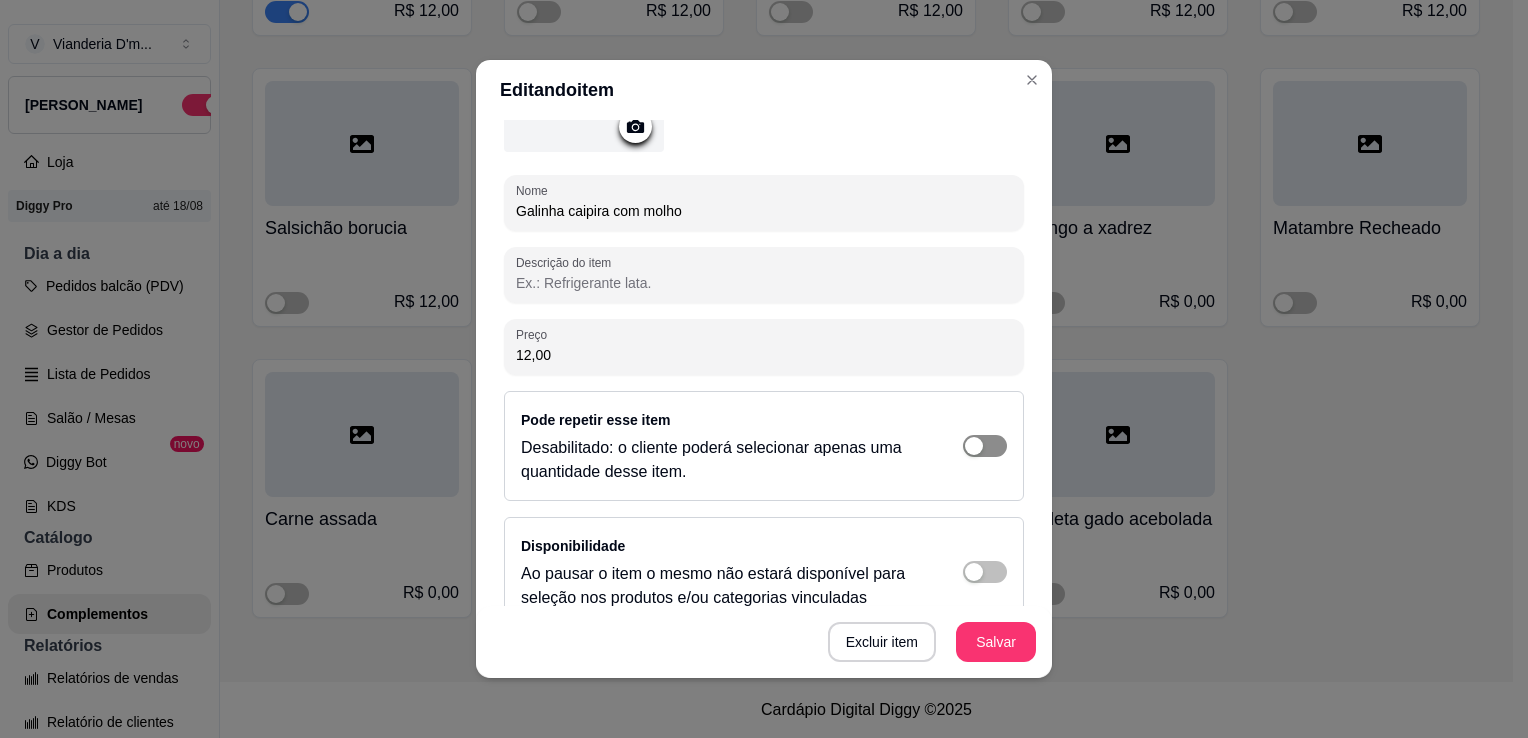 type on "12,00" 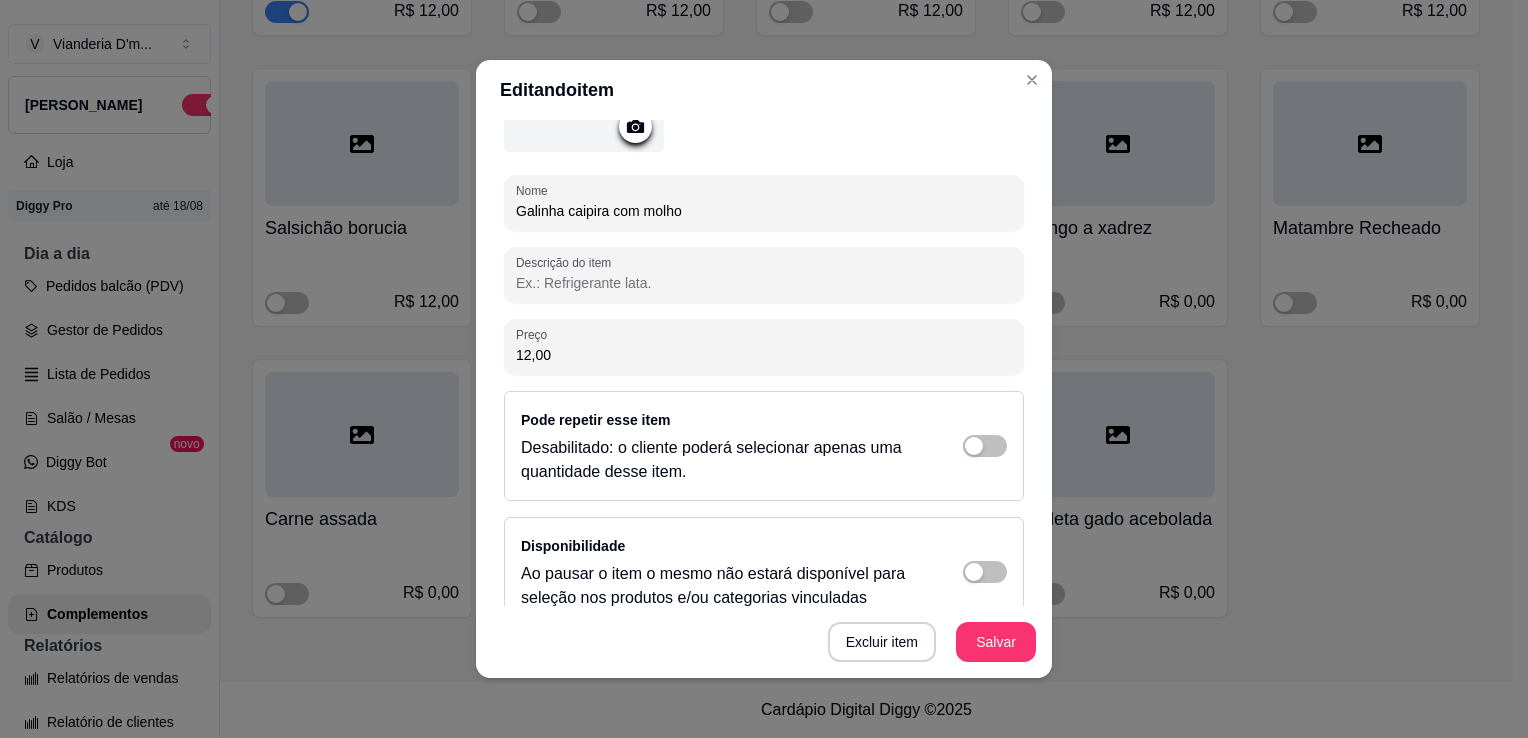 drag, startPoint x: 970, startPoint y: 446, endPoint x: 968, endPoint y: 480, distance: 34.058773 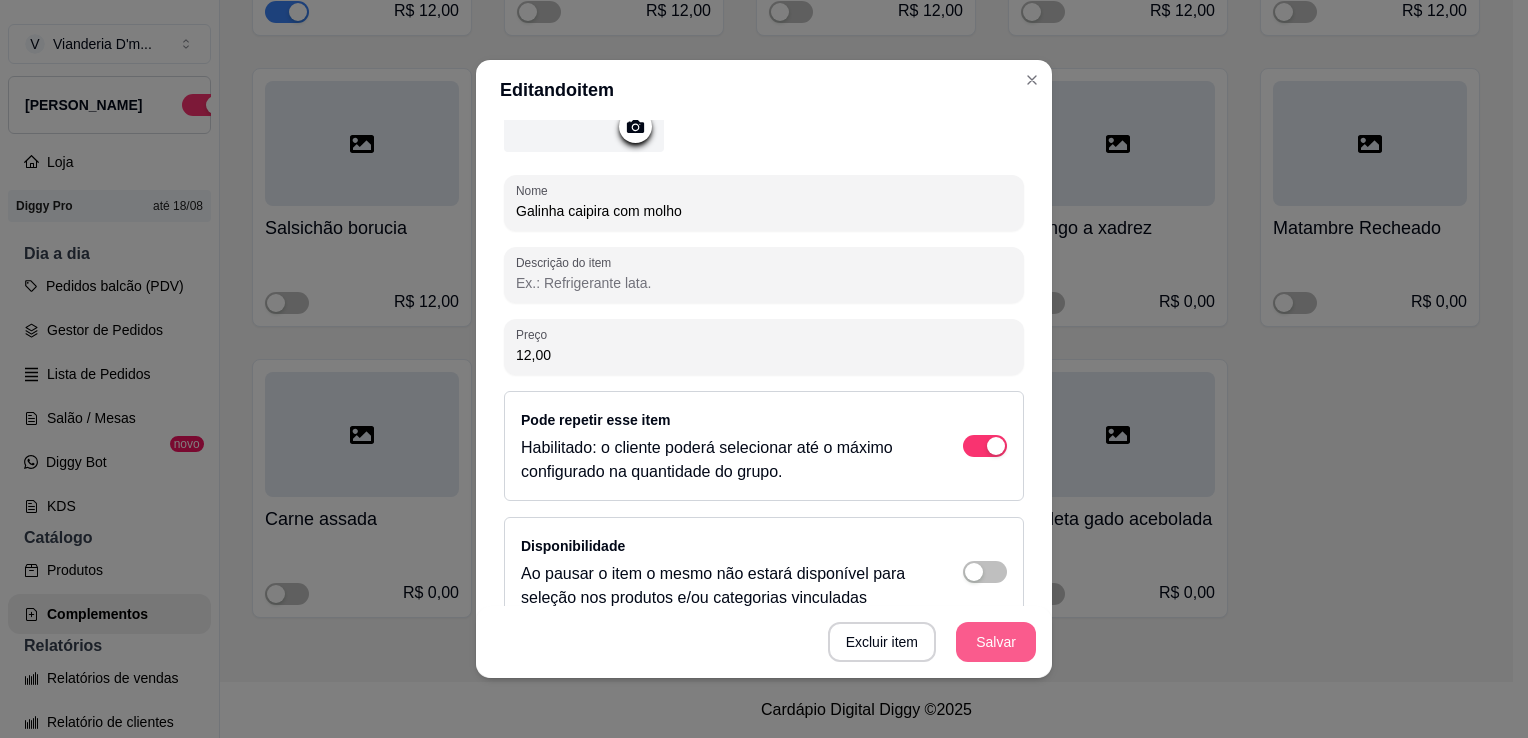 click on "Salvar" at bounding box center [996, 642] 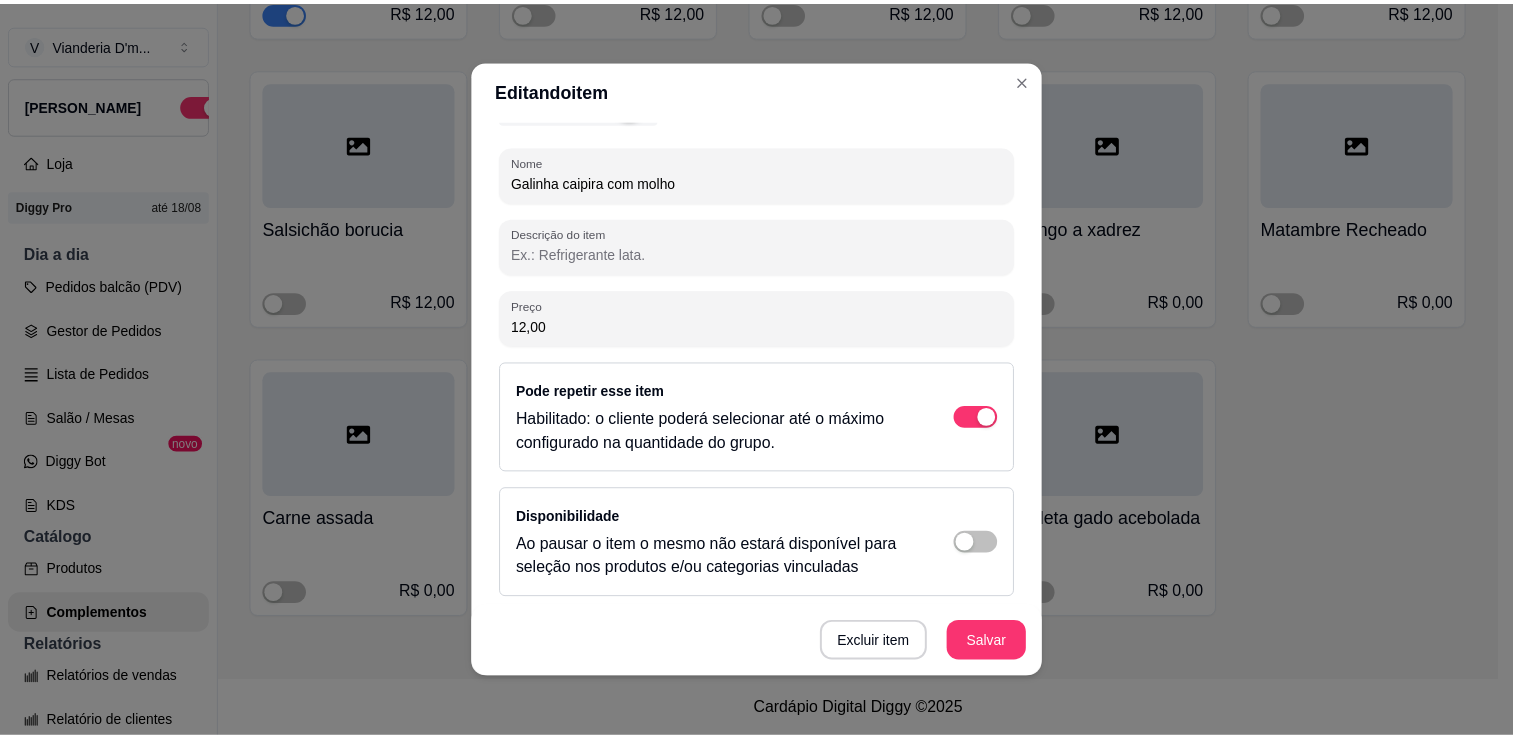 scroll, scrollTop: 230, scrollLeft: 0, axis: vertical 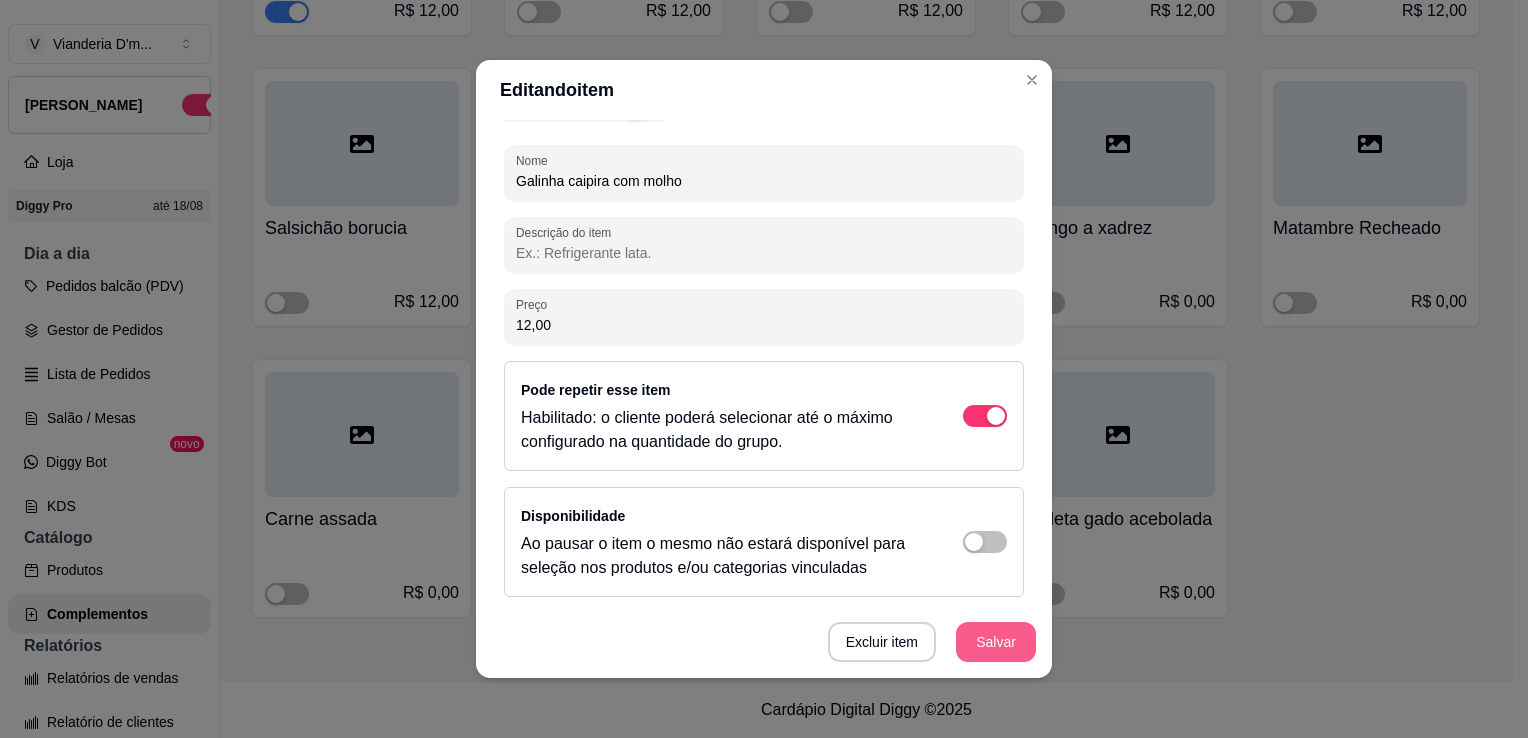 click on "Salvar" at bounding box center [996, 642] 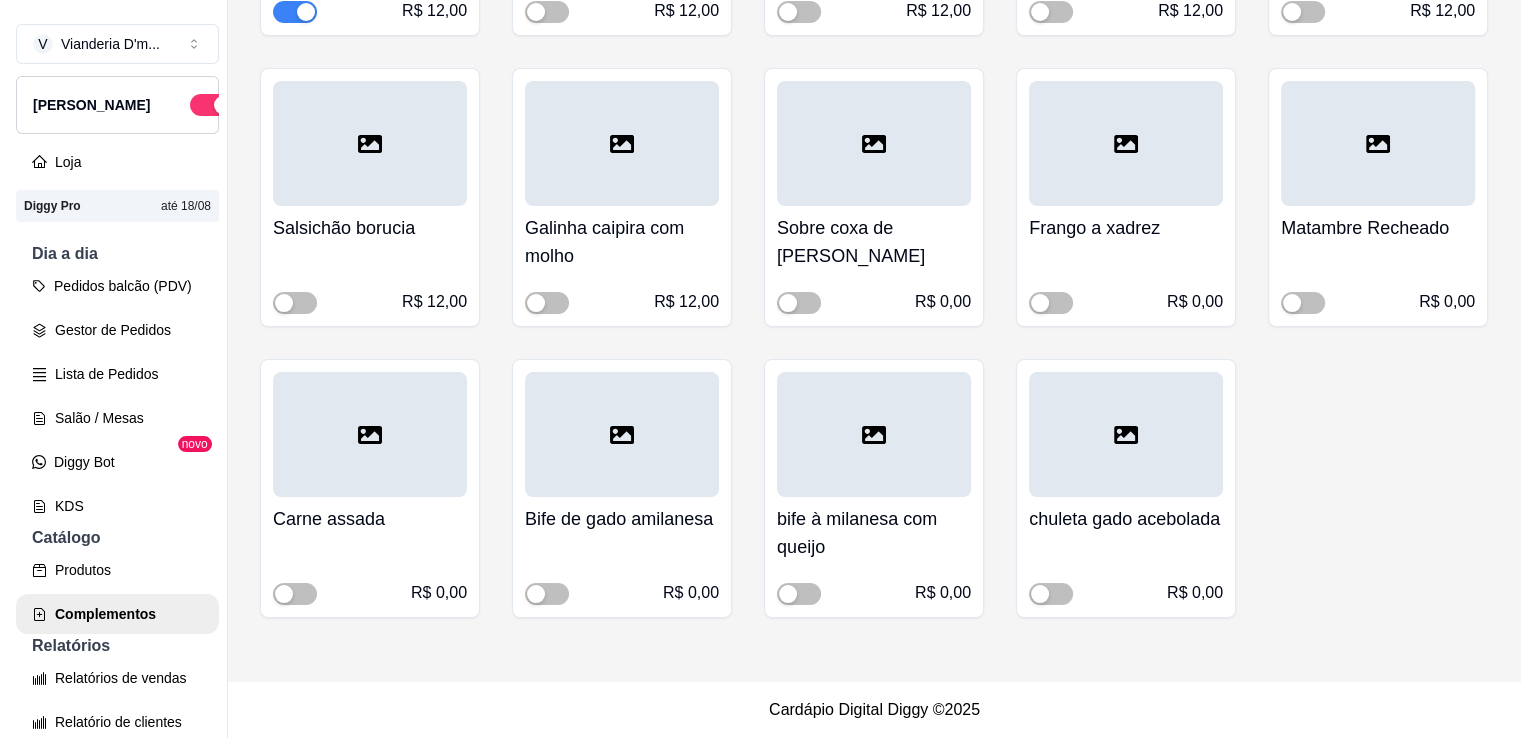 scroll, scrollTop: 9128, scrollLeft: 0, axis: vertical 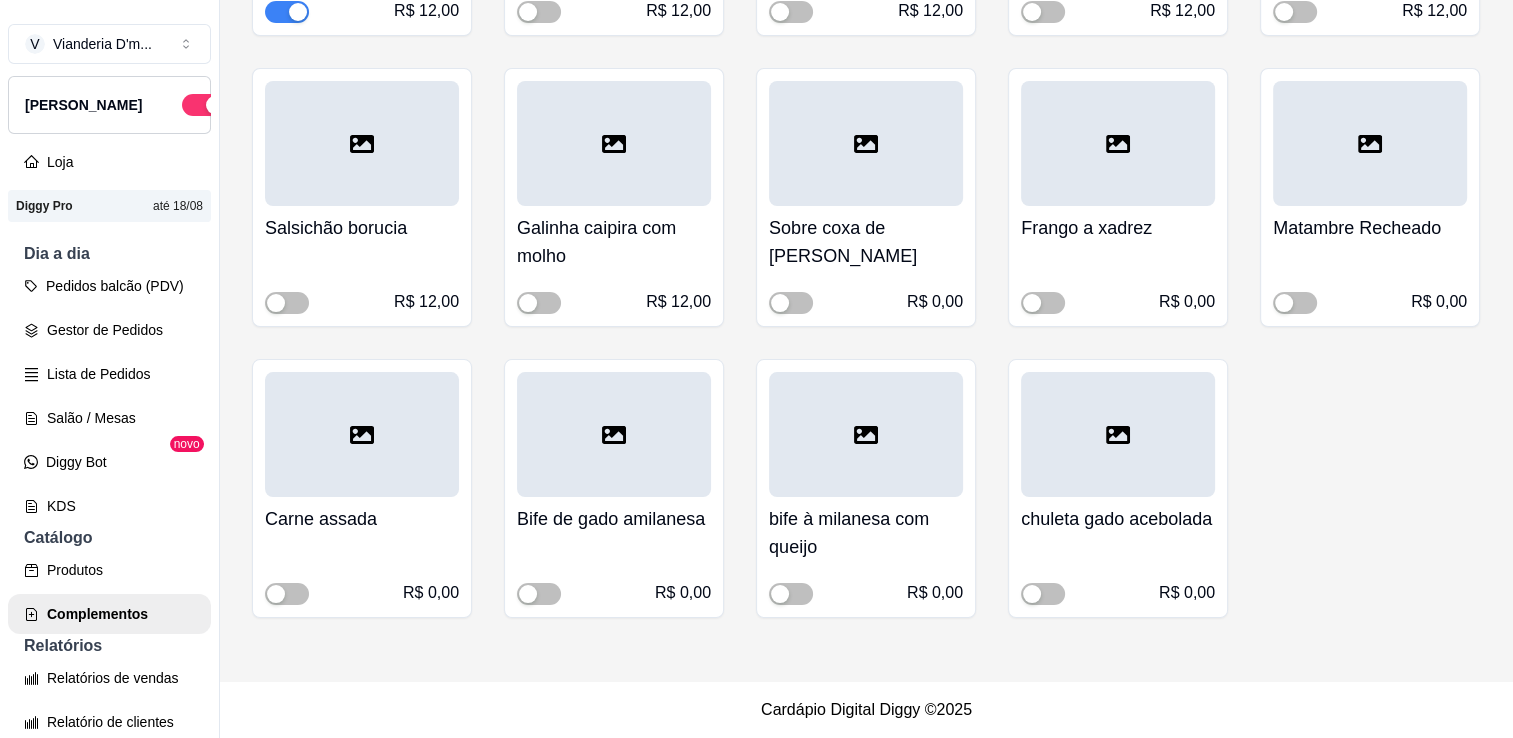 drag, startPoint x: 1412, startPoint y: 194, endPoint x: 1359, endPoint y: 221, distance: 59.48109 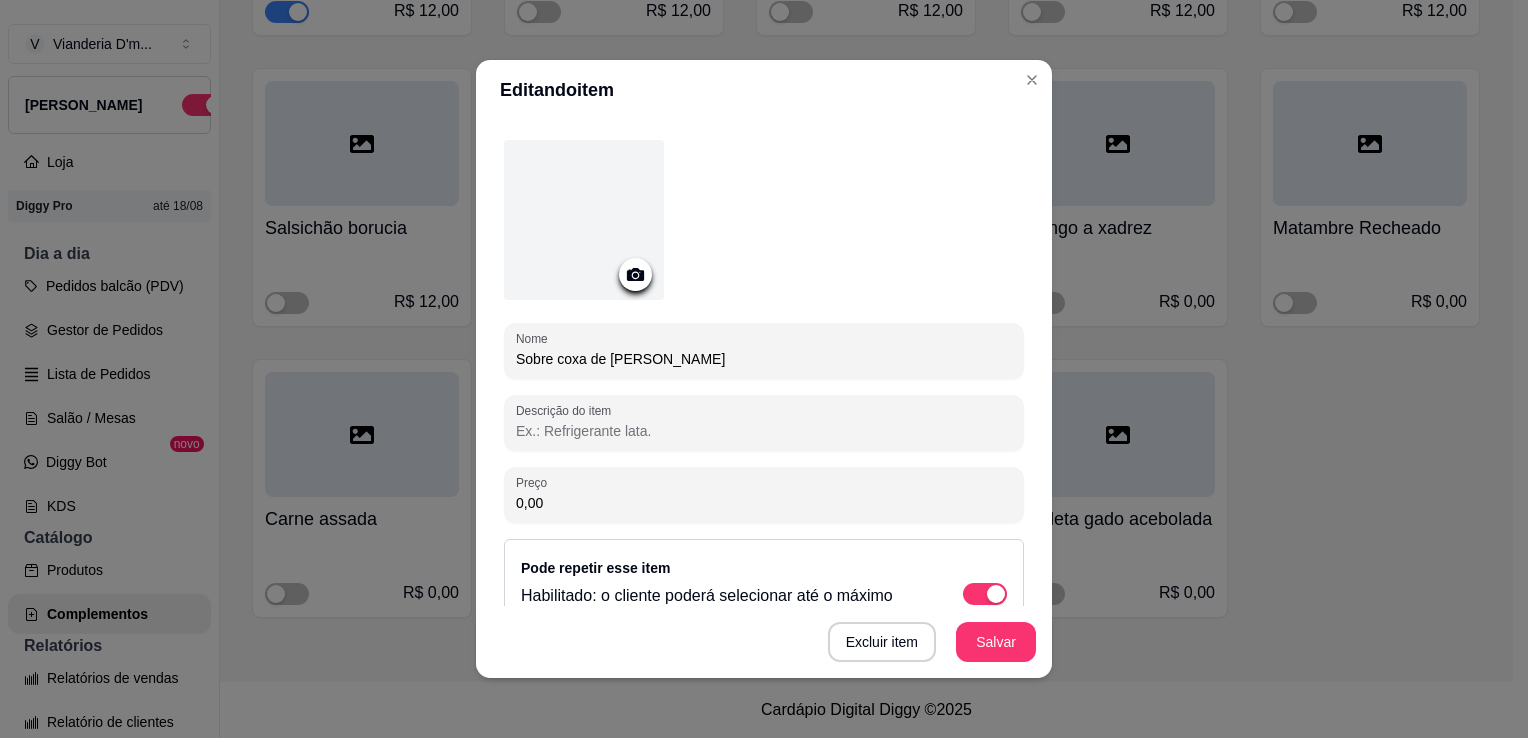 scroll, scrollTop: 100, scrollLeft: 0, axis: vertical 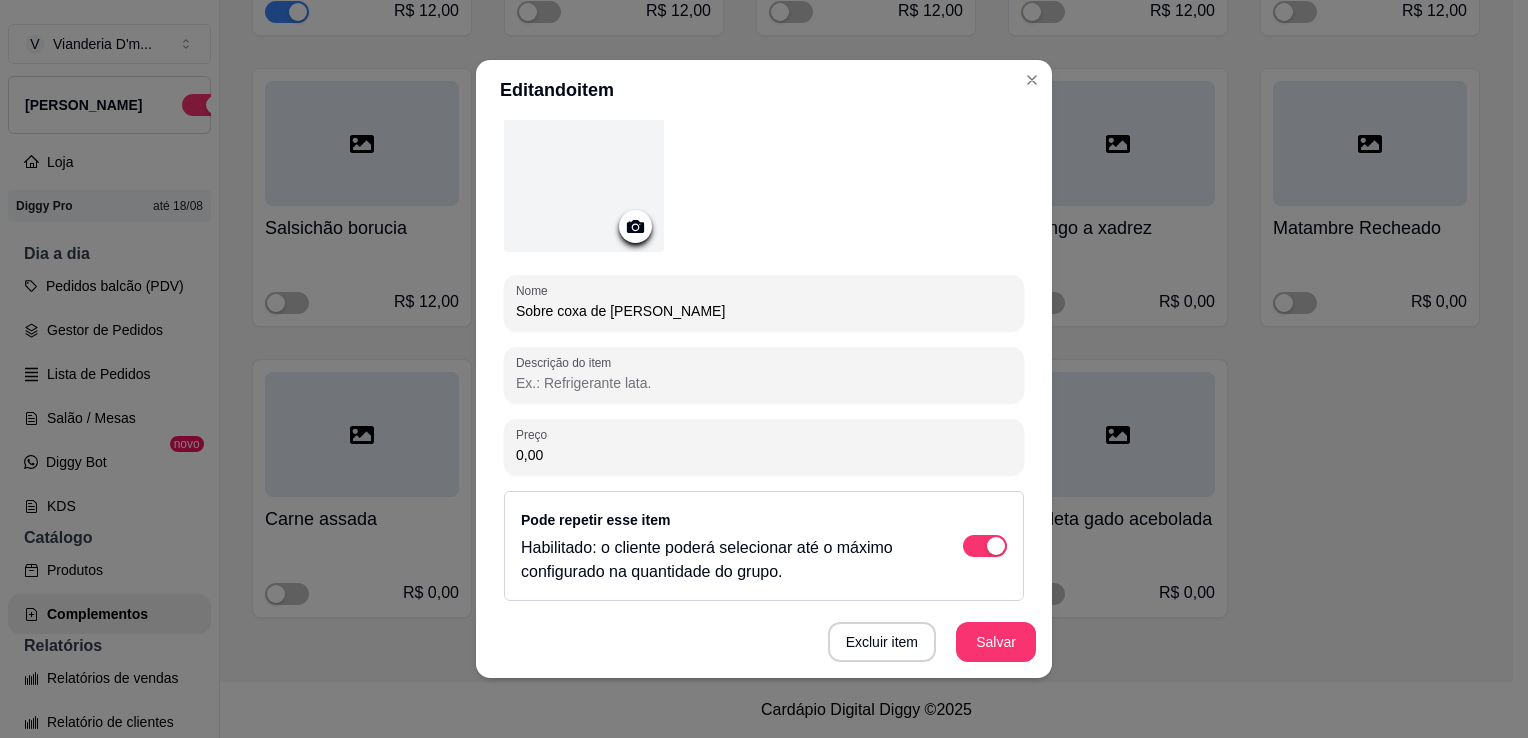 drag, startPoint x: 585, startPoint y: 456, endPoint x: 431, endPoint y: 431, distance: 156.01602 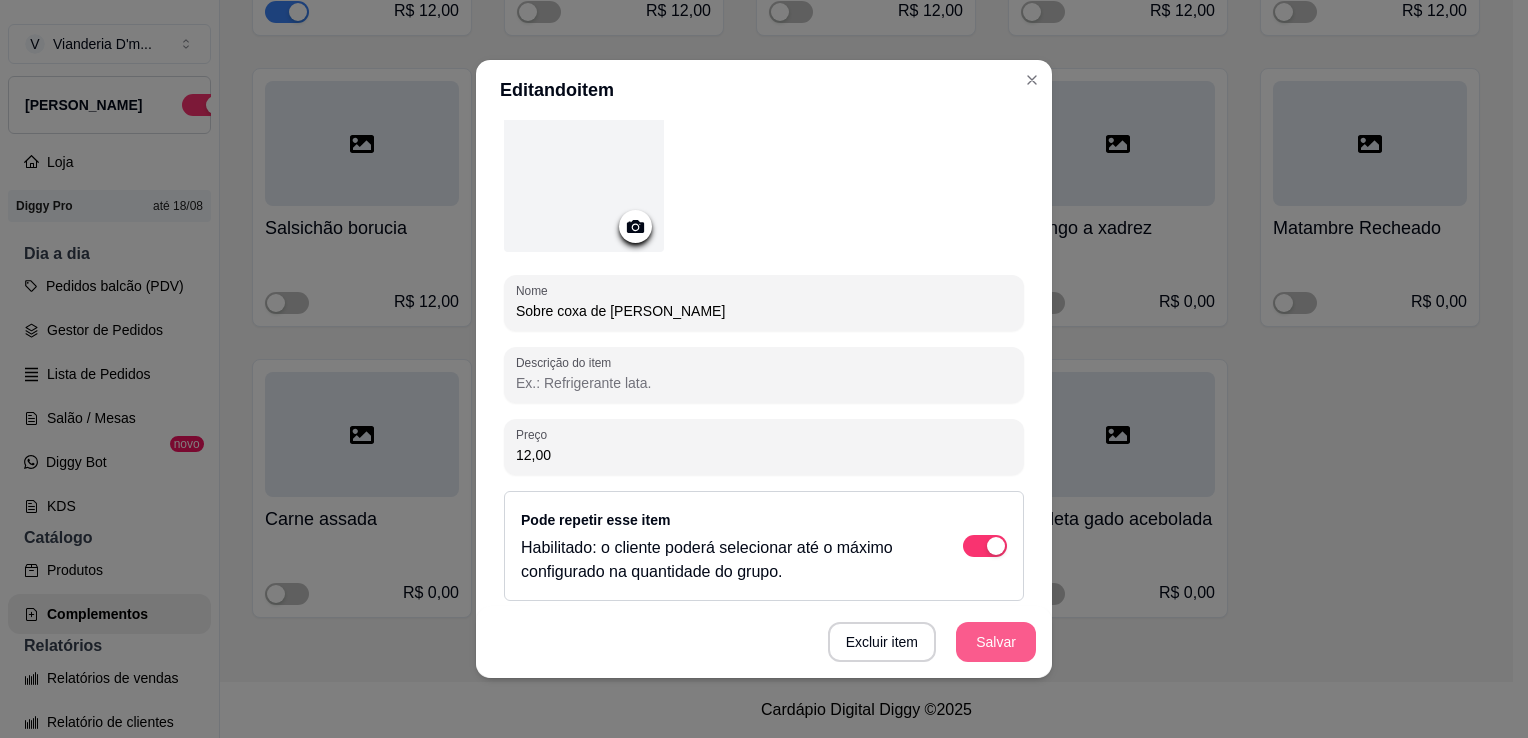 type on "12,00" 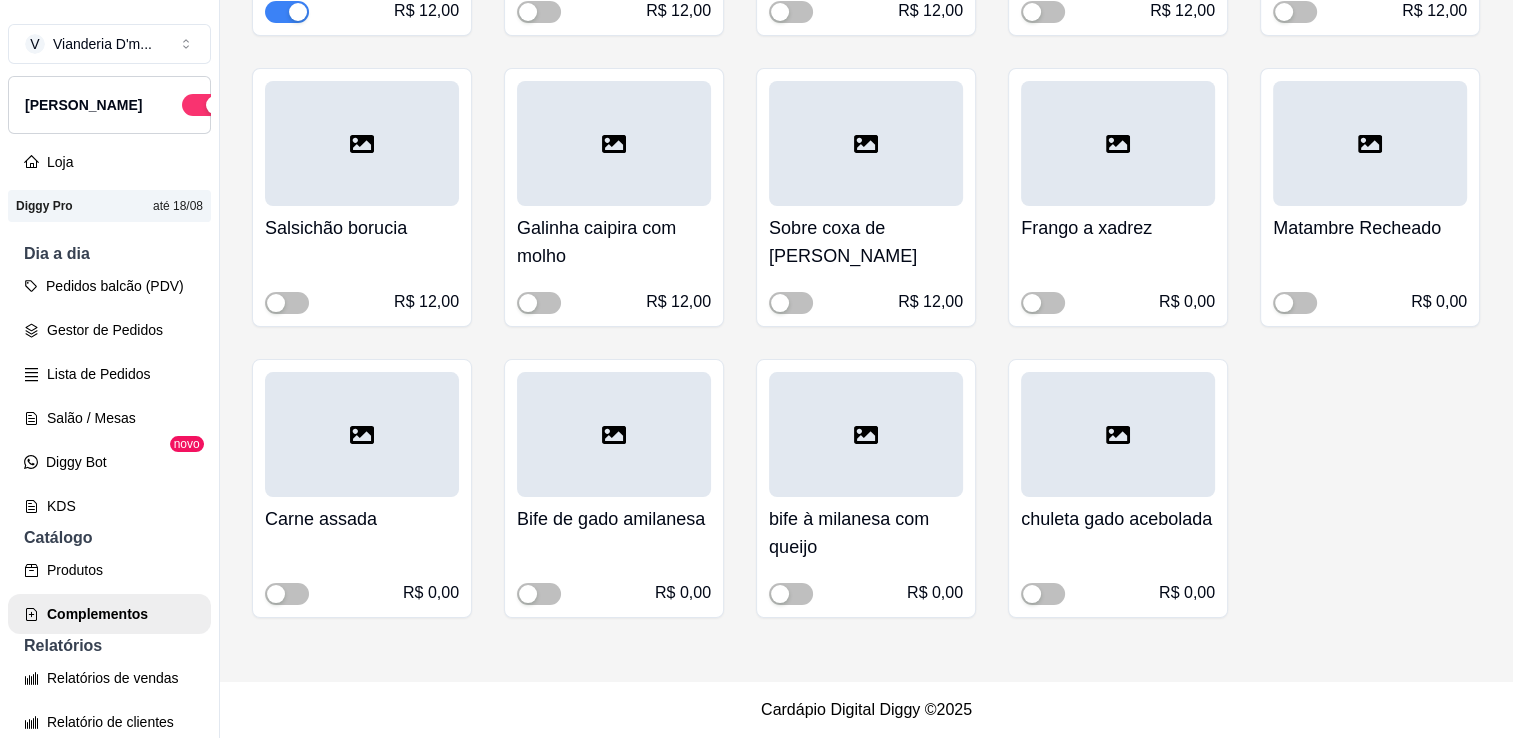 click at bounding box center [1118, 143] 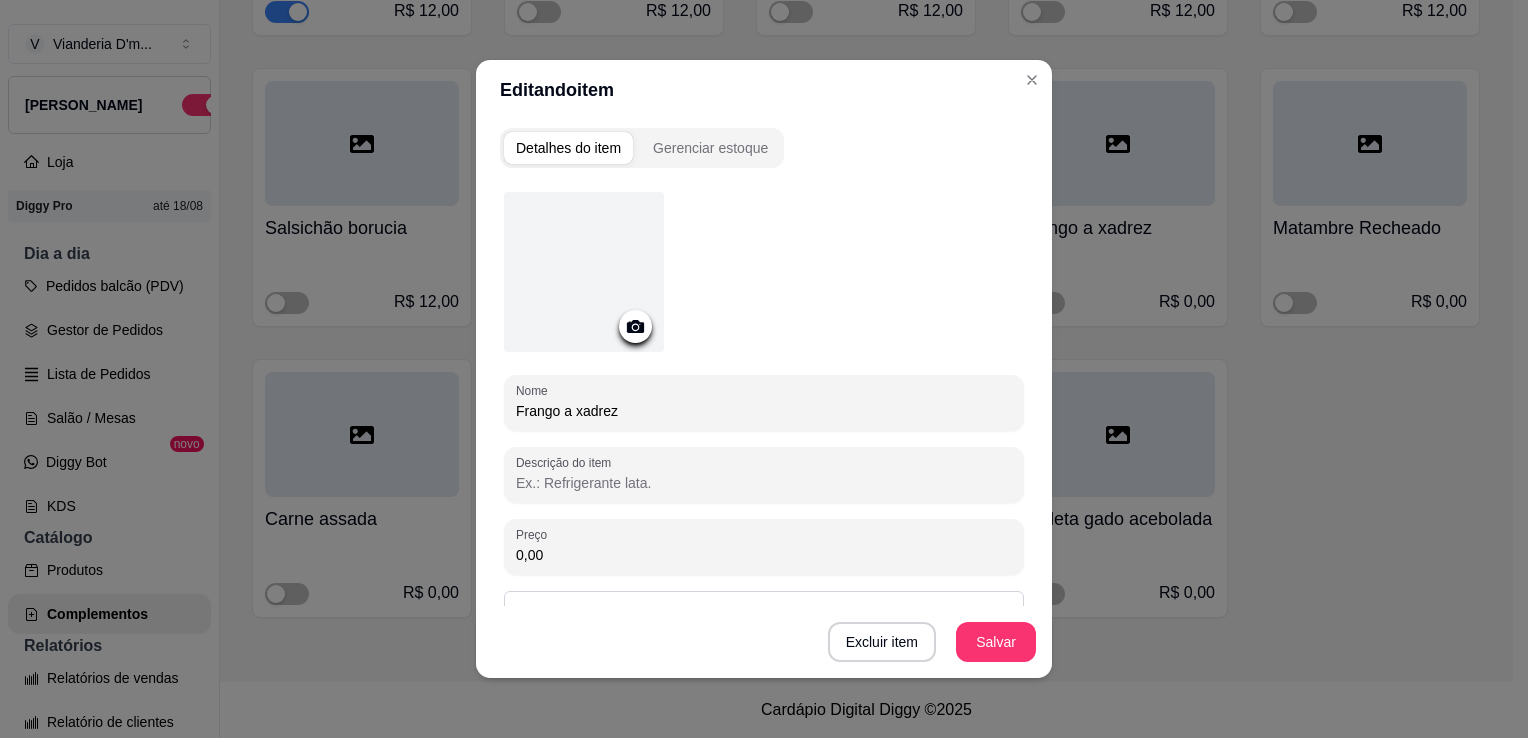 drag, startPoint x: 462, startPoint y: 537, endPoint x: 428, endPoint y: 535, distance: 34.058773 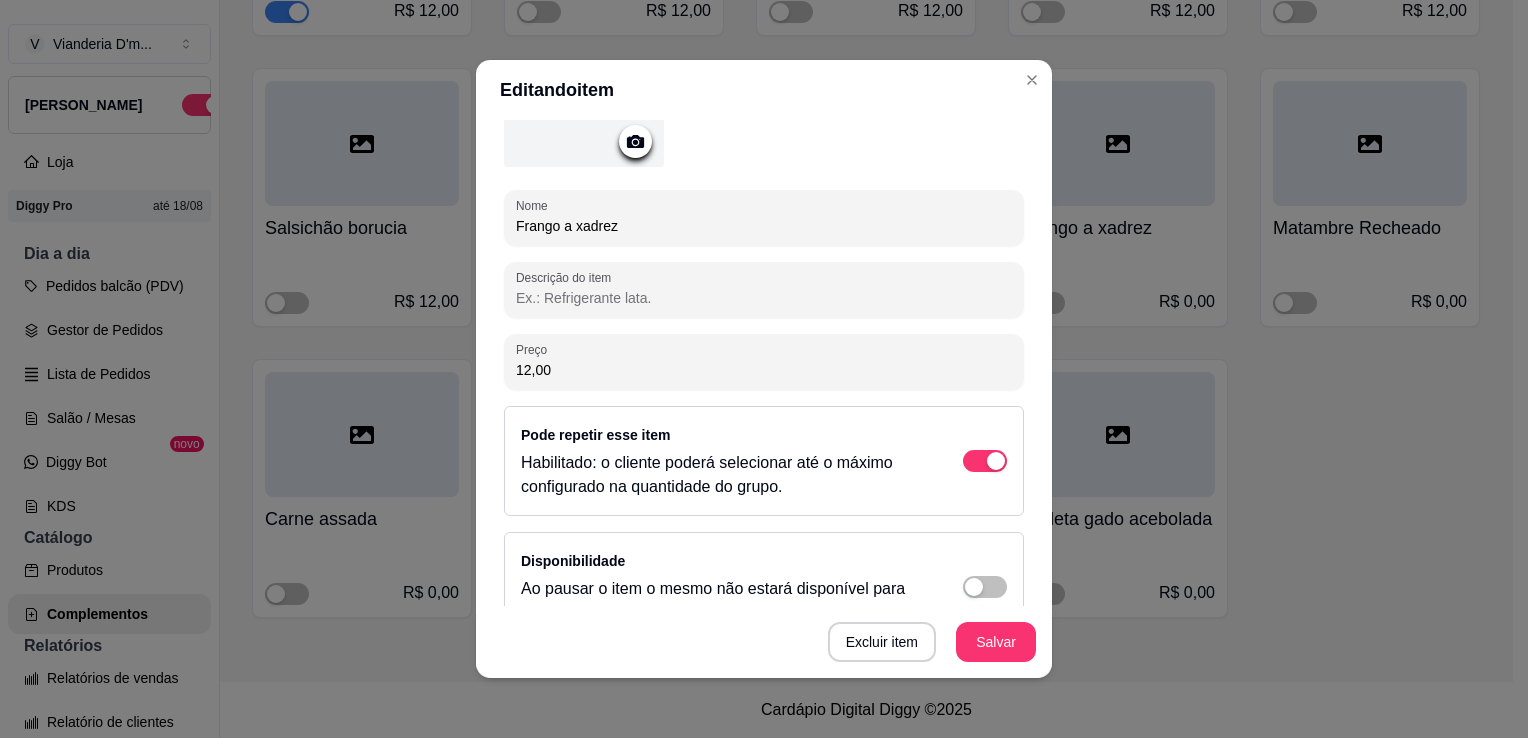 scroll, scrollTop: 230, scrollLeft: 0, axis: vertical 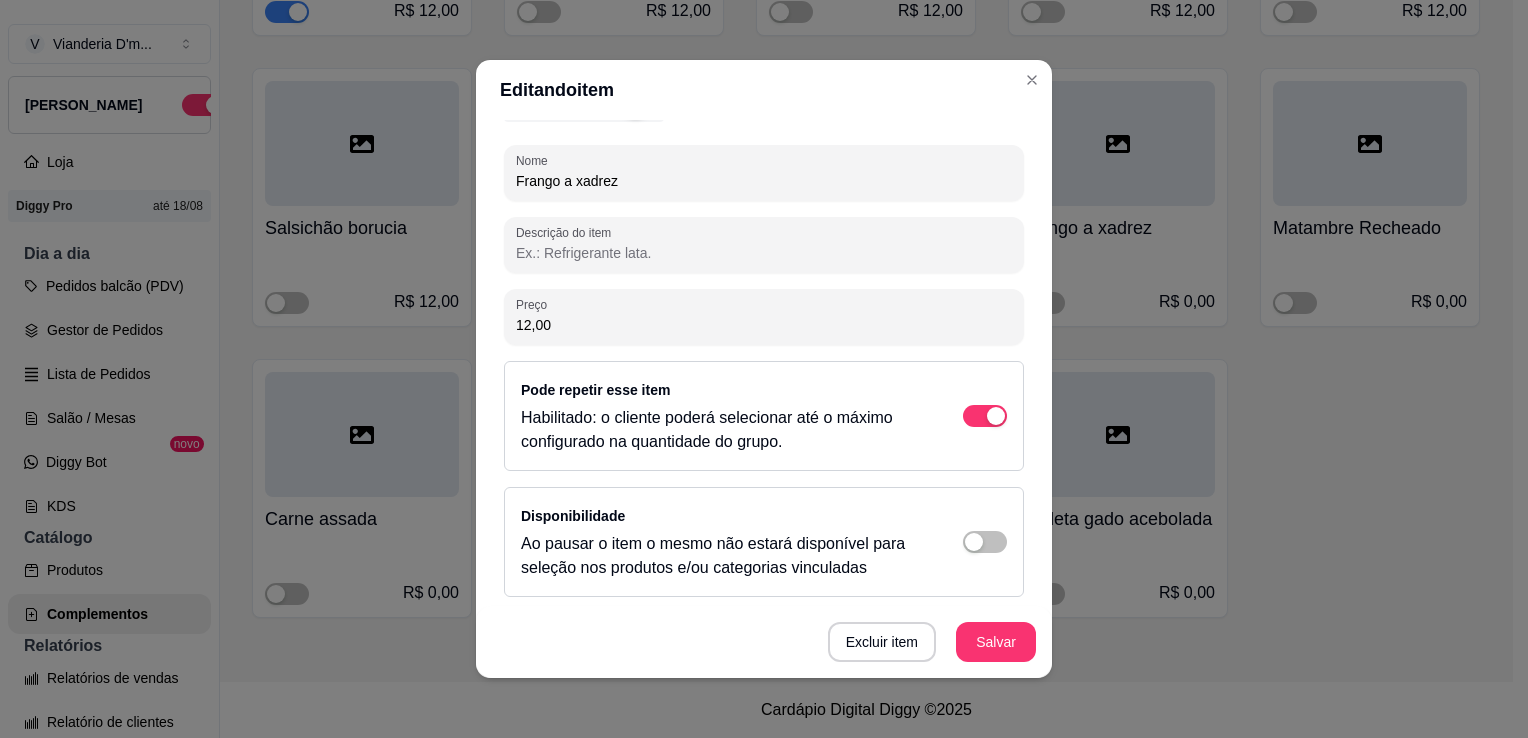 type on "12,00" 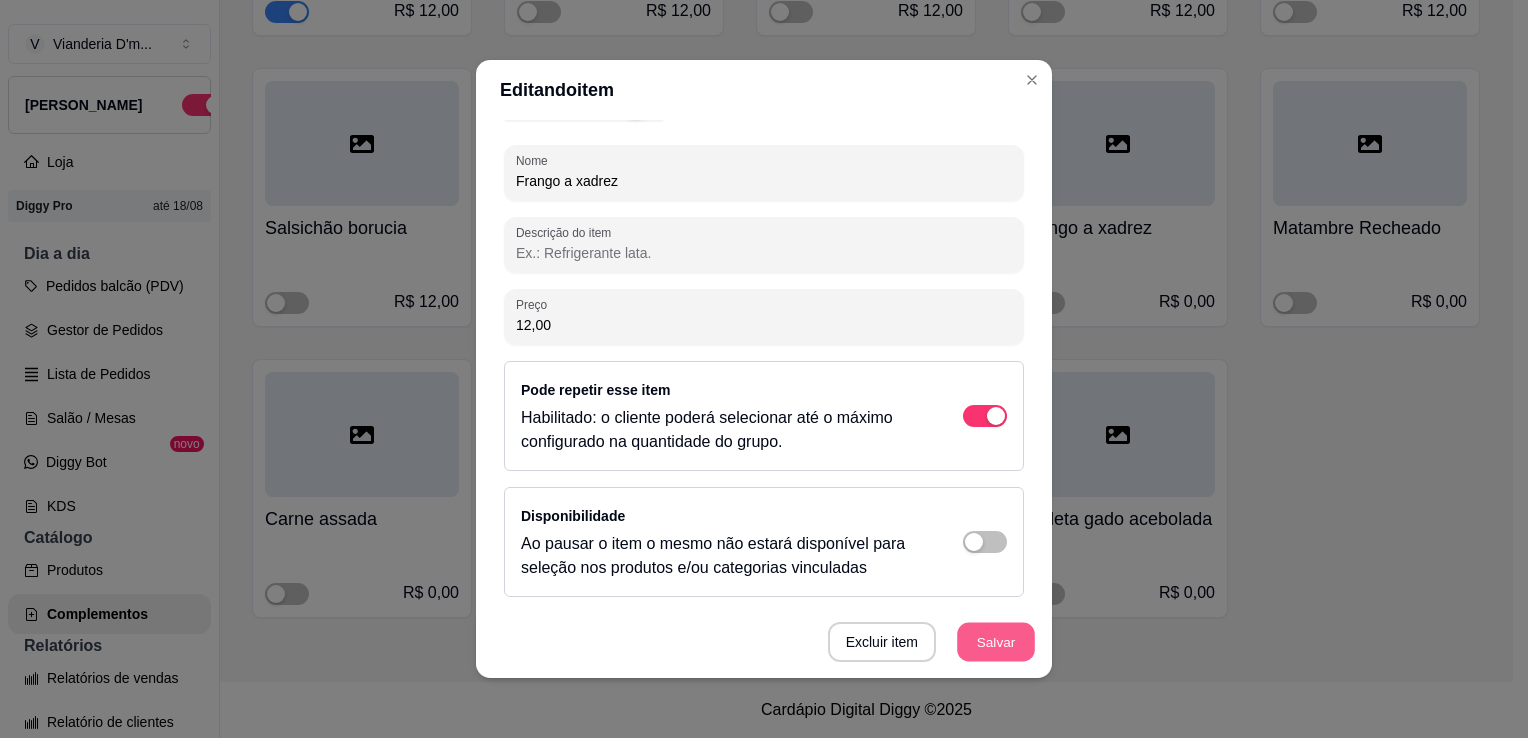 click on "Salvar" at bounding box center [996, 642] 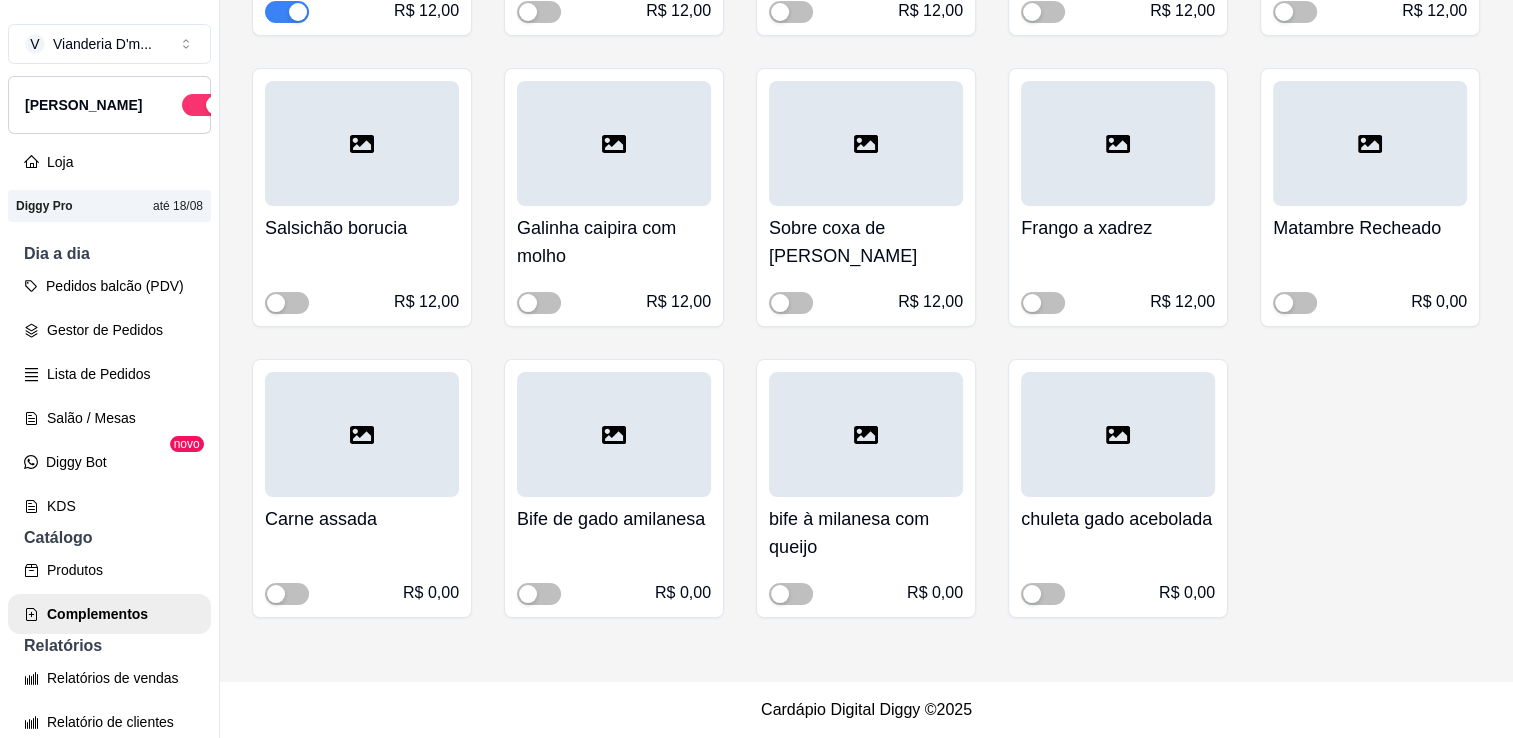 click at bounding box center [1370, 143] 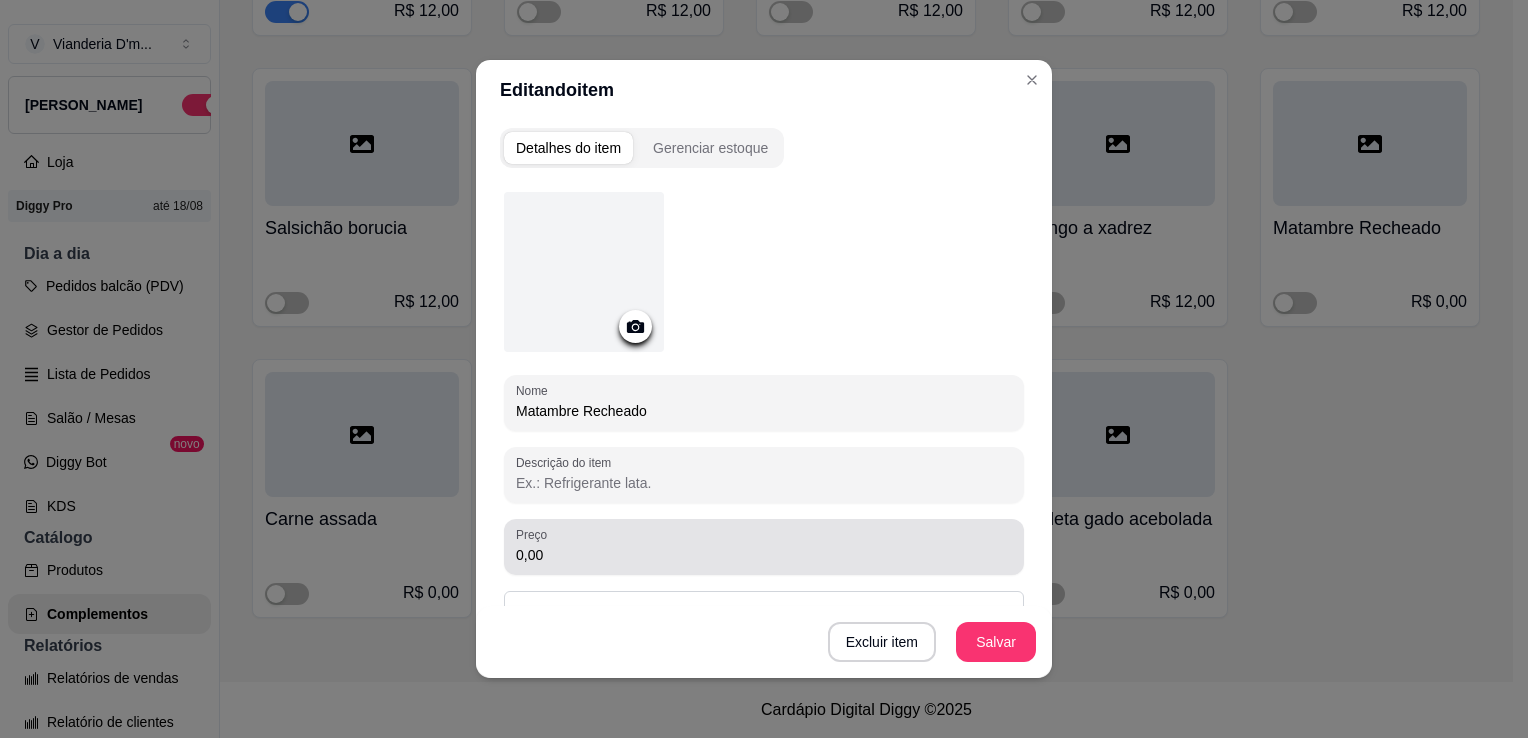 drag, startPoint x: 584, startPoint y: 548, endPoint x: 308, endPoint y: 526, distance: 276.87543 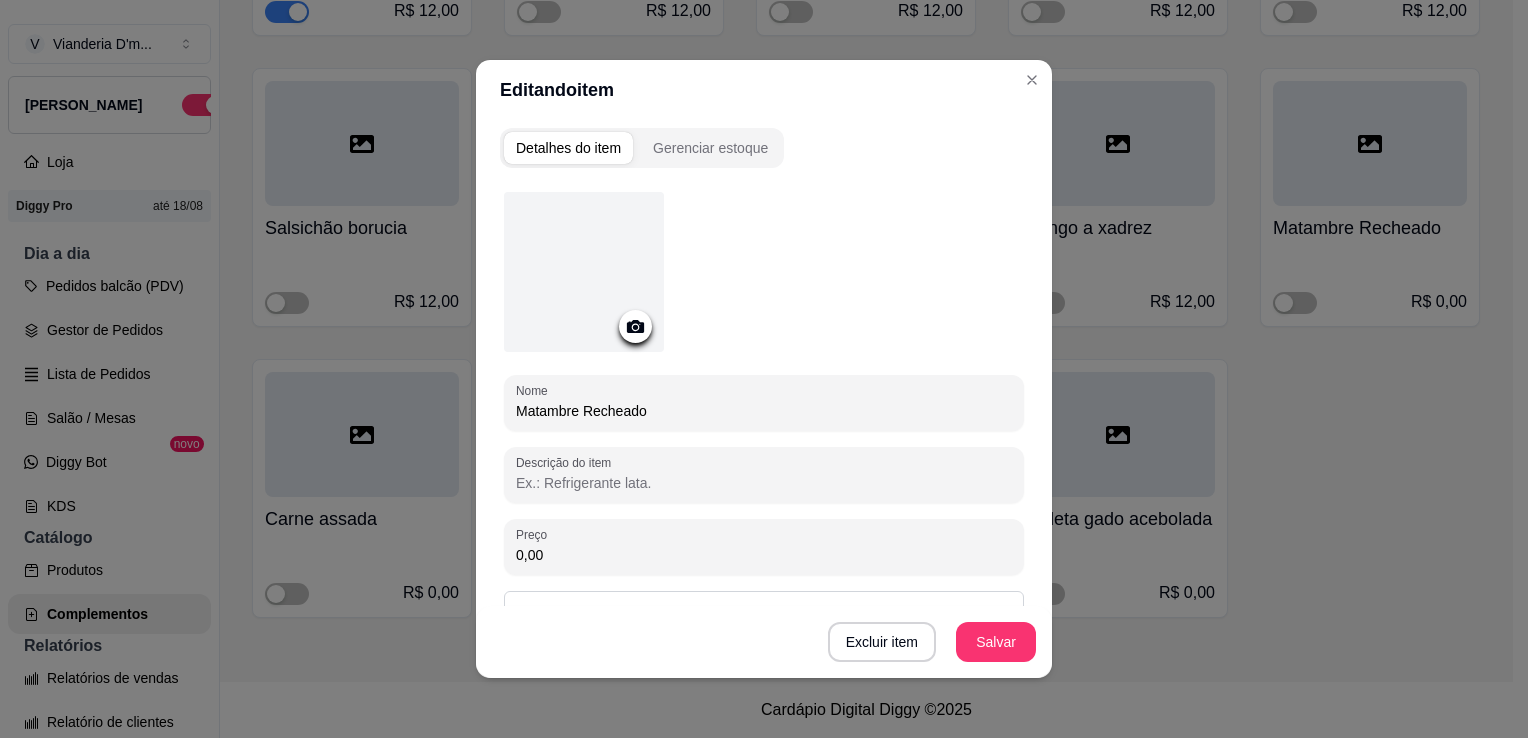drag, startPoint x: 572, startPoint y: 558, endPoint x: 440, endPoint y: 549, distance: 132.30646 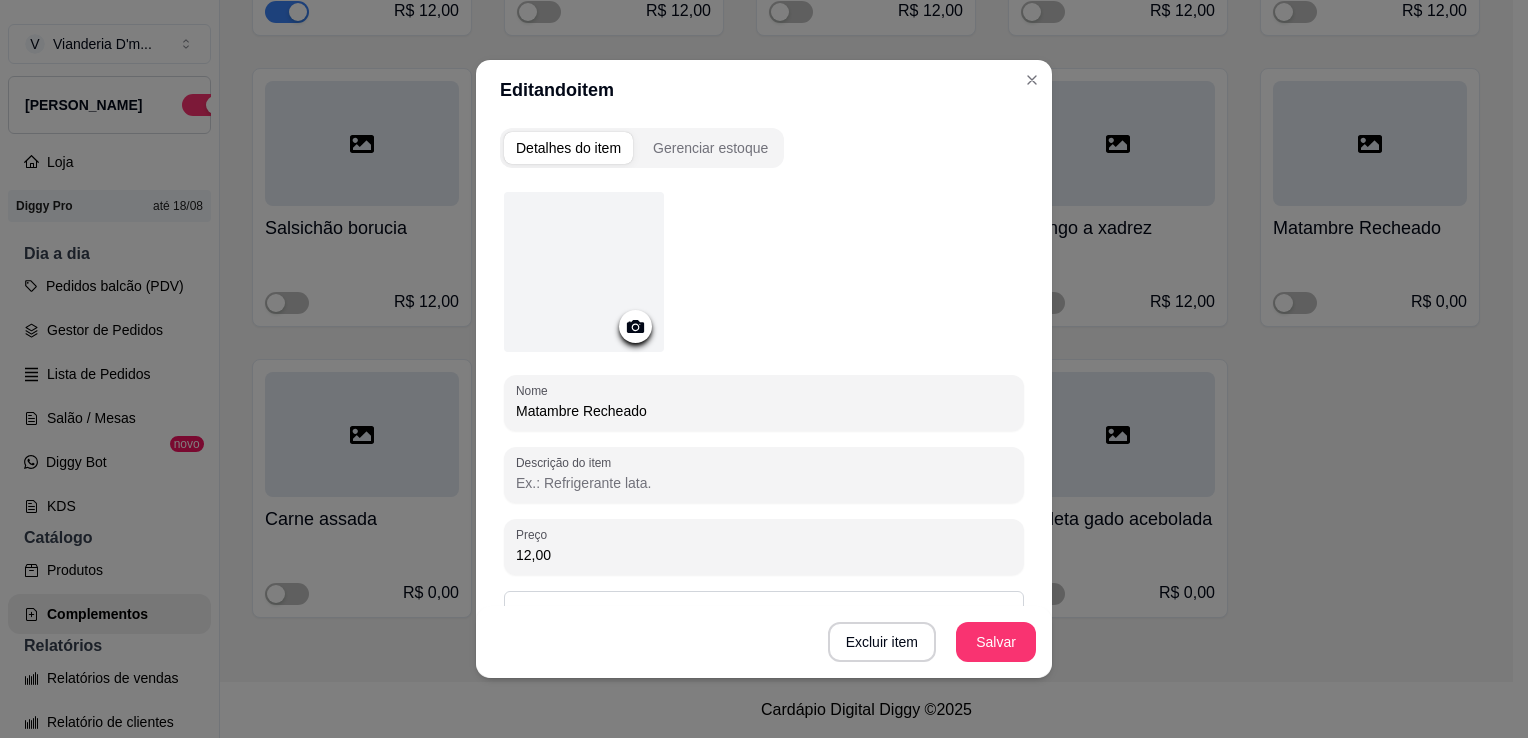 type on "12,00" 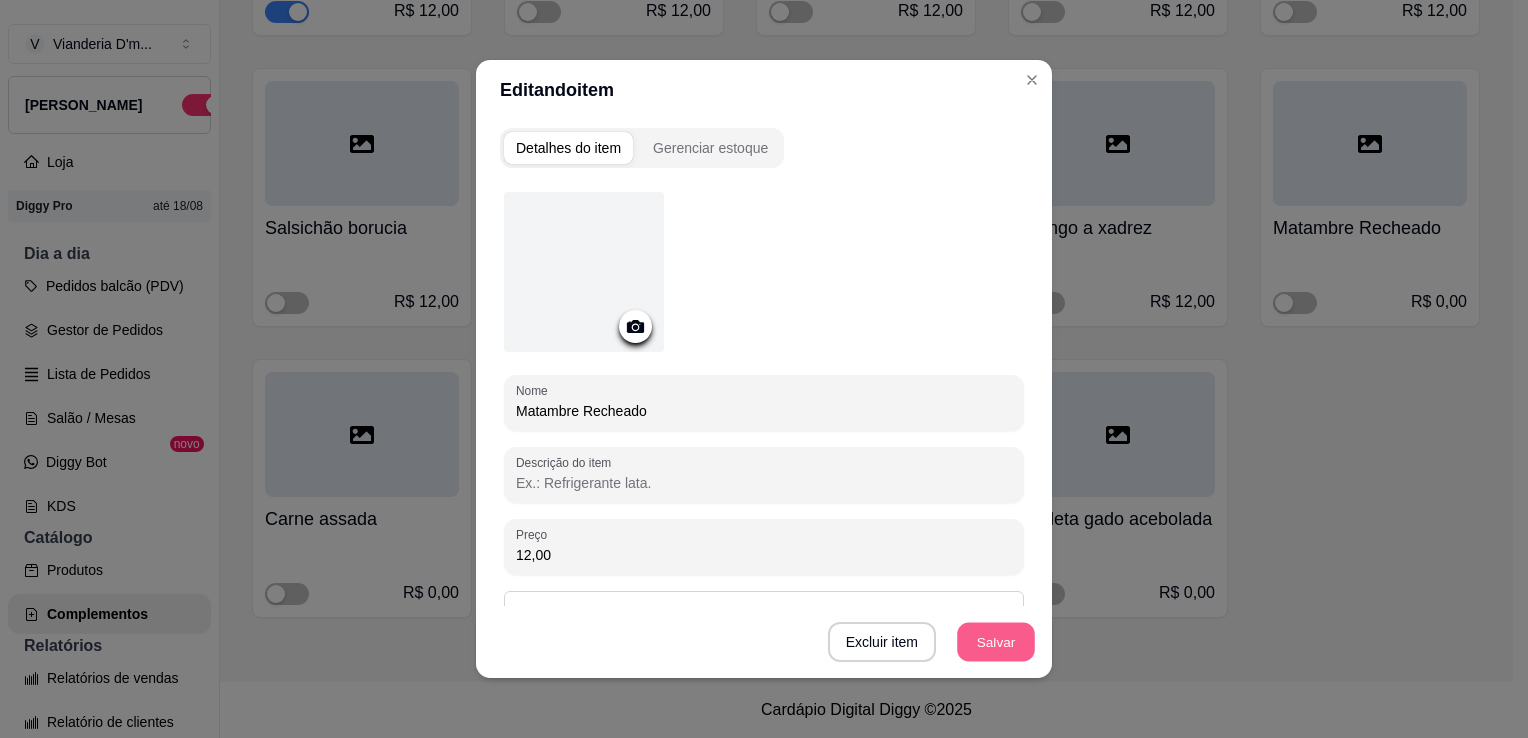 click on "Salvar" at bounding box center (996, 642) 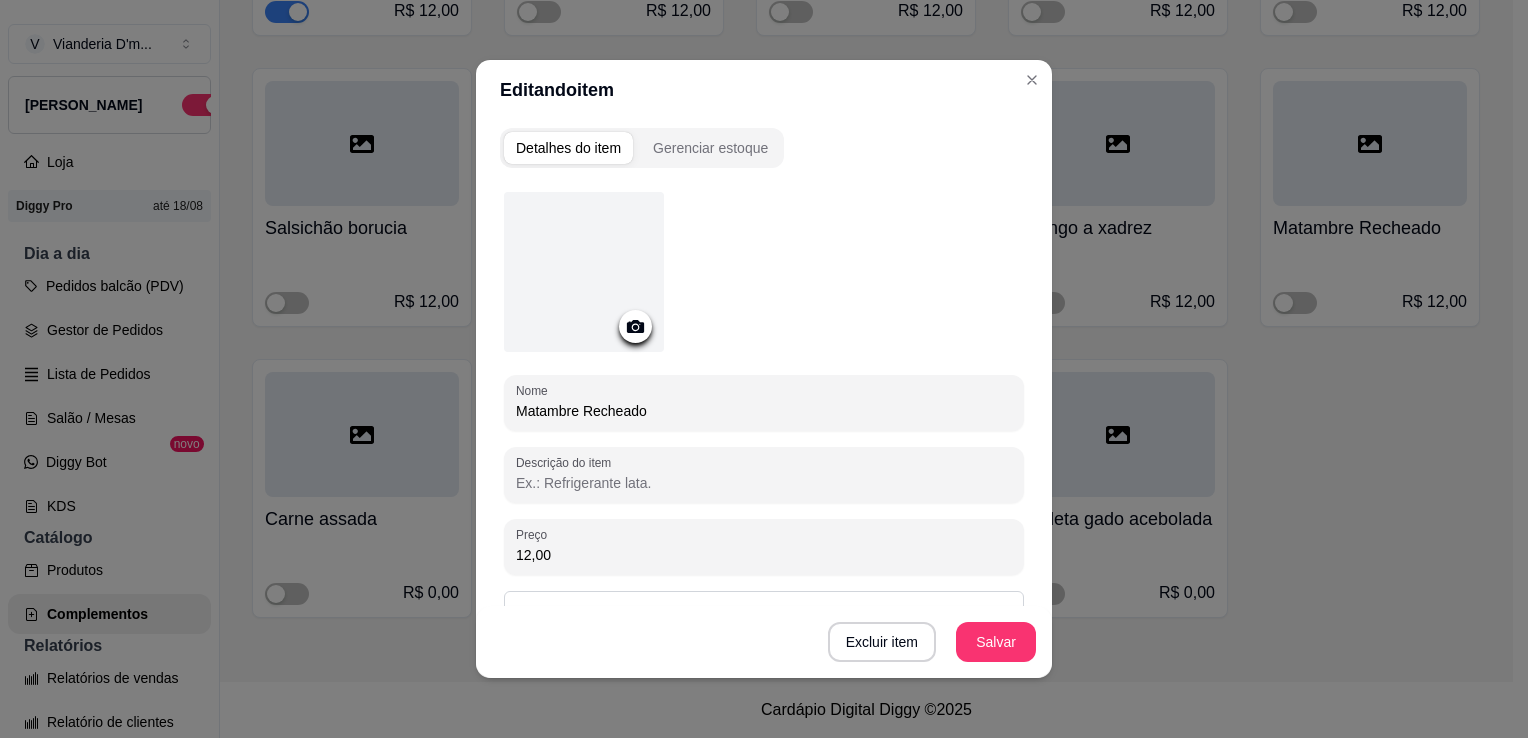 click on "Salvar" at bounding box center (996, 642) 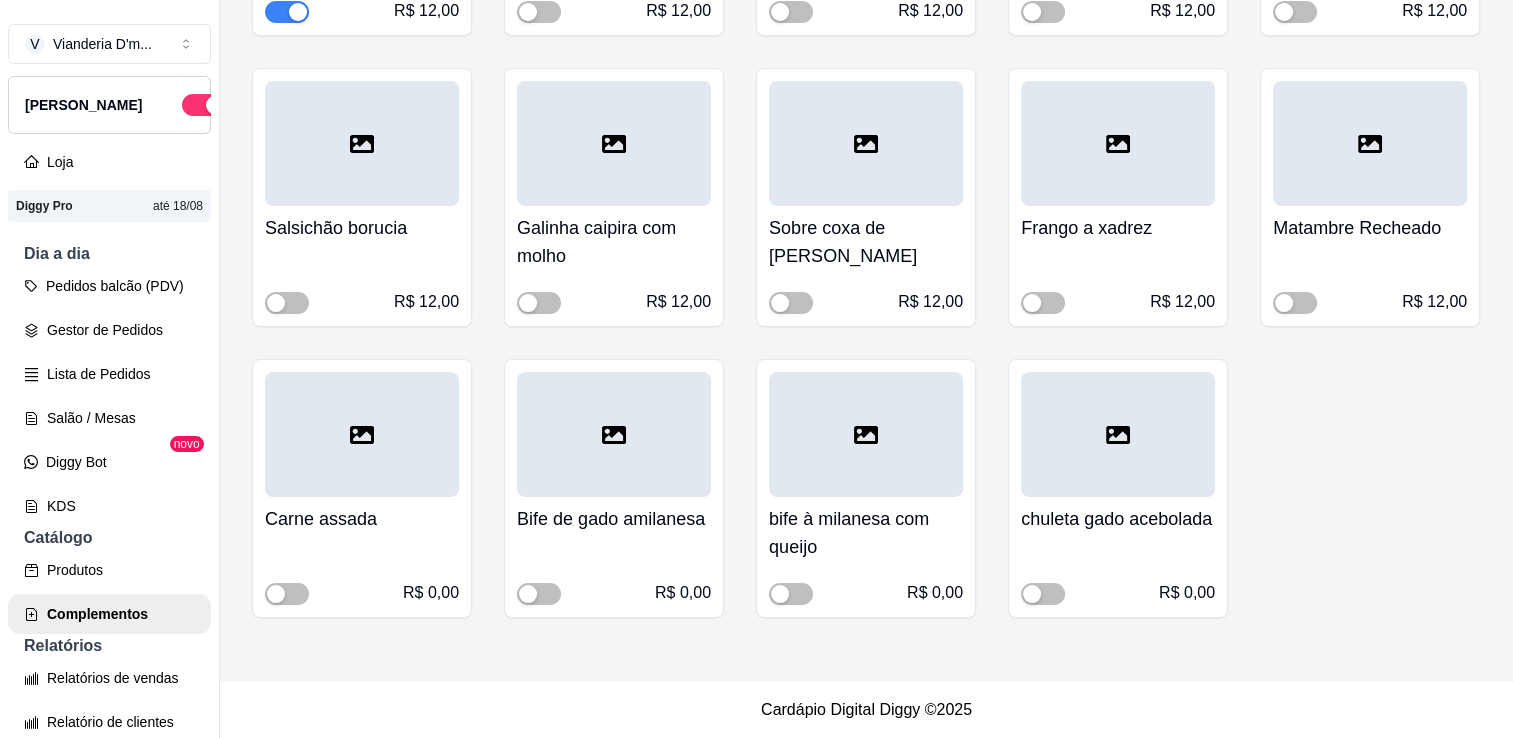 click at bounding box center (362, 434) 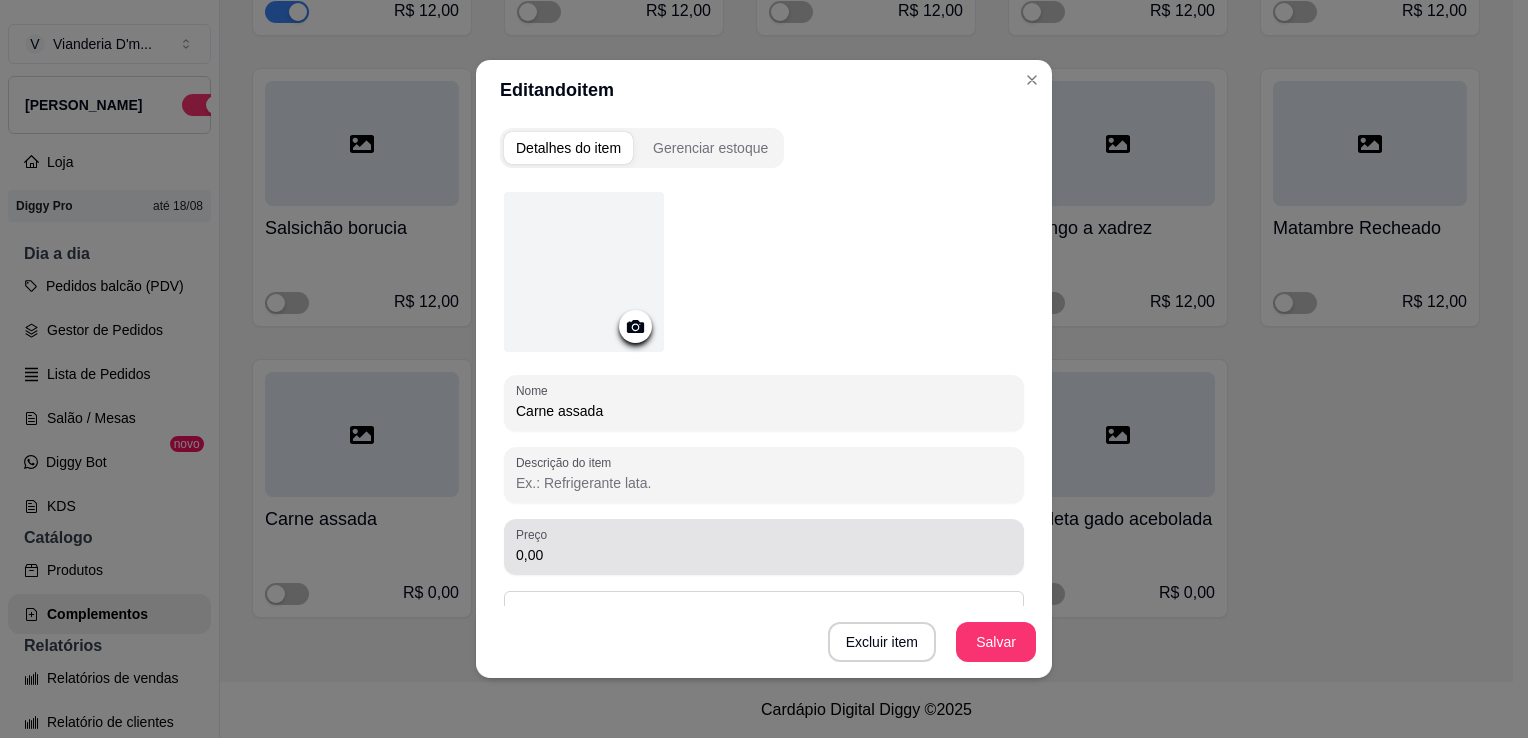 drag, startPoint x: 595, startPoint y: 559, endPoint x: 455, endPoint y: 544, distance: 140.80128 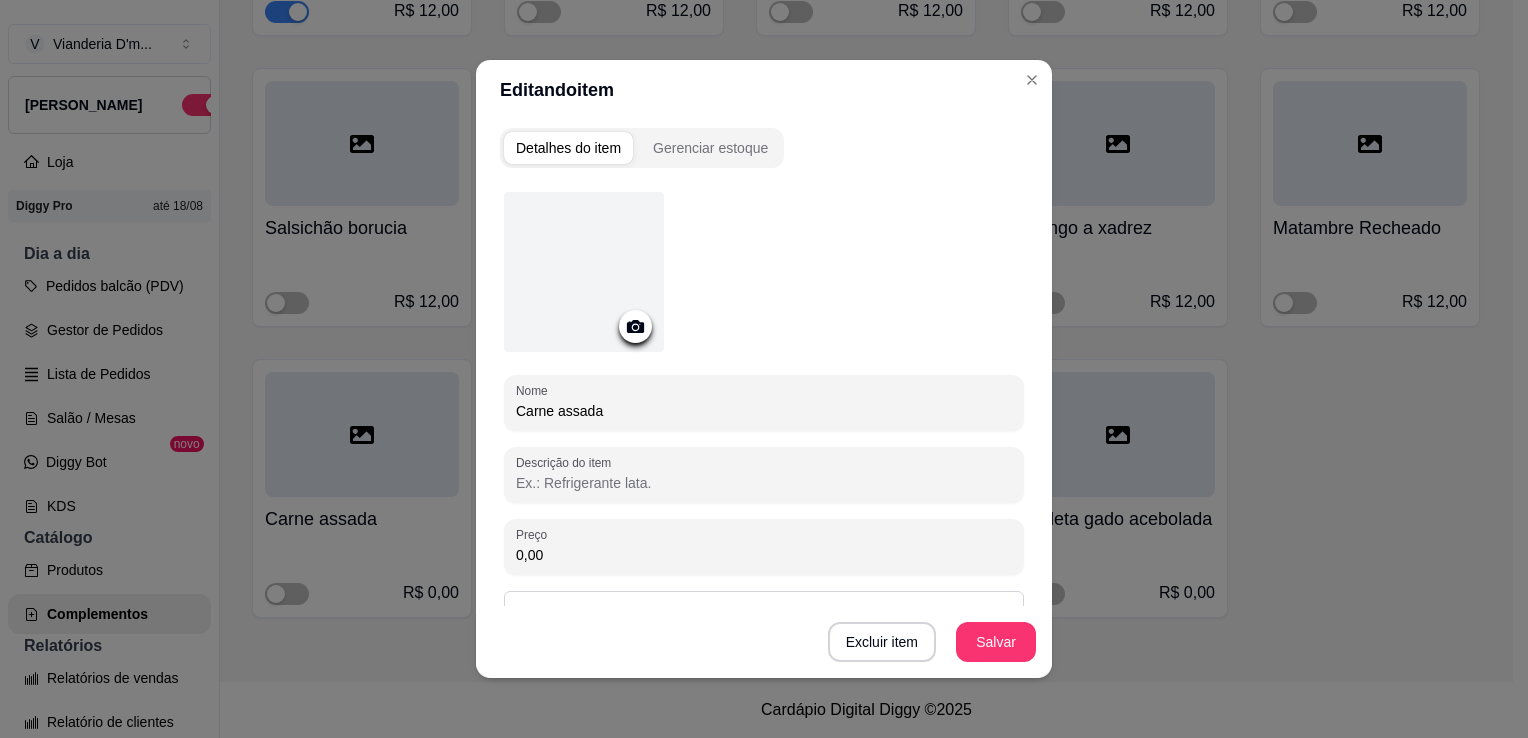 drag, startPoint x: 575, startPoint y: 567, endPoint x: 428, endPoint y: 545, distance: 148.63715 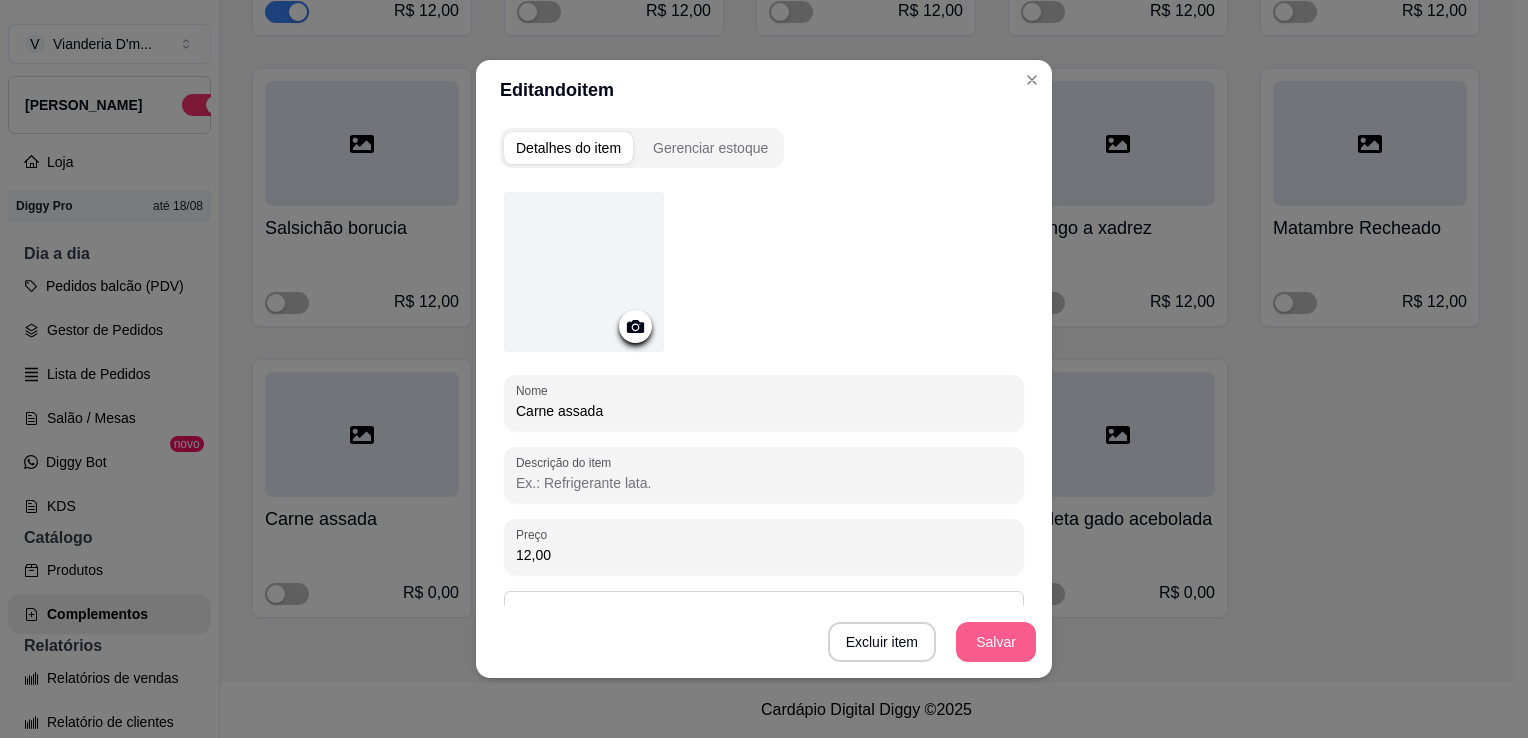 type on "12,00" 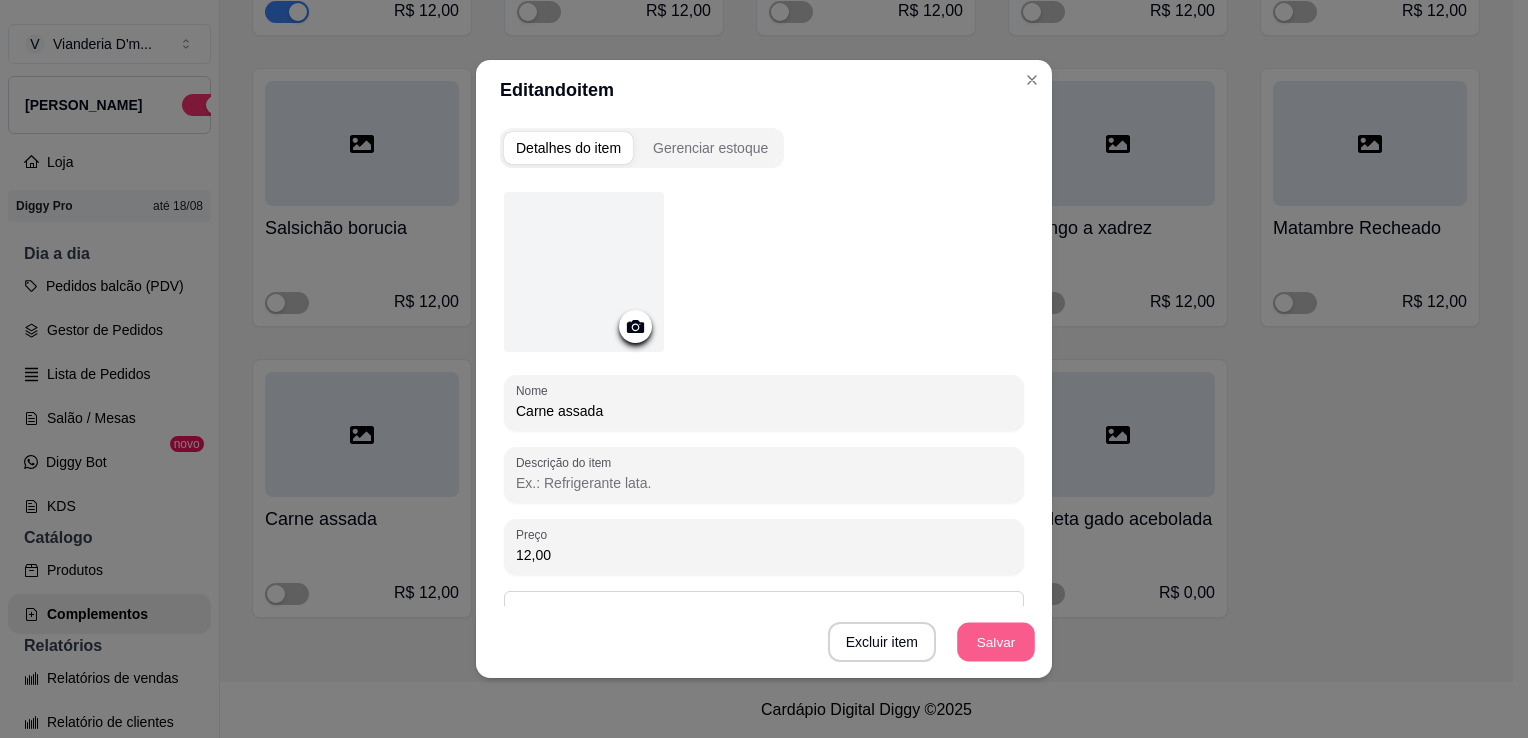 click on "Salvar" at bounding box center (996, 642) 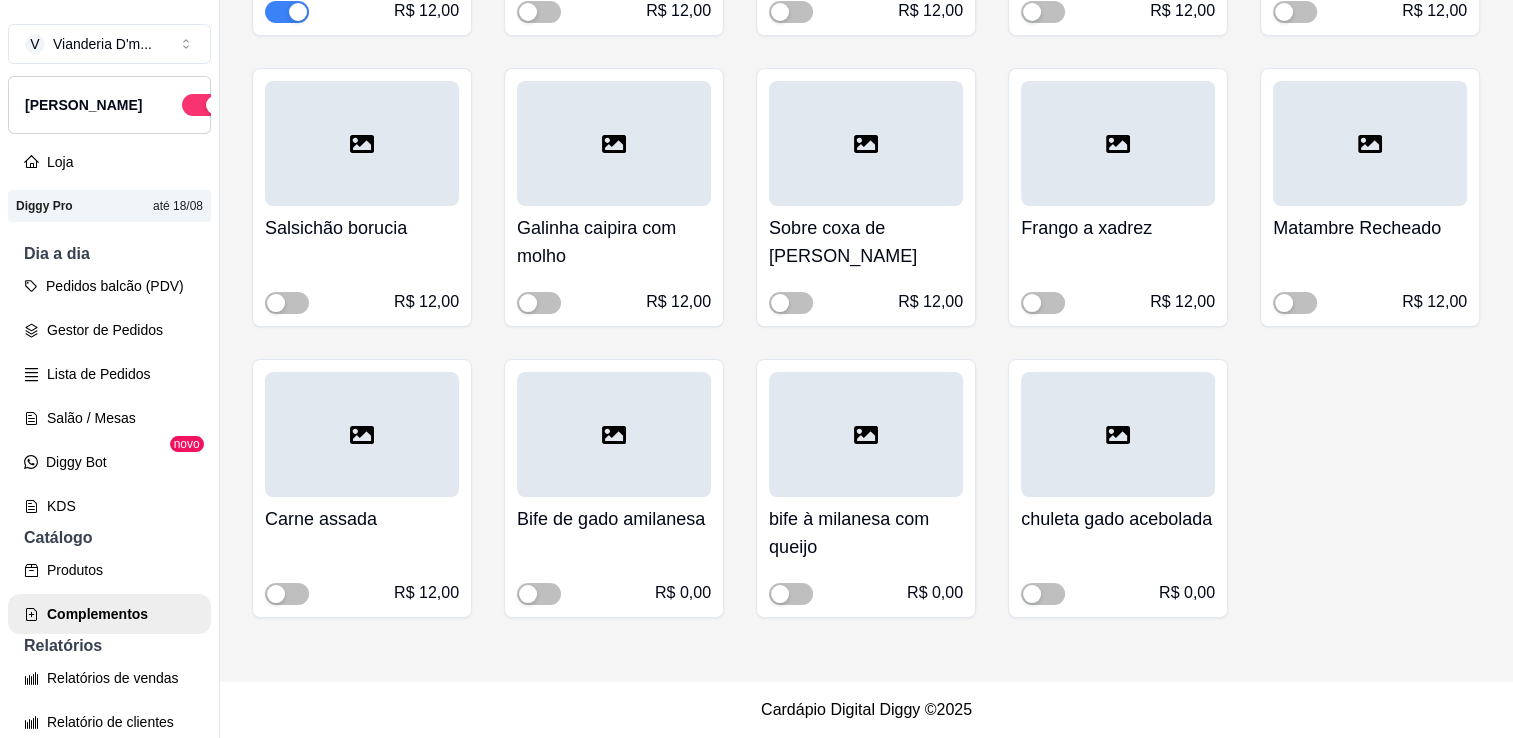 click at bounding box center [614, 434] 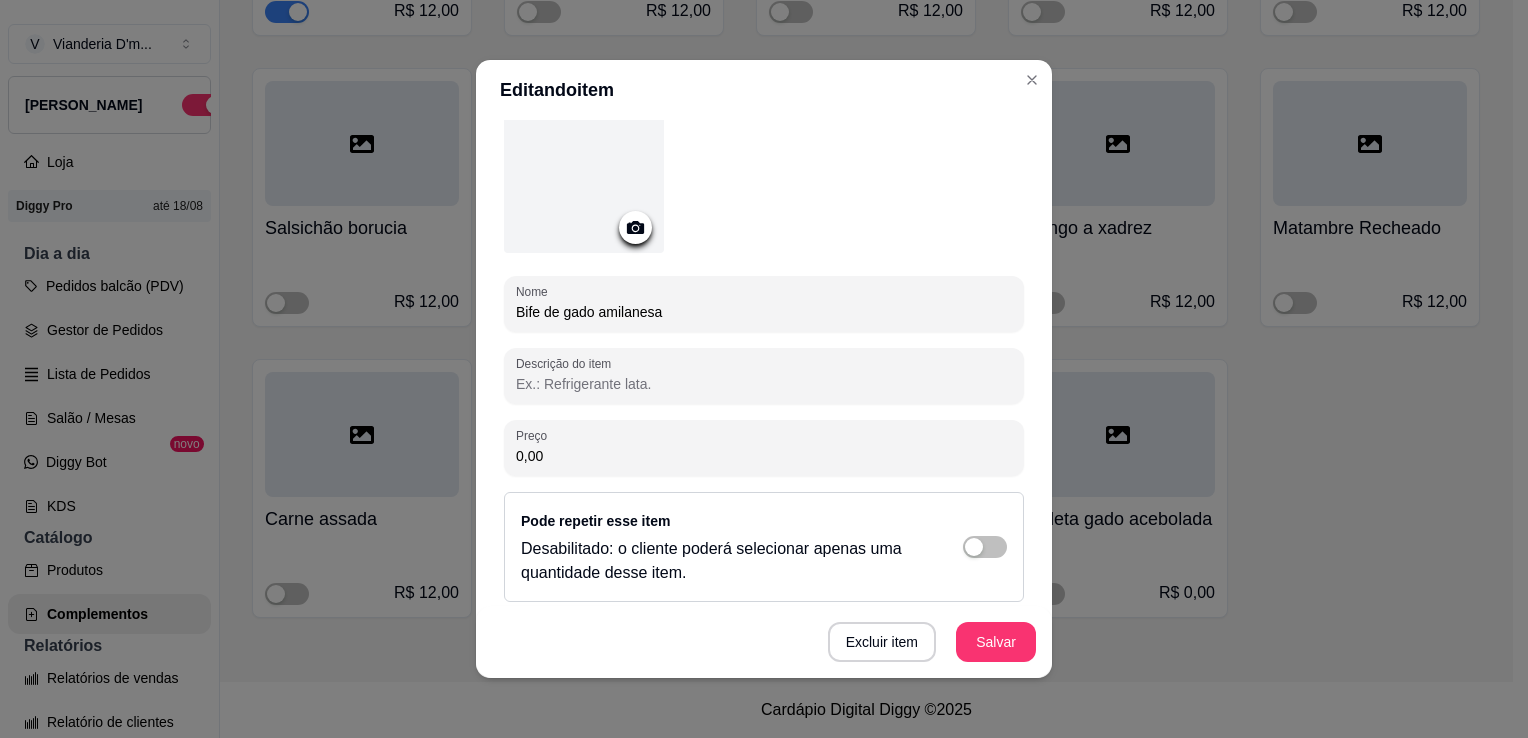 scroll, scrollTop: 100, scrollLeft: 0, axis: vertical 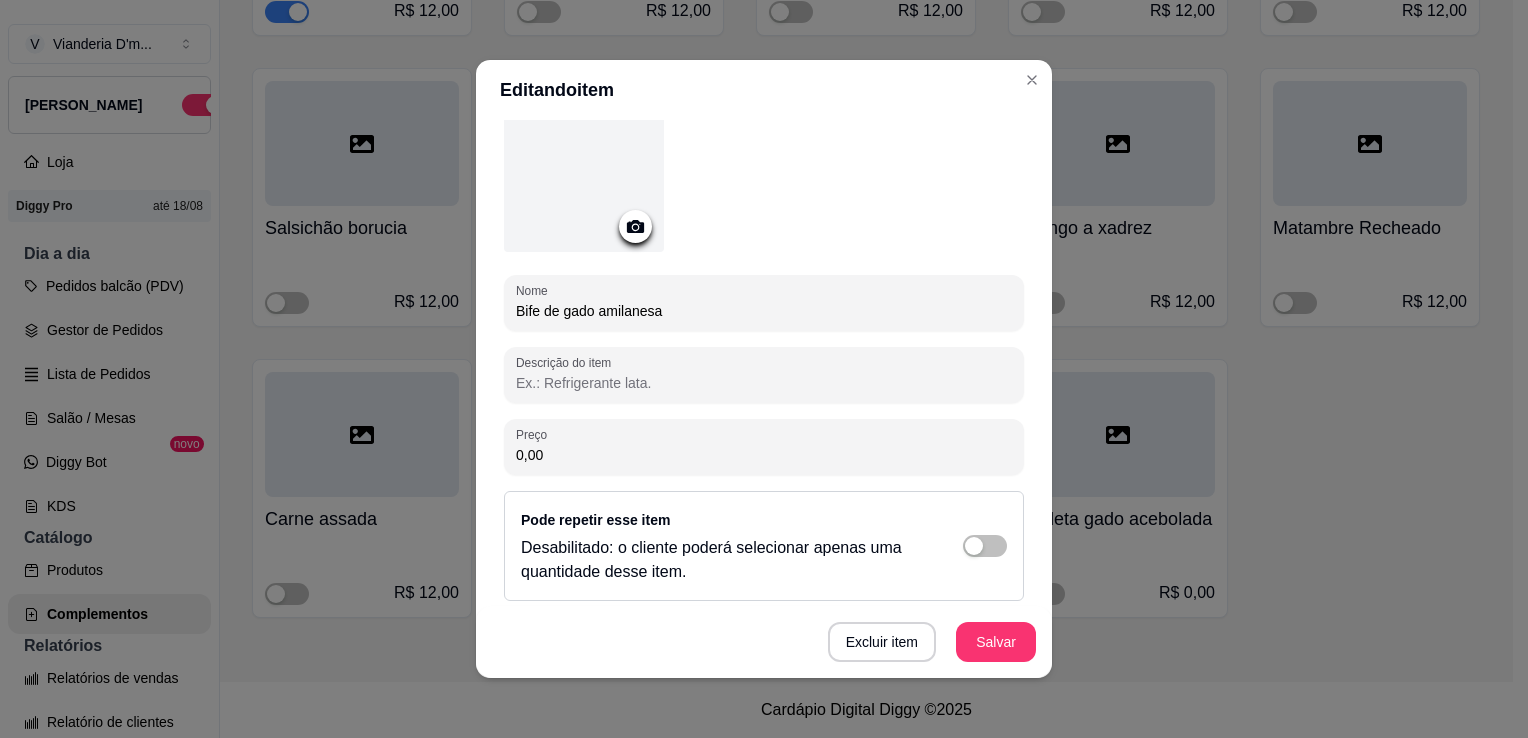 drag, startPoint x: 608, startPoint y: 452, endPoint x: 463, endPoint y: 448, distance: 145.05516 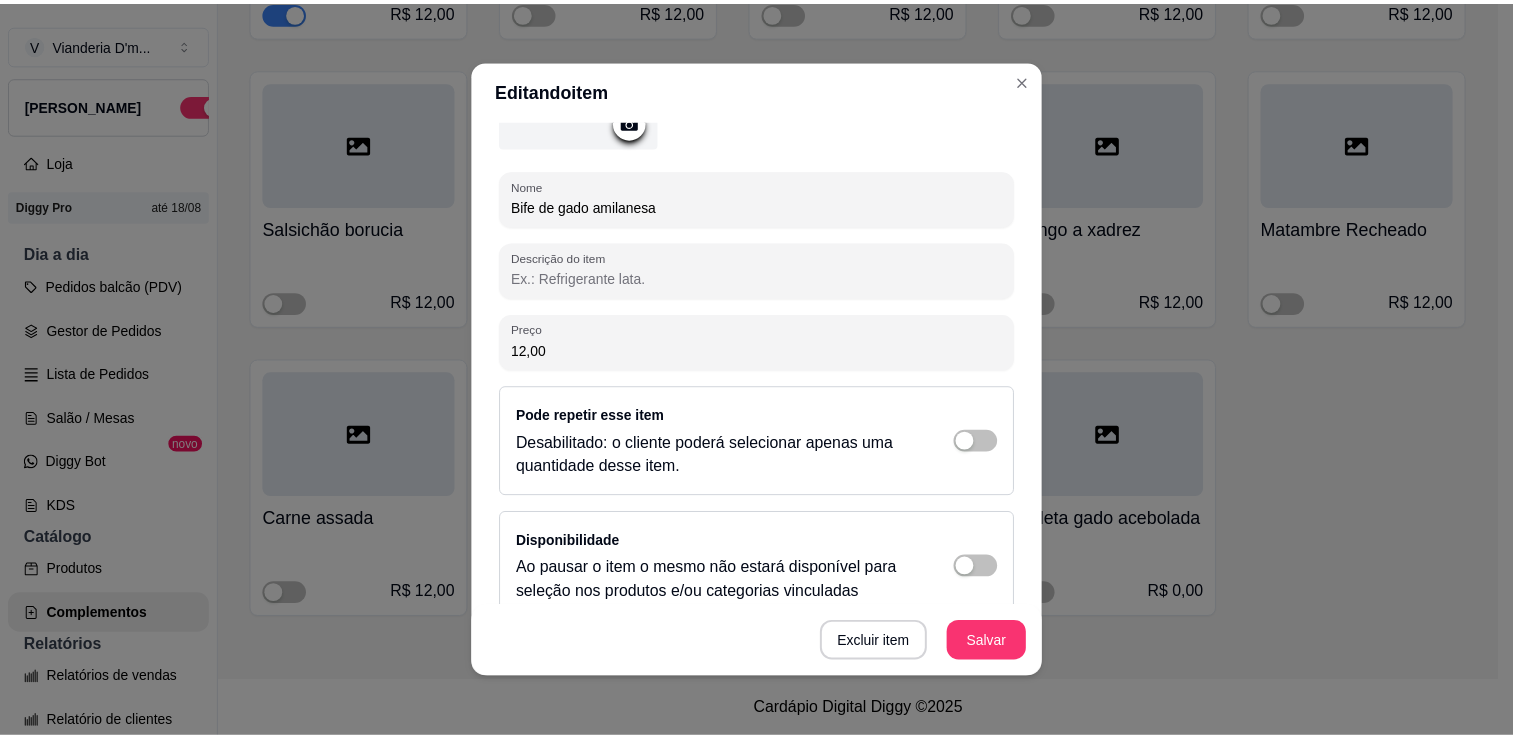 scroll, scrollTop: 230, scrollLeft: 0, axis: vertical 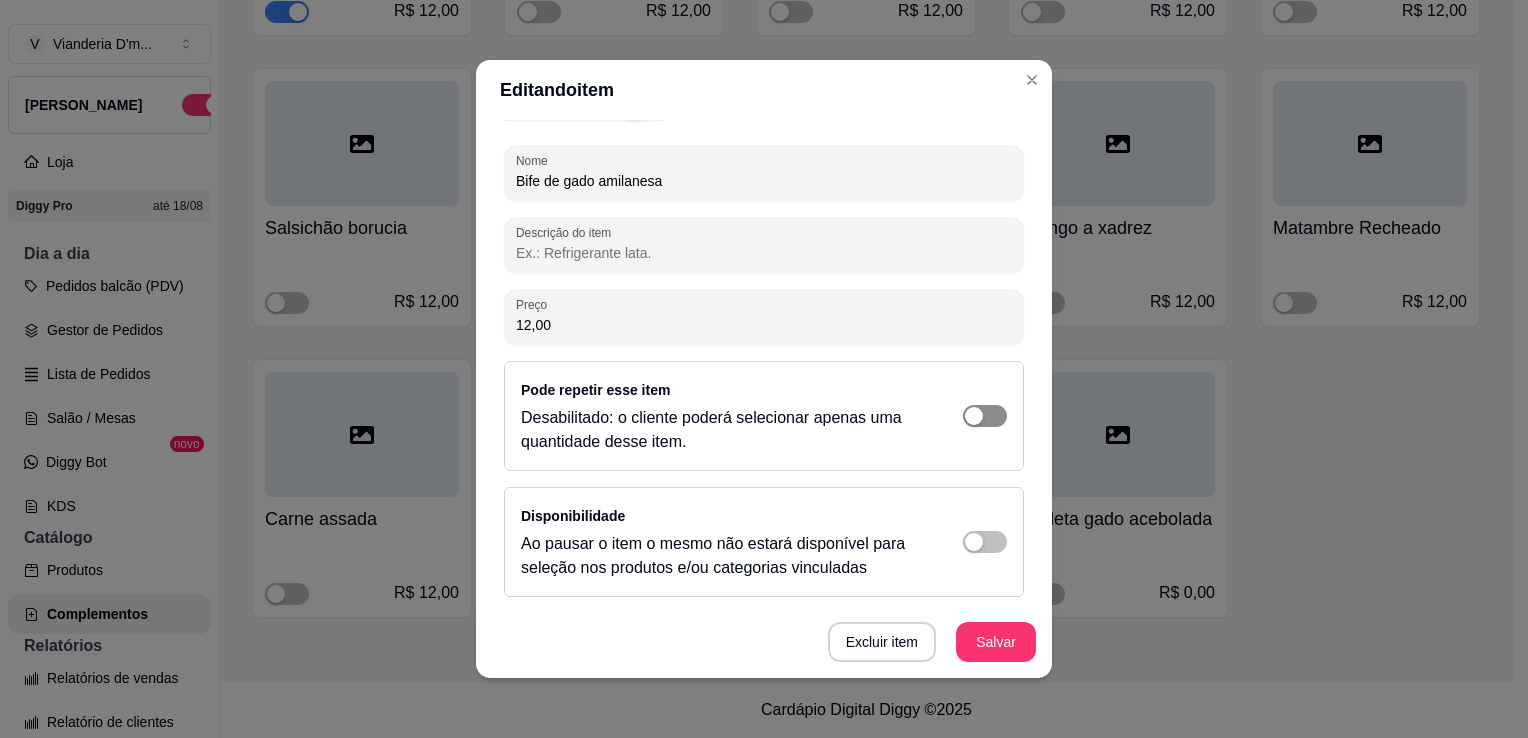 type on "12,00" 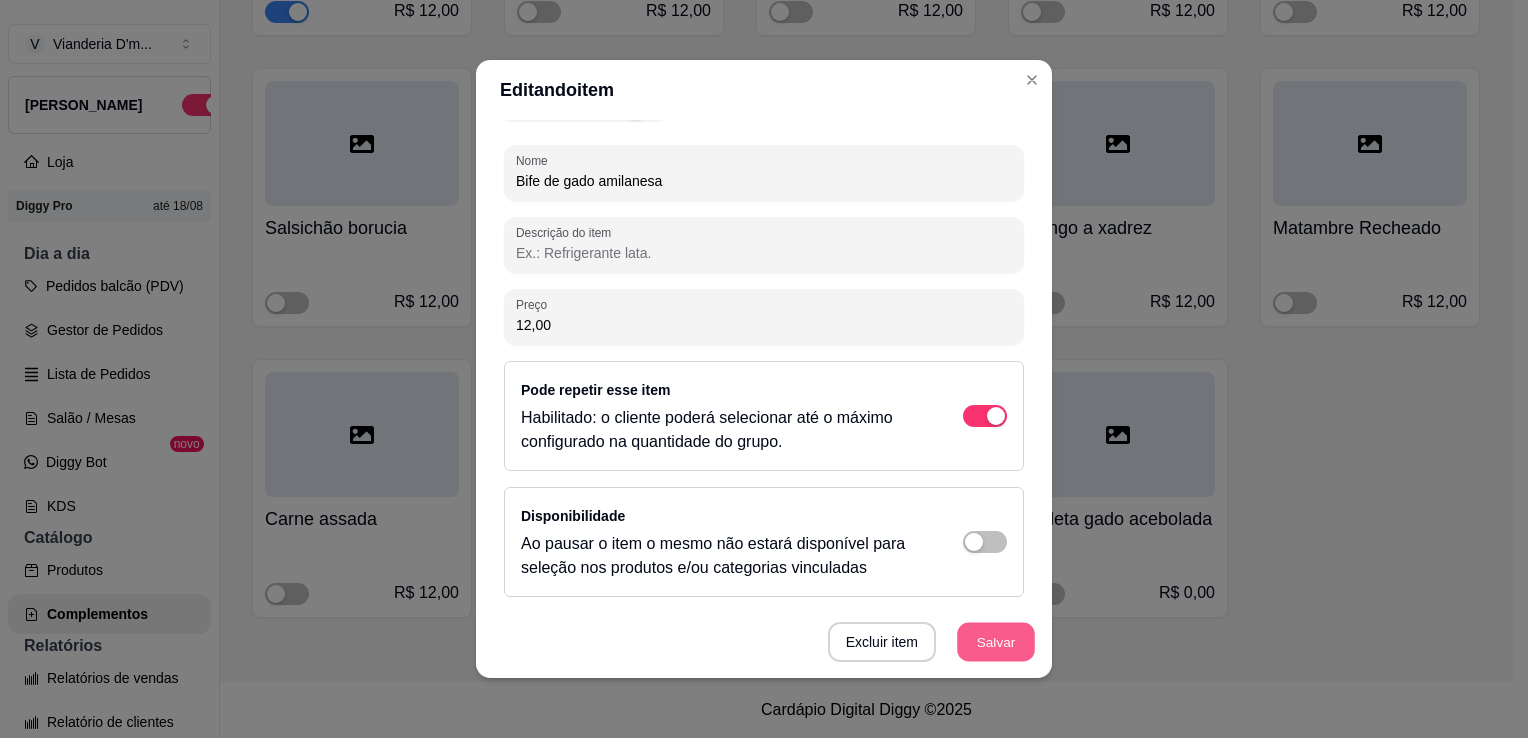 click on "Salvar" at bounding box center [996, 642] 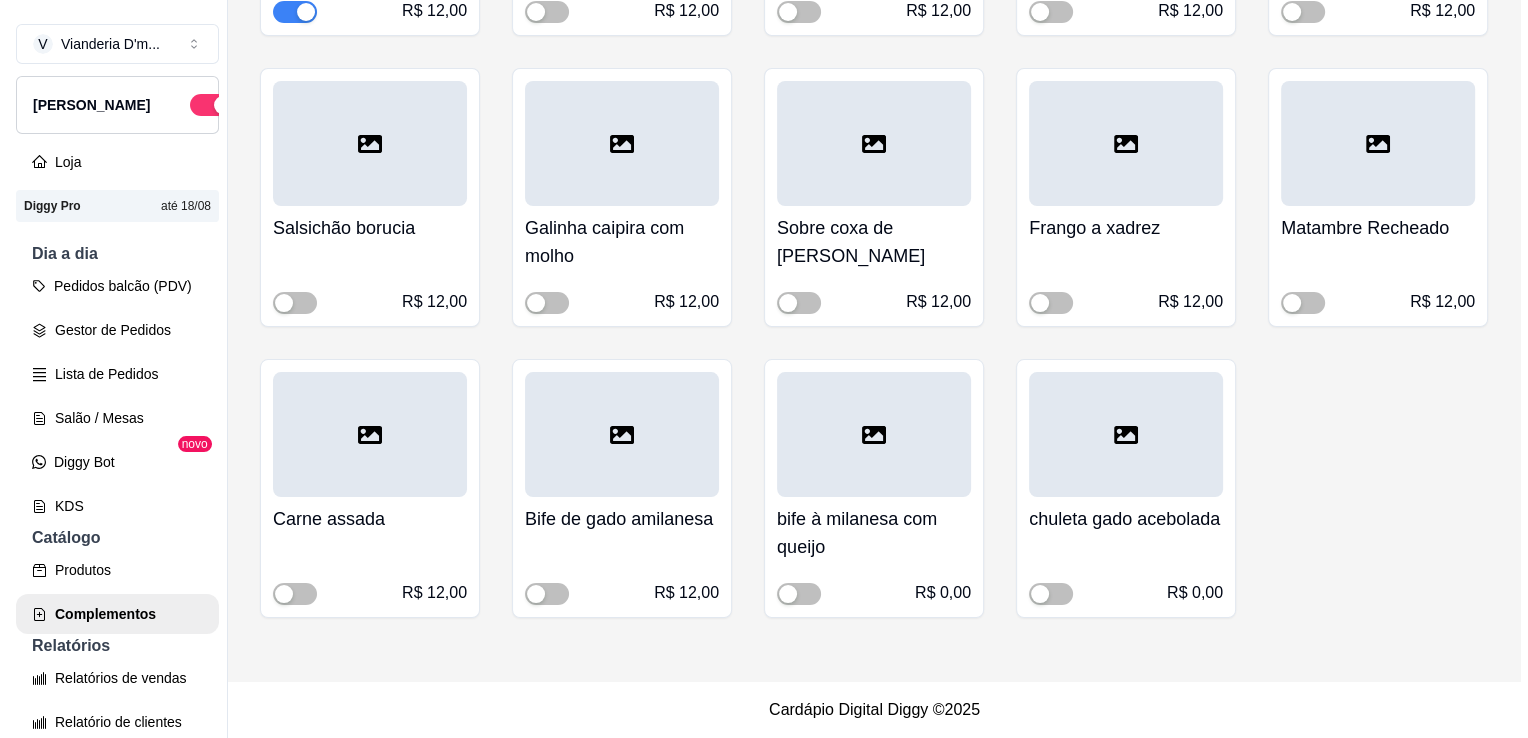 scroll, scrollTop: 9228, scrollLeft: 0, axis: vertical 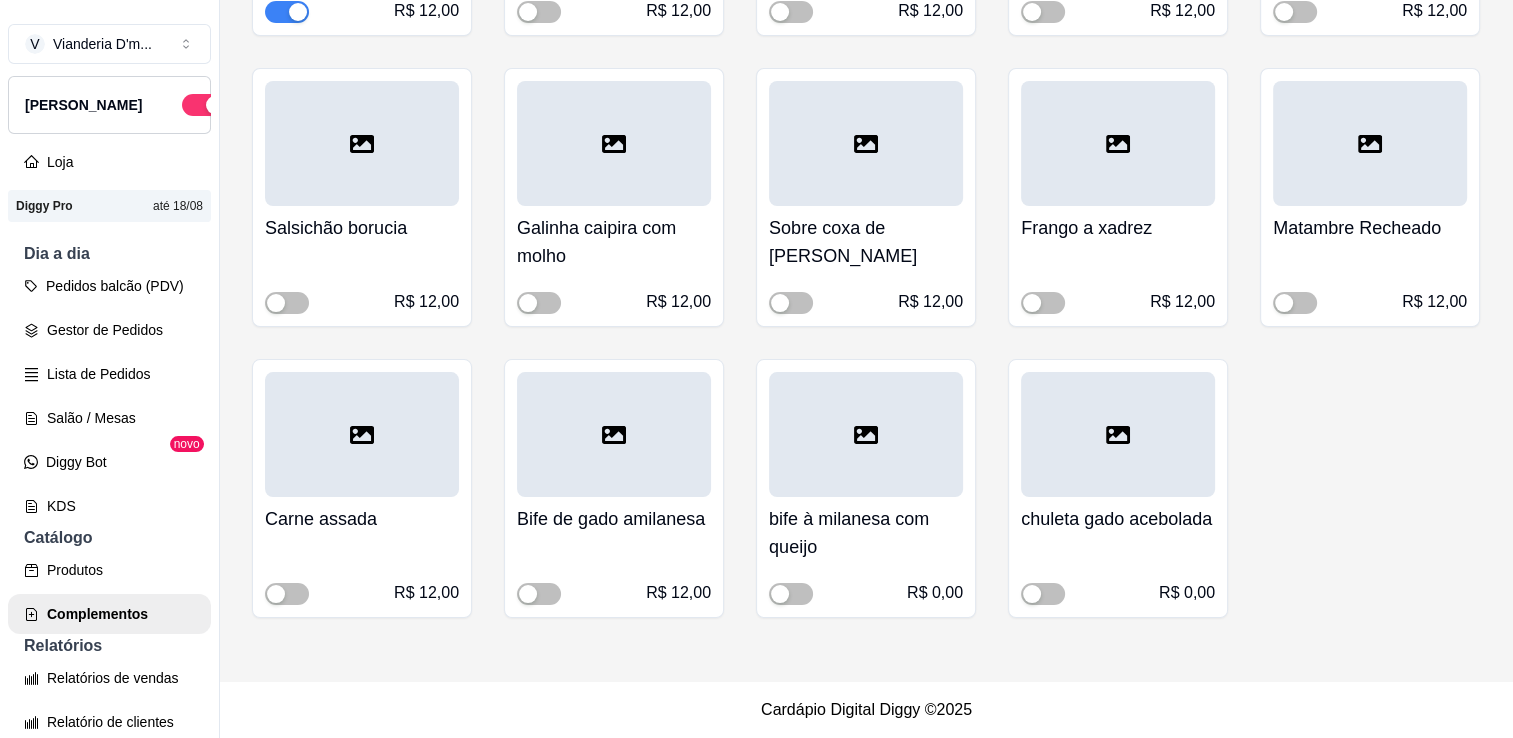 click 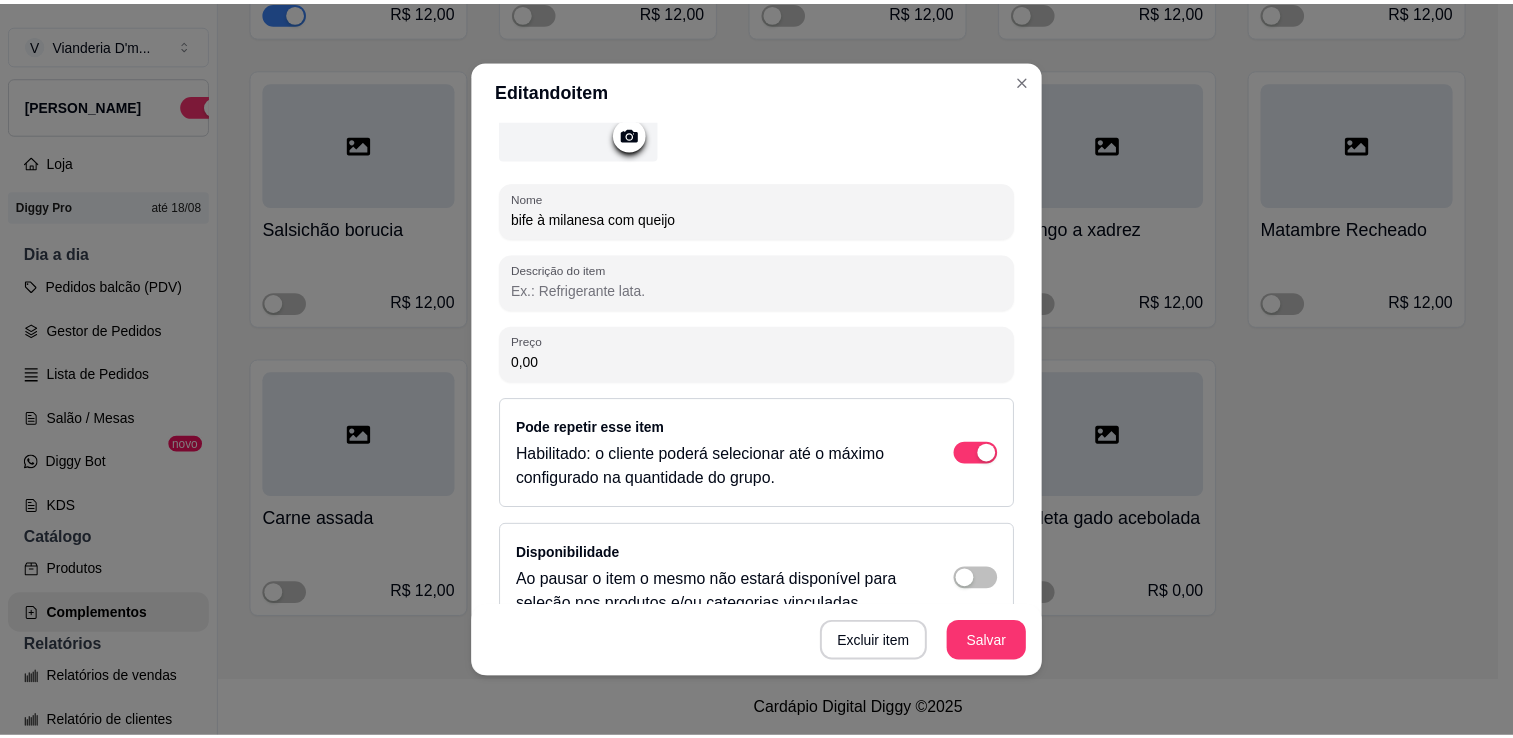 scroll, scrollTop: 200, scrollLeft: 0, axis: vertical 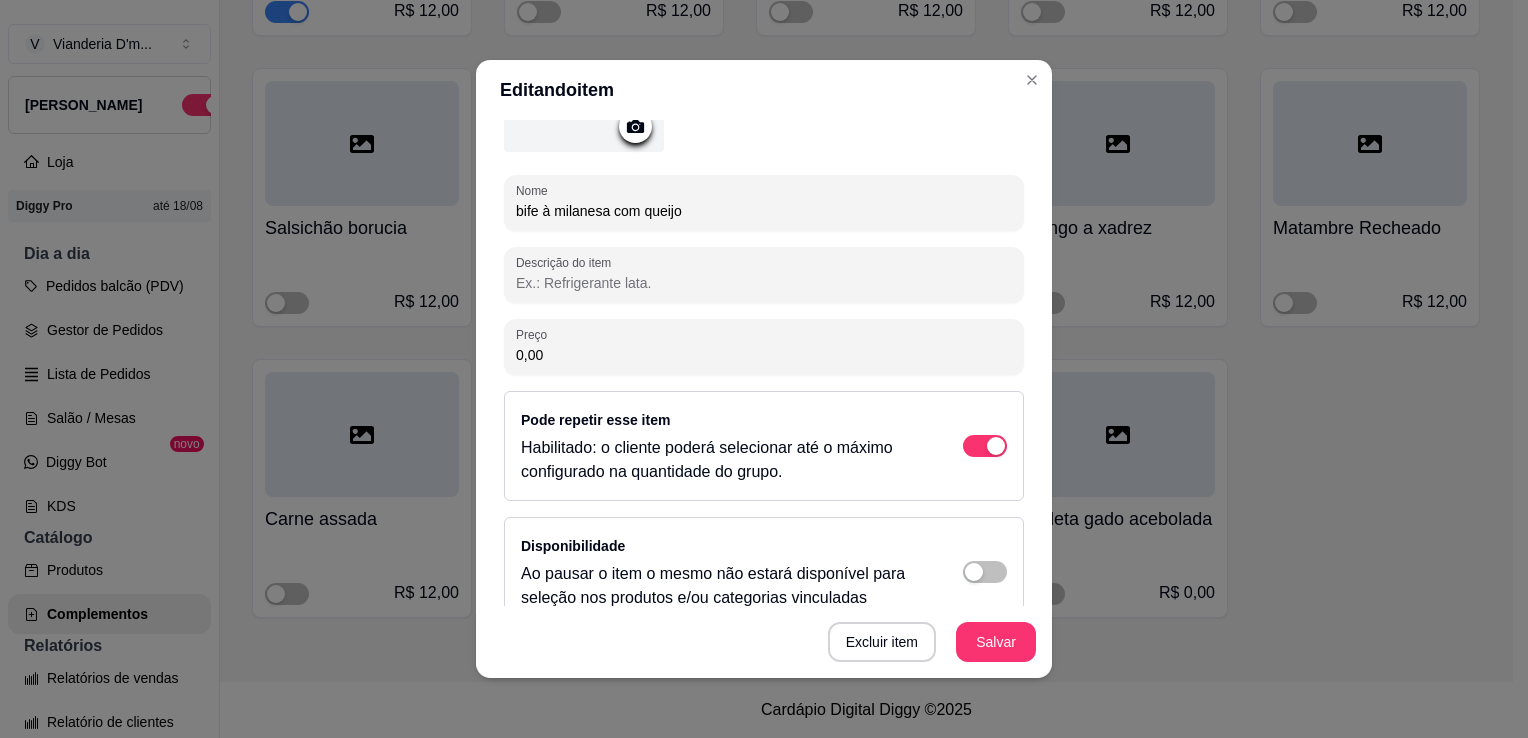 drag, startPoint x: 562, startPoint y: 350, endPoint x: 468, endPoint y: 347, distance: 94.04786 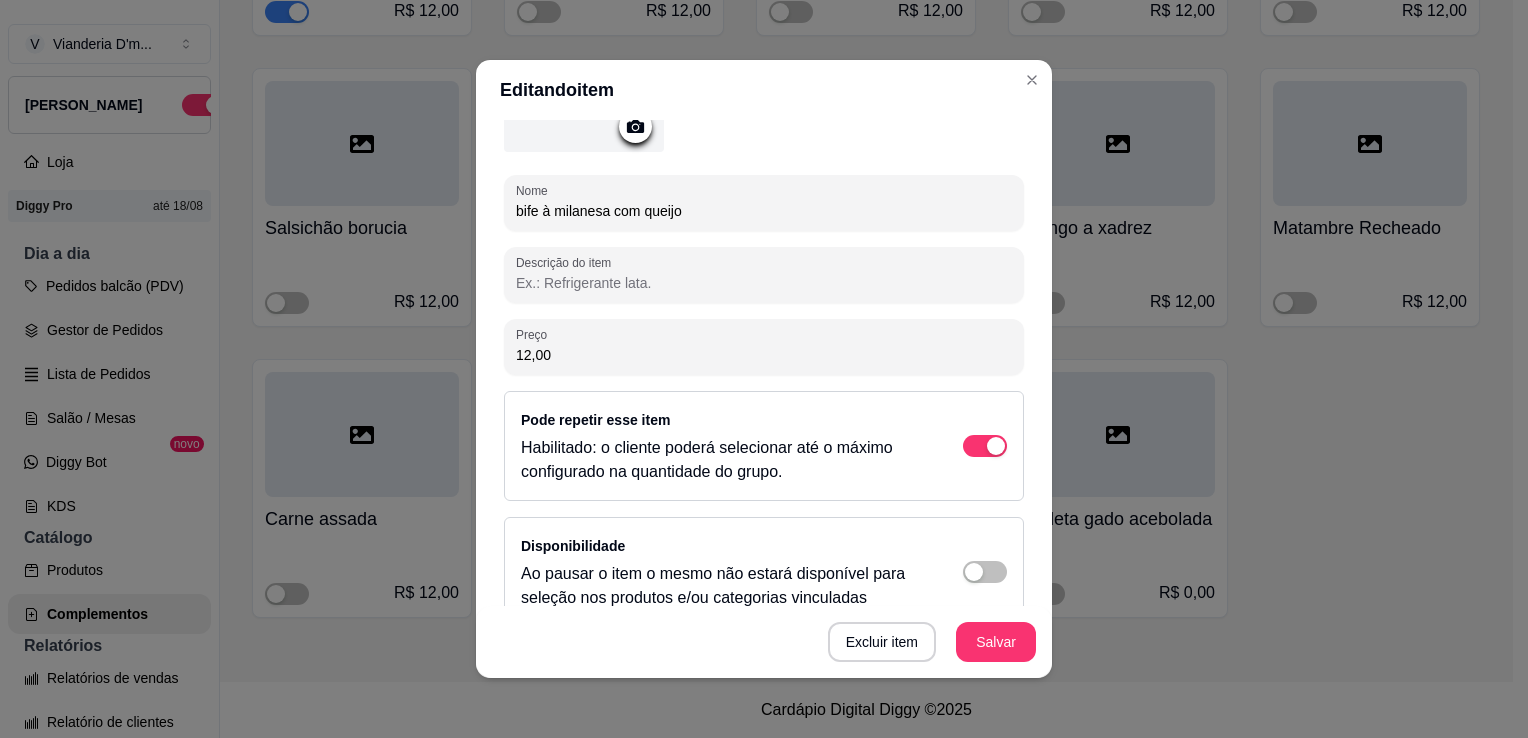 type on "12,00" 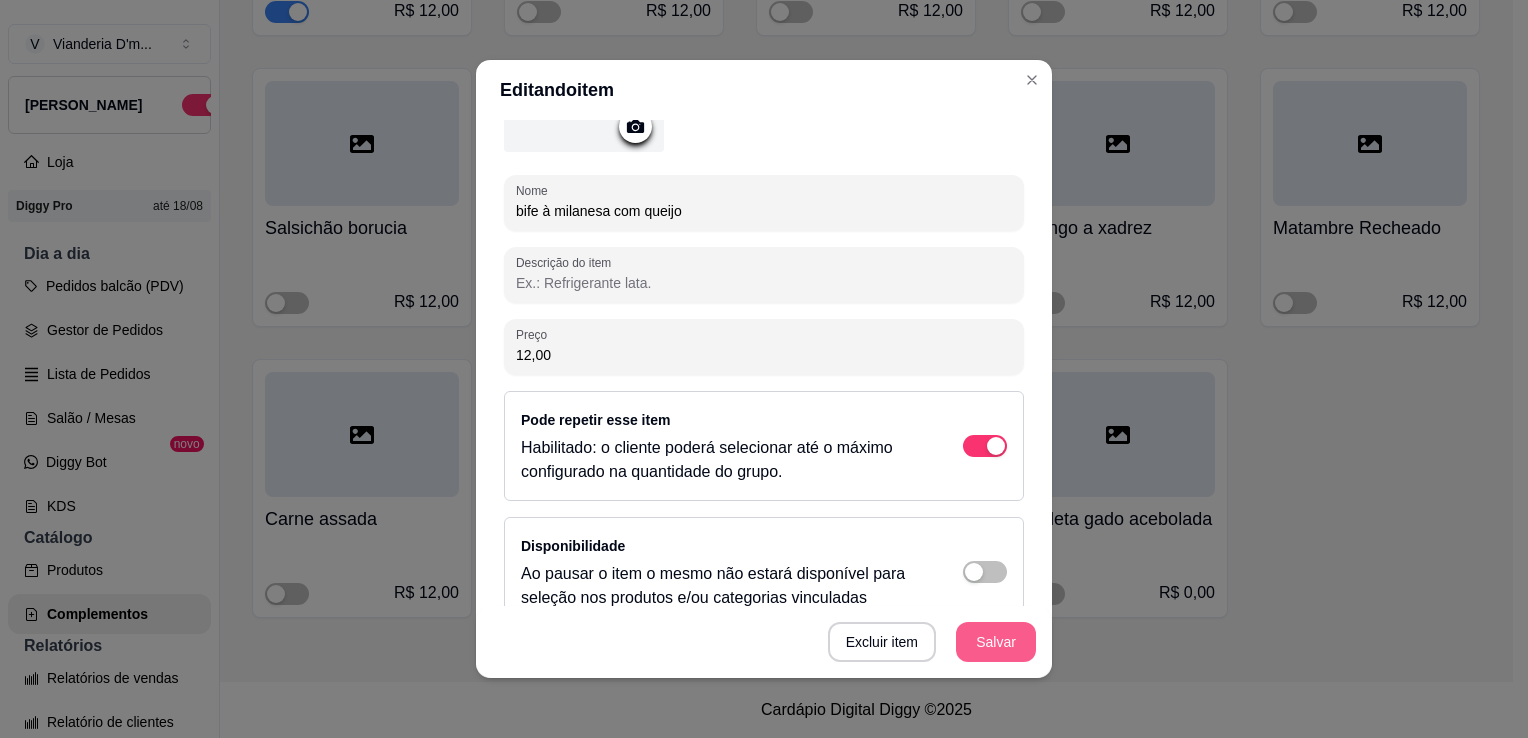 drag, startPoint x: 1011, startPoint y: 630, endPoint x: 1011, endPoint y: 642, distance: 12 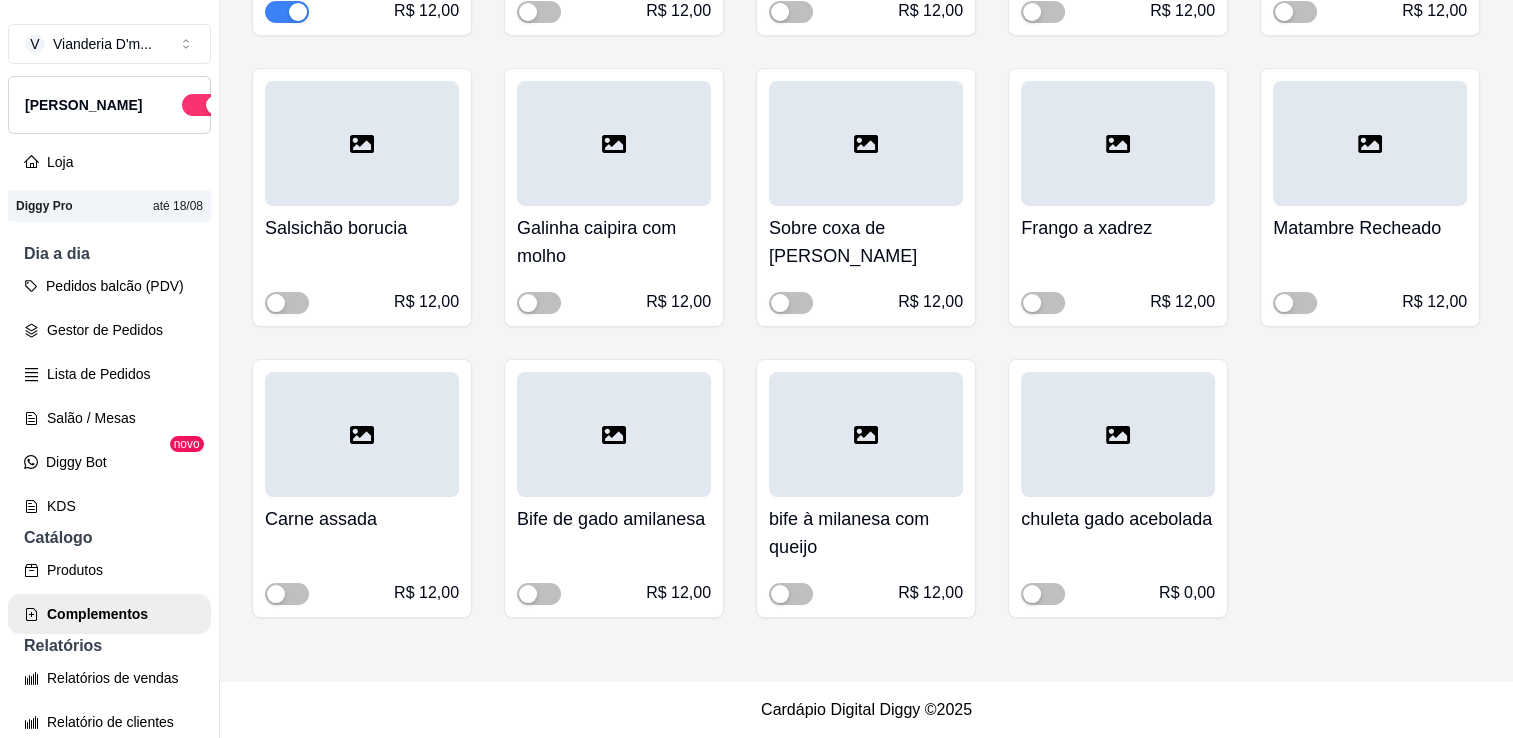 click at bounding box center [1118, 434] 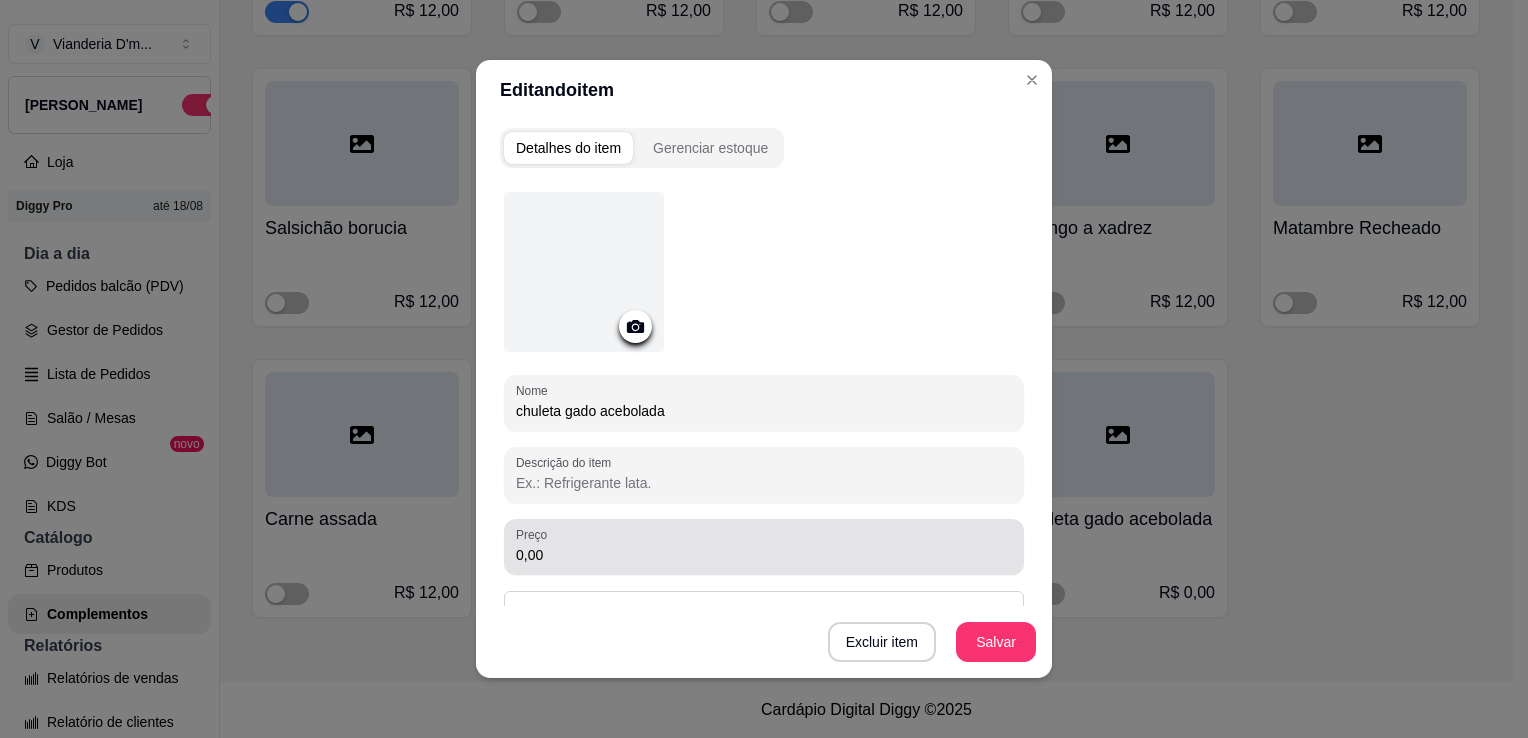 drag, startPoint x: 576, startPoint y: 560, endPoint x: 448, endPoint y: 555, distance: 128.09763 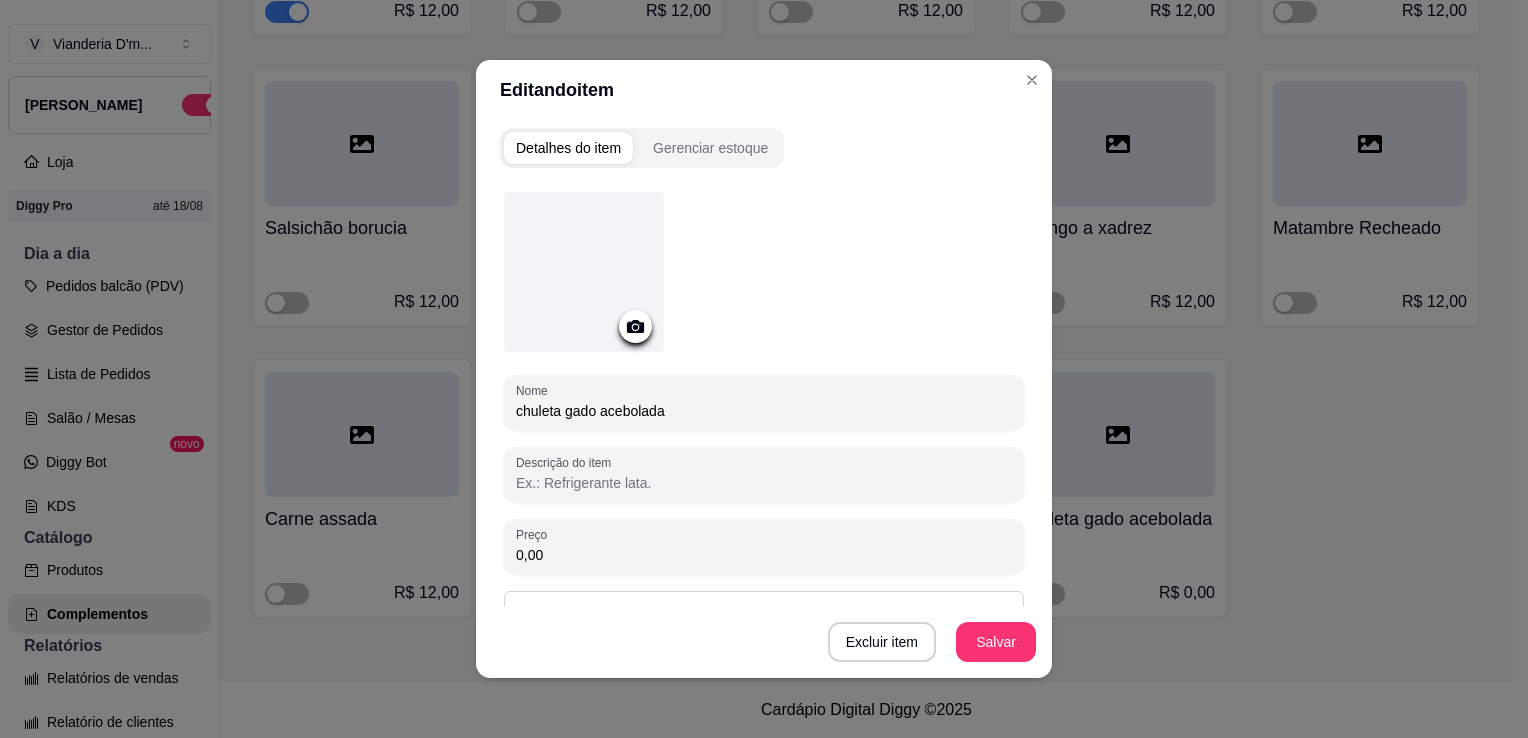 drag, startPoint x: 548, startPoint y: 558, endPoint x: 405, endPoint y: 552, distance: 143.12582 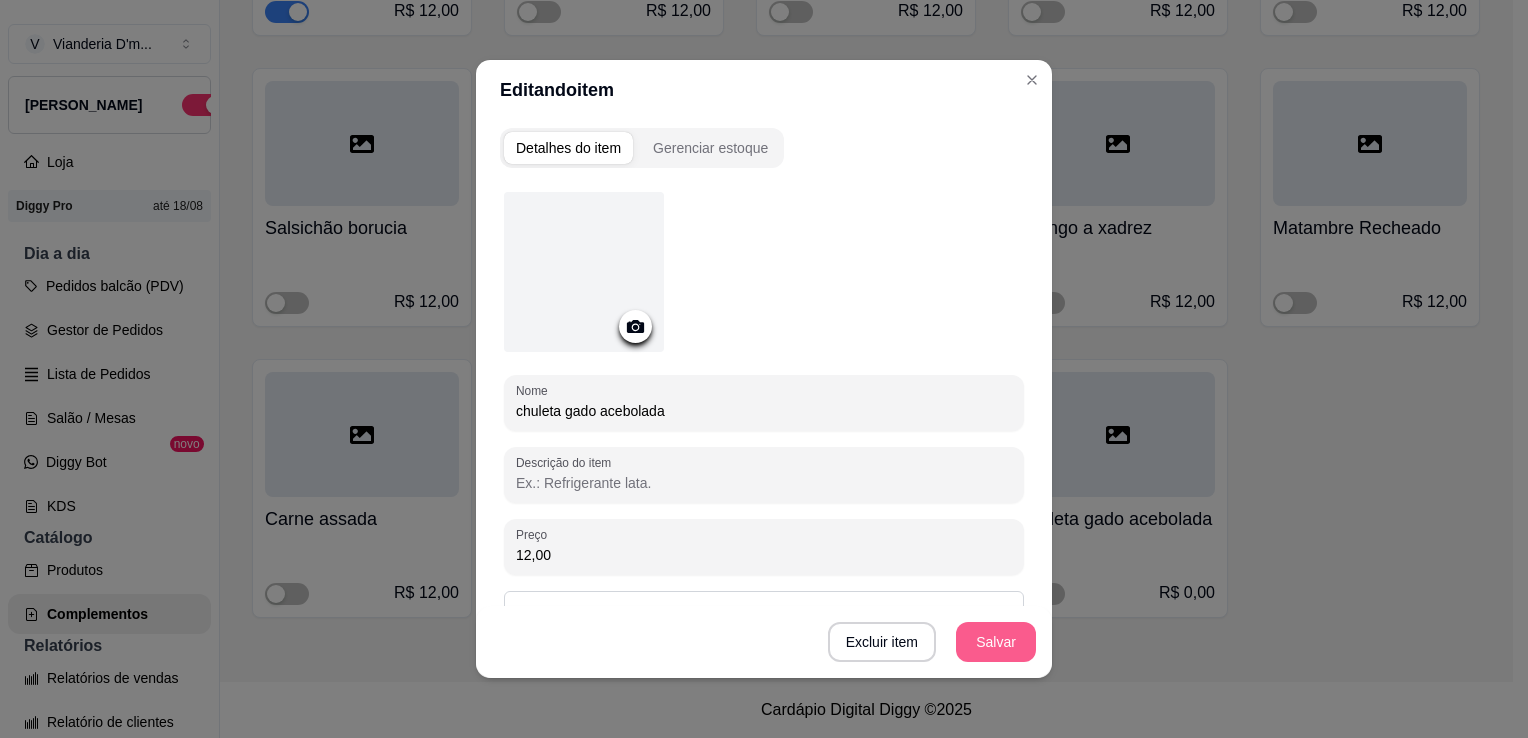 type on "12,00" 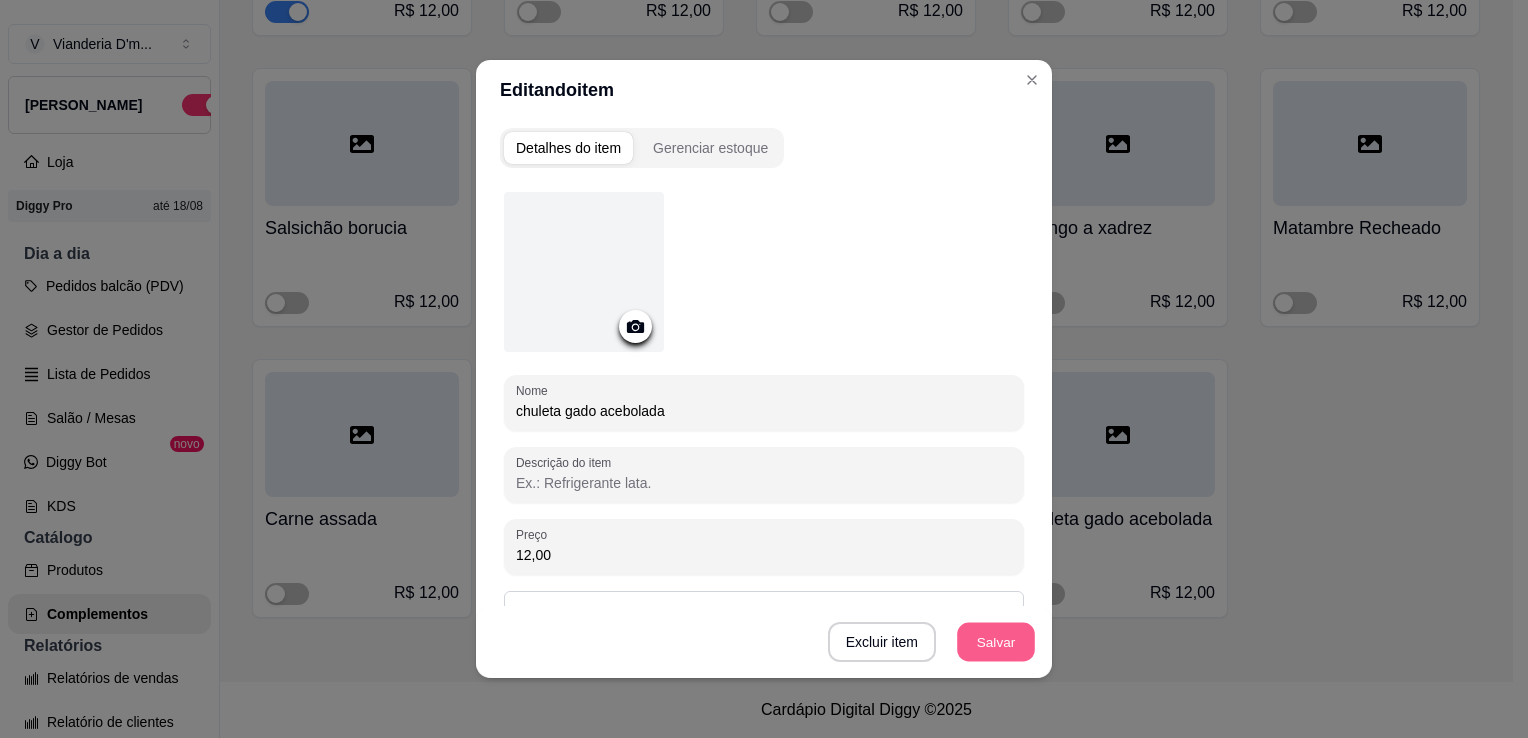 click on "Salvar" at bounding box center [996, 642] 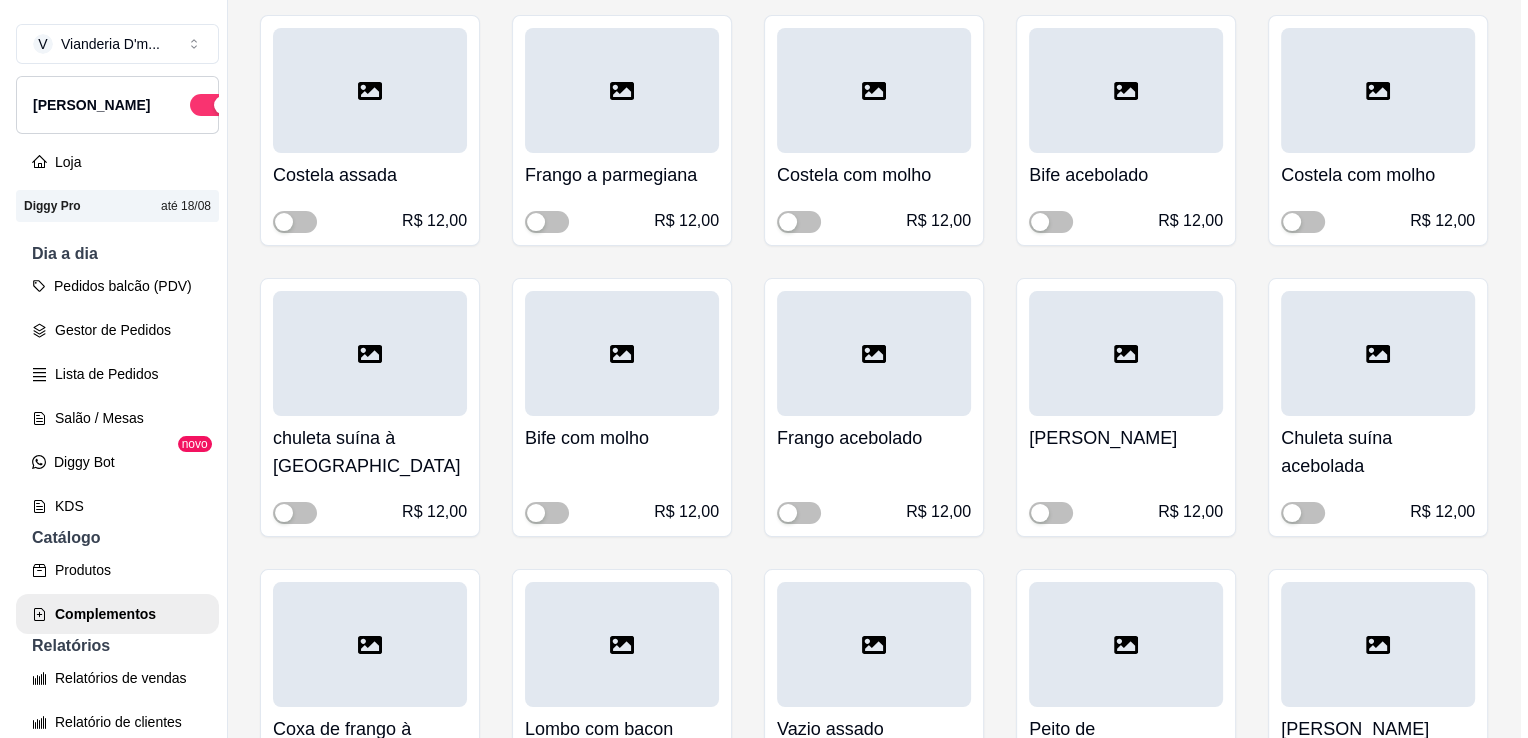 scroll, scrollTop: 7128, scrollLeft: 0, axis: vertical 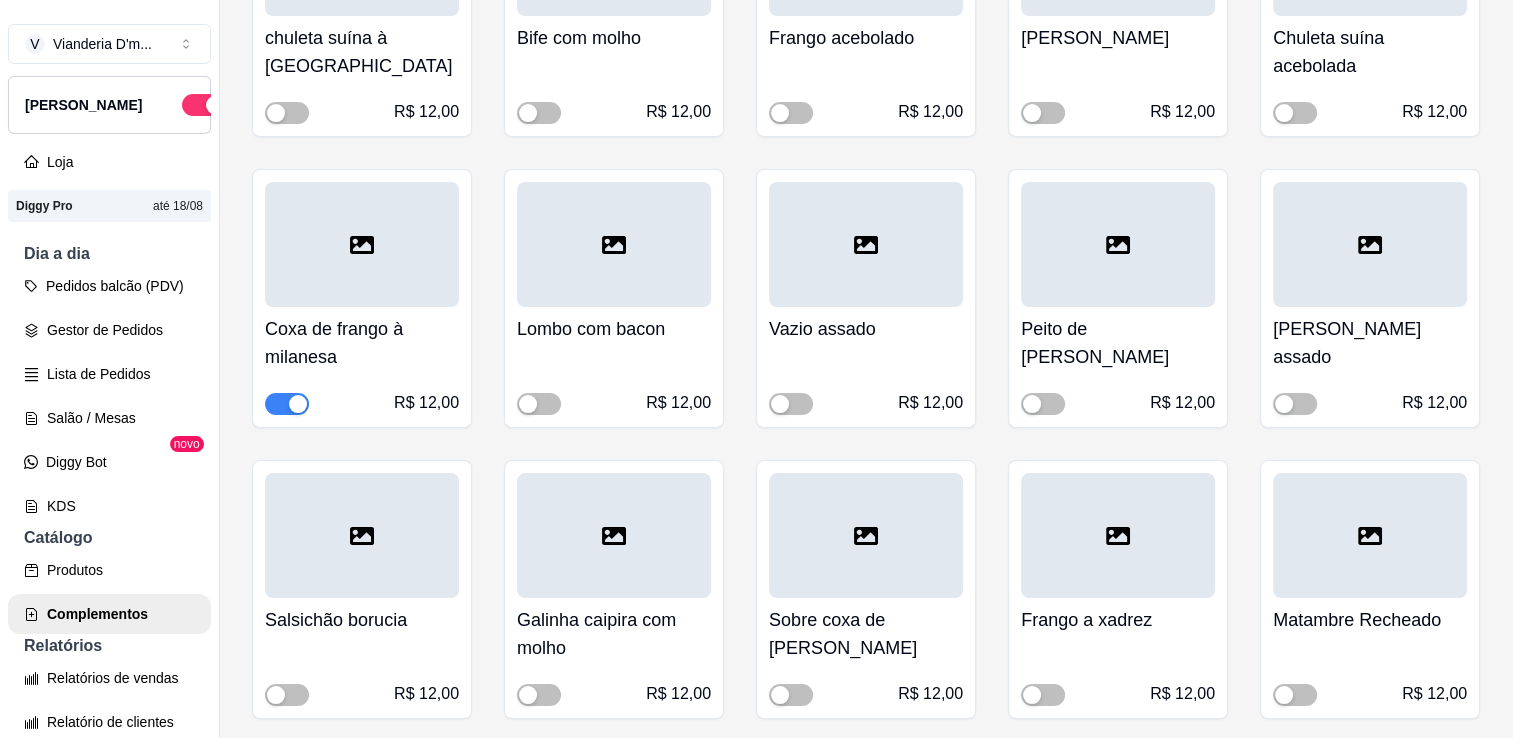click 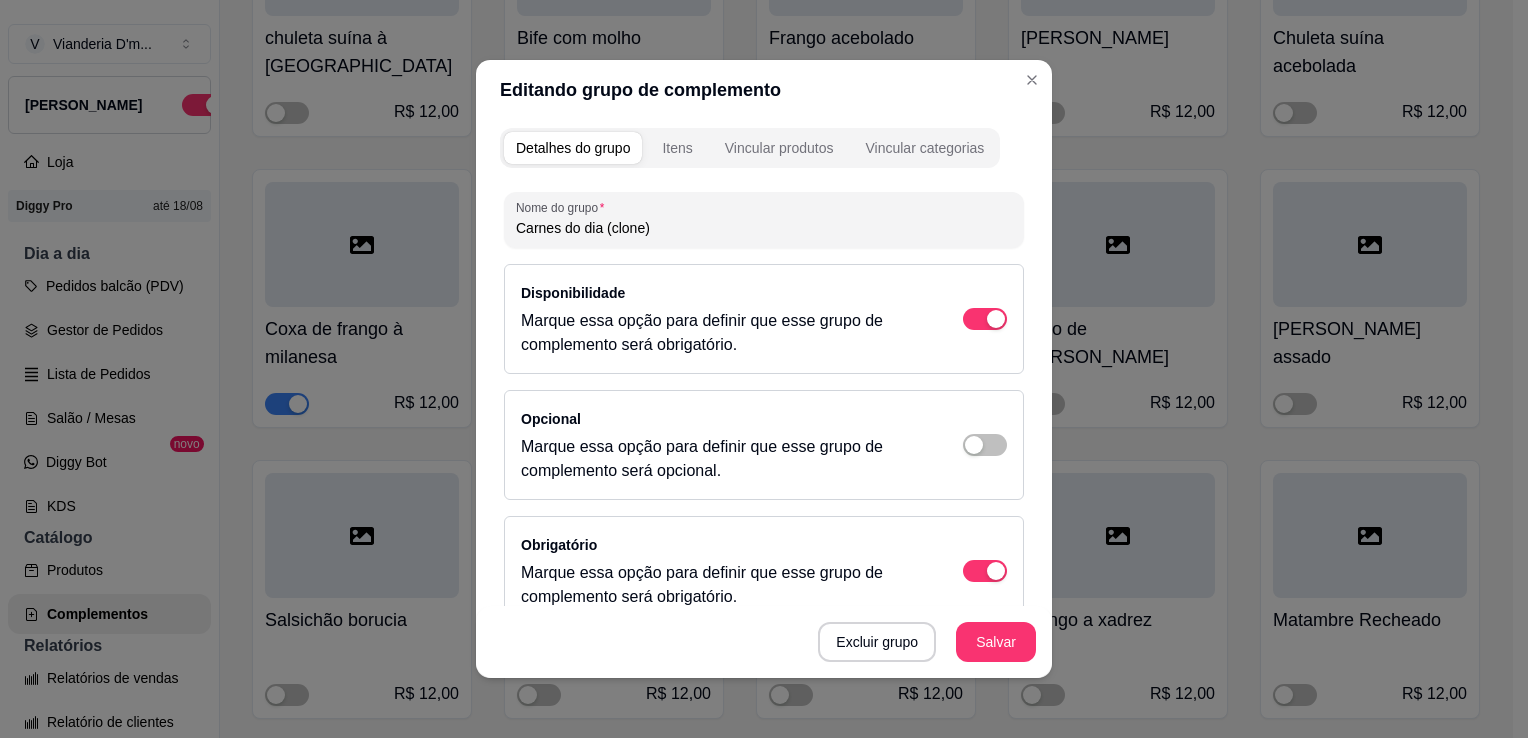 drag, startPoint x: 650, startPoint y: 236, endPoint x: 439, endPoint y: 221, distance: 211.5325 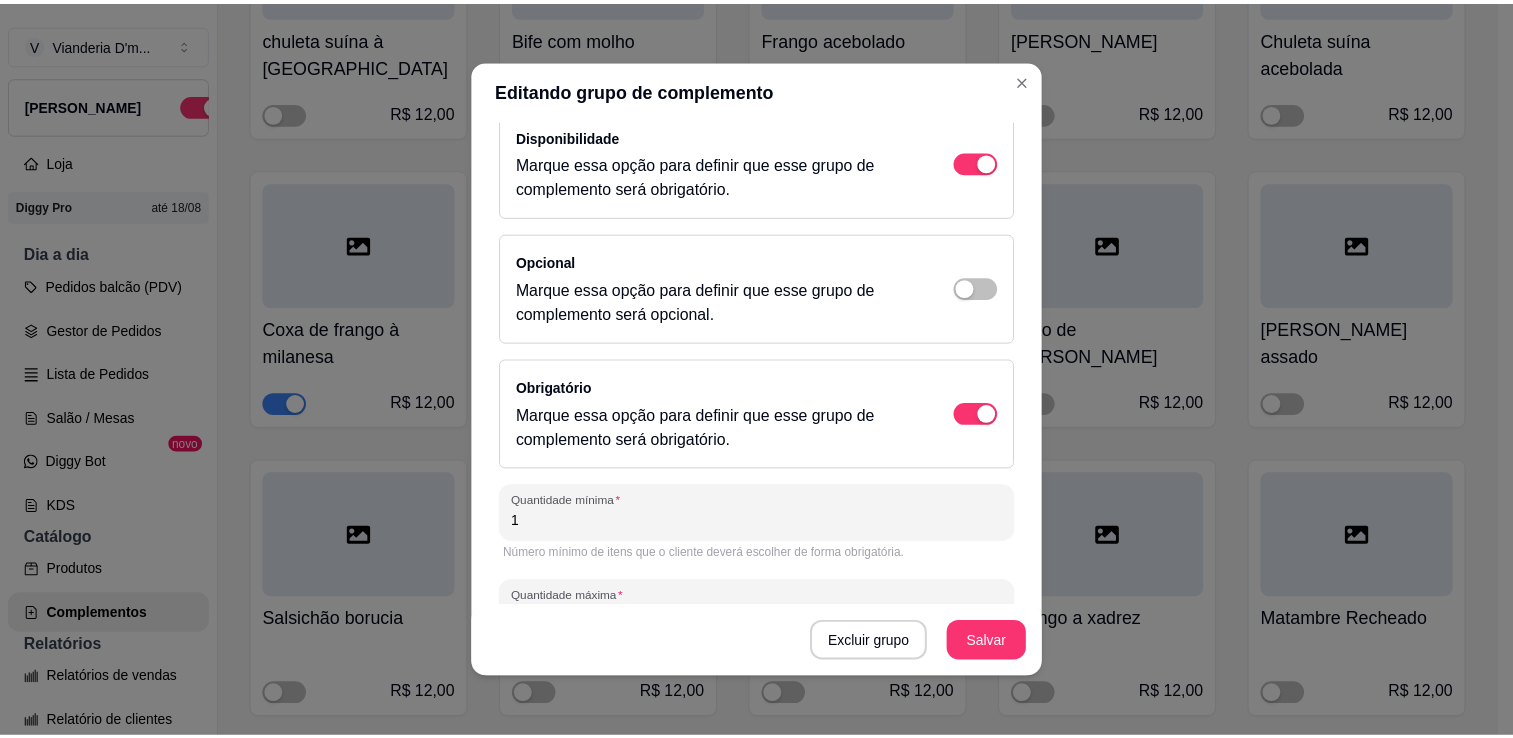 scroll, scrollTop: 222, scrollLeft: 0, axis: vertical 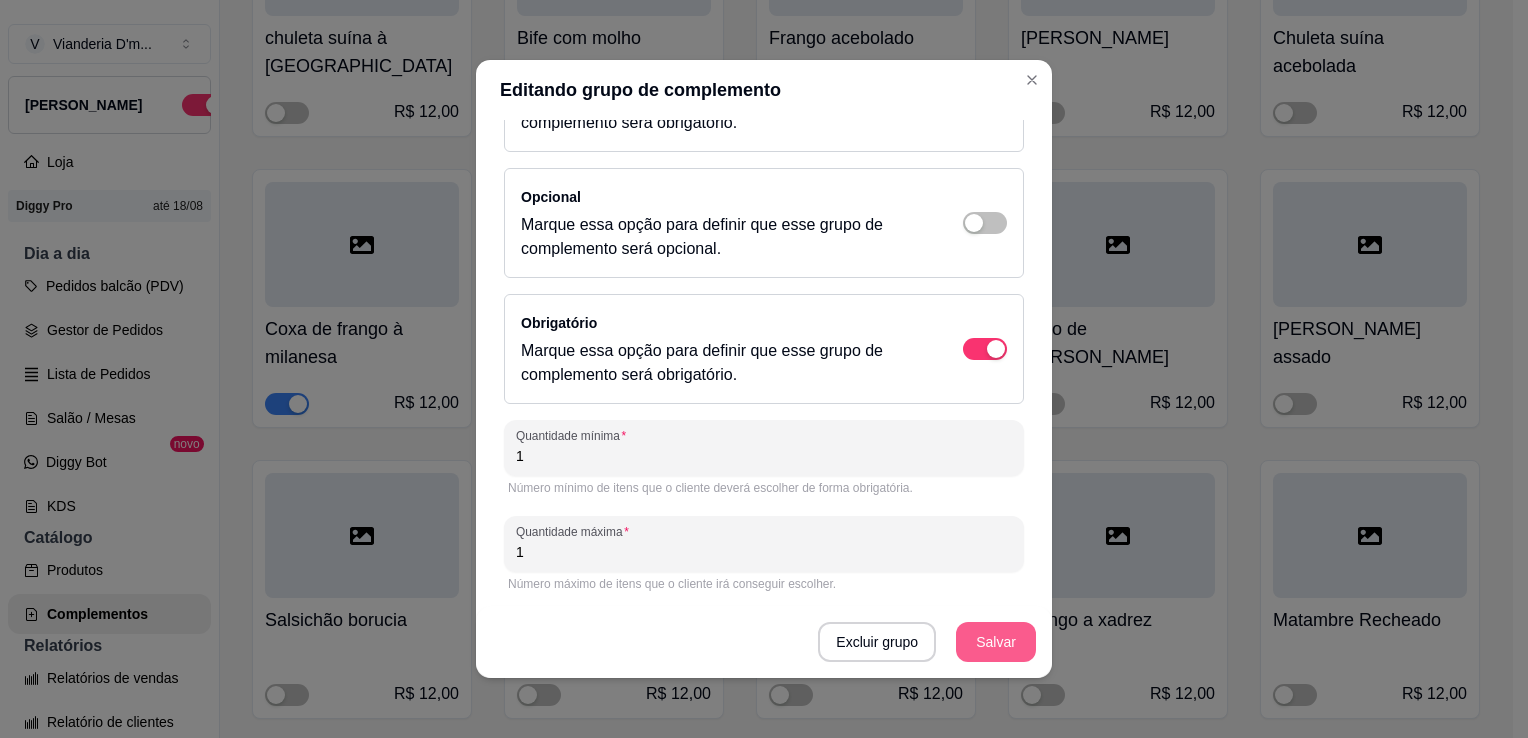 type on "Carne Extra" 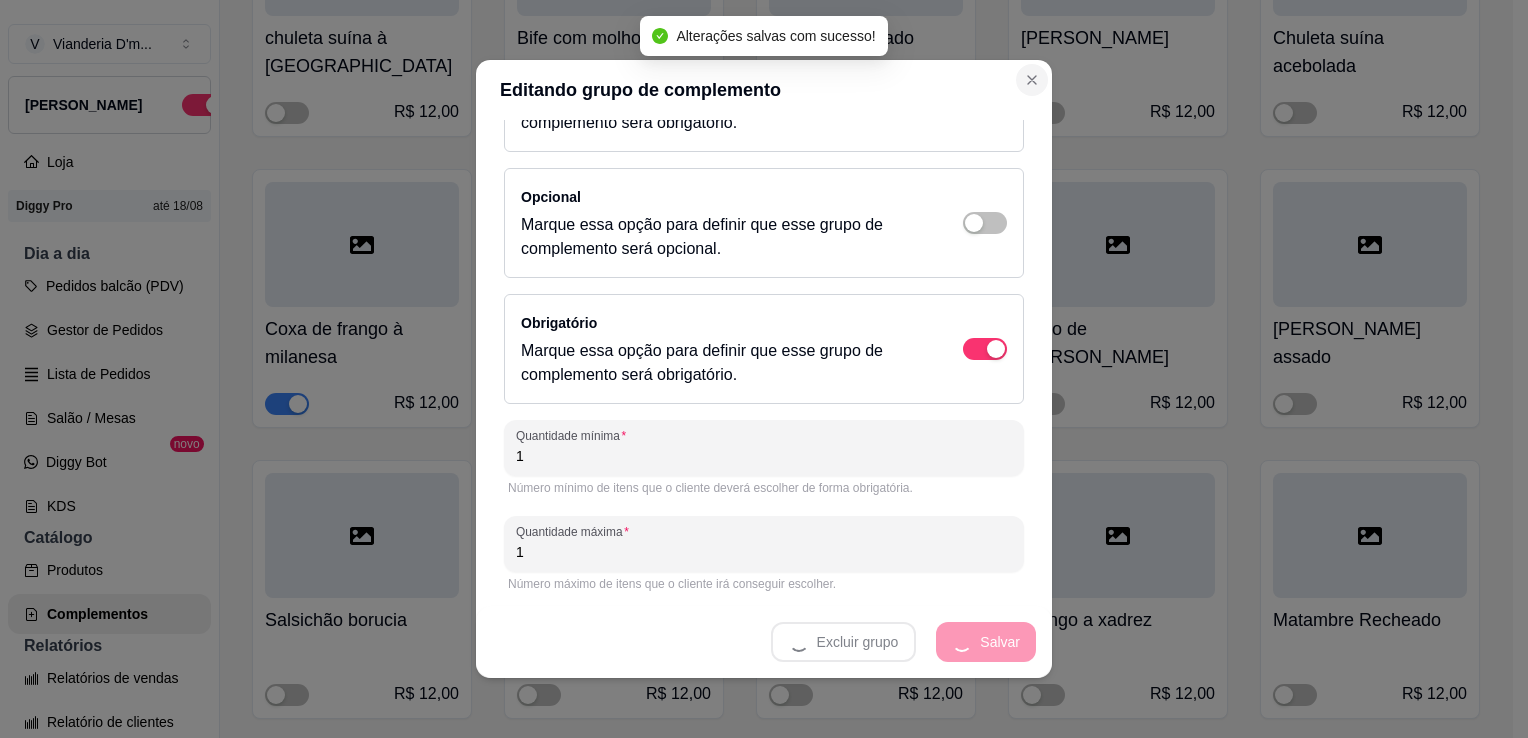 click on "Editando grupo de complemento Detalhes do grupo Itens Vincular produtos Vincular categorias Nome do grupo Carne Extra Disponibilidade Marque essa opção para definir que esse grupo de complemento será obrigatório. Opcional Marque essa opção para definir que esse grupo de complemento será opcional. Obrigatório Marque essa opção para definir que esse grupo de complemento será obrigatório. Quantidade mínima 1 Número mínimo de itens que o cliente deverá escolher de forma obrigatória. Quantidade máxima 1 Número máximo de itens que o cliente irá conseguir escolher. Excluir grupo Salvar" at bounding box center [764, 369] 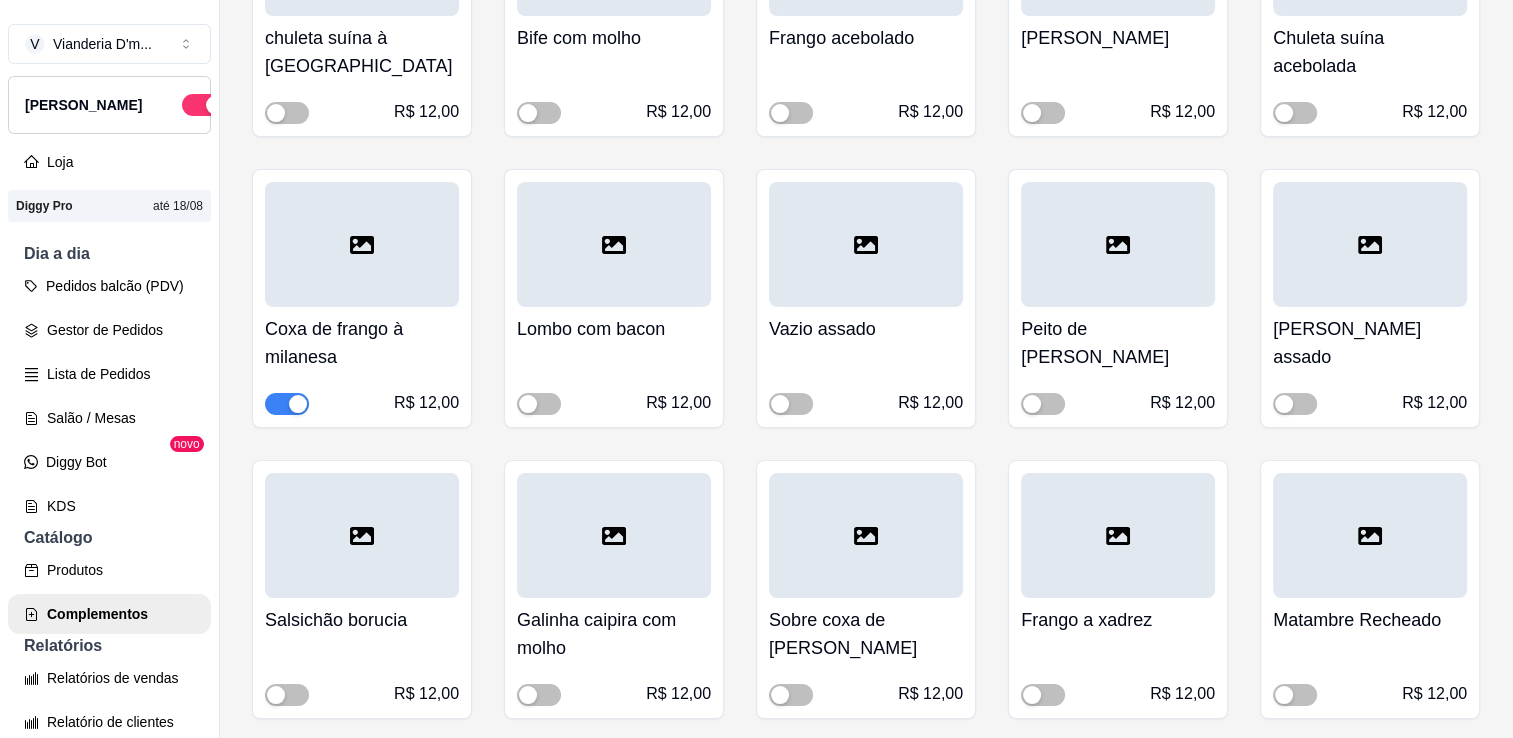 click on "Reodernar itens" at bounding box center [1402, -993] 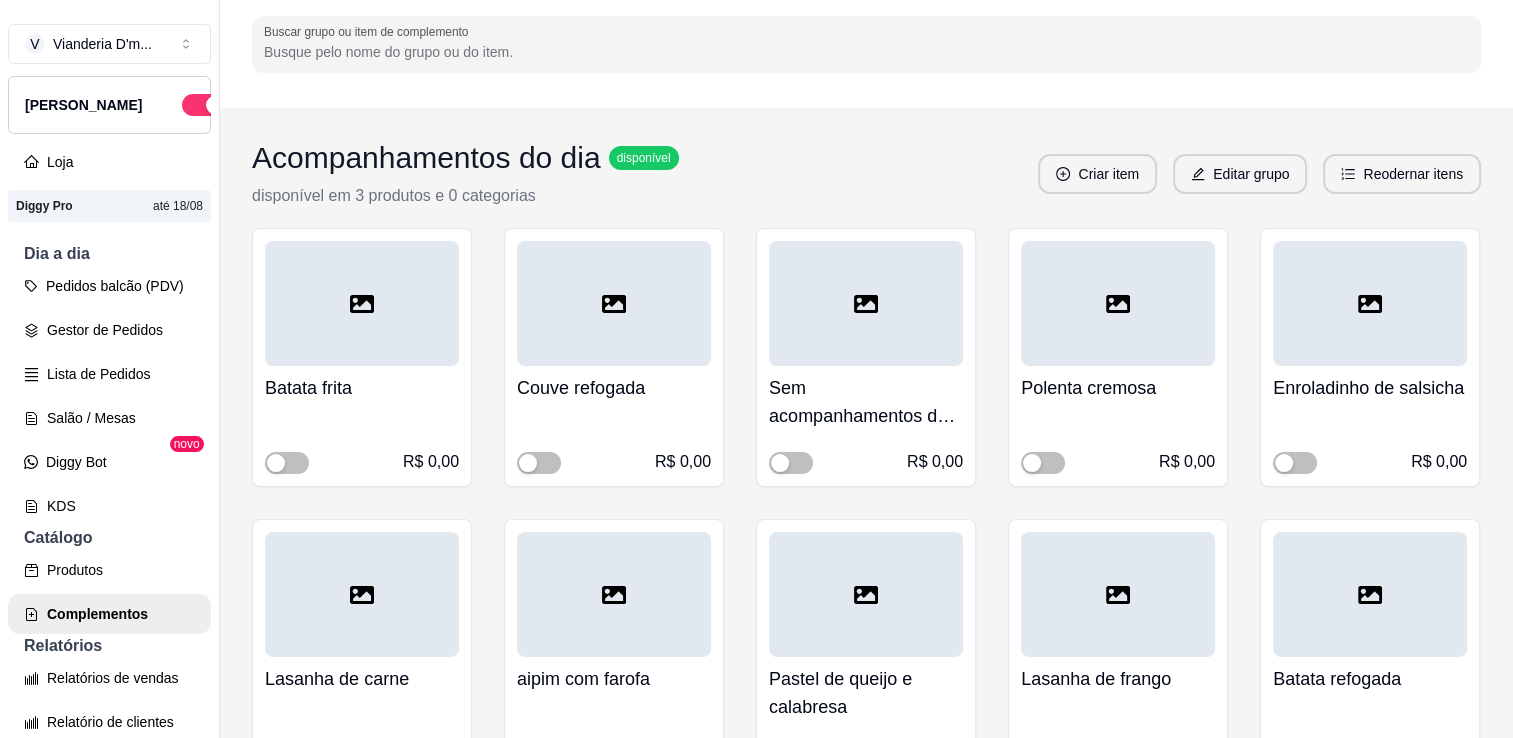 scroll, scrollTop: 0, scrollLeft: 0, axis: both 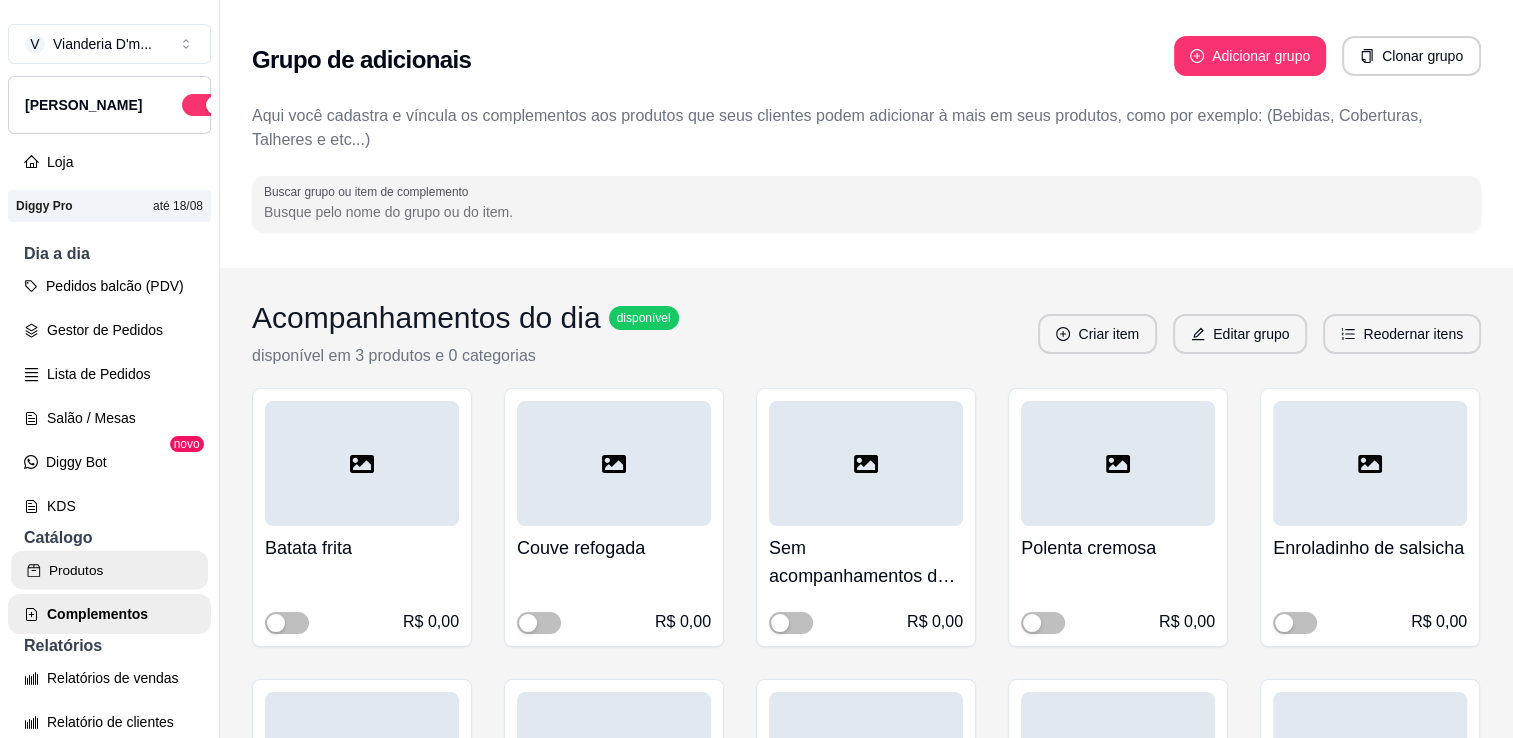 click on "Produtos" at bounding box center [109, 570] 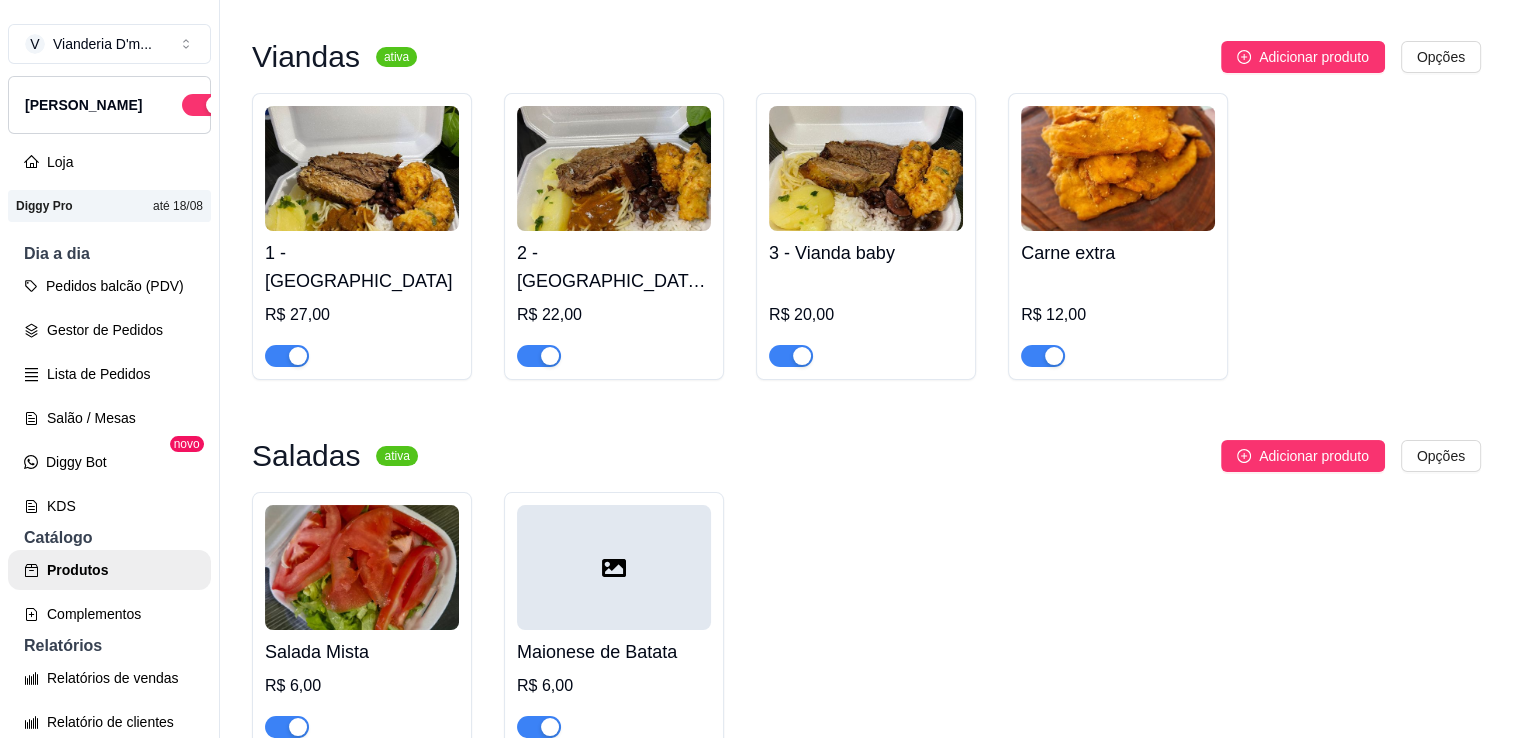 scroll, scrollTop: 200, scrollLeft: 0, axis: vertical 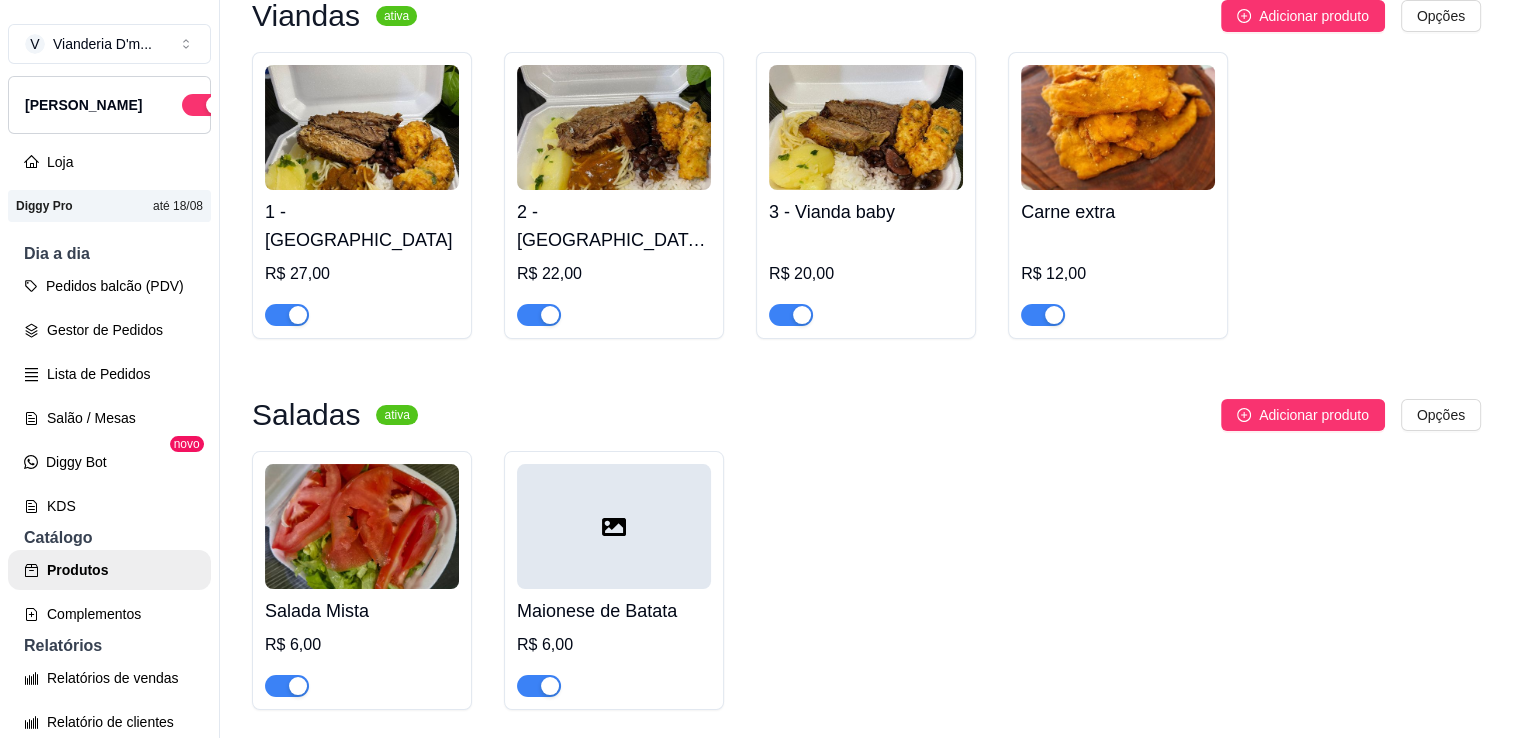 click on "Carne extra" at bounding box center [1118, 212] 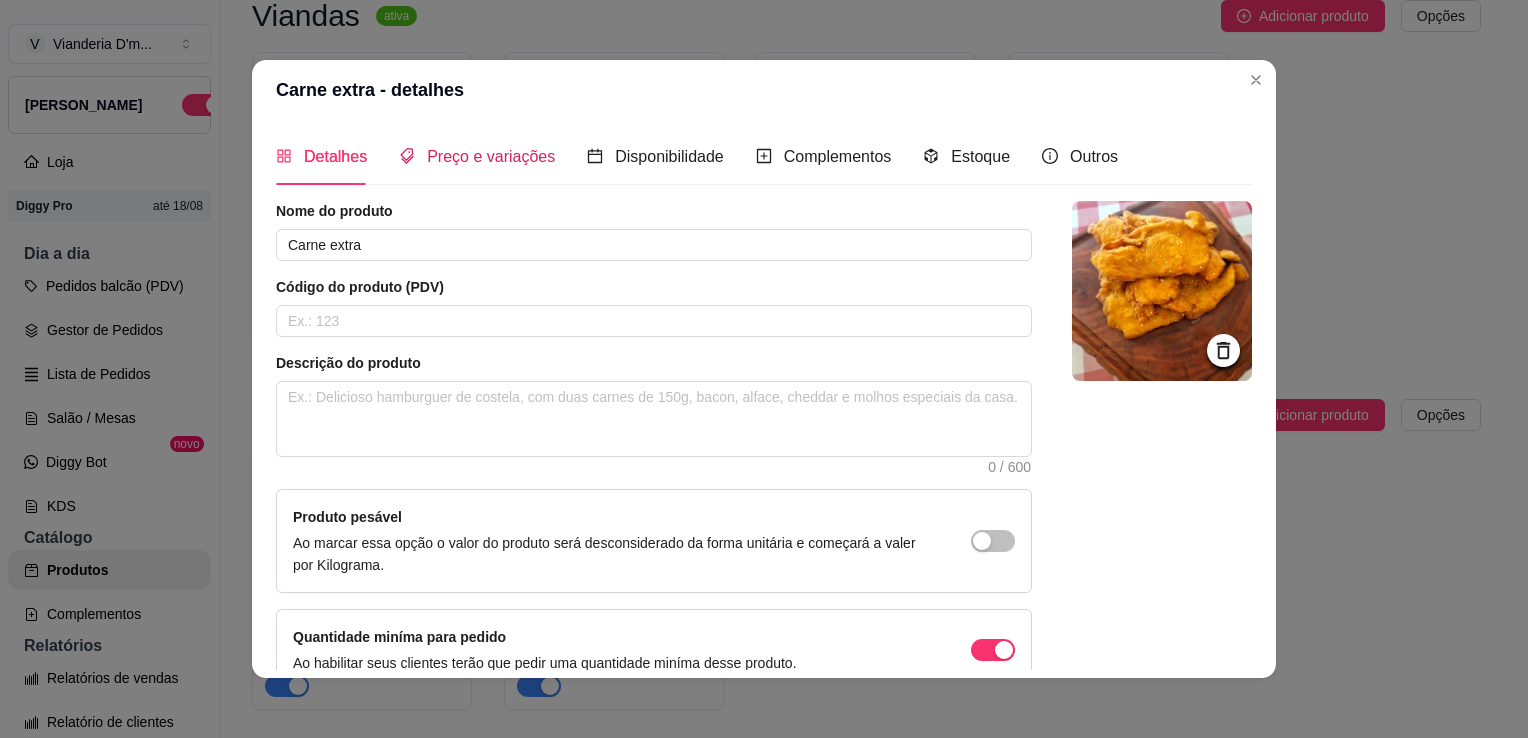 click on "Preço e variações" at bounding box center [491, 156] 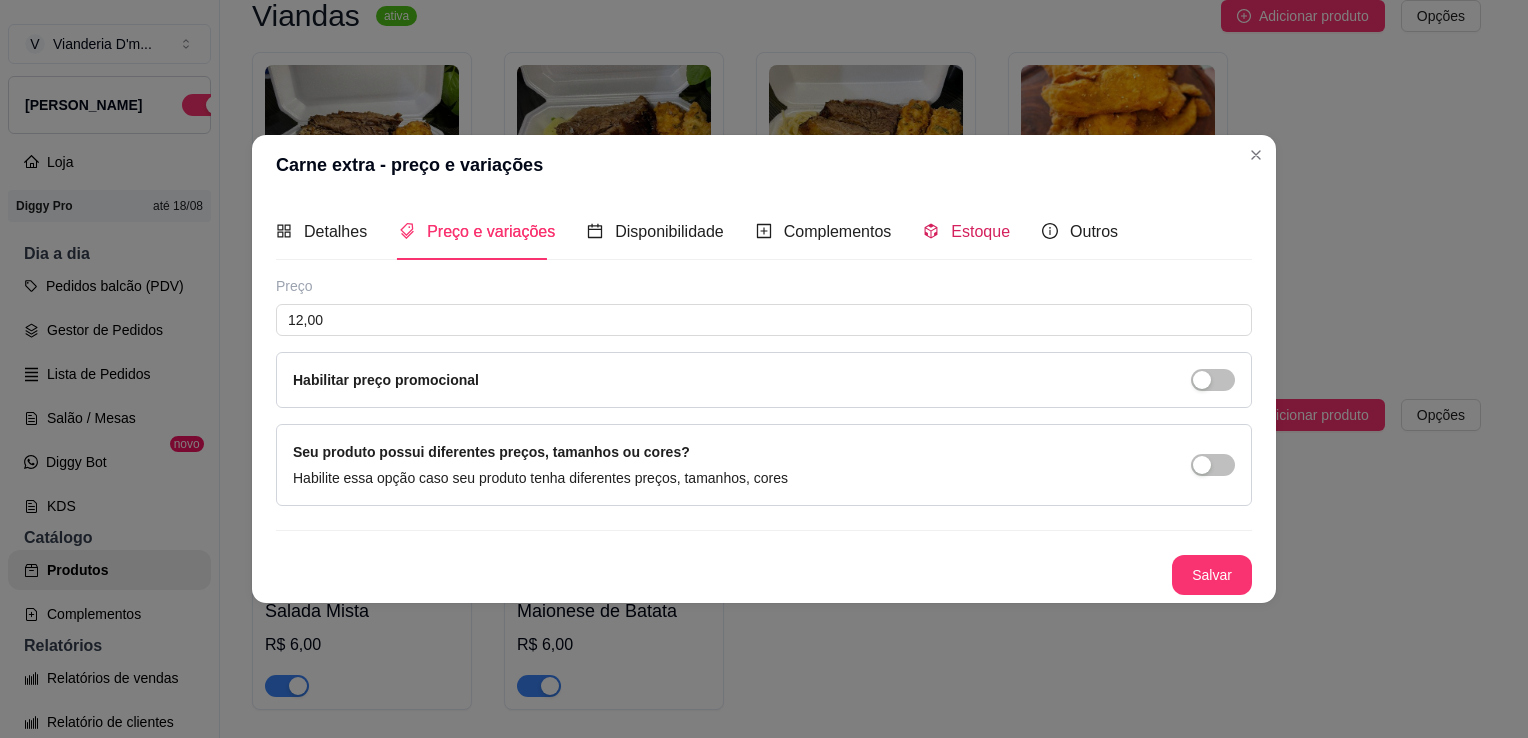 drag, startPoint x: 985, startPoint y: 233, endPoint x: 972, endPoint y: 236, distance: 13.341664 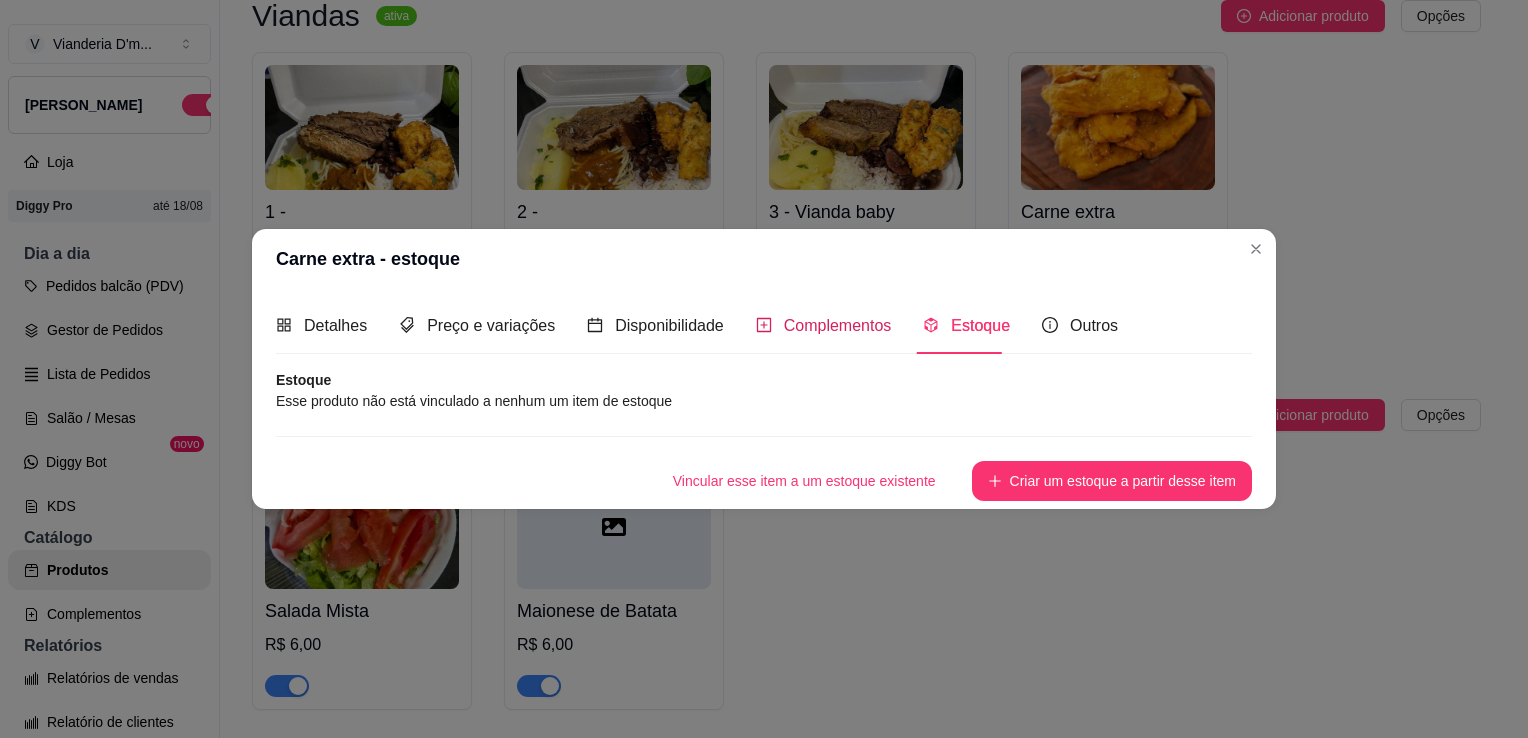 click on "Complementos" at bounding box center (838, 325) 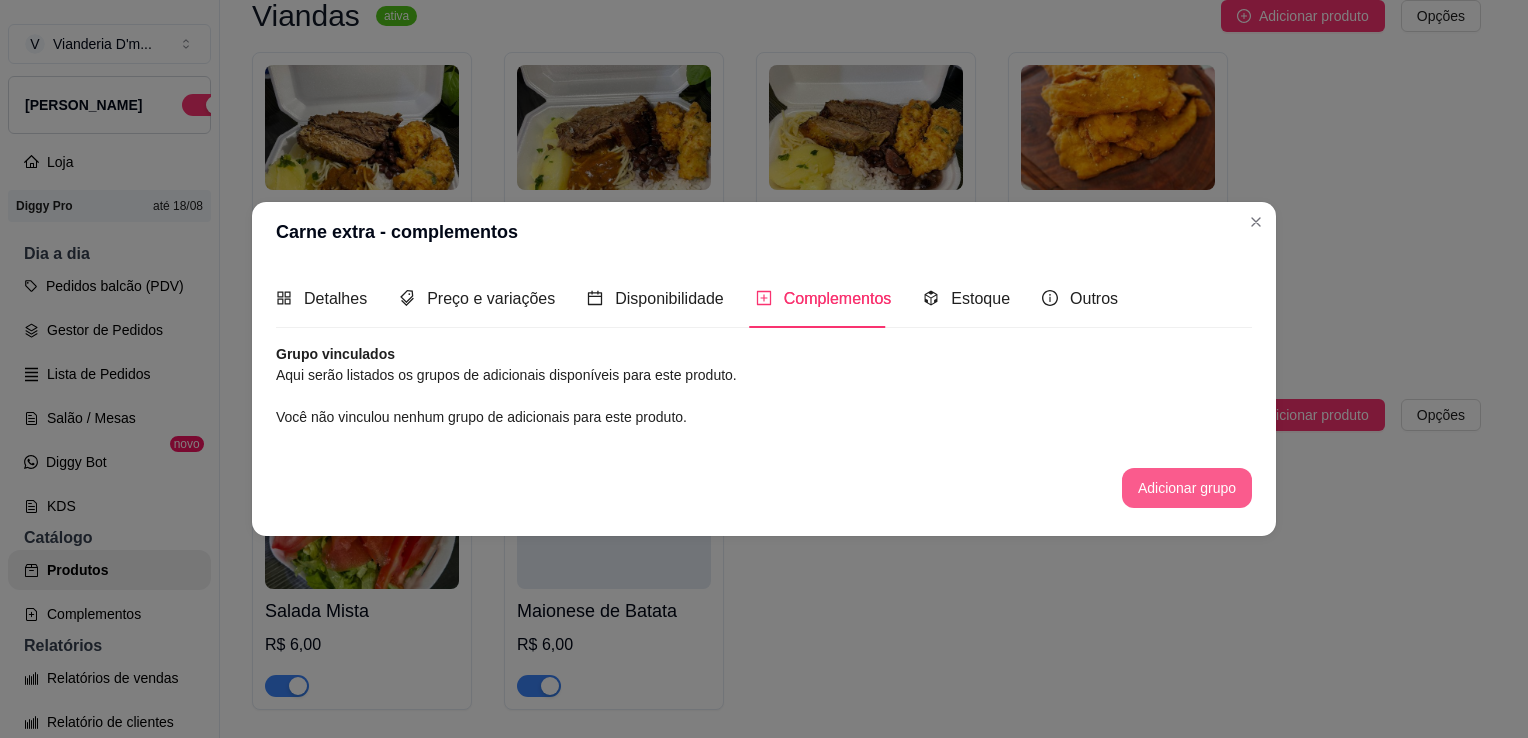 click on "Adicionar grupo" at bounding box center [1187, 488] 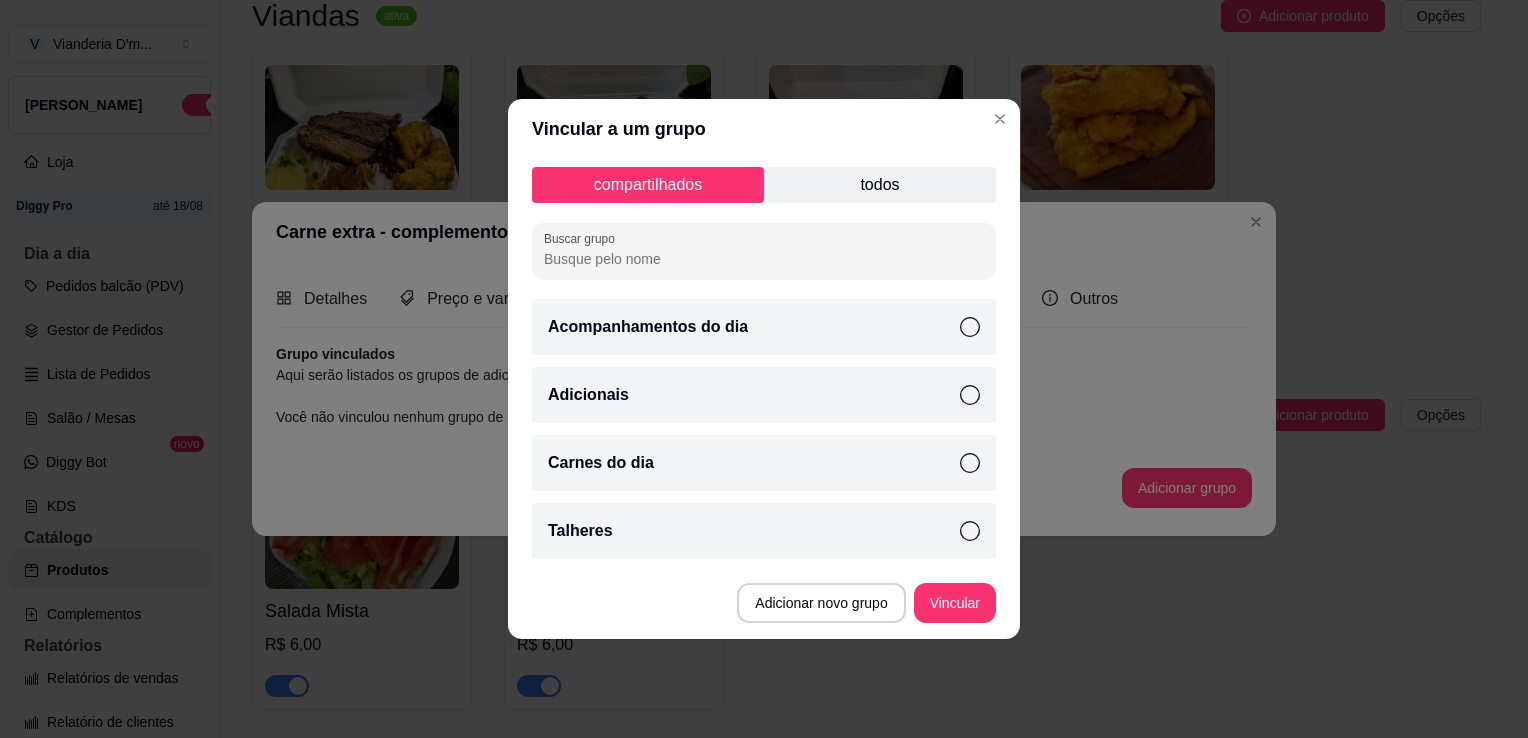 click on "todos" at bounding box center [880, 185] 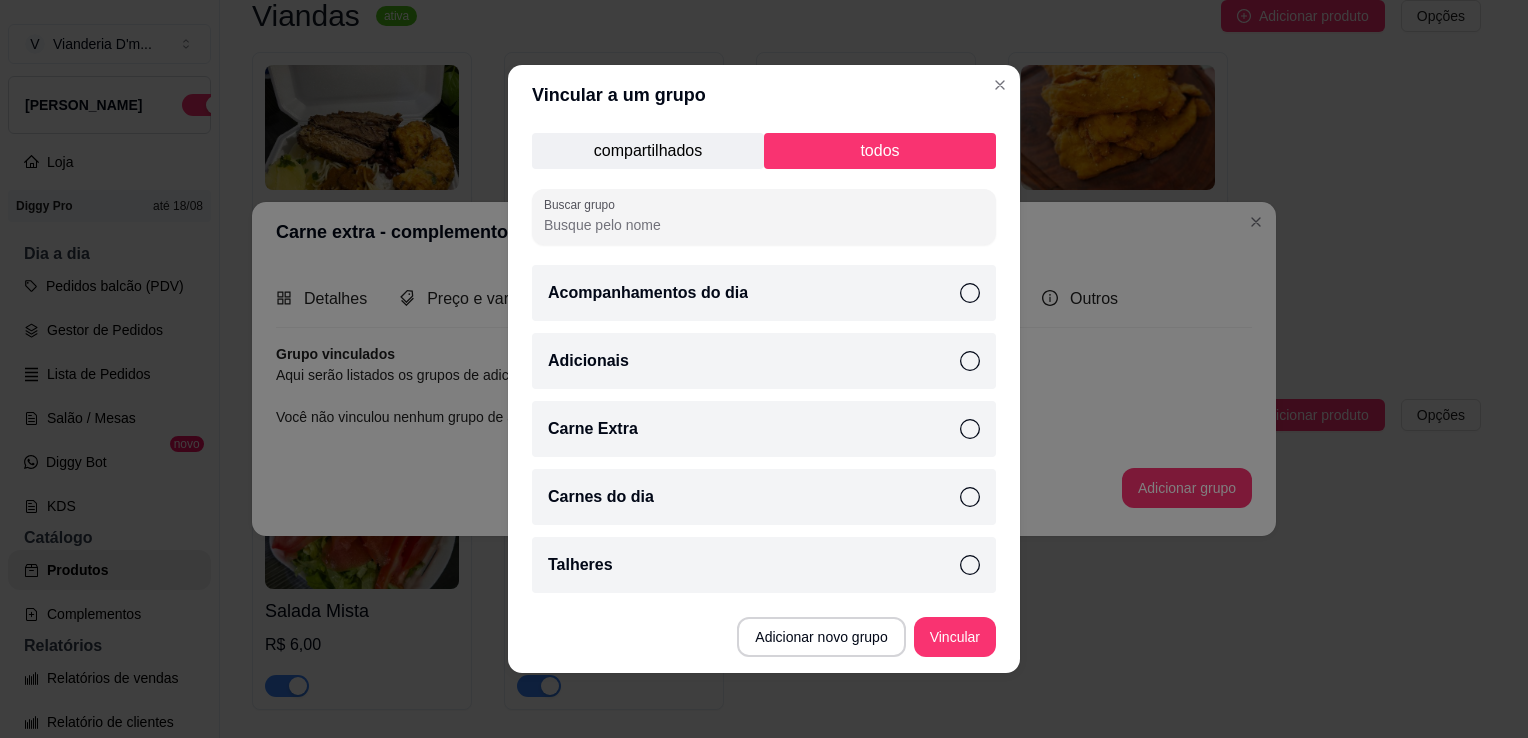 click 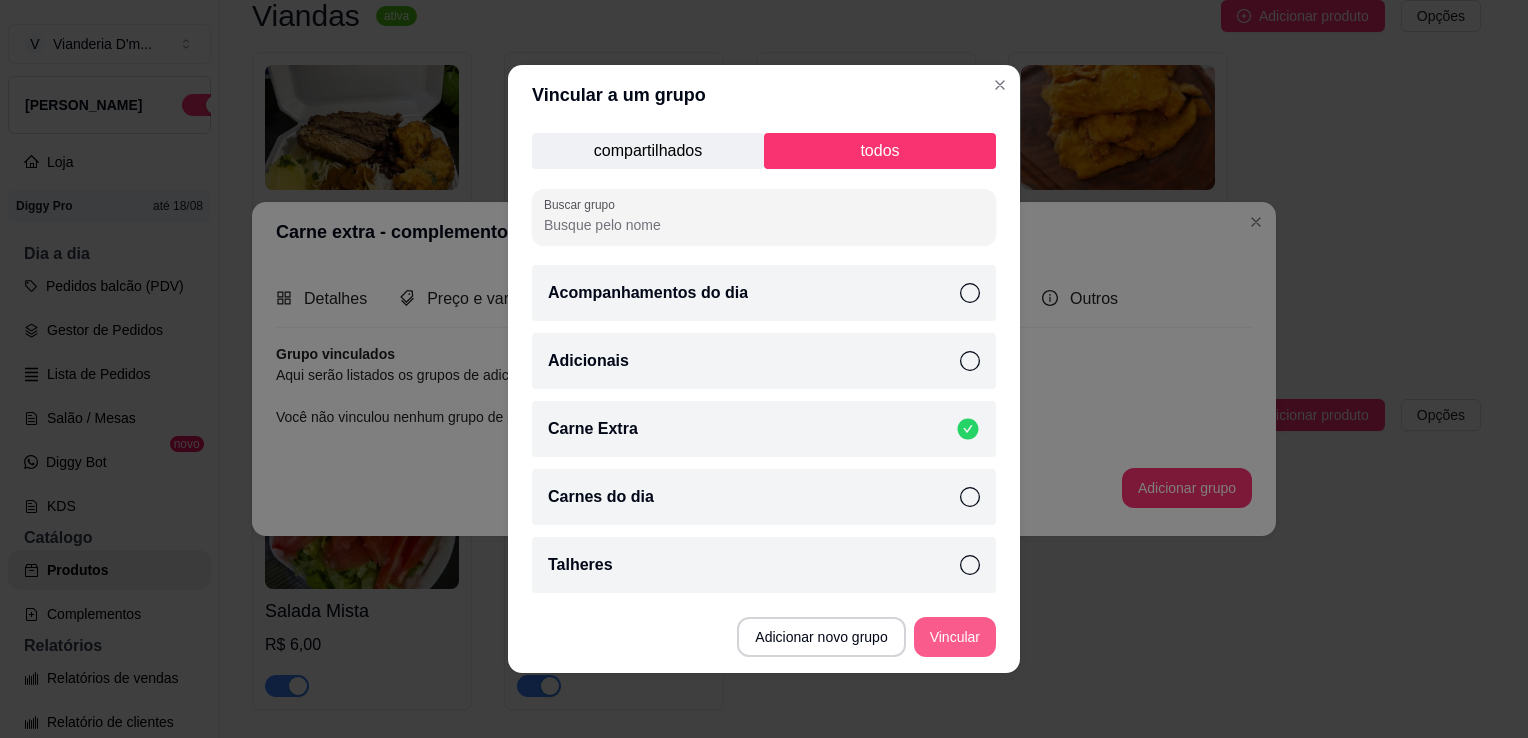 click on "Vincular" at bounding box center [955, 637] 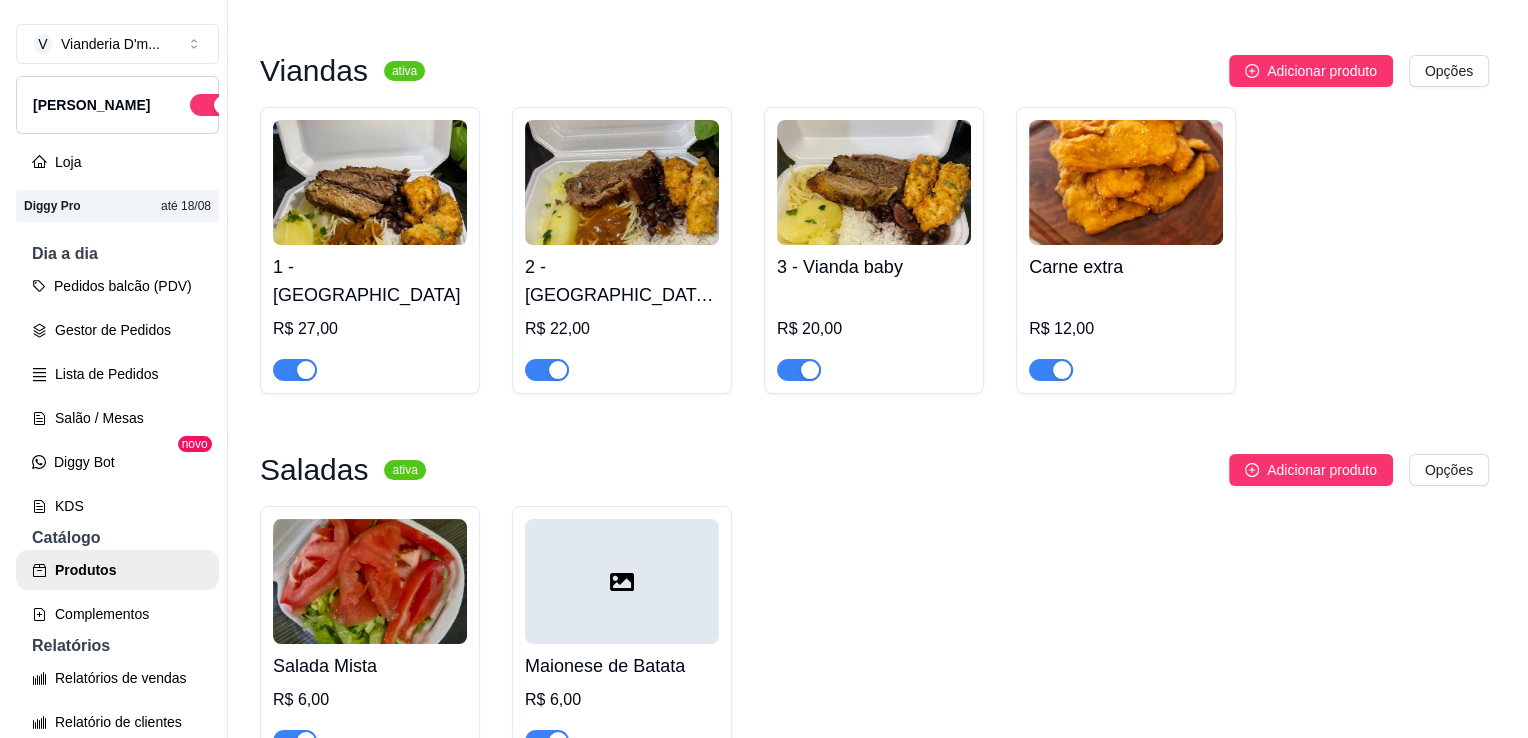 scroll, scrollTop: 0, scrollLeft: 0, axis: both 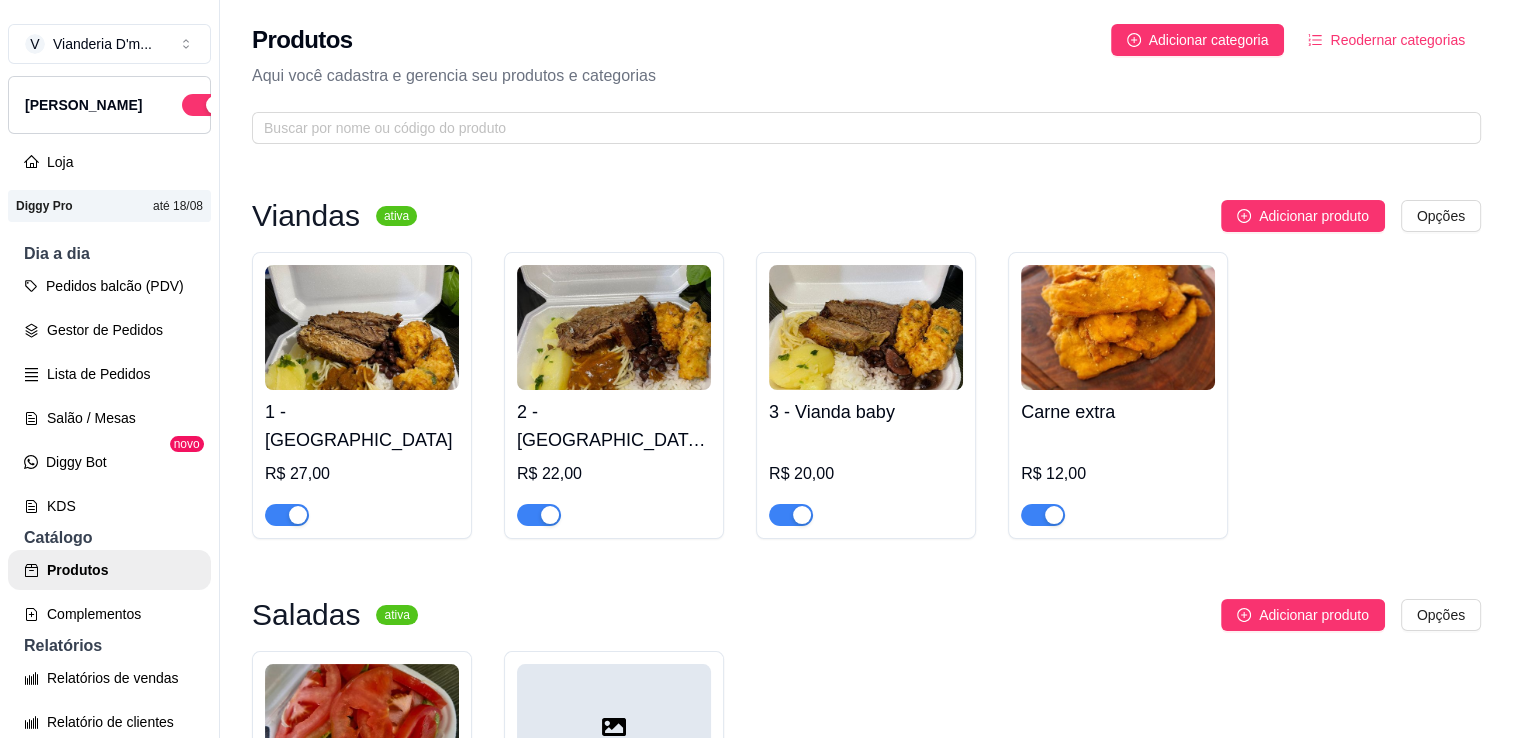 click at bounding box center [1118, 327] 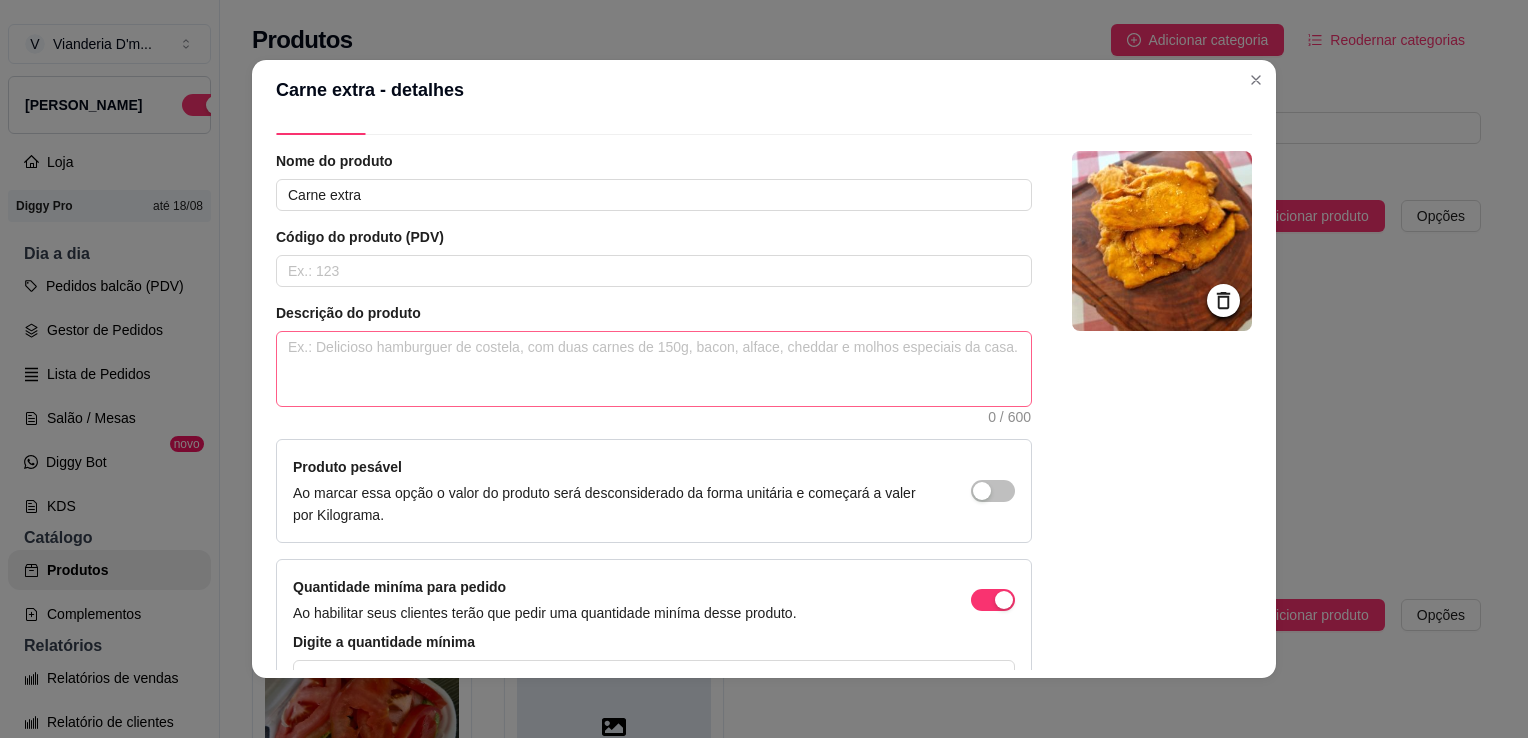 scroll, scrollTop: 175, scrollLeft: 0, axis: vertical 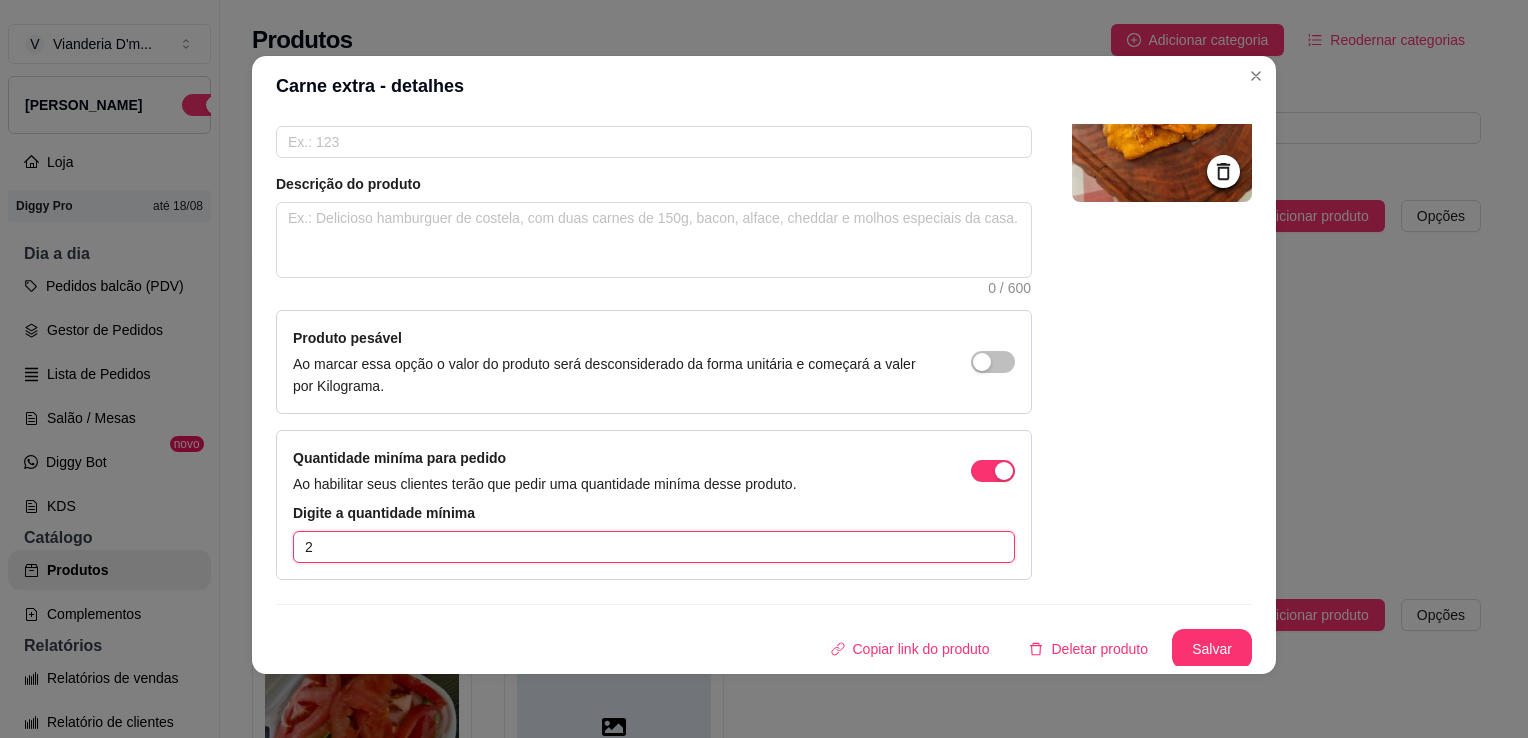 click on "2" at bounding box center (654, 547) 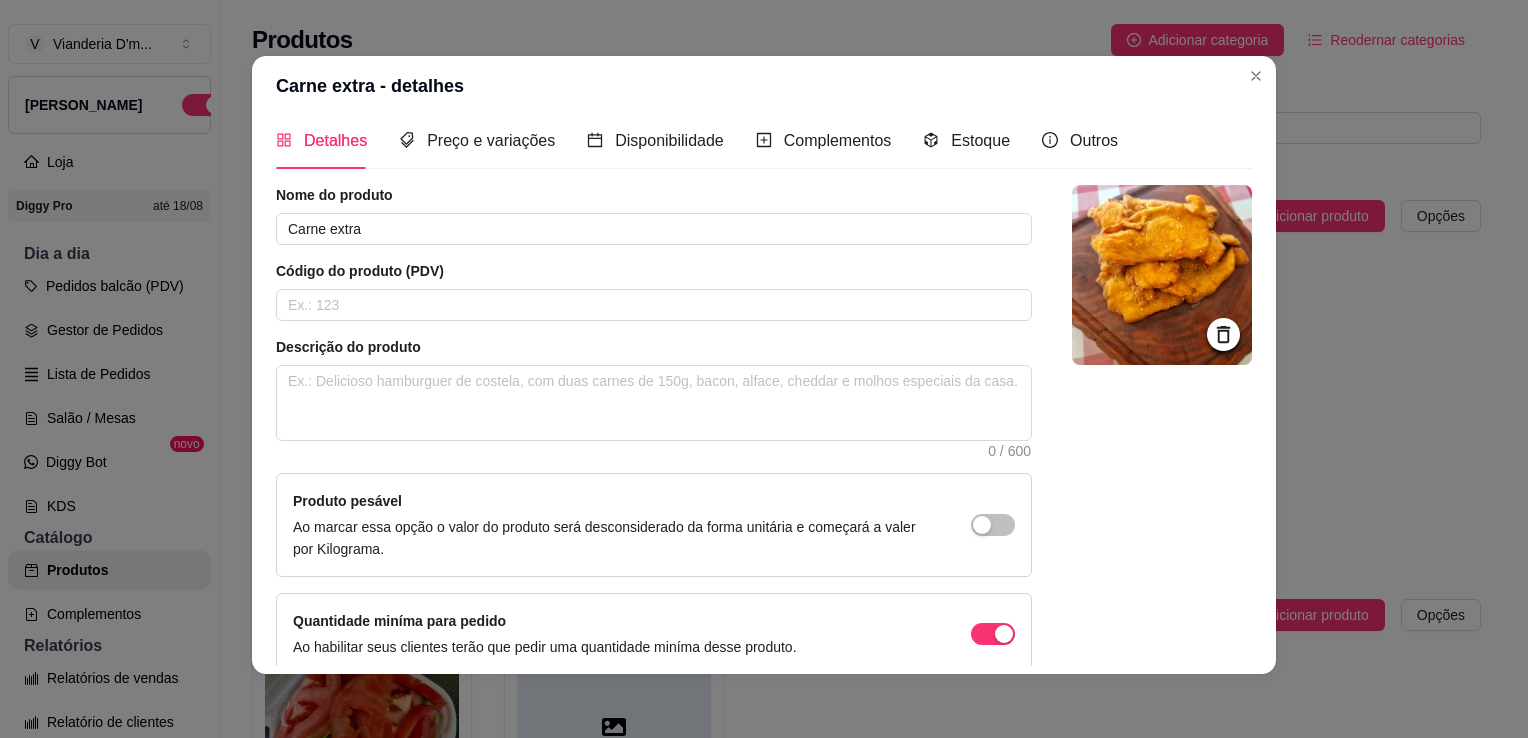 scroll, scrollTop: 0, scrollLeft: 0, axis: both 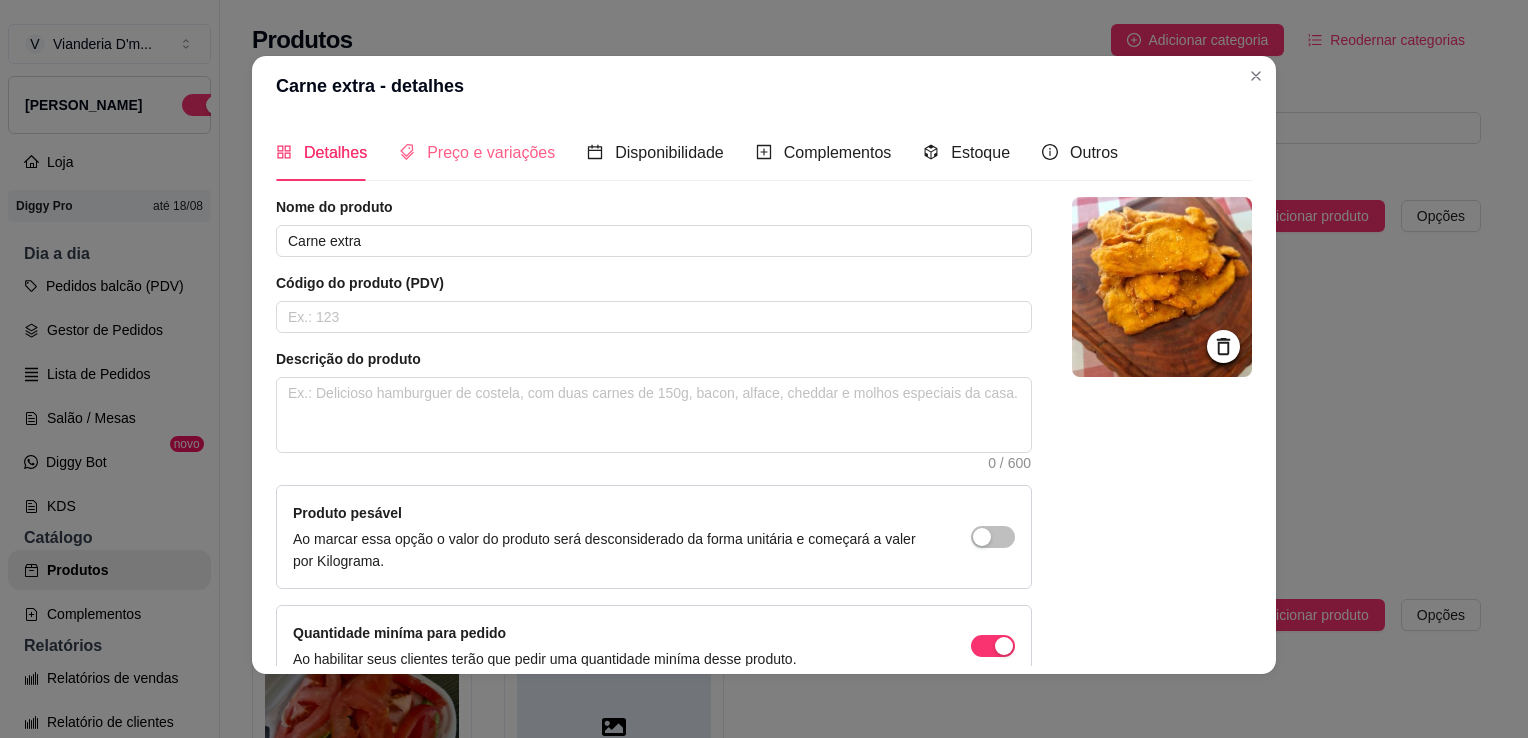 type on "1" 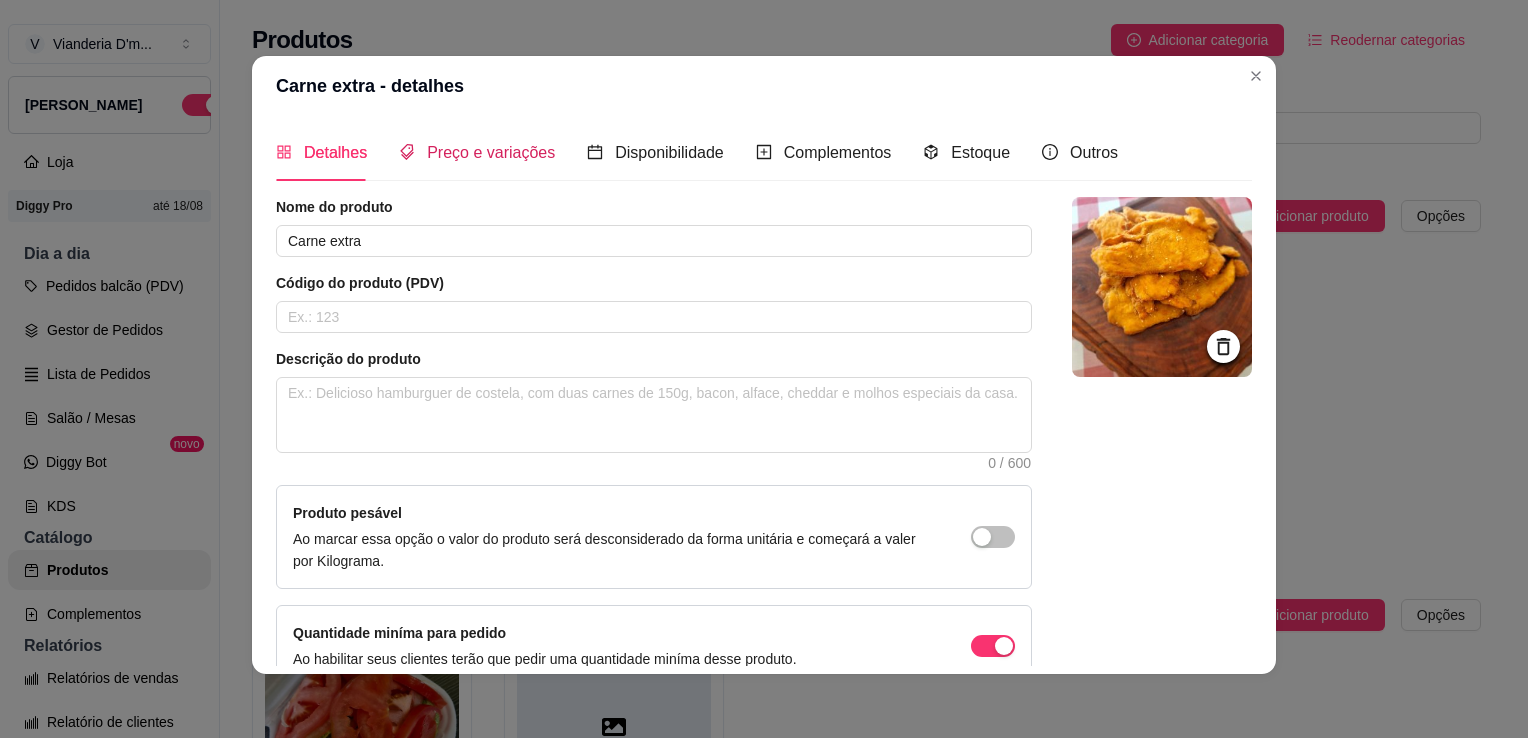 click on "Preço e variações" at bounding box center (491, 152) 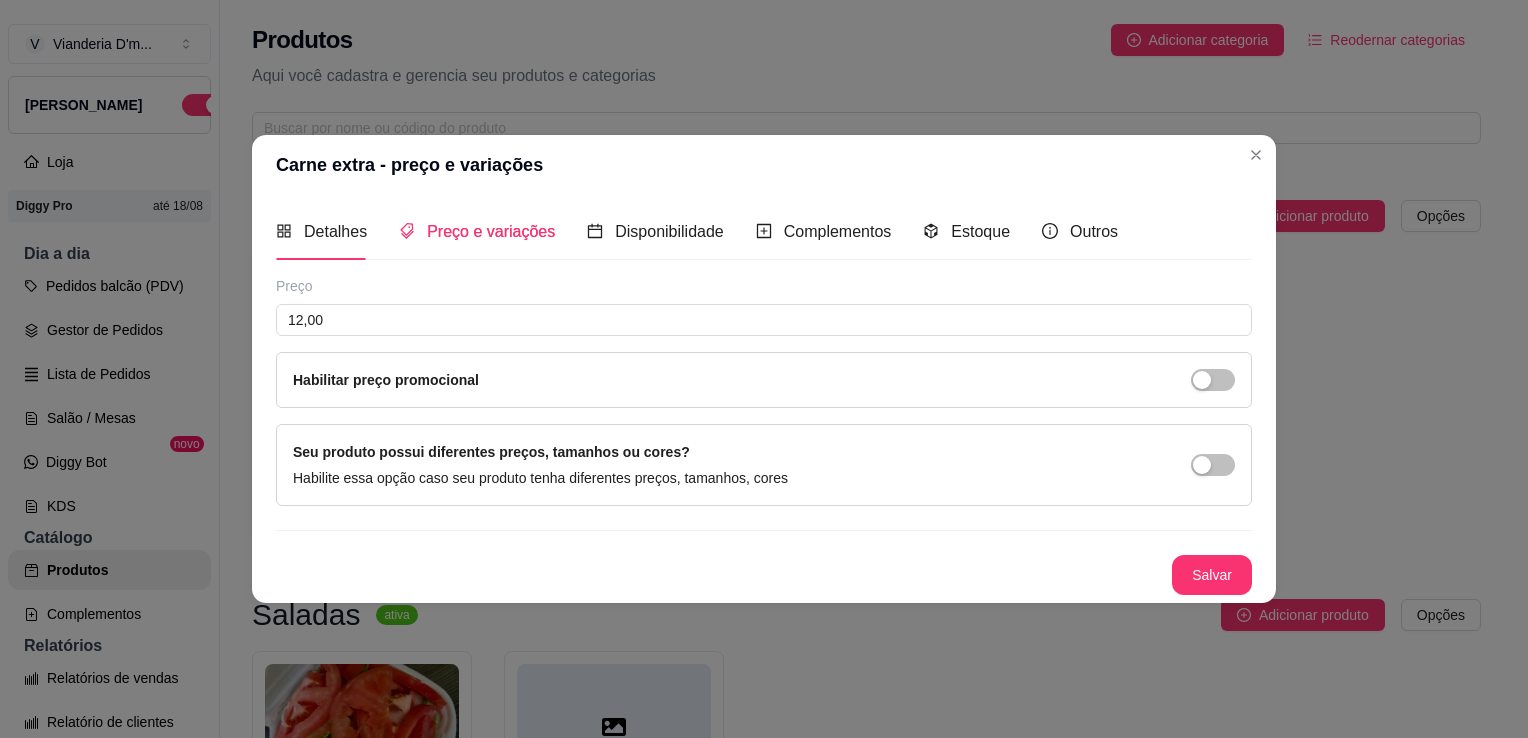 type 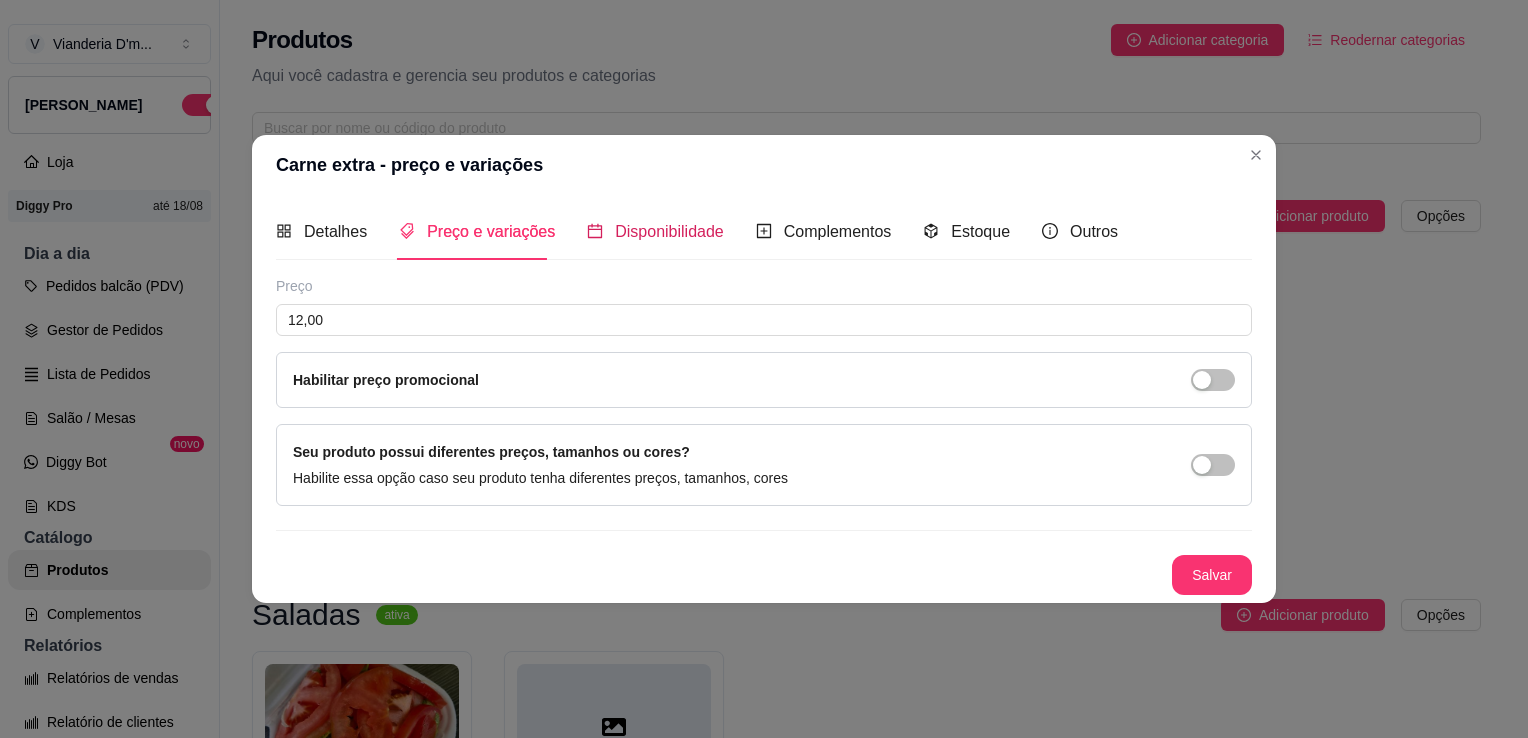 click on "Disponibilidade" at bounding box center [669, 231] 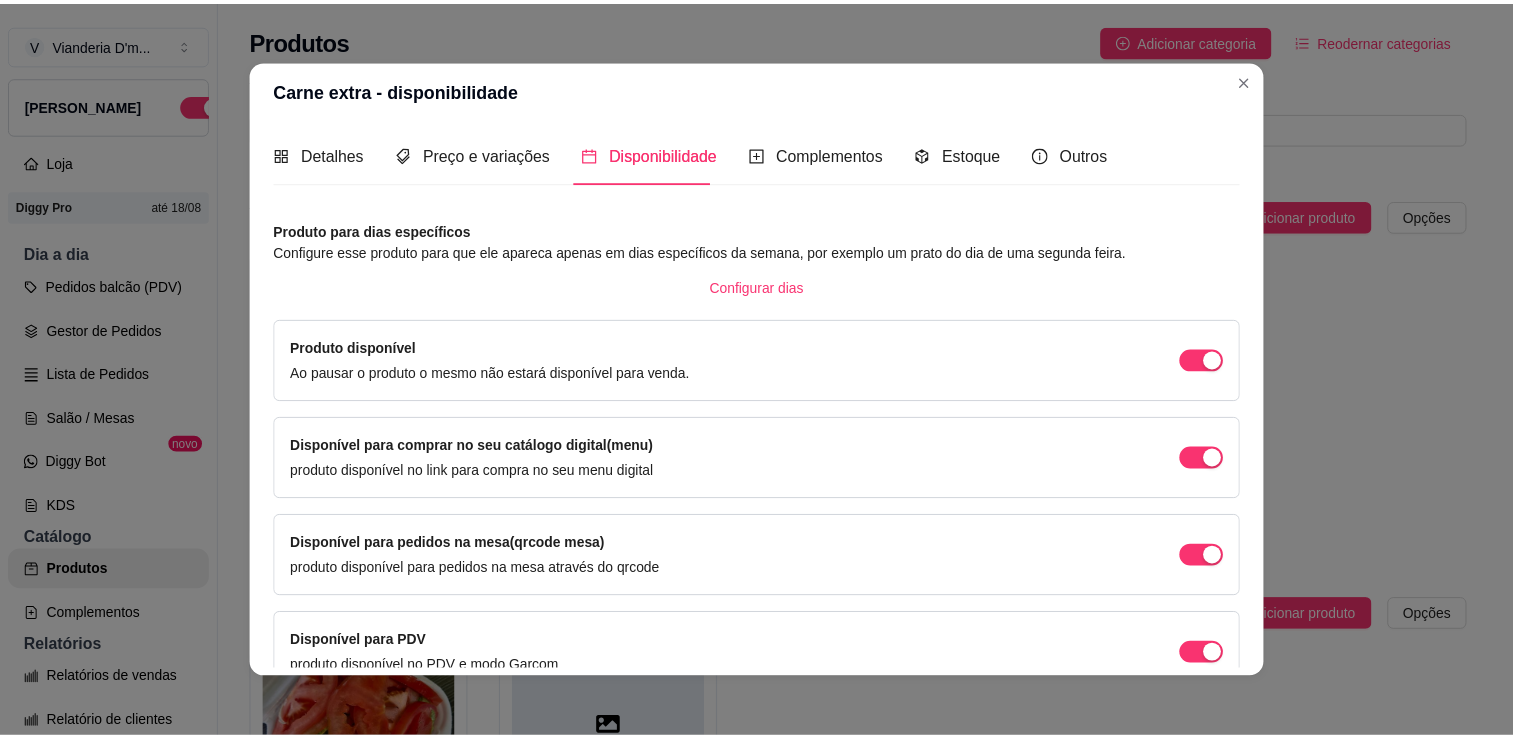 scroll, scrollTop: 0, scrollLeft: 0, axis: both 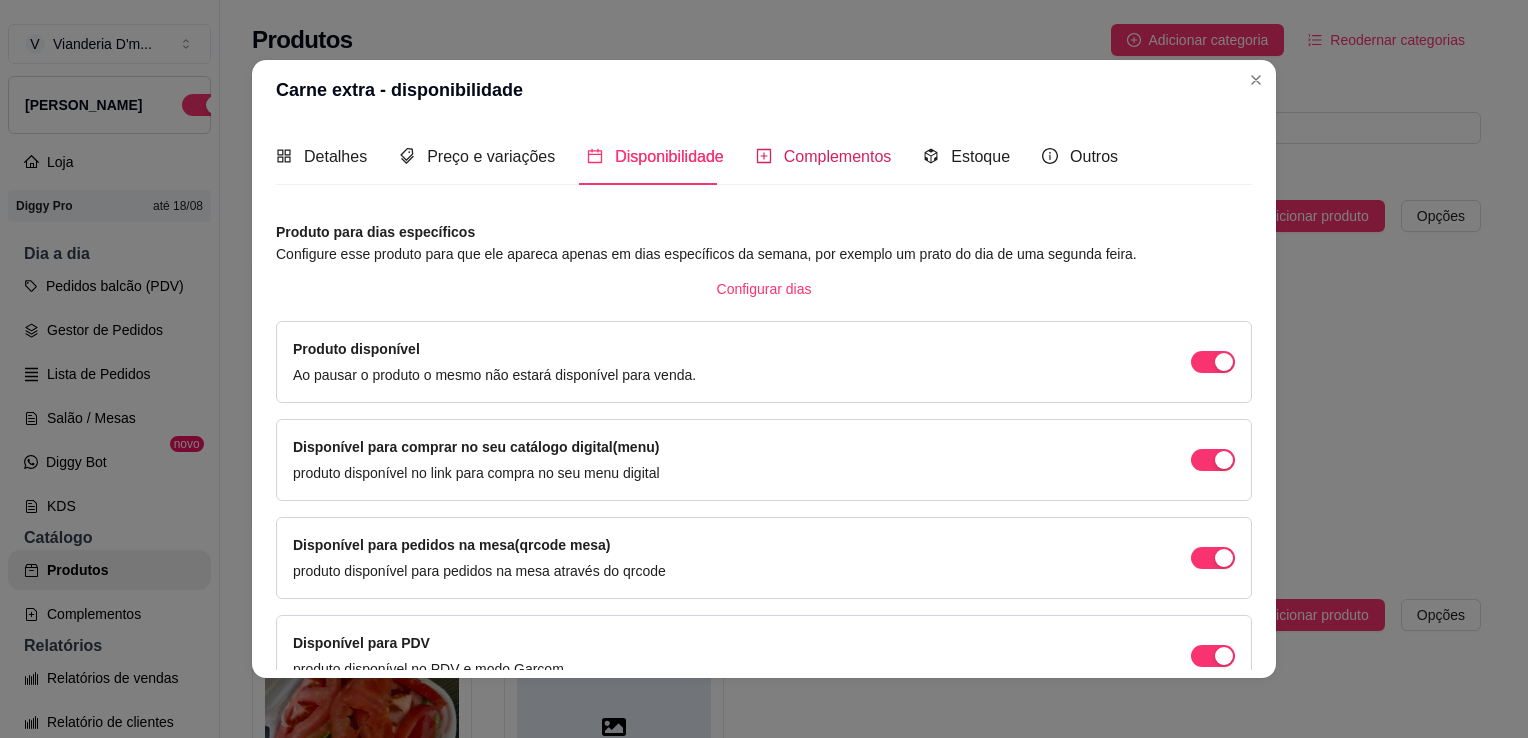 click on "Complementos" at bounding box center (838, 156) 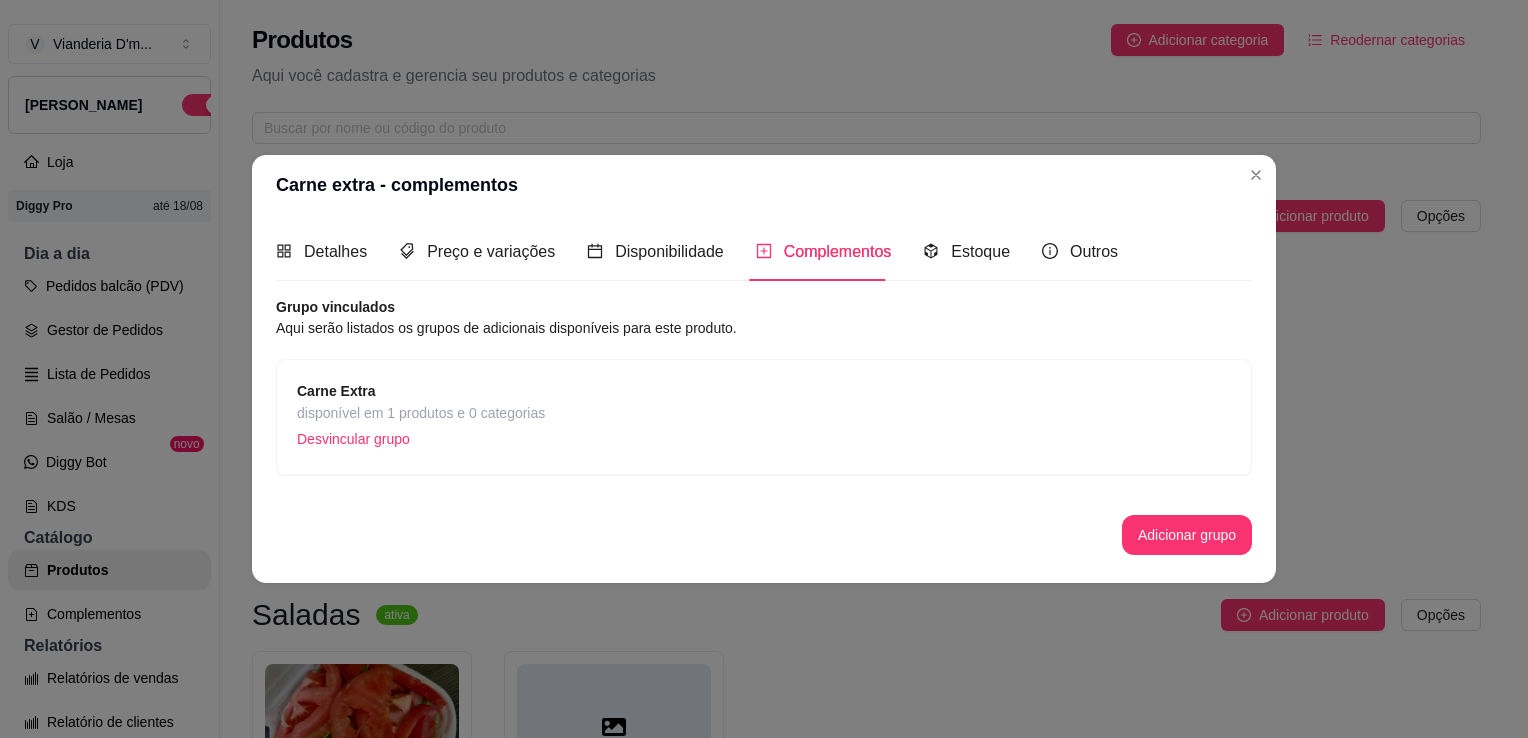 click on "Desvincular grupo" at bounding box center (421, 439) 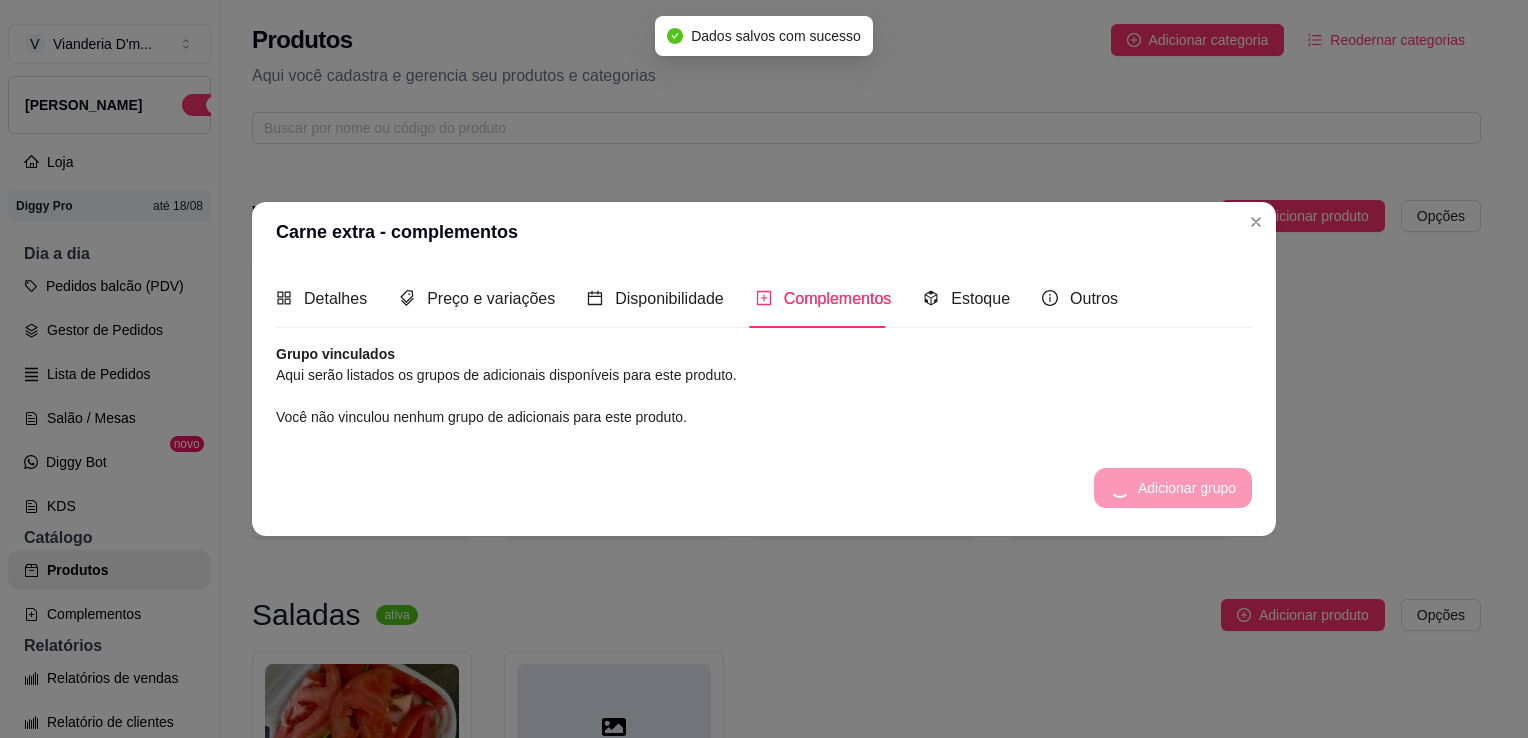 click on "Adicionar grupo" at bounding box center (1173, 488) 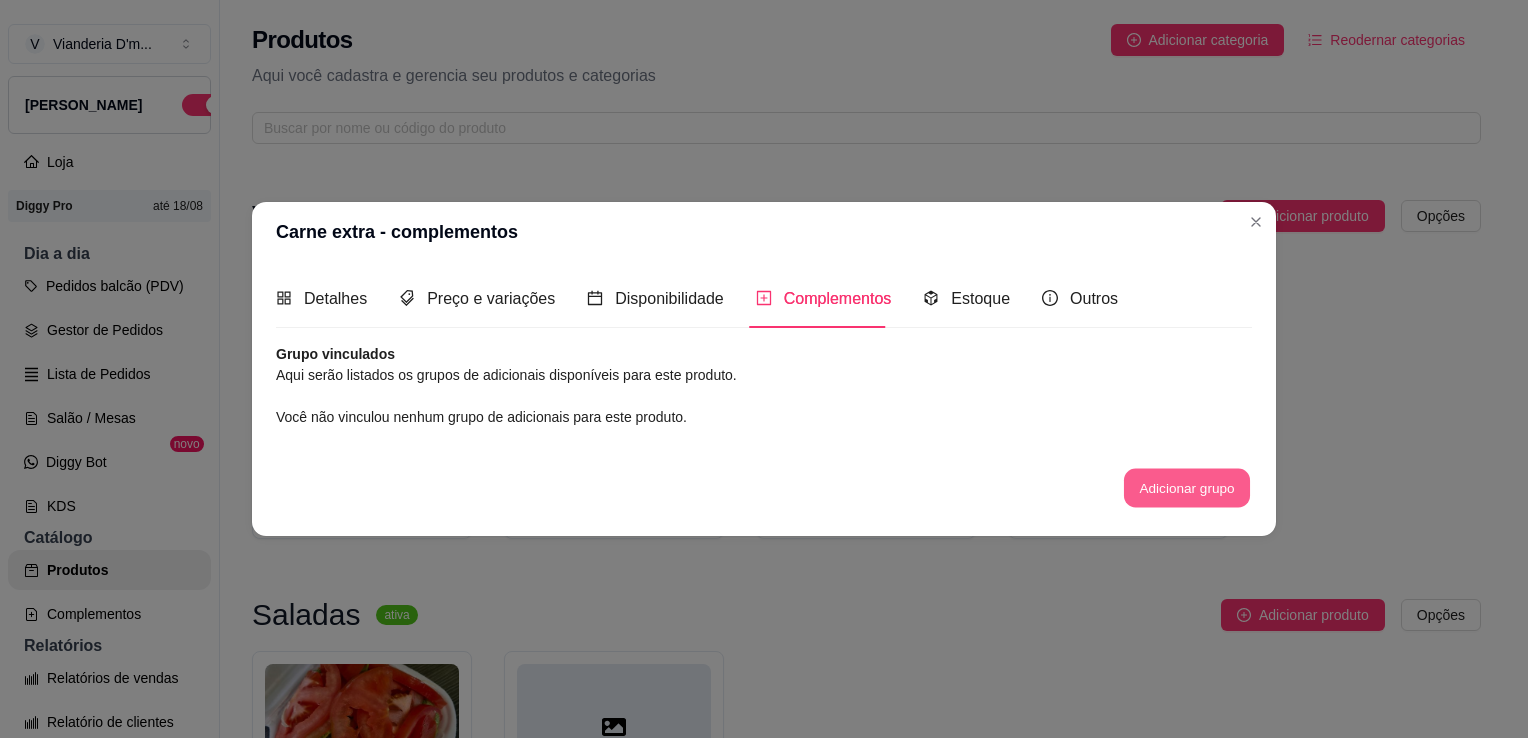 click on "Adicionar grupo" at bounding box center [1187, 487] 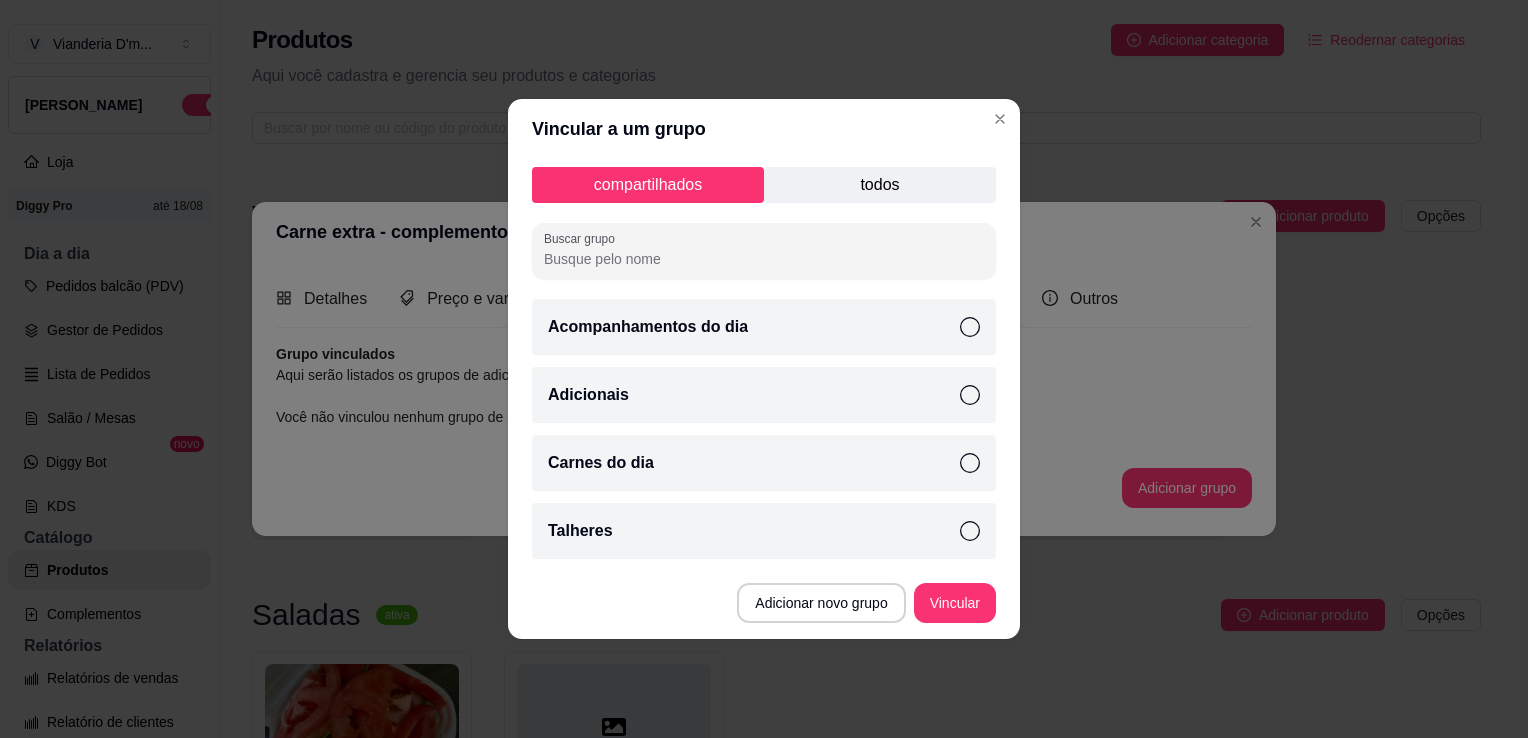click on "todos" at bounding box center [880, 185] 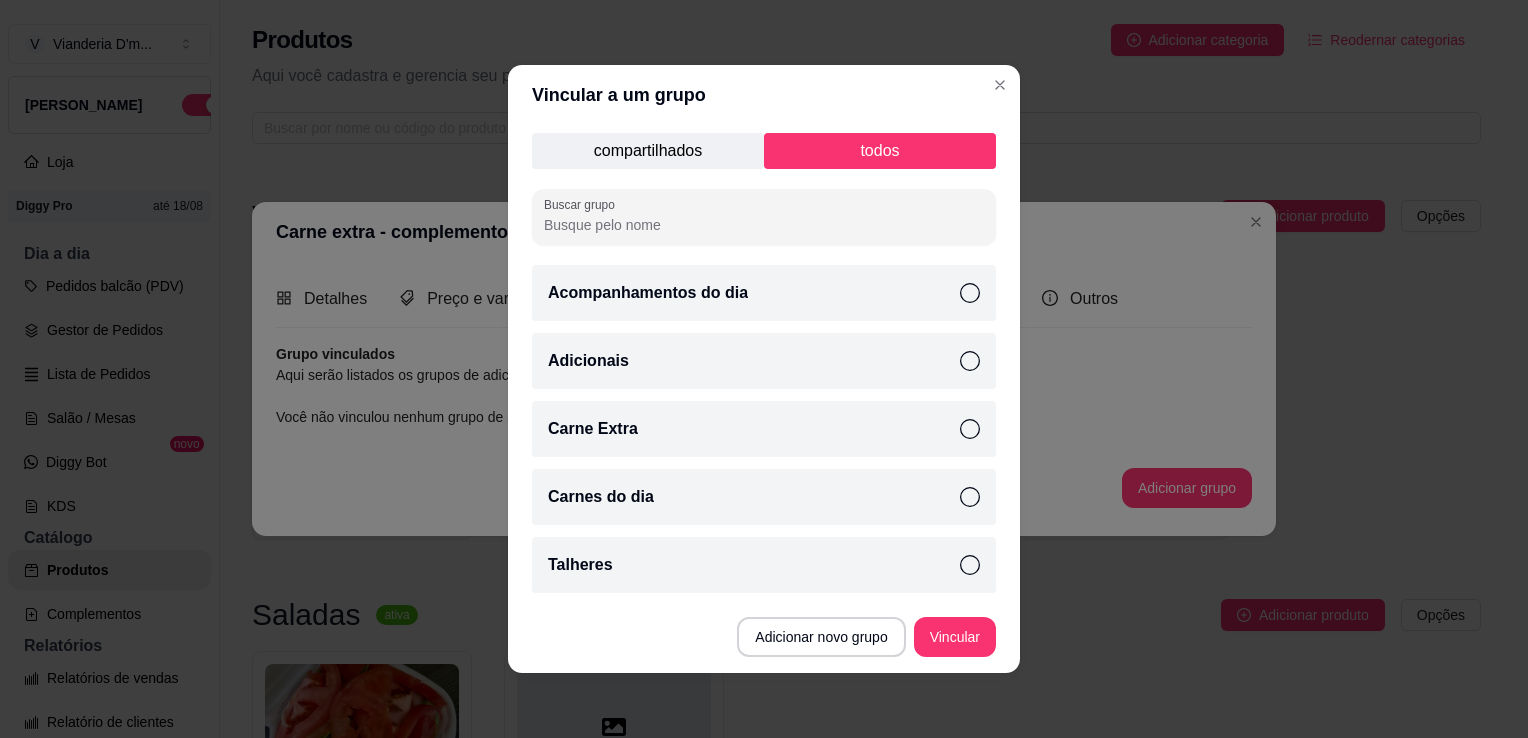 click 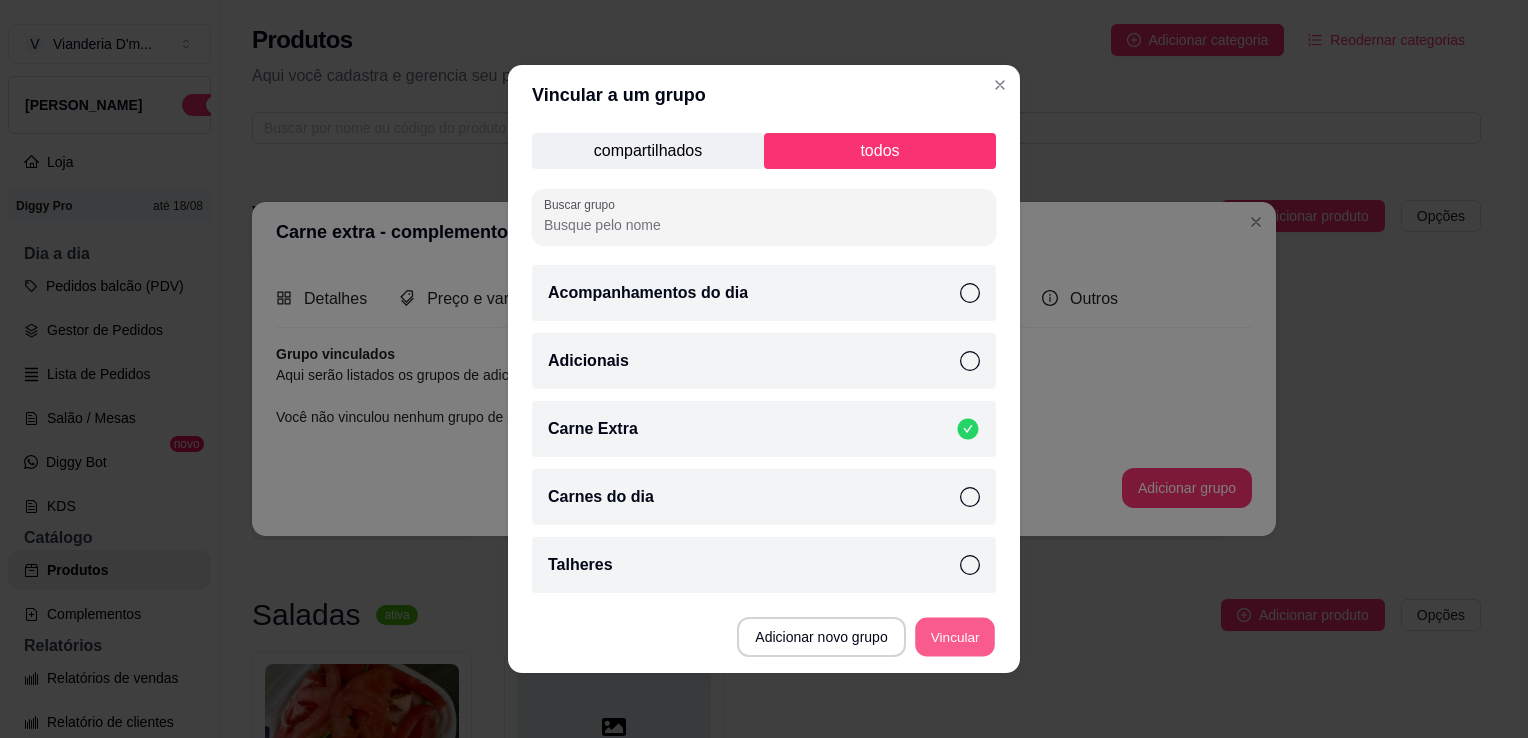click on "Vincular" at bounding box center (955, 637) 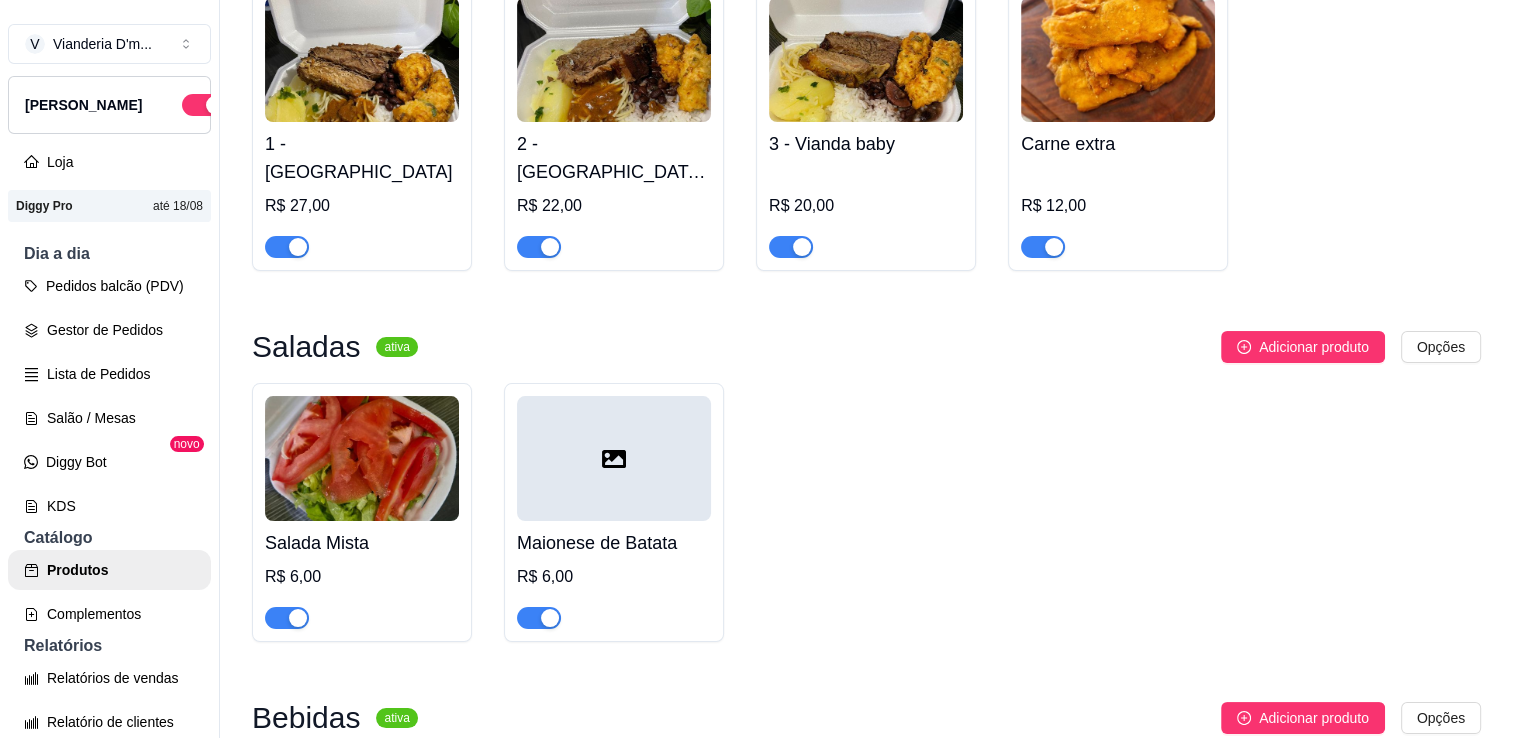 scroll, scrollTop: 300, scrollLeft: 0, axis: vertical 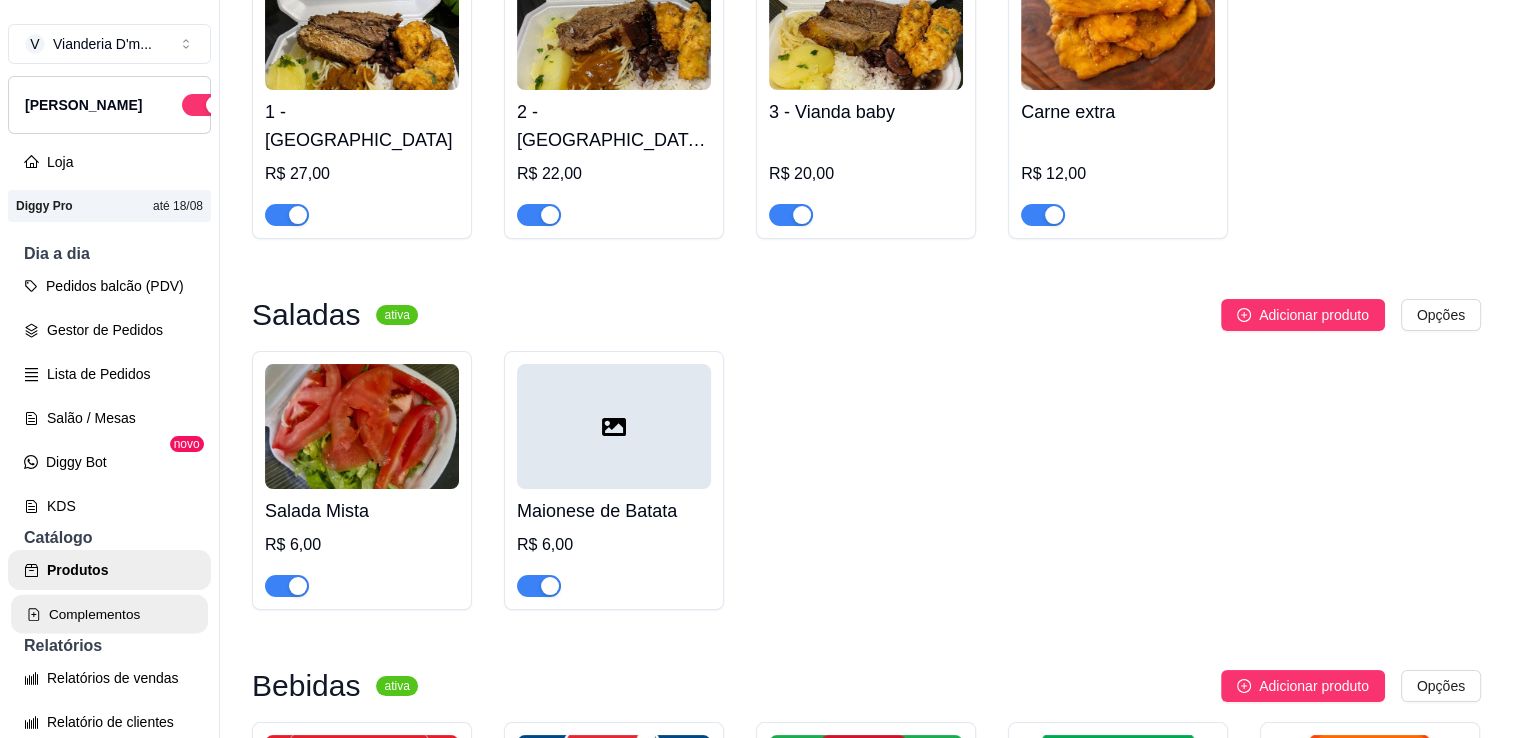 click on "Complementos" at bounding box center (109, 614) 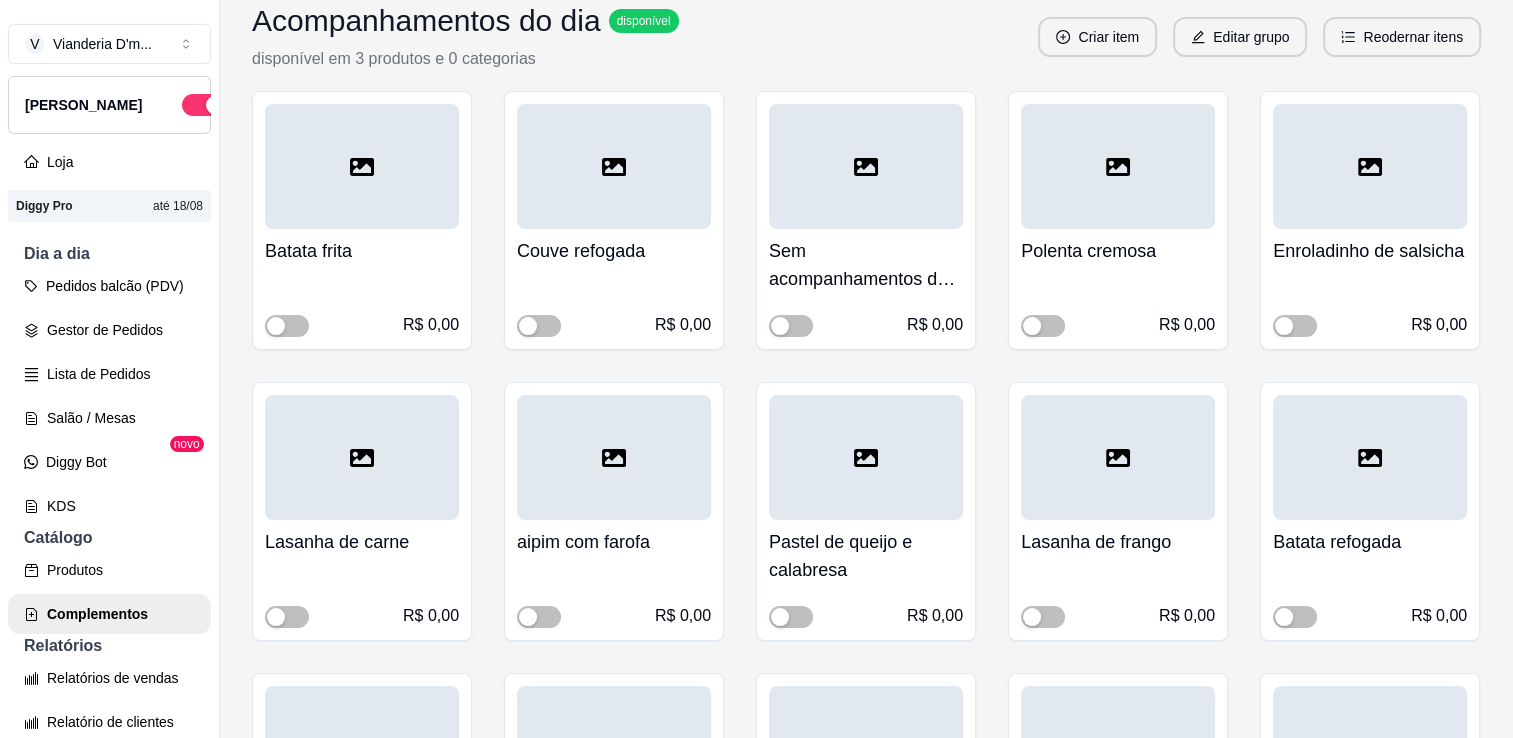 scroll, scrollTop: 300, scrollLeft: 0, axis: vertical 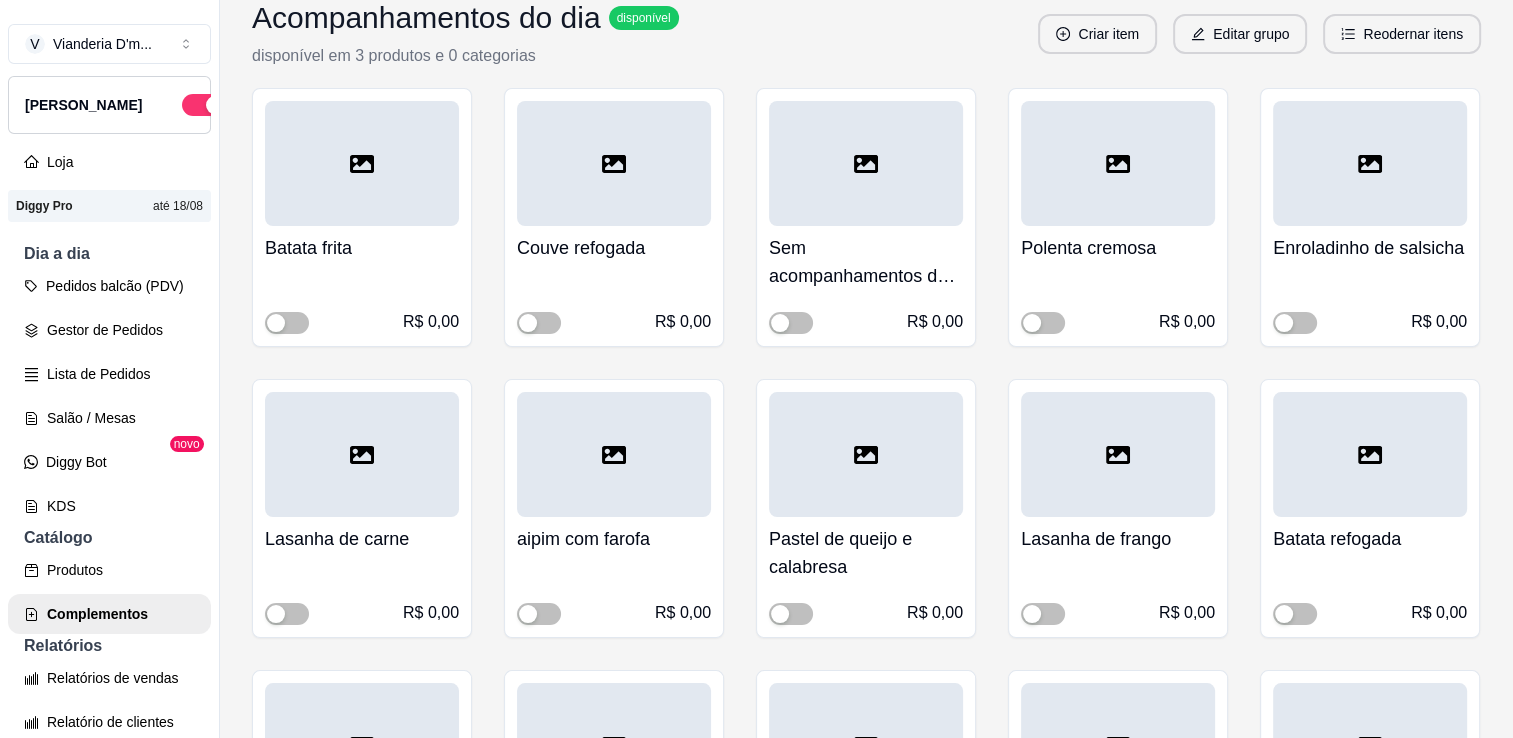 drag, startPoint x: 1496, startPoint y: 74, endPoint x: 1506, endPoint y: 88, distance: 17.20465 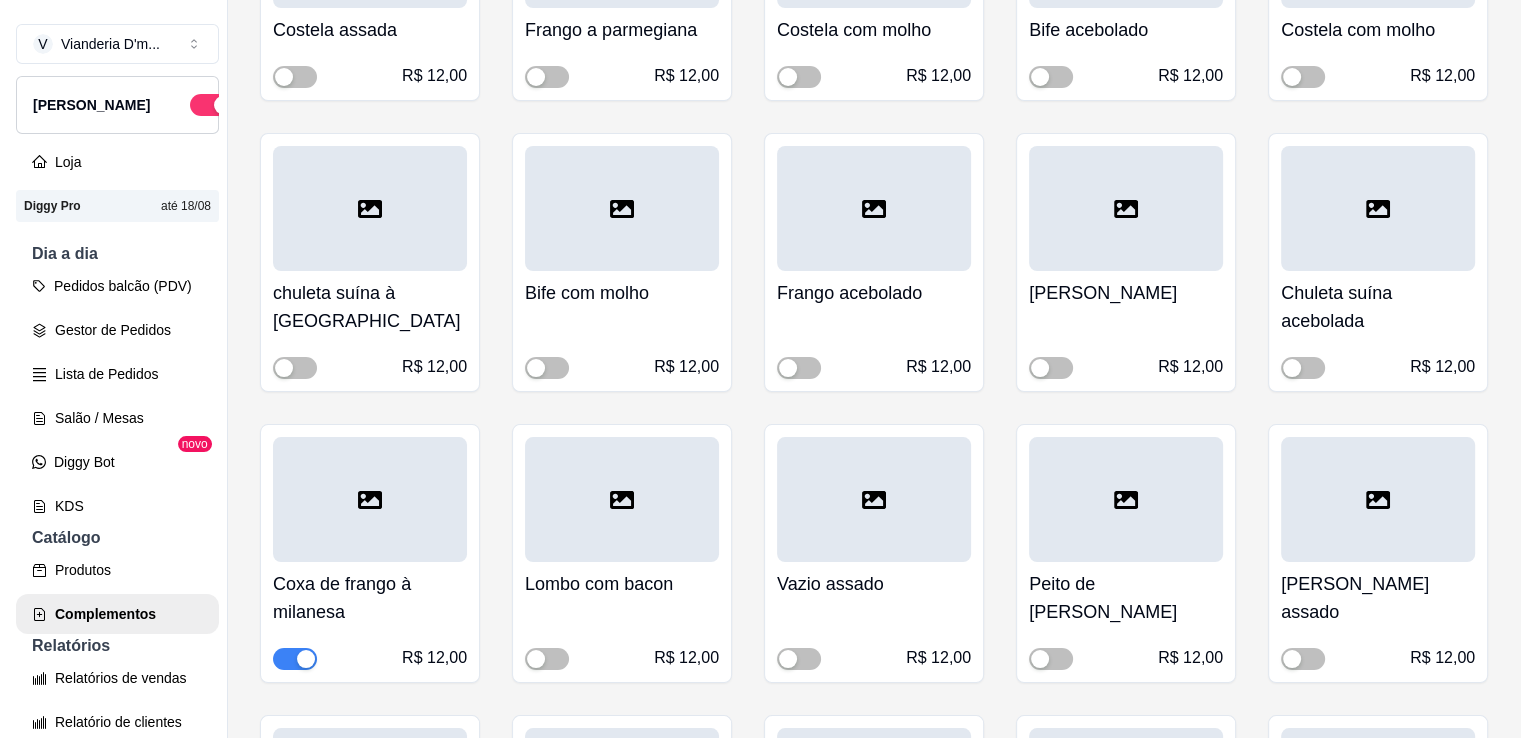 scroll, scrollTop: 6928, scrollLeft: 0, axis: vertical 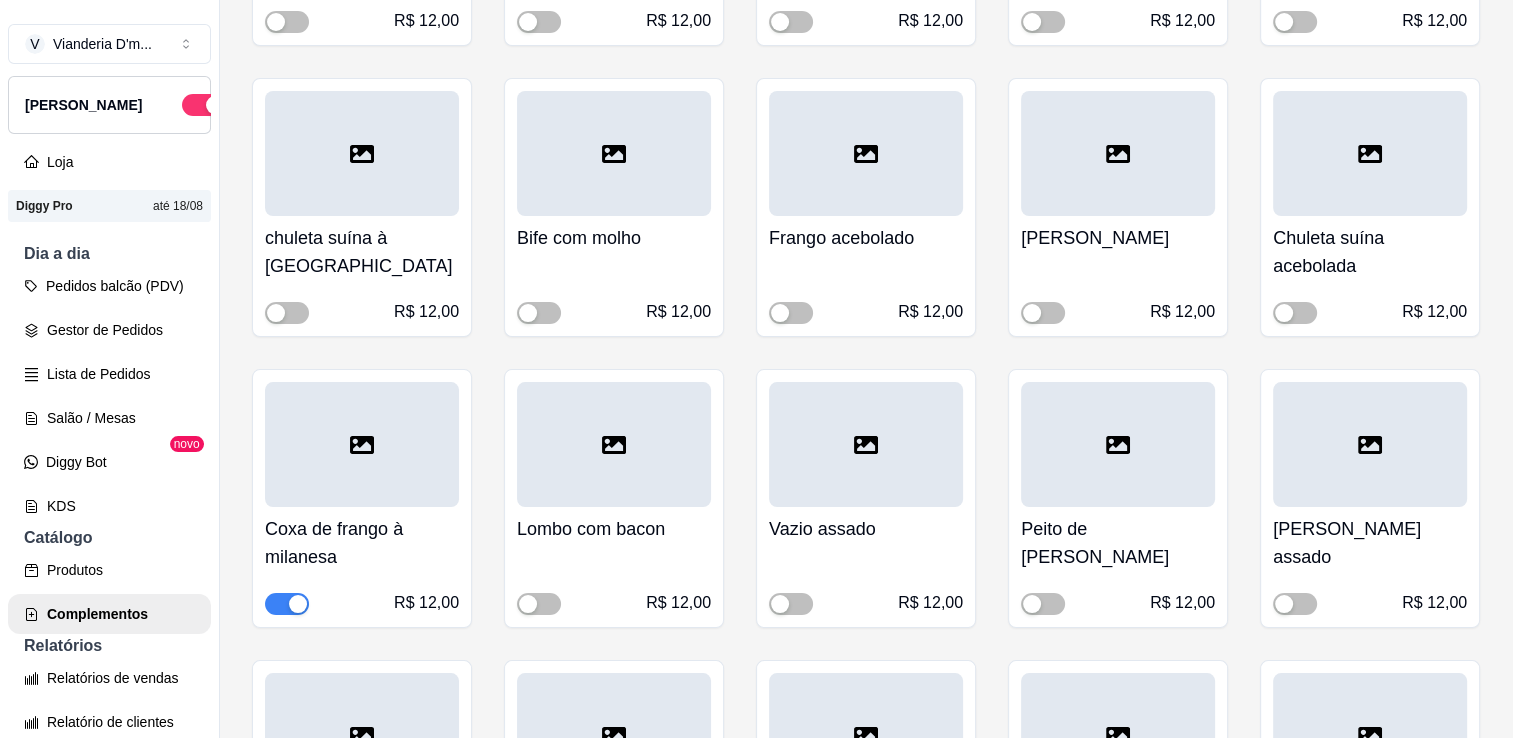 click on "Editar grupo" at bounding box center (1240, -793) 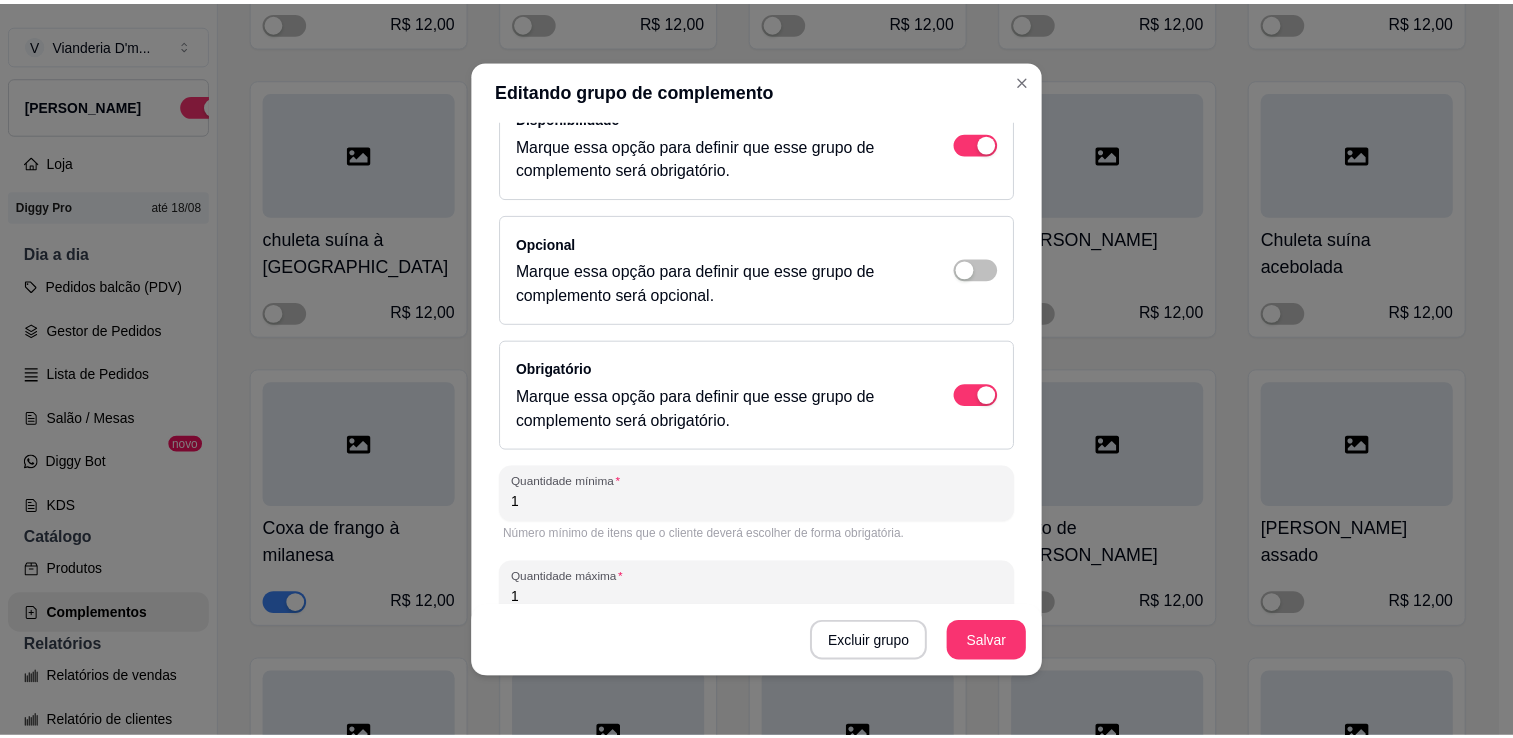 scroll, scrollTop: 222, scrollLeft: 0, axis: vertical 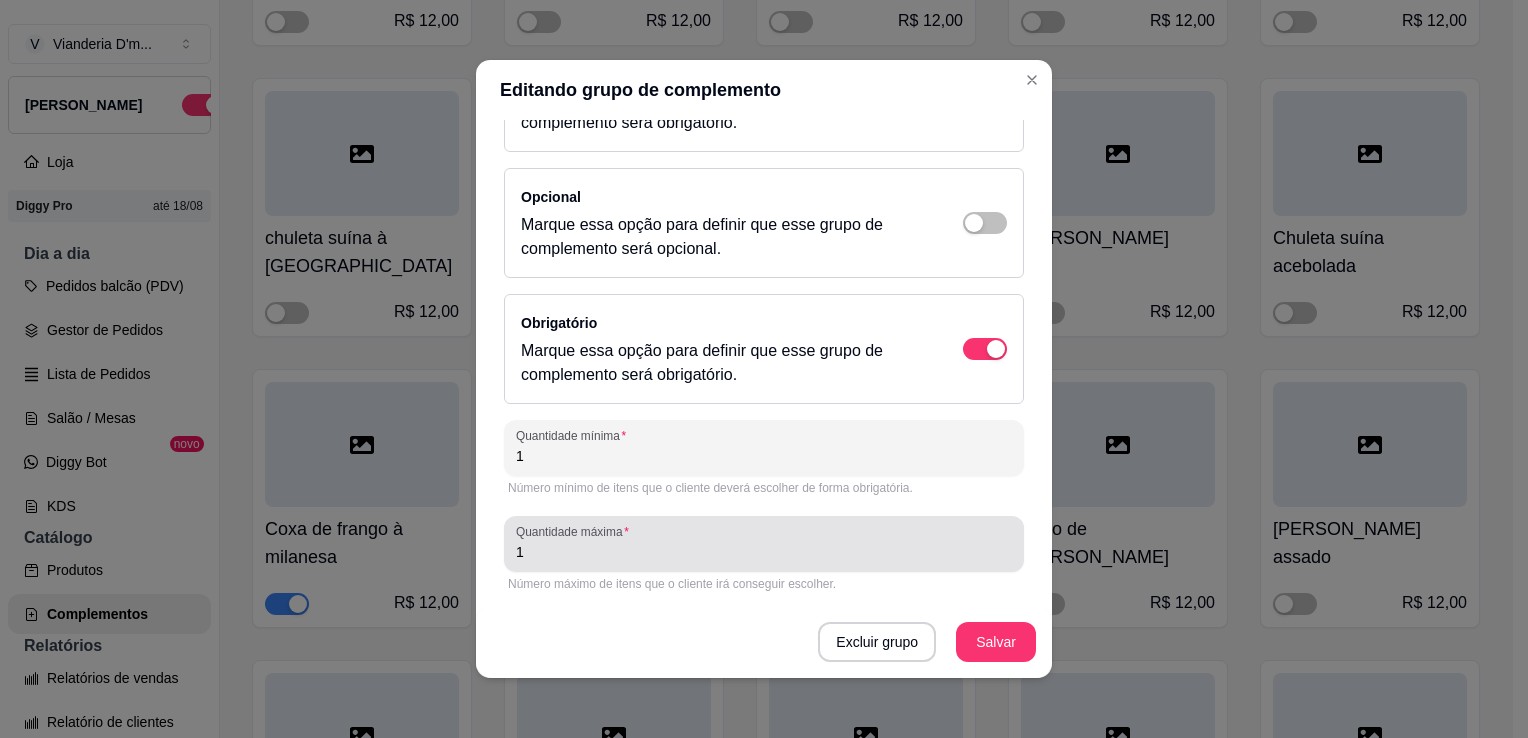 click on "1" at bounding box center [764, 544] 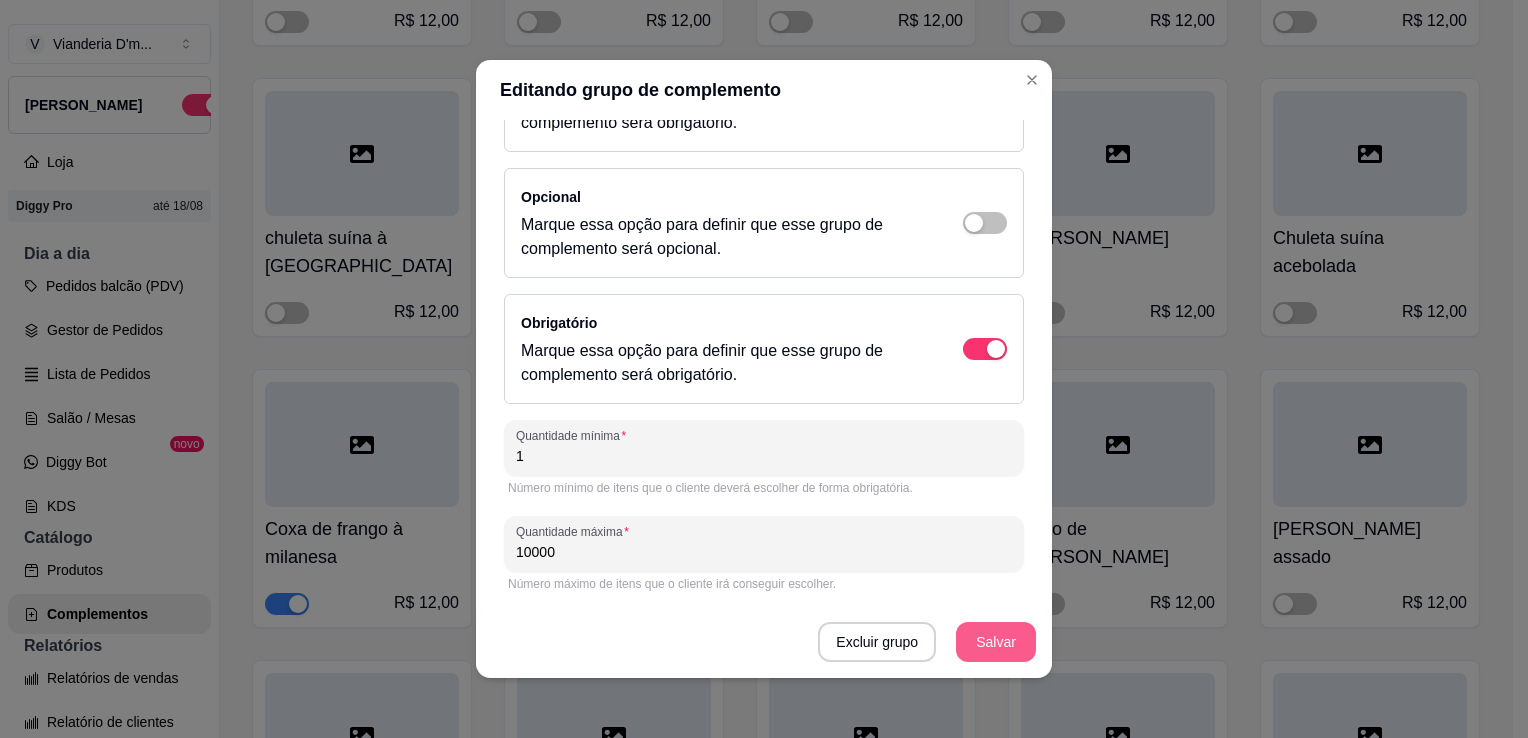 type on "10000" 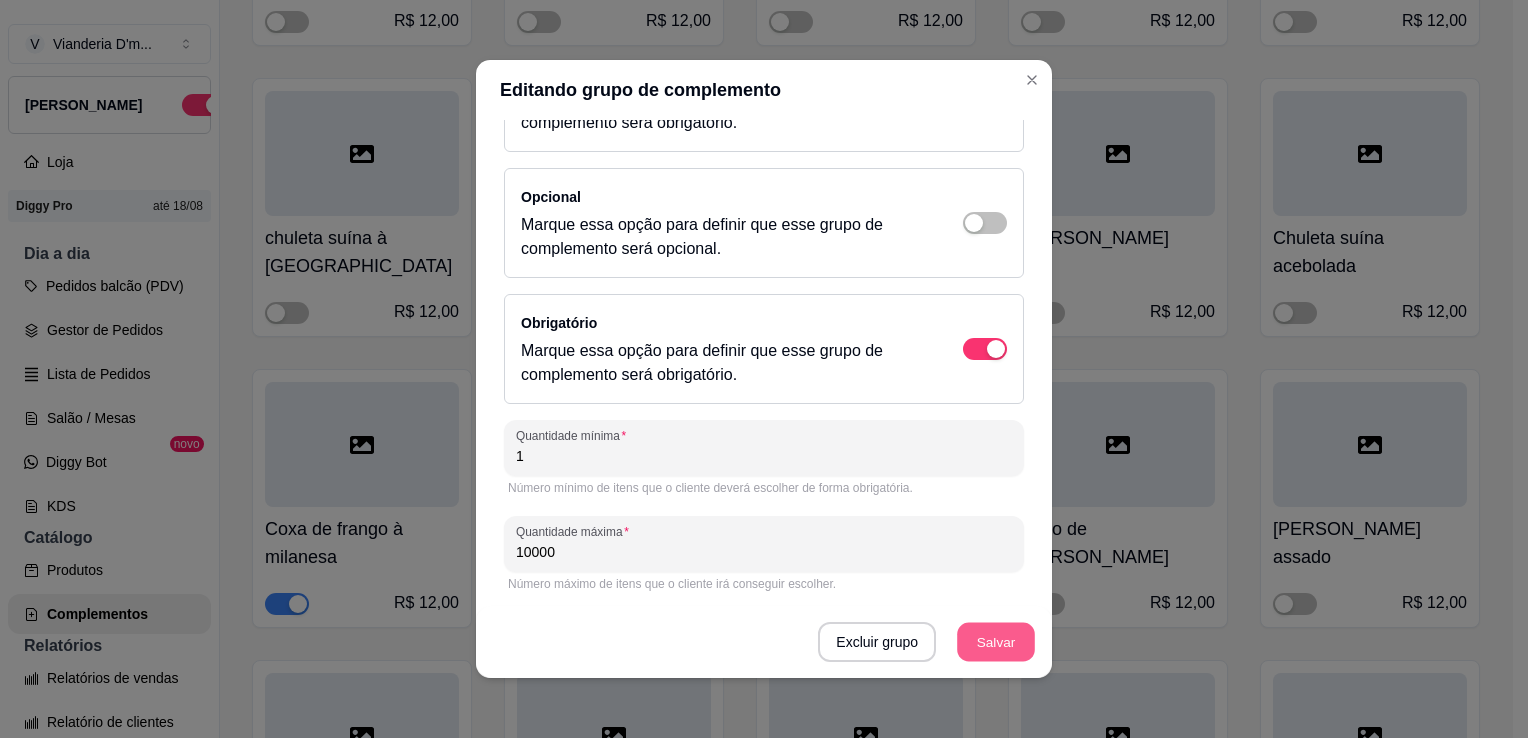 click on "Salvar" at bounding box center (996, 642) 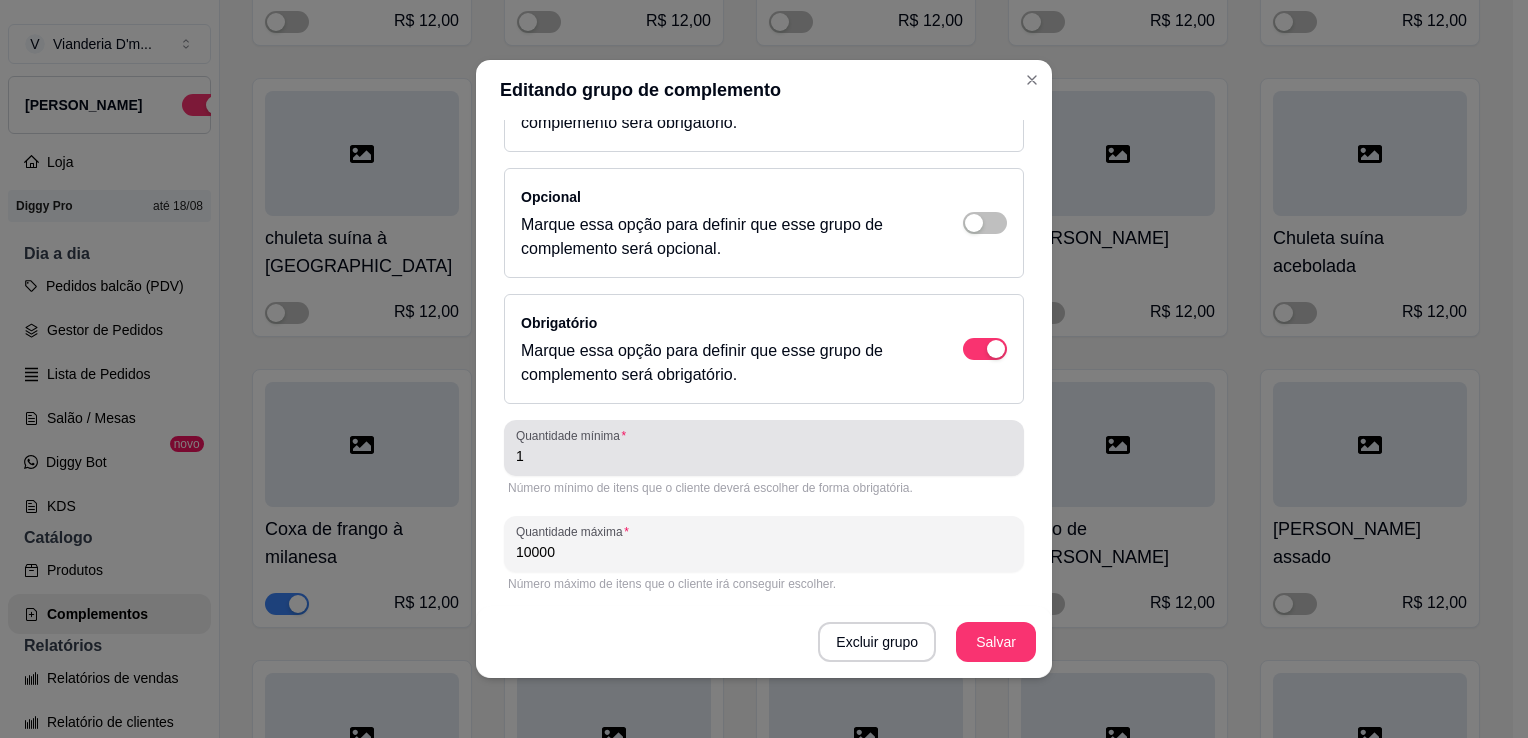 click on "1" at bounding box center (764, 456) 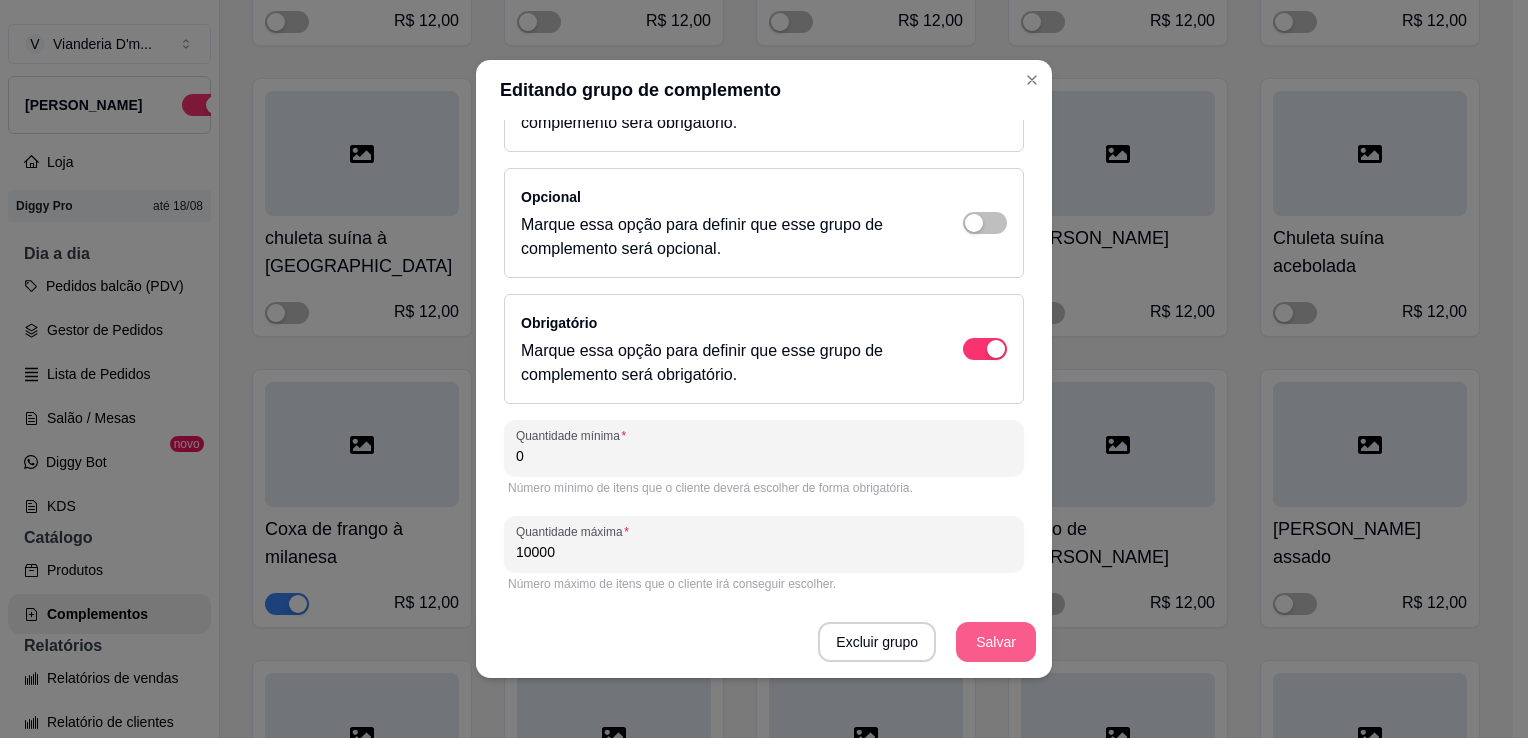 type on "0" 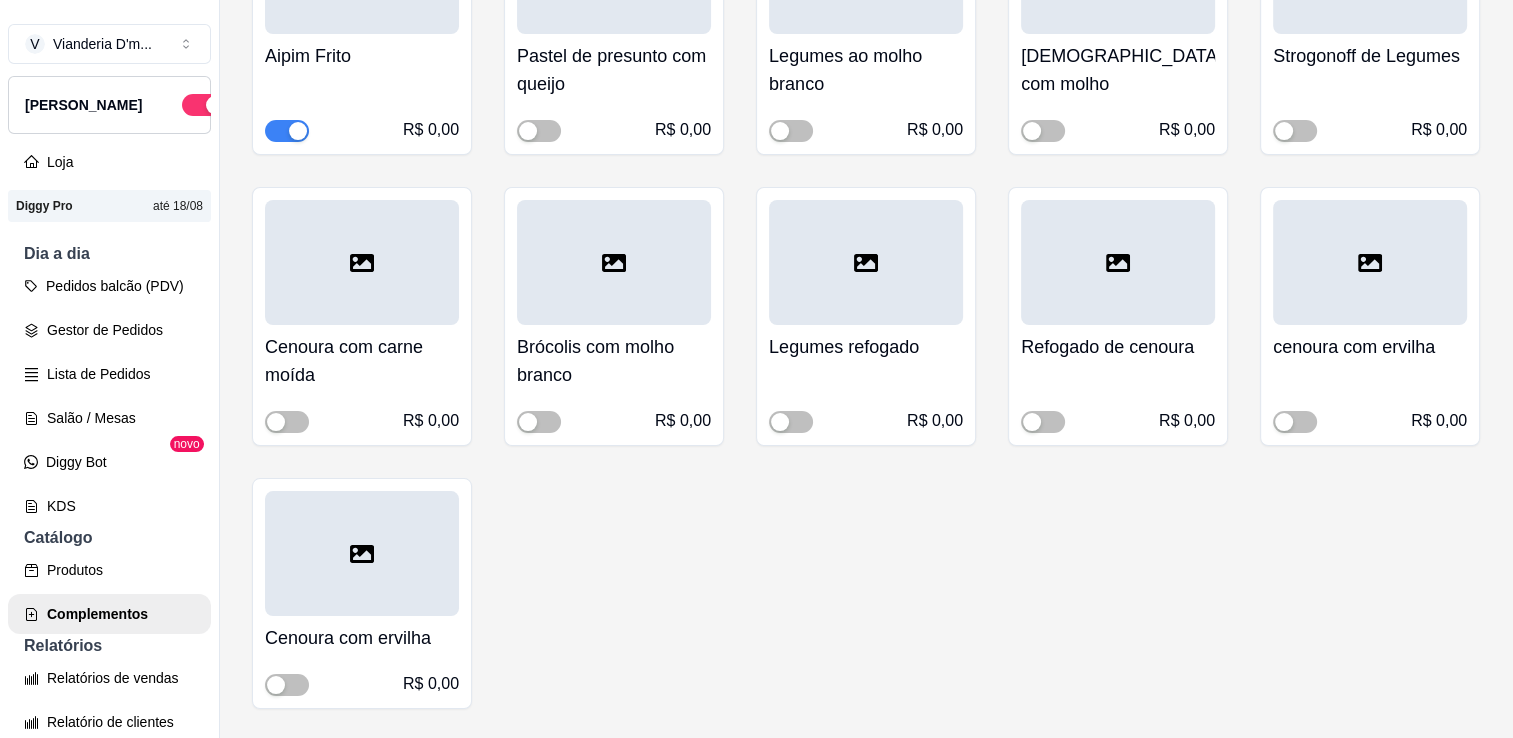 scroll, scrollTop: 2228, scrollLeft: 0, axis: vertical 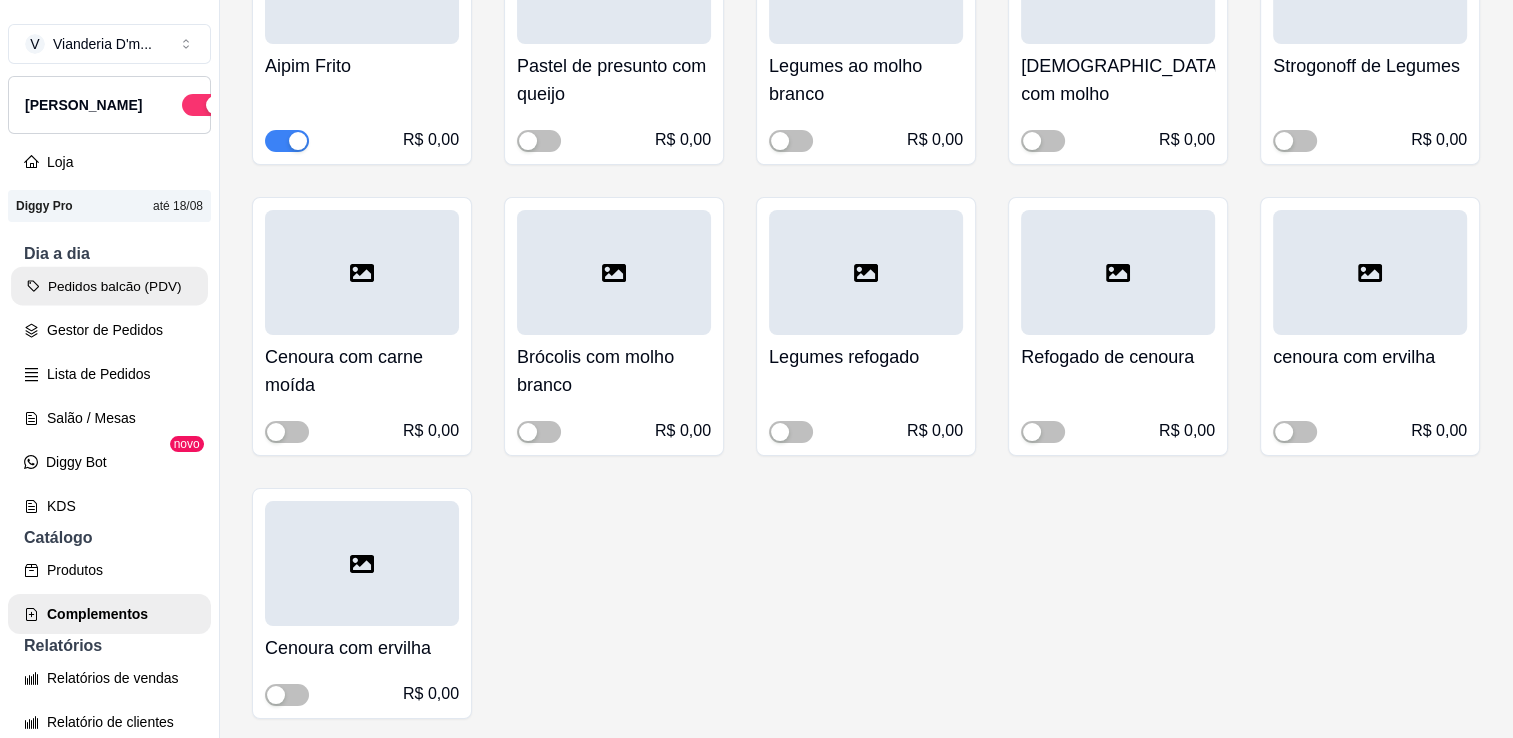 click on "Pedidos balcão (PDV)" at bounding box center (109, 286) 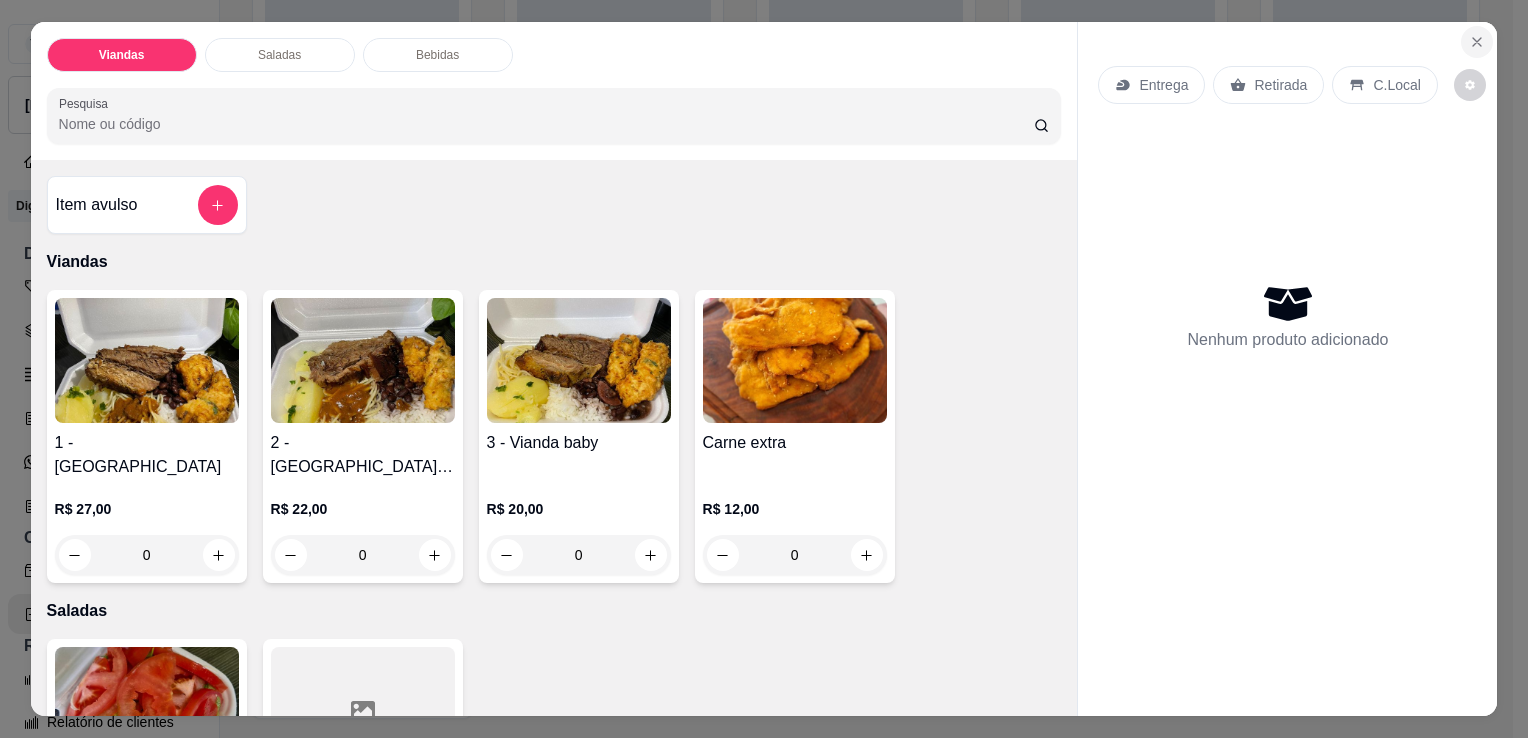 click 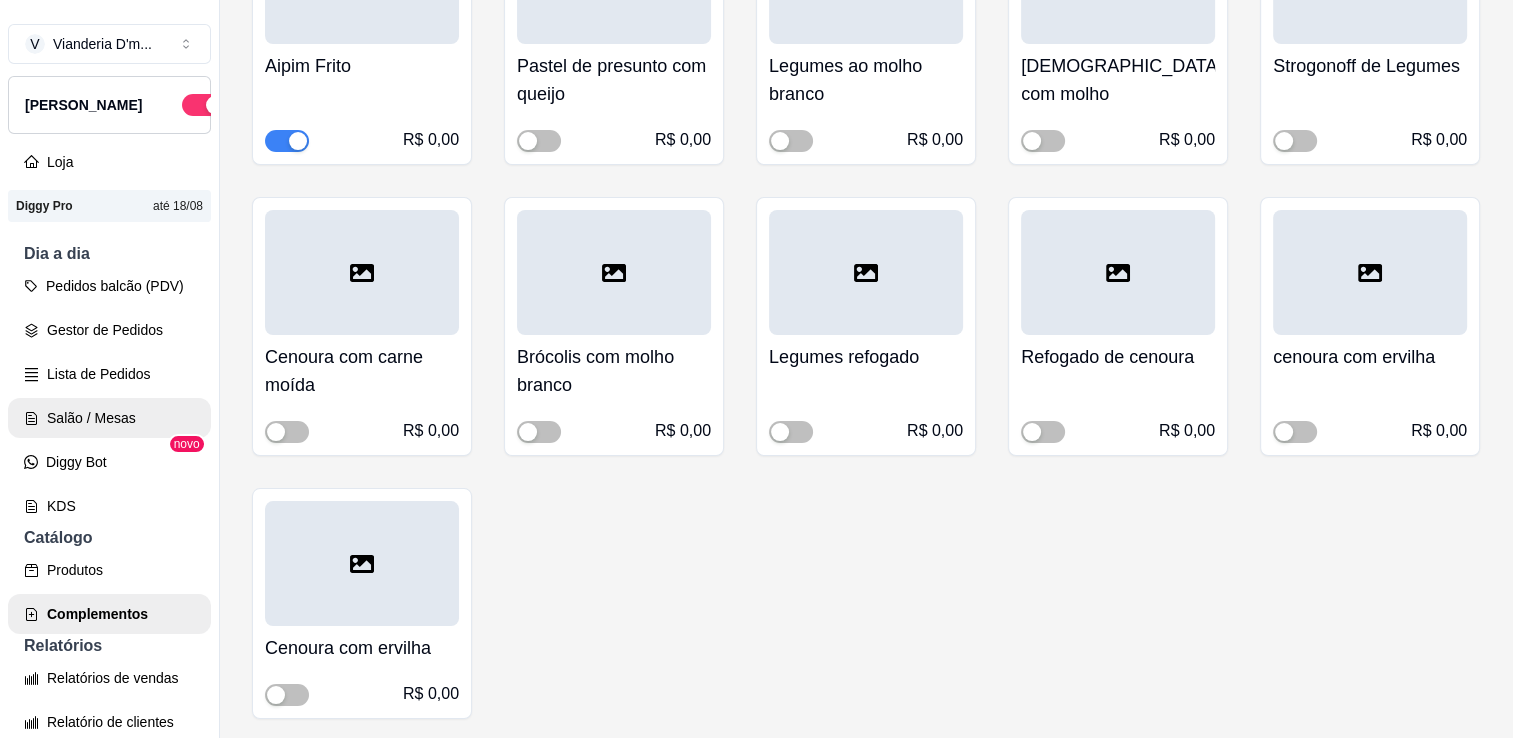 click on "Salão / Mesas" at bounding box center (109, 418) 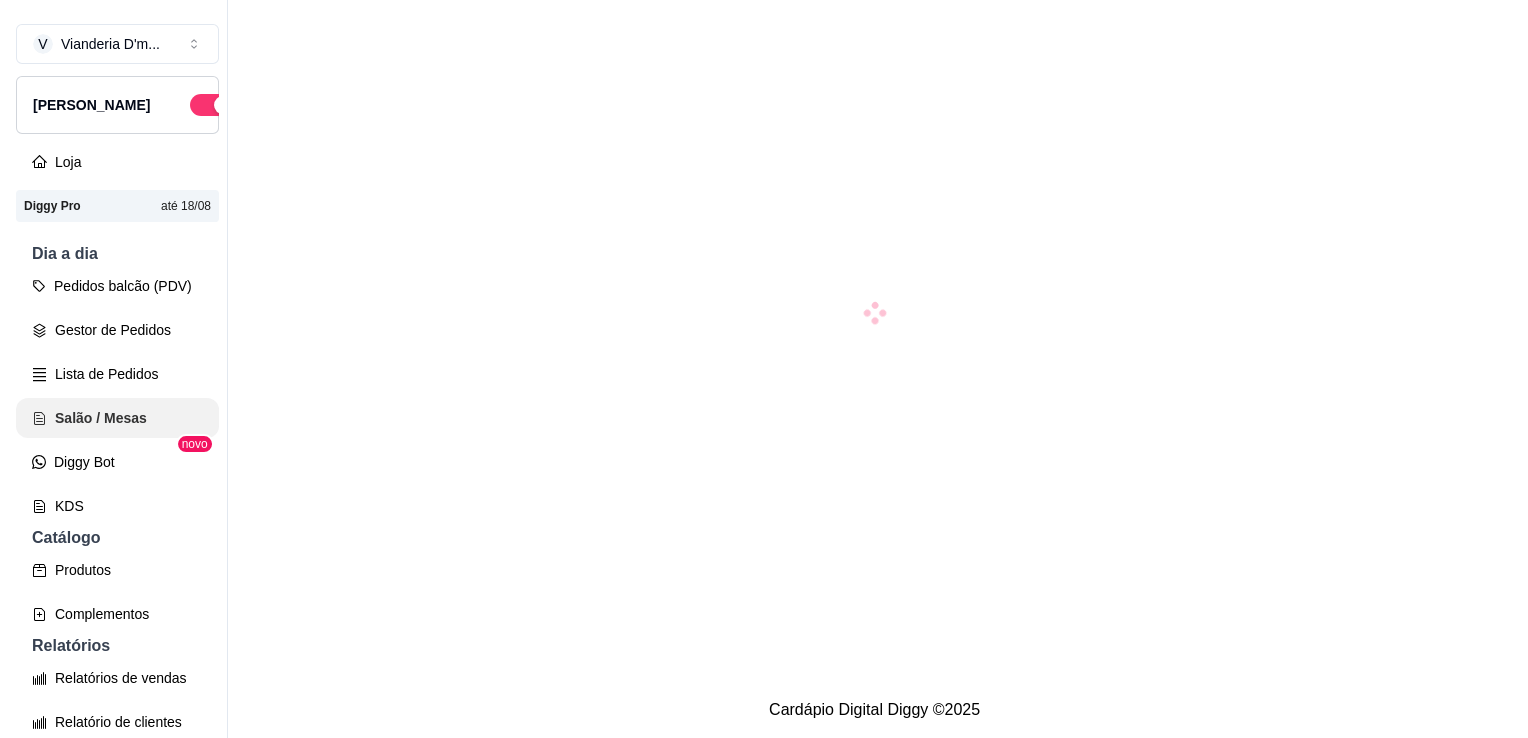 scroll, scrollTop: 0, scrollLeft: 0, axis: both 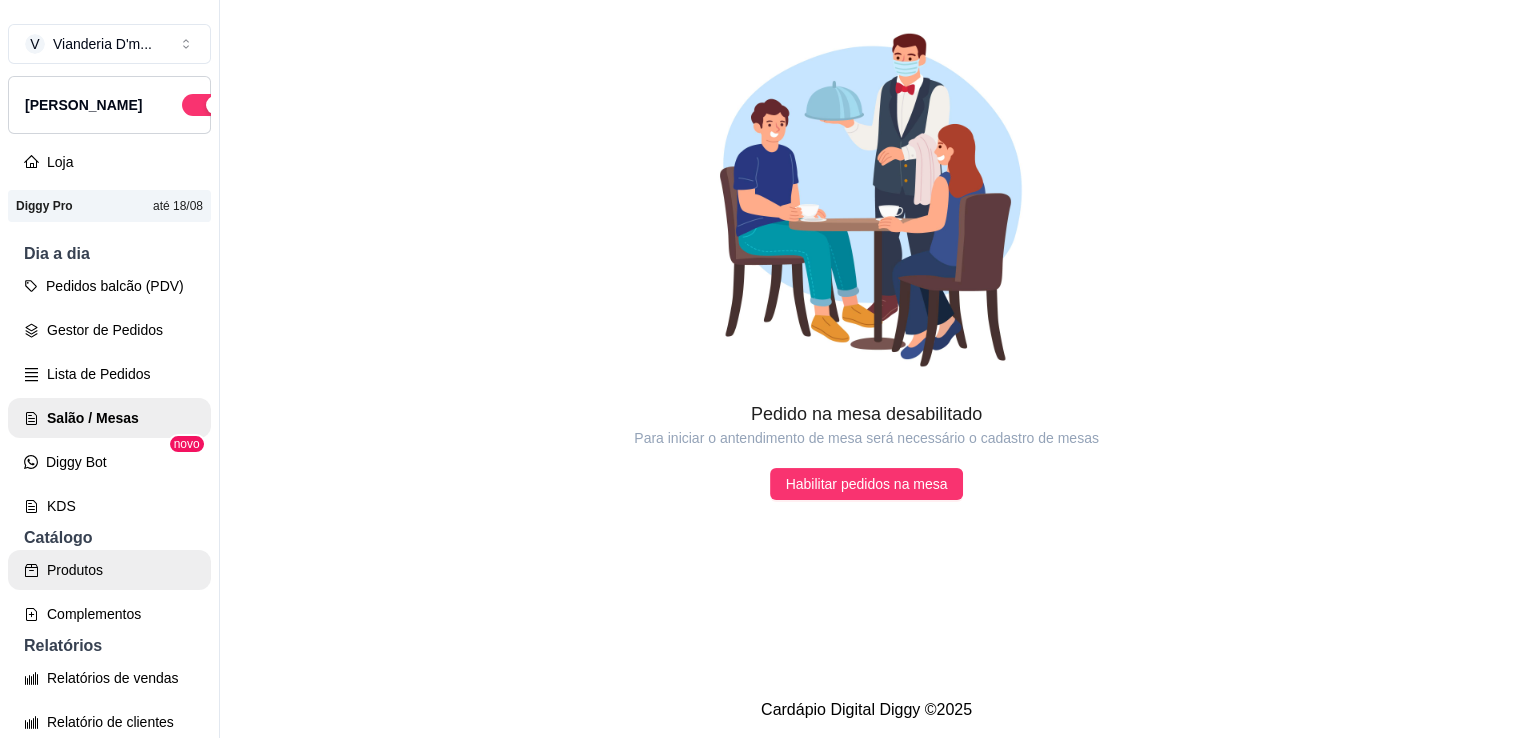 click on "Produtos" at bounding box center (109, 570) 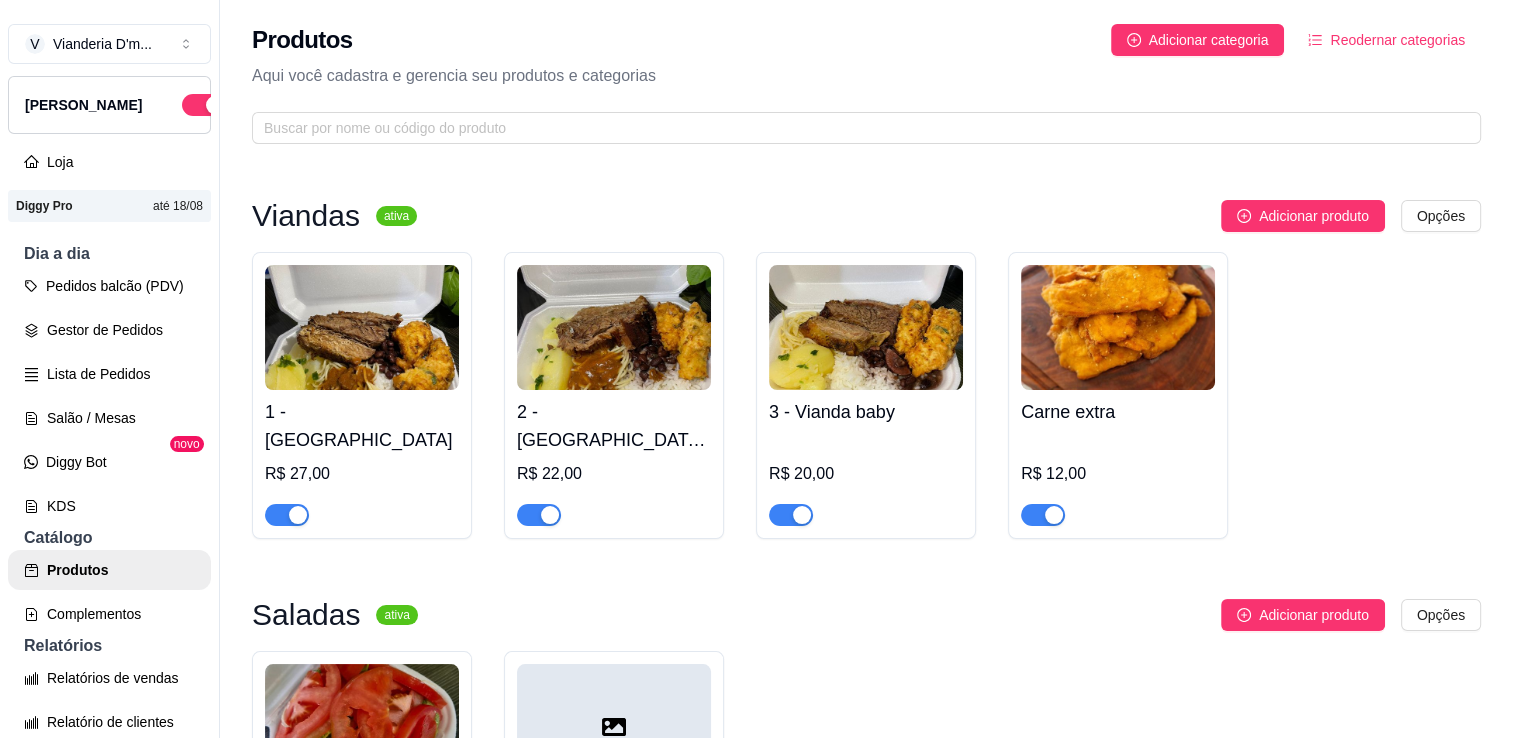 click at bounding box center [1118, 327] 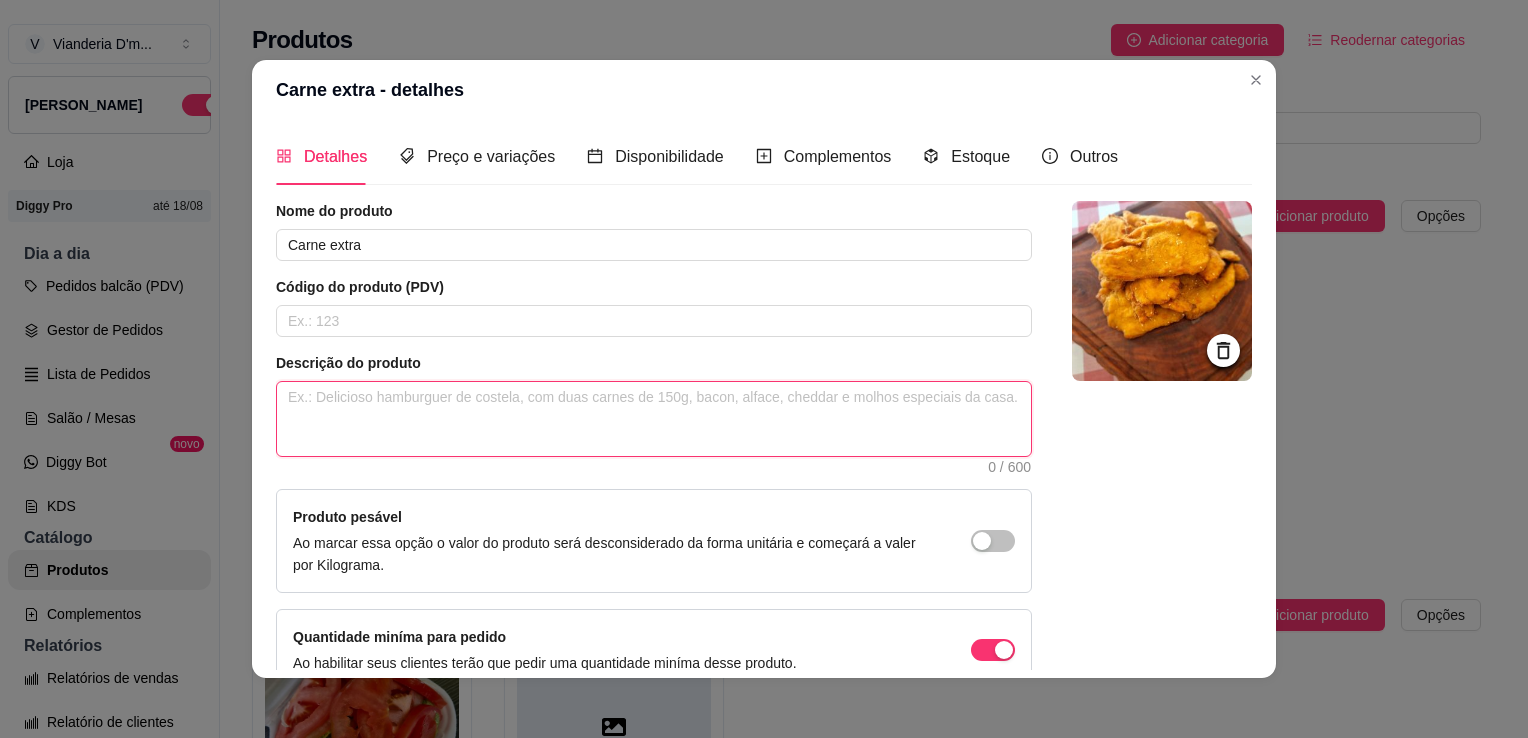 click at bounding box center [654, 419] 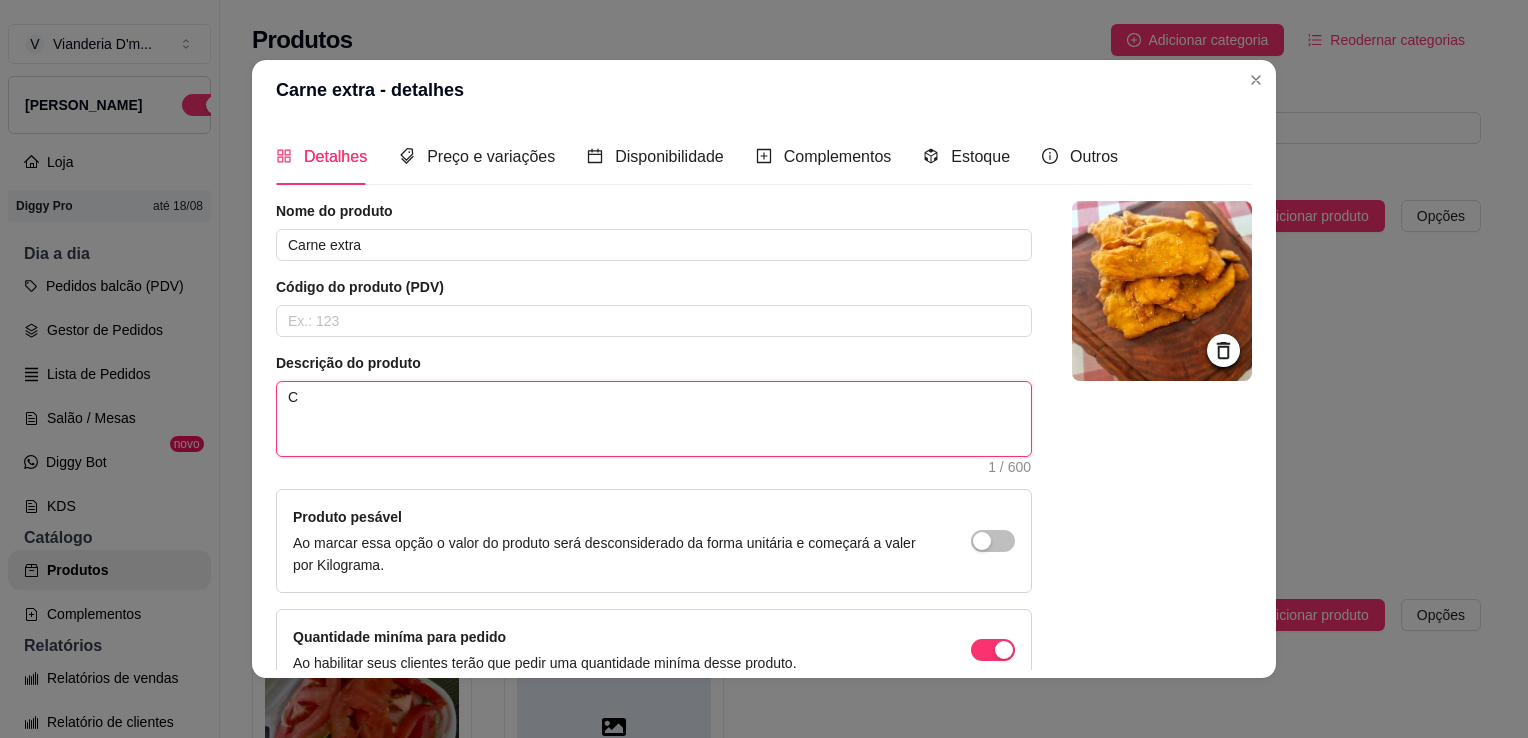 type 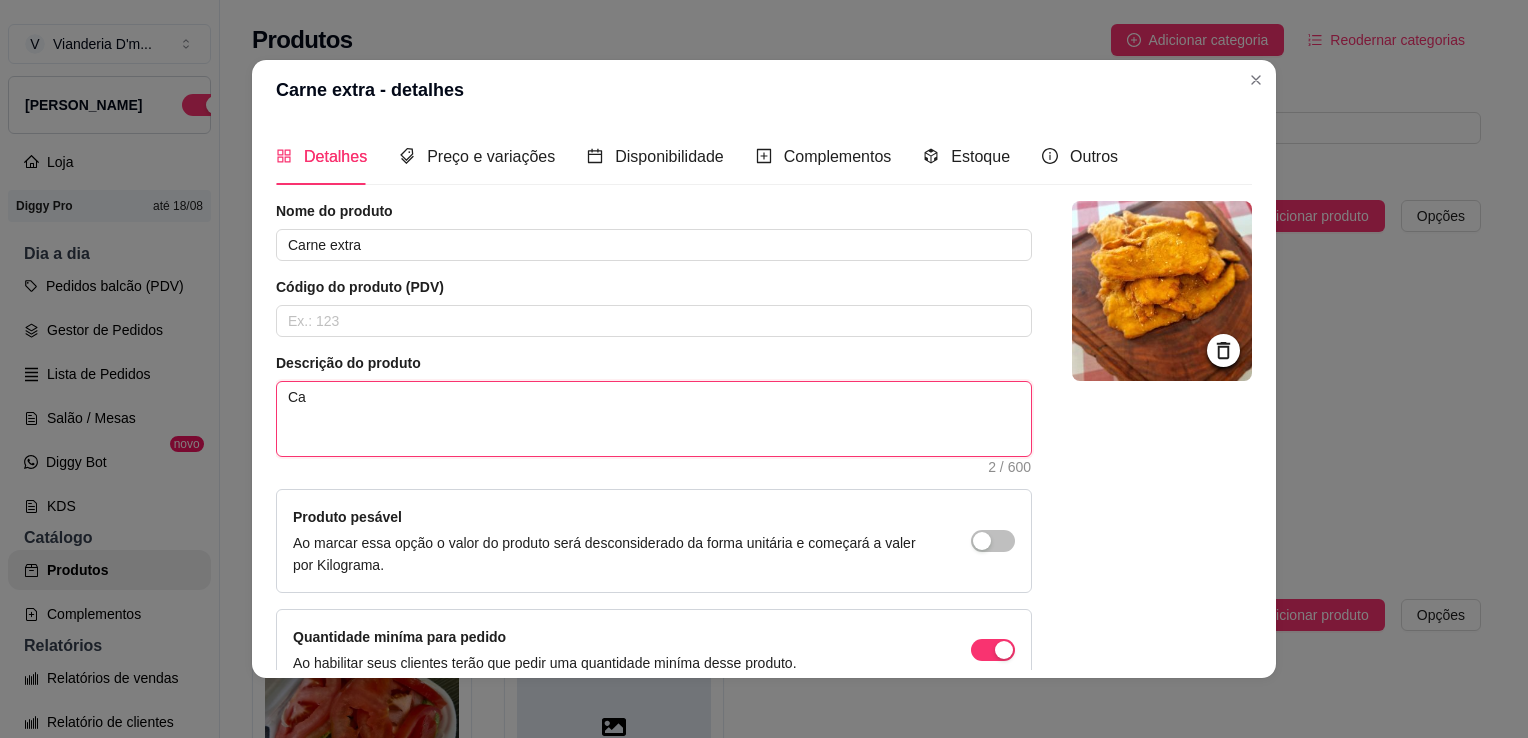 type 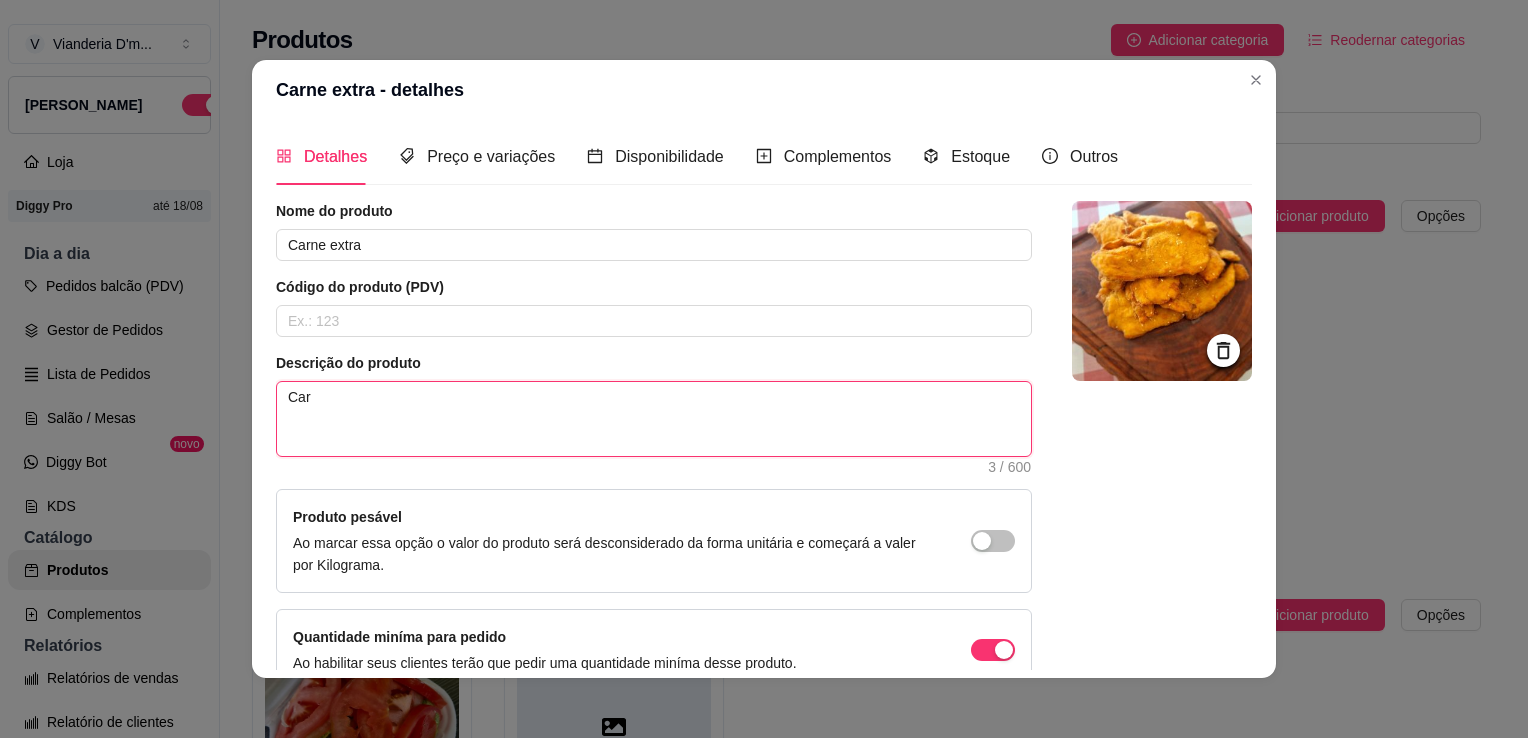 type 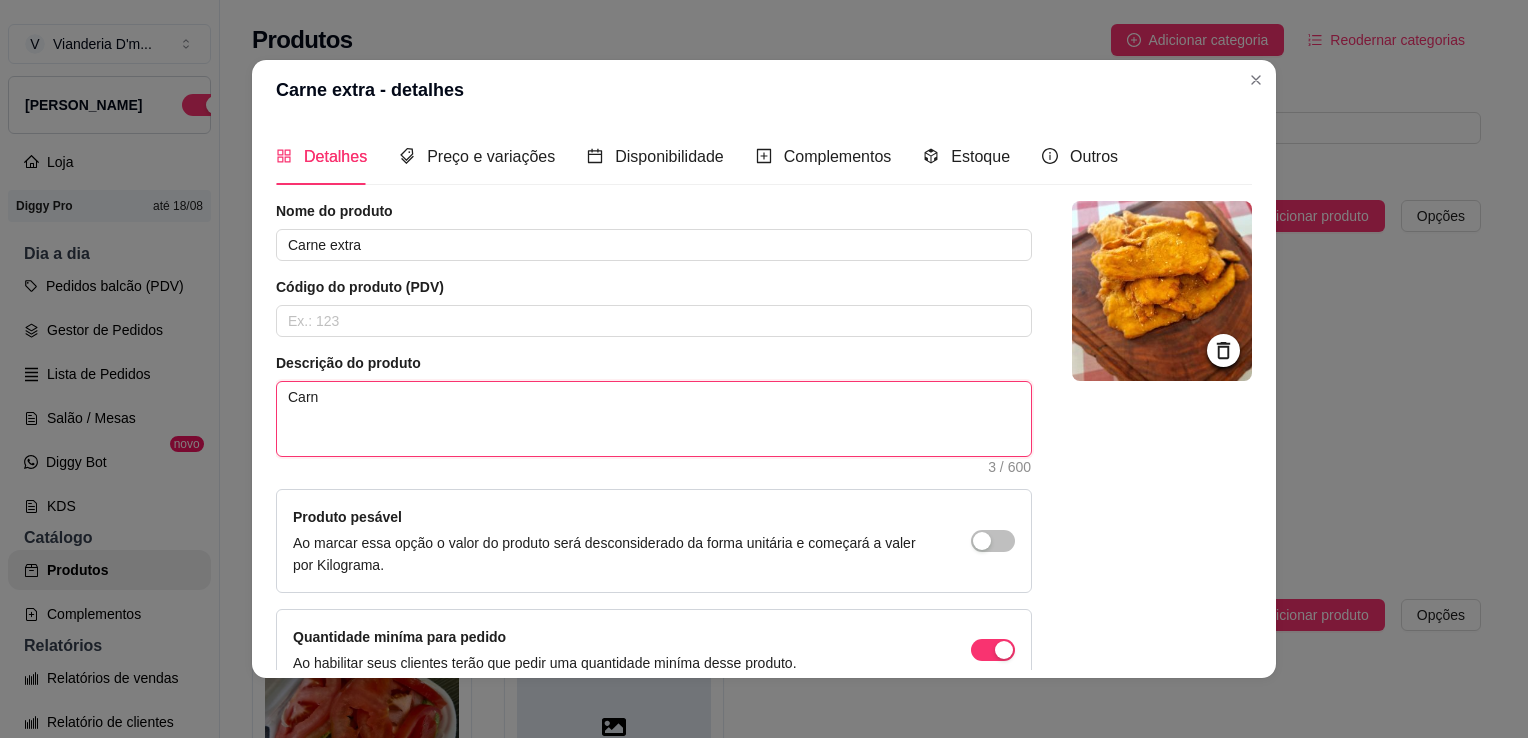 type 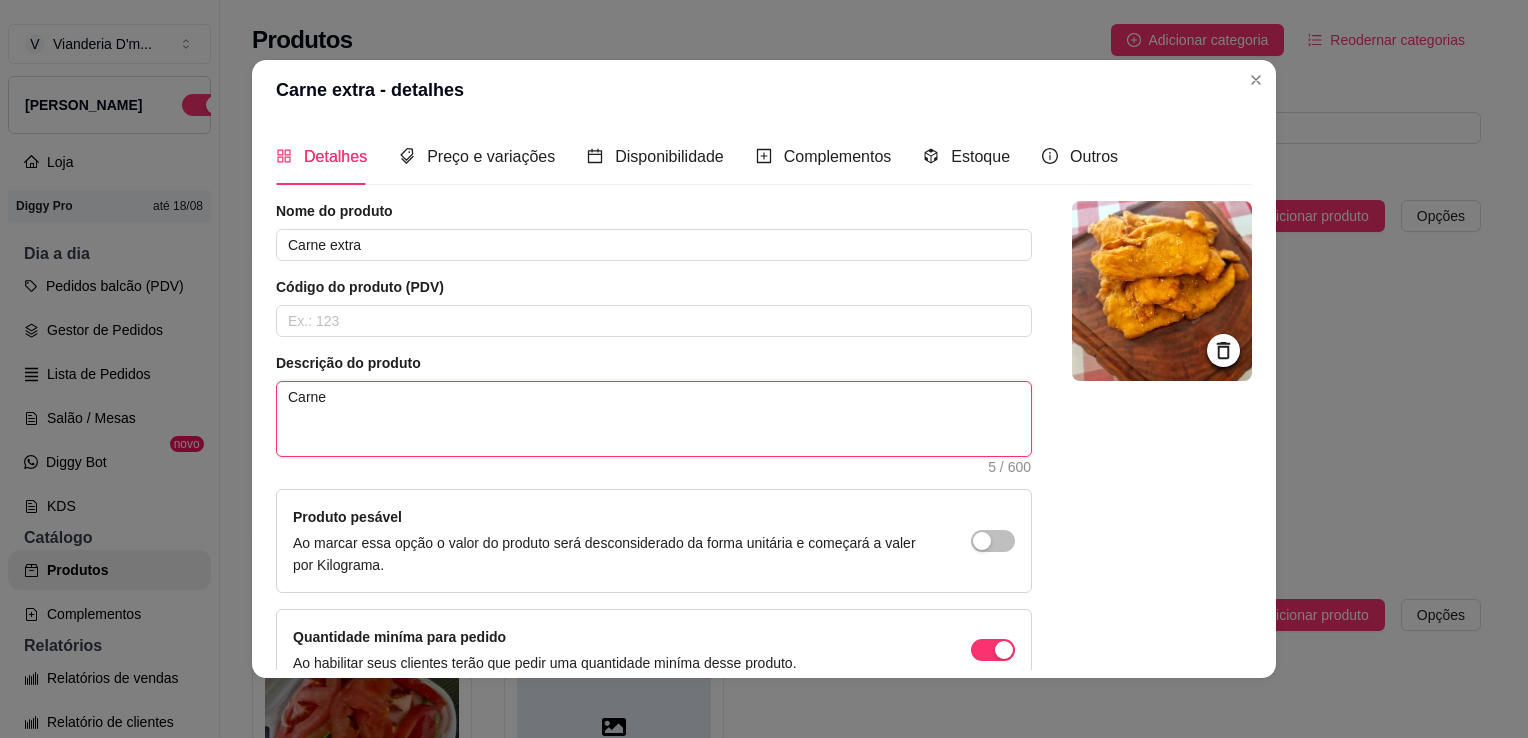 type 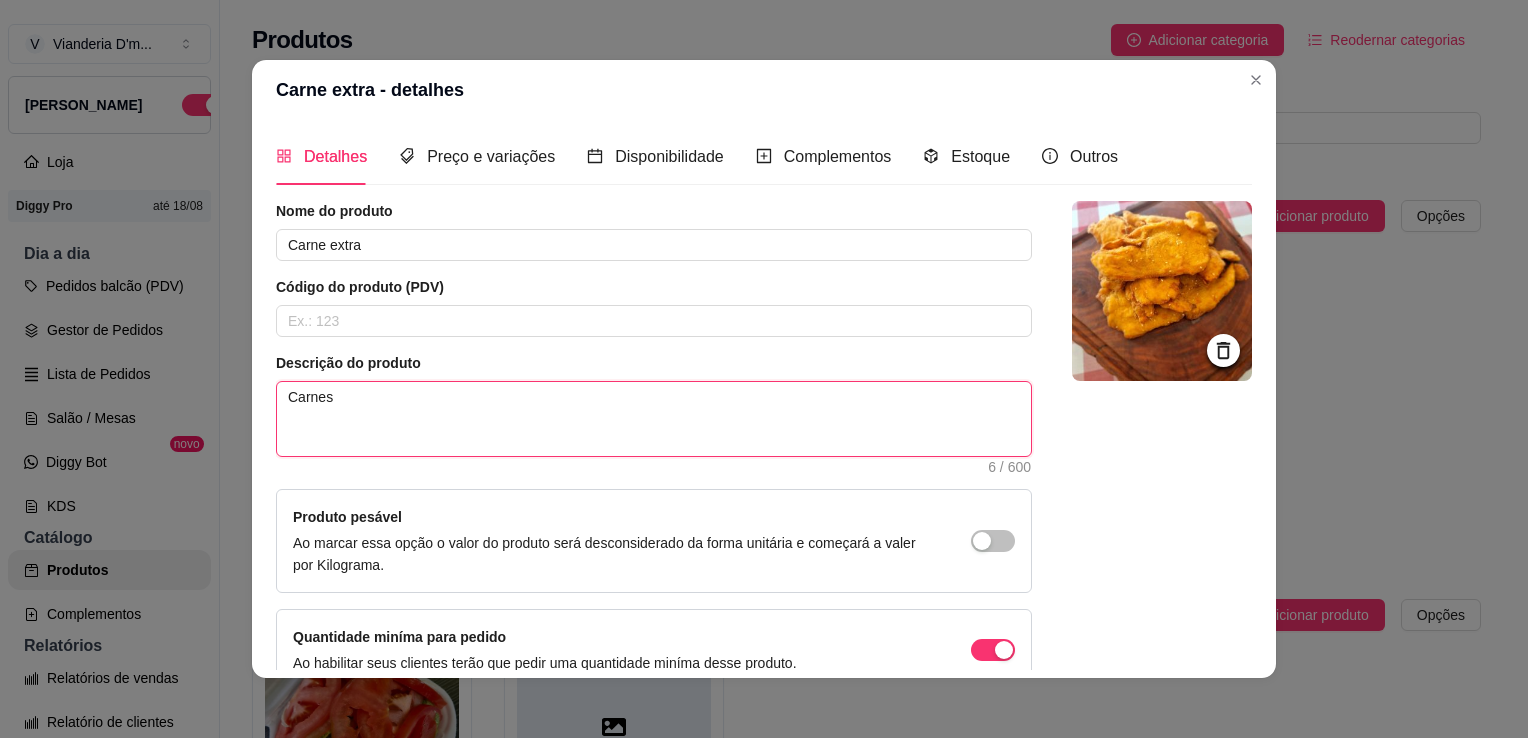 type 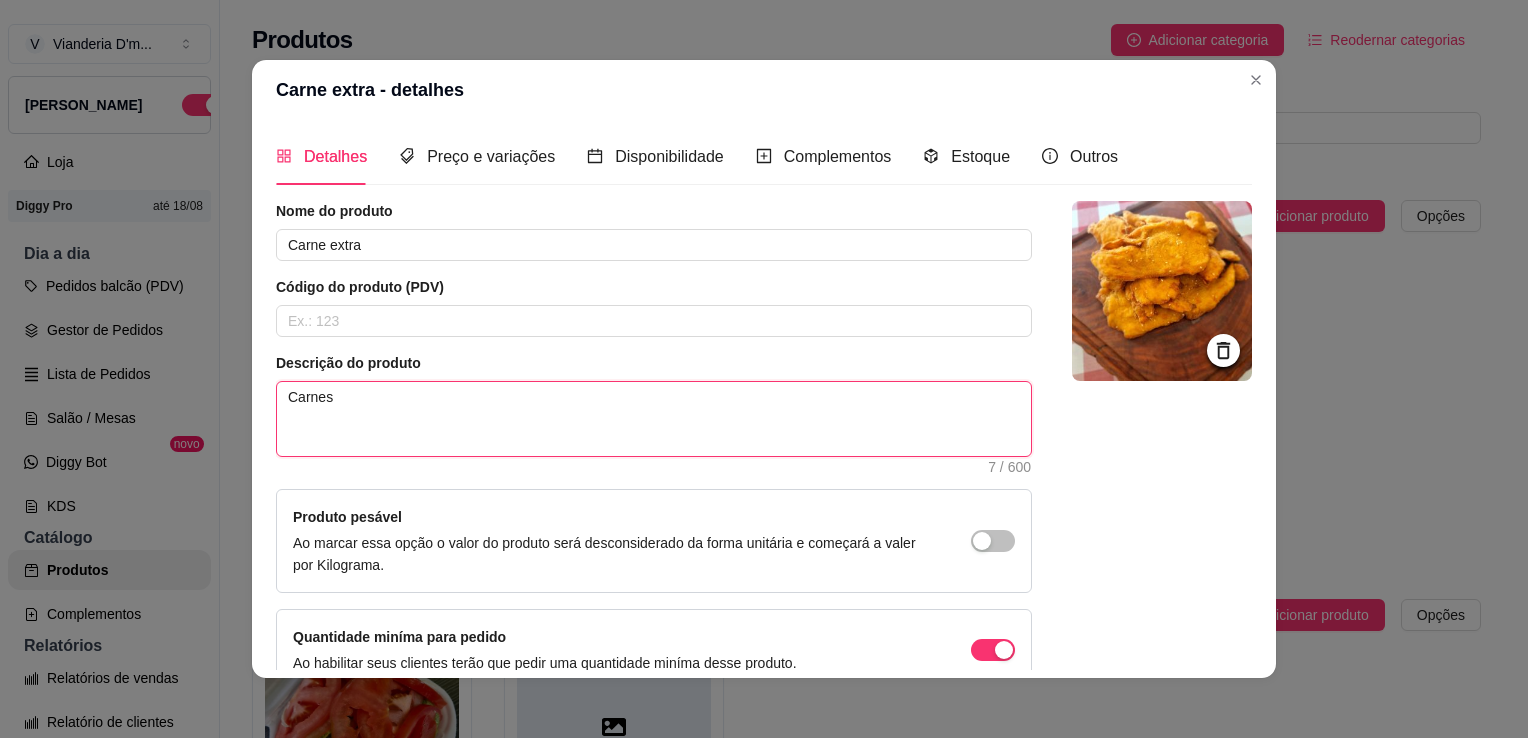 type 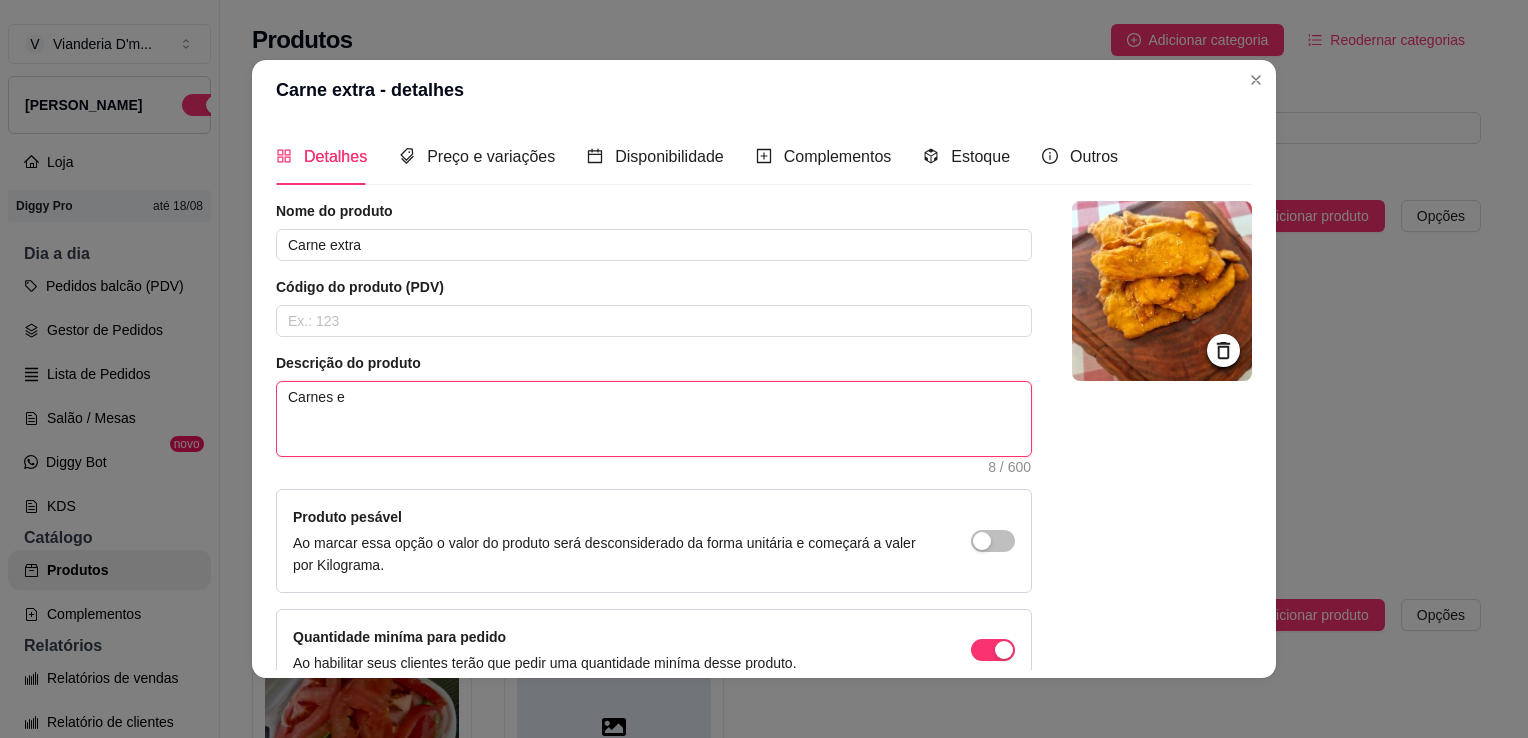 type 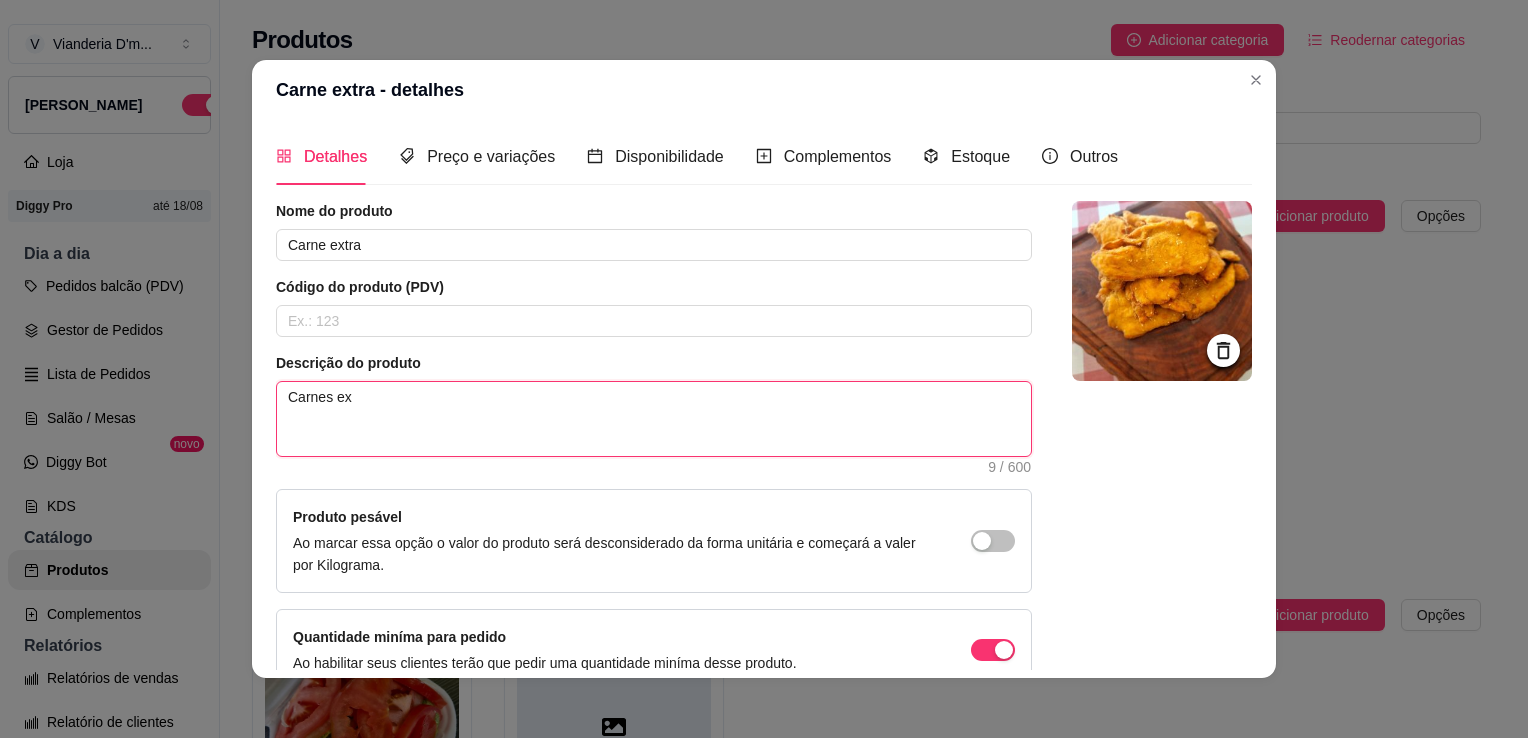 type 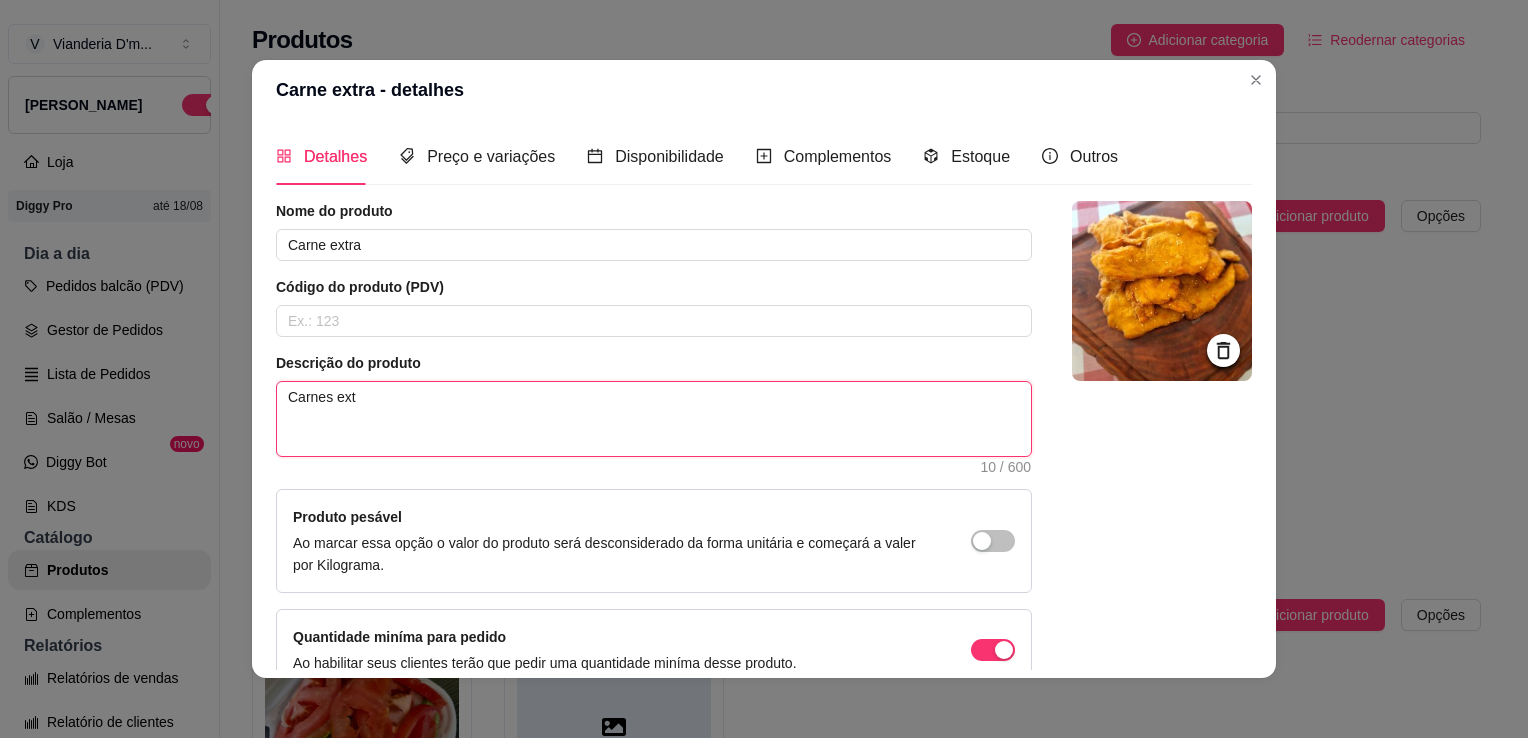 type 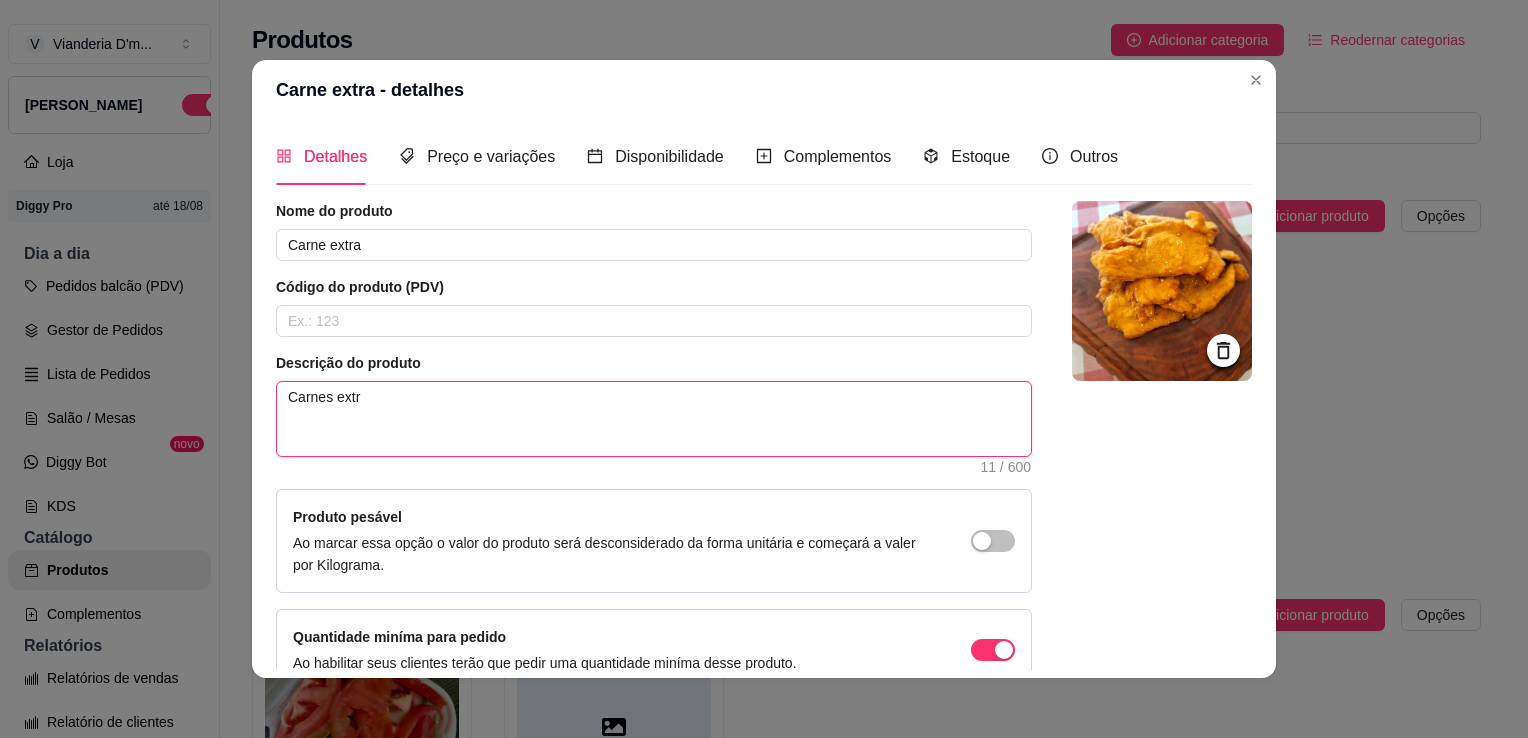 type 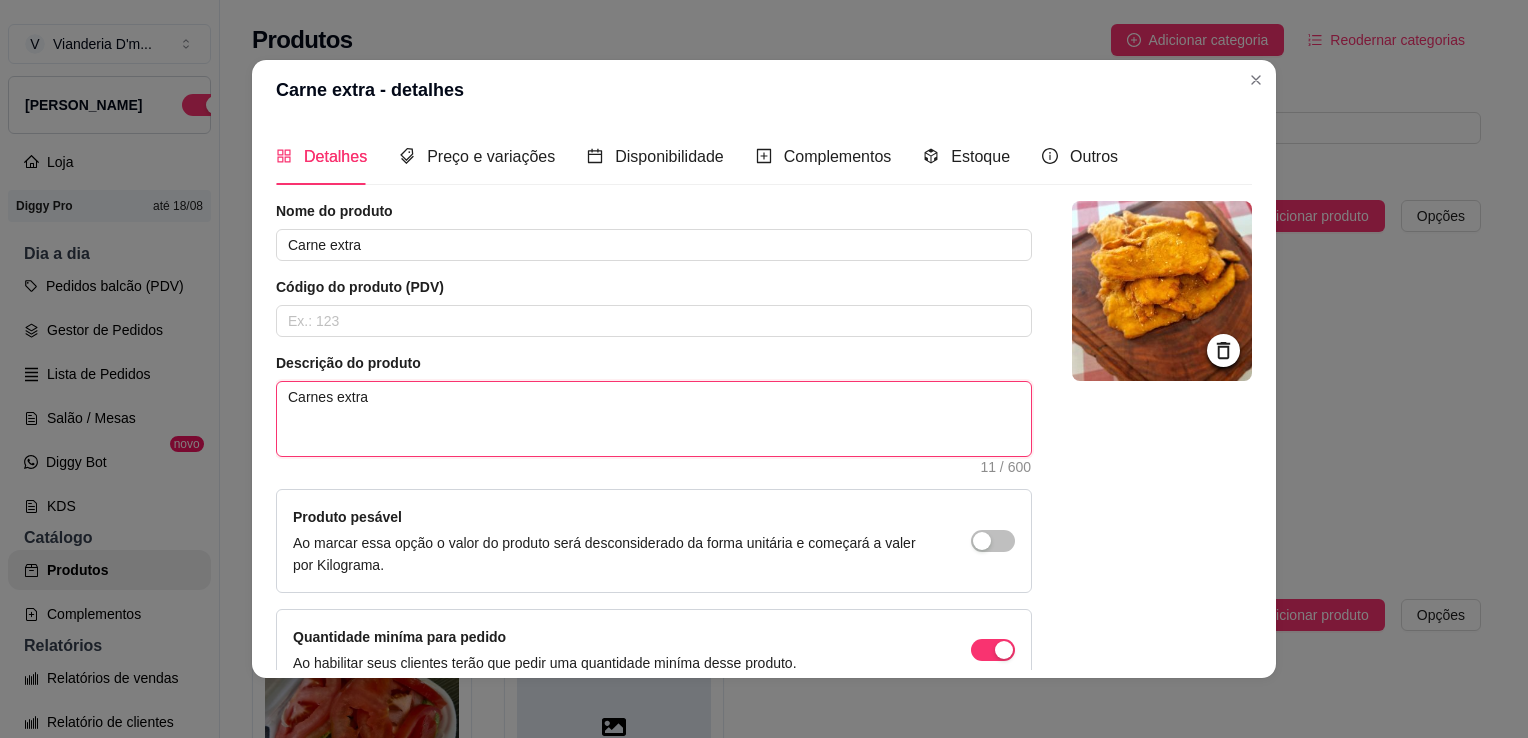 type 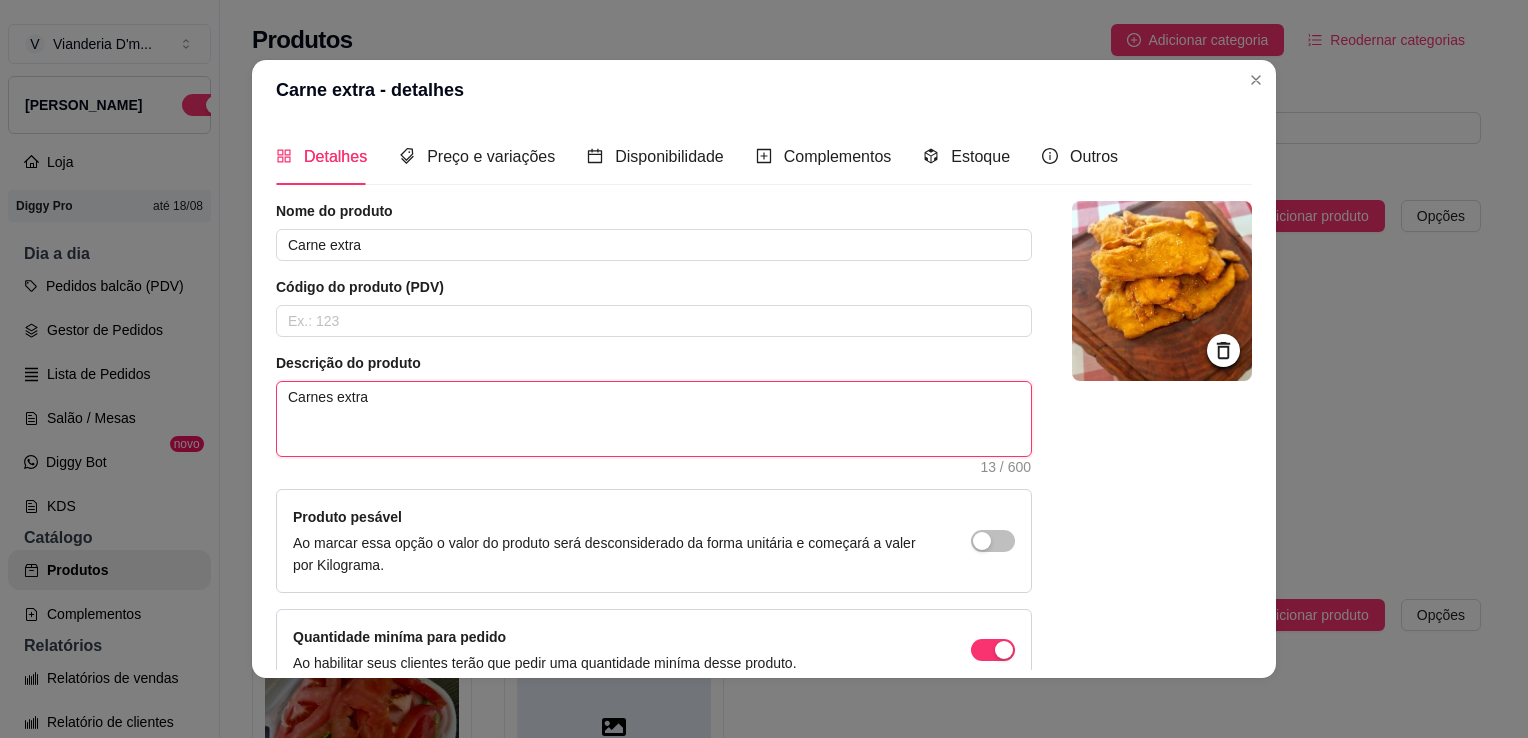 type 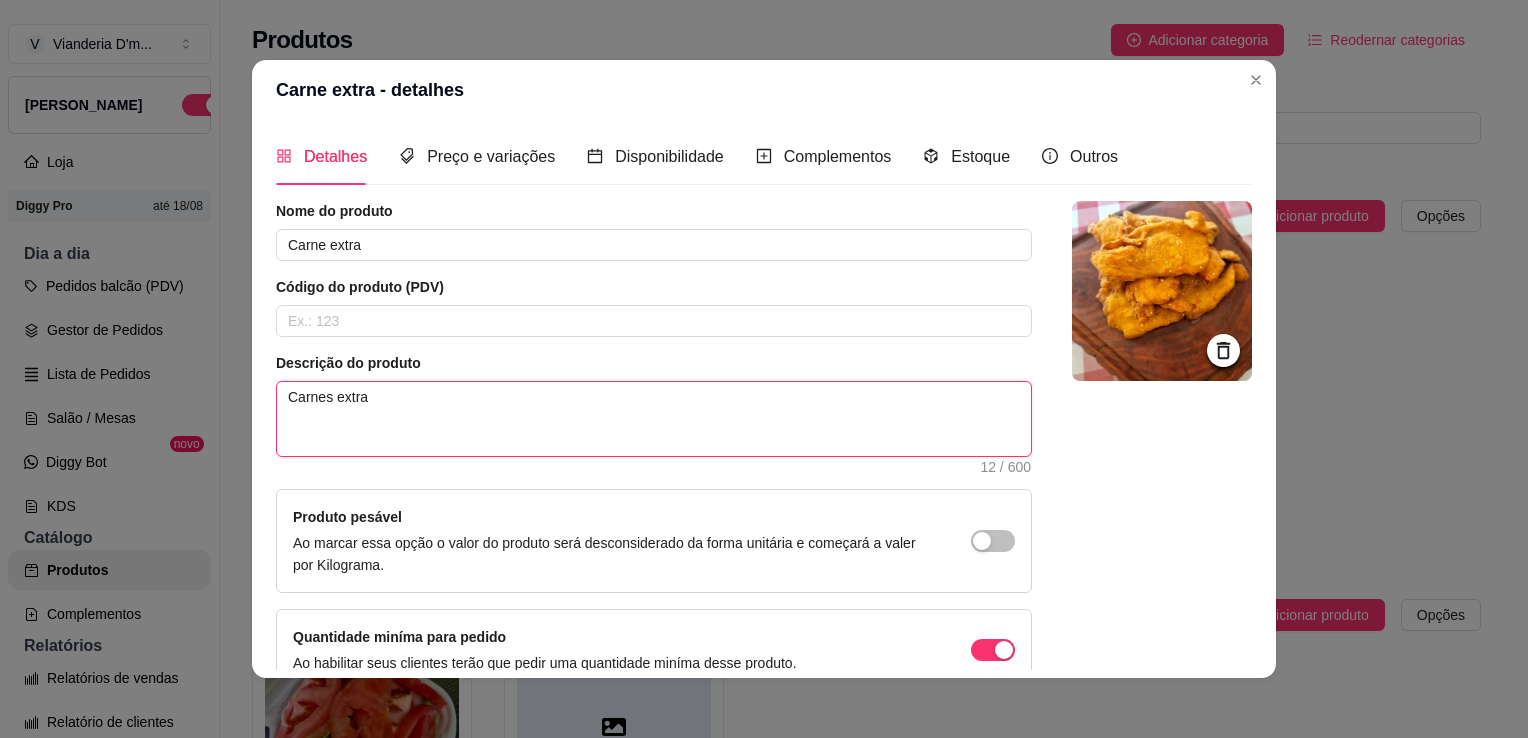 type 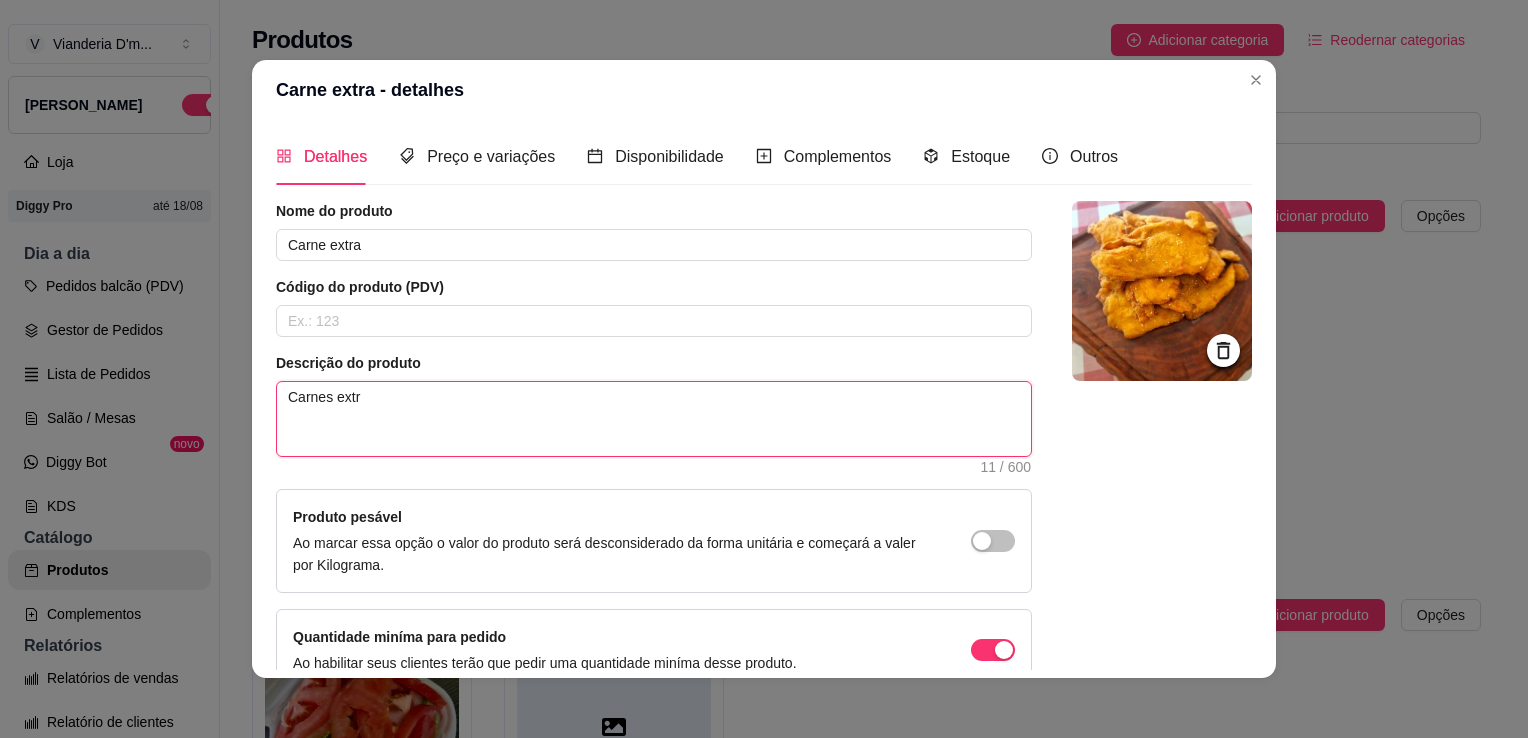 type 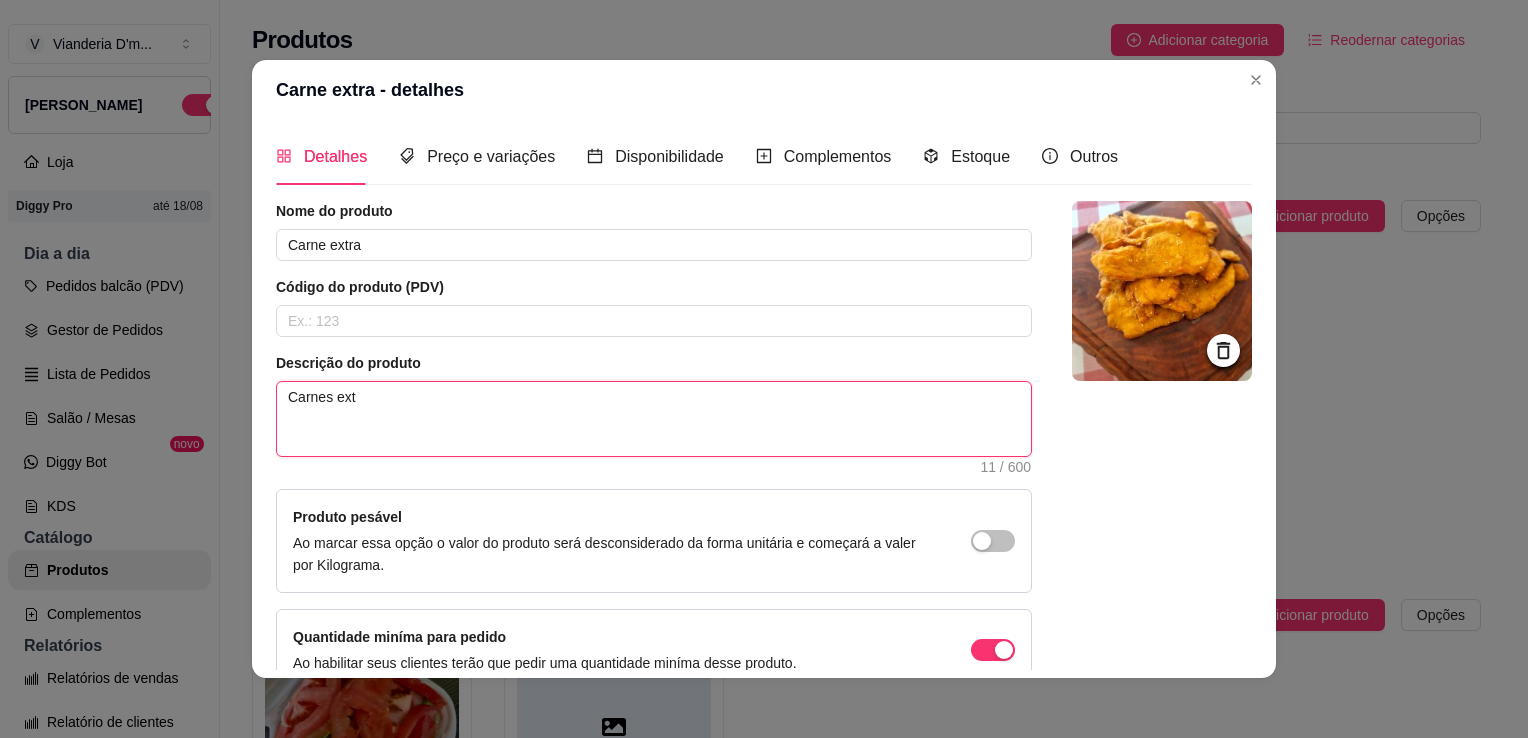 type 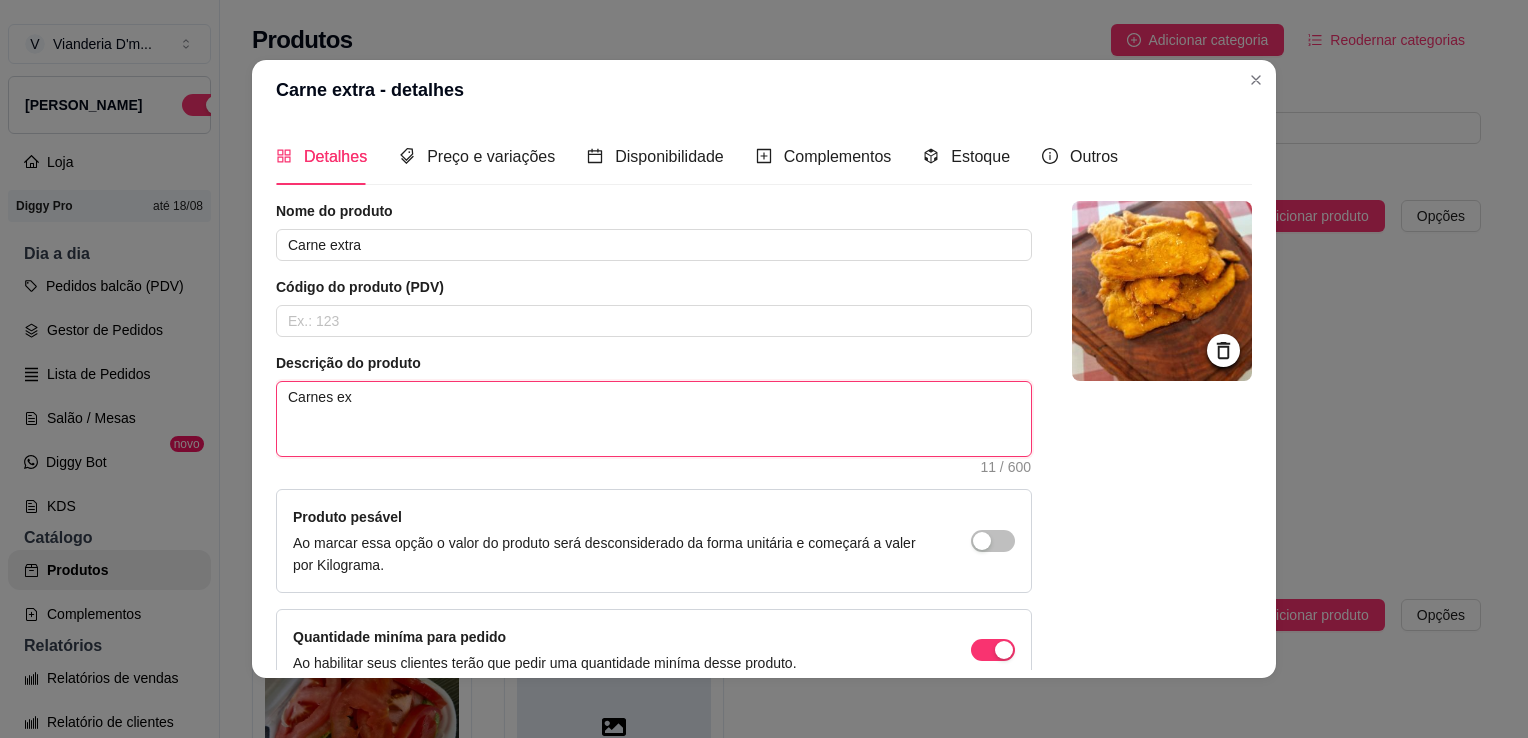type 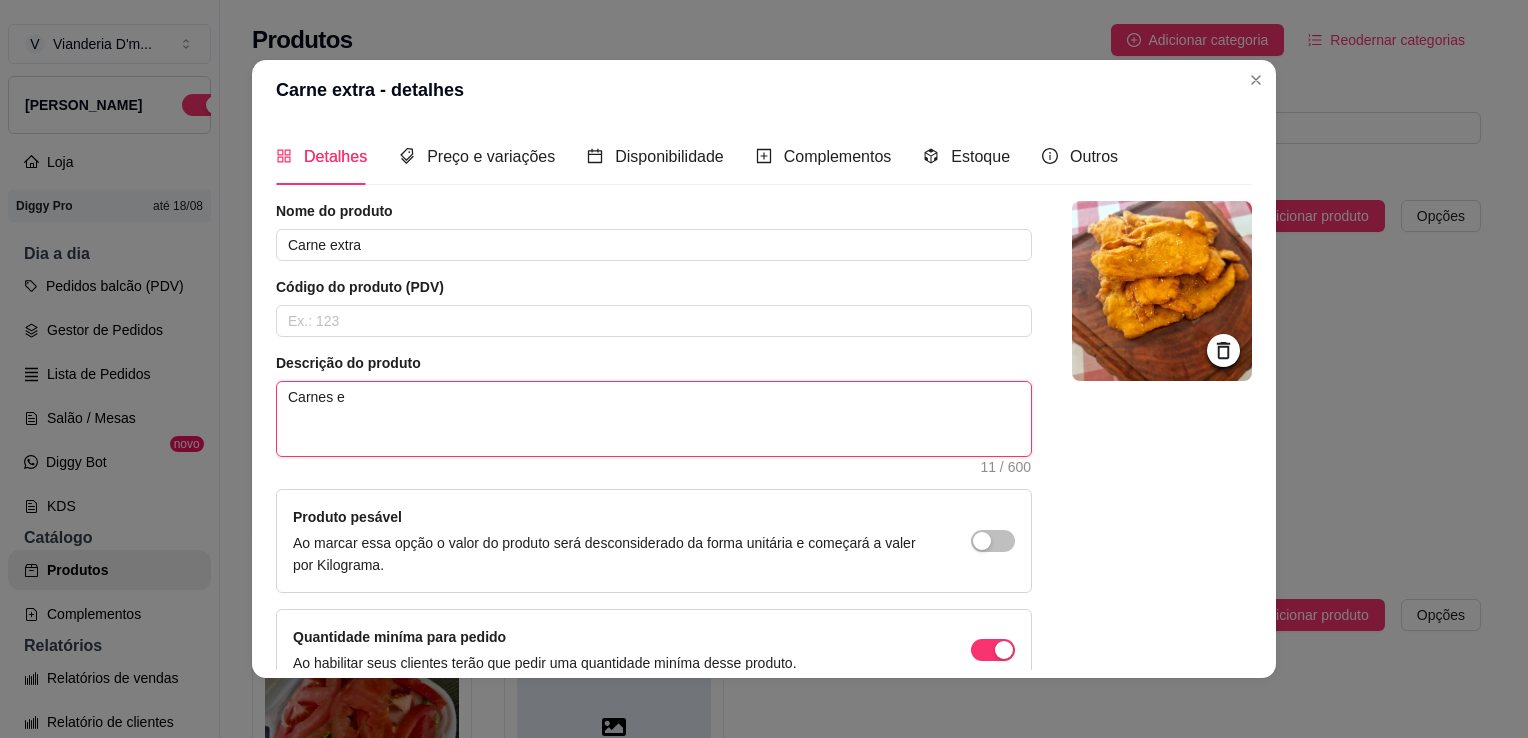 type 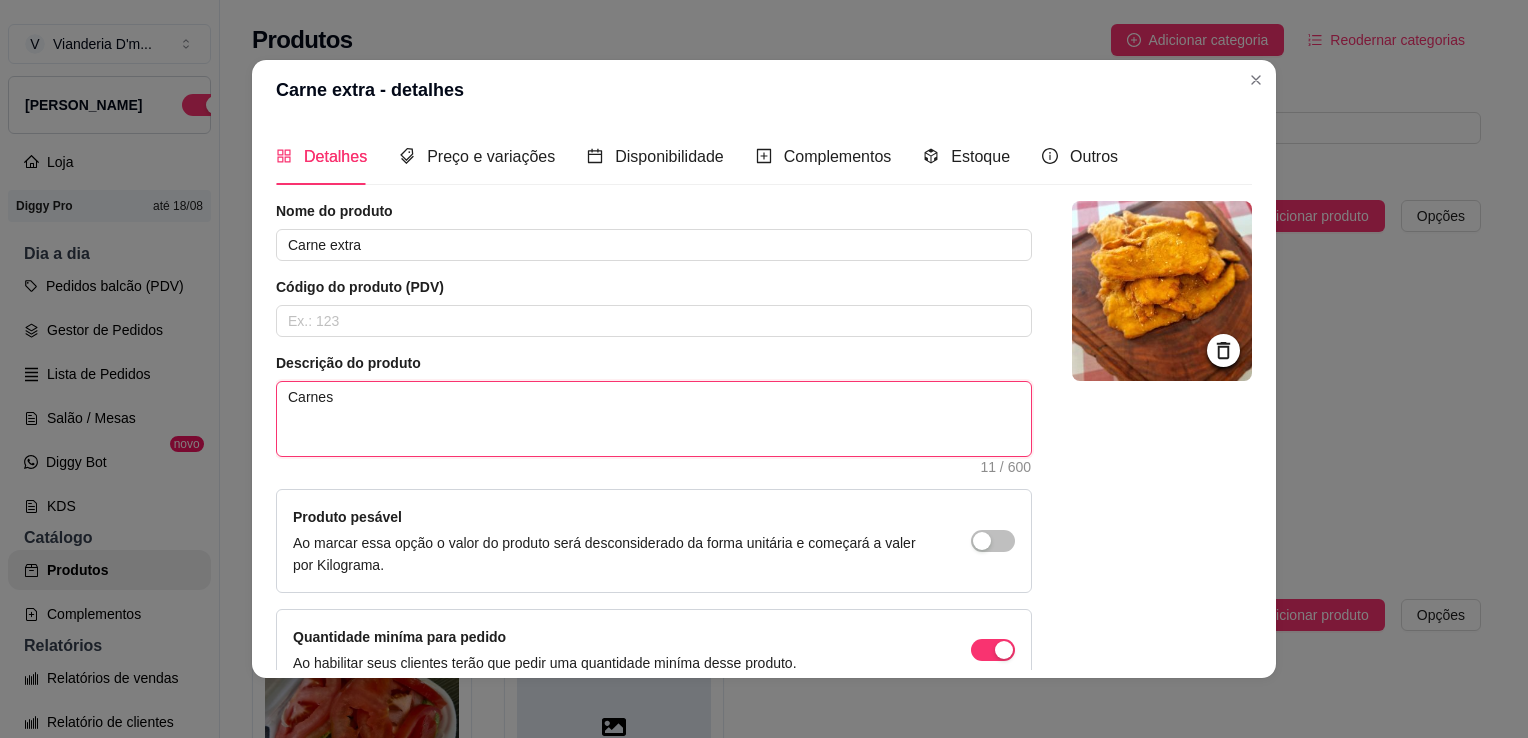 type 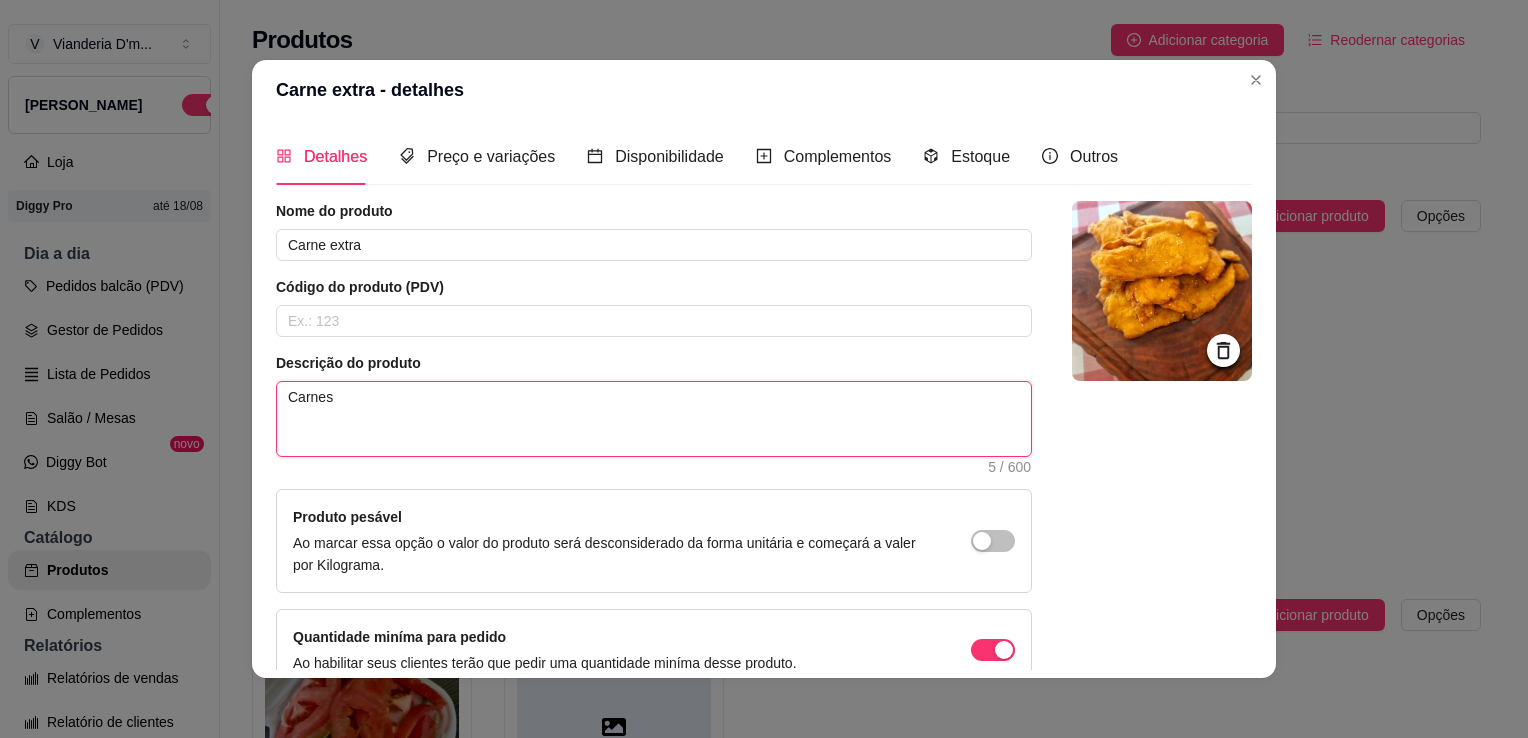 type 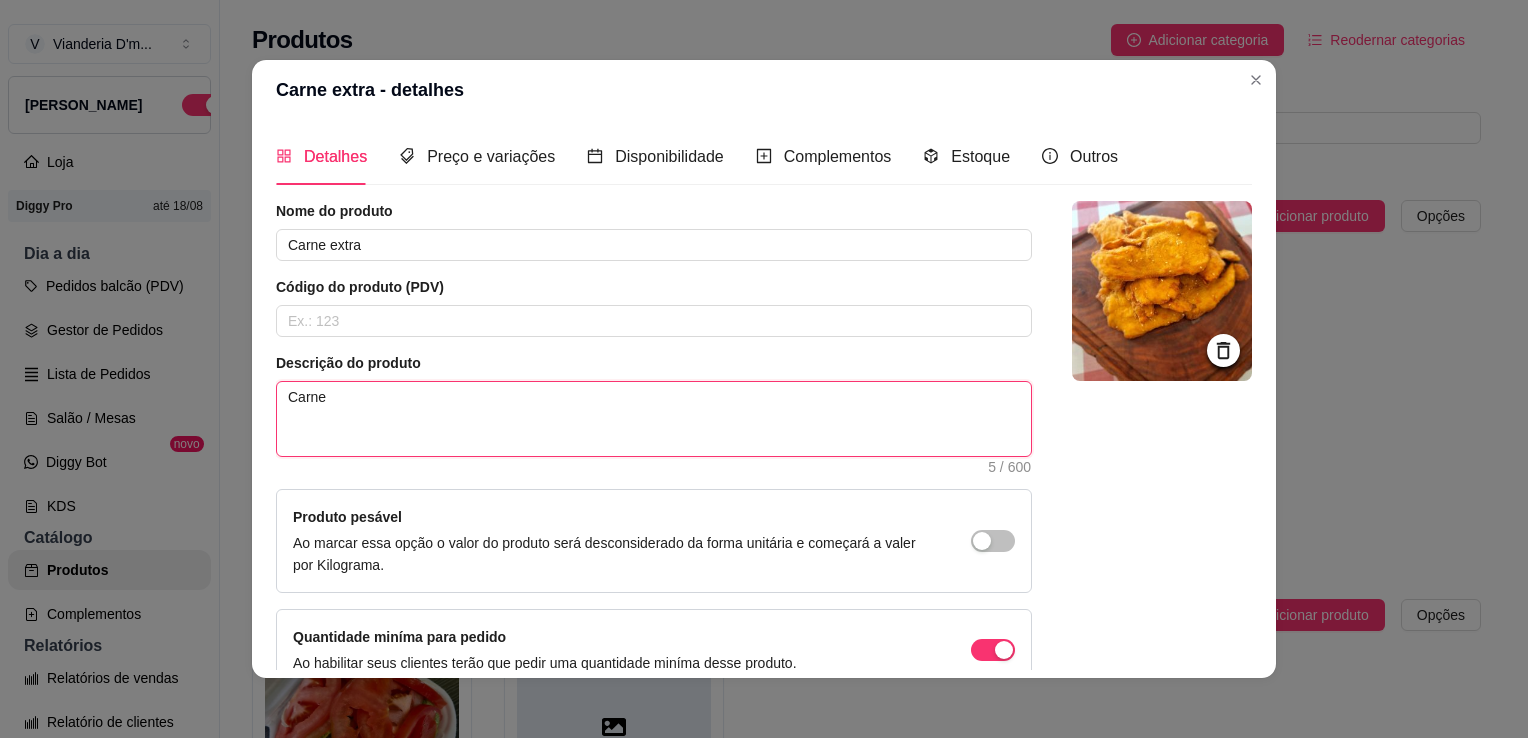 type 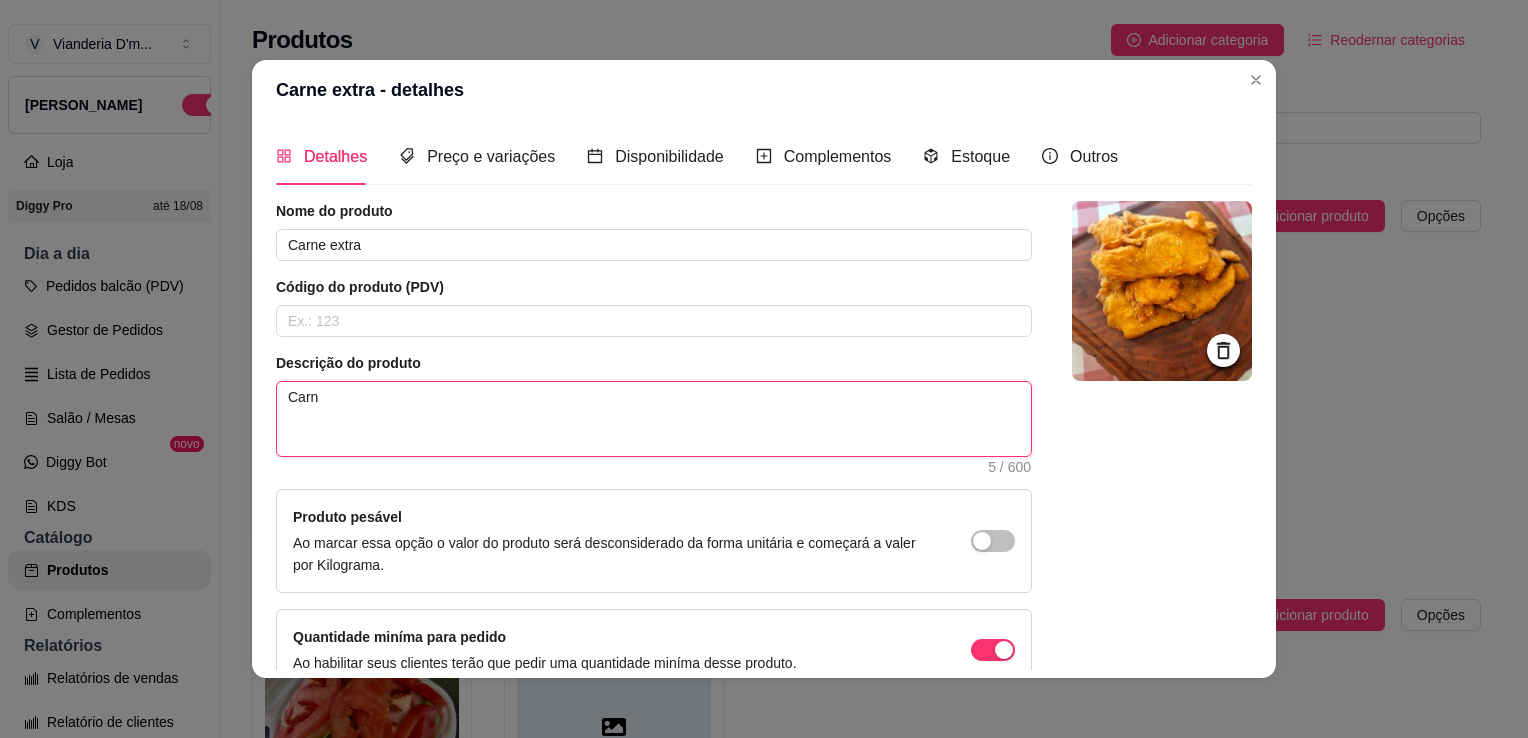 type 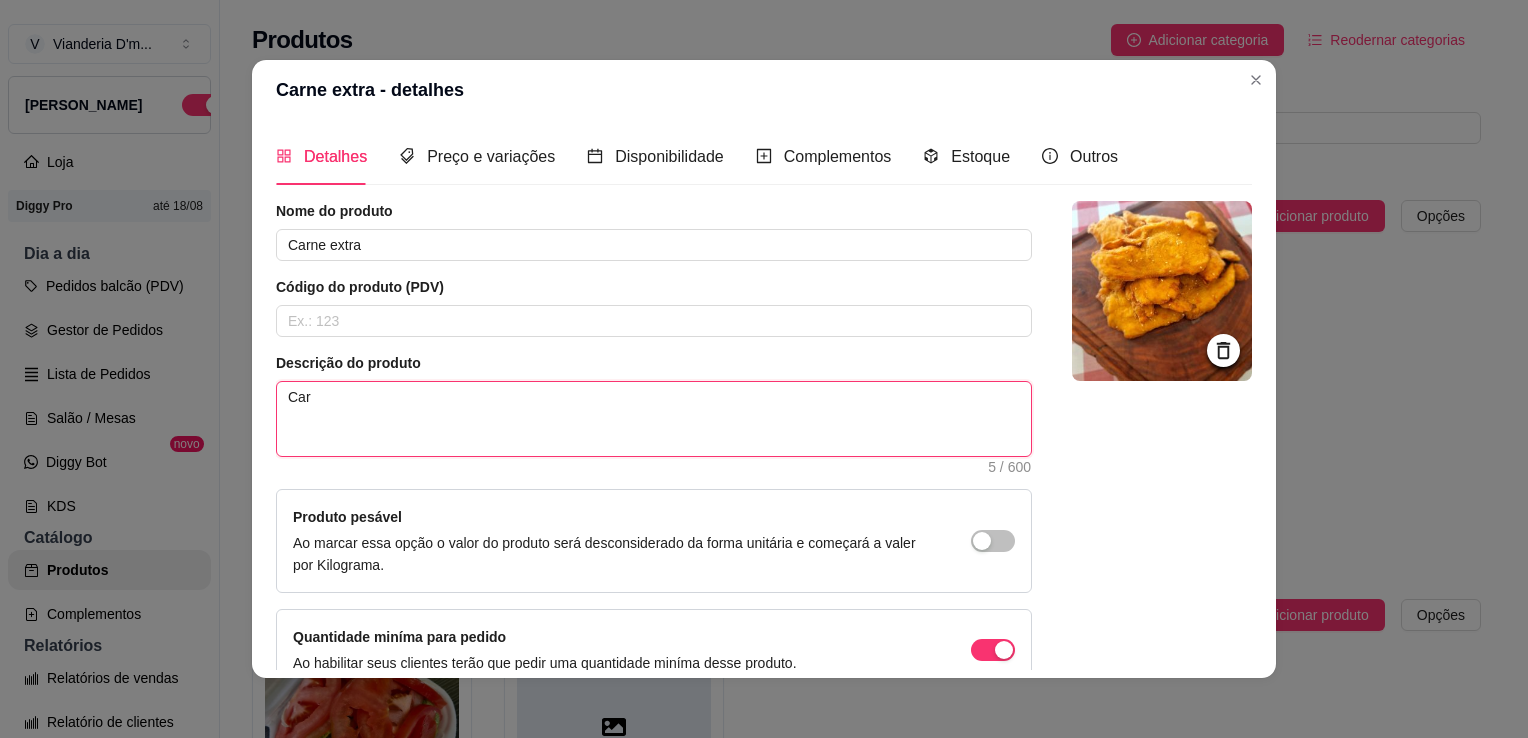 type 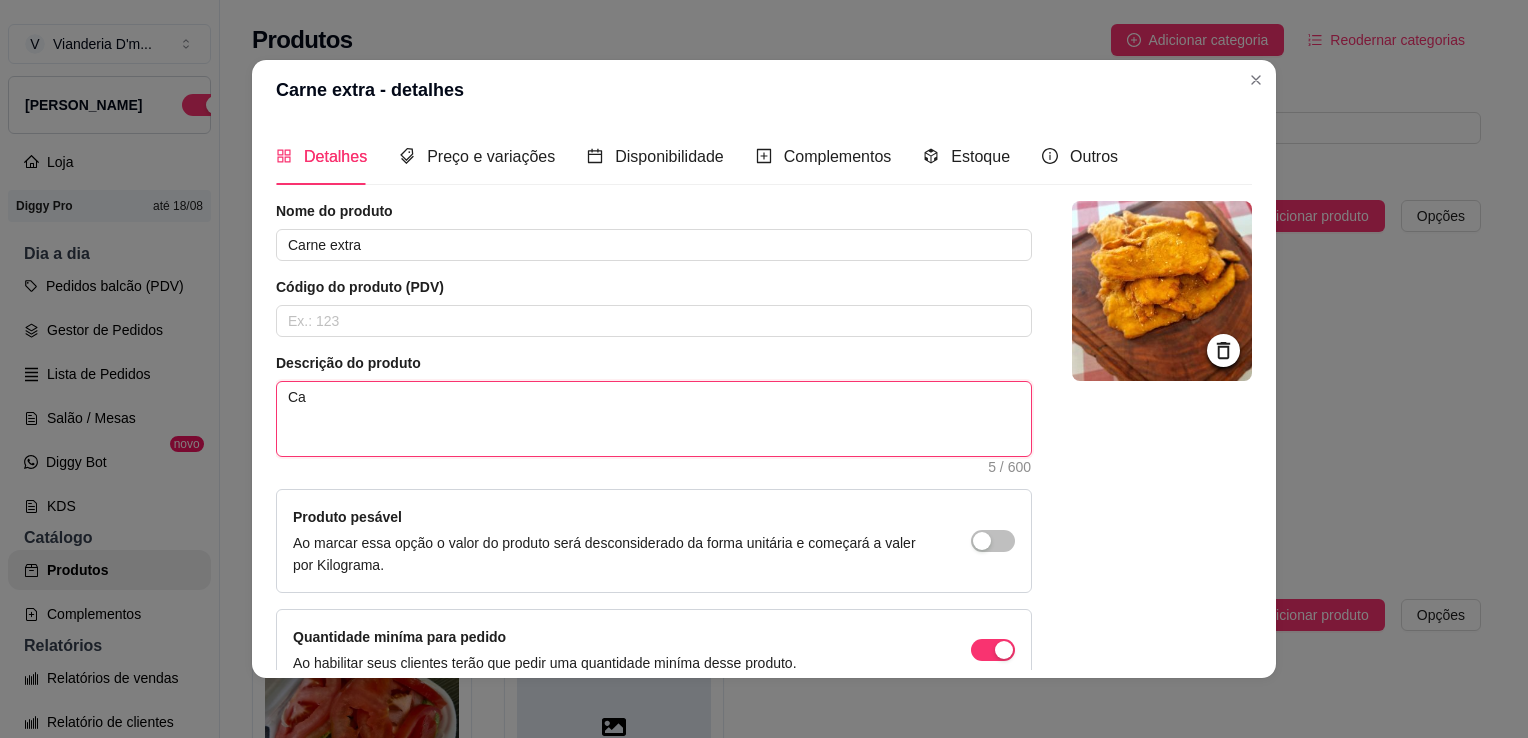 type 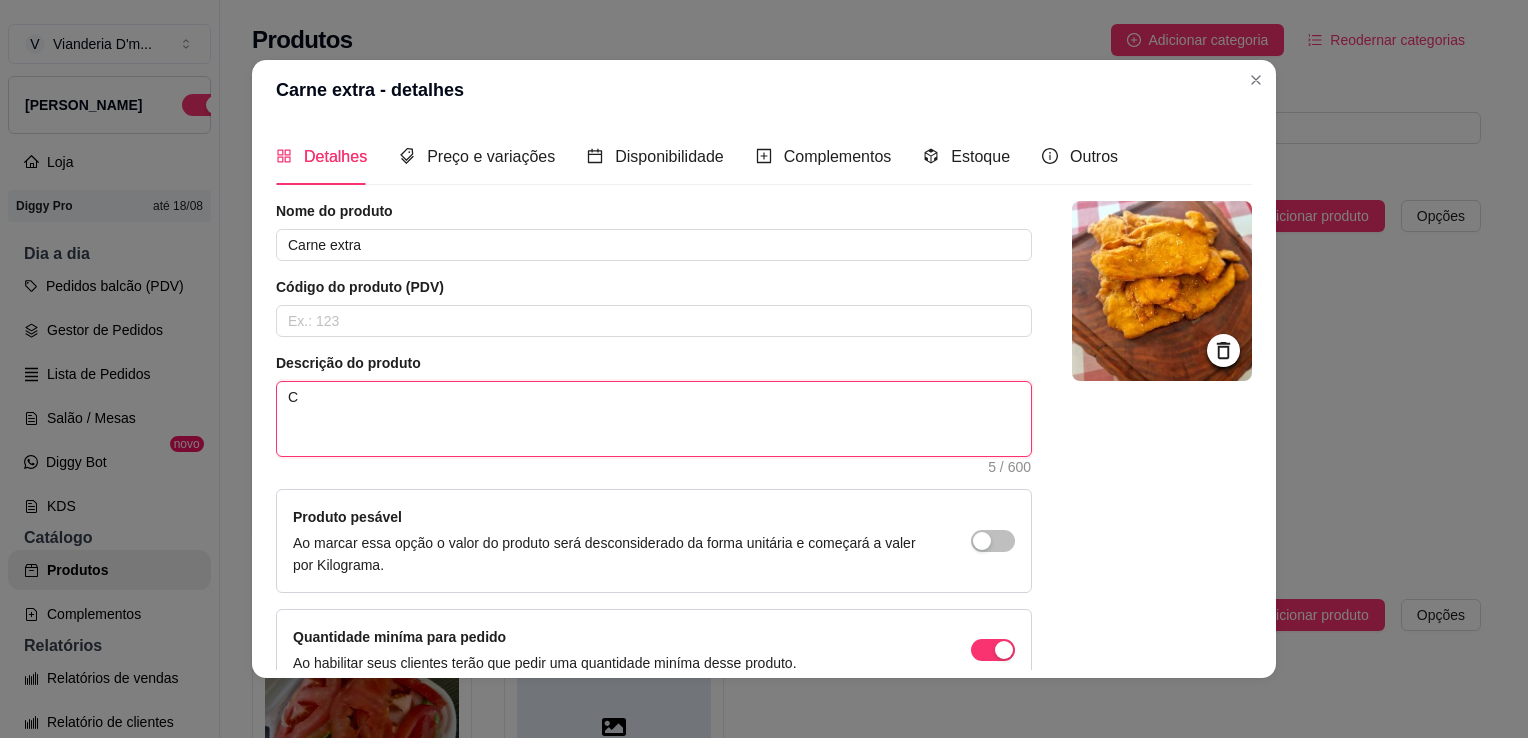type 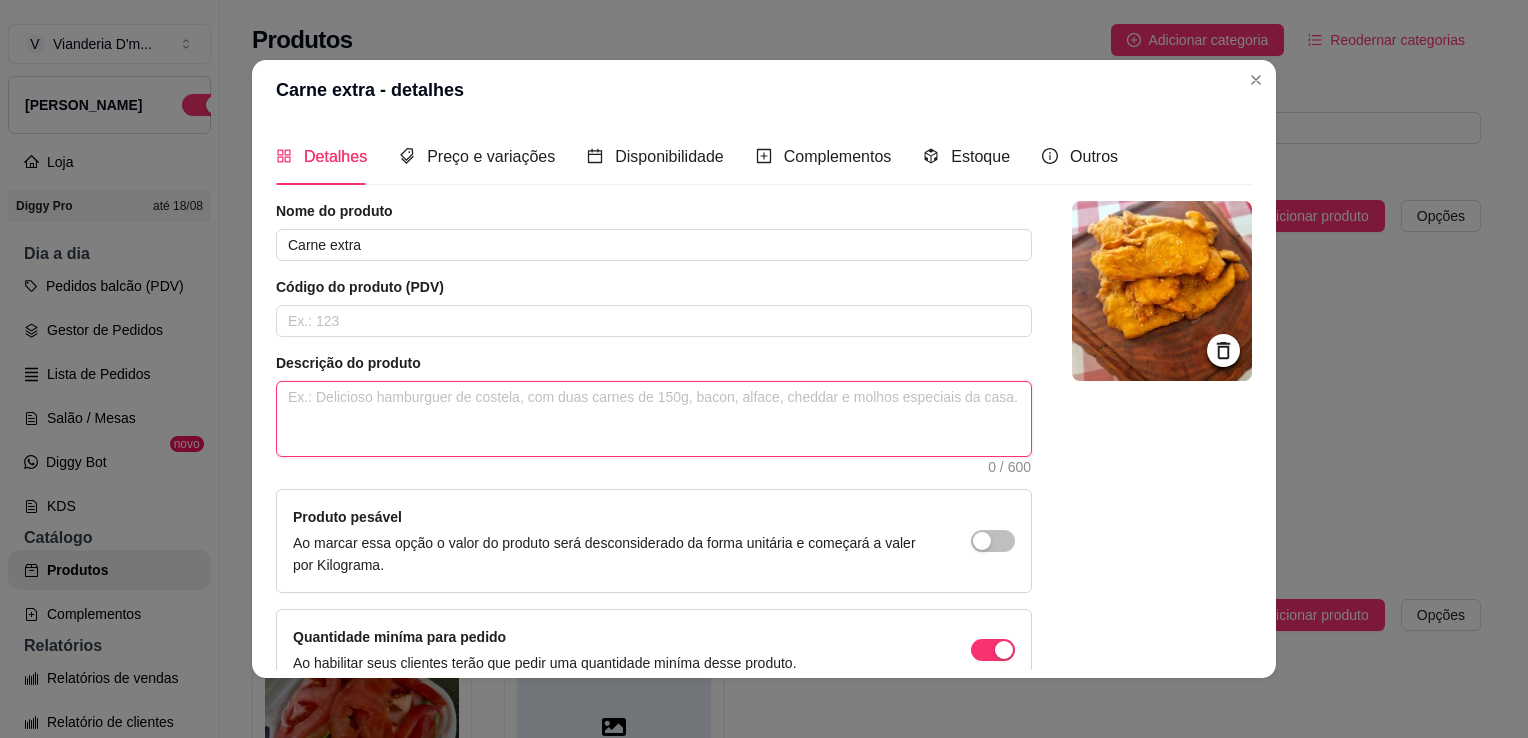 click at bounding box center (654, 419) 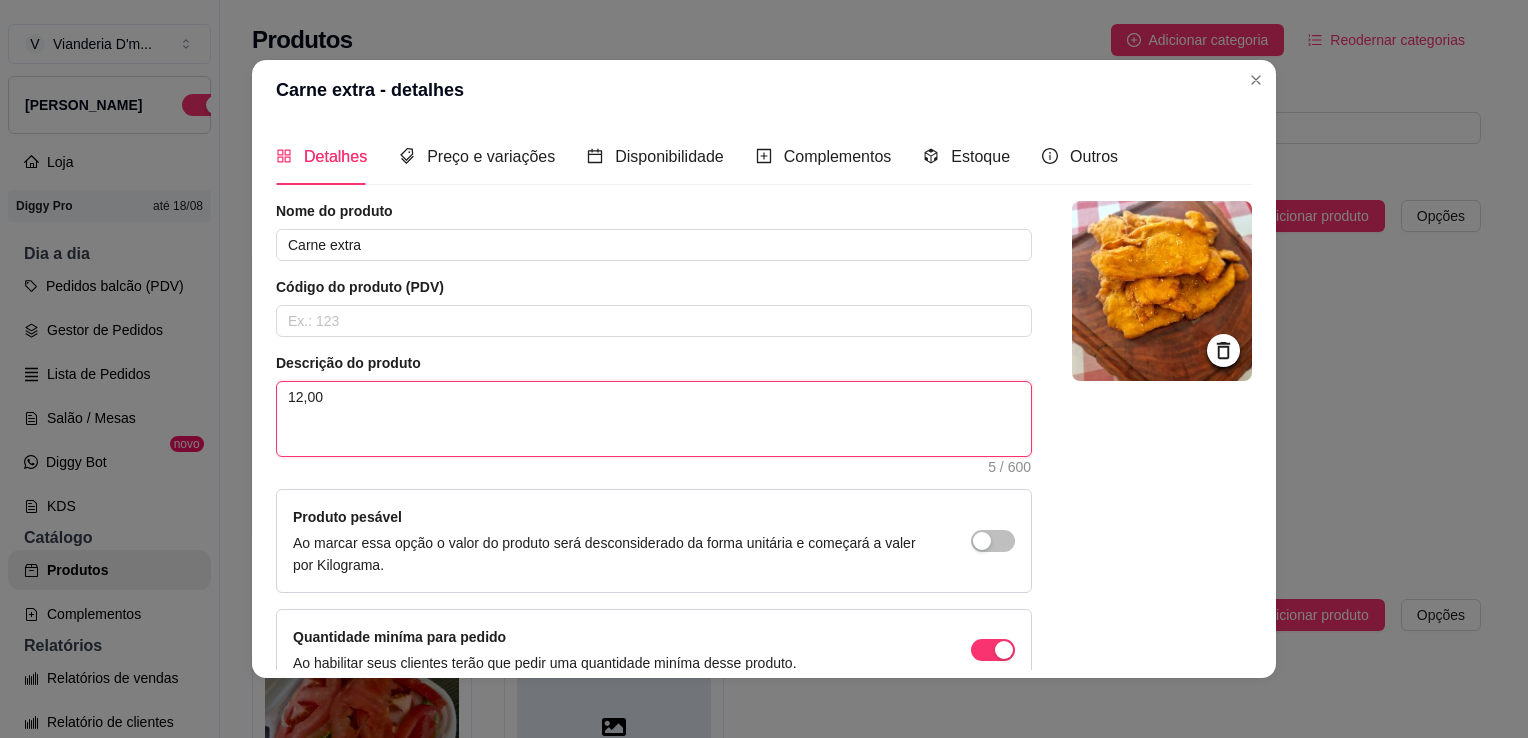 type 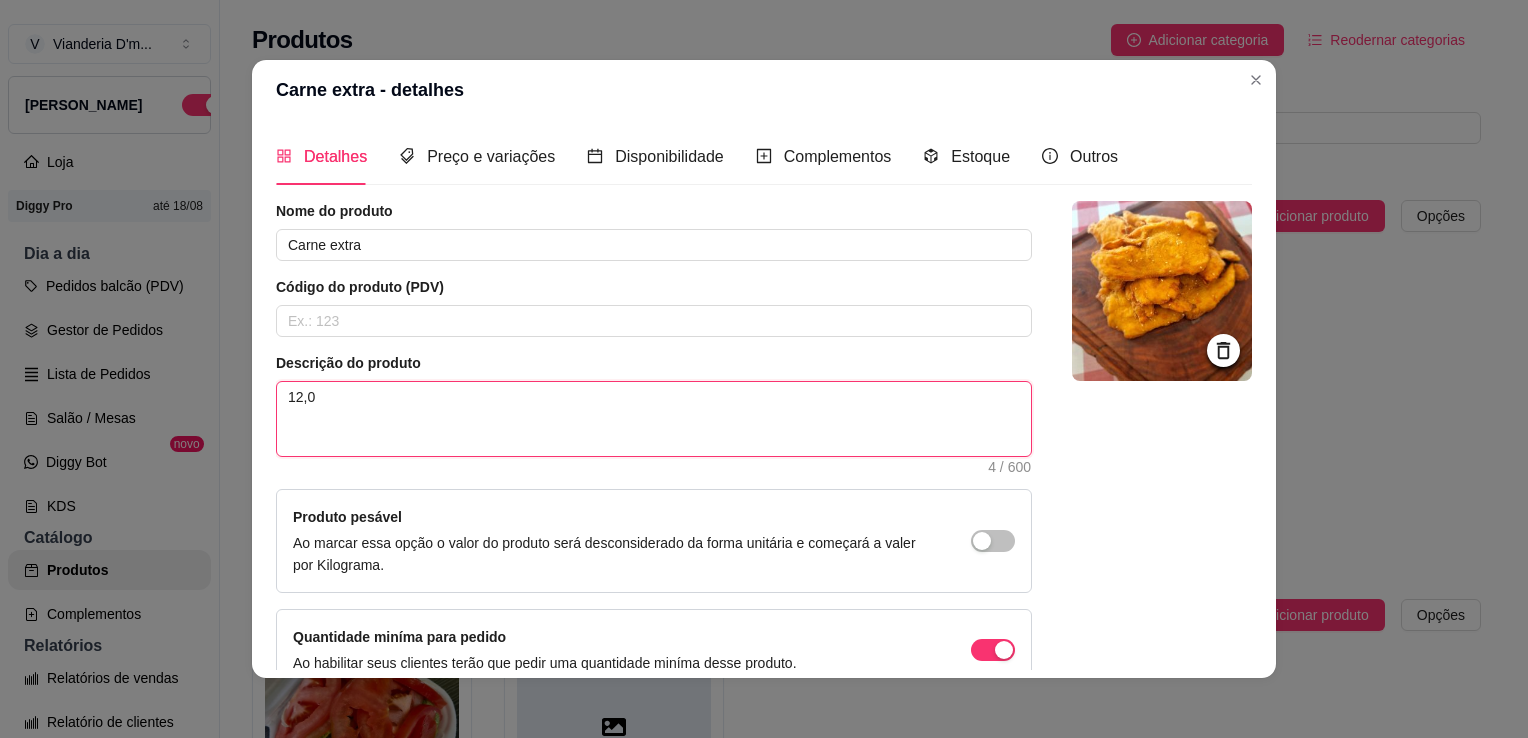 type 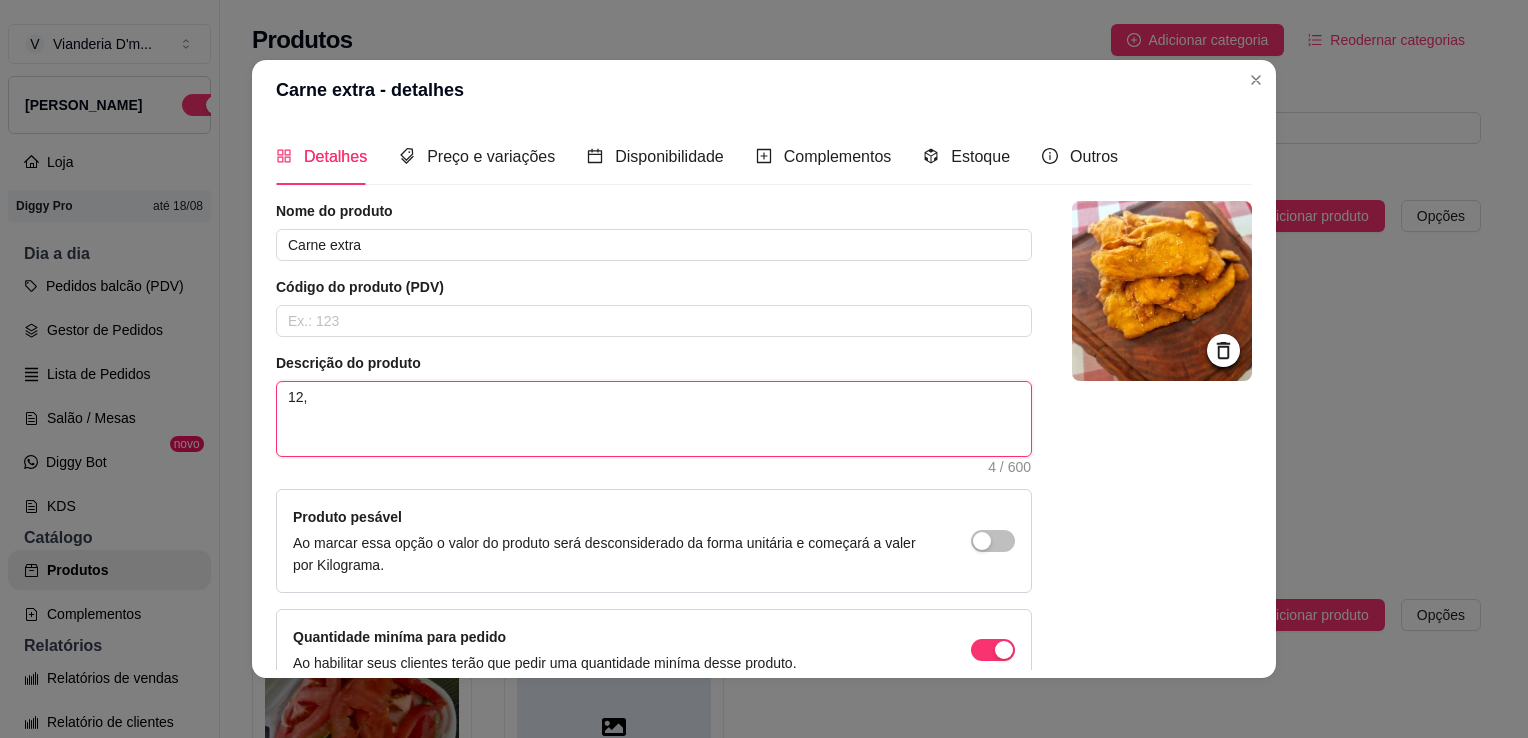 type on "12" 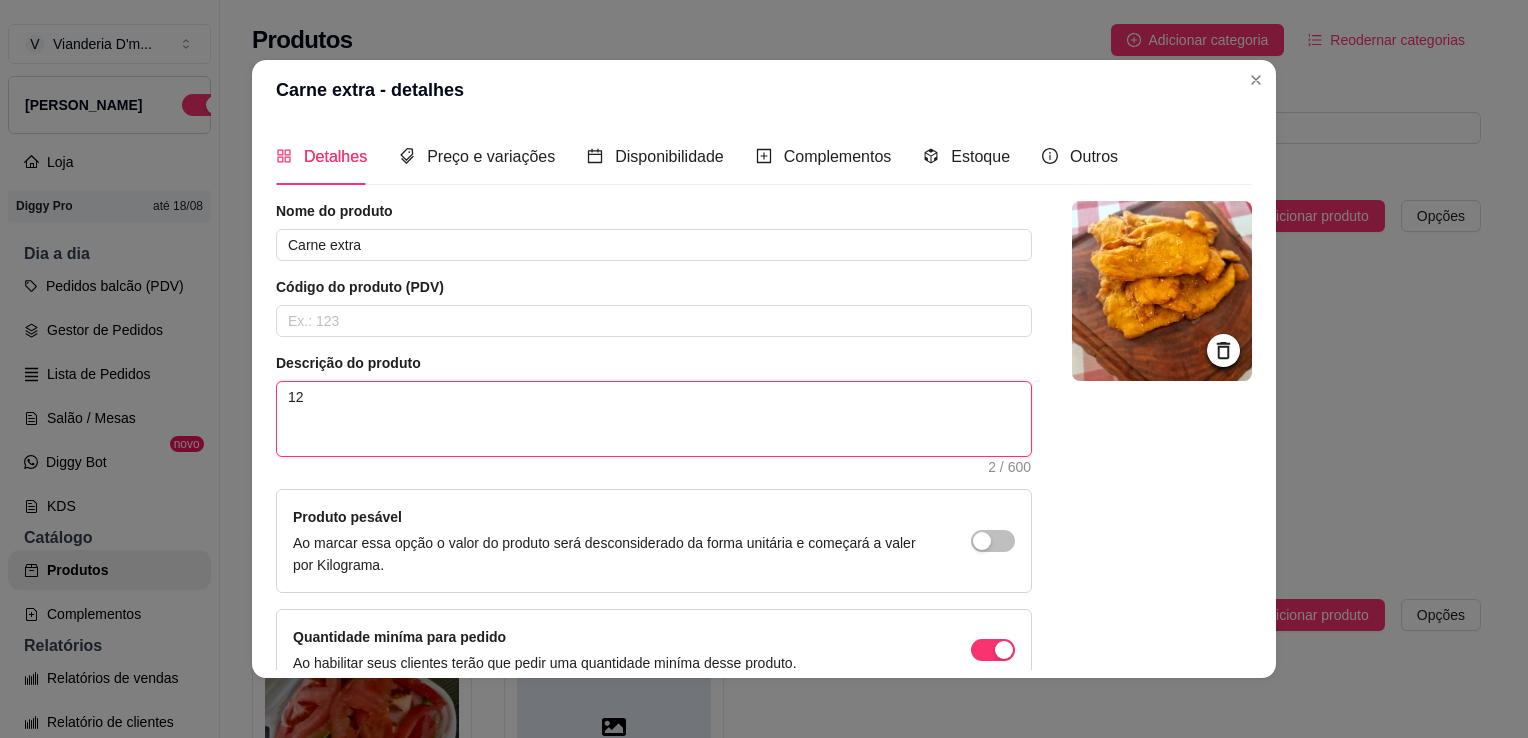 drag, startPoint x: 526, startPoint y: 388, endPoint x: 125, endPoint y: 357, distance: 402.19647 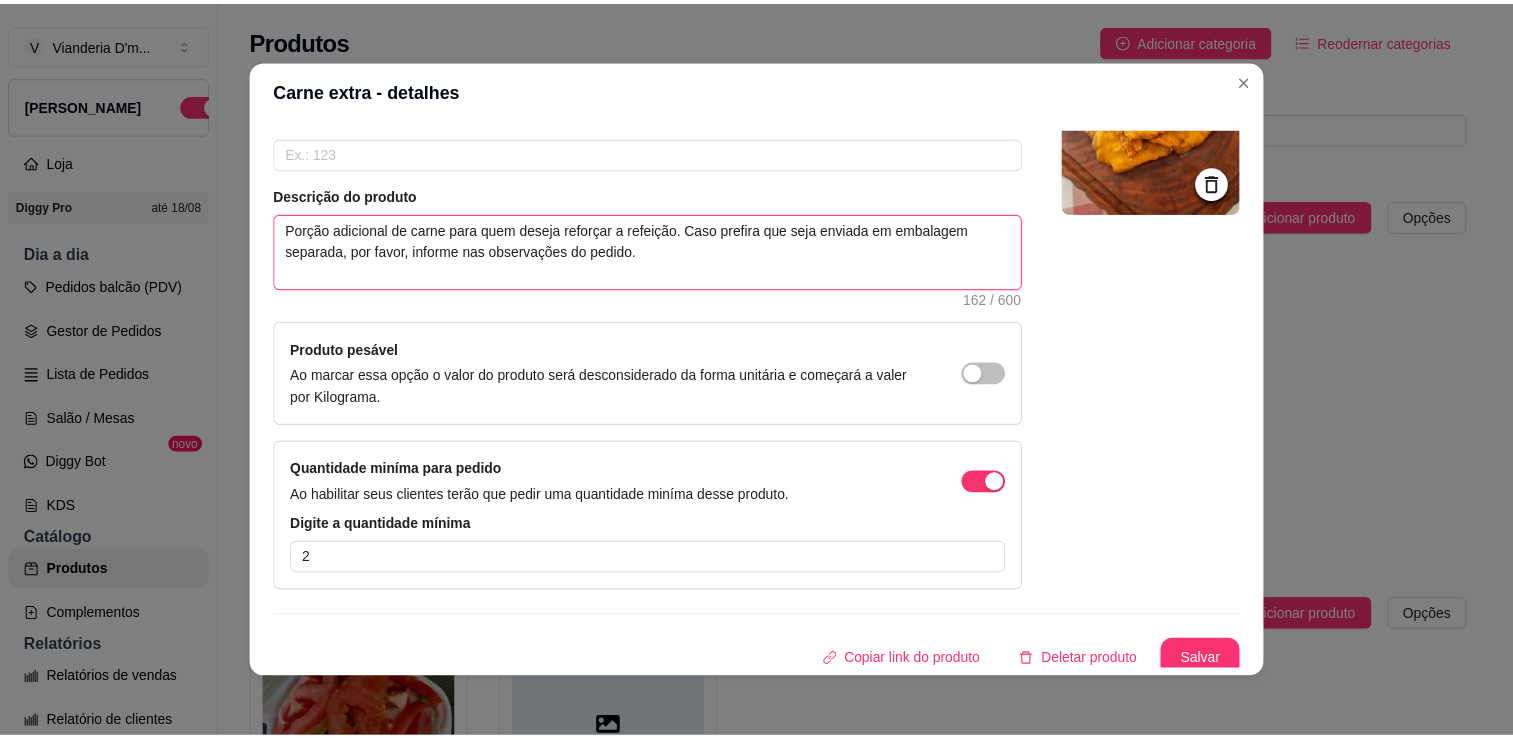 scroll, scrollTop: 175, scrollLeft: 0, axis: vertical 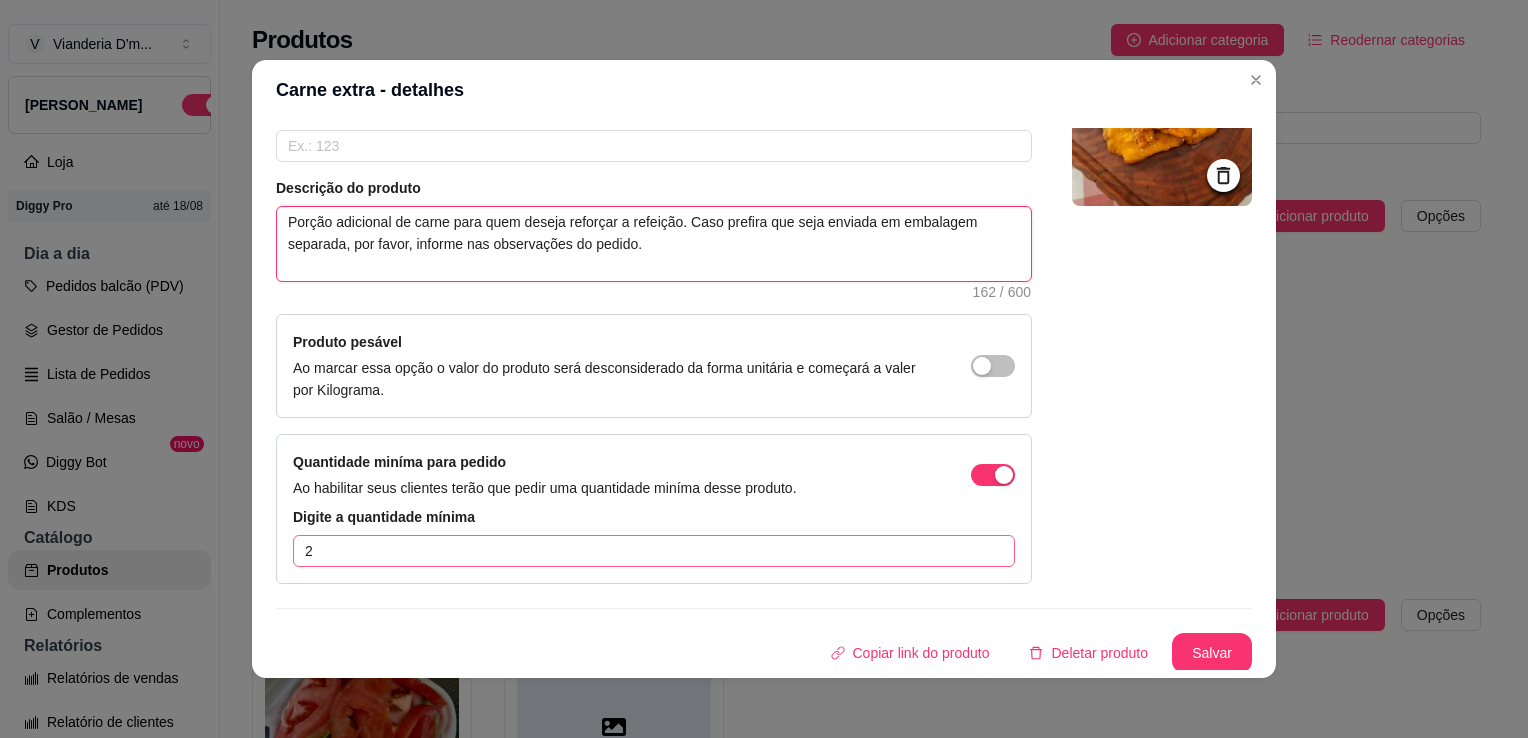 type on "Porção adicional de carne para quem deseja reforçar a refeição. Caso prefira que seja enviada em embalagem separada, por favor, informe nas observações do pedido." 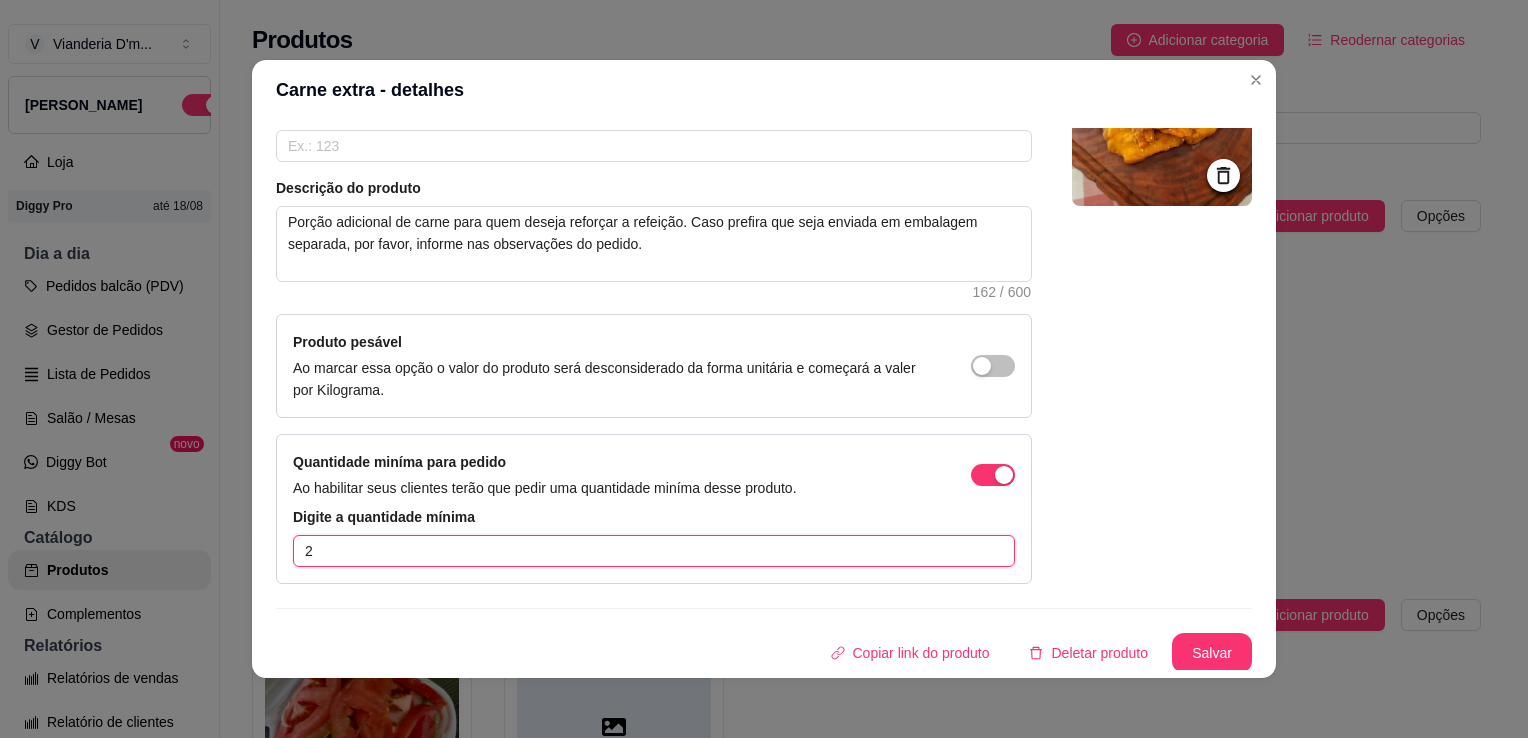 click on "2" at bounding box center [654, 551] 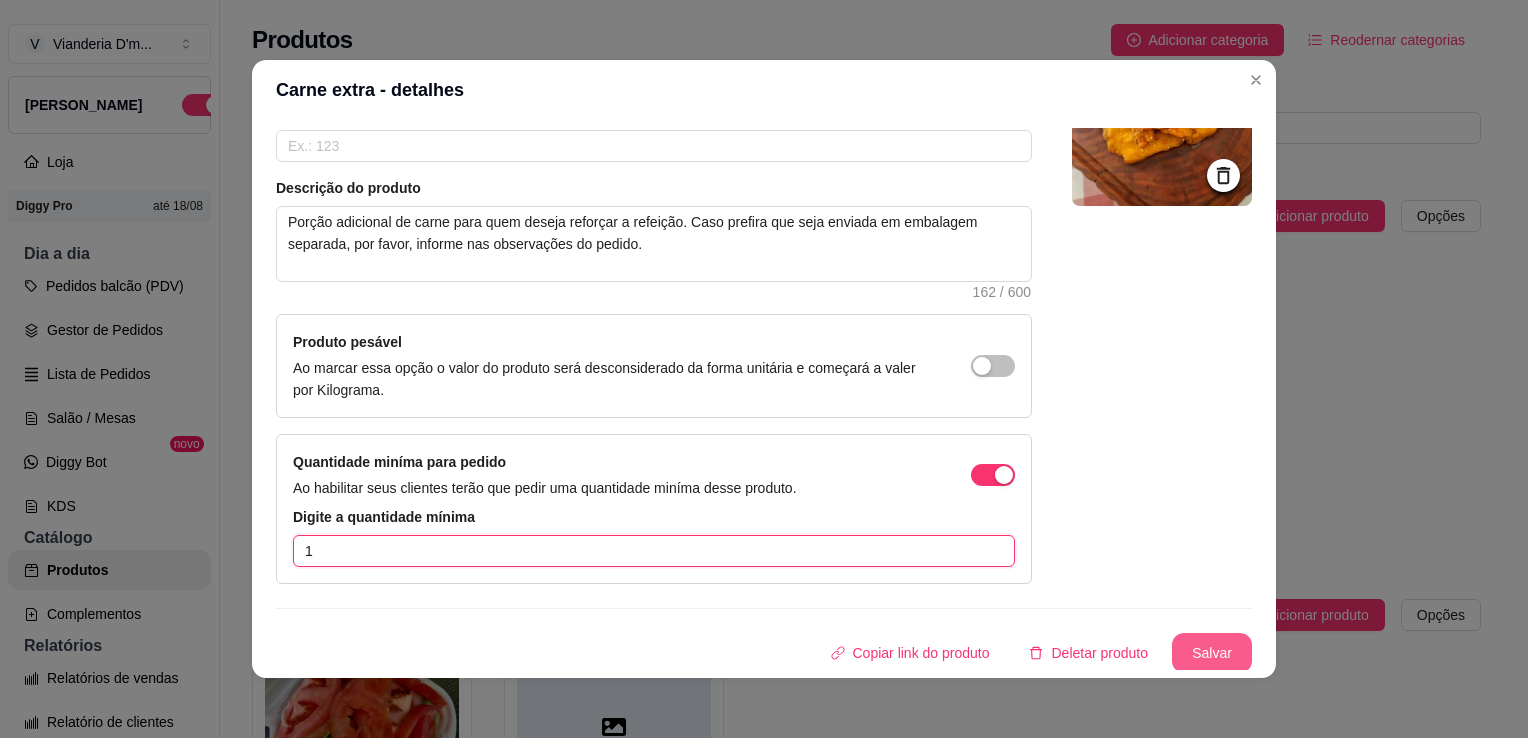 type on "1" 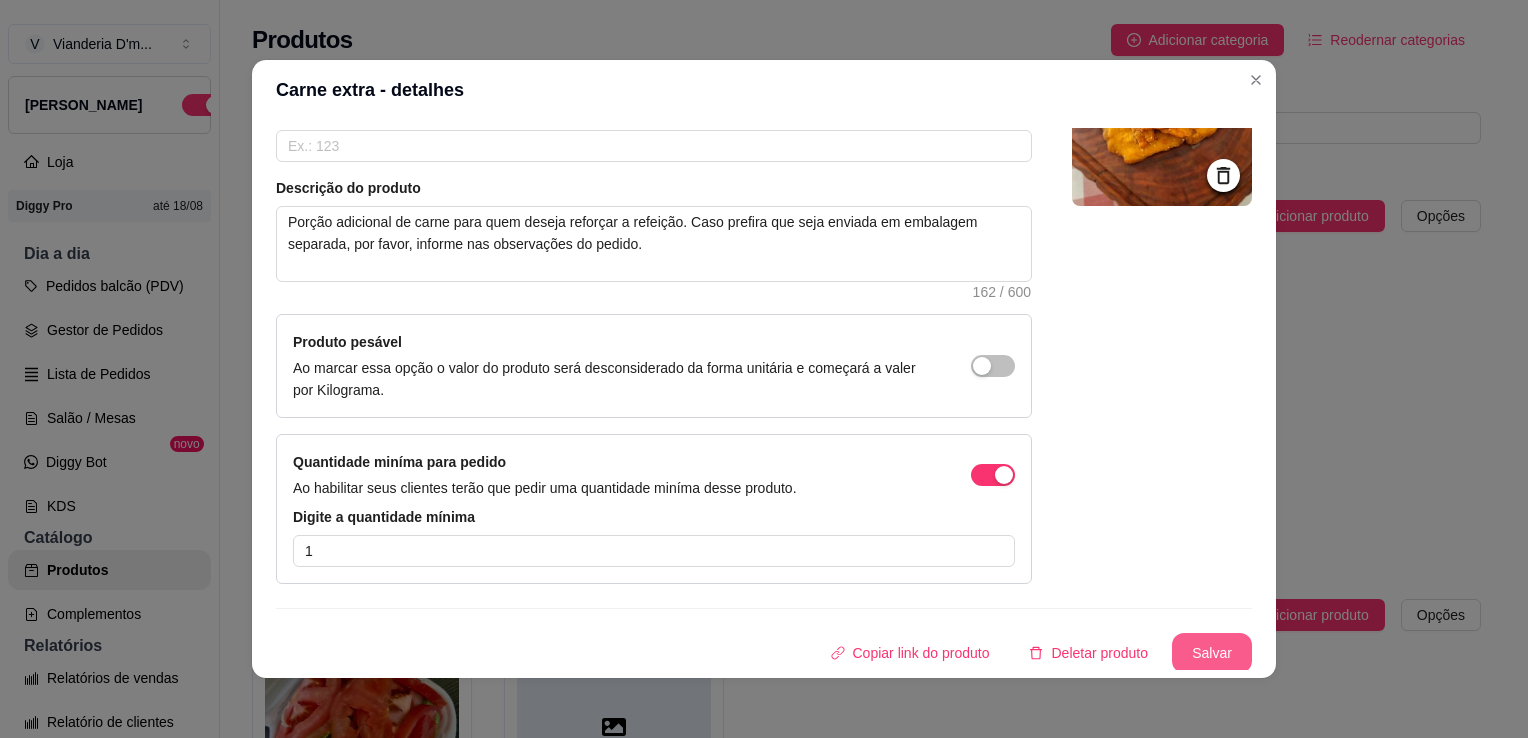 click on "Salvar" at bounding box center [1212, 653] 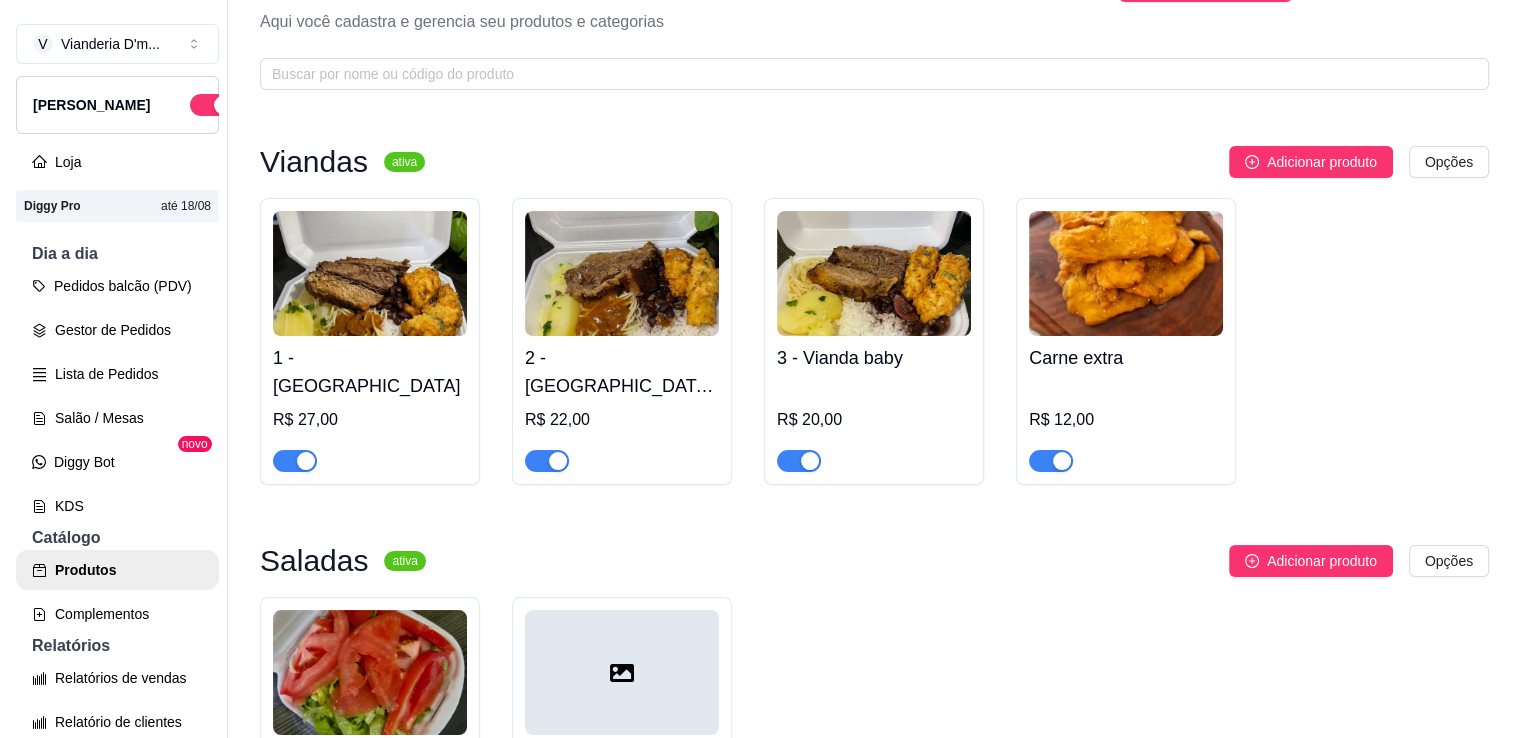 scroll, scrollTop: 0, scrollLeft: 0, axis: both 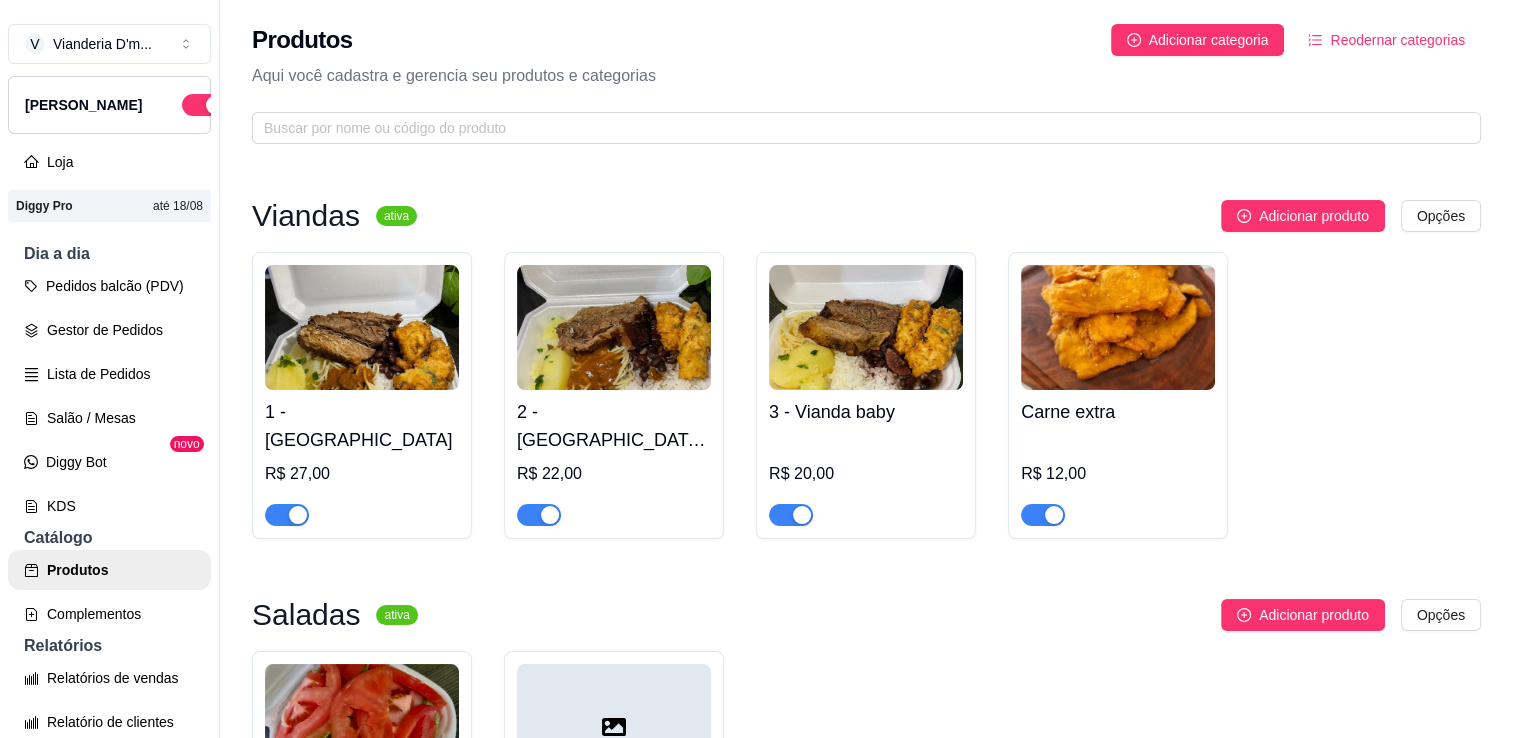 click at bounding box center [1118, 327] 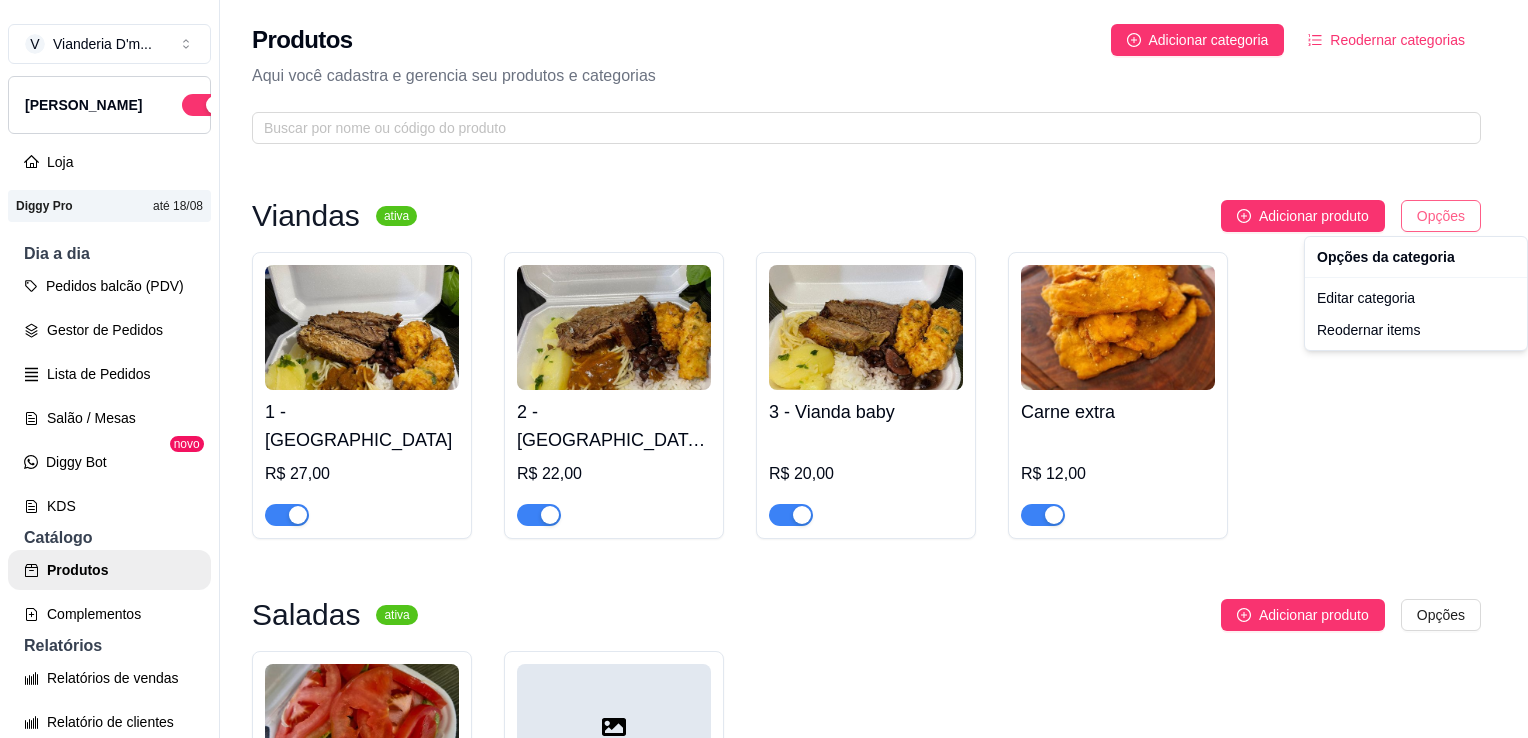 click on "V Vianderia D'm ... Loja Aberta Loja Diggy Pro até 18/08   Dia a dia Pedidos balcão (PDV) Gestor de Pedidos Lista de Pedidos Salão / Mesas Diggy Bot novo KDS Catálogo Produtos Complementos Relatórios Relatórios de vendas Relatório de clientes Relatório de fidelidade novo Gerenciar Entregadores novo Nota Fiscal (NFC-e) Controle de caixa Controle de fiado Cupons Clientes Estoque Configurações Diggy Planos Precisa de ajuda? Sair Produtos Adicionar categoria Reodernar categorias Aqui você cadastra e gerencia seu produtos e categorias Viandas  ativa Adicionar produto Opções 1 - Vianda Grande    R$ 27,00 2 - Meia vianda    R$ 22,00 3 - Vianda baby   R$ 20,00 Carne extra   R$ 12,00 Saladas ativa Adicionar produto Opções Salada Mista    R$ 6,00 Maionese de Batata    R$ 6,00 Bebidas ativa Adicionar produto Opções 1 - Coca - Cola   Coca-cola 200ml  R$ 3,00 Coca-cola zero 200 ml R$ 3,00 Coca-Cola lata  R$ 5,00 Coca-cola zero lata  R$ 5,00 Coca-Cola 2 litros R$ 14,00 Coca-Cola  zero 2 litros" at bounding box center (764, 369) 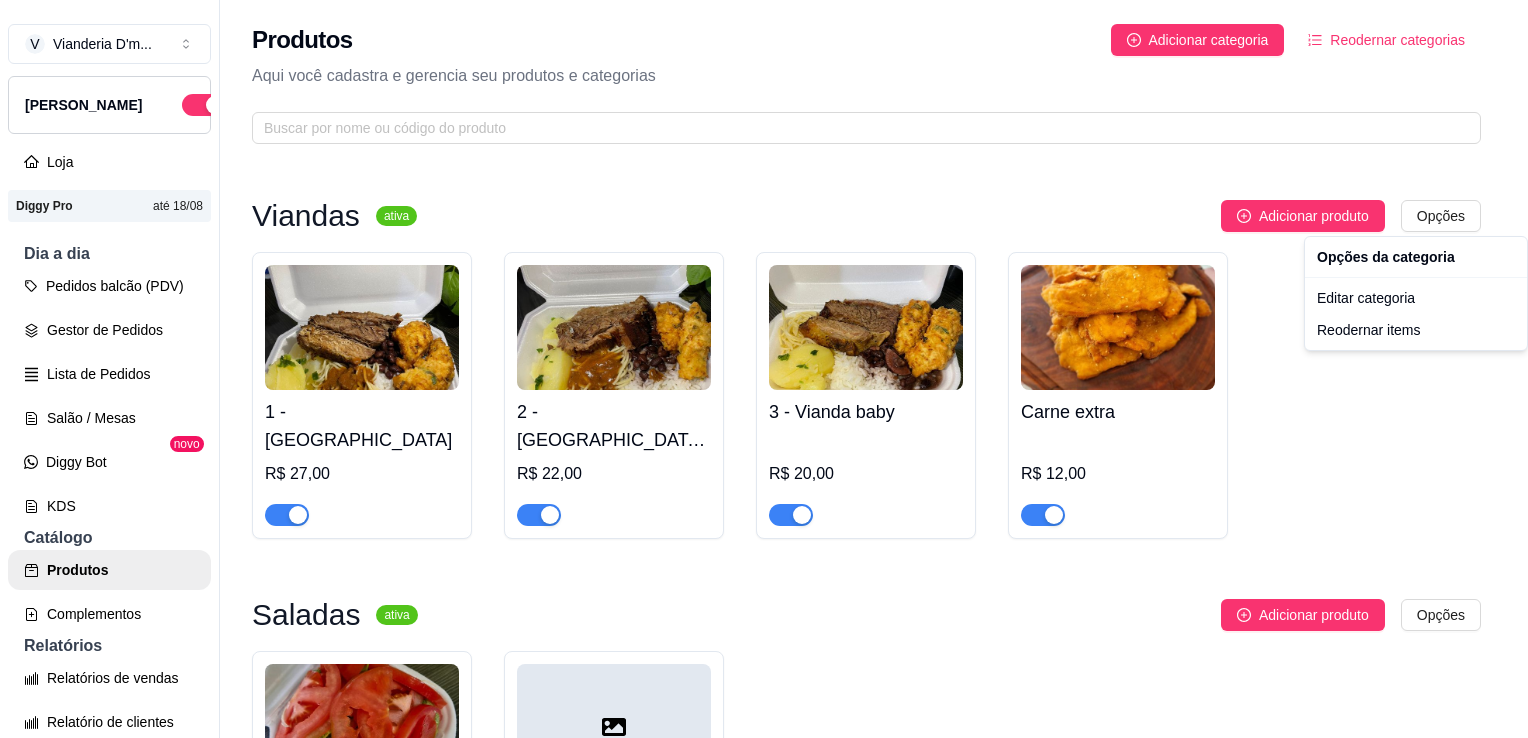 click on "V Vianderia D'm ... Loja Aberta Loja Diggy Pro até 18/08   Dia a dia Pedidos balcão (PDV) Gestor de Pedidos Lista de Pedidos Salão / Mesas Diggy Bot novo KDS Catálogo Produtos Complementos Relatórios Relatórios de vendas Relatório de clientes Relatório de fidelidade novo Gerenciar Entregadores novo Nota Fiscal (NFC-e) Controle de caixa Controle de fiado Cupons Clientes Estoque Configurações Diggy Planos Precisa de ajuda? Sair Produtos Adicionar categoria Reodernar categorias Aqui você cadastra e gerencia seu produtos e categorias Viandas  ativa Adicionar produto Opções 1 - Vianda Grande    R$ 27,00 2 - Meia vianda    R$ 22,00 3 - Vianda baby   R$ 20,00 Carne extra   R$ 12,00 Saladas ativa Adicionar produto Opções Salada Mista    R$ 6,00 Maionese de Batata    R$ 6,00 Bebidas ativa Adicionar produto Opções 1 - Coca - Cola   Coca-cola 200ml  R$ 3,00 Coca-cola zero 200 ml R$ 3,00 Coca-Cola lata  R$ 5,00 Coca-cola zero lata  R$ 5,00 Coca-Cola 2 litros R$ 14,00 Coca-Cola  zero 2 litros" at bounding box center [764, 369] 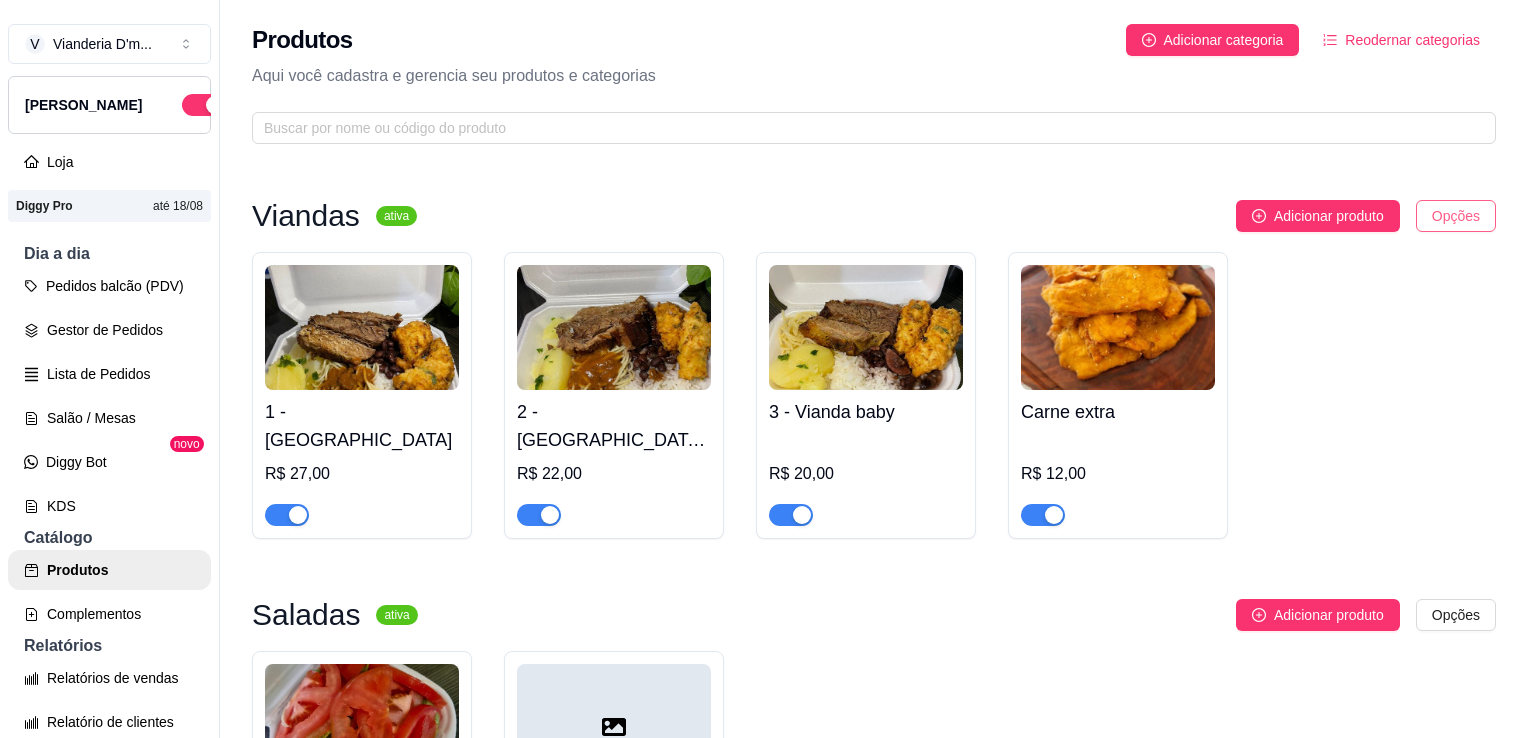 click on "V Vianderia D'm ... Loja Aberta Loja Diggy Pro até 18/08   Dia a dia Pedidos balcão (PDV) Gestor de Pedidos Lista de Pedidos Salão / Mesas Diggy Bot novo KDS Catálogo Produtos Complementos Relatórios Relatórios de vendas Relatório de clientes Relatório de fidelidade novo Gerenciar Entregadores novo Nota Fiscal (NFC-e) Controle de caixa Controle de fiado Cupons Clientes Estoque Configurações Diggy Planos Precisa de ajuda? Sair Produtos Adicionar categoria Reodernar categorias Aqui você cadastra e gerencia seu produtos e categorias Viandas  ativa Adicionar produto Opções 1 - Vianda Grande    R$ 27,00 2 - Meia vianda    R$ 22,00 3 - Vianda baby   R$ 20,00 Carne extra   R$ 12,00 Saladas ativa Adicionar produto Opções Salada Mista    R$ 6,00 Maionese de Batata    R$ 6,00 Bebidas ativa Adicionar produto Opções 1 - Coca - Cola   Coca-cola 200ml  R$ 3,00 Coca-cola zero 200 ml R$ 3,00 Coca-Cola lata  R$ 5,00 Coca-cola zero lata  R$ 5,00 Coca-Cola 2 litros R$ 14,00 Coca-Cola  zero 2 litros" at bounding box center [764, 369] 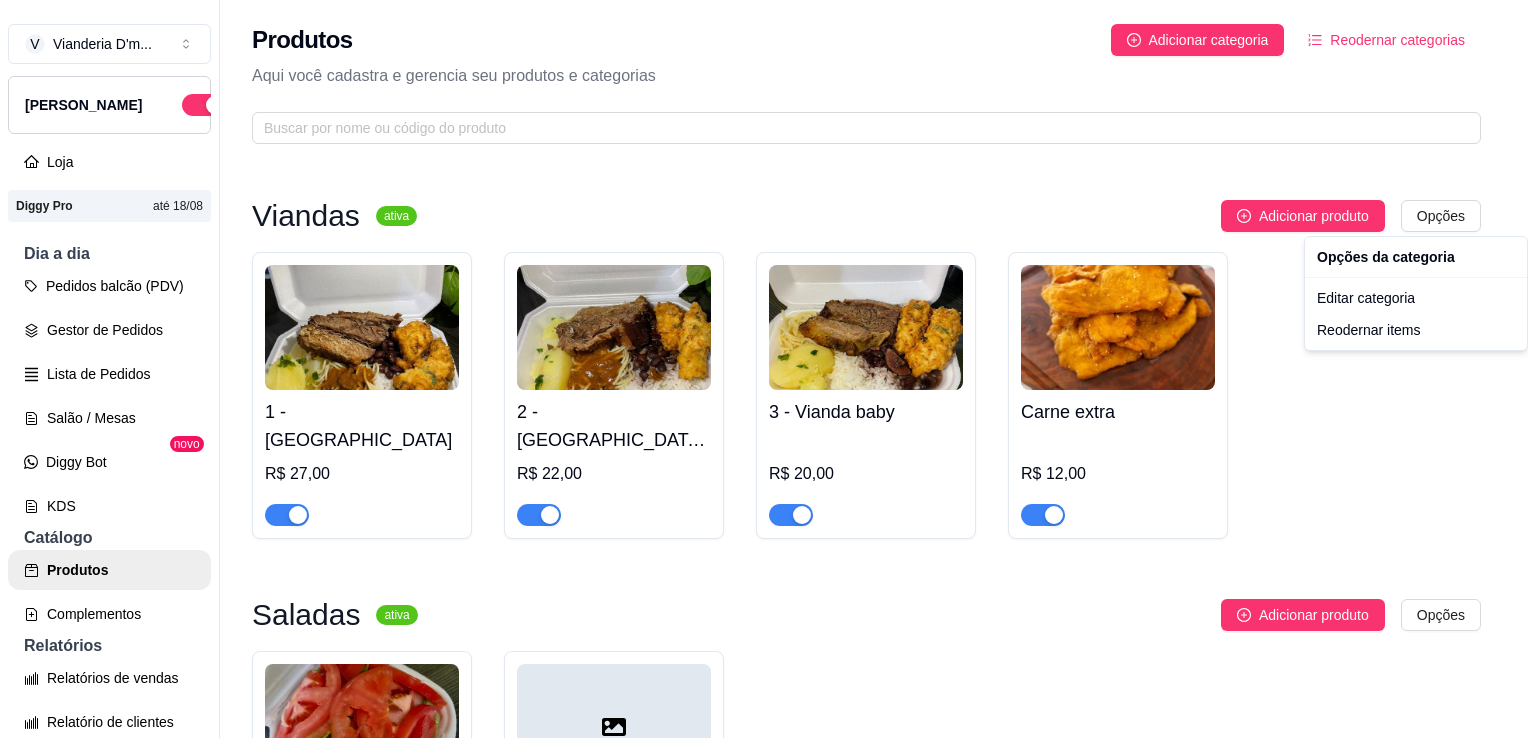 click on "V Vianderia D'm ... Loja Aberta Loja Diggy Pro até 18/08   Dia a dia Pedidos balcão (PDV) Gestor de Pedidos Lista de Pedidos Salão / Mesas Diggy Bot novo KDS Catálogo Produtos Complementos Relatórios Relatórios de vendas Relatório de clientes Relatório de fidelidade novo Gerenciar Entregadores novo Nota Fiscal (NFC-e) Controle de caixa Controle de fiado Cupons Clientes Estoque Configurações Diggy Planos Precisa de ajuda? Sair Produtos Adicionar categoria Reodernar categorias Aqui você cadastra e gerencia seu produtos e categorias Viandas  ativa Adicionar produto Opções 1 - Vianda Grande    R$ 27,00 2 - Meia vianda    R$ 22,00 3 - Vianda baby   R$ 20,00 Carne extra   R$ 12,00 Saladas ativa Adicionar produto Opções Salada Mista    R$ 6,00 Maionese de Batata    R$ 6,00 Bebidas ativa Adicionar produto Opções 1 - Coca - Cola   Coca-cola 200ml  R$ 3,00 Coca-cola zero 200 ml R$ 3,00 Coca-Cola lata  R$ 5,00 Coca-cola zero lata  R$ 5,00 Coca-Cola 2 litros R$ 14,00 Coca-Cola  zero 2 litros" at bounding box center [764, 369] 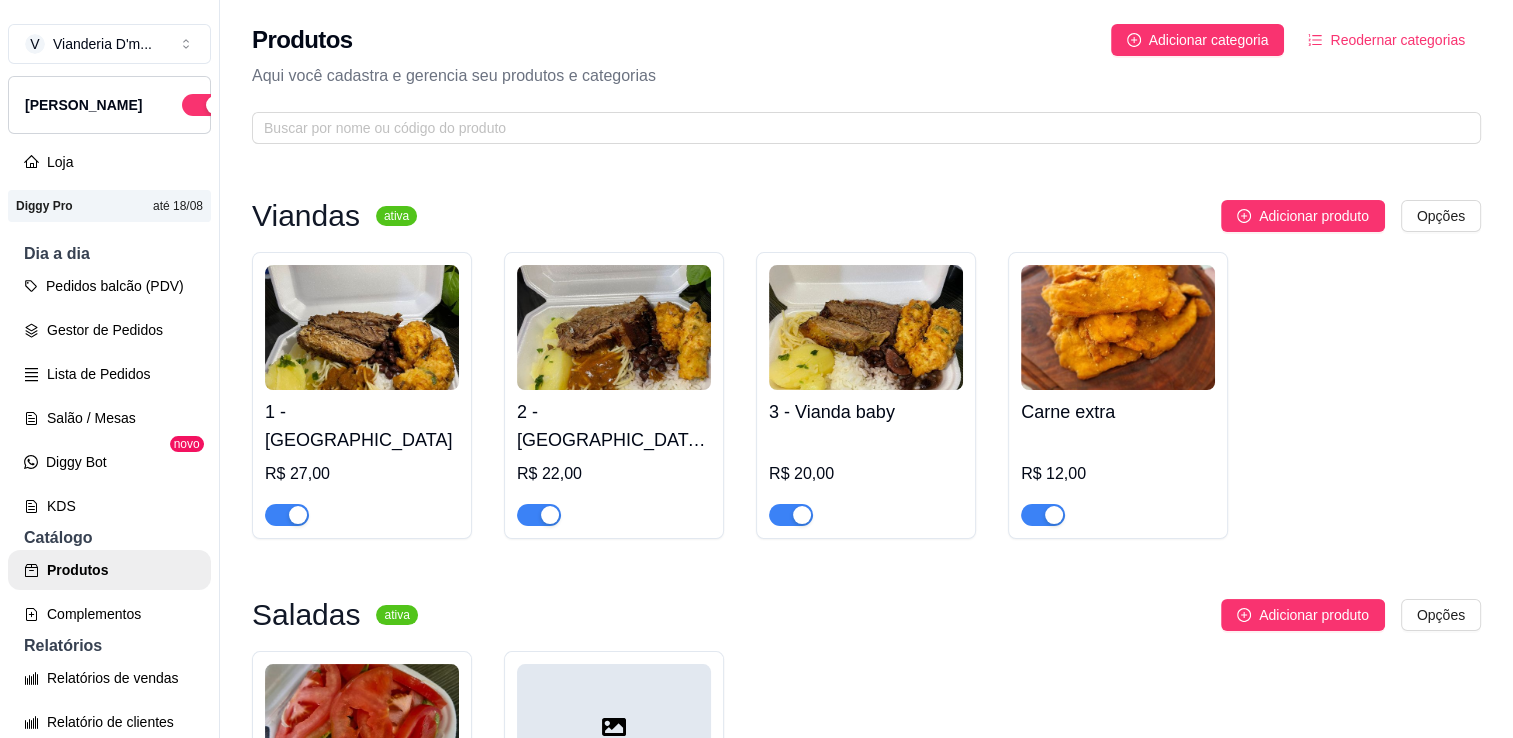 click at bounding box center (1118, 327) 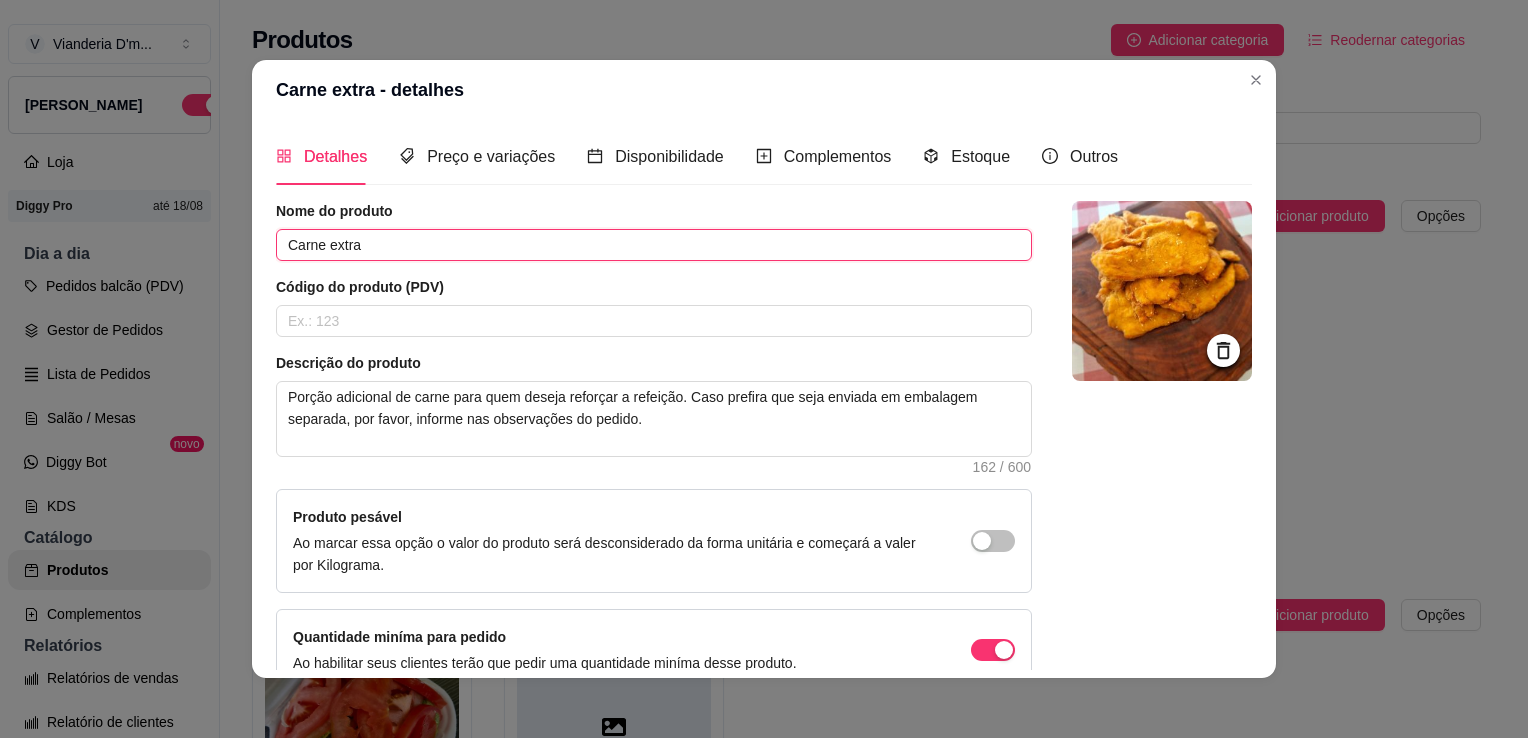 click on "Carne extra" at bounding box center [654, 245] 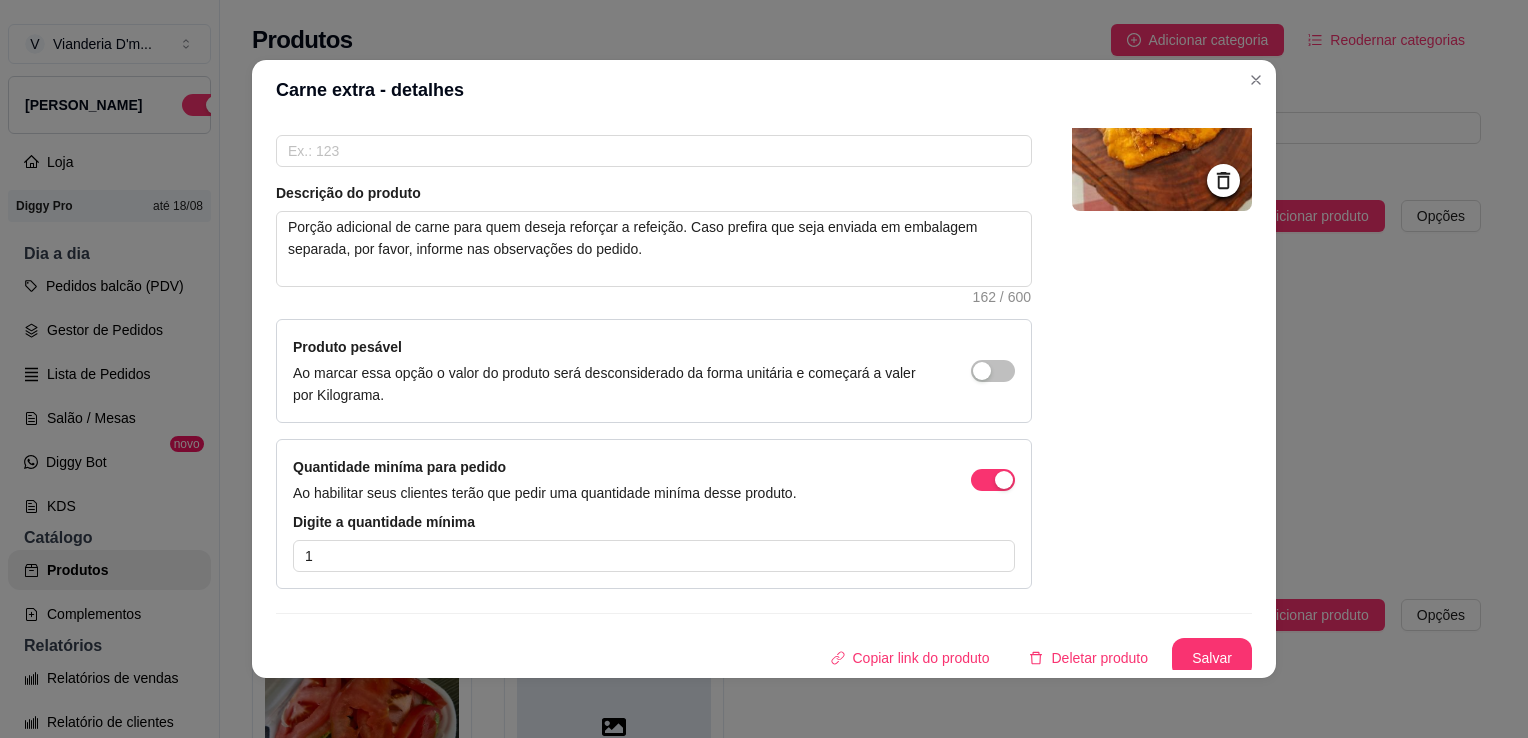 scroll, scrollTop: 175, scrollLeft: 0, axis: vertical 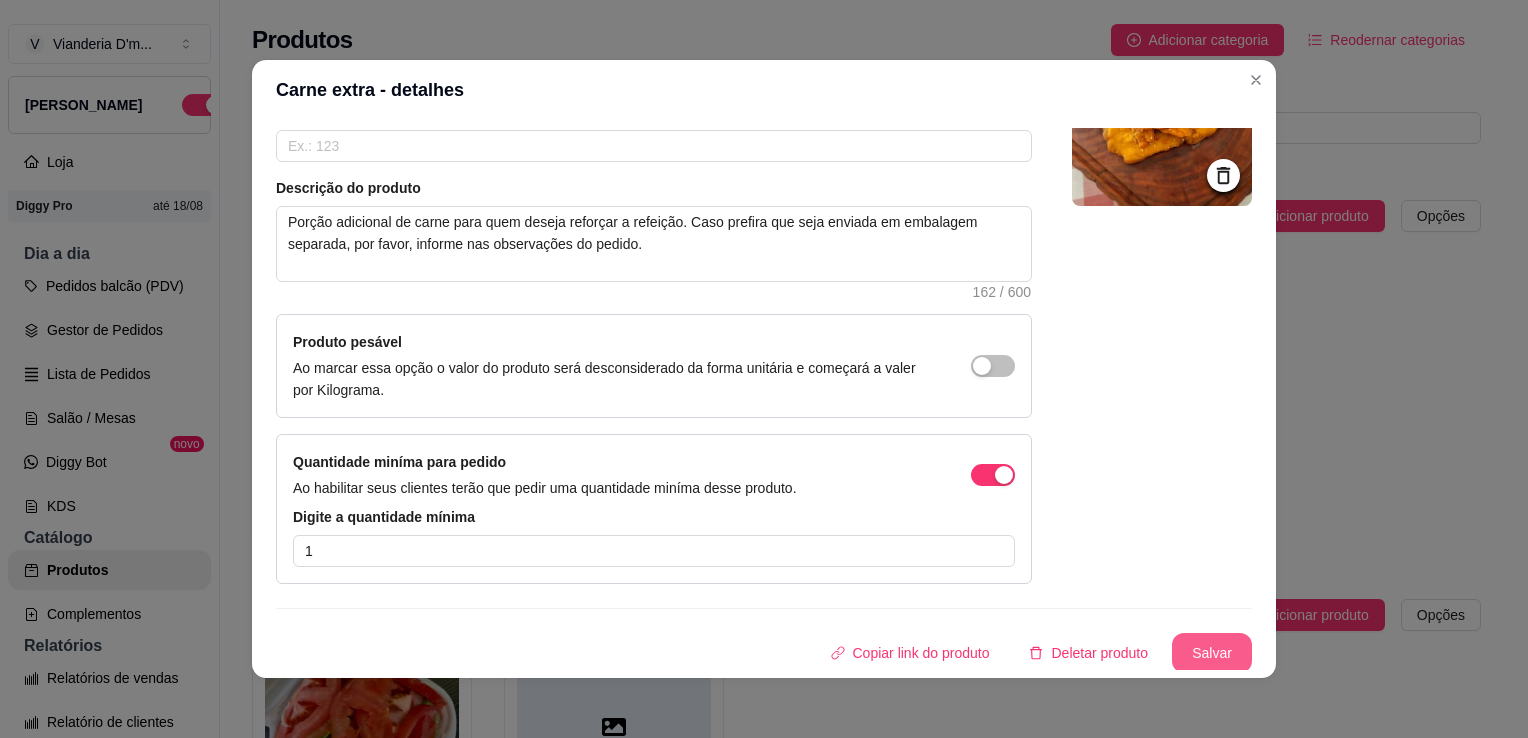 type on "4- Carne extra" 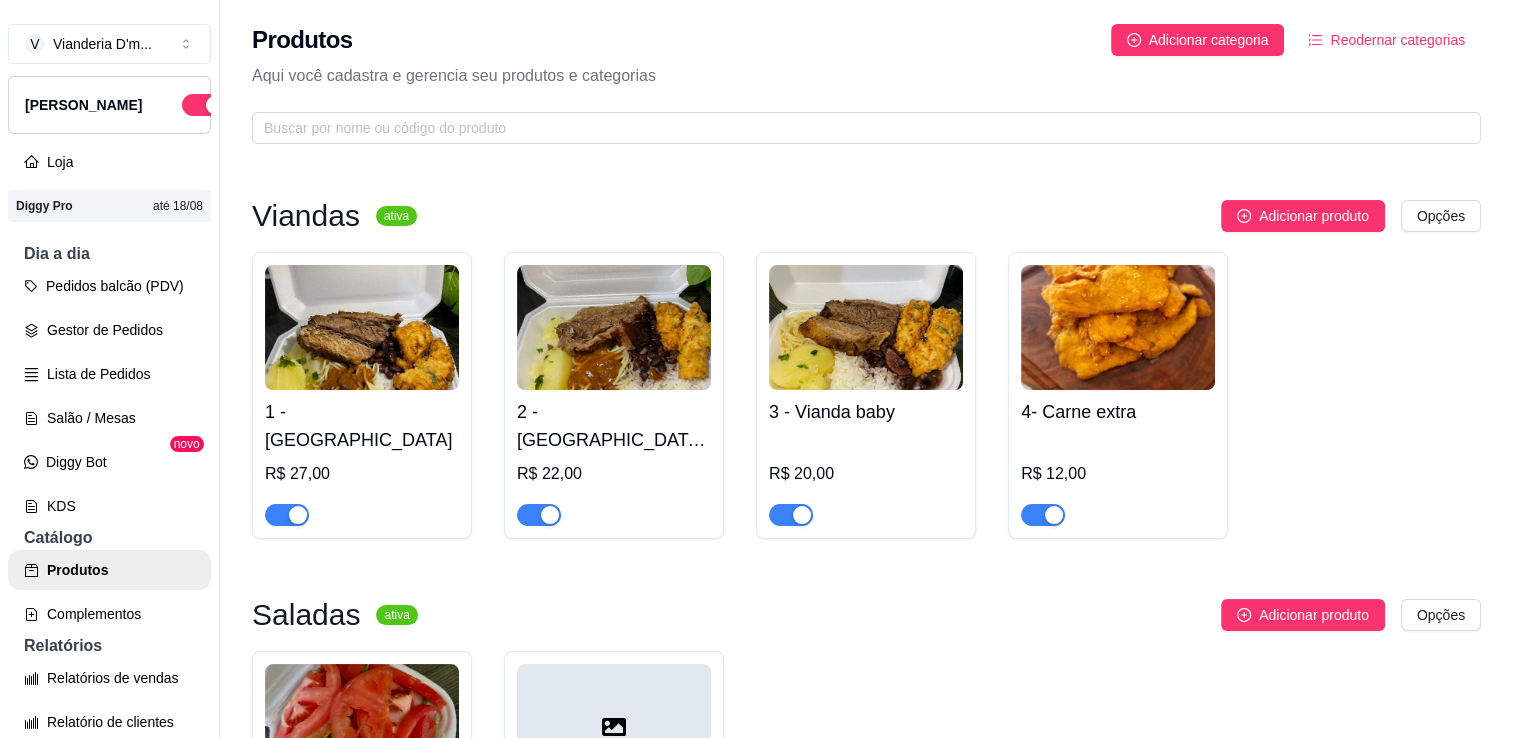 click at bounding box center [1118, 327] 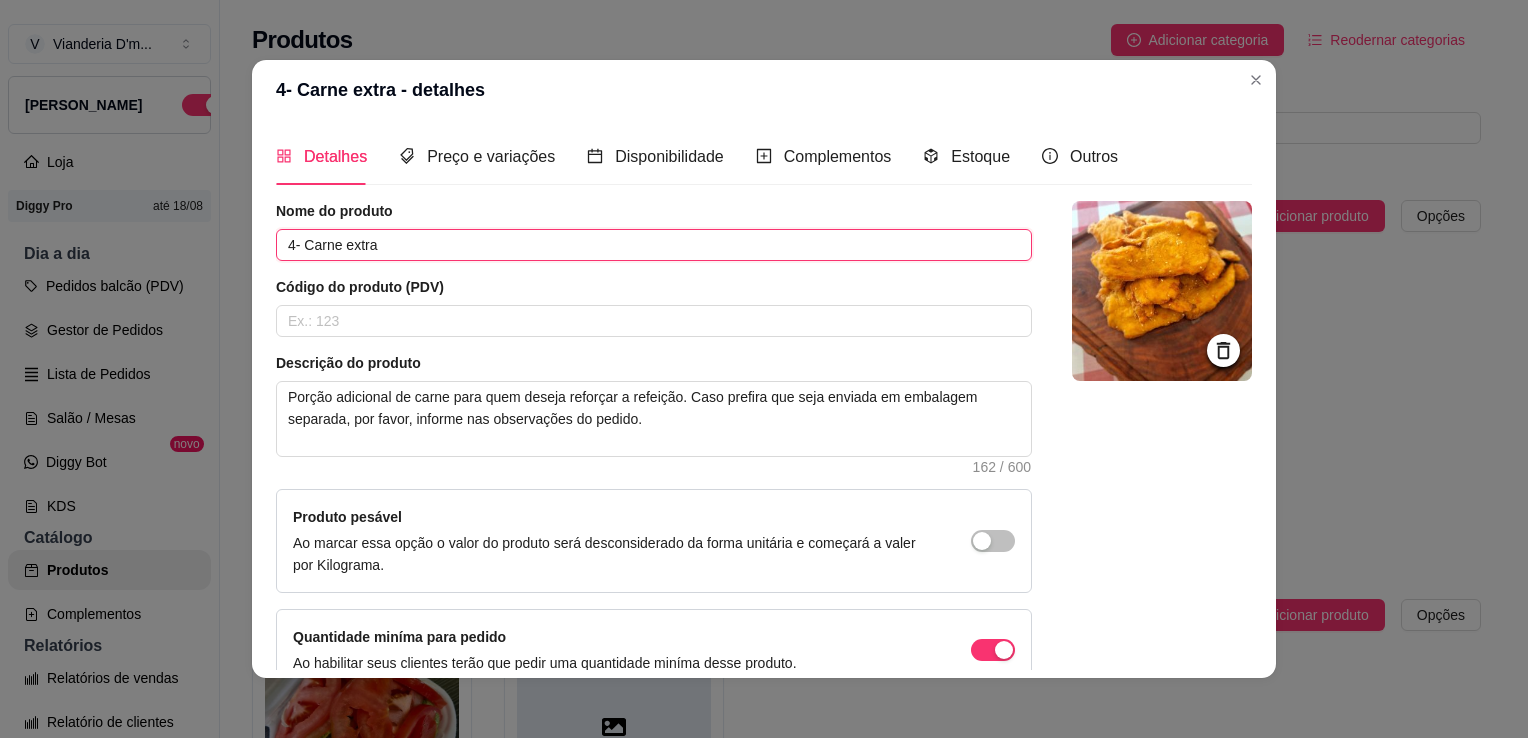 click on "4- Carne extra" at bounding box center (654, 245) 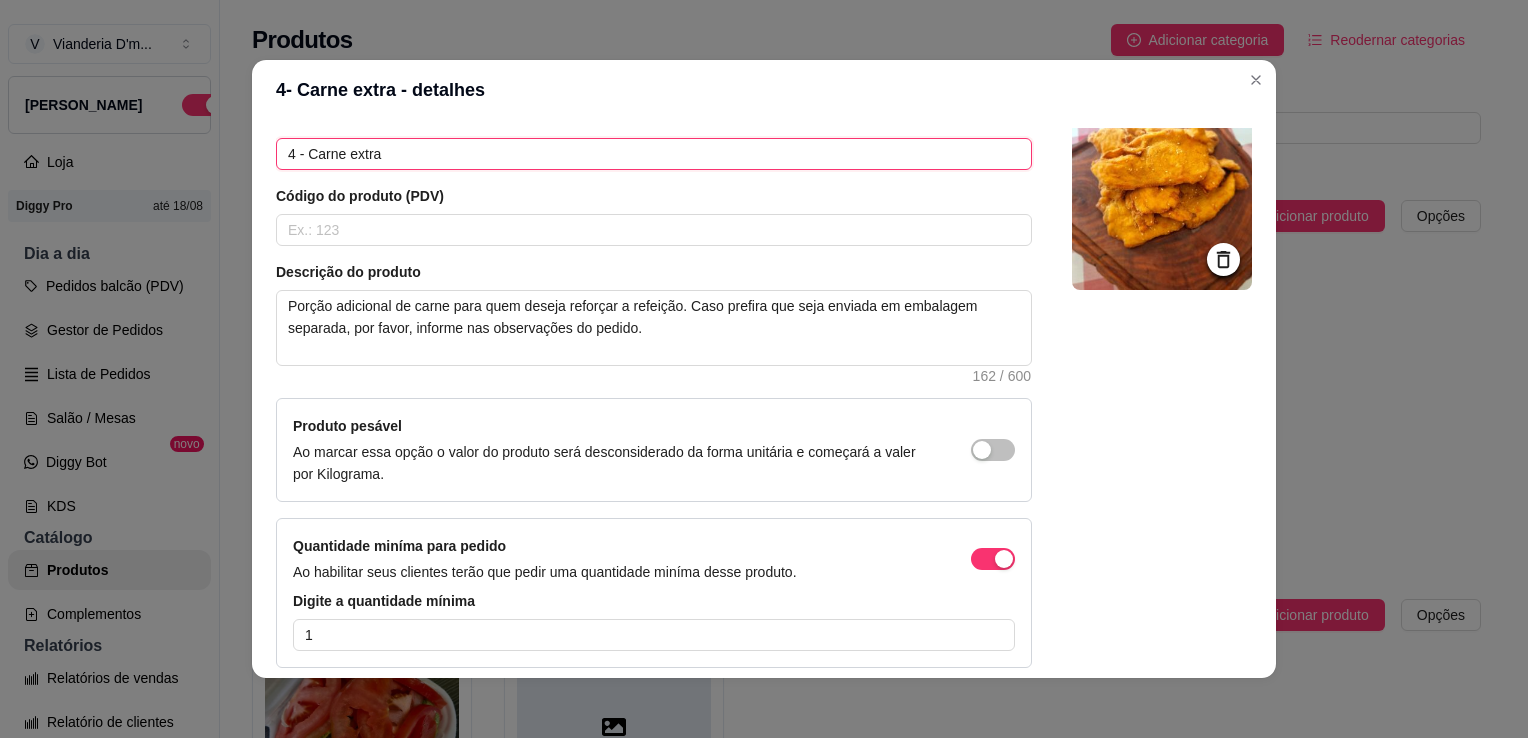 scroll, scrollTop: 175, scrollLeft: 0, axis: vertical 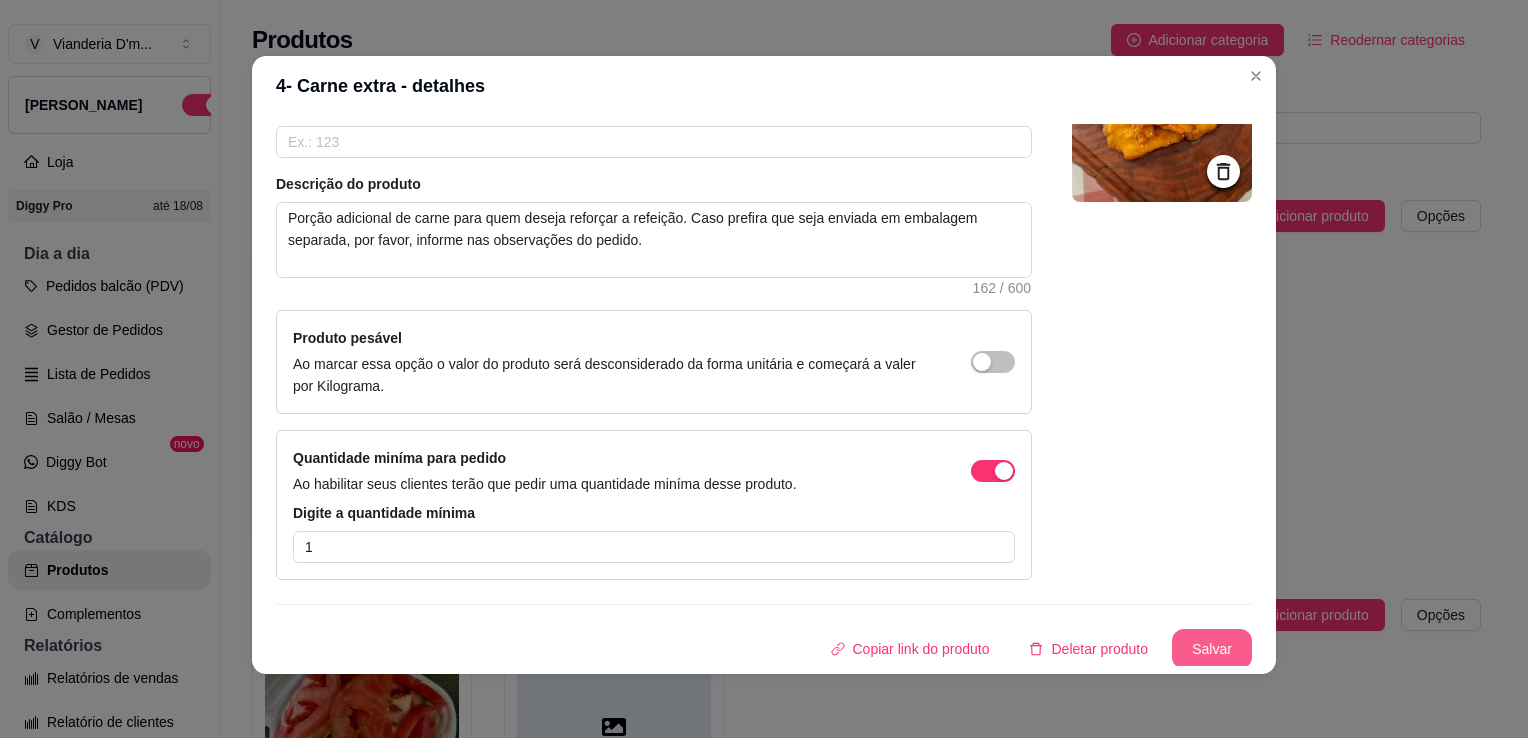 type on "4 - Carne extra" 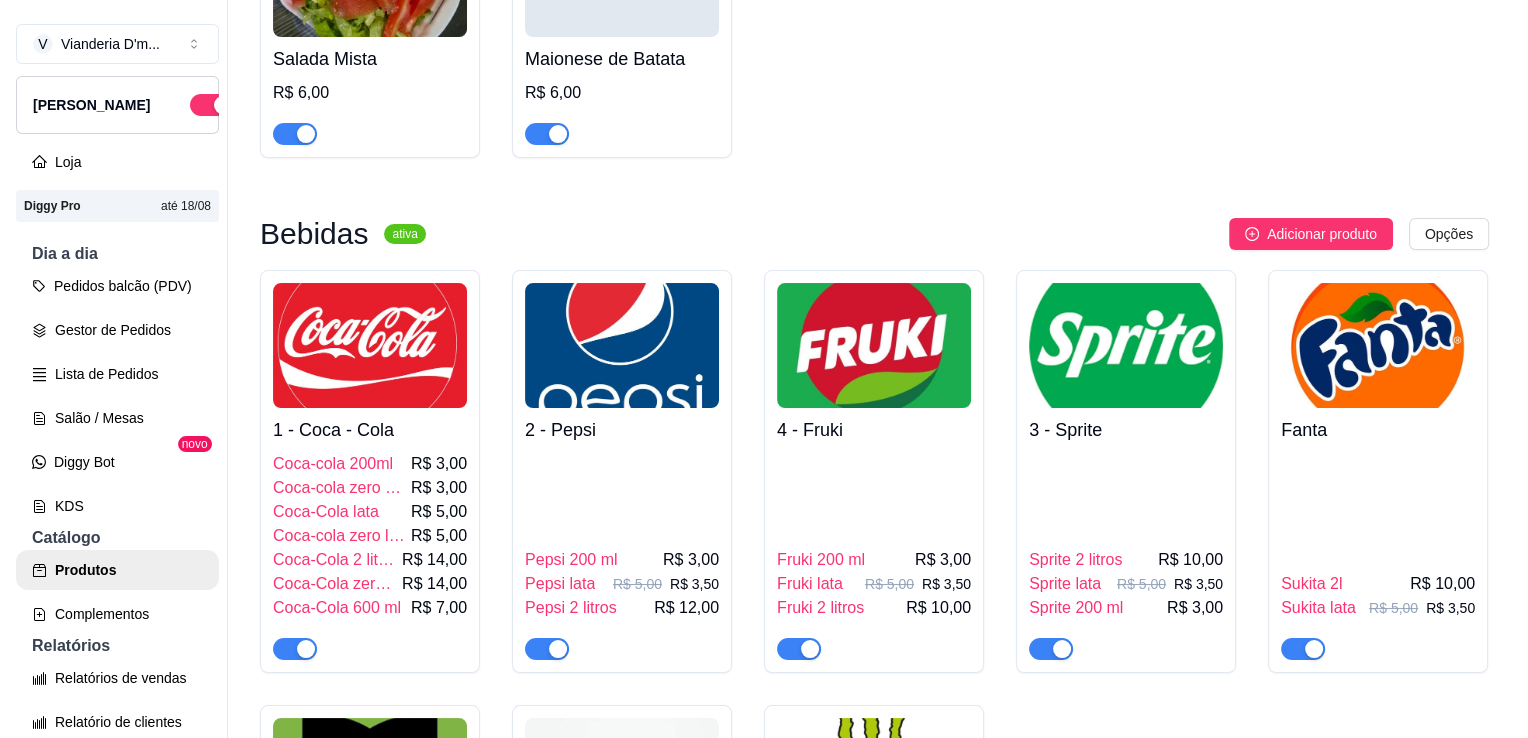 scroll, scrollTop: 692, scrollLeft: 0, axis: vertical 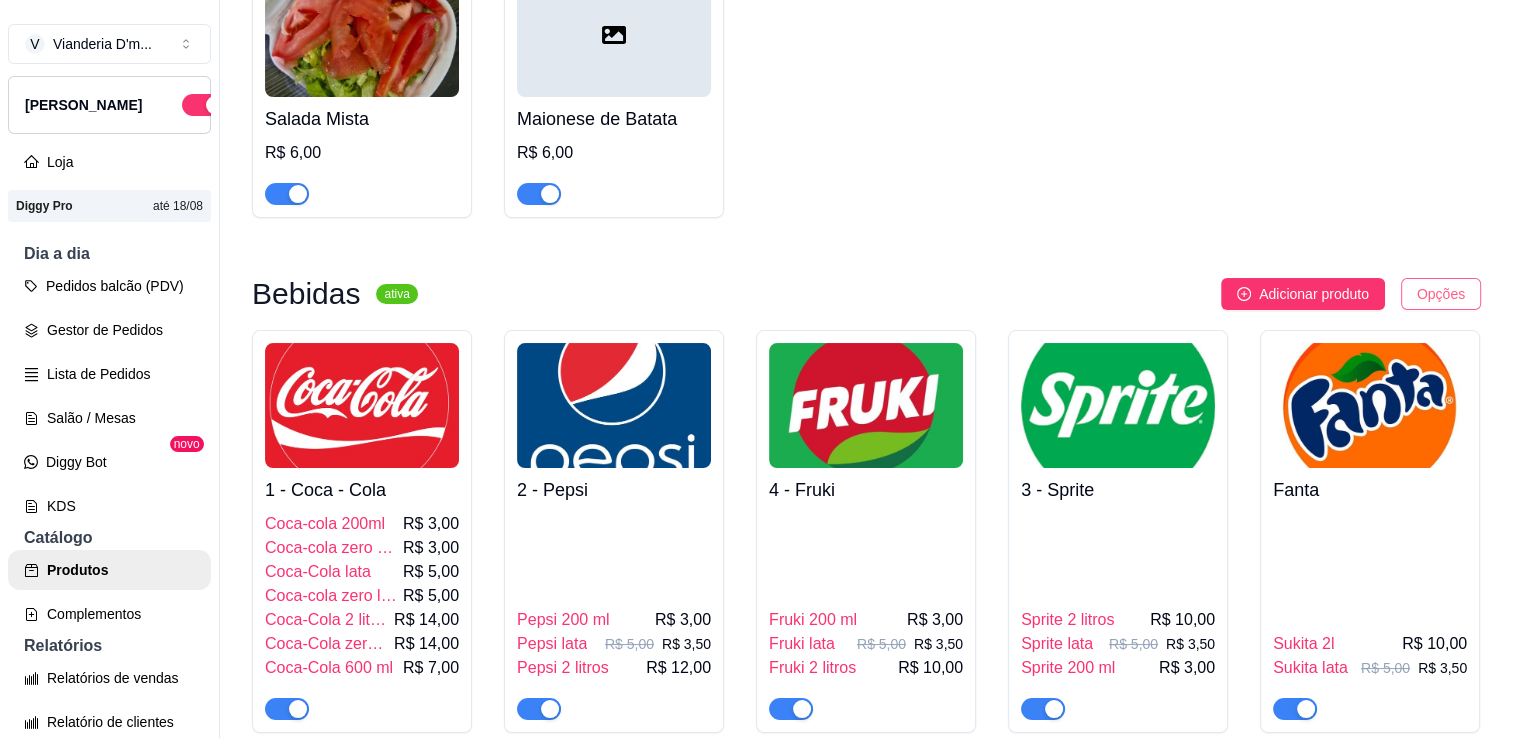 click on "V Vianderia D'm ... Loja Aberta Loja Diggy Pro até 18/08   Dia a dia Pedidos balcão (PDV) Gestor de Pedidos Lista de Pedidos Salão / Mesas Diggy Bot novo KDS Catálogo Produtos Complementos Relatórios Relatórios de vendas Relatório de clientes Relatório de fidelidade novo Gerenciar Entregadores novo Nota Fiscal (NFC-e) Controle de caixa Controle de fiado Cupons Clientes Estoque Configurações Diggy Planos Precisa de ajuda? Sair Produtos Adicionar categoria Reodernar categorias Aqui você cadastra e gerencia seu produtos e categorias Viandas  ativa Adicionar produto Opções 1 - Vianda Grande    R$ 27,00 2 - Meia vianda    R$ 22,00 3 - Vianda baby   R$ 20,00 4 - Carne extra   R$ 12,00 Saladas ativa Adicionar produto Opções Salada Mista    R$ 6,00 Maionese de Batata    R$ 6,00 Bebidas ativa Adicionar produto Opções 1 - Coca - Cola   Coca-cola 200ml  R$ 3,00 Coca-cola zero 200 ml R$ 3,00 Coca-Cola lata  R$ 5,00 Coca-cola zero lata  R$ 5,00 Coca-Cola 2 litros R$ 14,00 R$ 14,00 R$ 7,00" at bounding box center (756, 369) 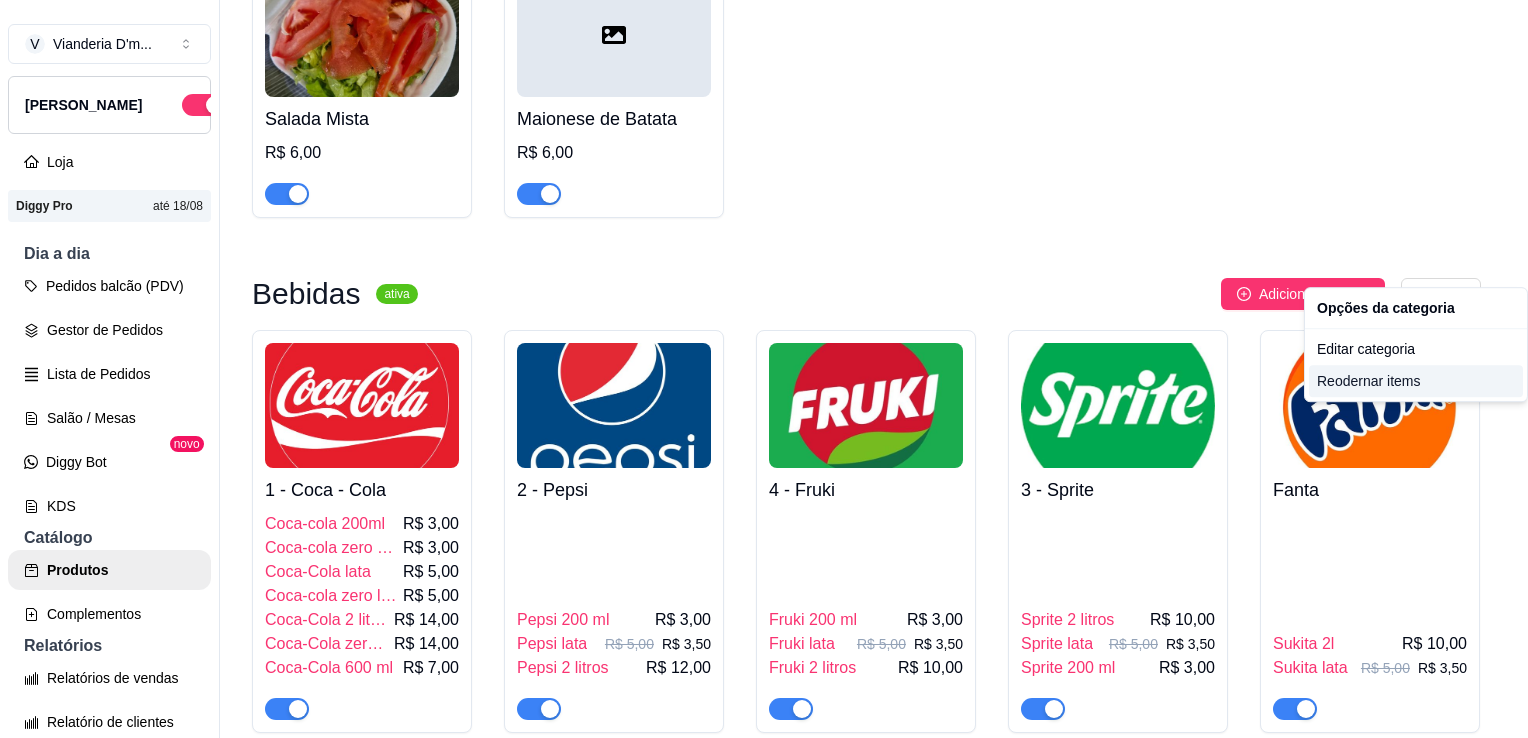 click on "Reodernar items" at bounding box center [1416, 381] 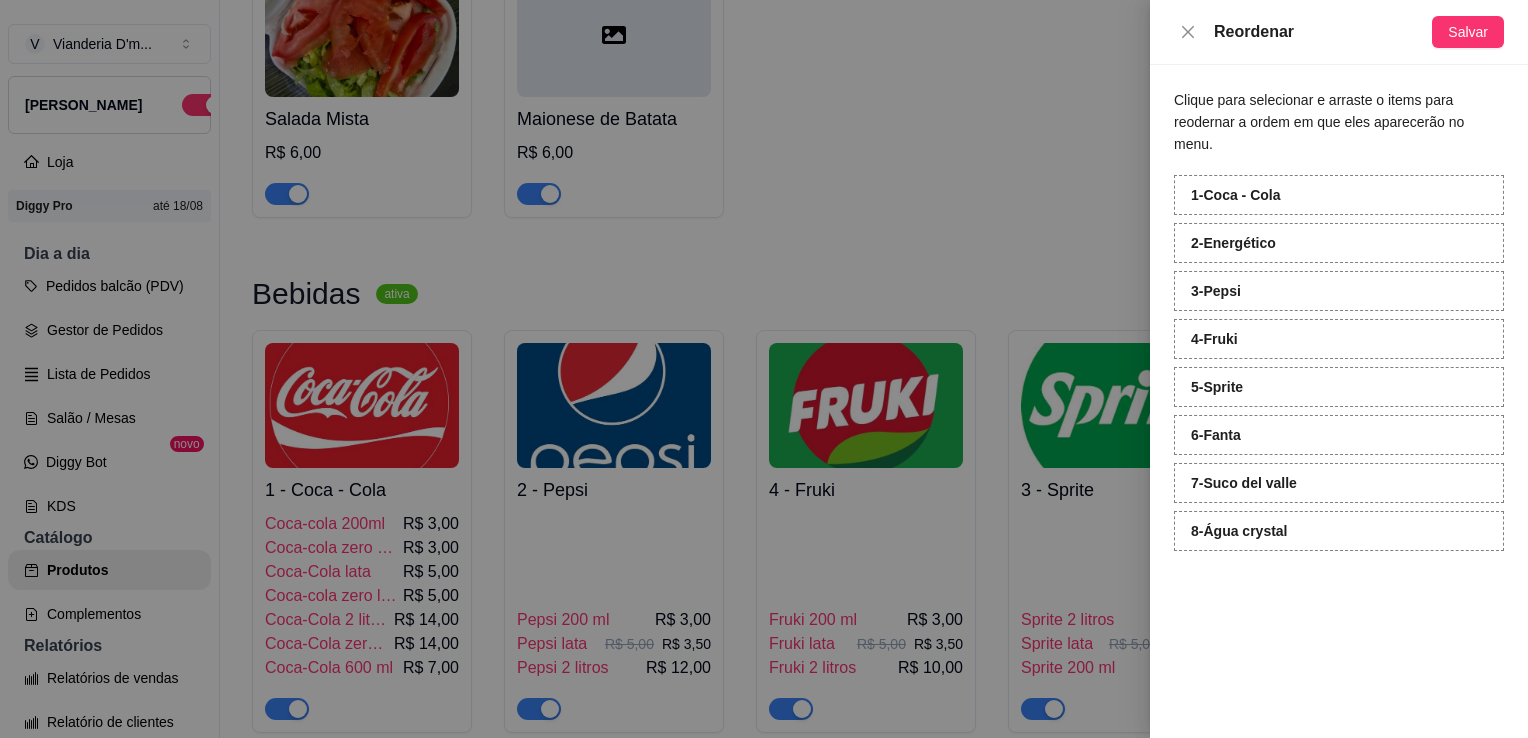 click on "Reordenar Salvar" at bounding box center [1339, 32] 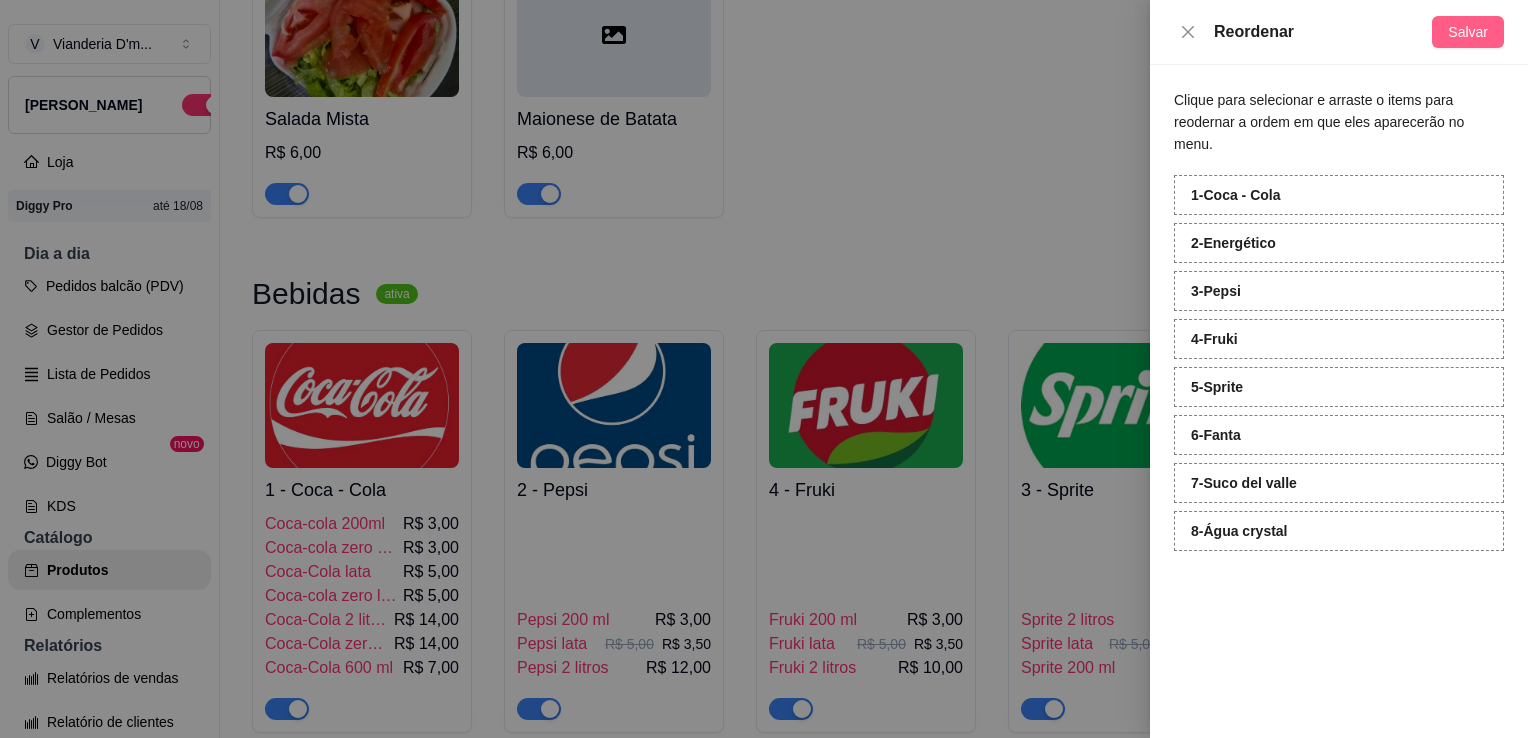 click on "Salvar" at bounding box center [1468, 32] 